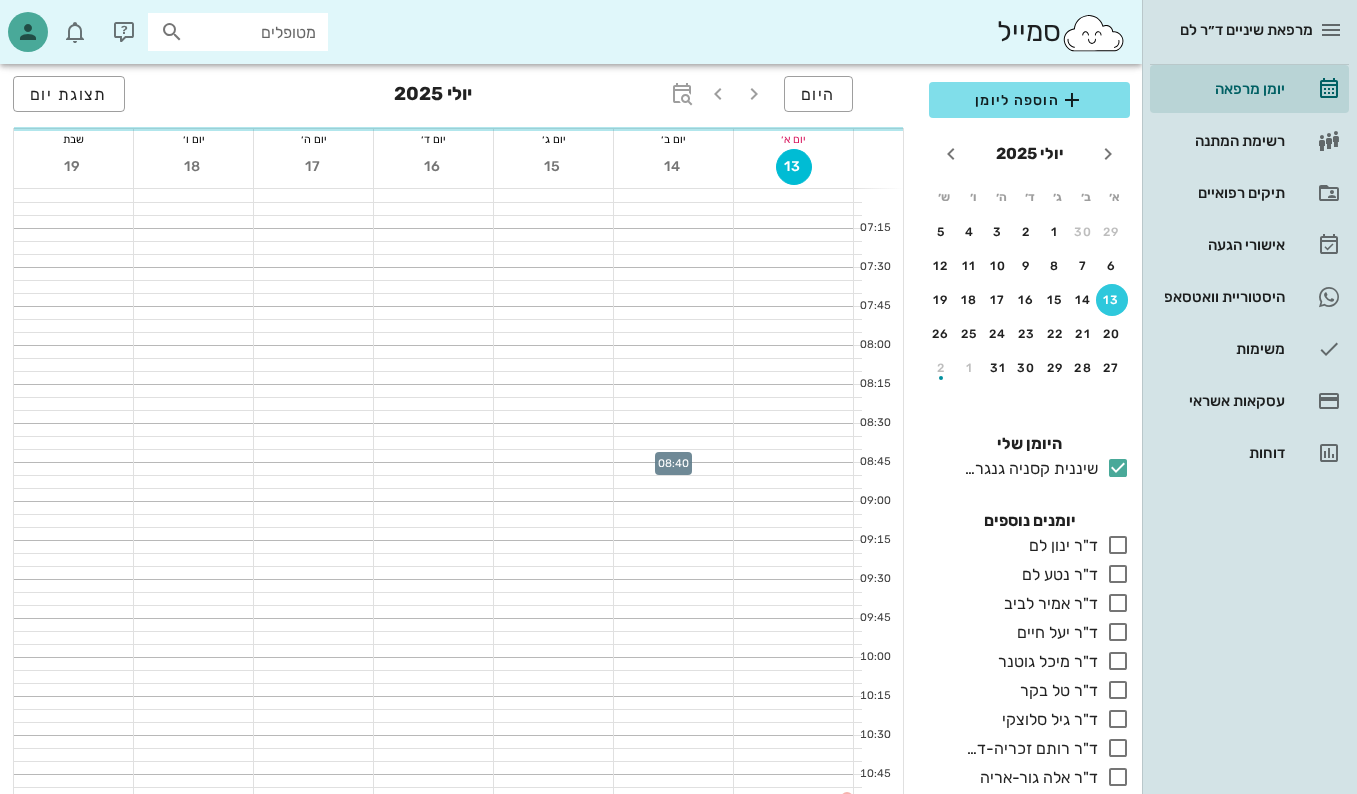 scroll, scrollTop: 0, scrollLeft: 0, axis: both 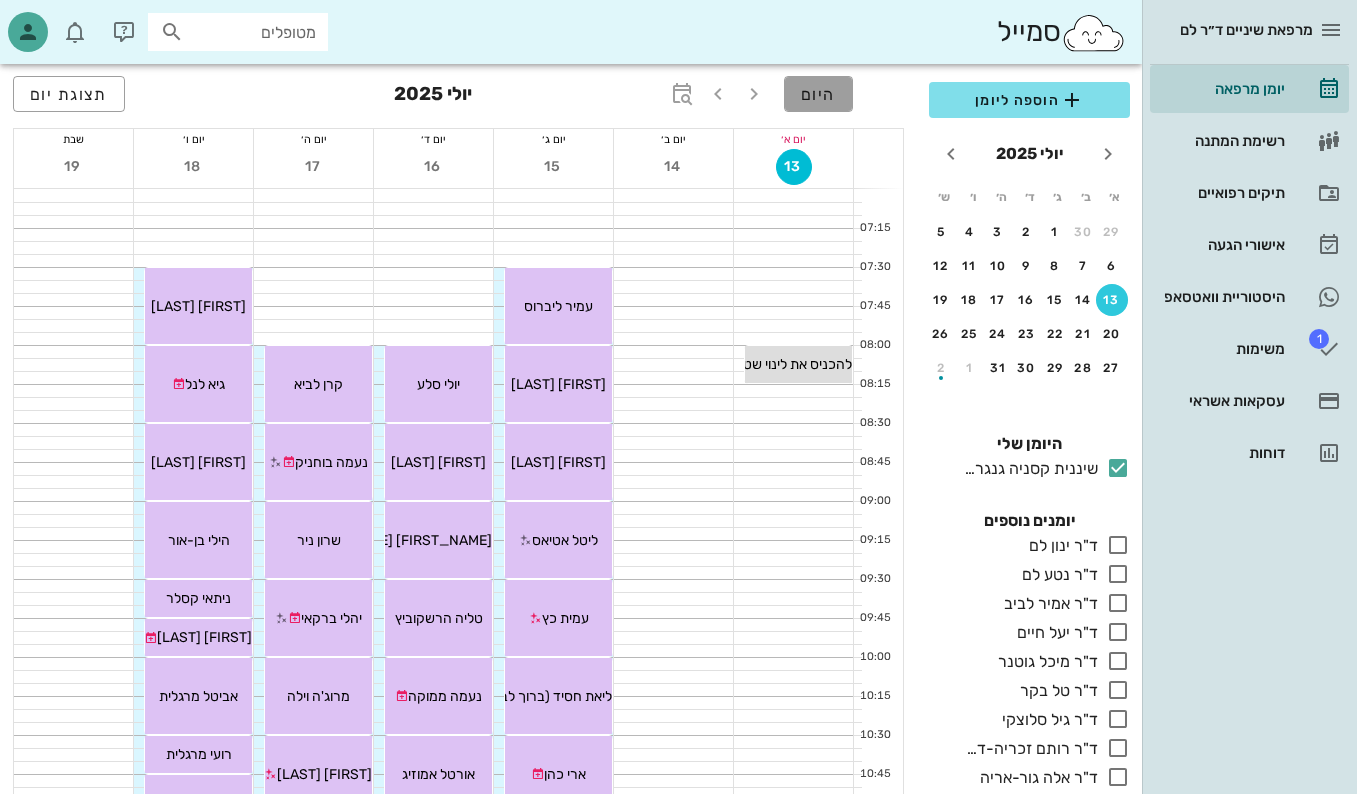 click on "היום" at bounding box center (818, 94) 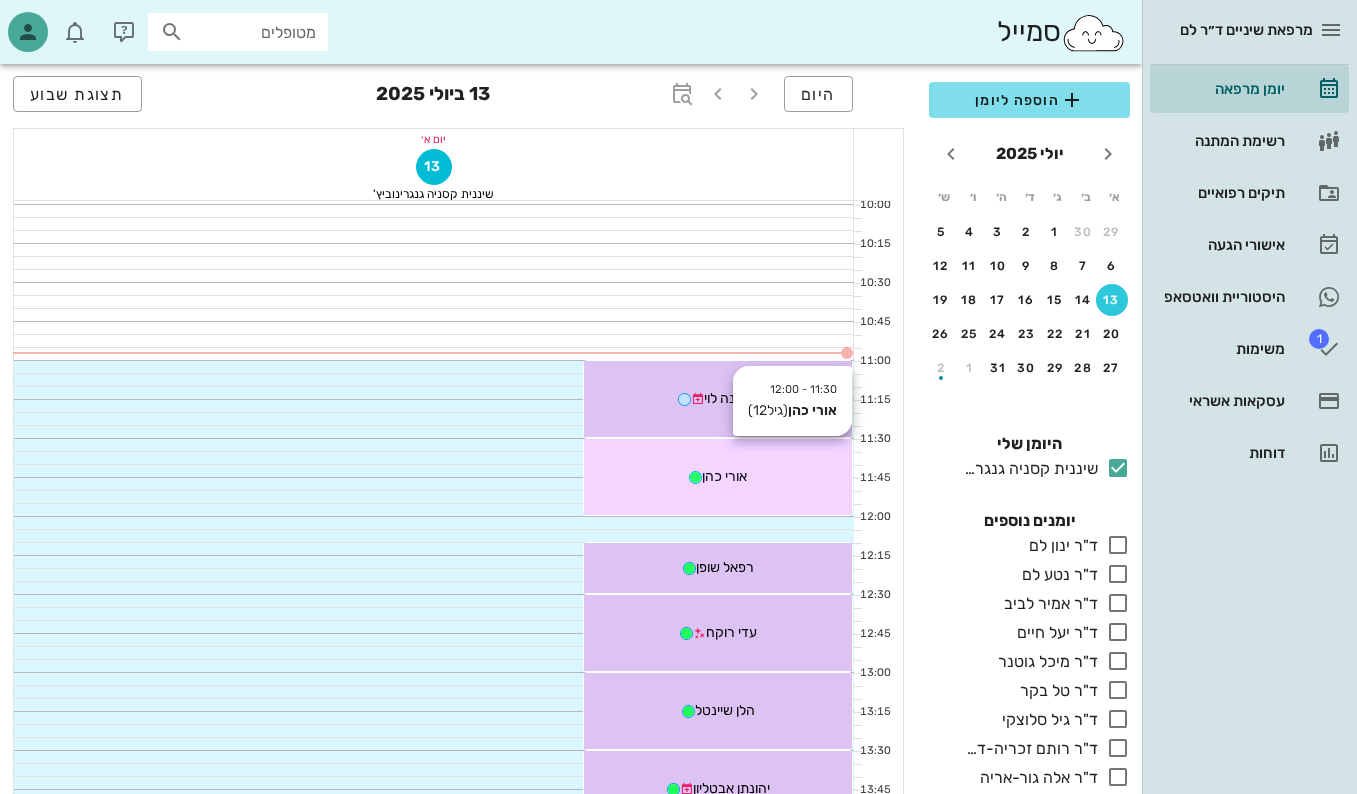 scroll, scrollTop: 500, scrollLeft: 0, axis: vertical 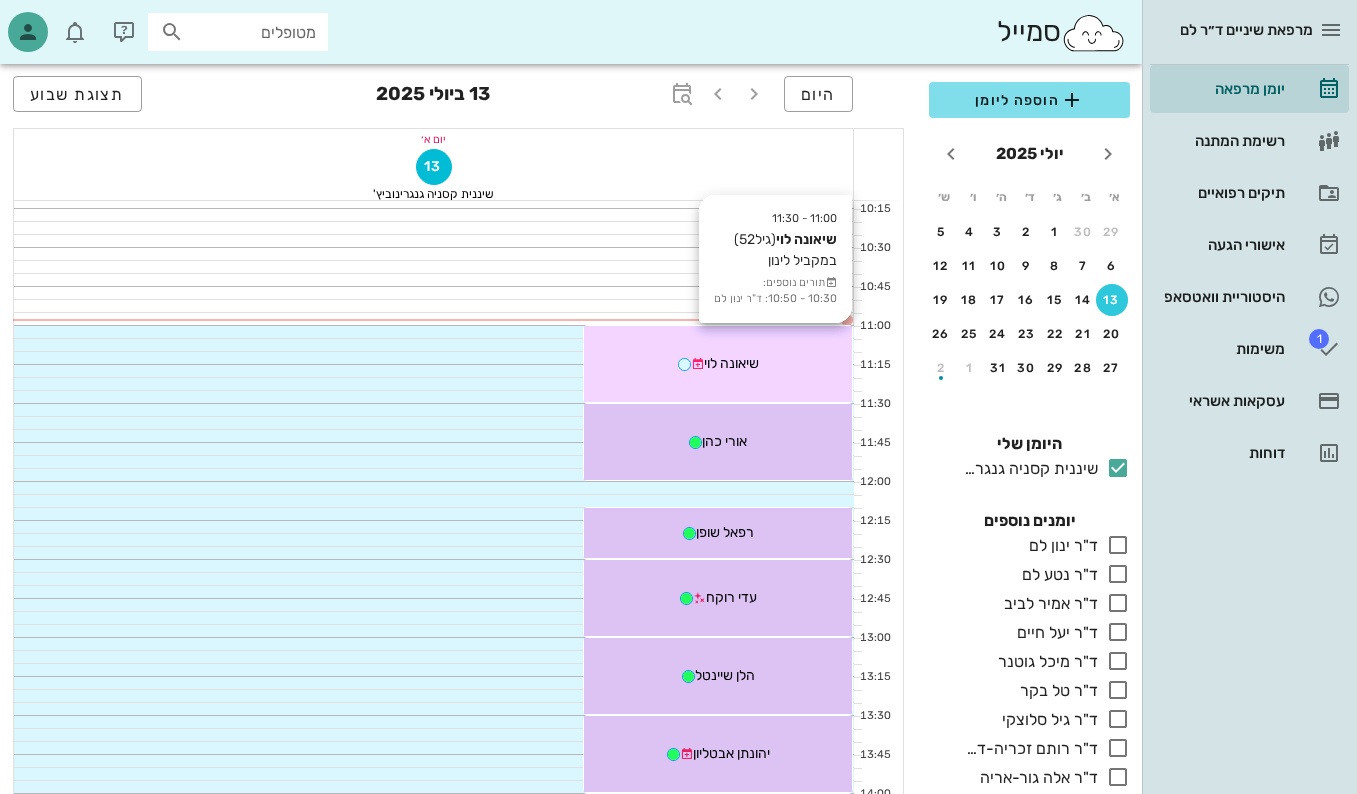 click on "שיאונה לוי" at bounding box center [718, 363] 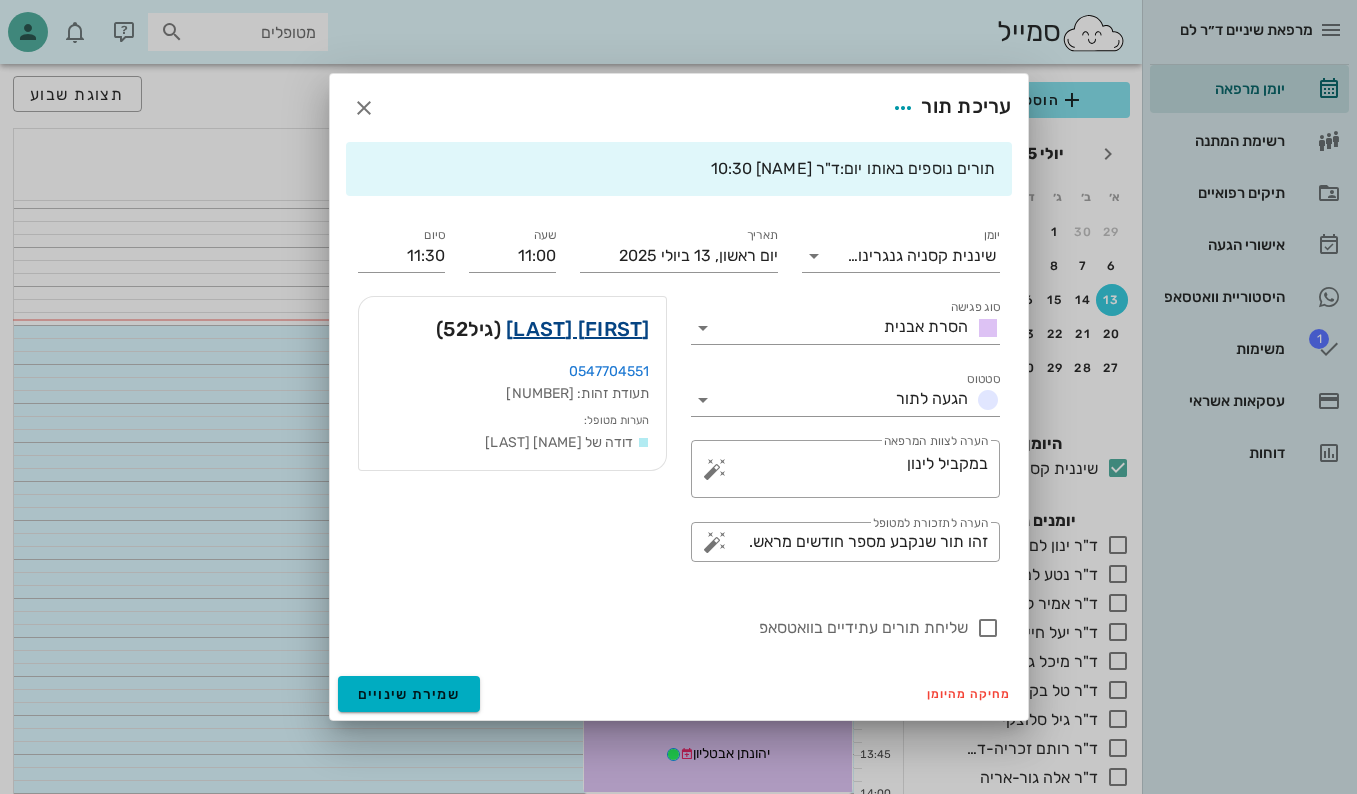 click on "[FIRST]
[LAST]" at bounding box center [578, 329] 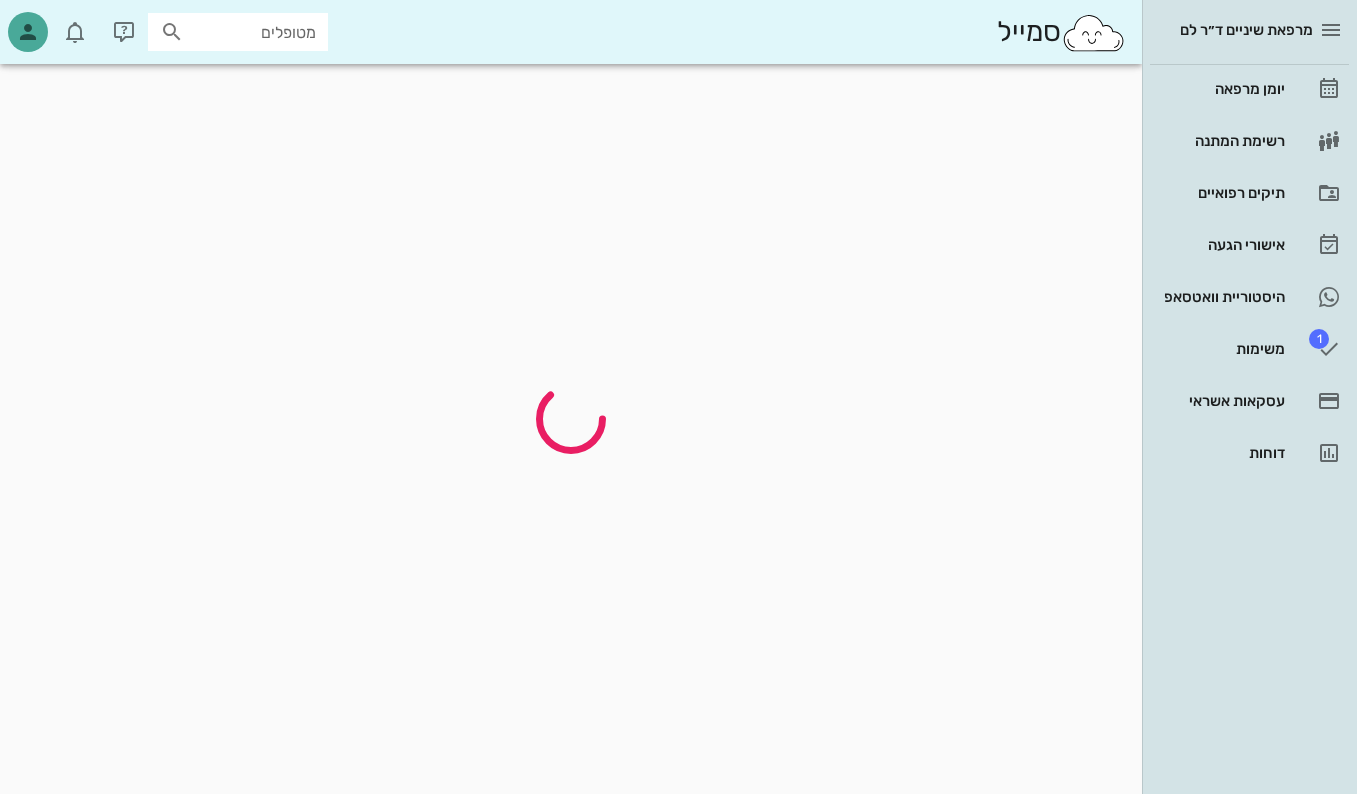 scroll, scrollTop: 0, scrollLeft: 0, axis: both 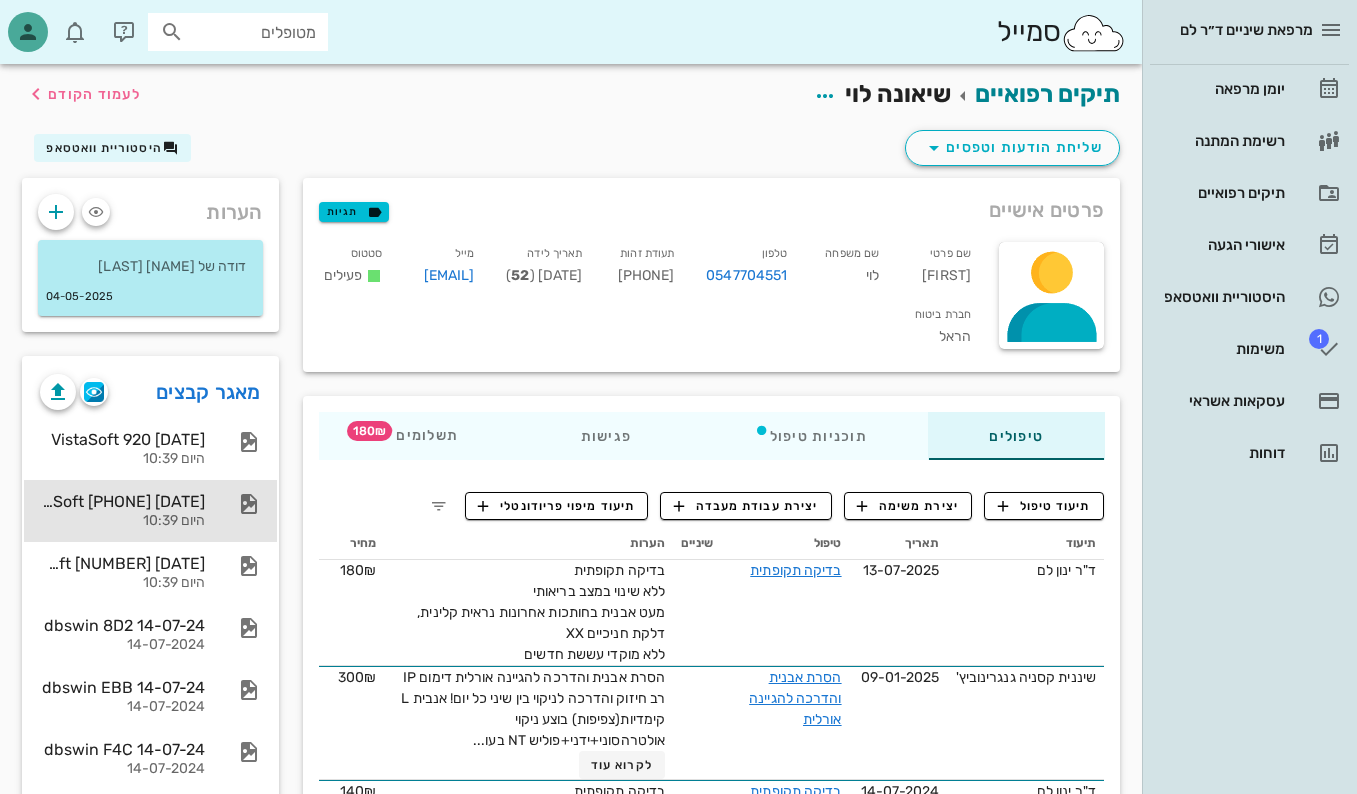 click on "VistaSoft 916 [DATE] היום 10:39" at bounding box center [122, 511] 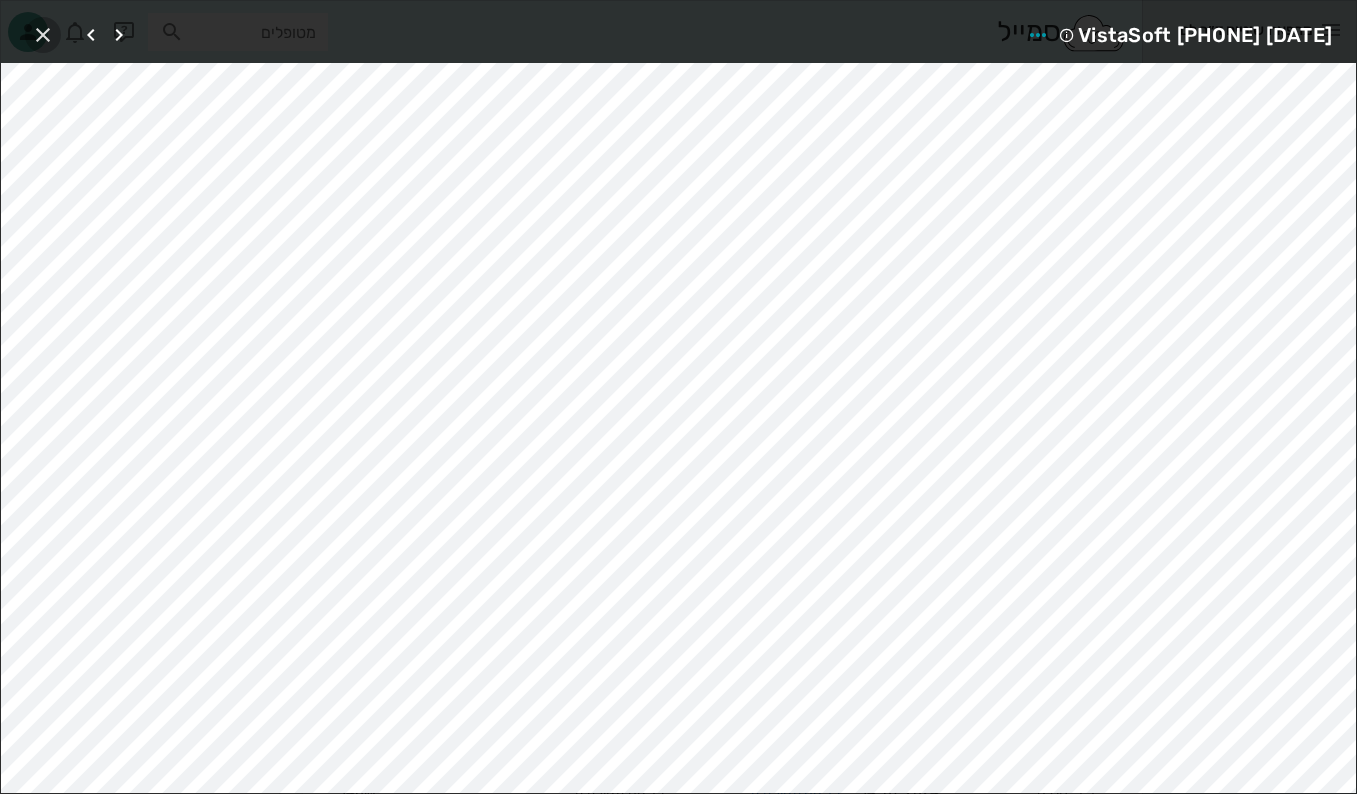 drag, startPoint x: 31, startPoint y: 22, endPoint x: 444, endPoint y: 312, distance: 504.6474 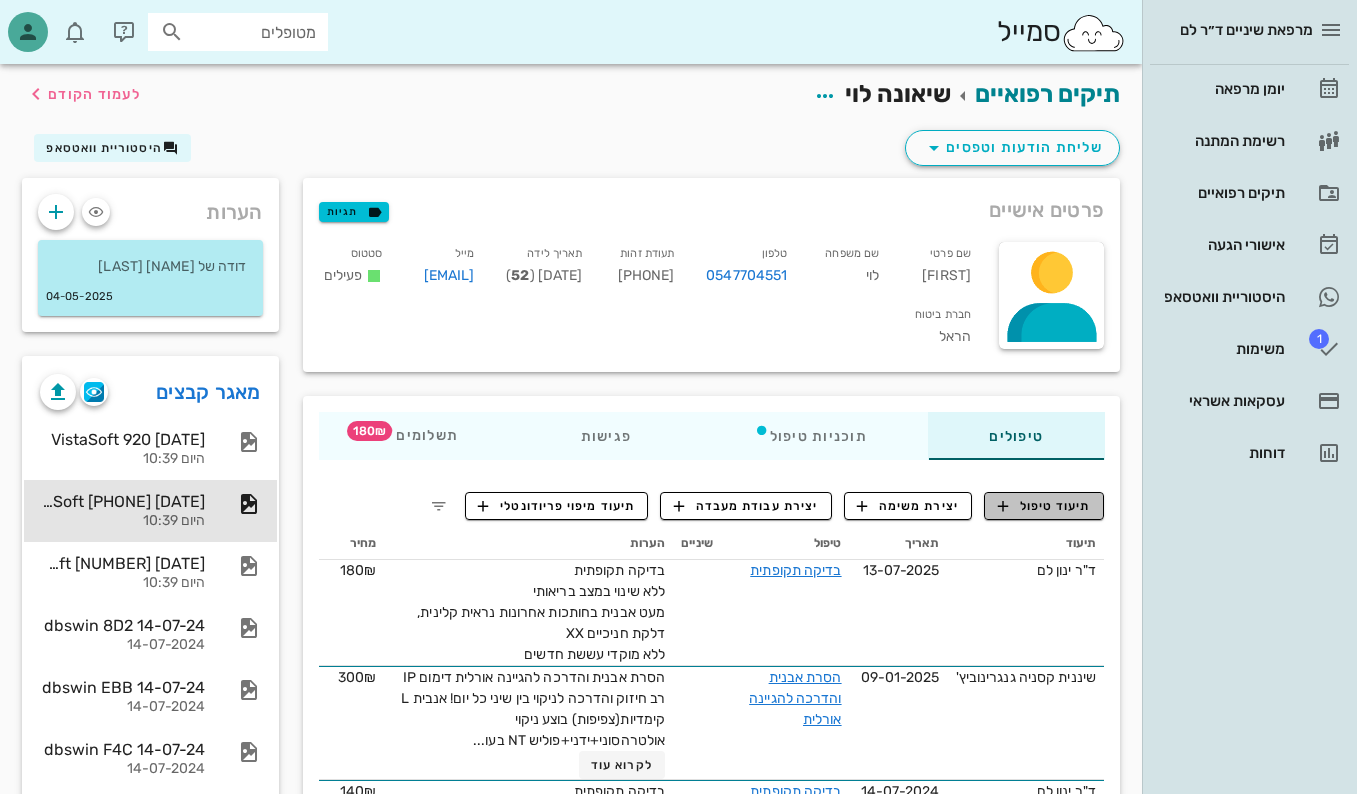 drag, startPoint x: 1078, startPoint y: 502, endPoint x: 570, endPoint y: 394, distance: 519.35345 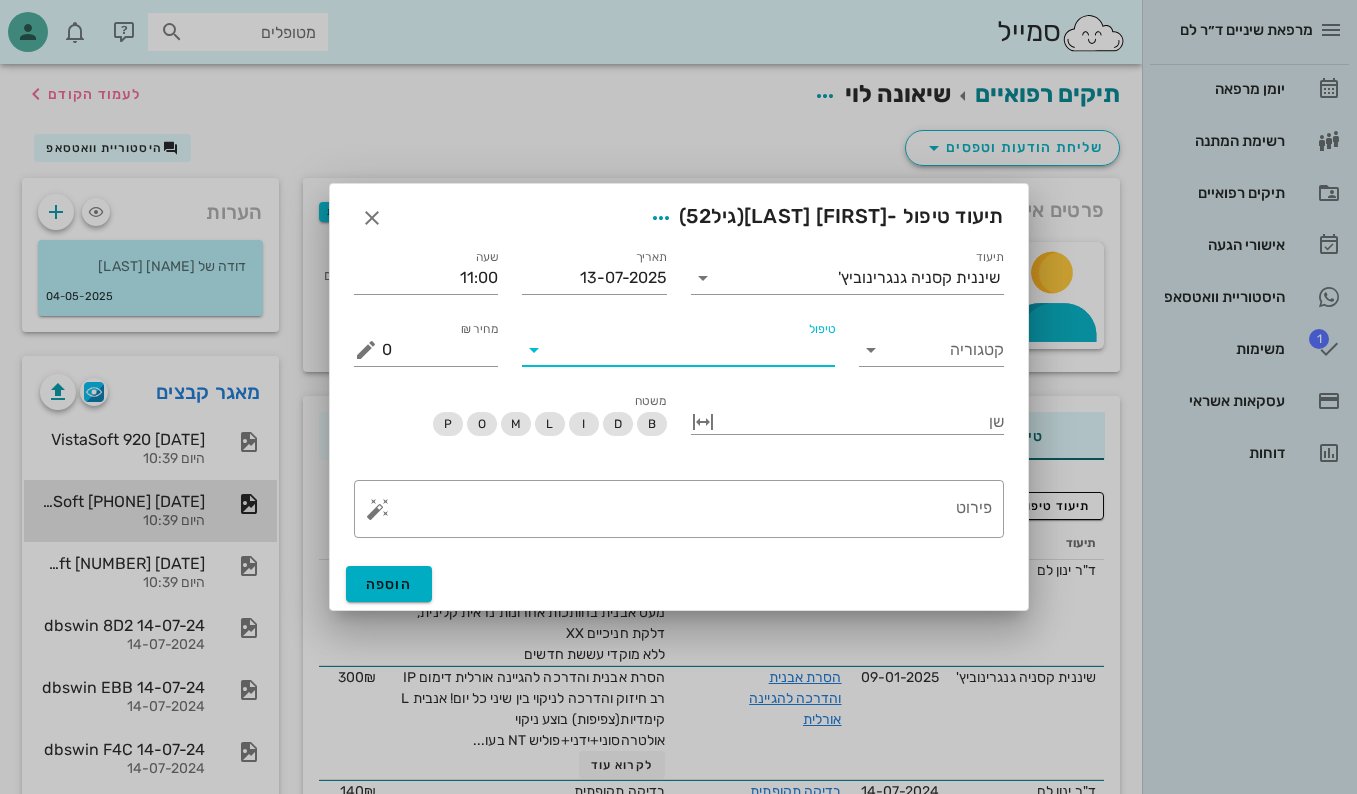 click on "טיפול" at bounding box center [692, 350] 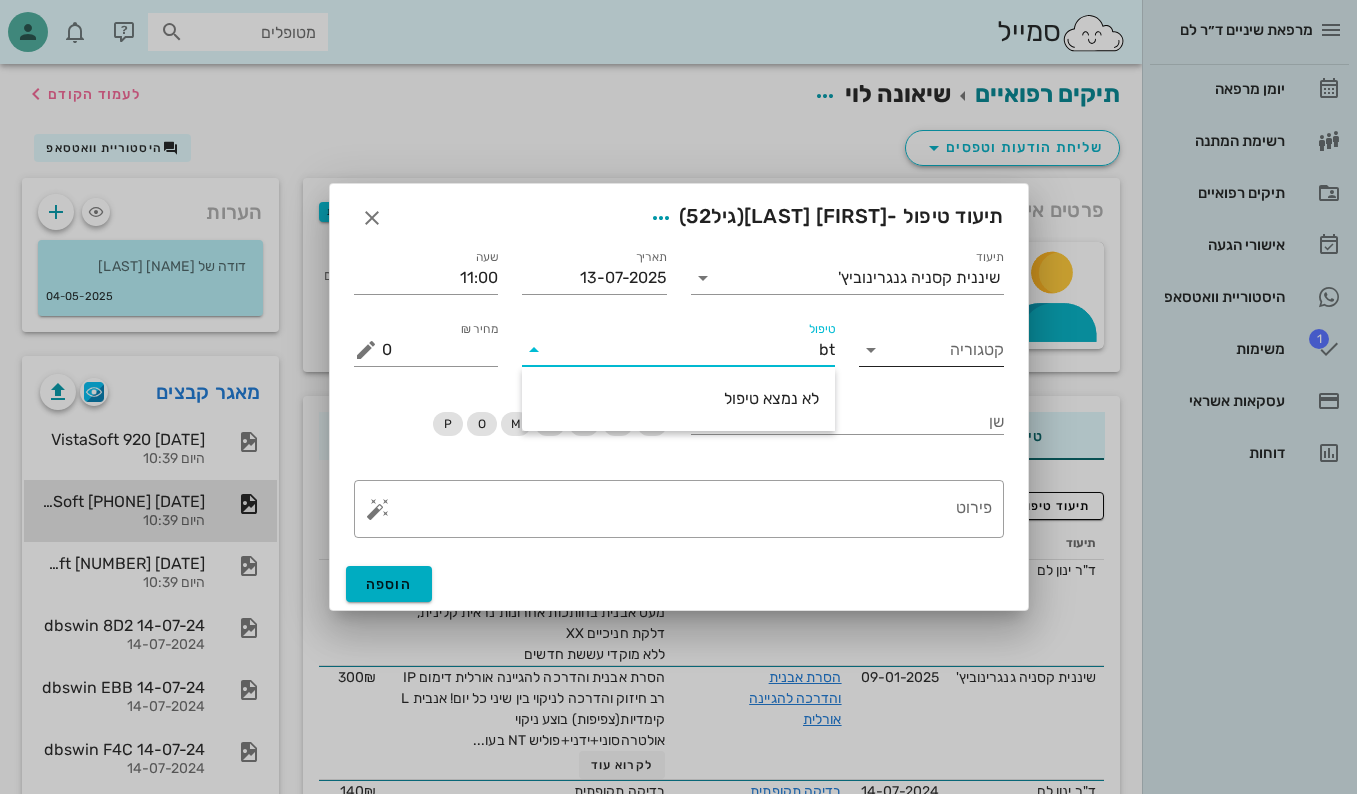 drag, startPoint x: 759, startPoint y: 348, endPoint x: 892, endPoint y: 359, distance: 133.45412 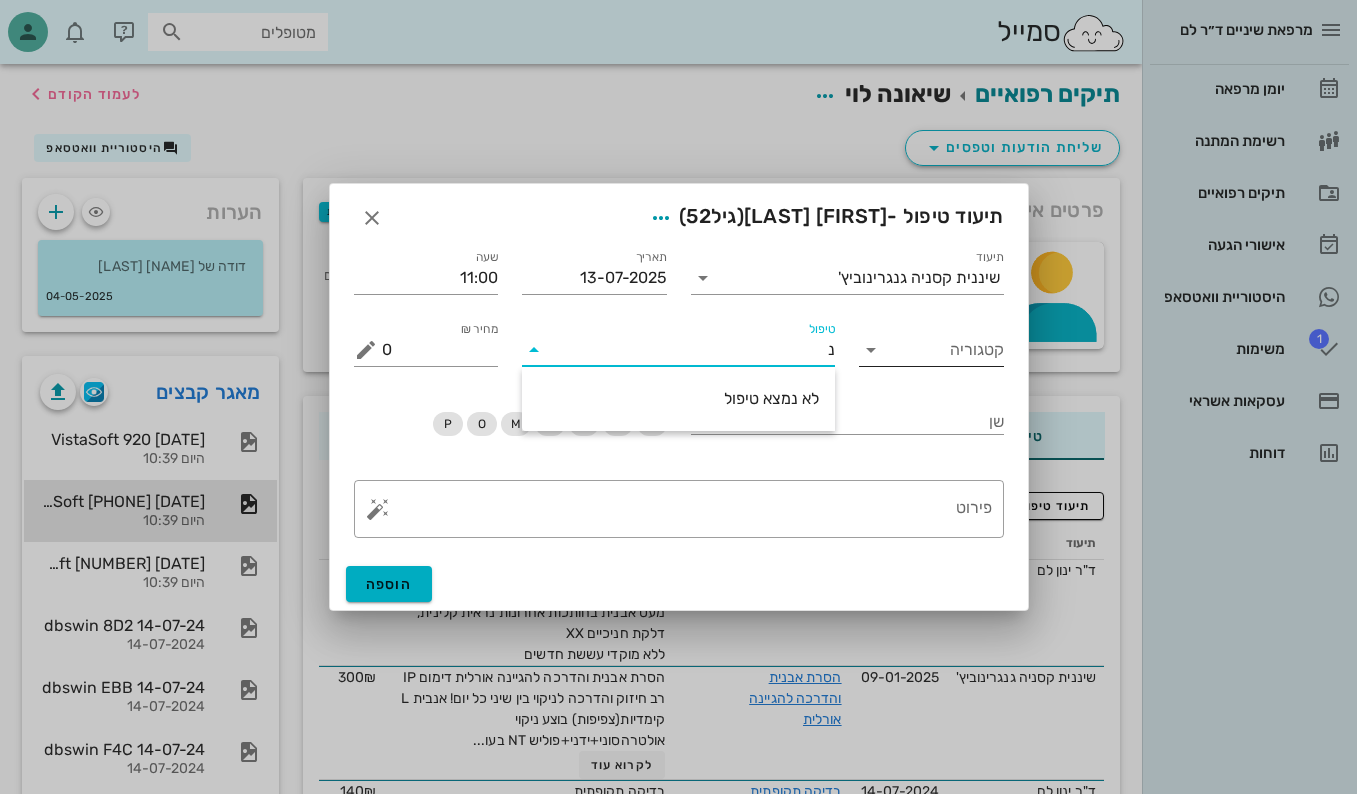 type on "נא" 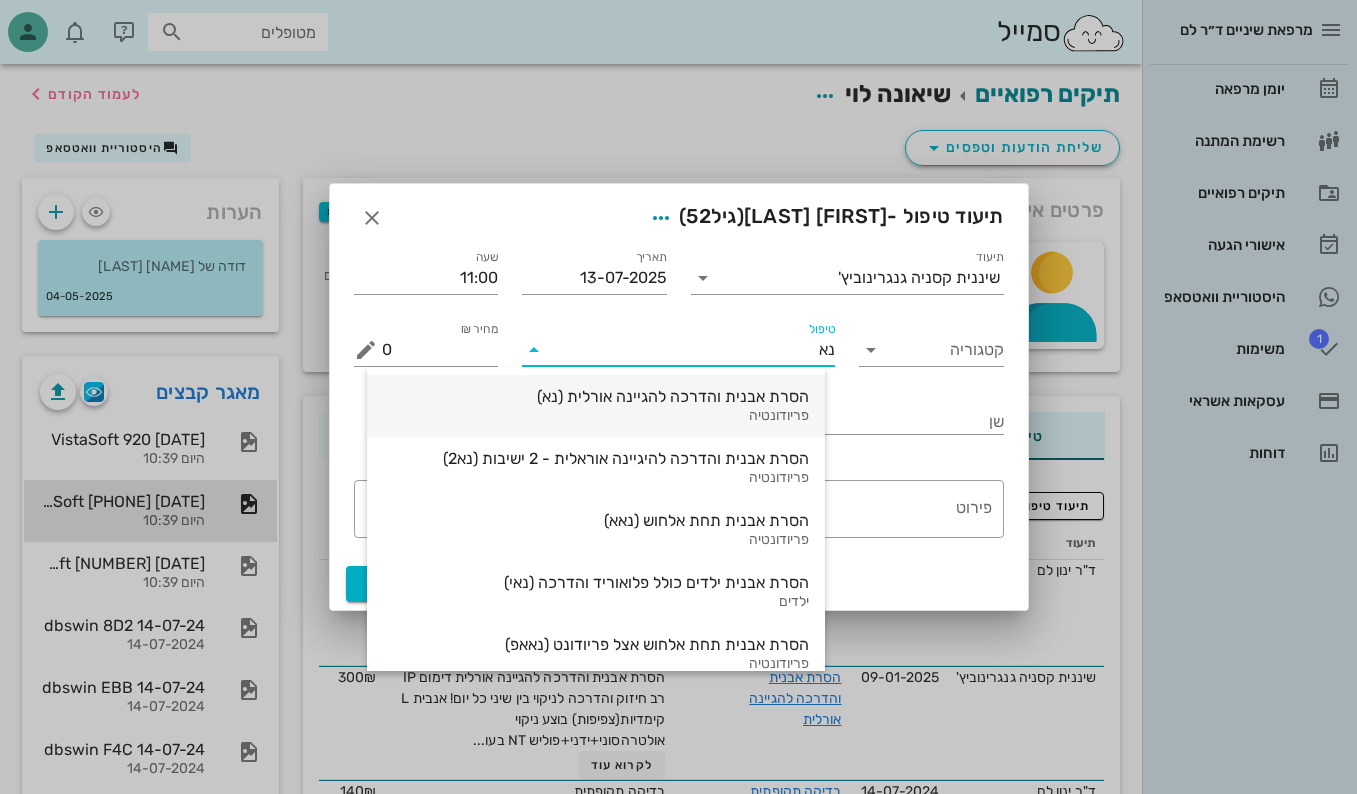 click on "הסרת אבנית והדרכה להגיינה אורלית (נא)" at bounding box center (596, 396) 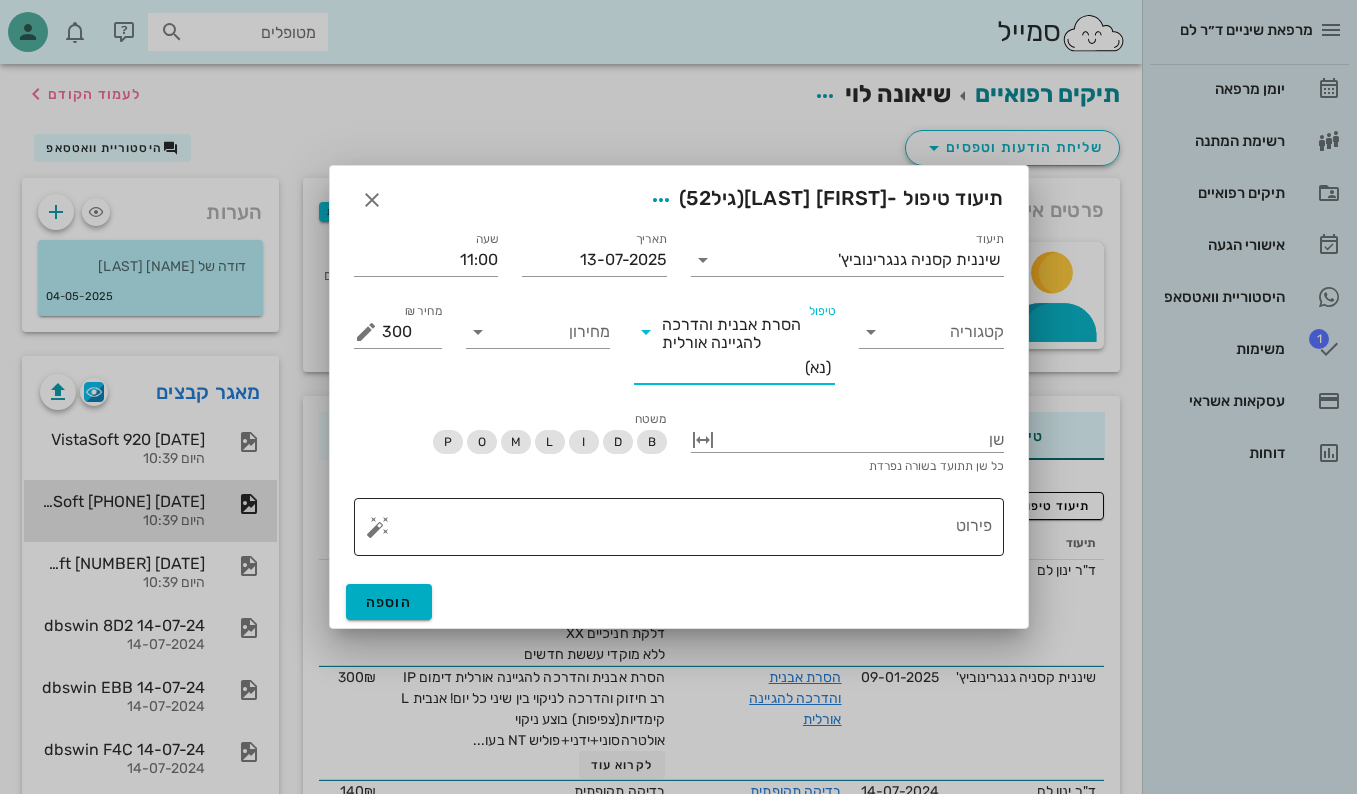 click on "פירוט" at bounding box center (687, 532) 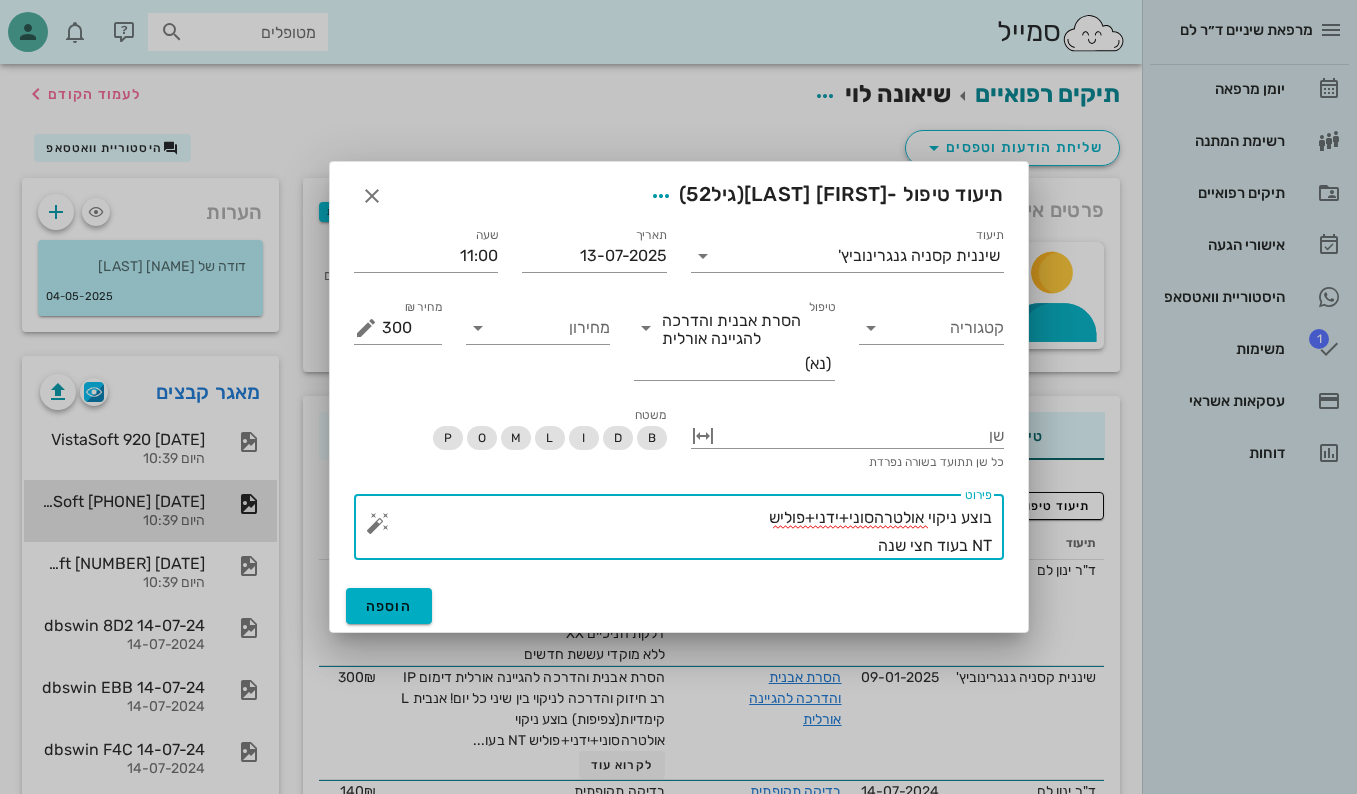 drag, startPoint x: 817, startPoint y: 547, endPoint x: 990, endPoint y: 520, distance: 175.09425 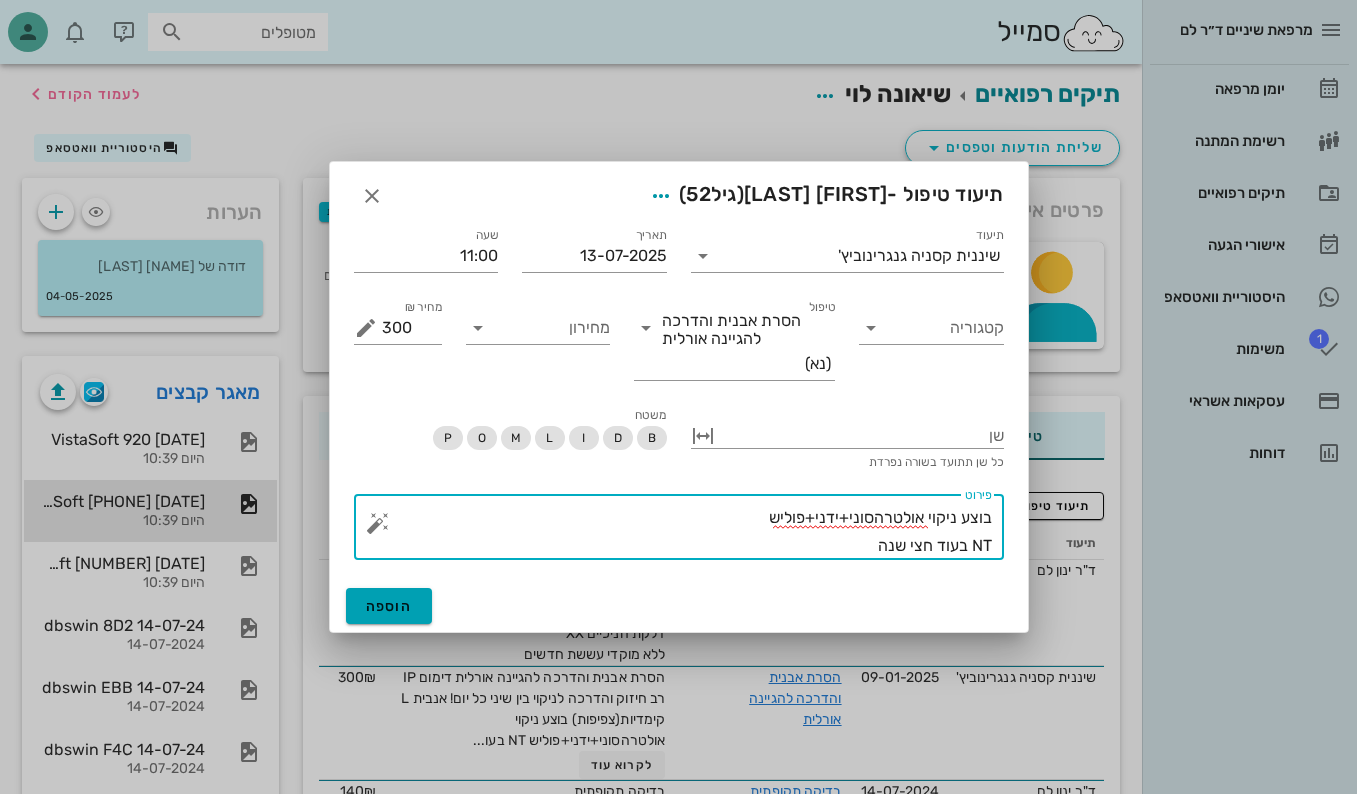 type on "בוצע ניקוי אולטרהסוני+ידני+פוליש
NT בעוד חצי שנה" 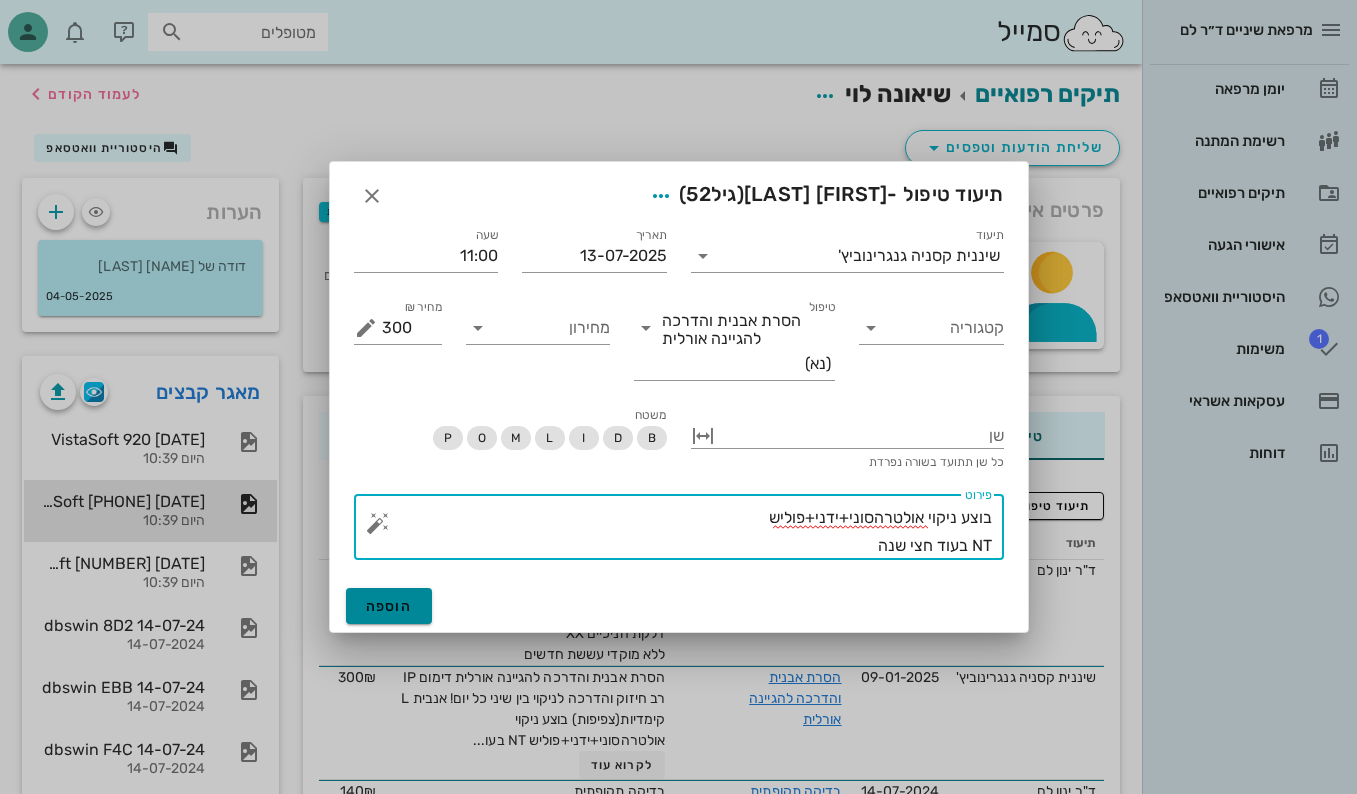 click on "הוספה" at bounding box center (389, 606) 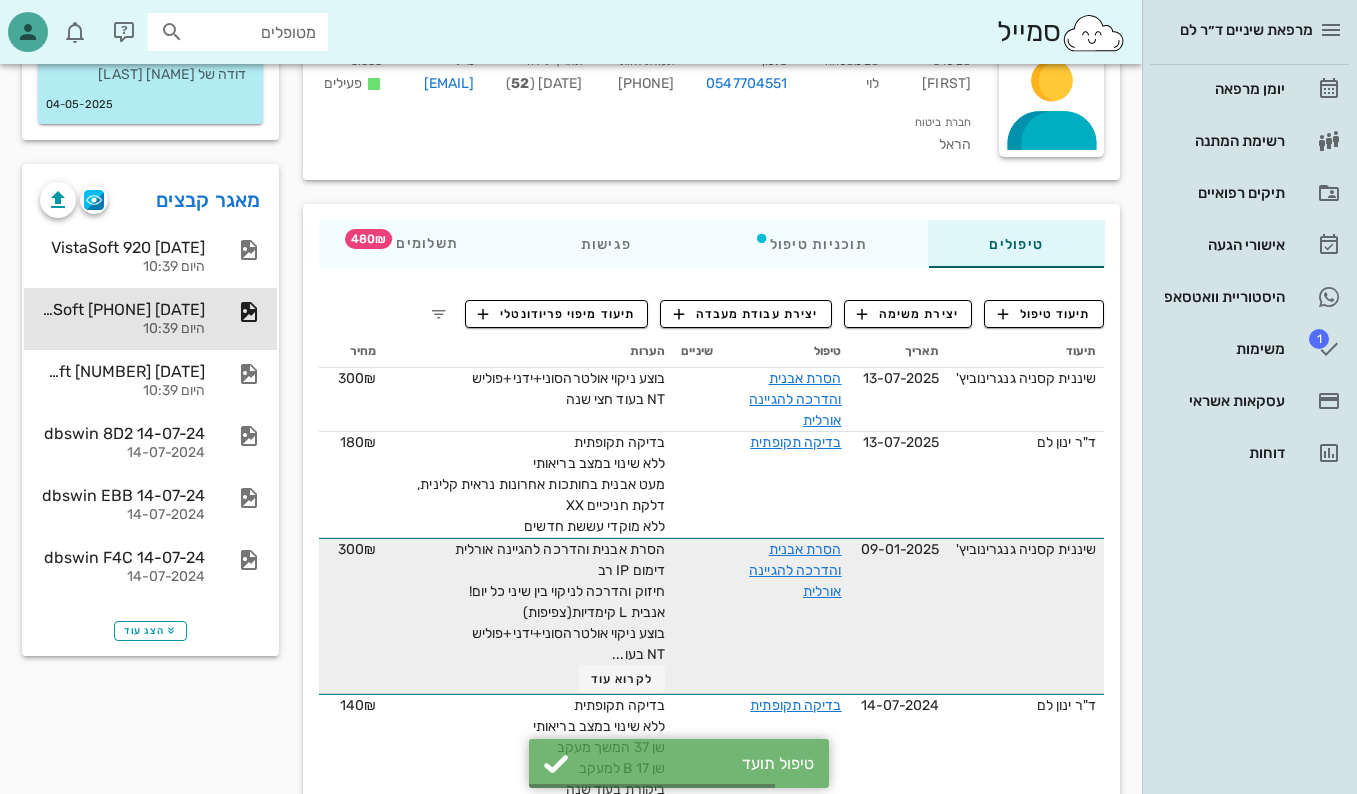 scroll, scrollTop: 200, scrollLeft: 0, axis: vertical 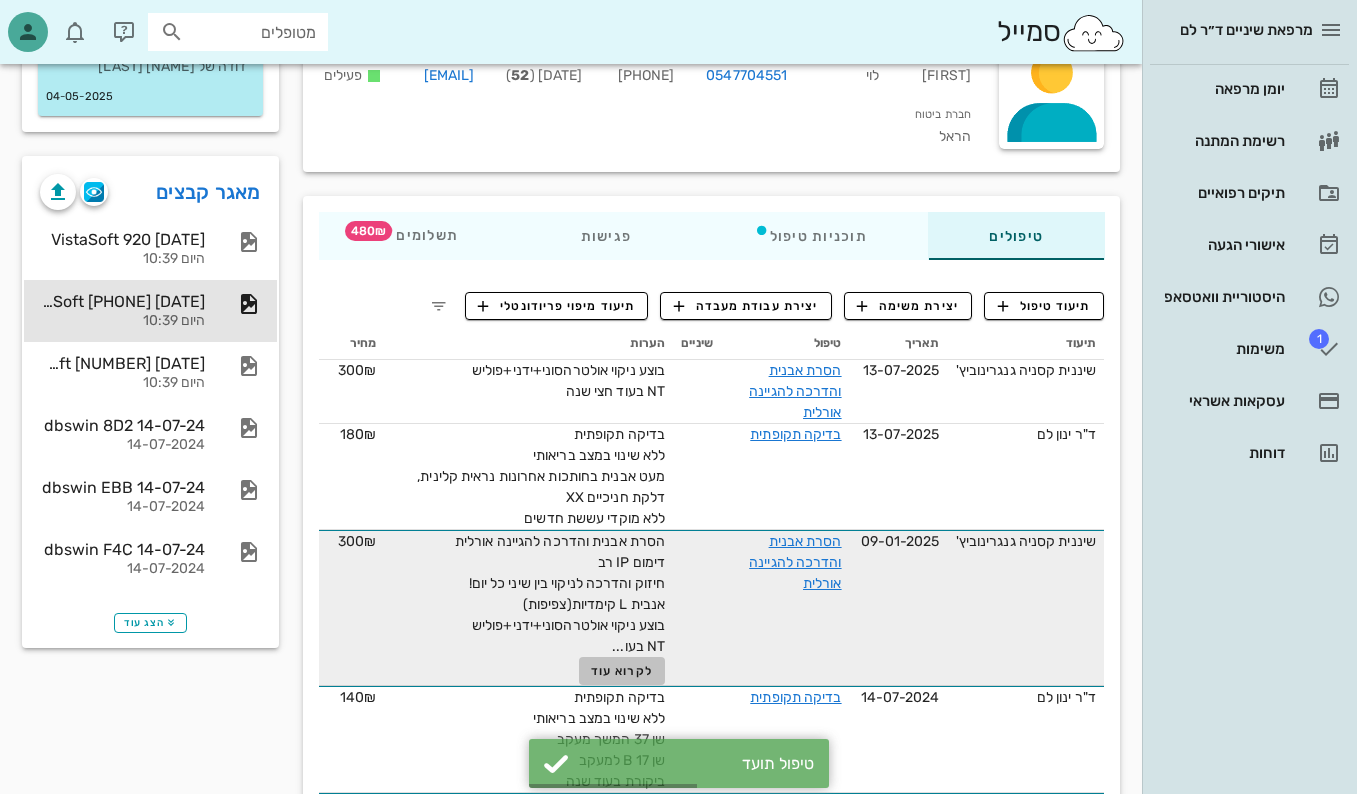 click on "לקרוא עוד" at bounding box center (622, 671) 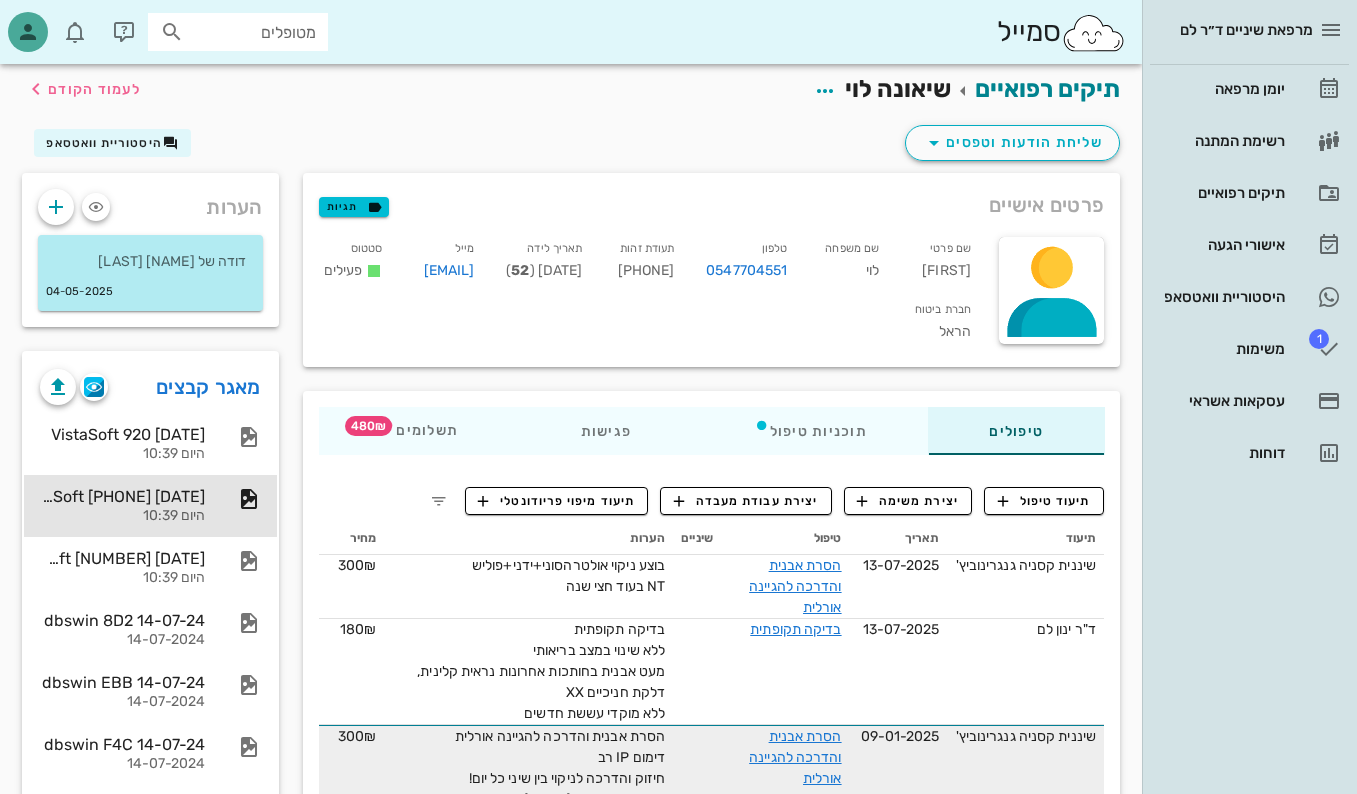 scroll, scrollTop: 0, scrollLeft: 0, axis: both 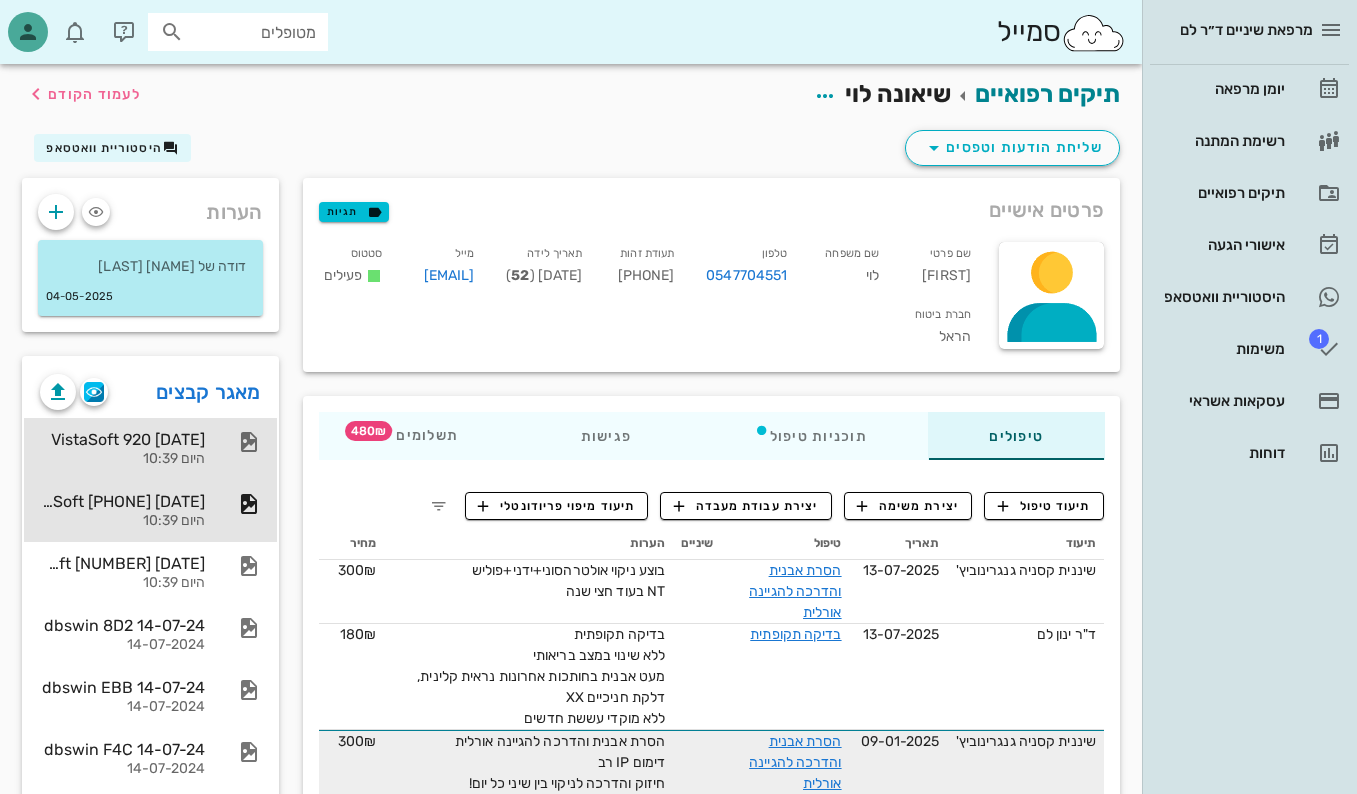 click on "VistaSoft 920 [DATE]" at bounding box center (122, 439) 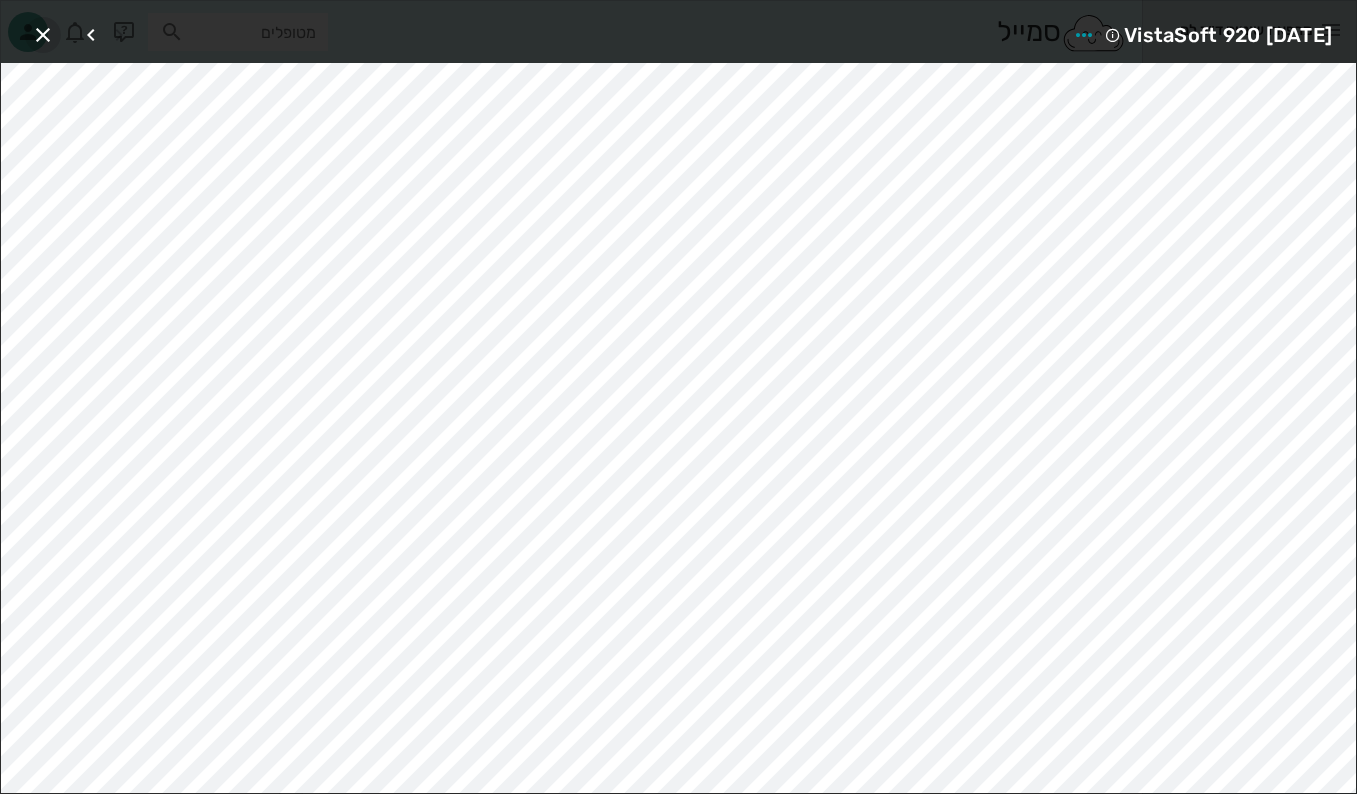 click at bounding box center (43, 35) 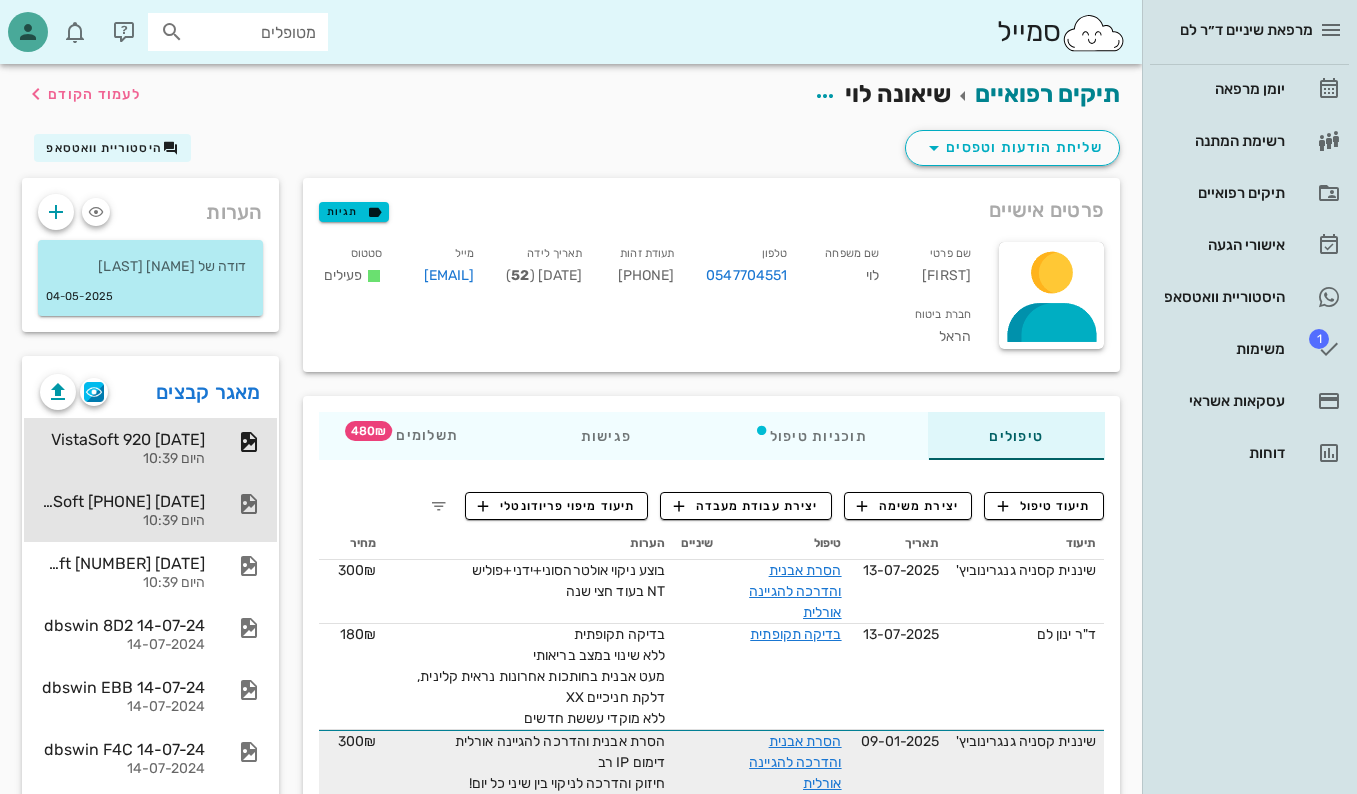 click on "VistaSoft [PHONE] [DATE]" at bounding box center (122, 501) 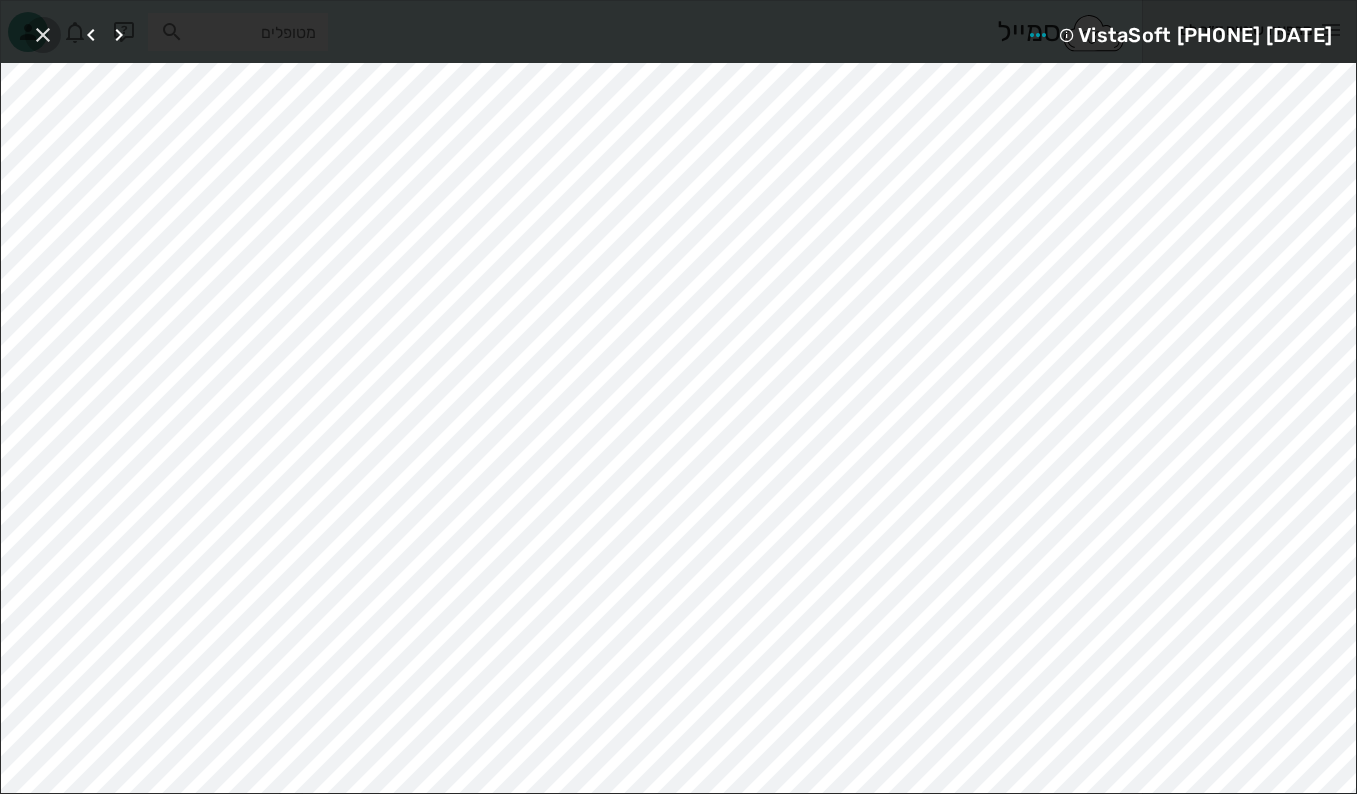 click at bounding box center (43, 35) 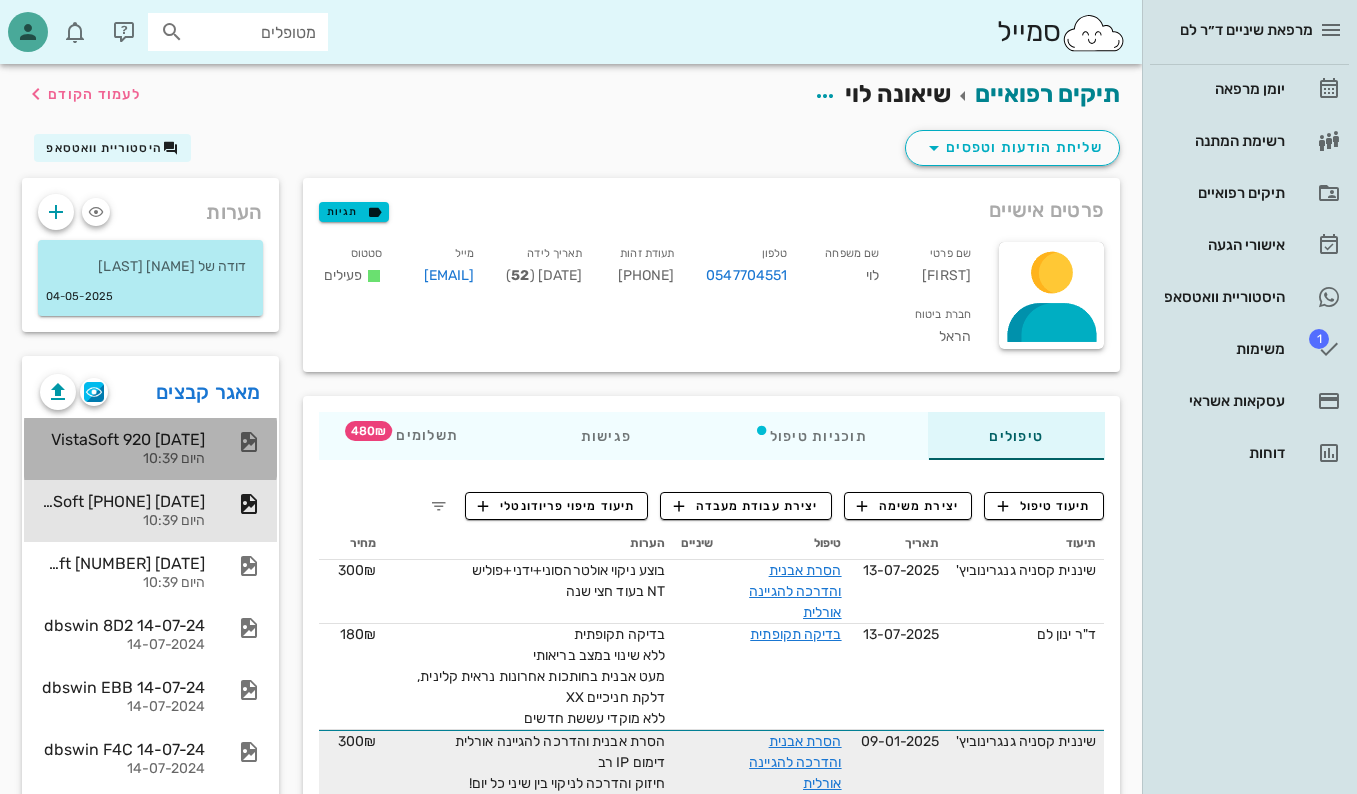 click on "היום 10:39" at bounding box center (122, 459) 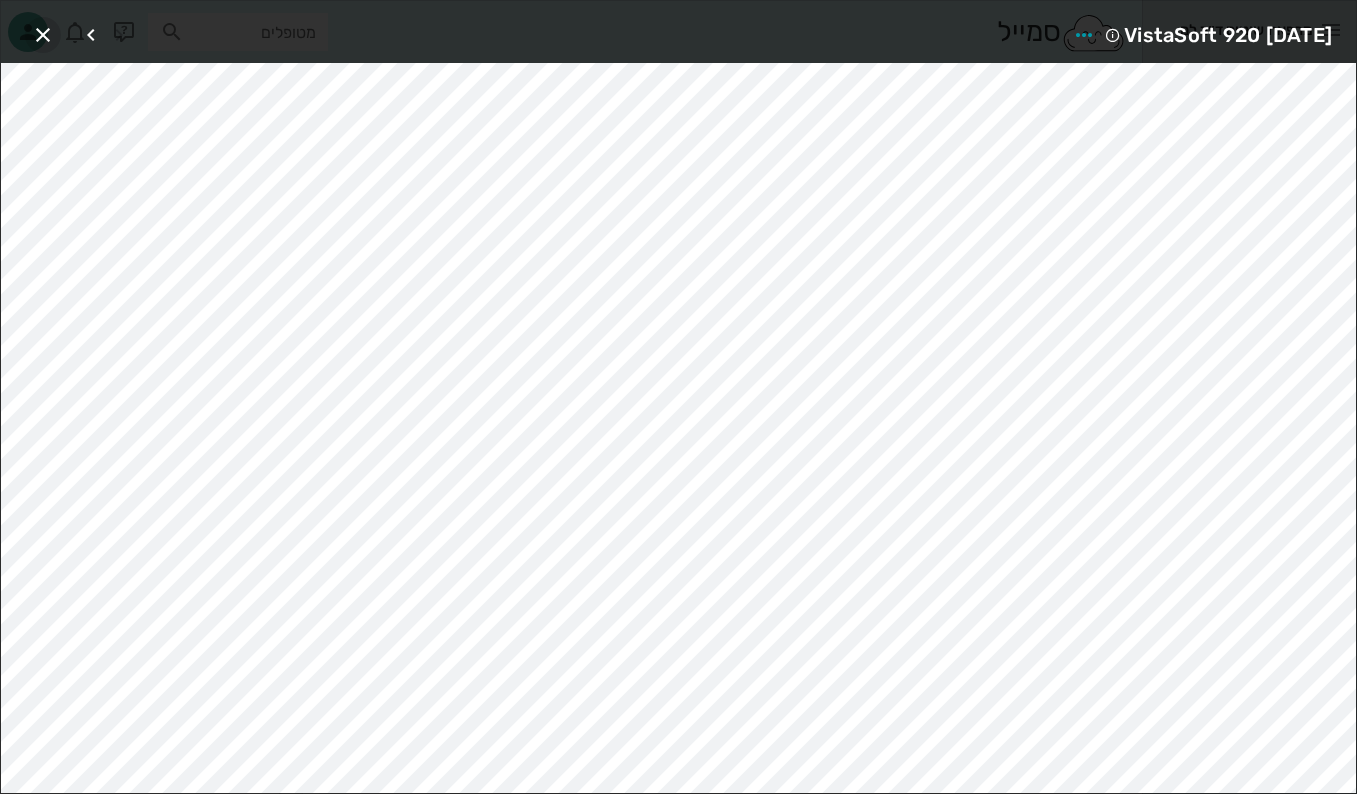 click at bounding box center (43, 35) 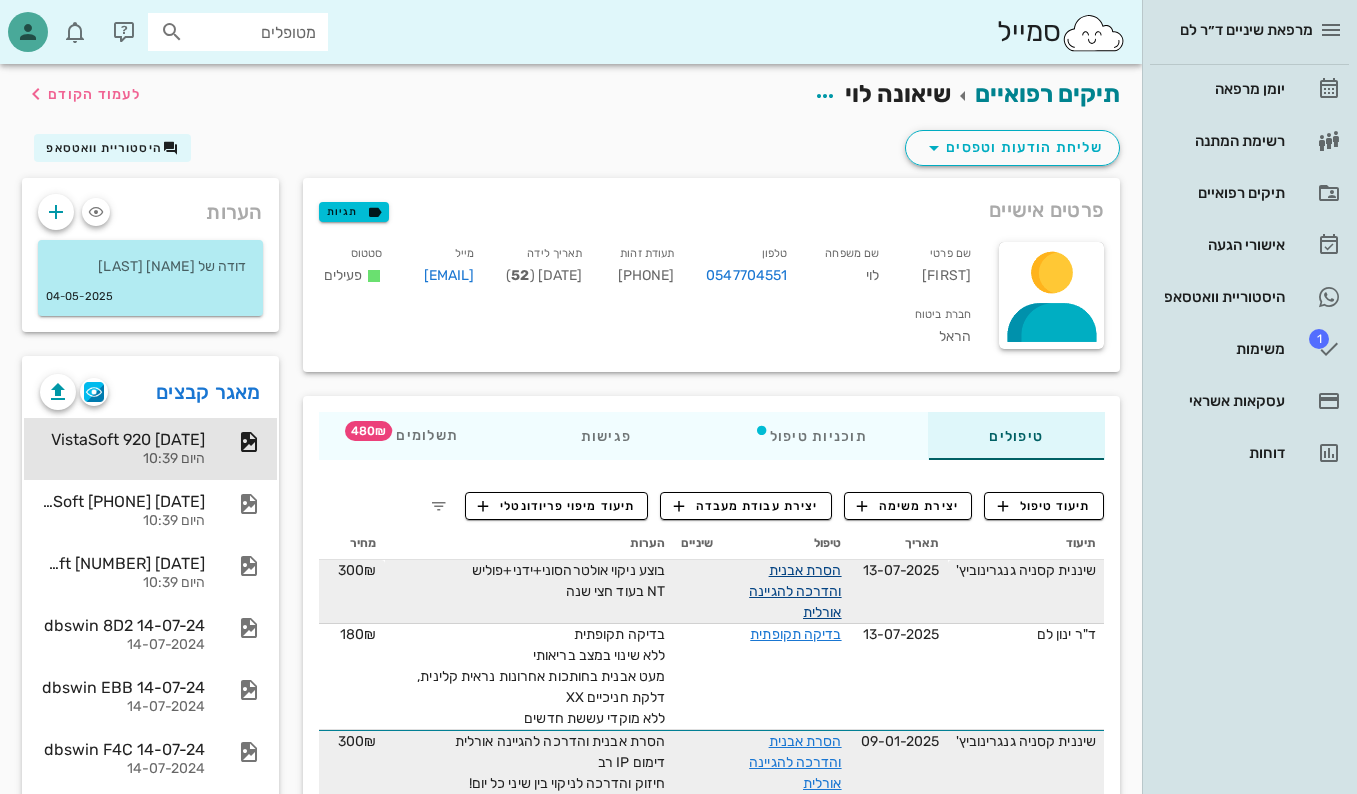 click on "הסרת אבנית והדרכה להגיינה אורלית" at bounding box center [795, 591] 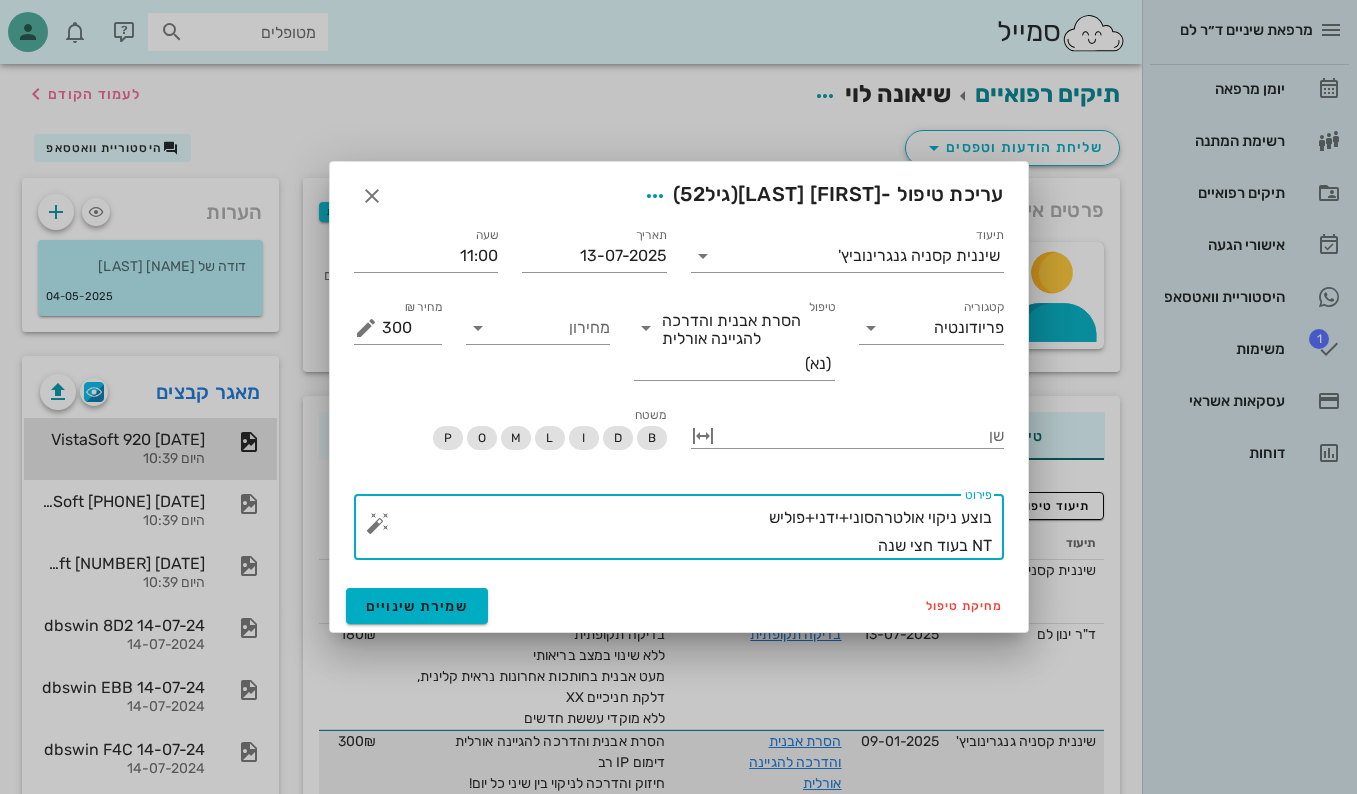 click on "בוצע ניקוי אולטרהסוני+ידני+פוליש
NT בעוד חצי שנה" at bounding box center (687, 532) 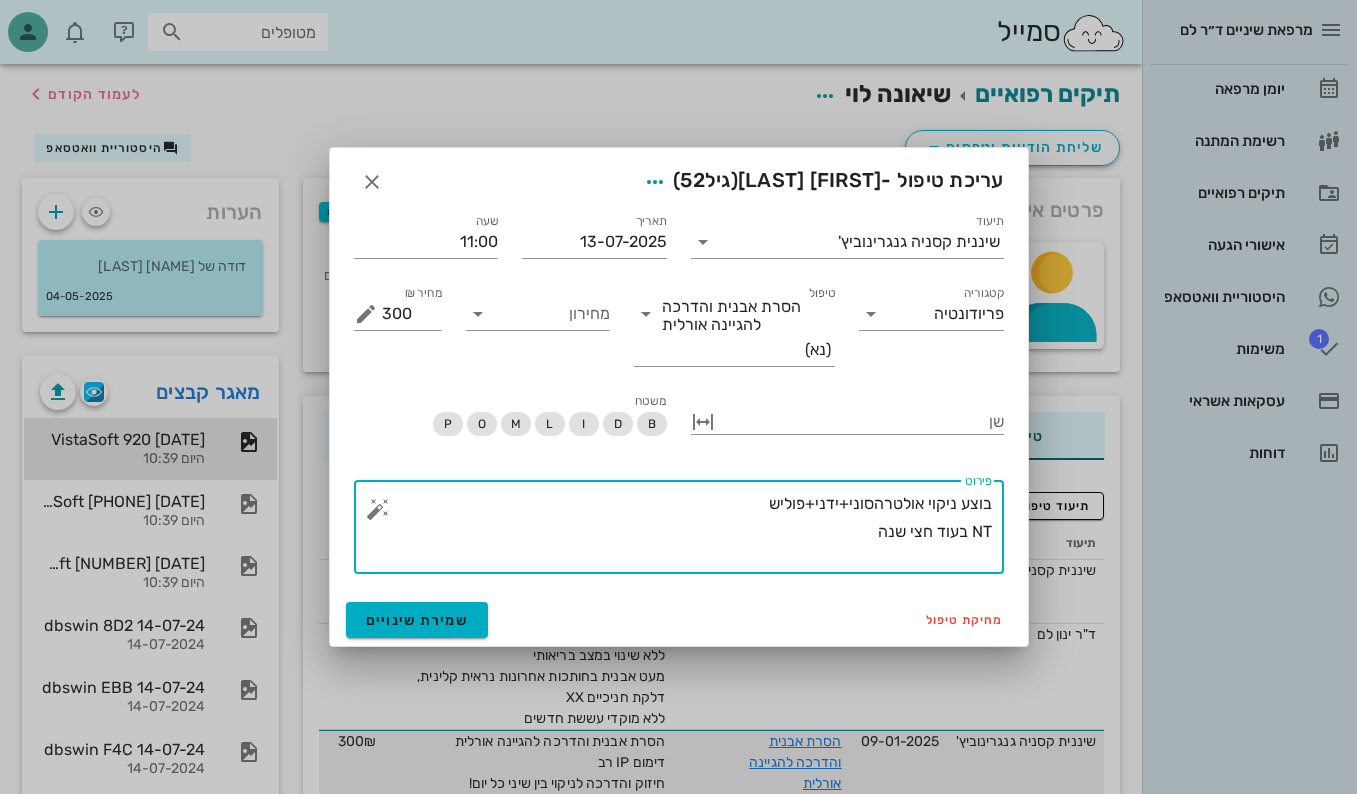 click on "בוצע ניקוי אולטרהסוני+ידני+פוליש
NT בעוד חצי שנה" at bounding box center [687, 532] 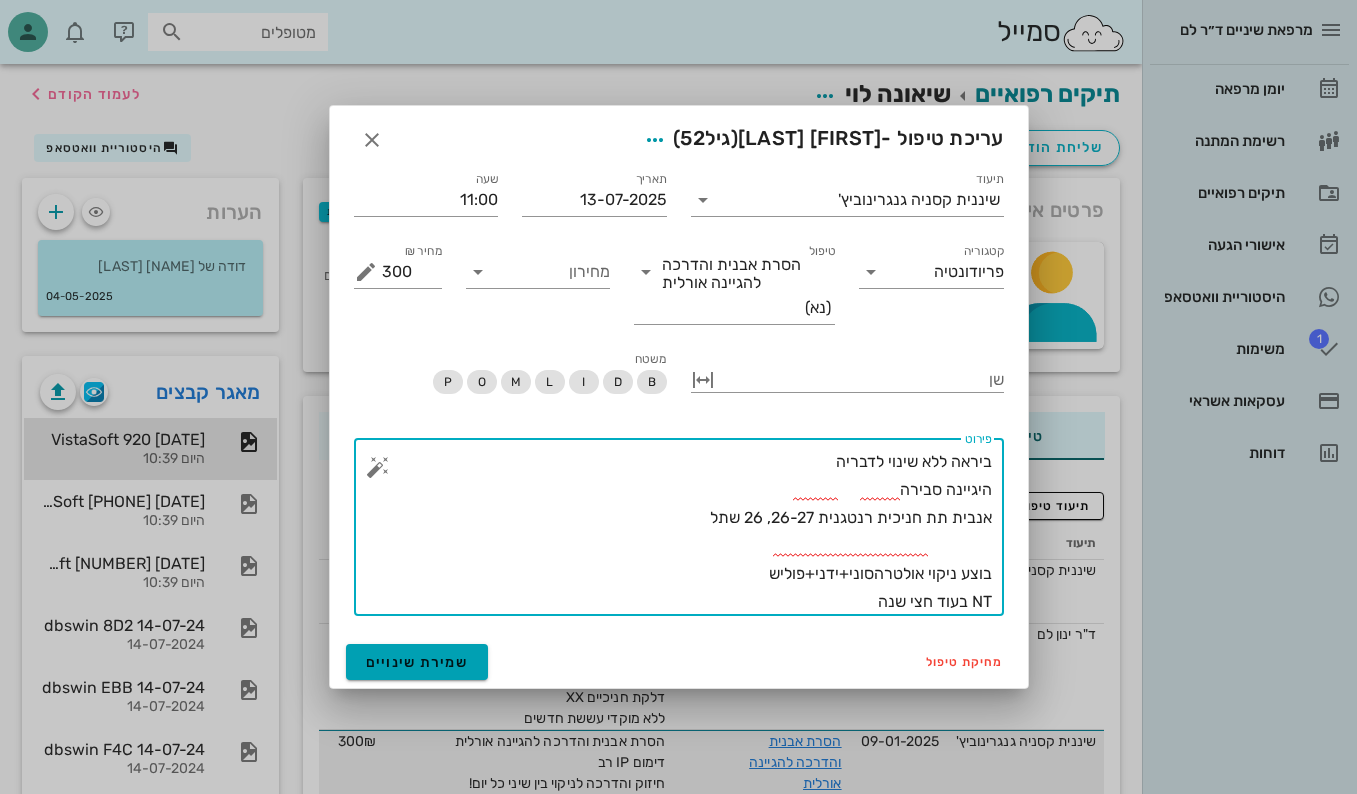 type on "ביראה ללא שינוי לדבריה
היגיינה סבירה
אנבית תת חניכית רנטגנית 26-27, 26 שתל
בוצע ניקוי אולטרהסוני+ידני+פוליש
NT בעוד חצי שנה" 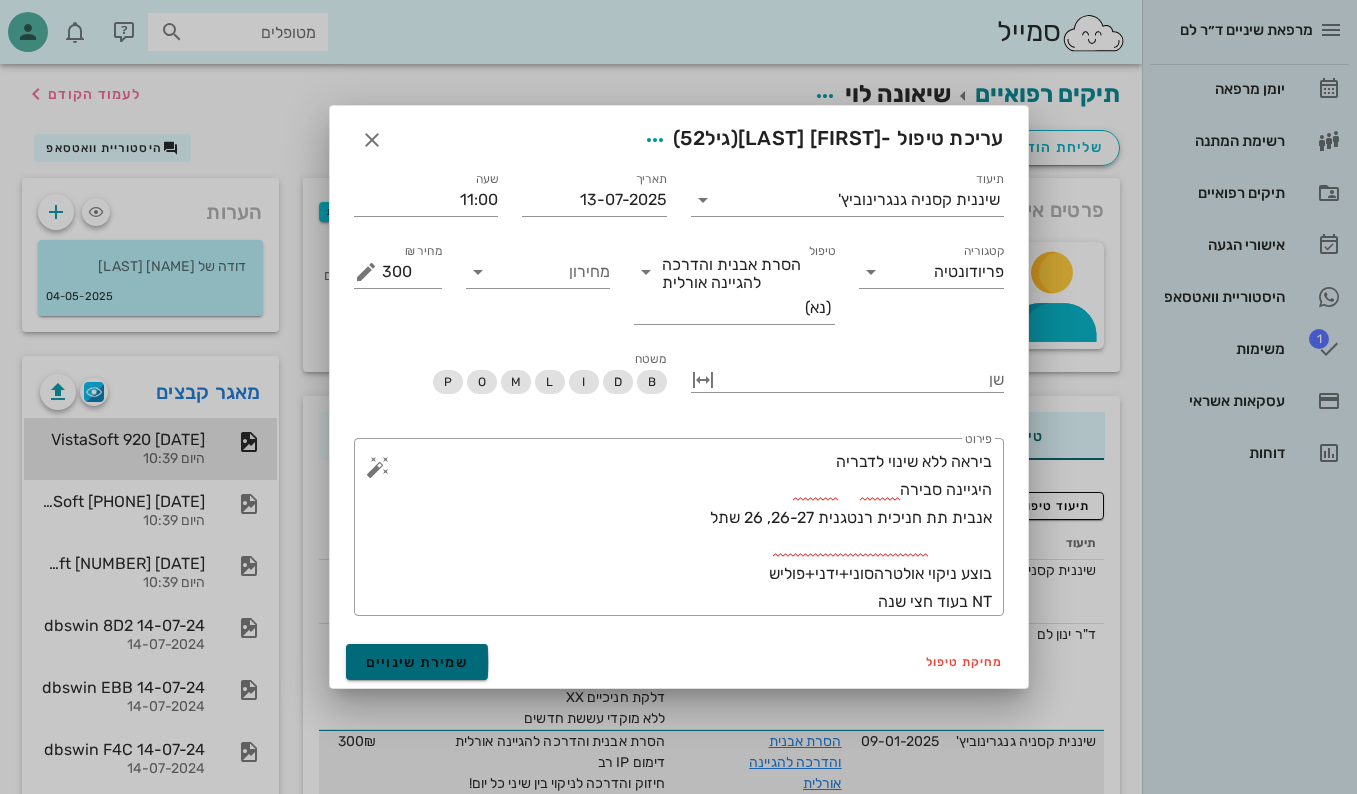 click on "שמירת שינויים" at bounding box center [417, 662] 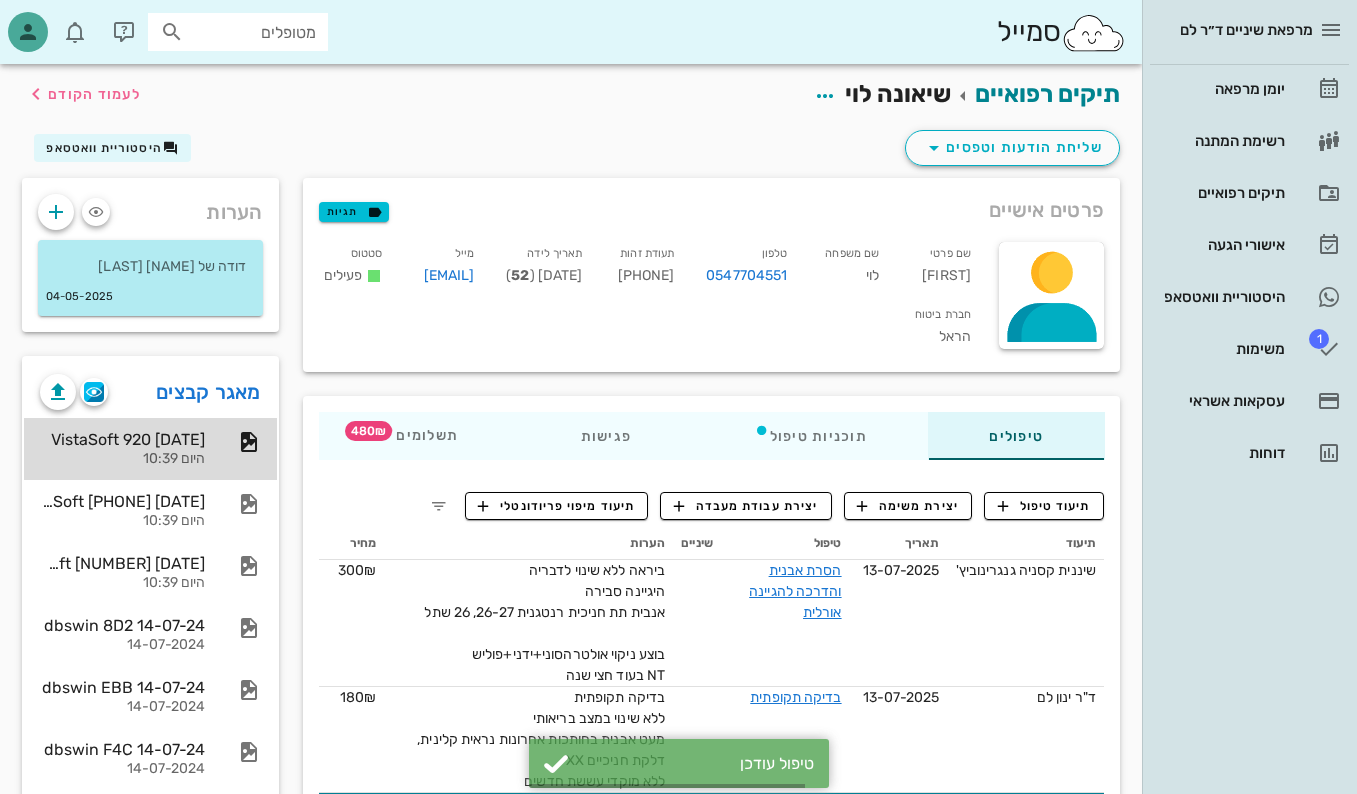 click on "היום 10:39" at bounding box center (122, 459) 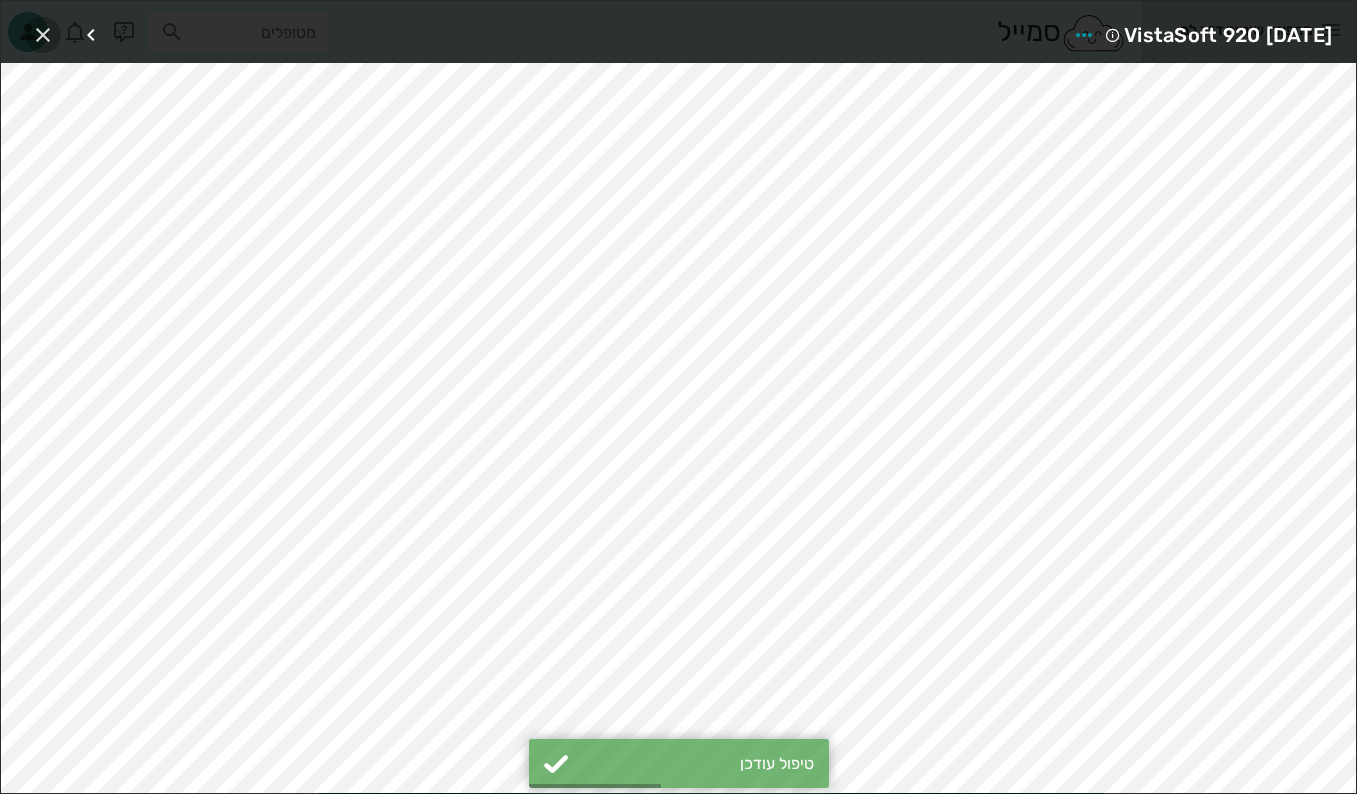 click at bounding box center [43, 35] 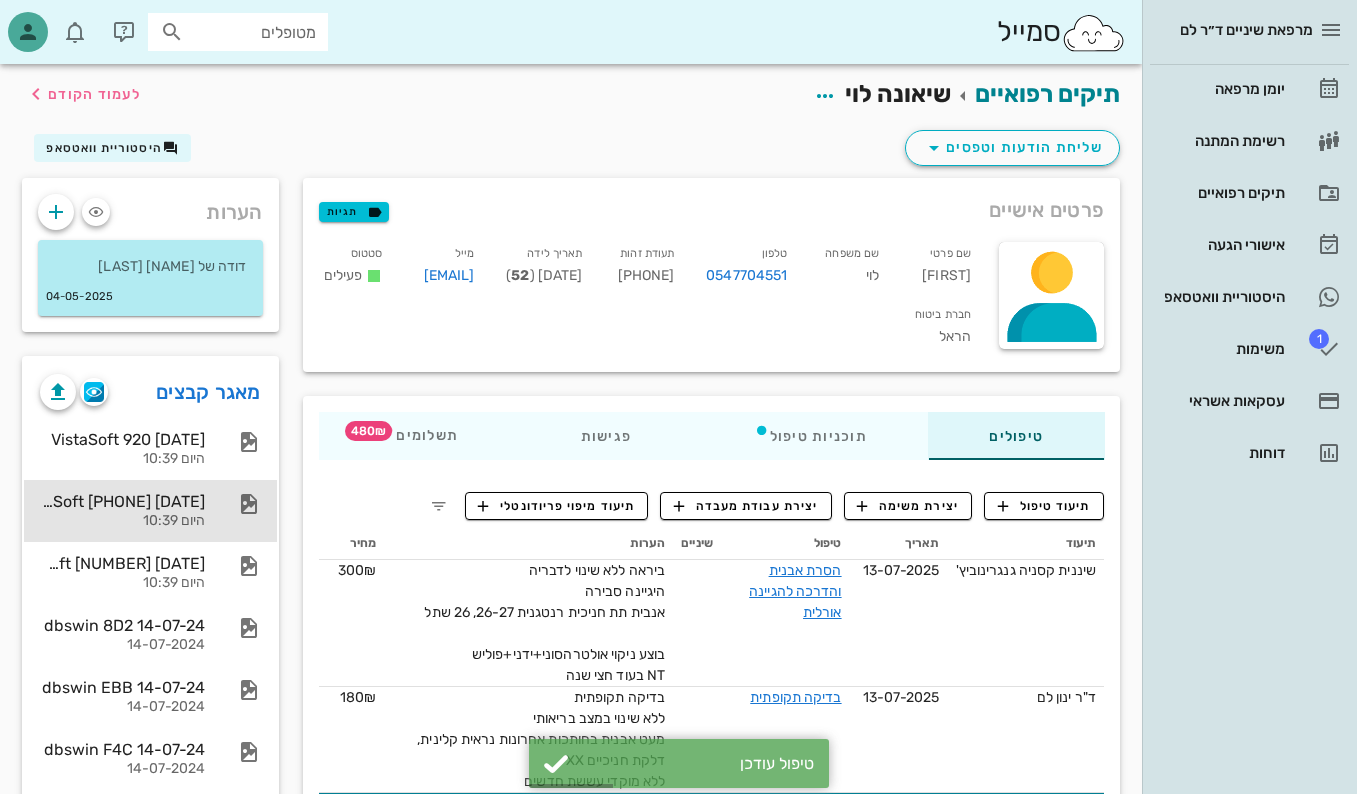 click on "VistaSoft 916 [DATE] היום 10:39" at bounding box center (122, 511) 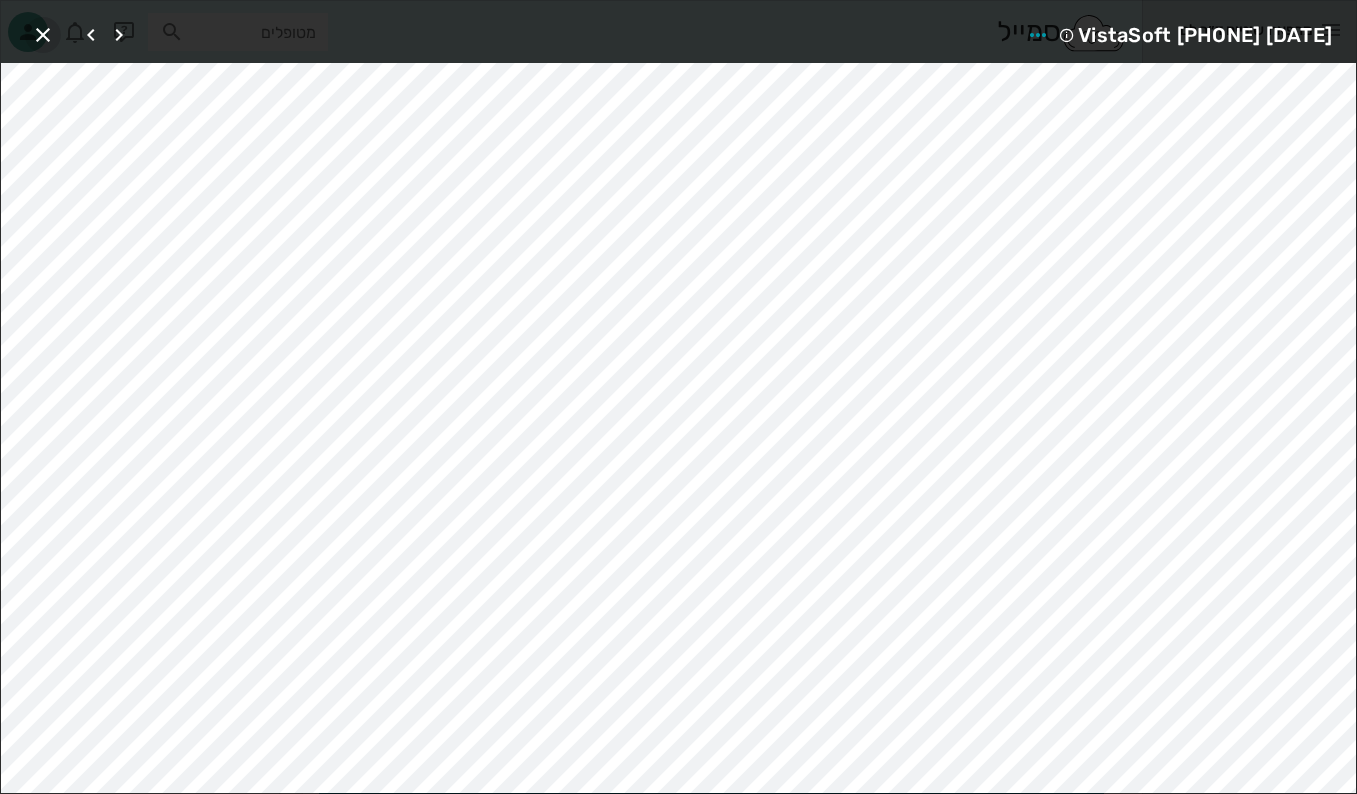 click at bounding box center [43, 35] 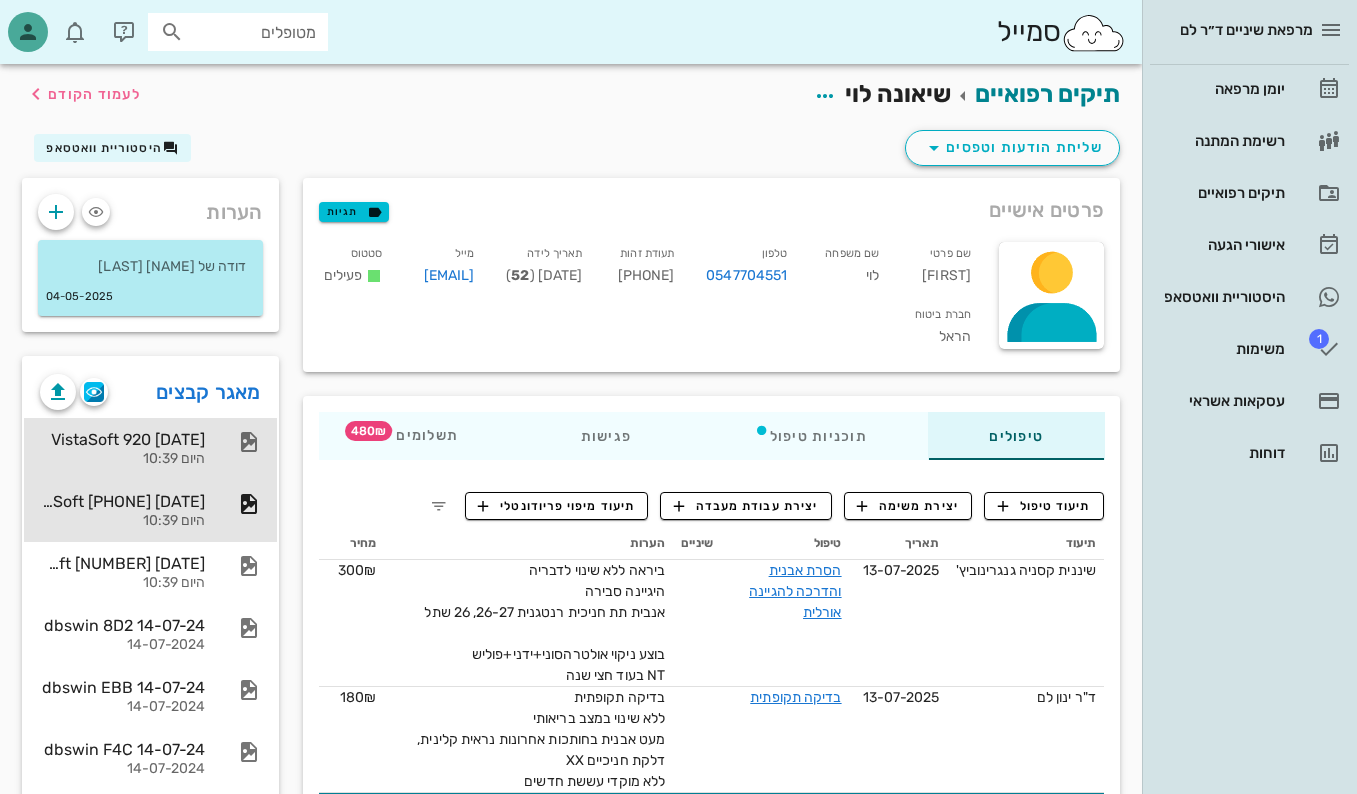 click on "היום 10:39" at bounding box center [122, 459] 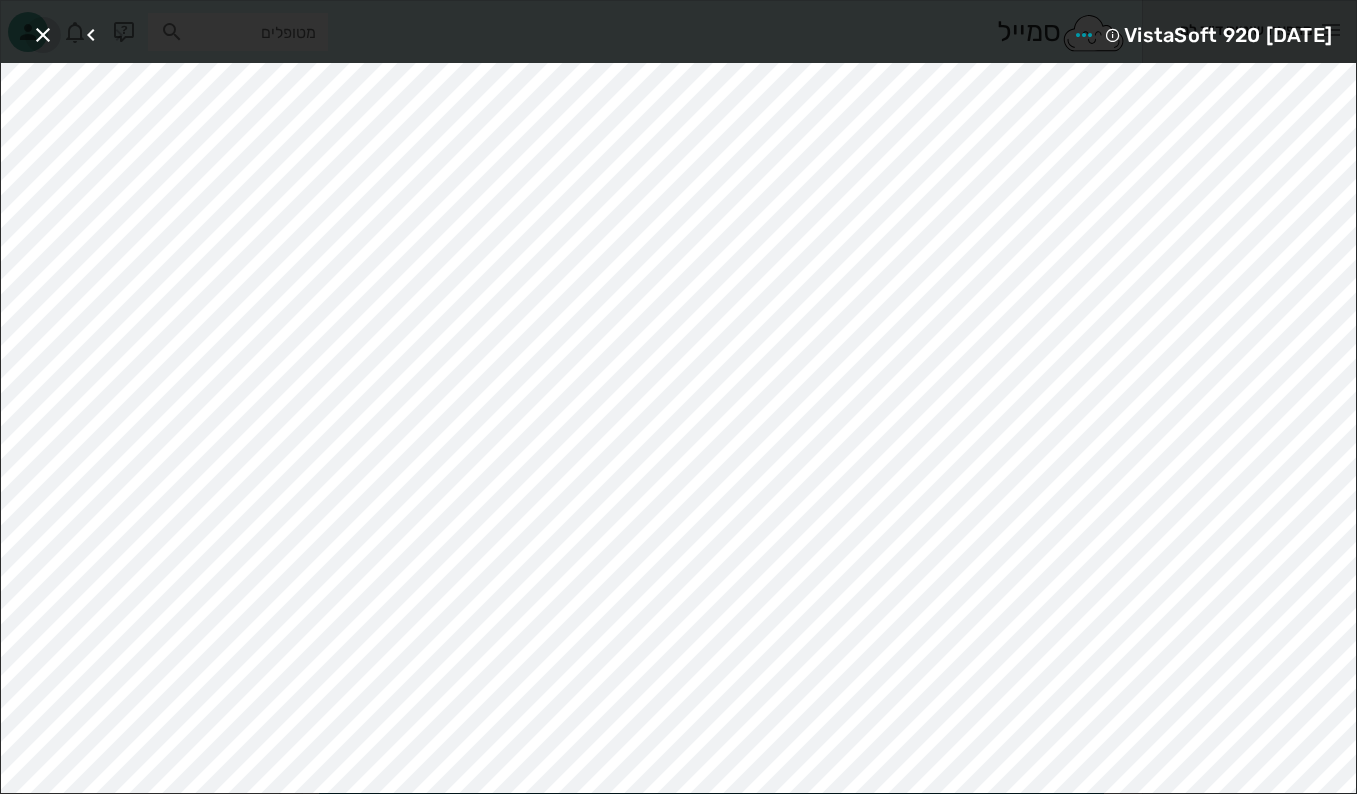 click at bounding box center [43, 35] 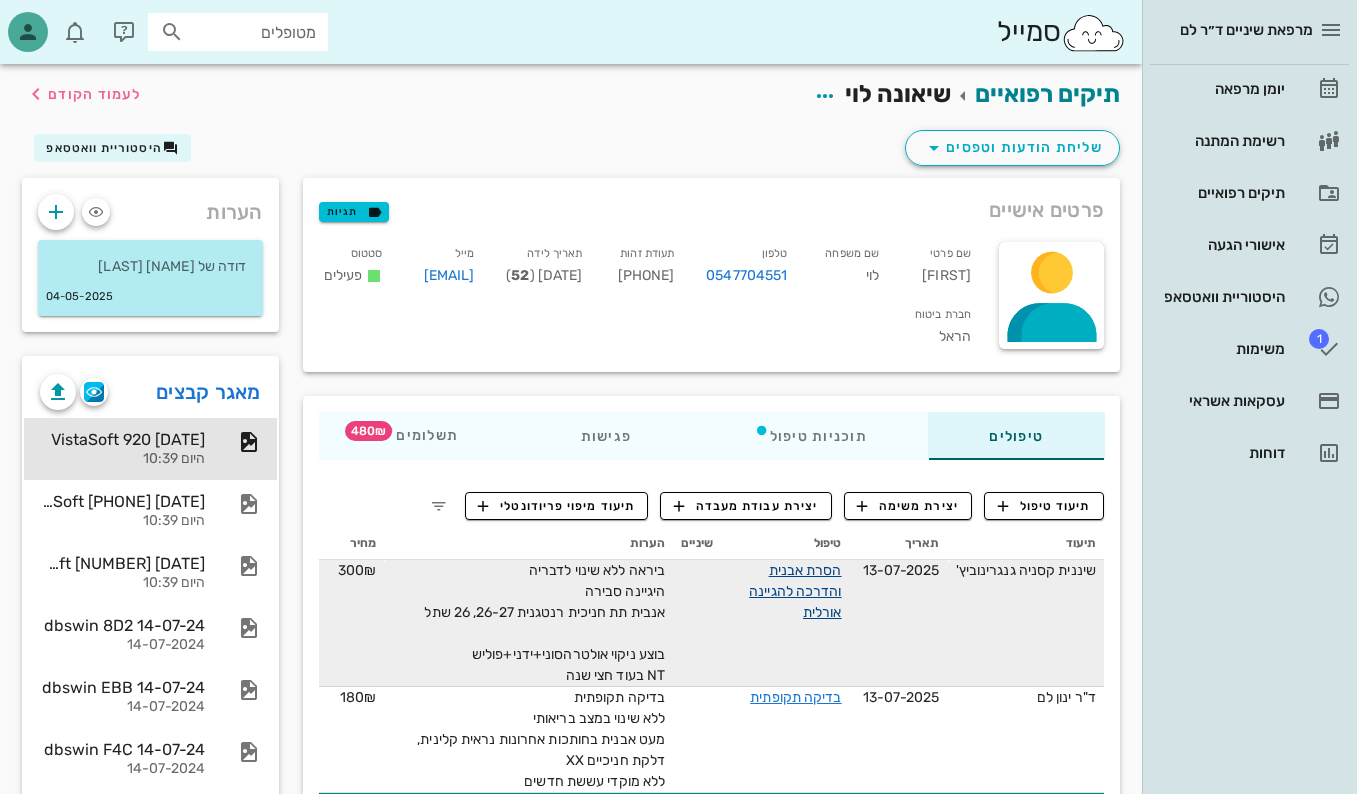 click on "הסרת אבנית והדרכה להגיינה אורלית" at bounding box center (795, 591) 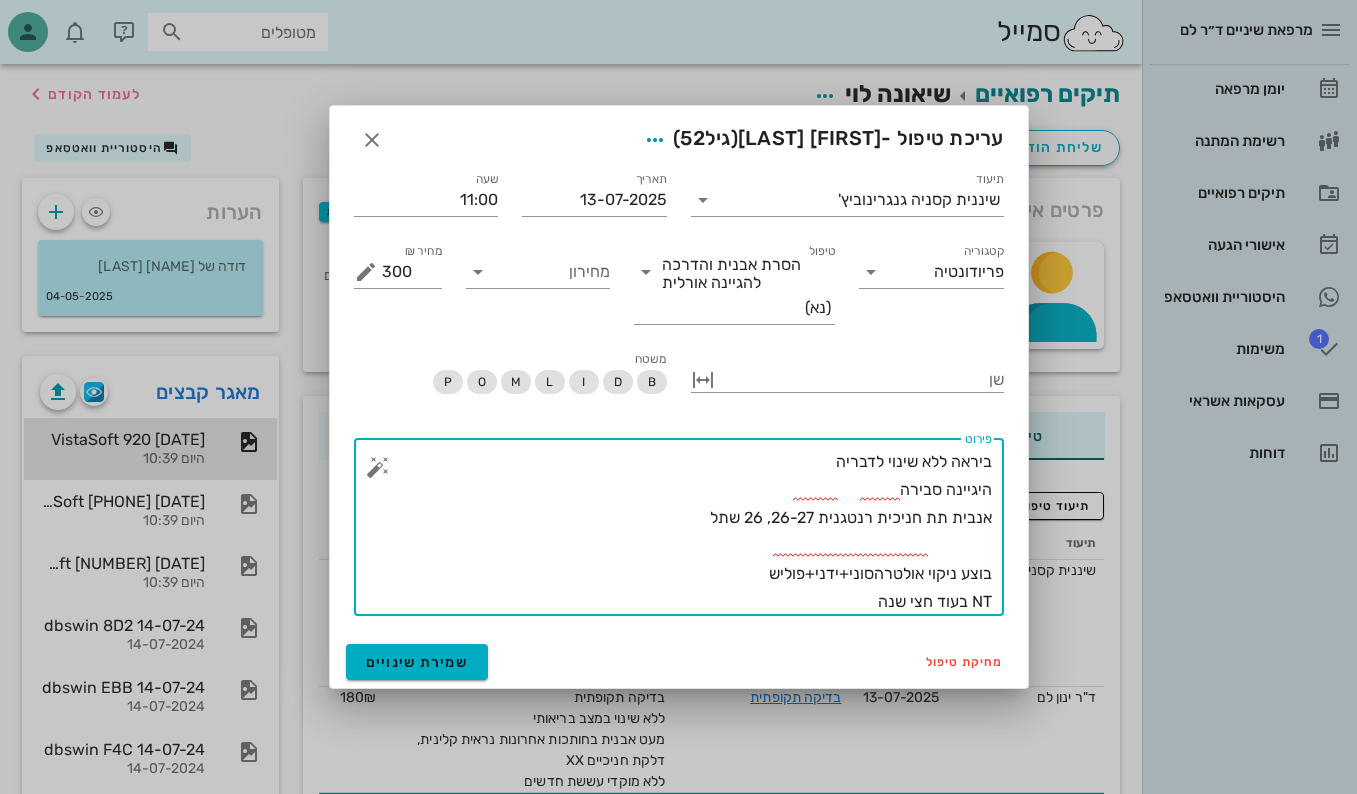 click on "ביראה ללא שינוי לדבריה
היגיינה סבירה
אנבית תת חניכית רנטגנית 26-27, 26 שתל
בוצע ניקוי אולטרהסוני+ידני+פוליש
NT בעוד חצי שנה" at bounding box center [687, 532] 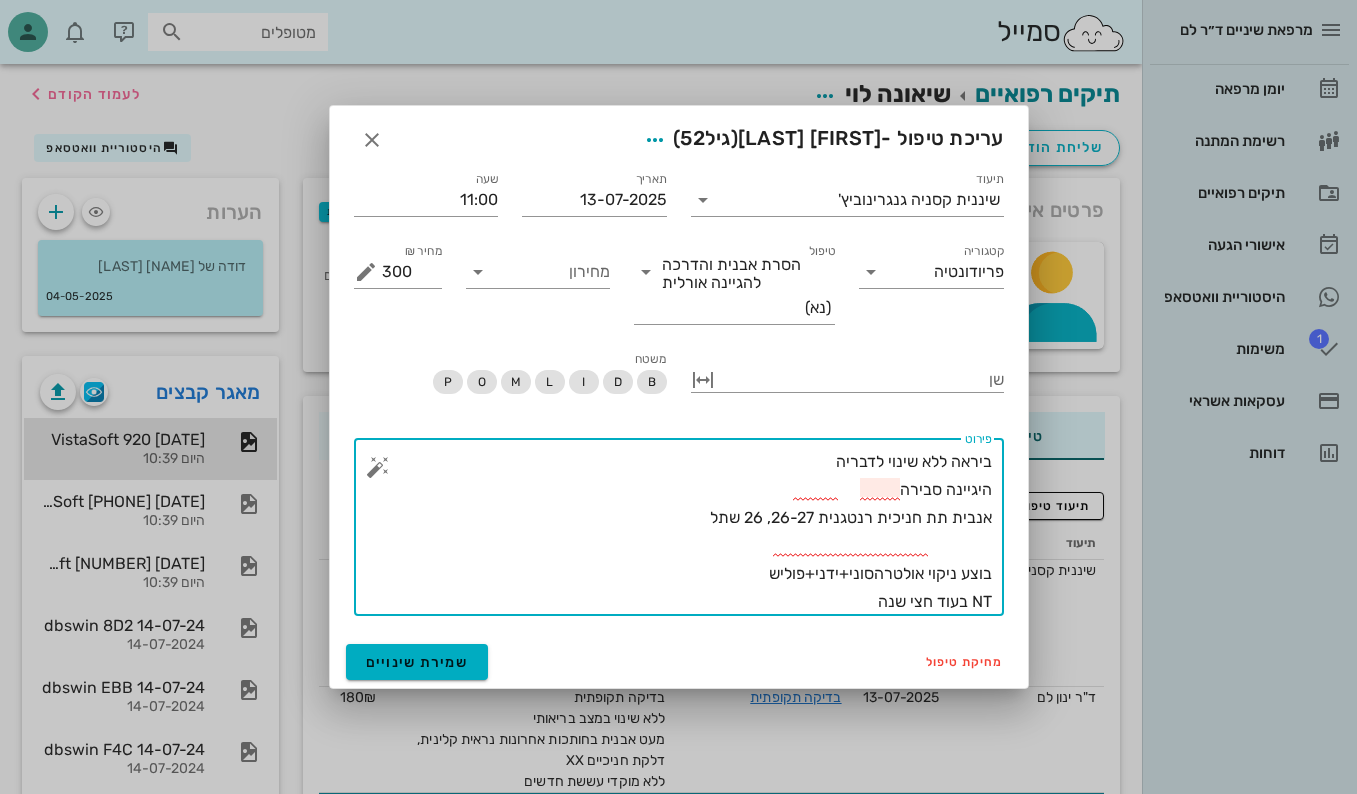 drag, startPoint x: 978, startPoint y: 526, endPoint x: 979, endPoint y: 511, distance: 15.033297 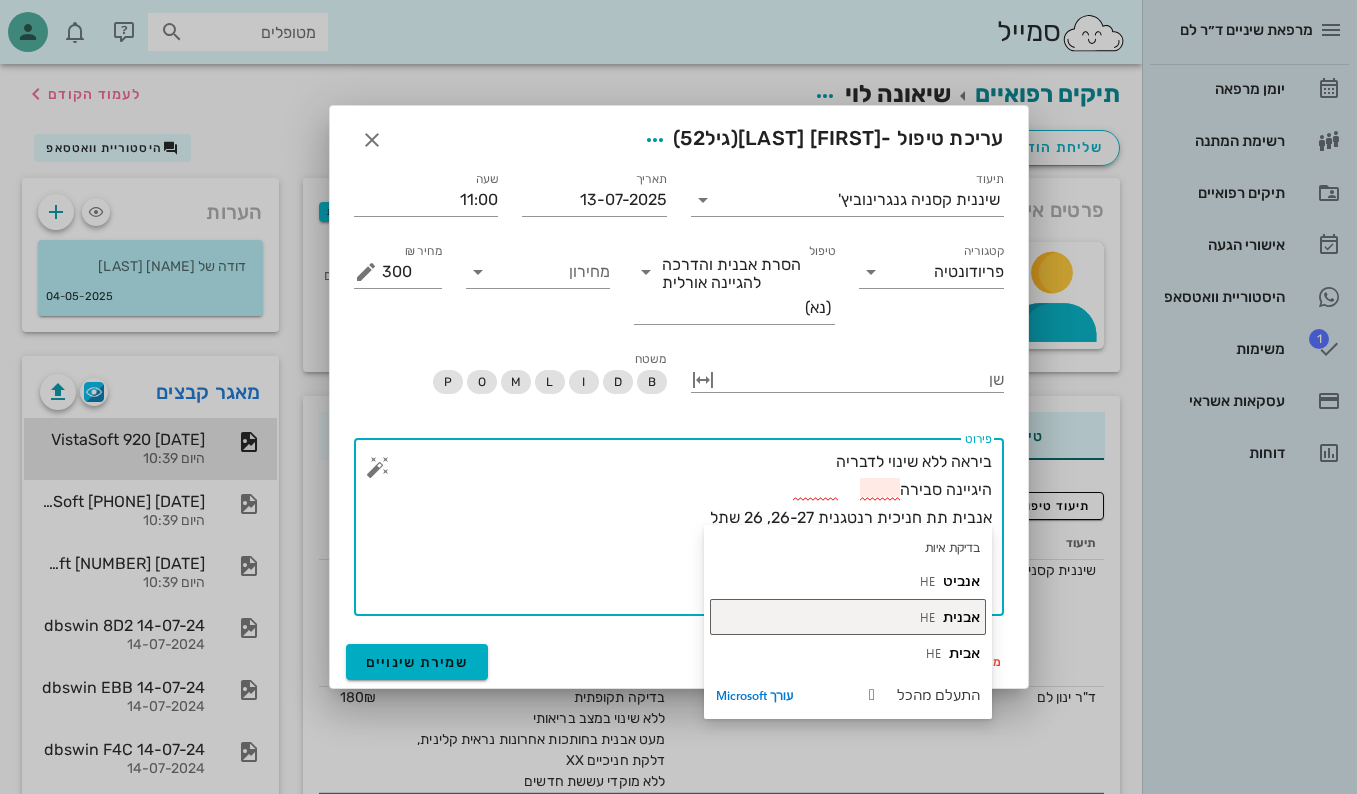 click on "אבנית HE" at bounding box center (848, 617) 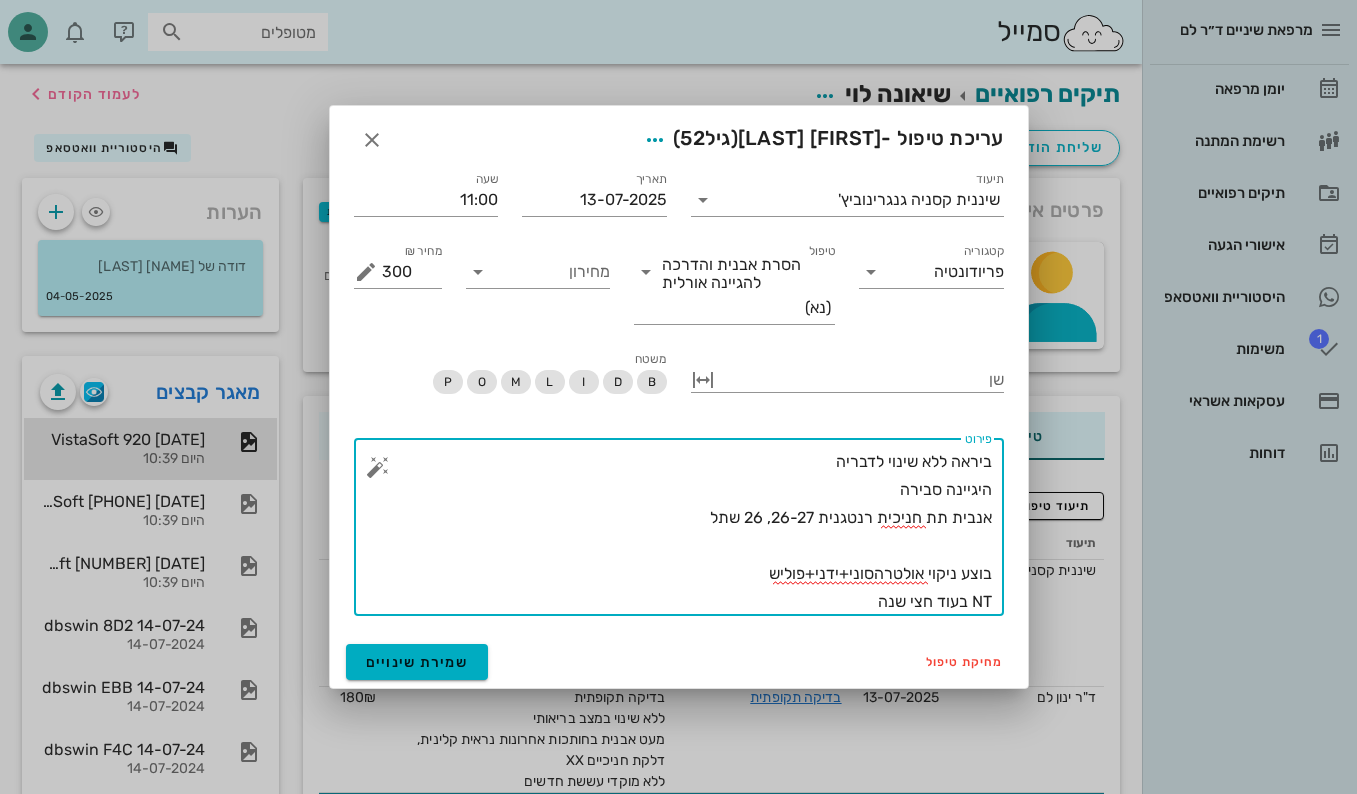 click on "ביראה ללא שינוי לדבריה
היגיינה סבירה
אנבית תת חניכית רנטגנית 26-27, 26 שתל
בוצע ניקוי אולטרהסוני+ידני+פוליש
NT בעוד חצי שנה" at bounding box center (687, 532) 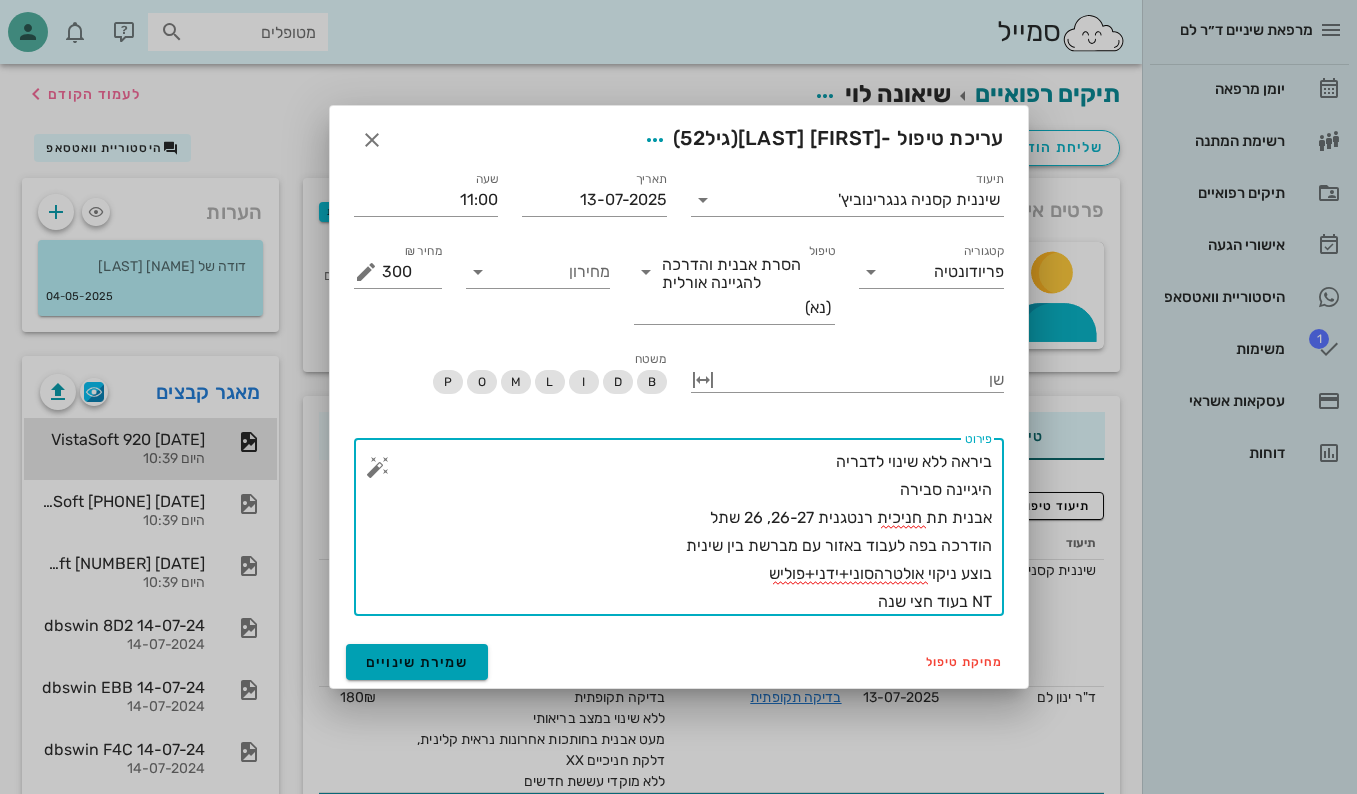 type on "ביראה ללא שינוי לדבריה
היגיינה סבירה
אבנית תת חניכית רנטגנית 26-27, 26 שתל
הודרכה בפה לעבוד באזור עם מברשת בין שינית
בוצע ניקוי אולטרהסוני+ידני+פוליש
NT בעוד חצי שנה" 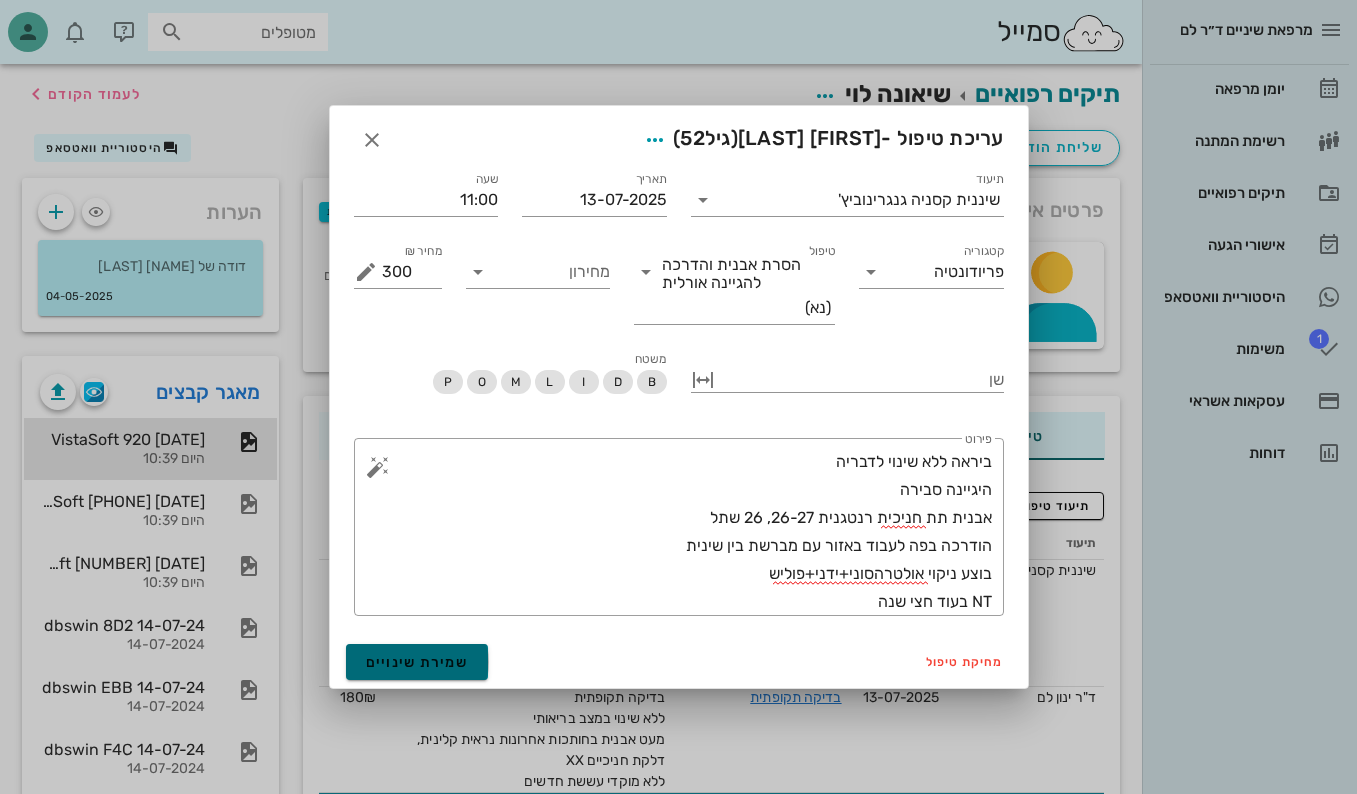 click on "שמירת שינויים" at bounding box center (417, 662) 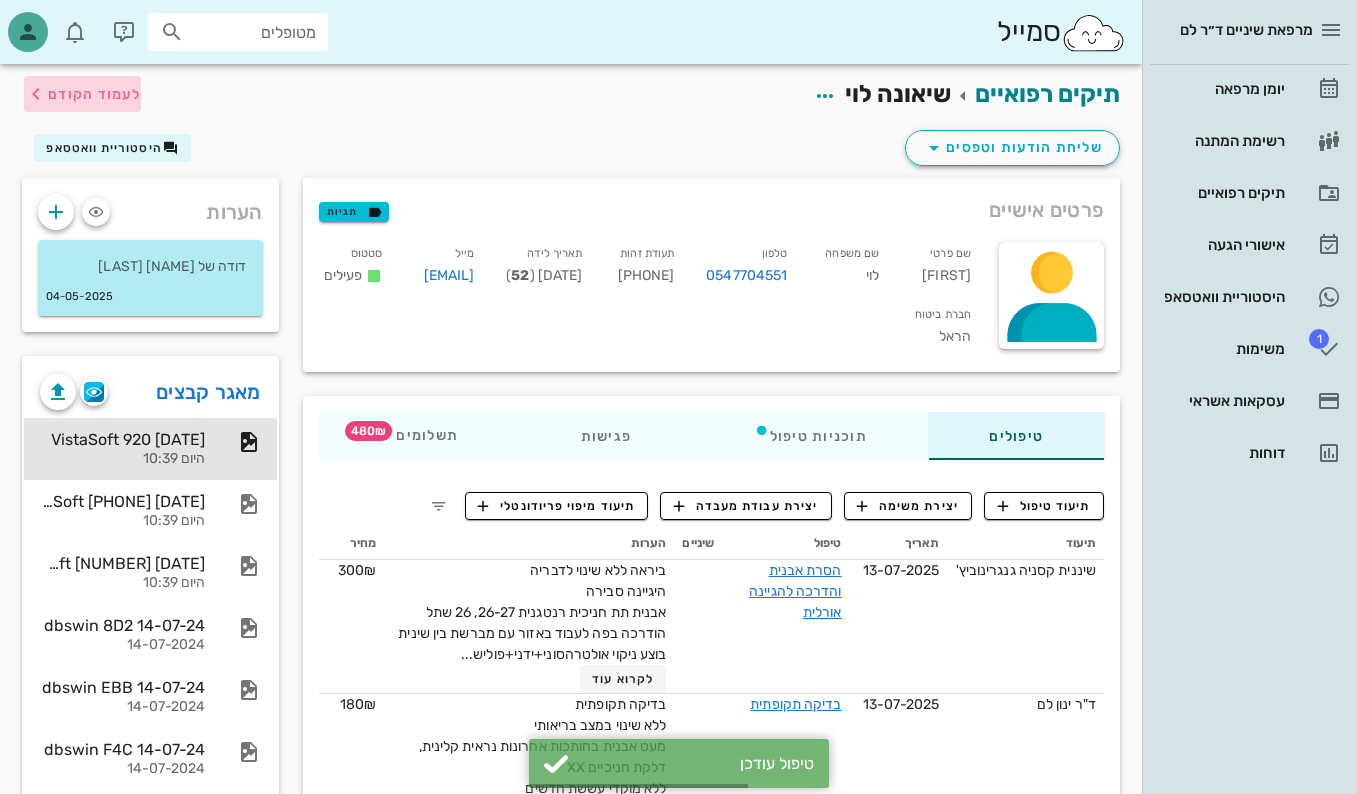 click on "לעמוד הקודם" at bounding box center (94, 94) 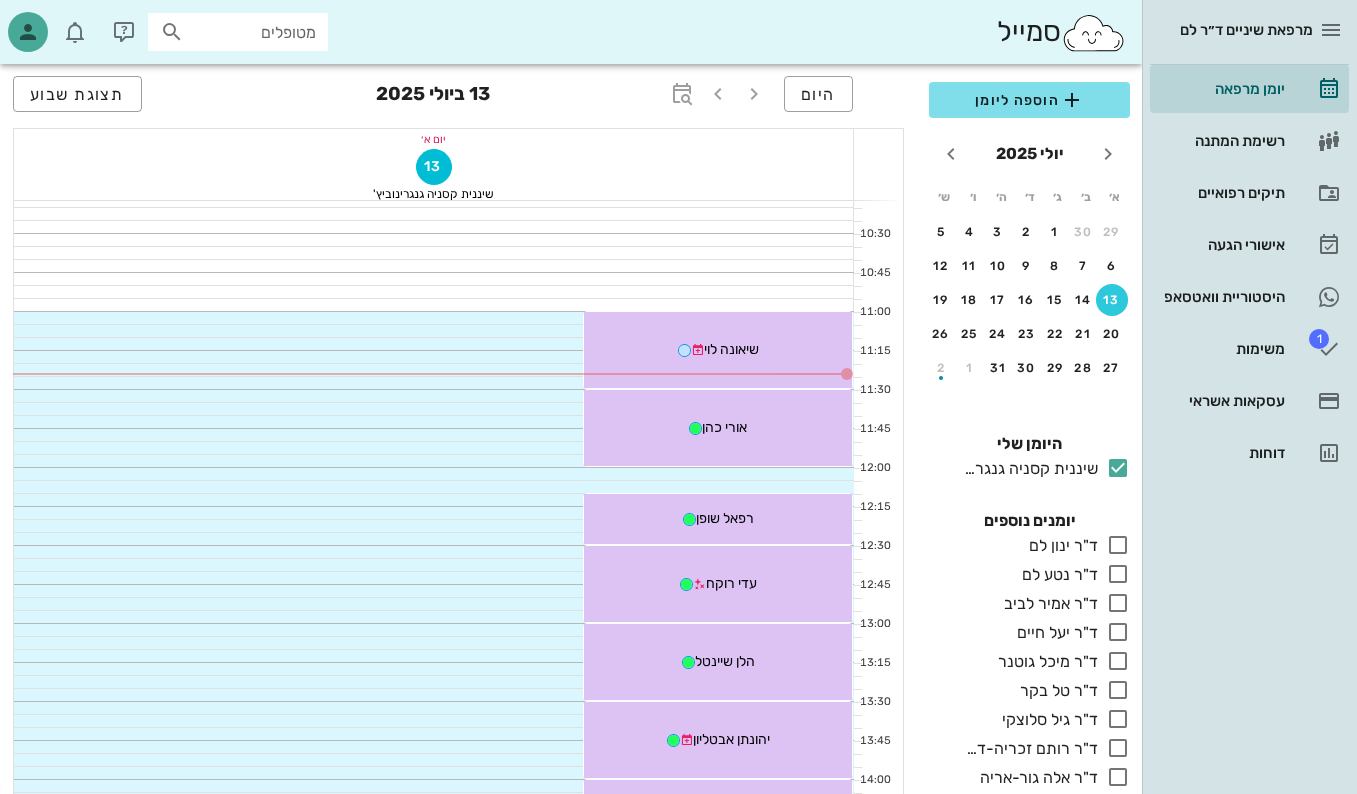scroll, scrollTop: 500, scrollLeft: 0, axis: vertical 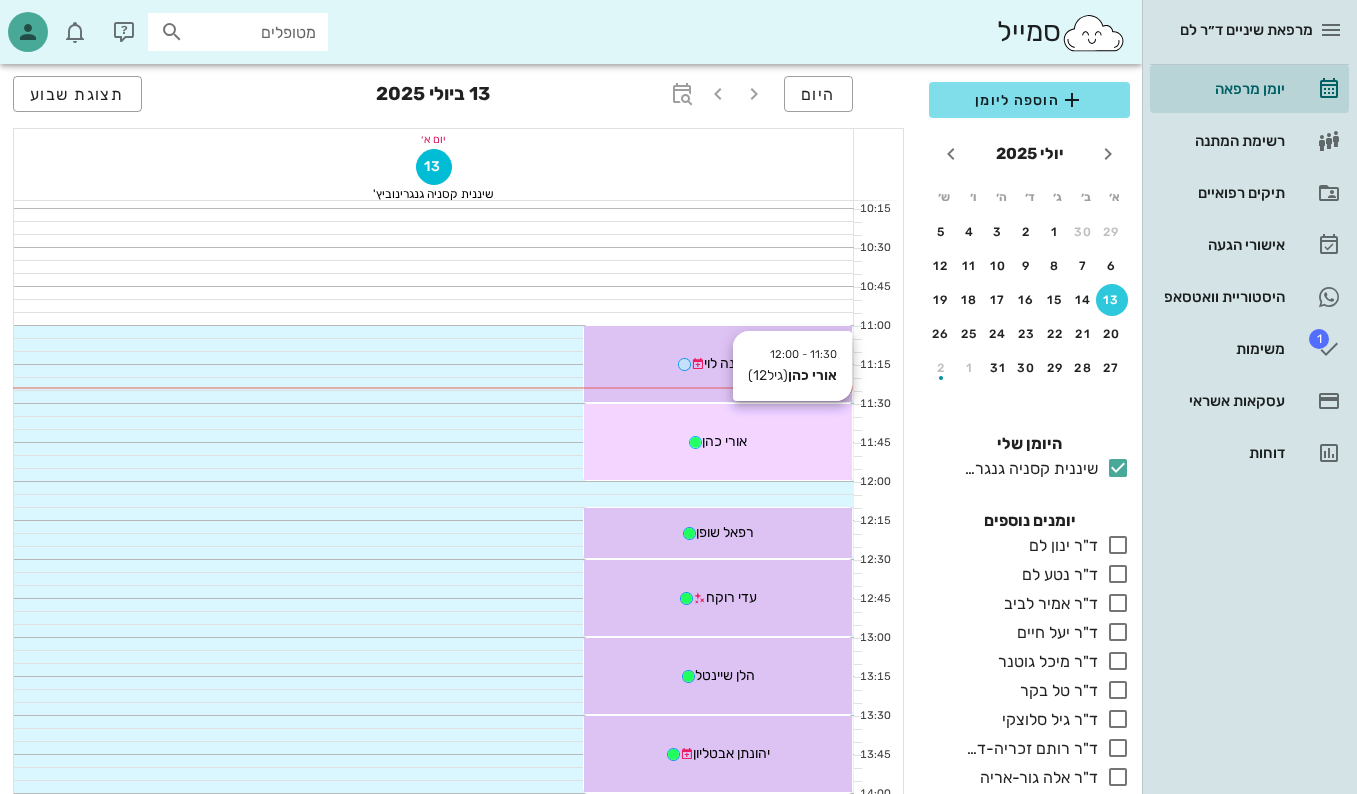 click on "[TIME]
- [TIME]
[FIRST]
[LAST]
(גיל
[AGE] )
[FIRST] [LAST]" at bounding box center [718, 442] 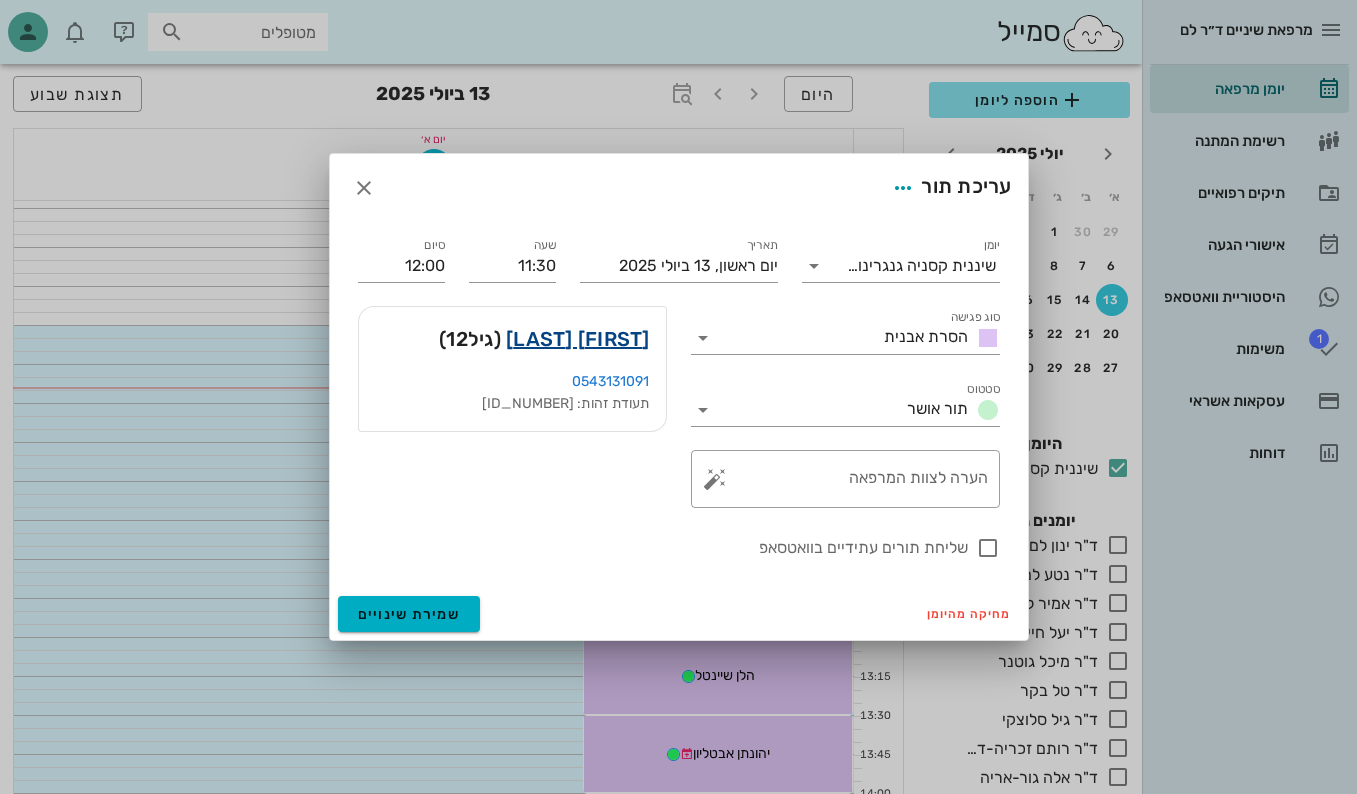 click on "[FIRST]
[LAST]" at bounding box center [578, 339] 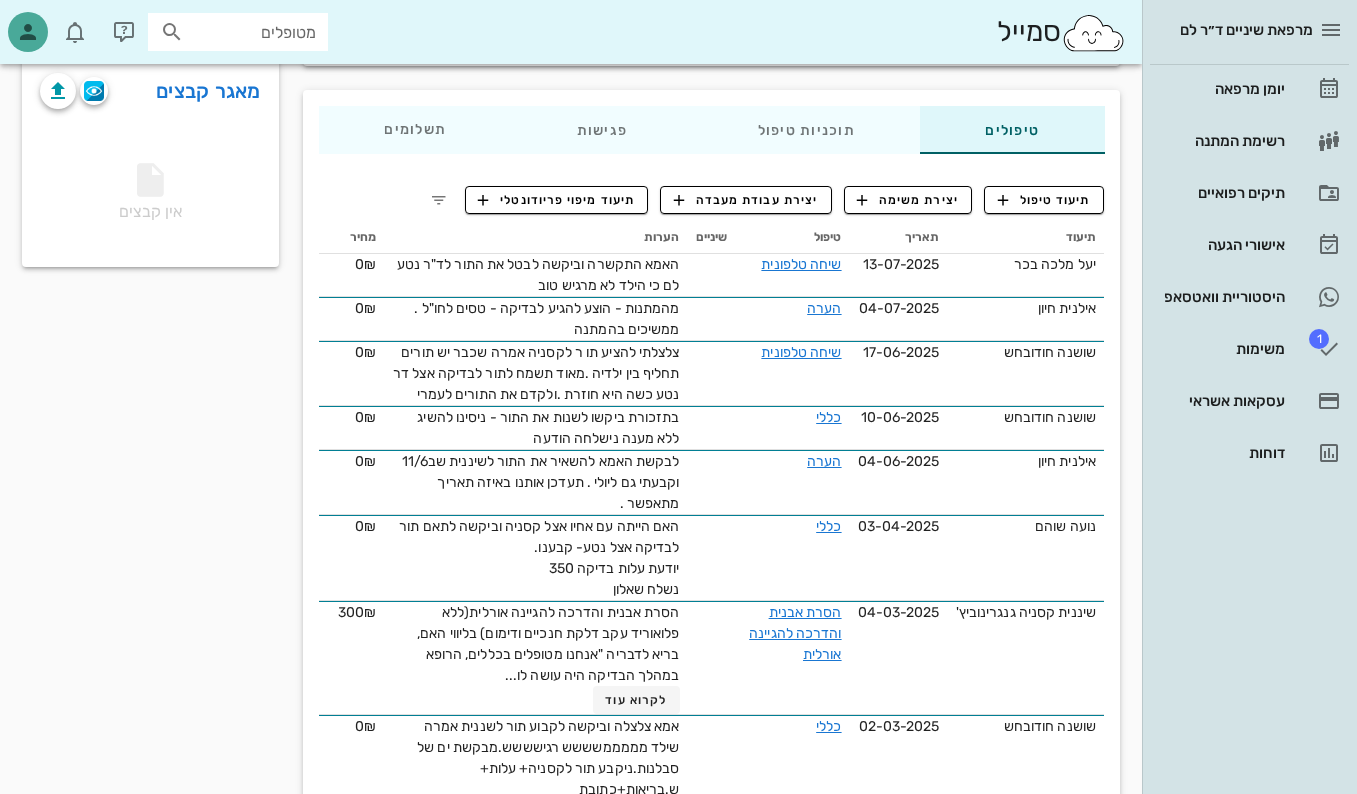 scroll, scrollTop: 300, scrollLeft: 0, axis: vertical 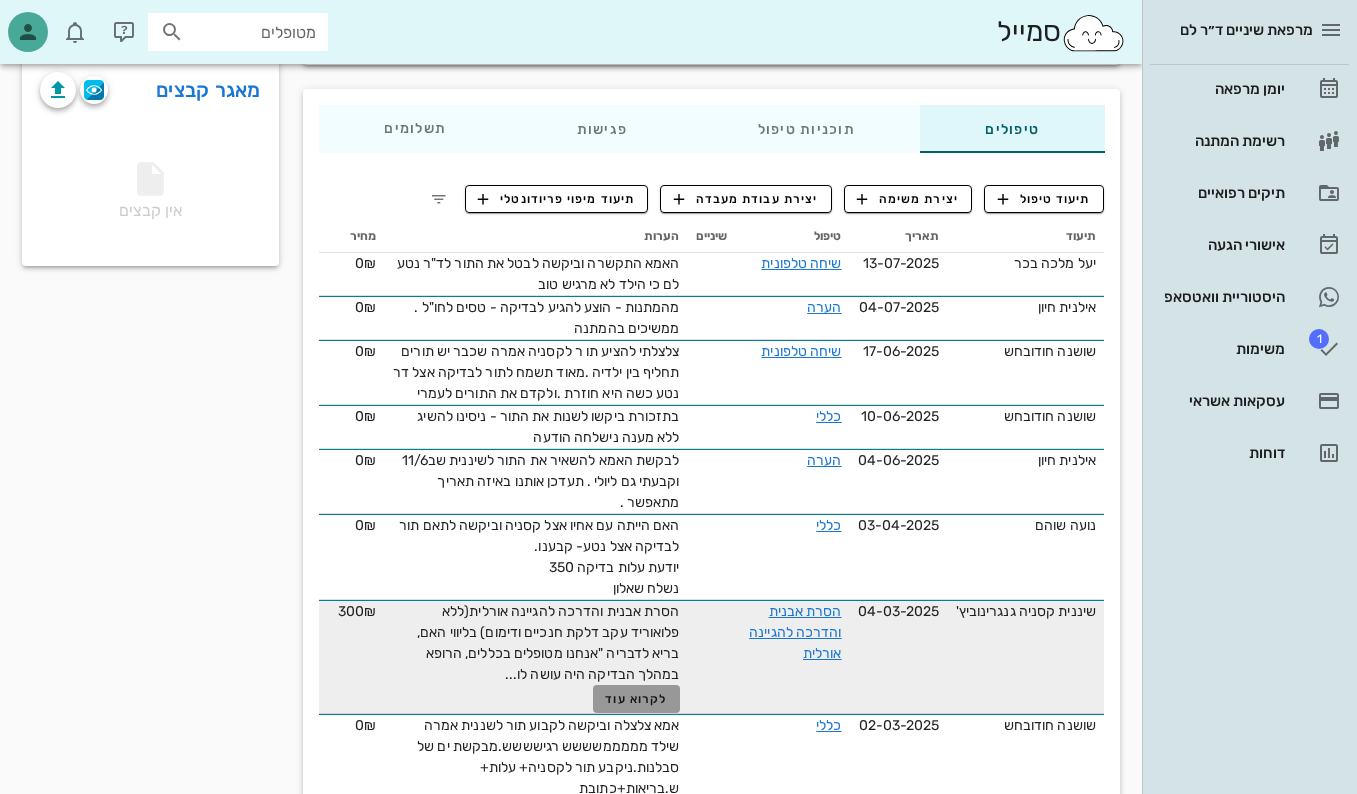 click on "לקרוא עוד" at bounding box center [636, 699] 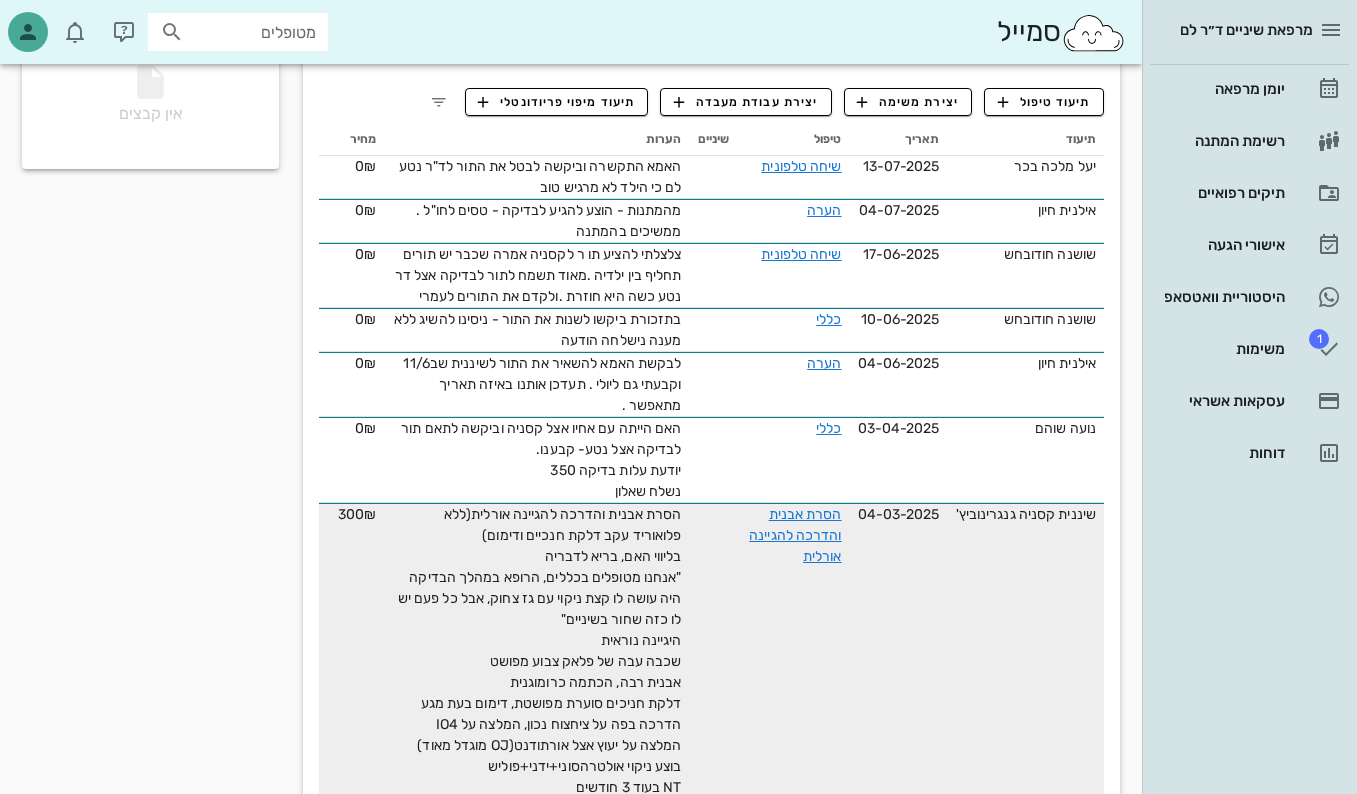 scroll, scrollTop: 0, scrollLeft: 0, axis: both 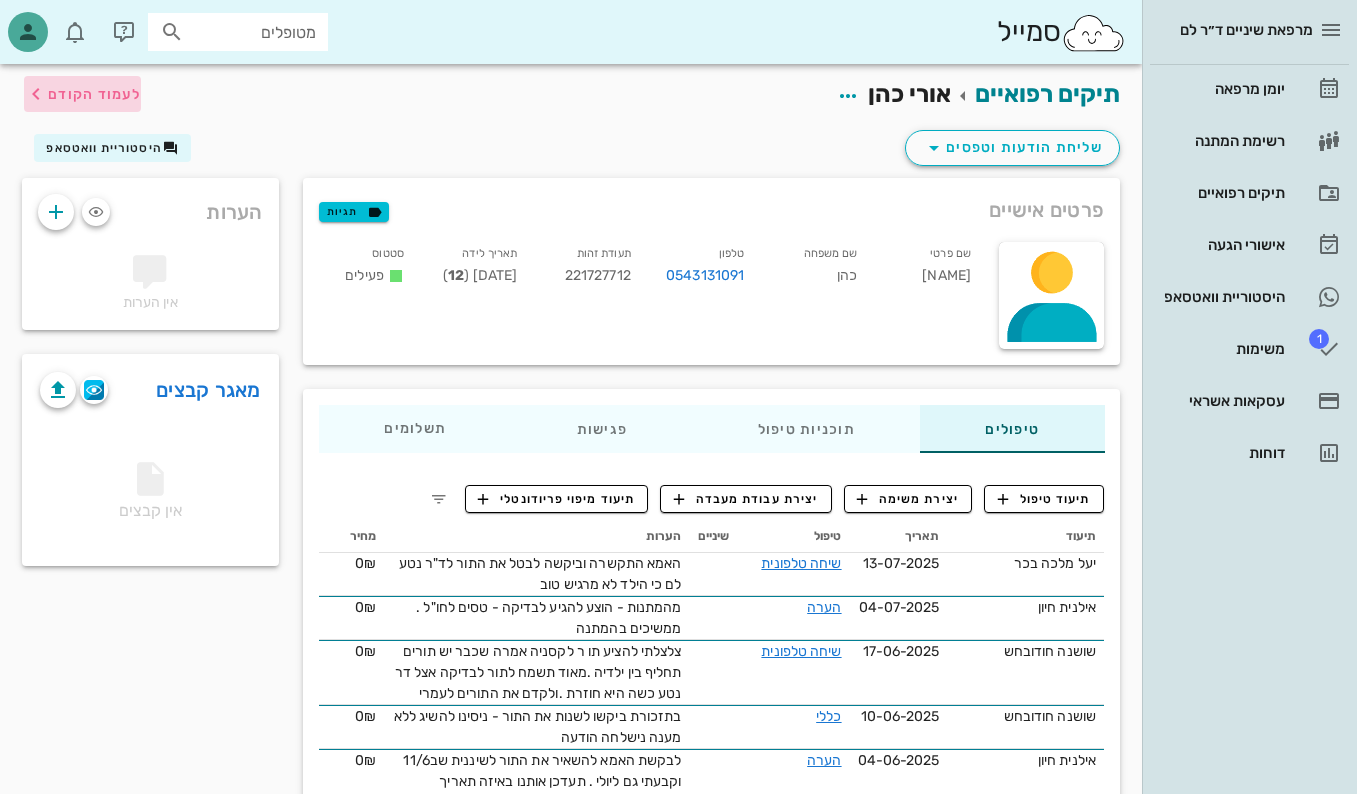 drag, startPoint x: 123, startPoint y: 96, endPoint x: 284, endPoint y: 178, distance: 180.67928 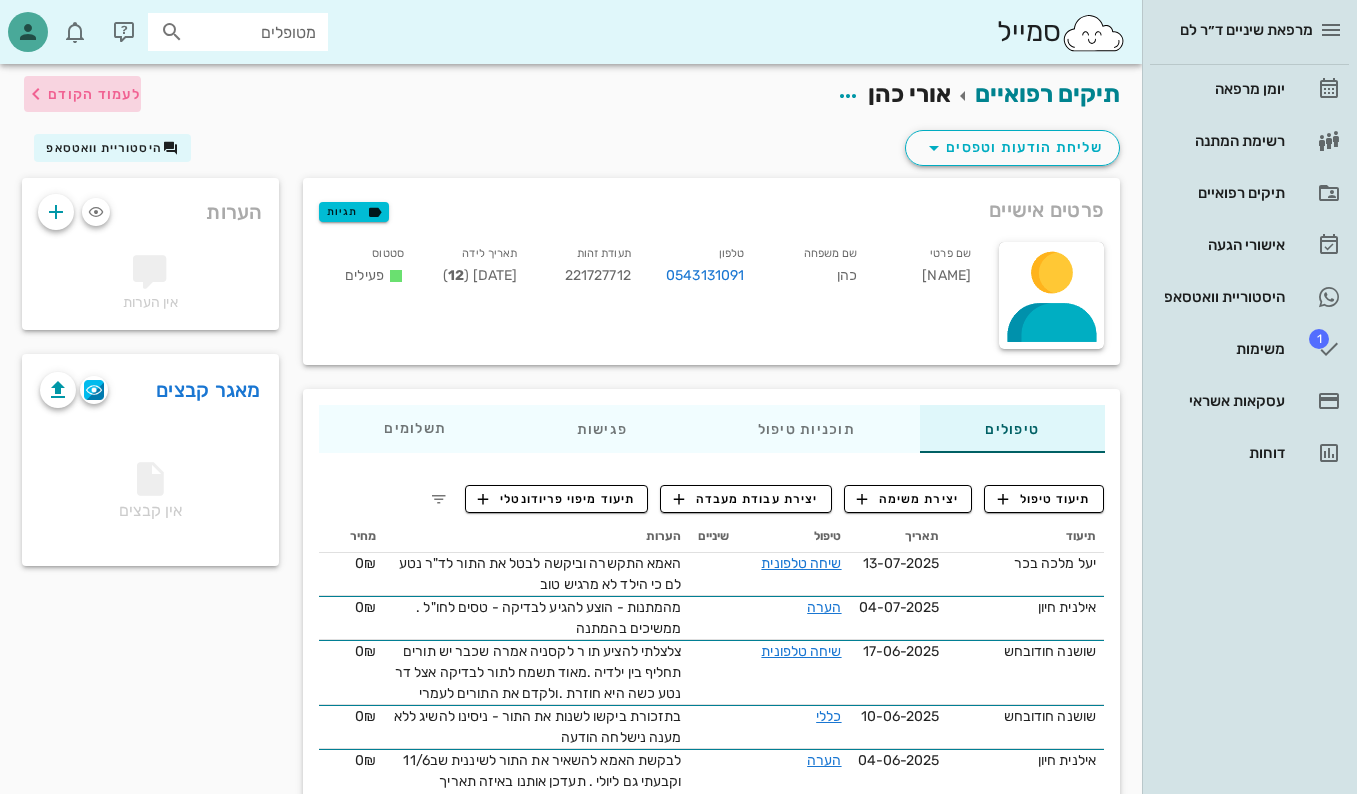 scroll, scrollTop: 500, scrollLeft: 0, axis: vertical 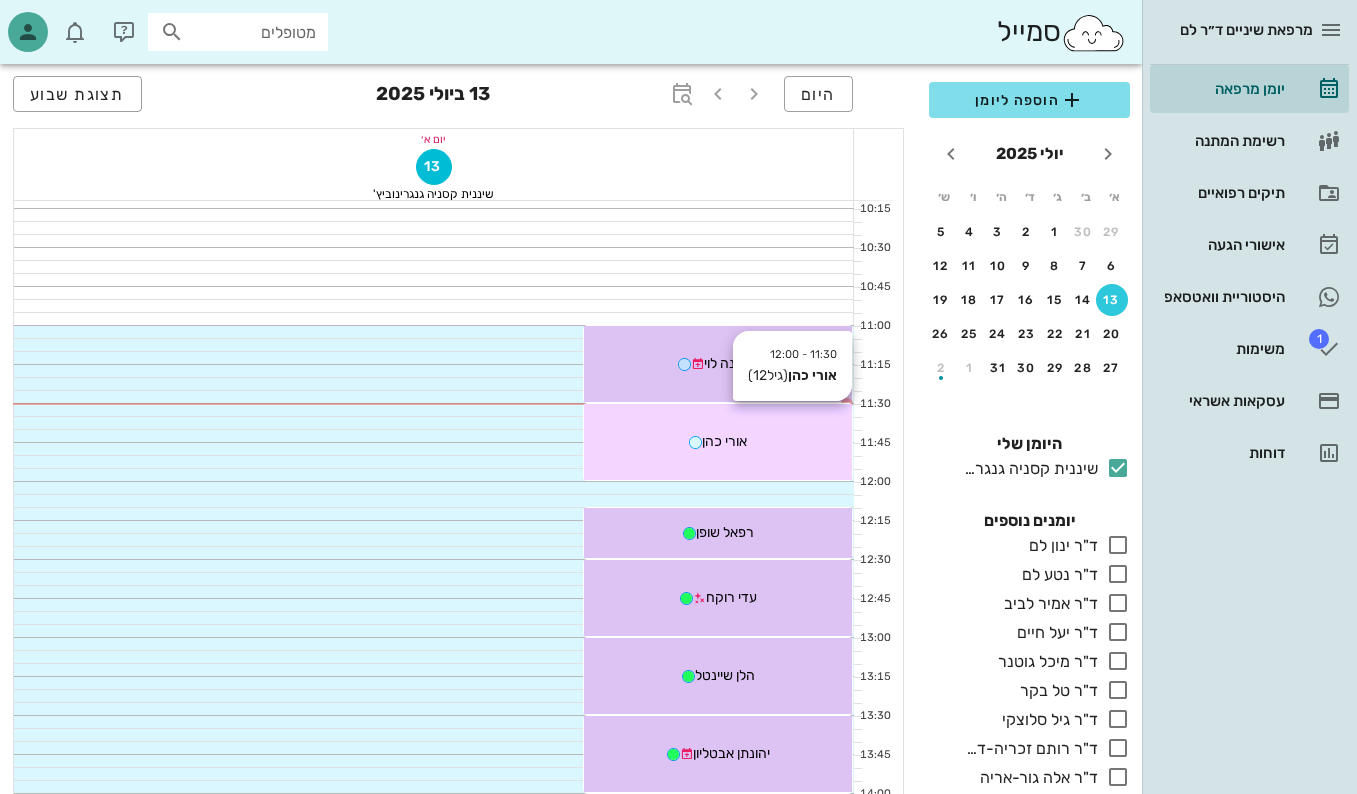 click on "אורי כהן" at bounding box center [718, 441] 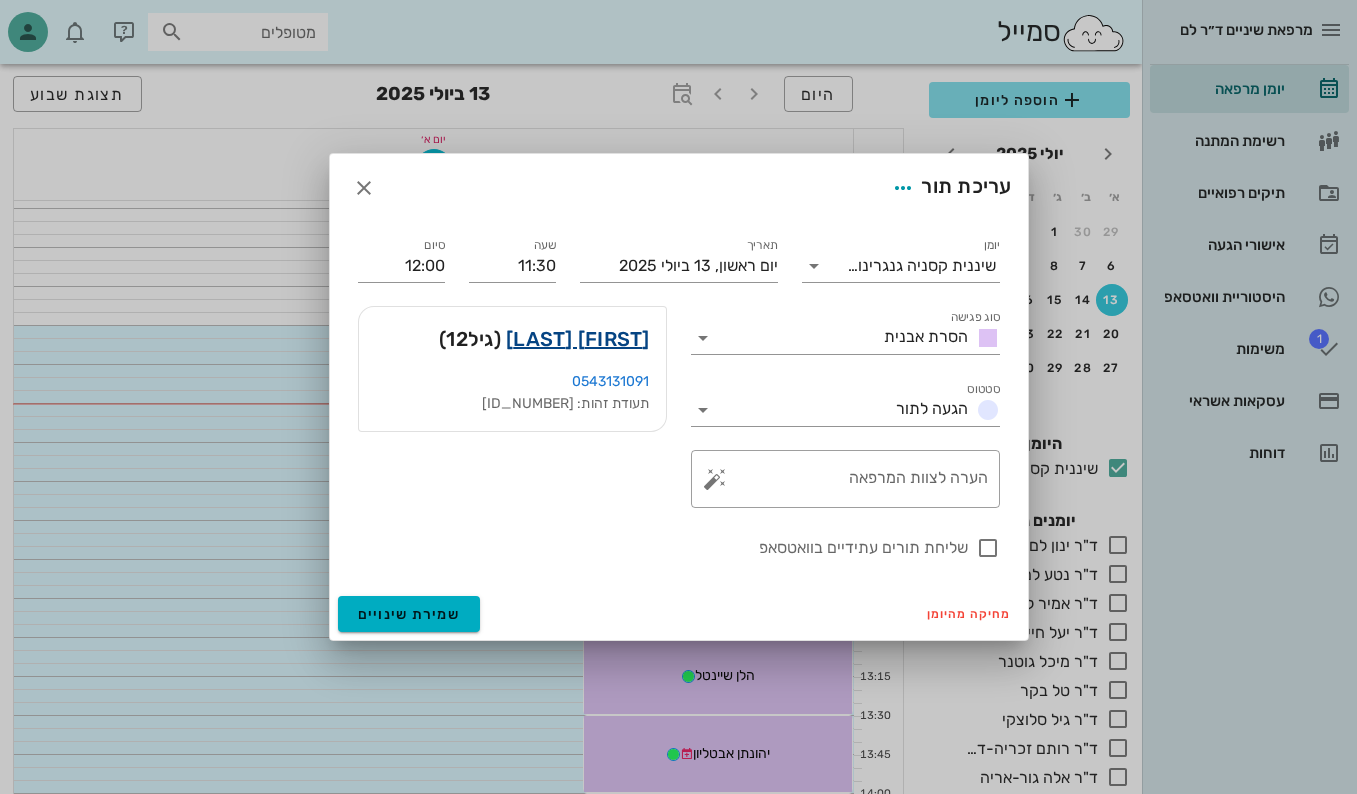 click on "[FIRST]
[LAST]" at bounding box center (578, 339) 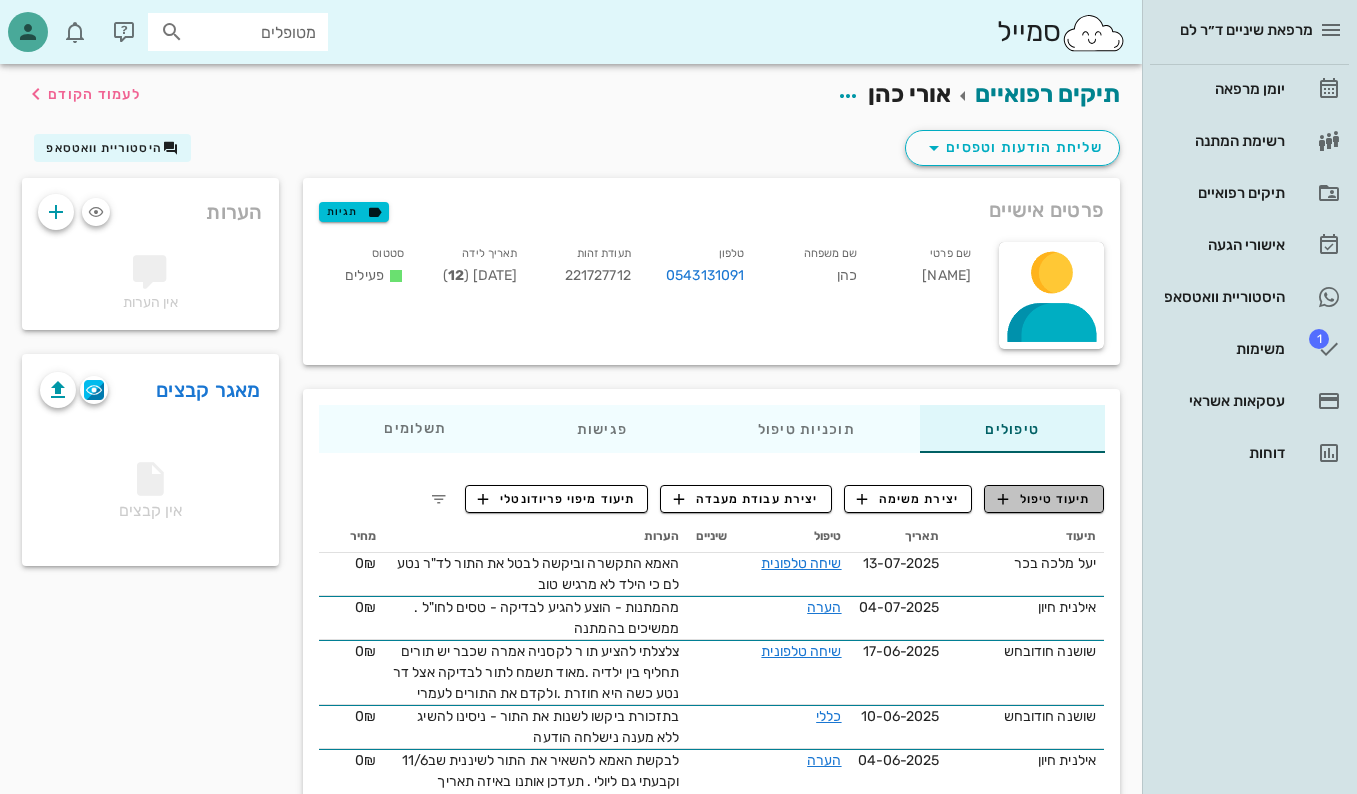 click on "תיעוד טיפול" at bounding box center [1044, 499] 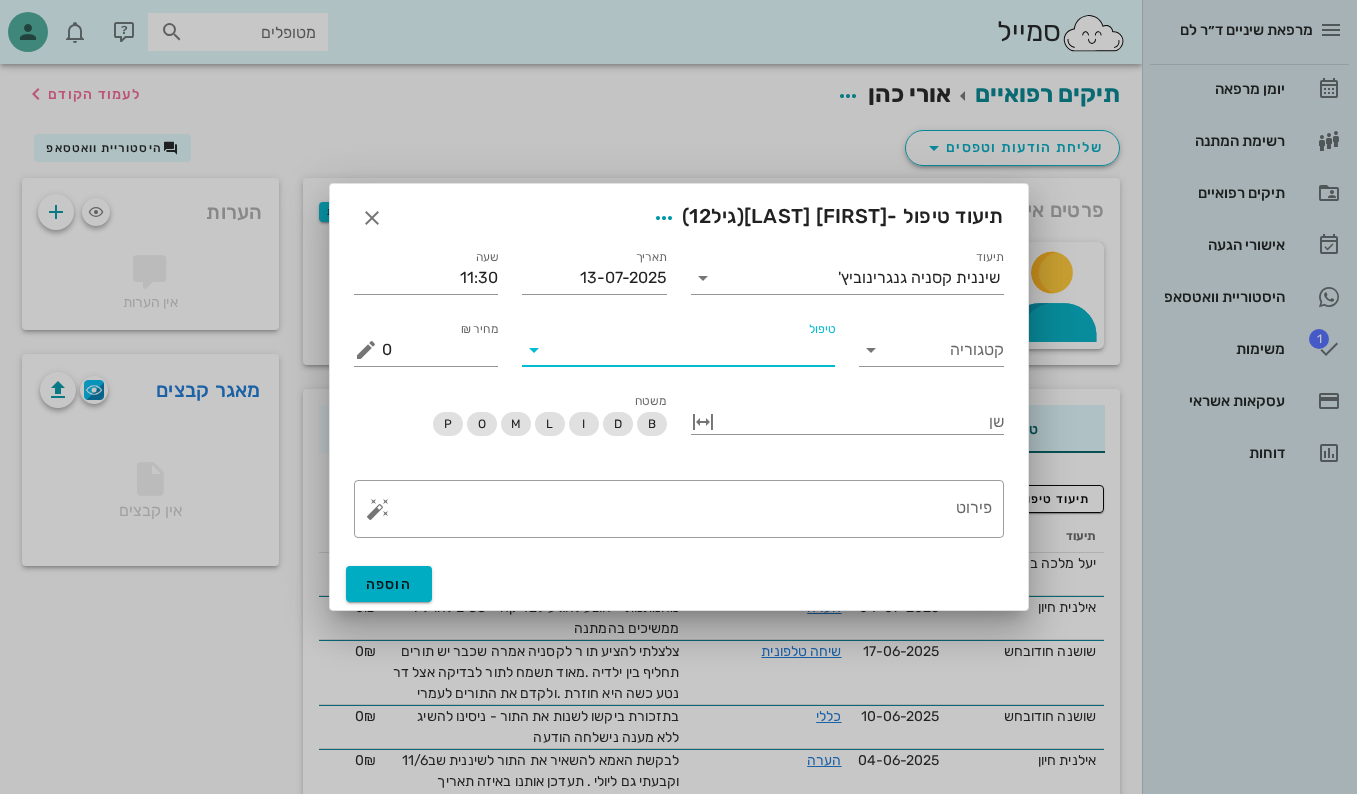 click on "טיפול" at bounding box center [692, 350] 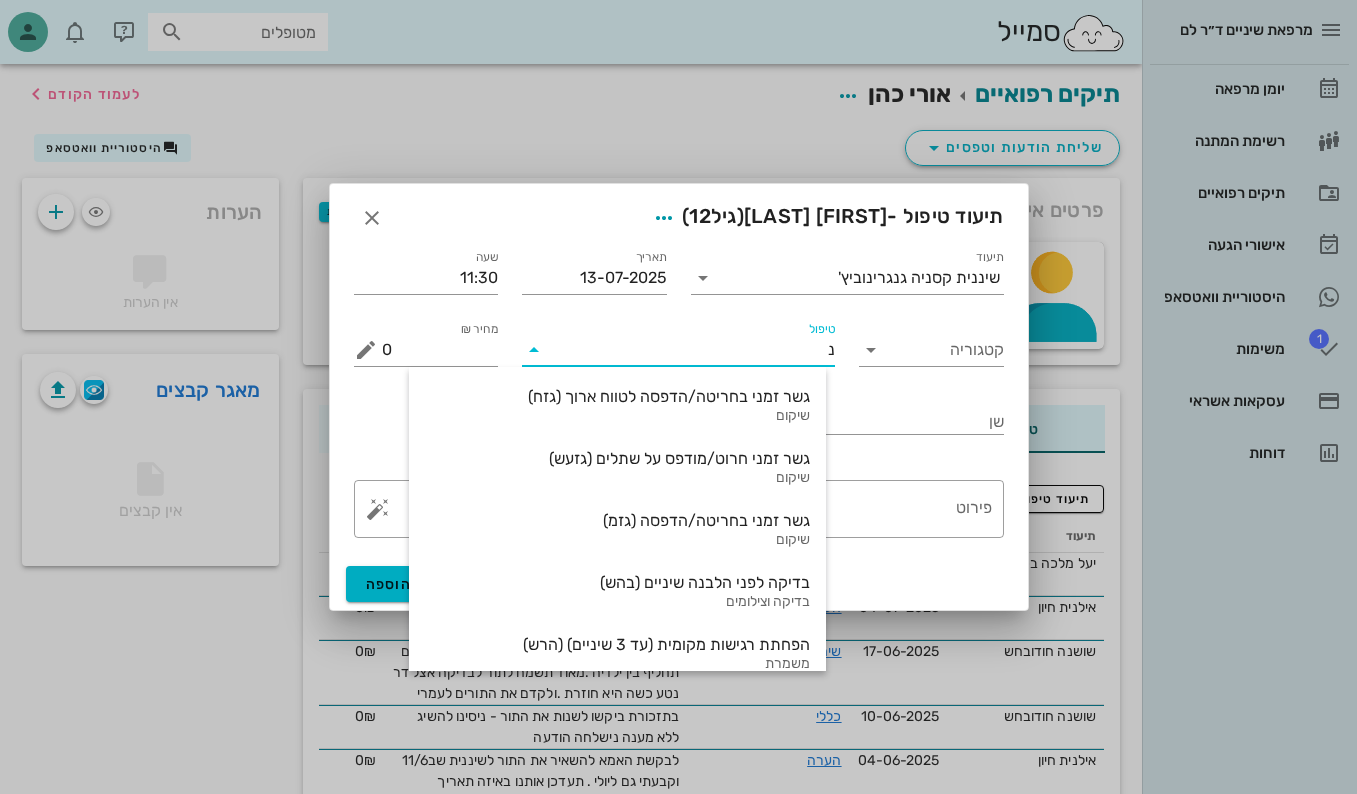 type on "נא" 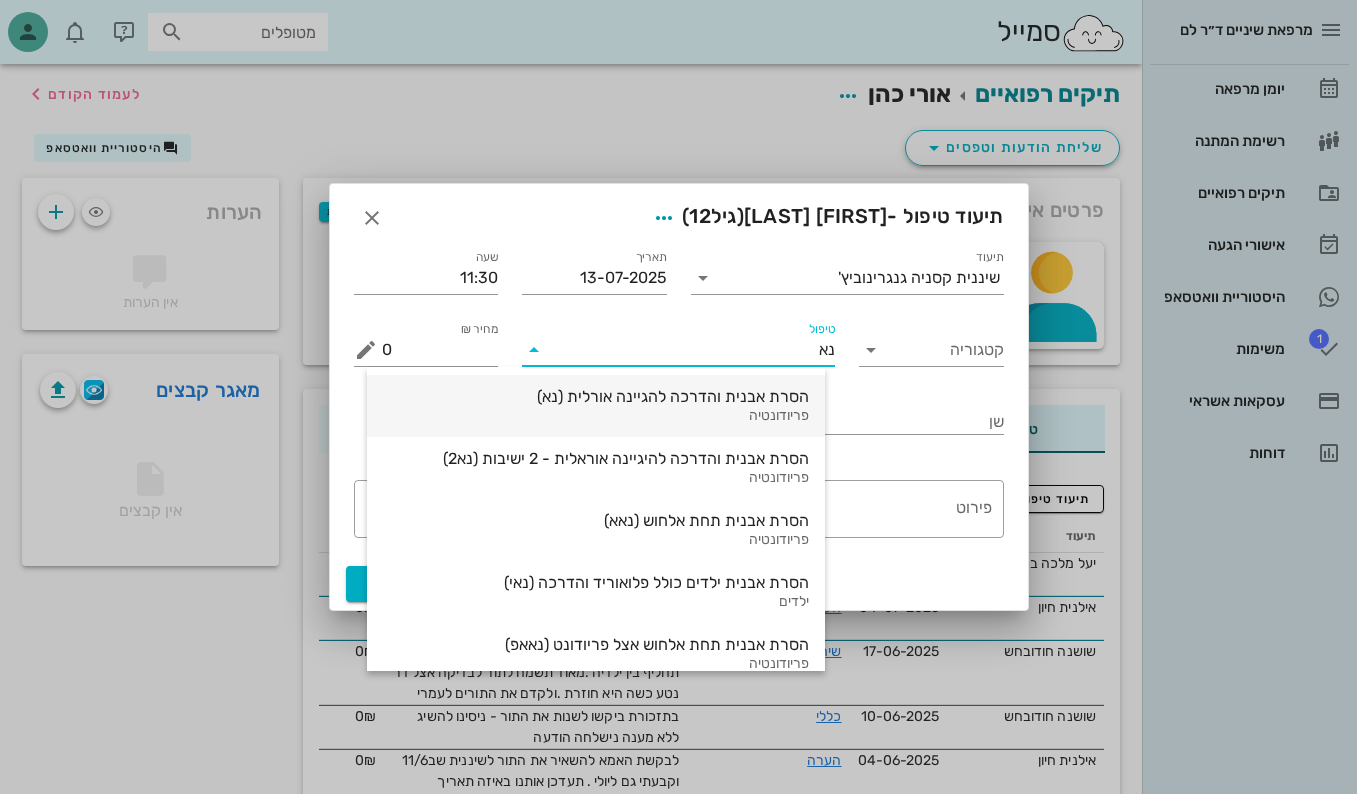 click on "הסרת אבנית והדרכה להגיינה אורלית (נא)" at bounding box center (596, 396) 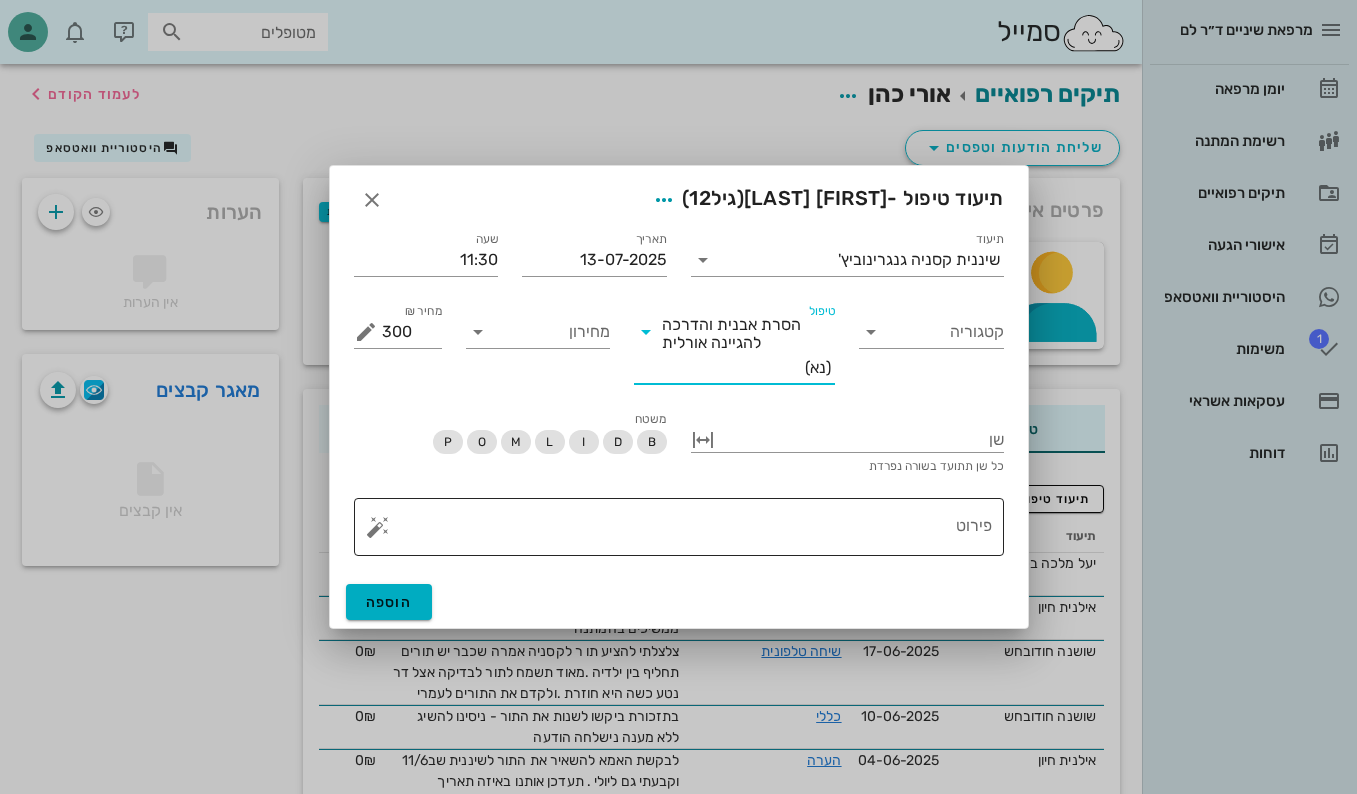 click on "פירוט" at bounding box center (687, 527) 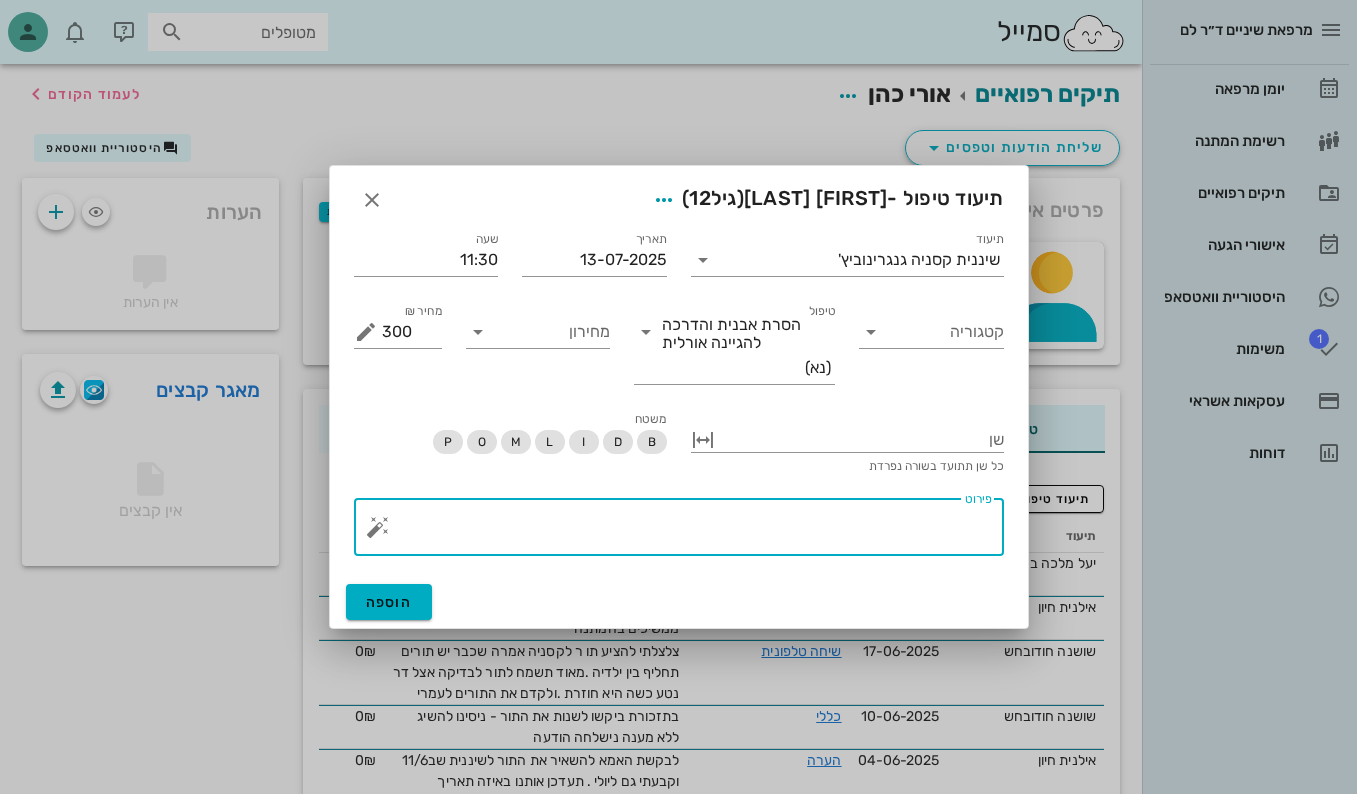 paste on "בוצע ניקוי אולטרהסוני+ידני+פוליש
NT בעוד חצי שנה" 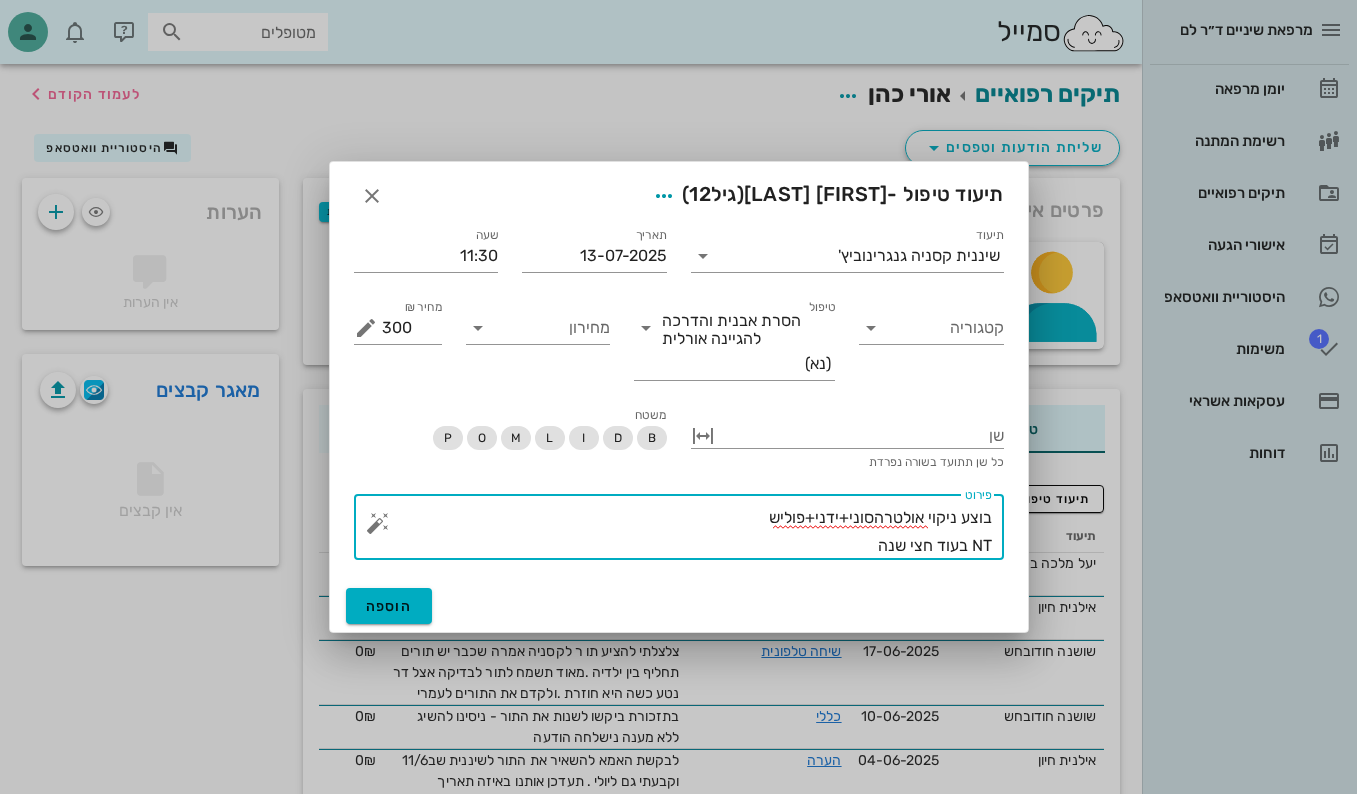 drag, startPoint x: 857, startPoint y: 547, endPoint x: 933, endPoint y: 560, distance: 77.10383 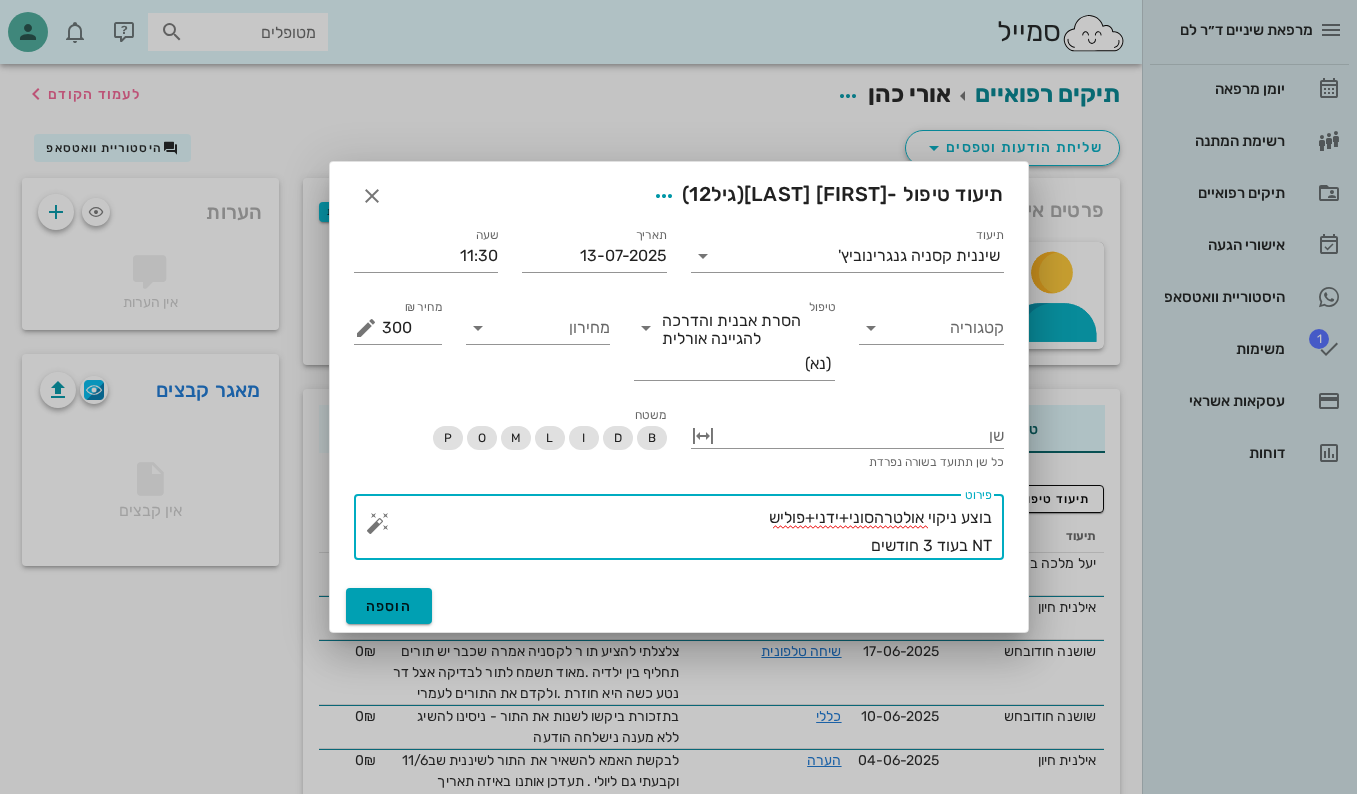 type on "בוצע ניקוי אולטרהסוני+ידני+פוליש
NT בעוד 3 חודשים" 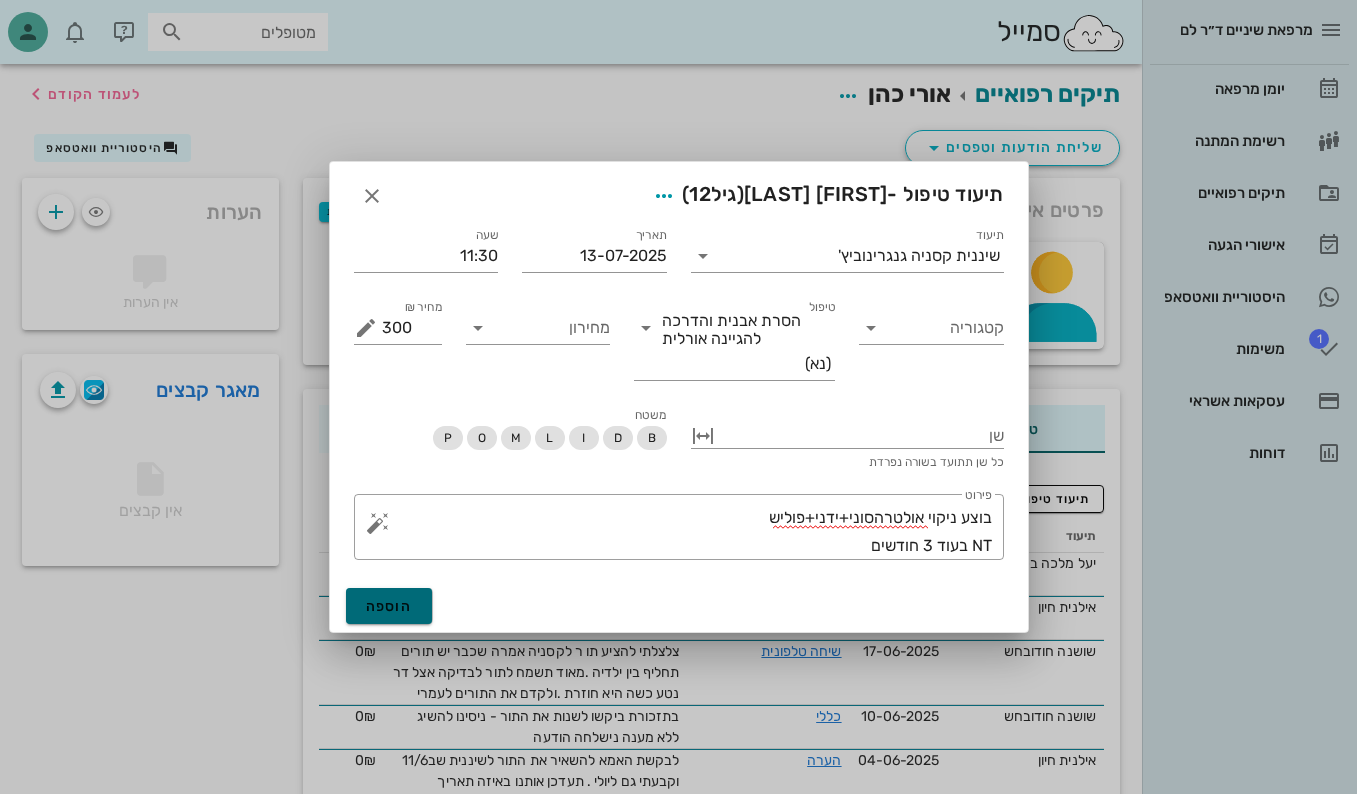 click on "הוספה" at bounding box center (389, 606) 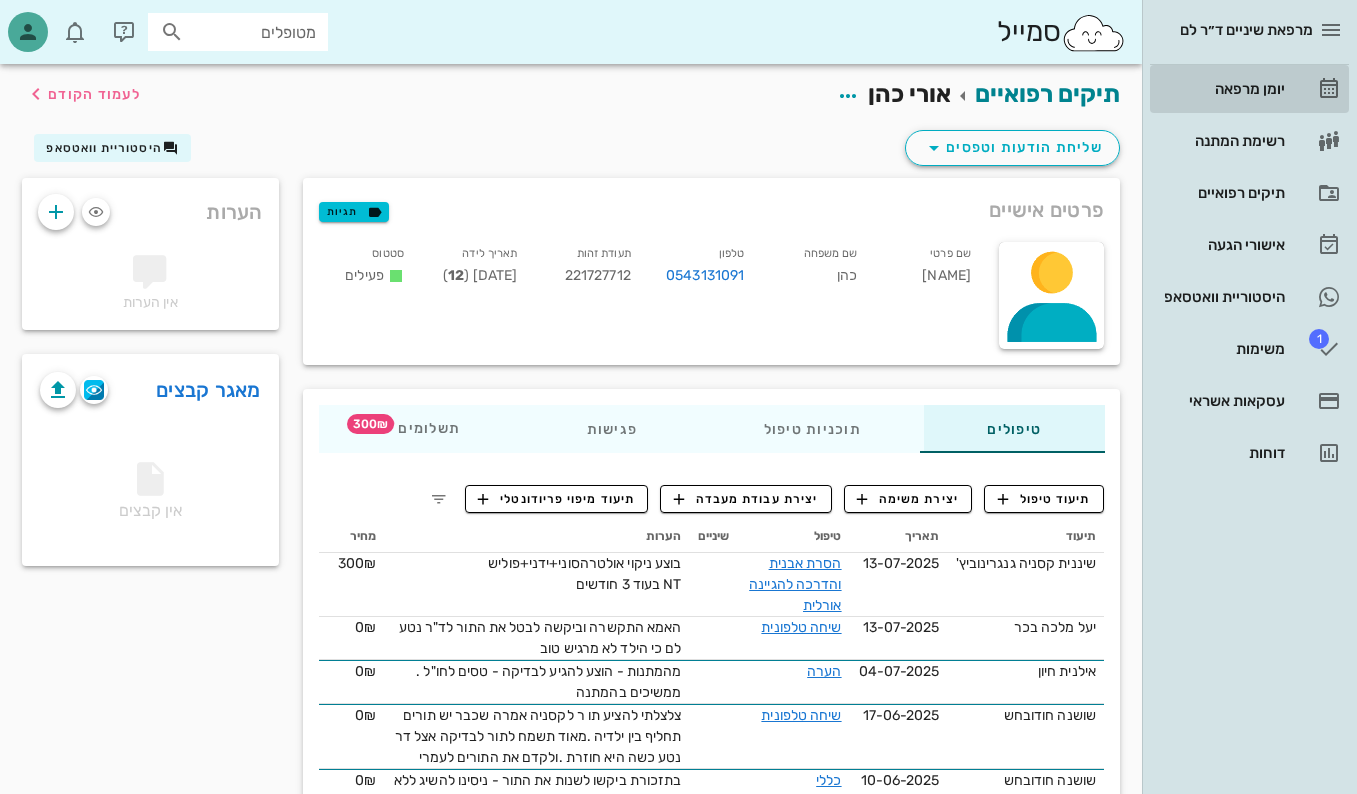 click on "יומן מרפאה" at bounding box center [1221, 89] 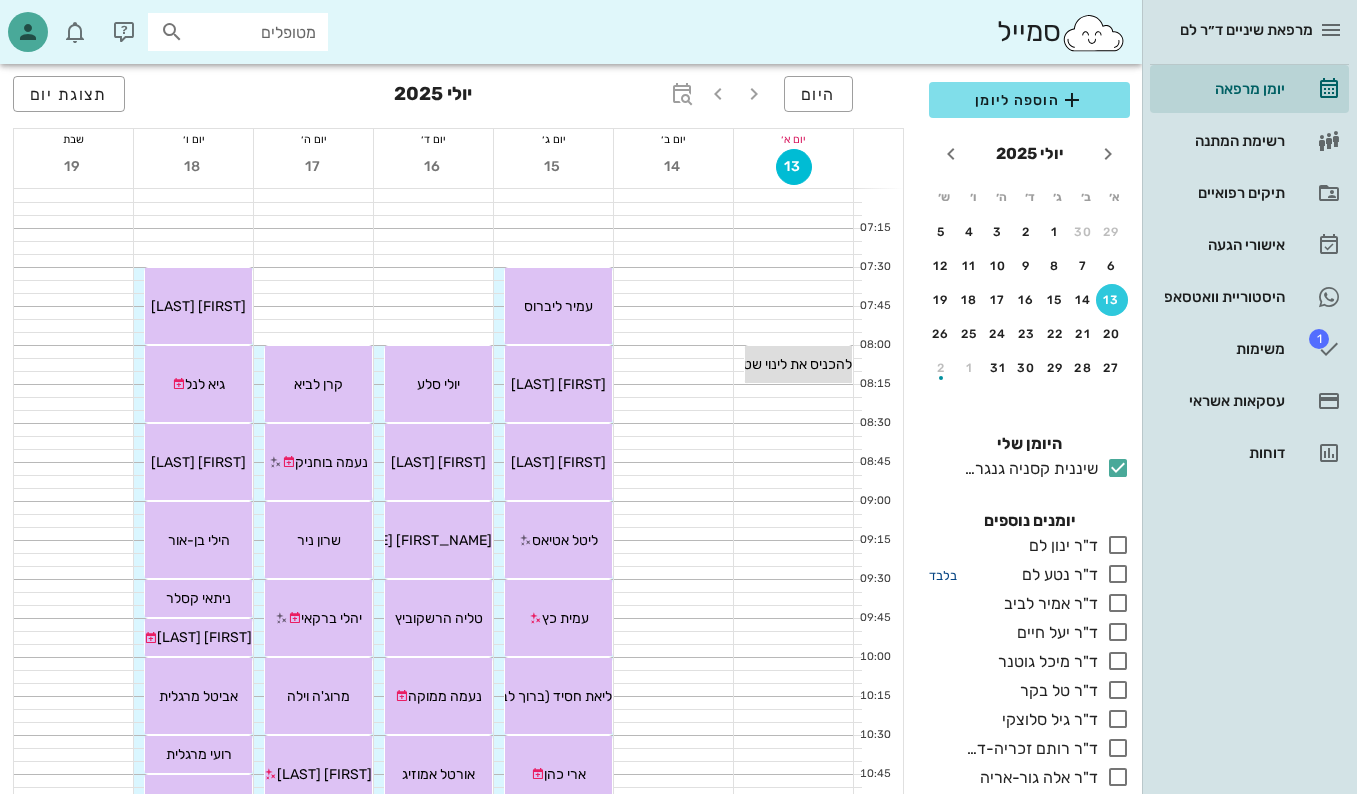 click on "בלבד" at bounding box center (943, 575) 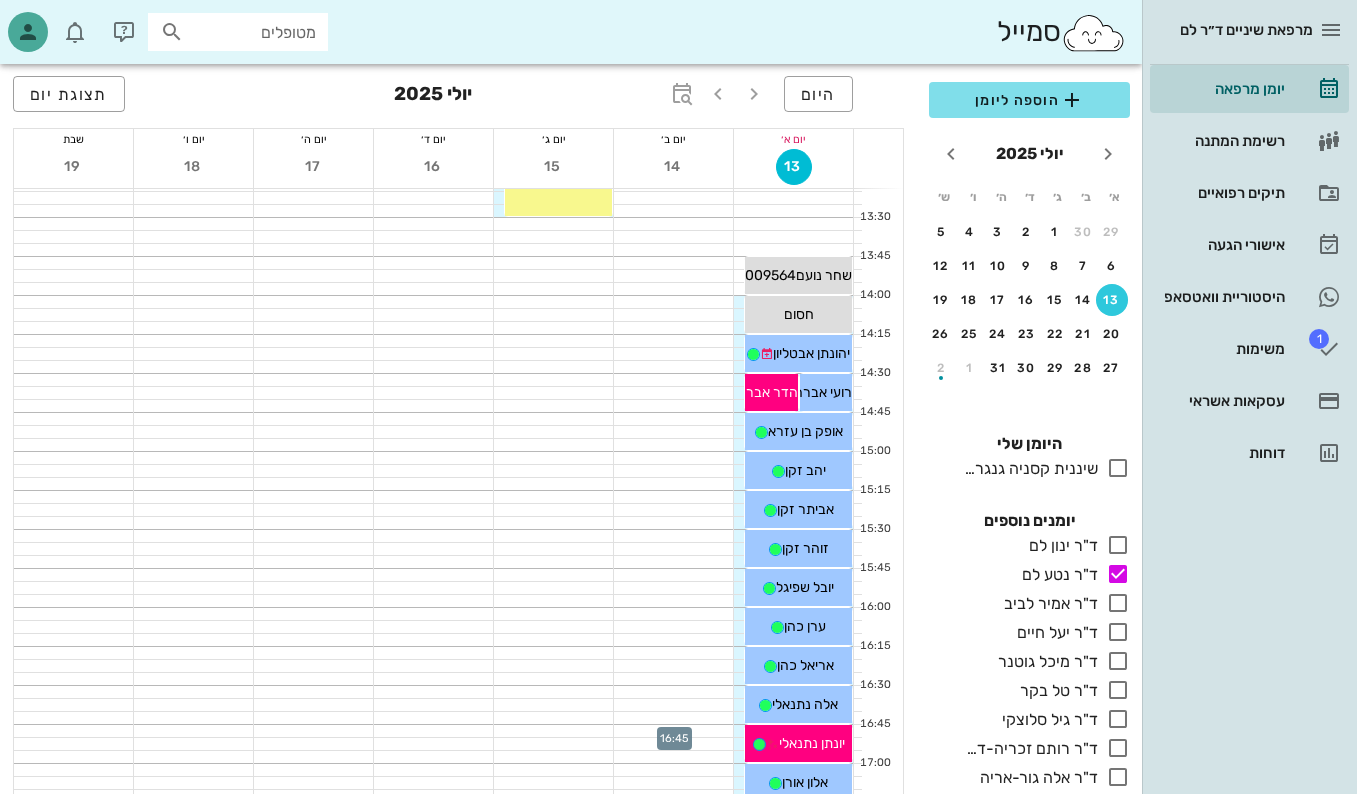 scroll, scrollTop: 979, scrollLeft: 0, axis: vertical 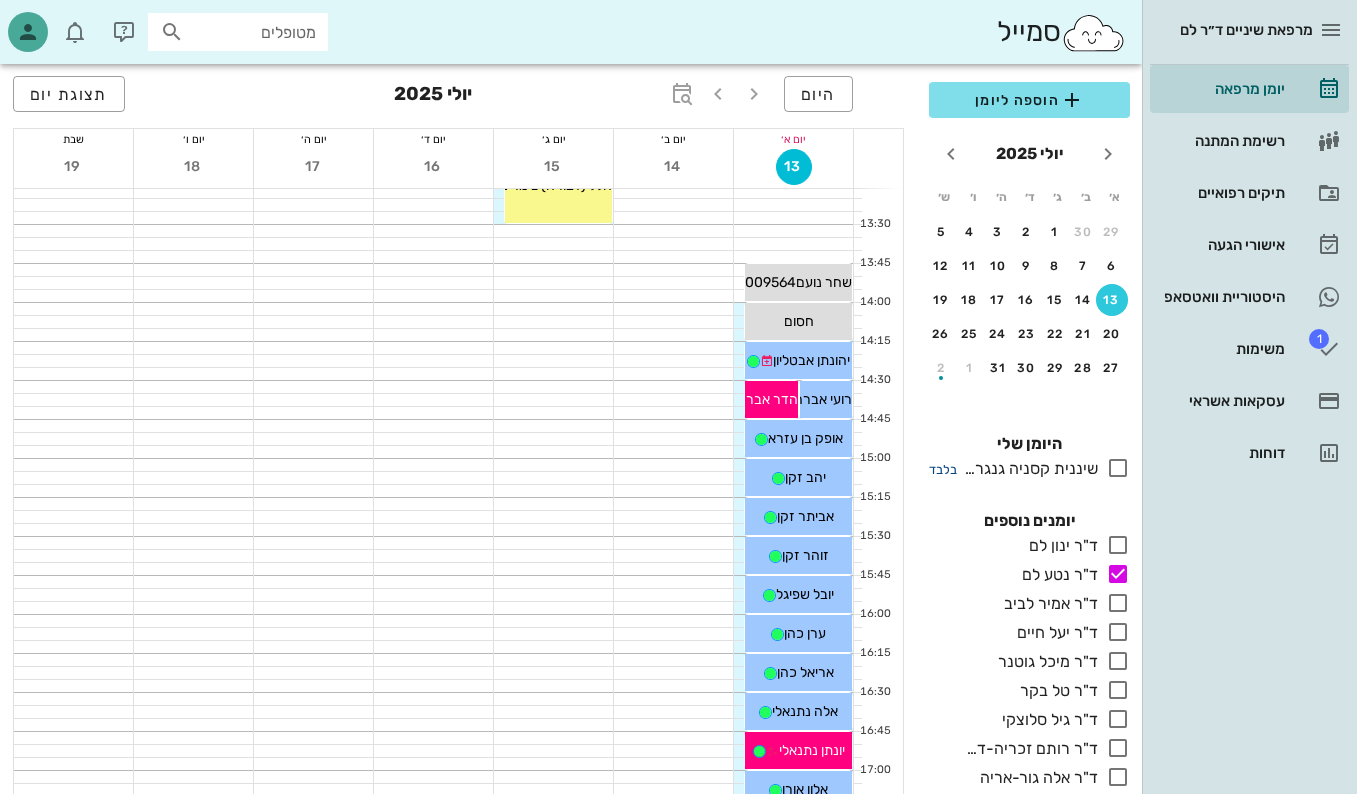 click on "בלבד" at bounding box center [943, 469] 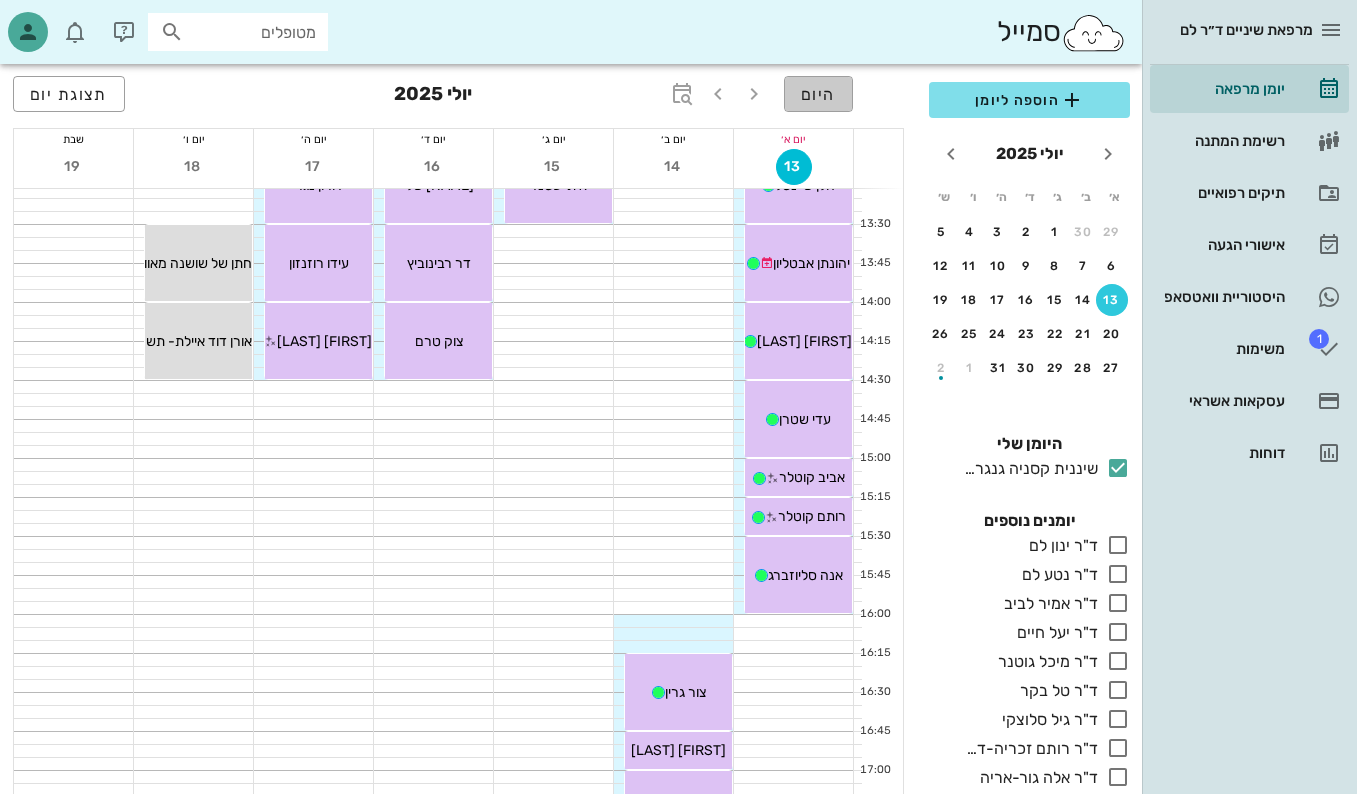 click on "היום" at bounding box center [818, 94] 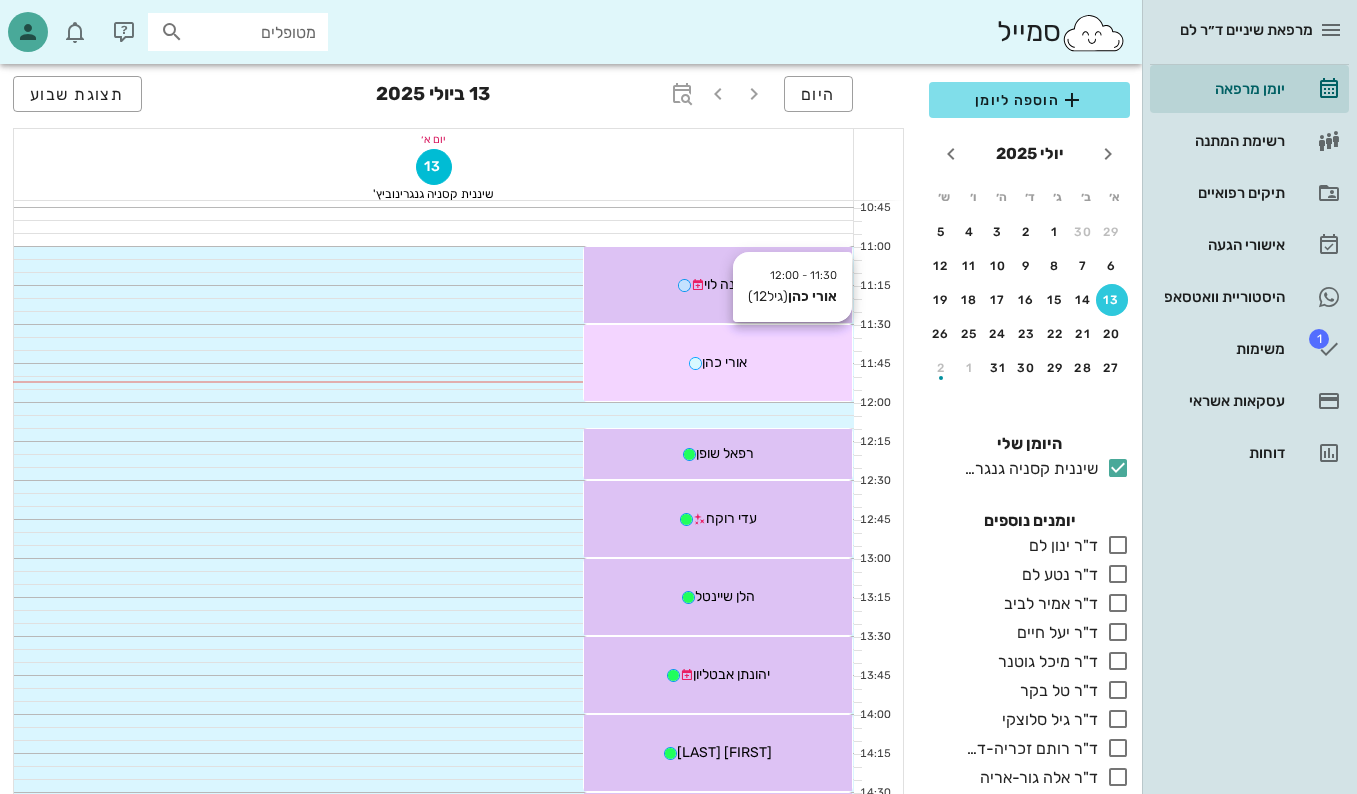 scroll, scrollTop: 279, scrollLeft: 0, axis: vertical 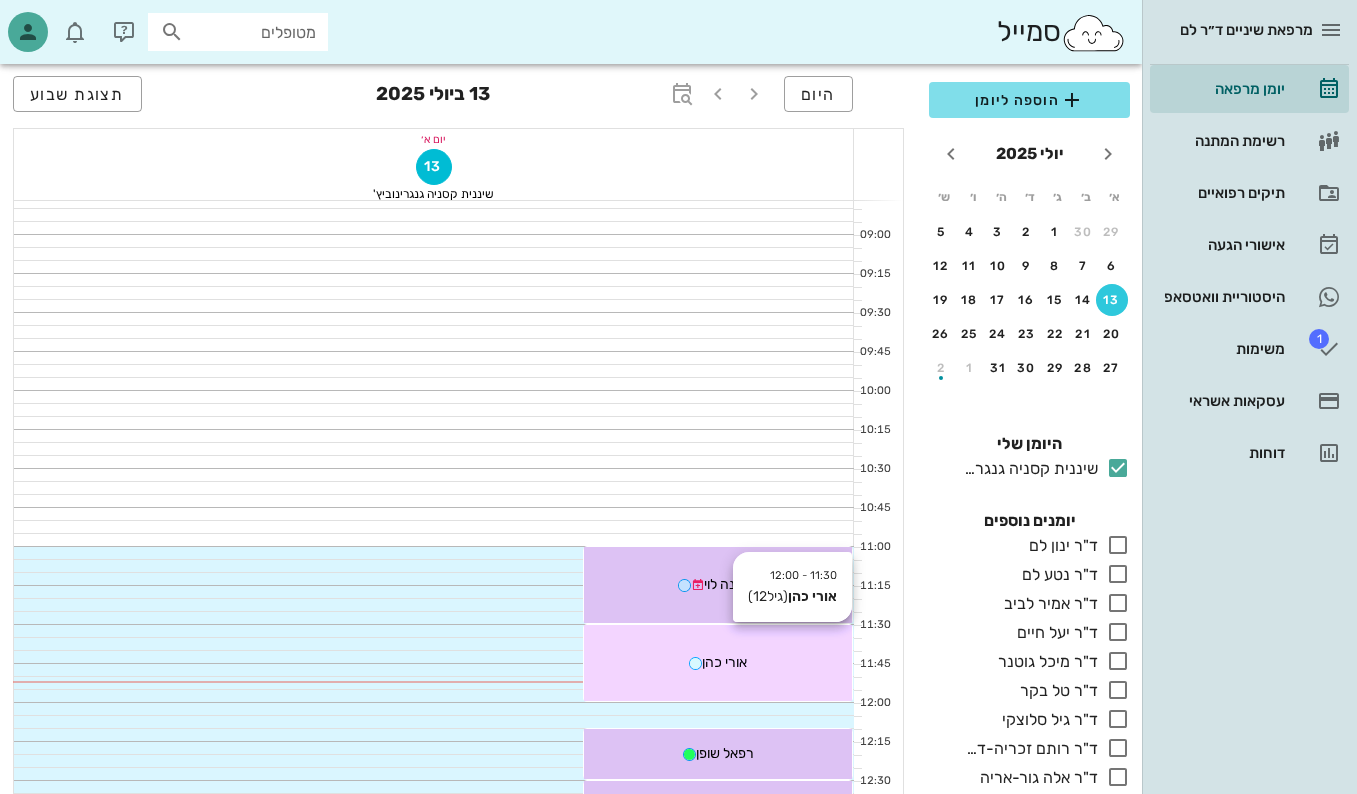 click on "[TIME]
- [TIME]
[FIRST]
[LAST]
(גיל
[AGE] )
[FIRST] [LAST]" at bounding box center (718, 663) 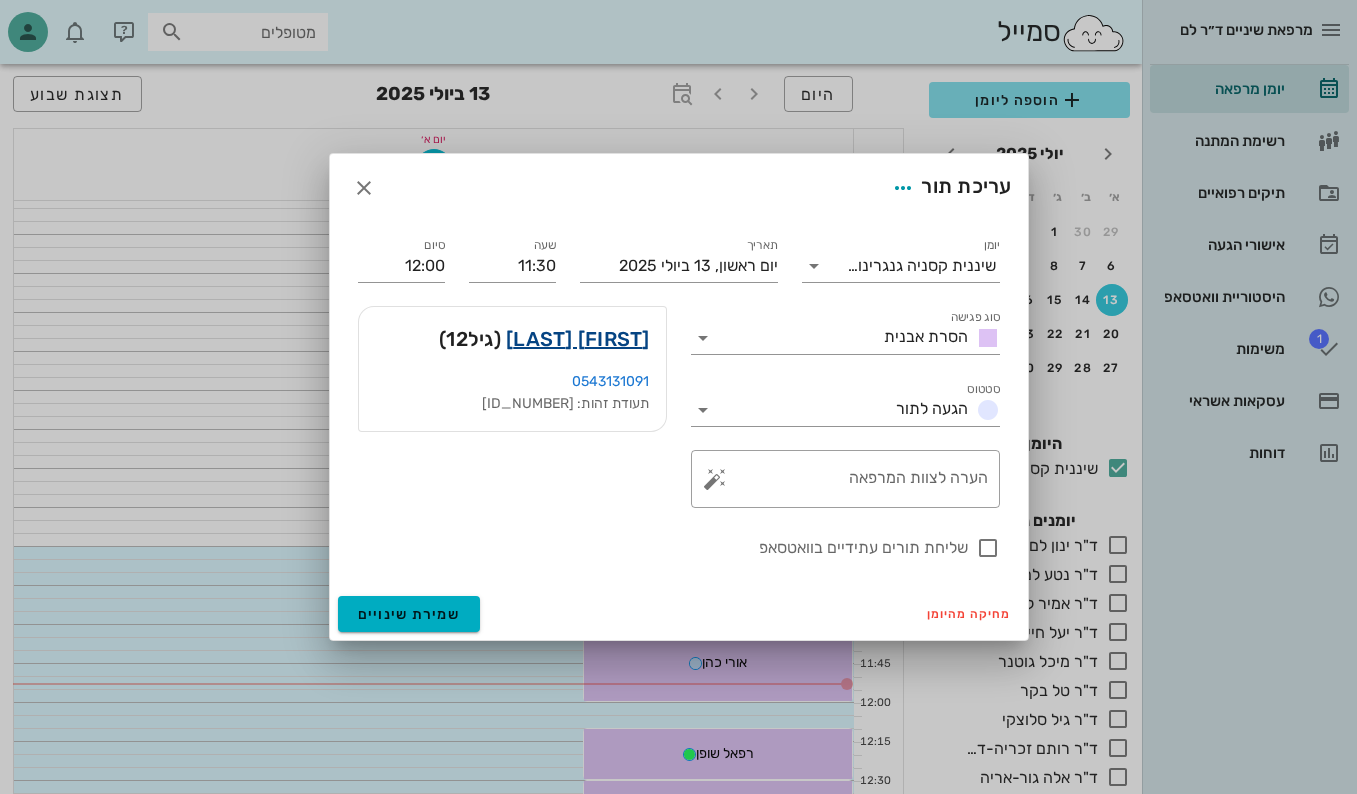 click on "[FIRST]
[LAST]" at bounding box center [578, 339] 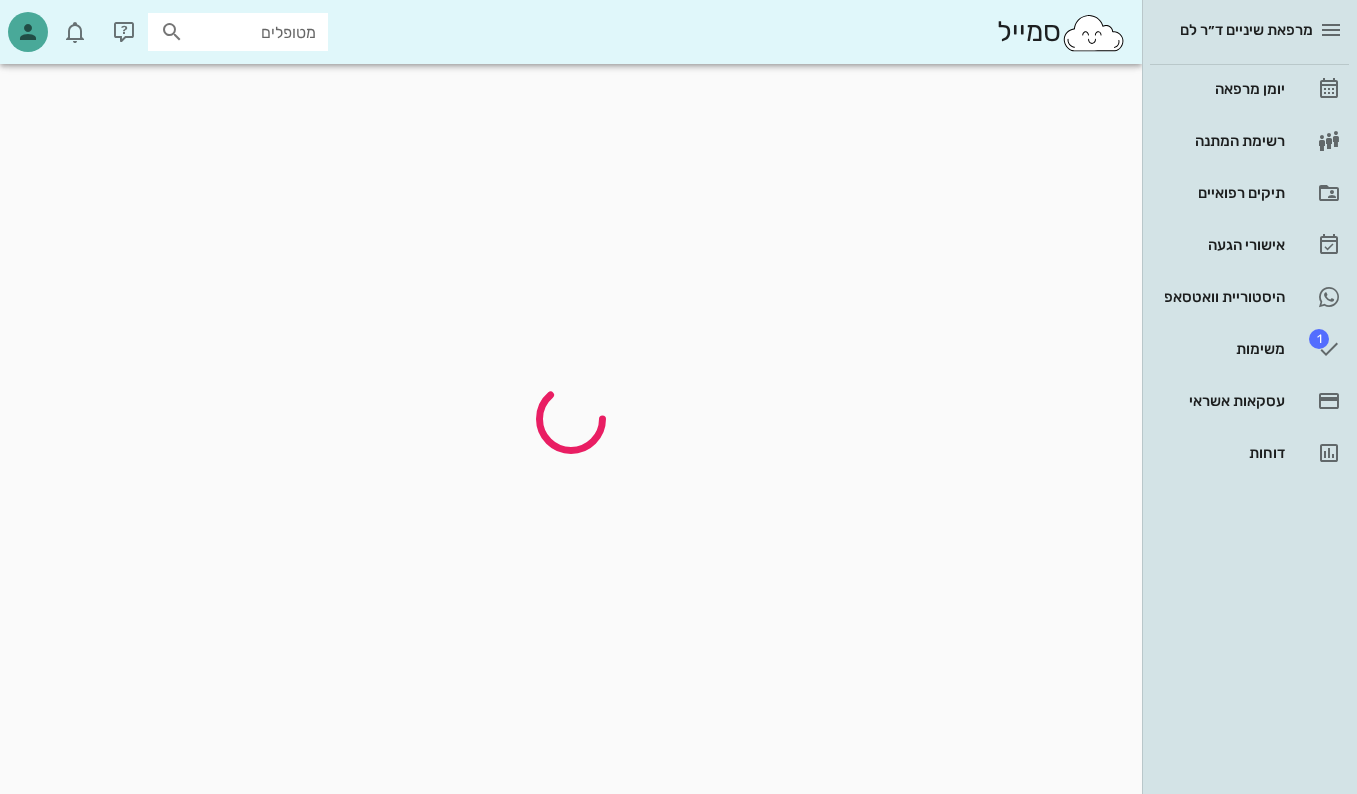scroll, scrollTop: 0, scrollLeft: 0, axis: both 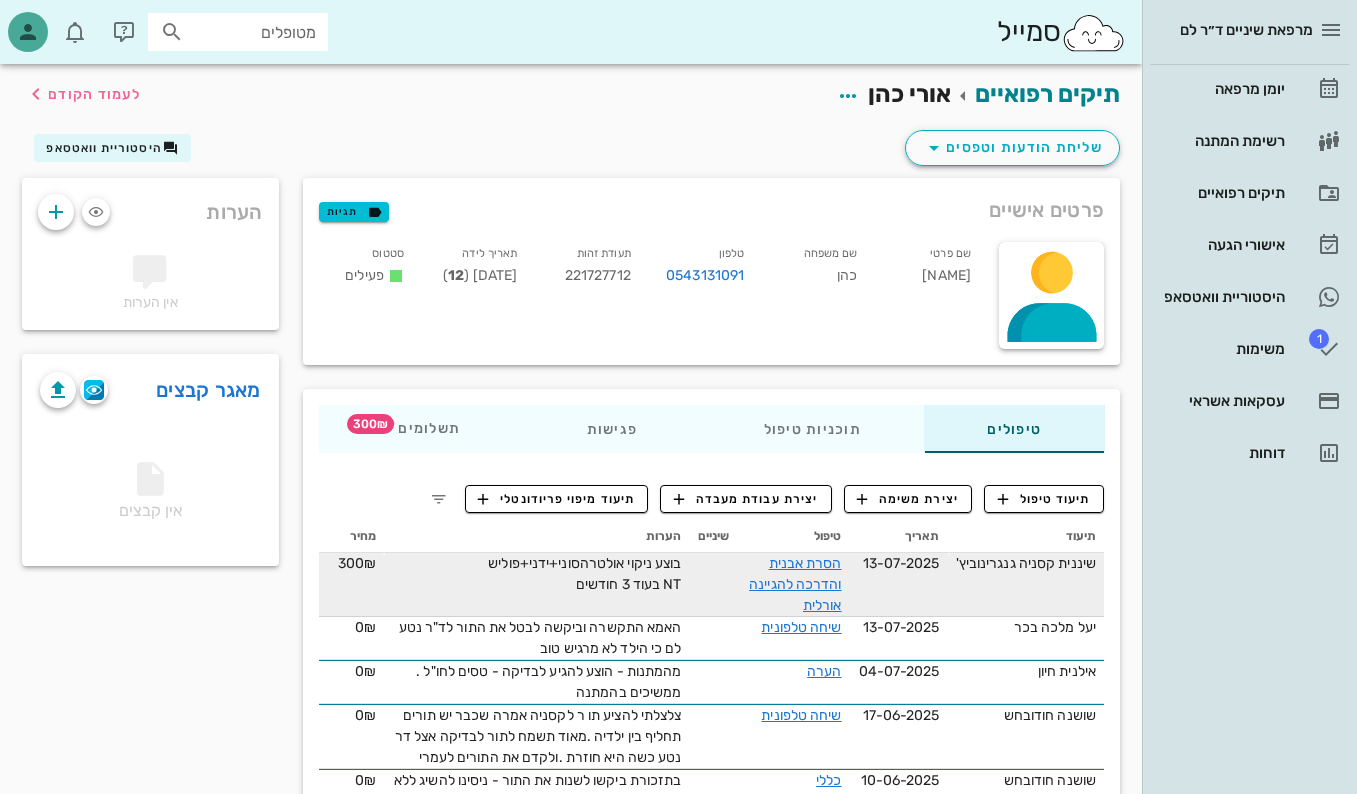 click on "הסרת אבנית והדרכה להגיינה אורלית" at bounding box center (793, 584) 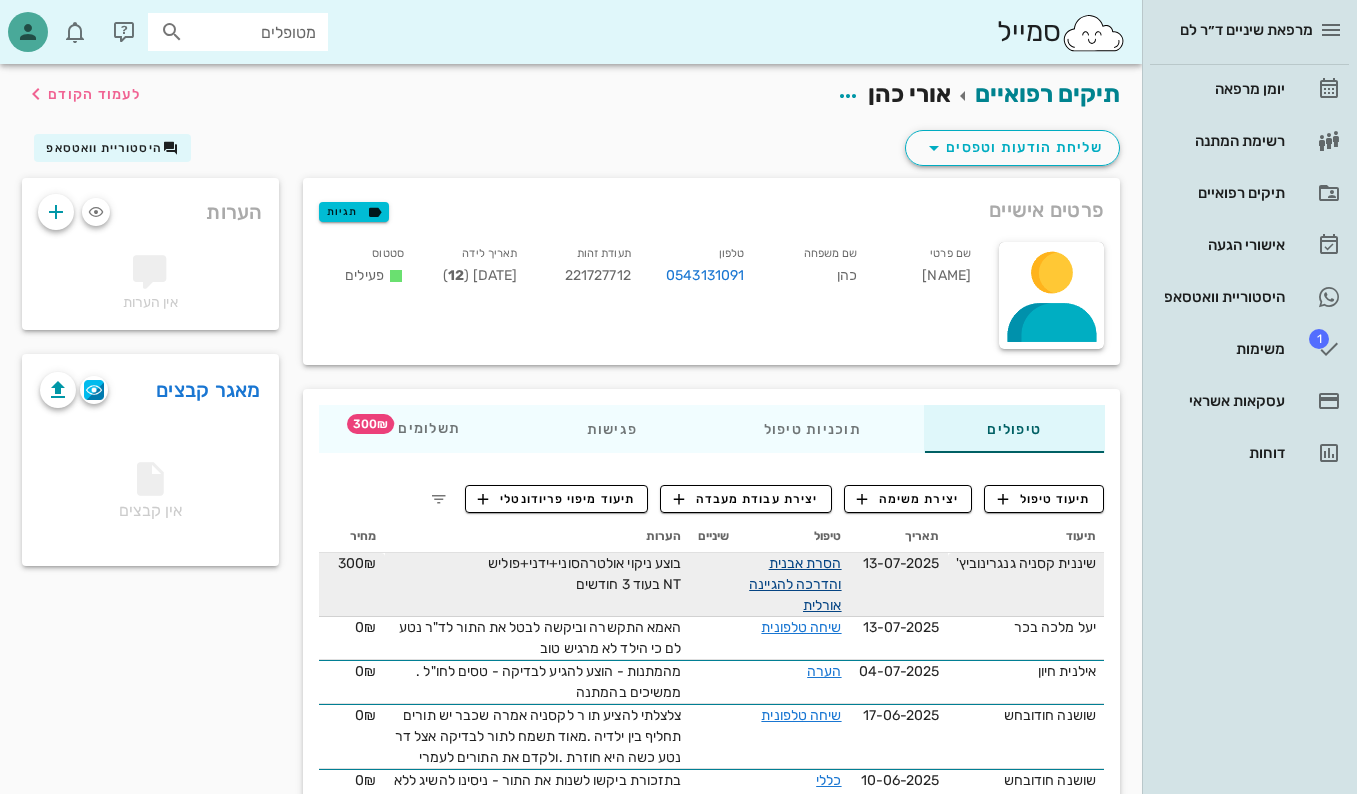 click on "הסרת אבנית והדרכה להגיינה אורלית" at bounding box center (795, 584) 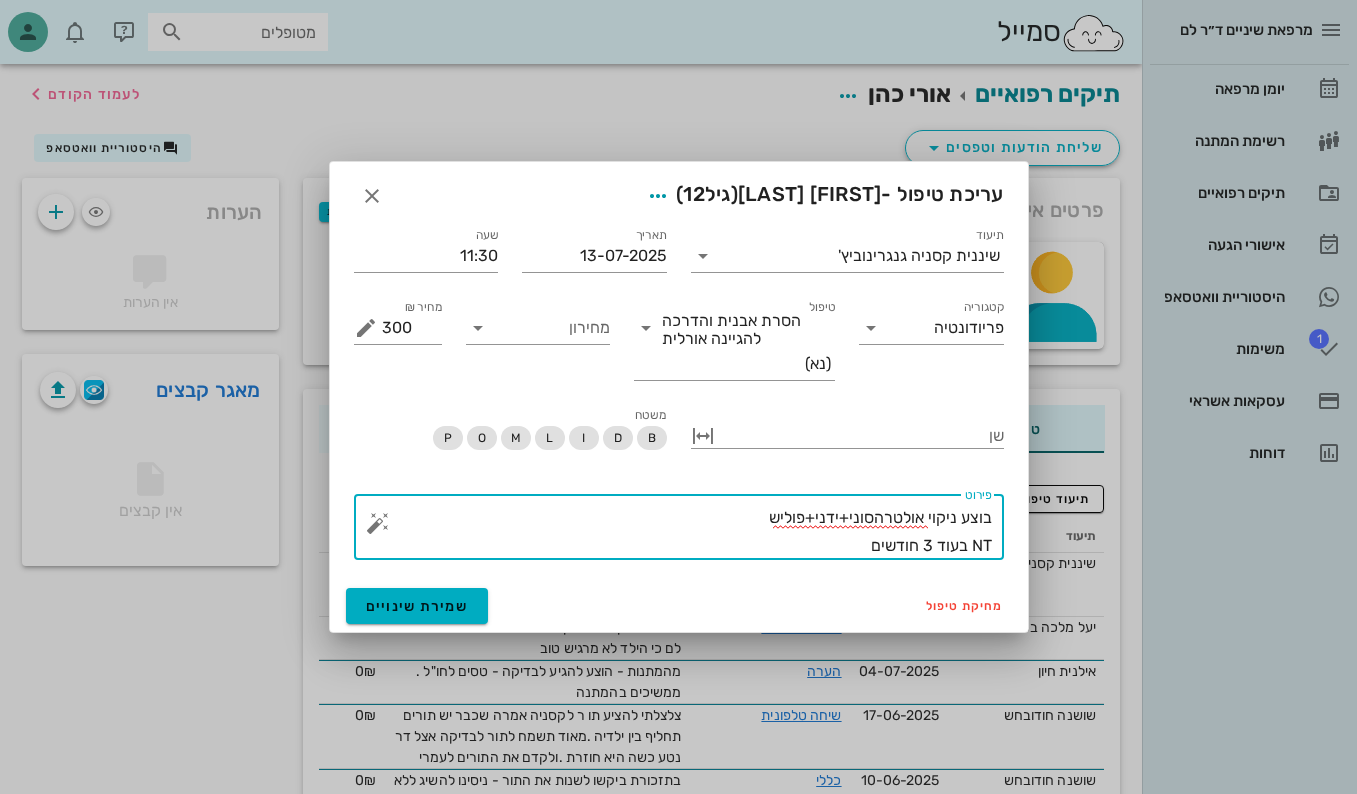 click on "בוצע ניקוי אולטרהסוני+ידני+פוליש
NT בעוד 3 חודשים" at bounding box center (687, 532) 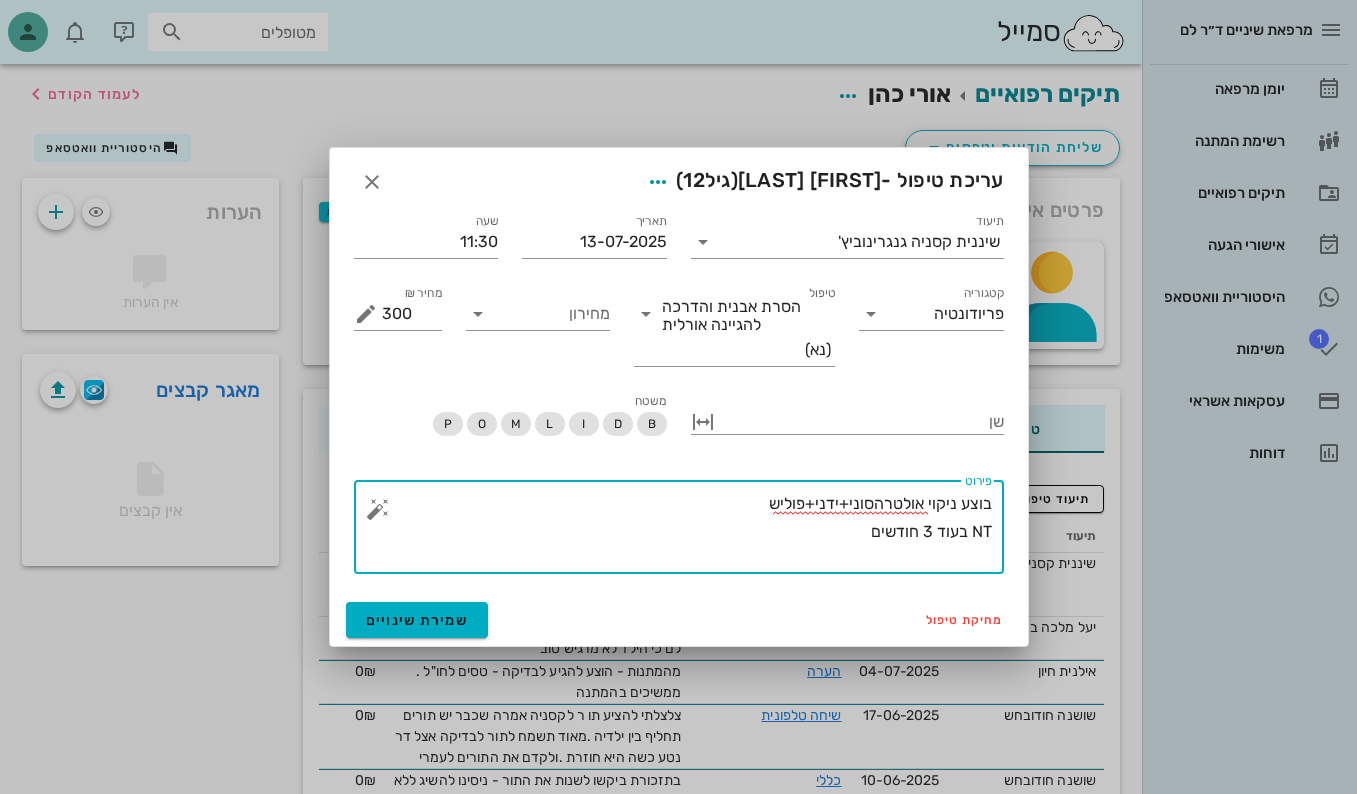 click on "בוצע ניקוי אולטרהסוני+ידני+פוליש
NT בעוד 3 חודשים" at bounding box center [687, 532] 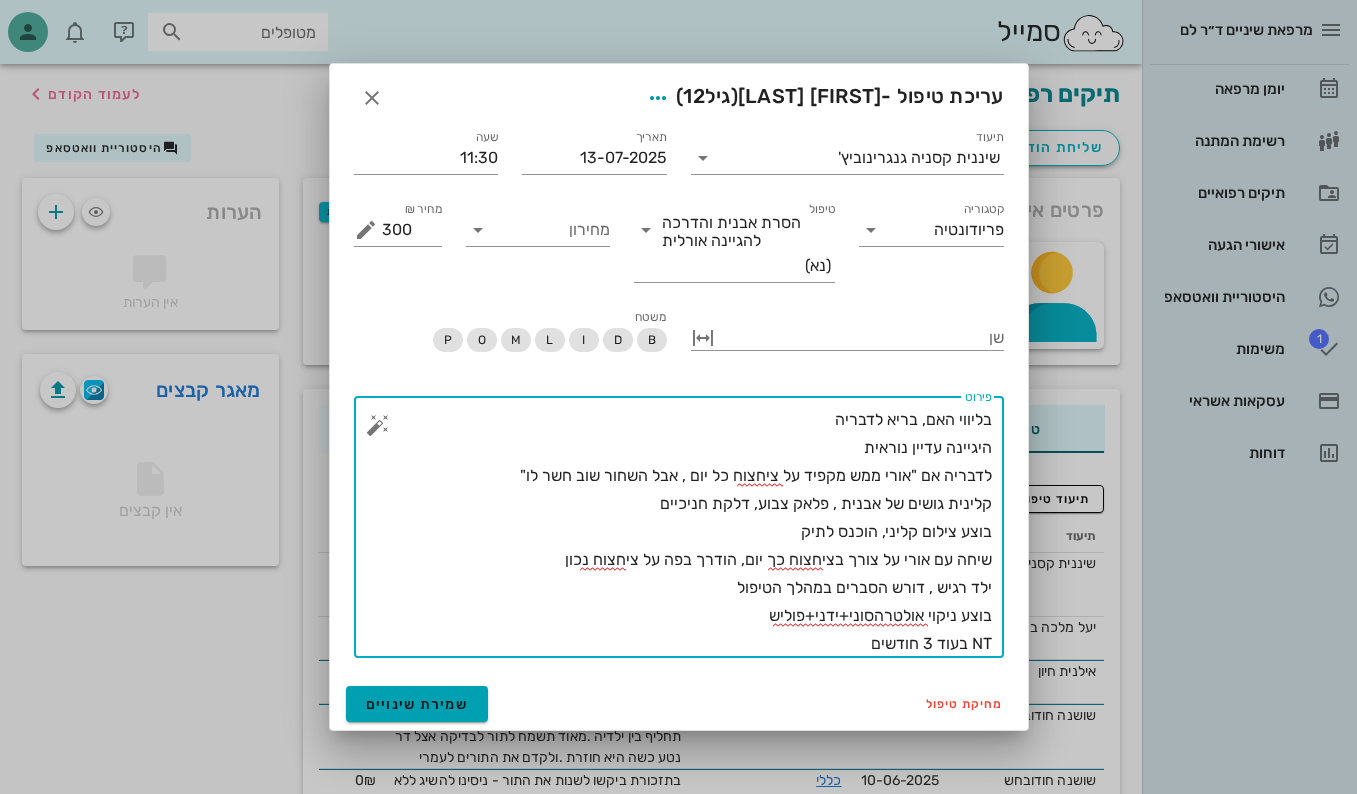 type on "בליווי האם, בריא לדבריה
היגיינה עדיין נוראית
לדבריה אם "אורי ממש מקפיד על ציחצוח כל יום , אבל השחור שוב חשר לו"
קלינית גושים של אבנית , פלאק צבוע, דלקת חניכיים
בוצע צילום קליני, הוכנס לתיק
שיחה עם אורי על צורך בציחצוח כך יום, הודרך בפה על ציחצוח נכון
ילד רגיש , דורש הסברים במהלך הטיפול
בוצע ניקוי אולטרהסוני+ידני+פוליש
NT בעוד 3 חודשים" 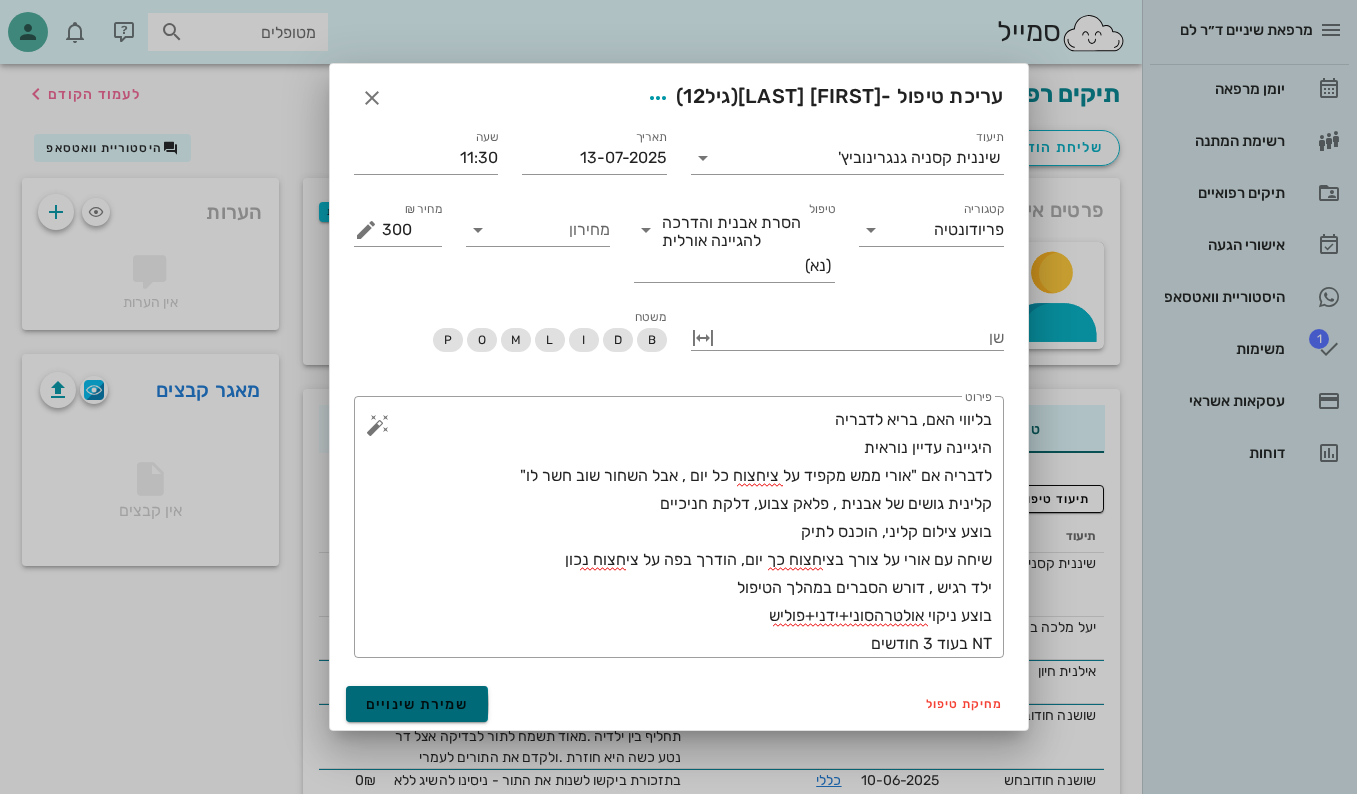 click on "שמירת שינויים" at bounding box center (417, 704) 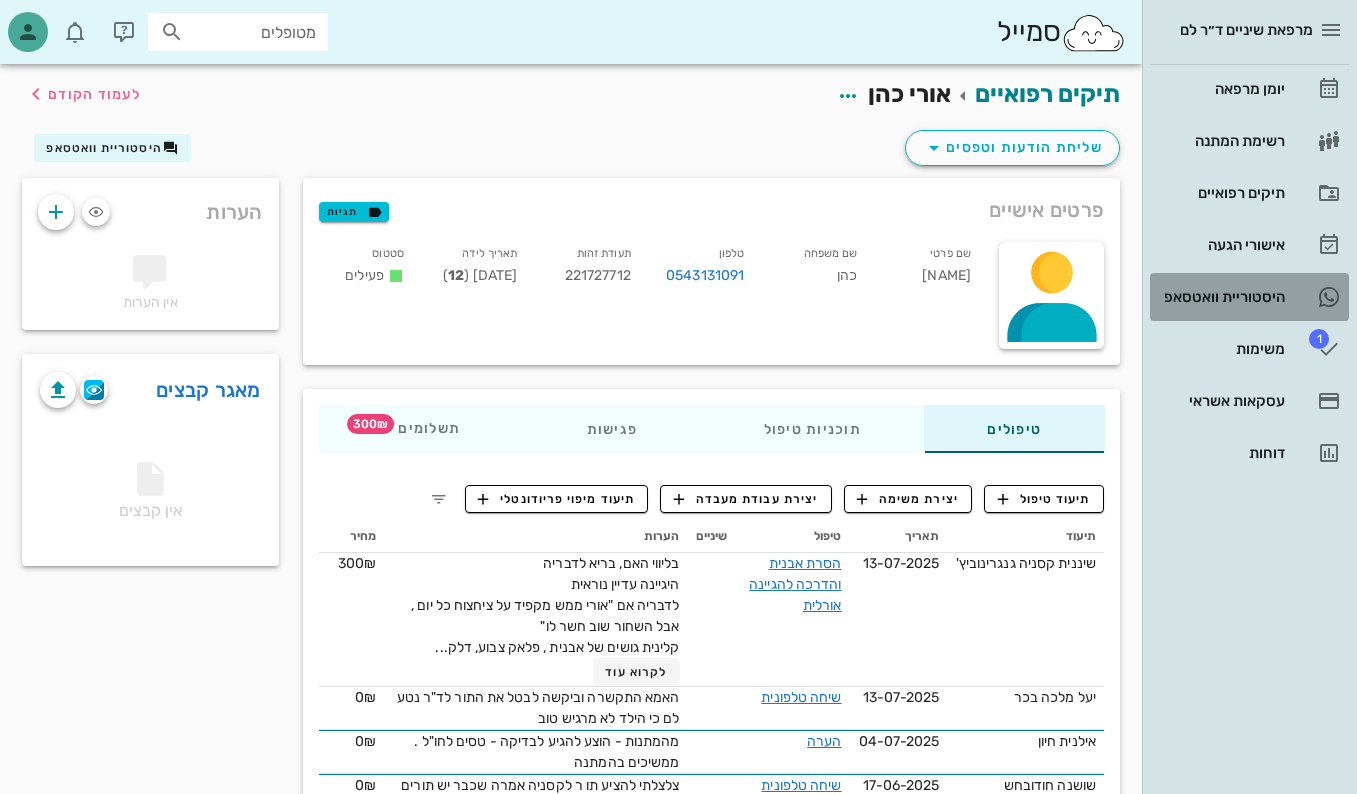 click on "היסטוריית וואטסאפ" at bounding box center [1249, 297] 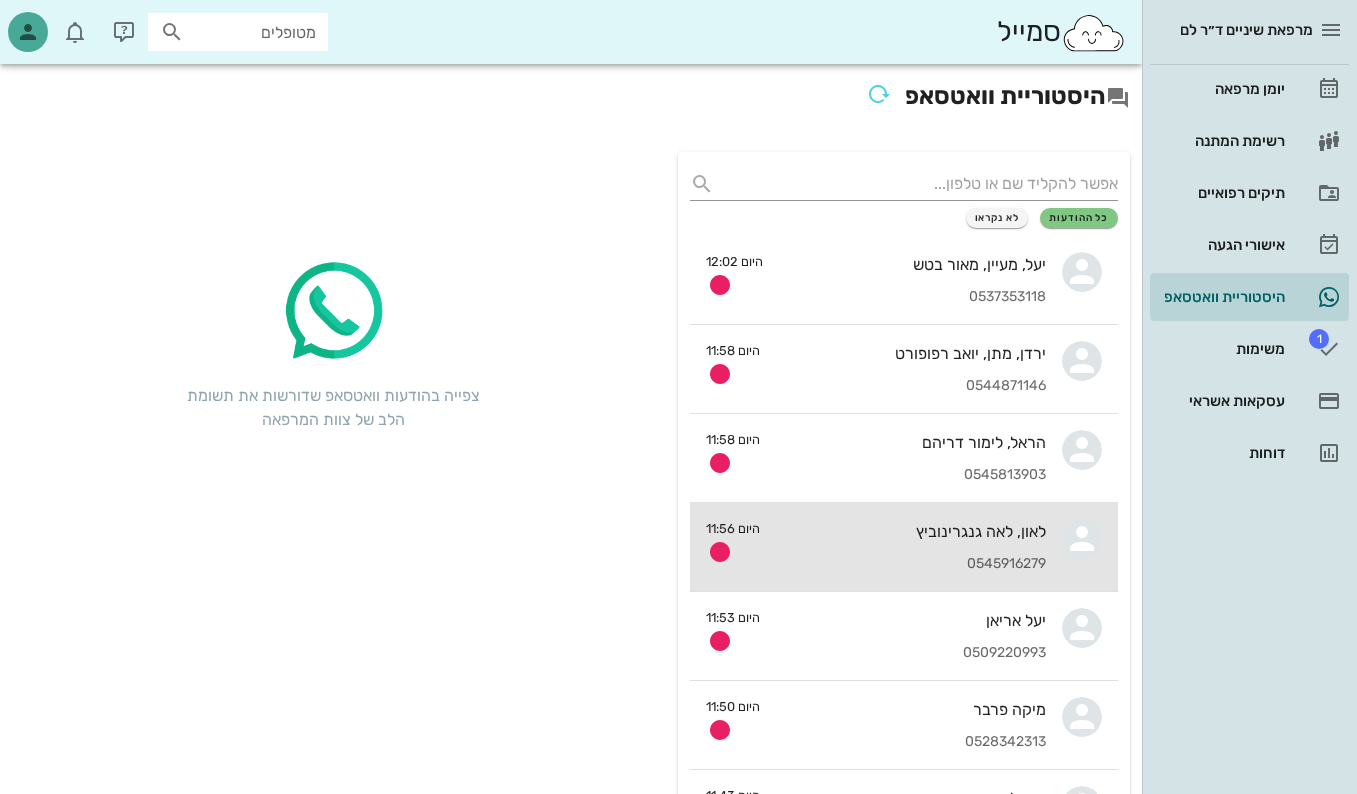 click on "לאון, לאה גנגרינוביץ" at bounding box center [911, 531] 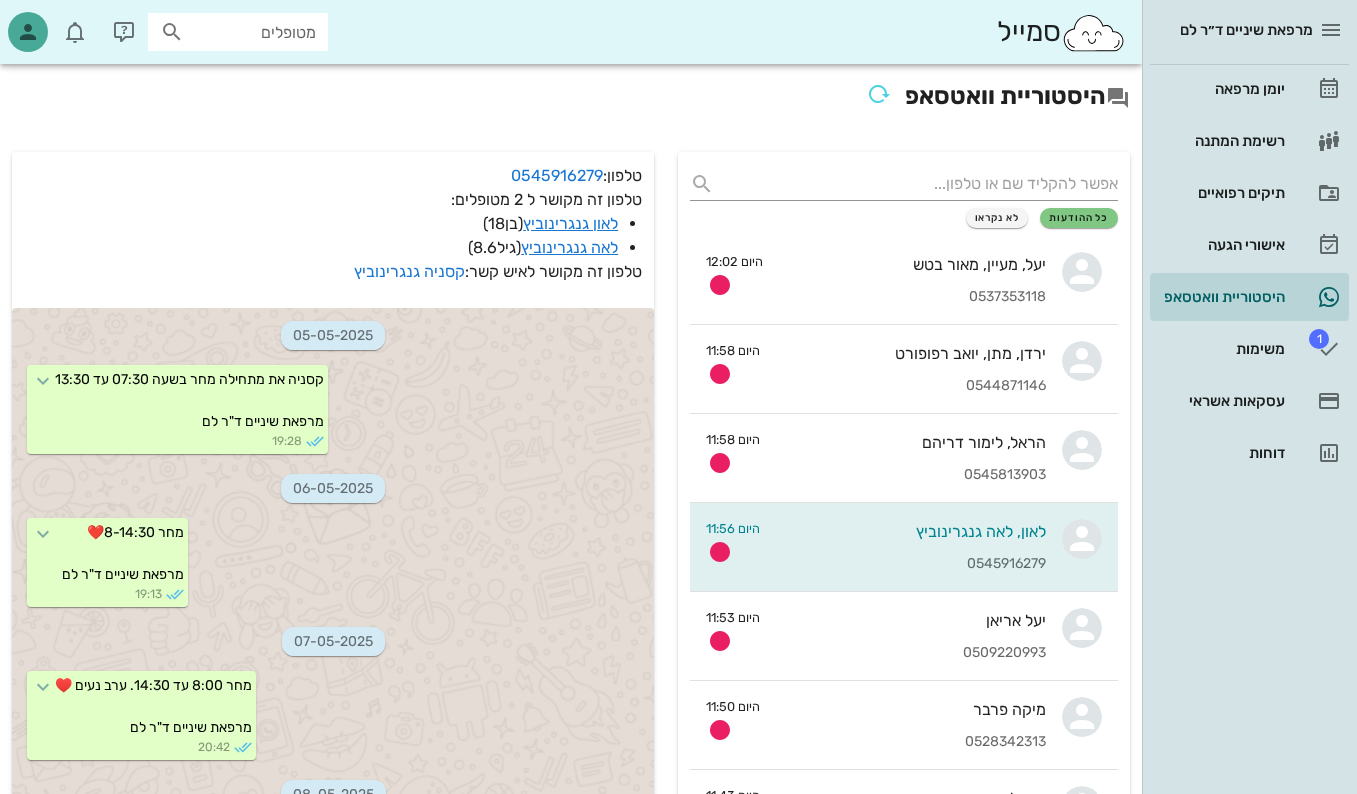scroll, scrollTop: 11512, scrollLeft: 0, axis: vertical 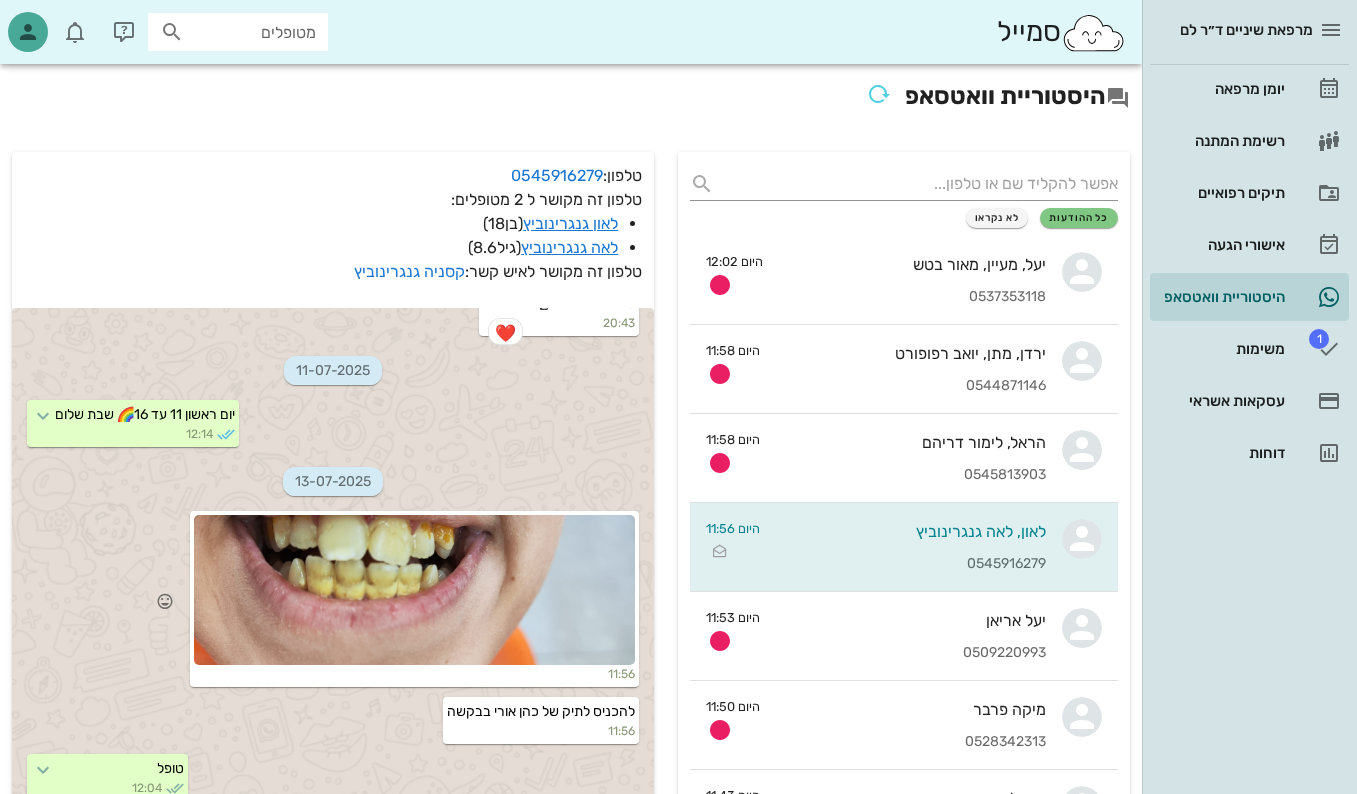 click at bounding box center (415, 590) 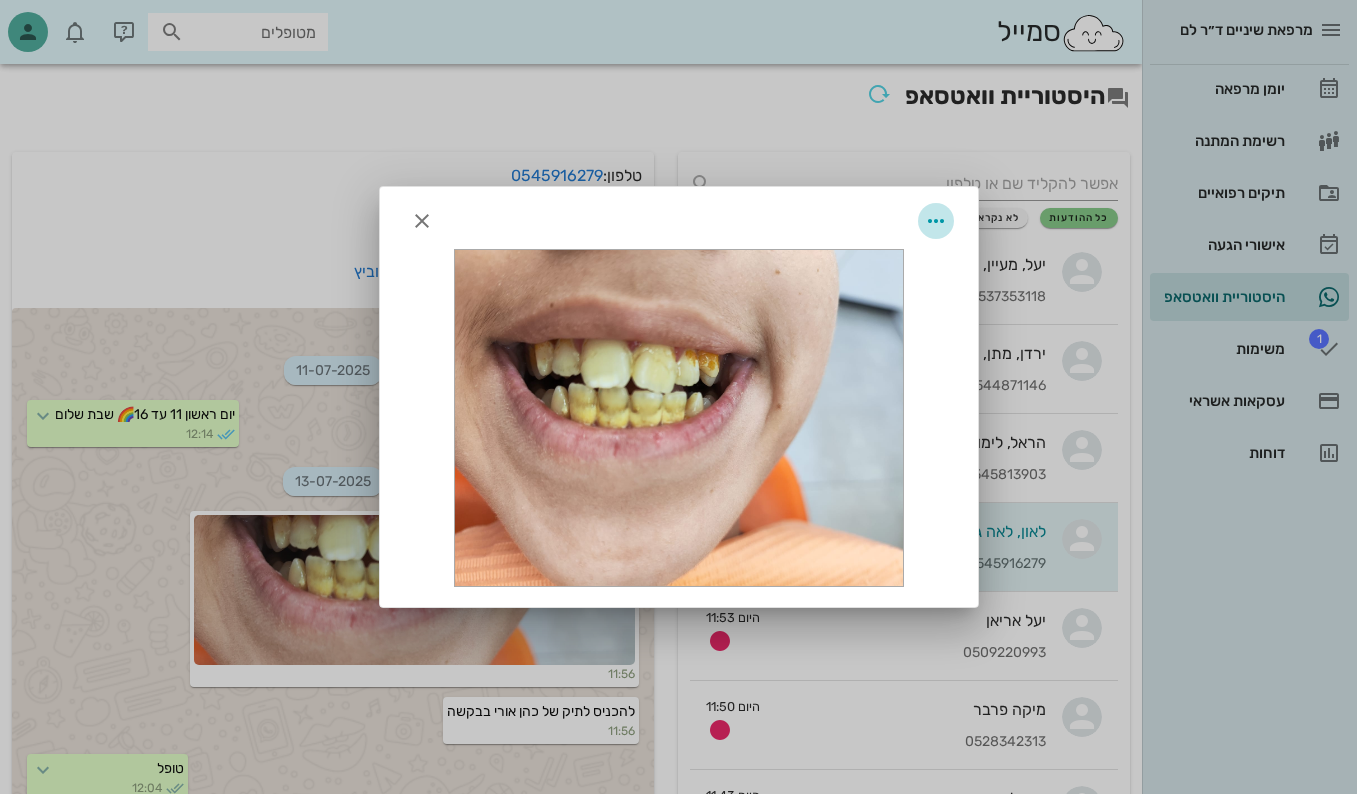 click at bounding box center [936, 221] 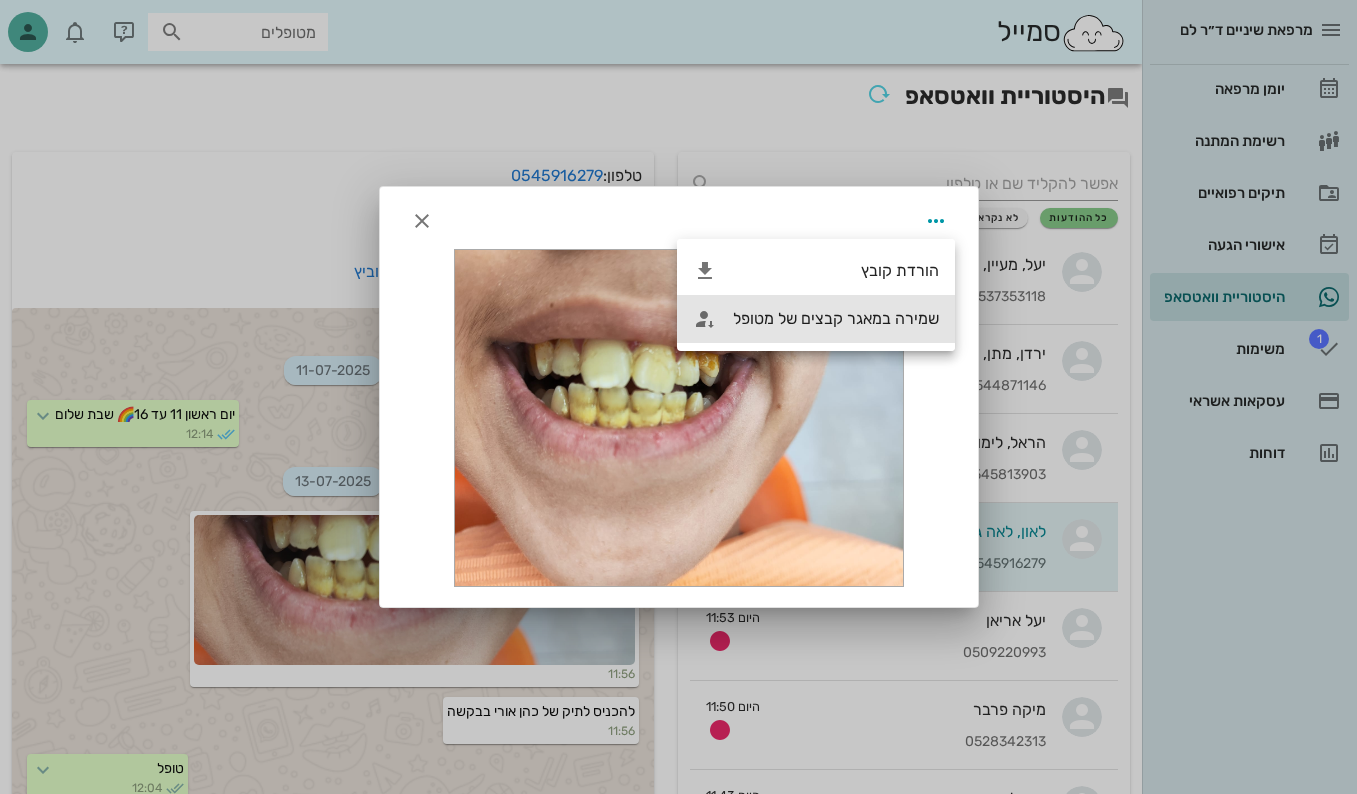 click on "שמירה במאגר קבצים של מטופל" at bounding box center [836, 318] 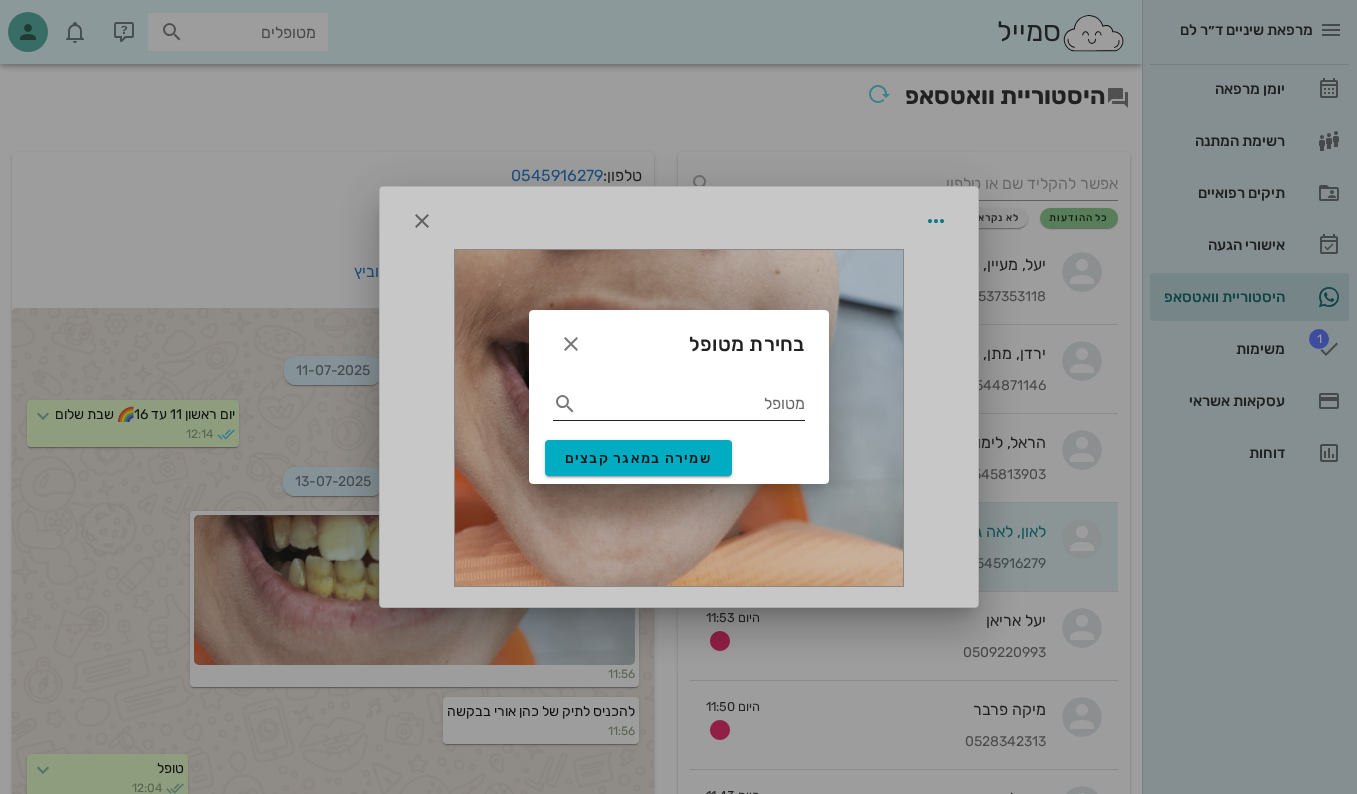 click on "מטופל" at bounding box center [693, 404] 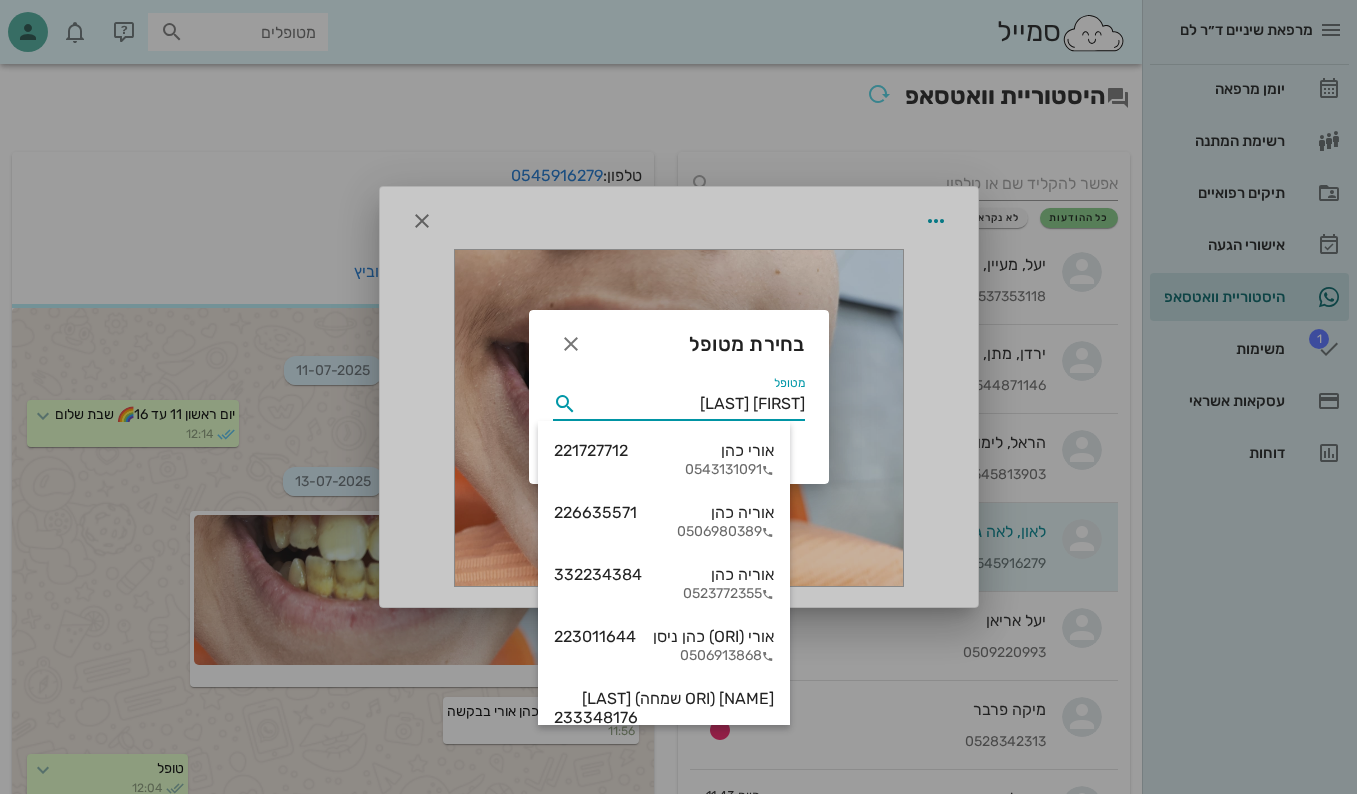 type on "[FIRST] [LAST]" 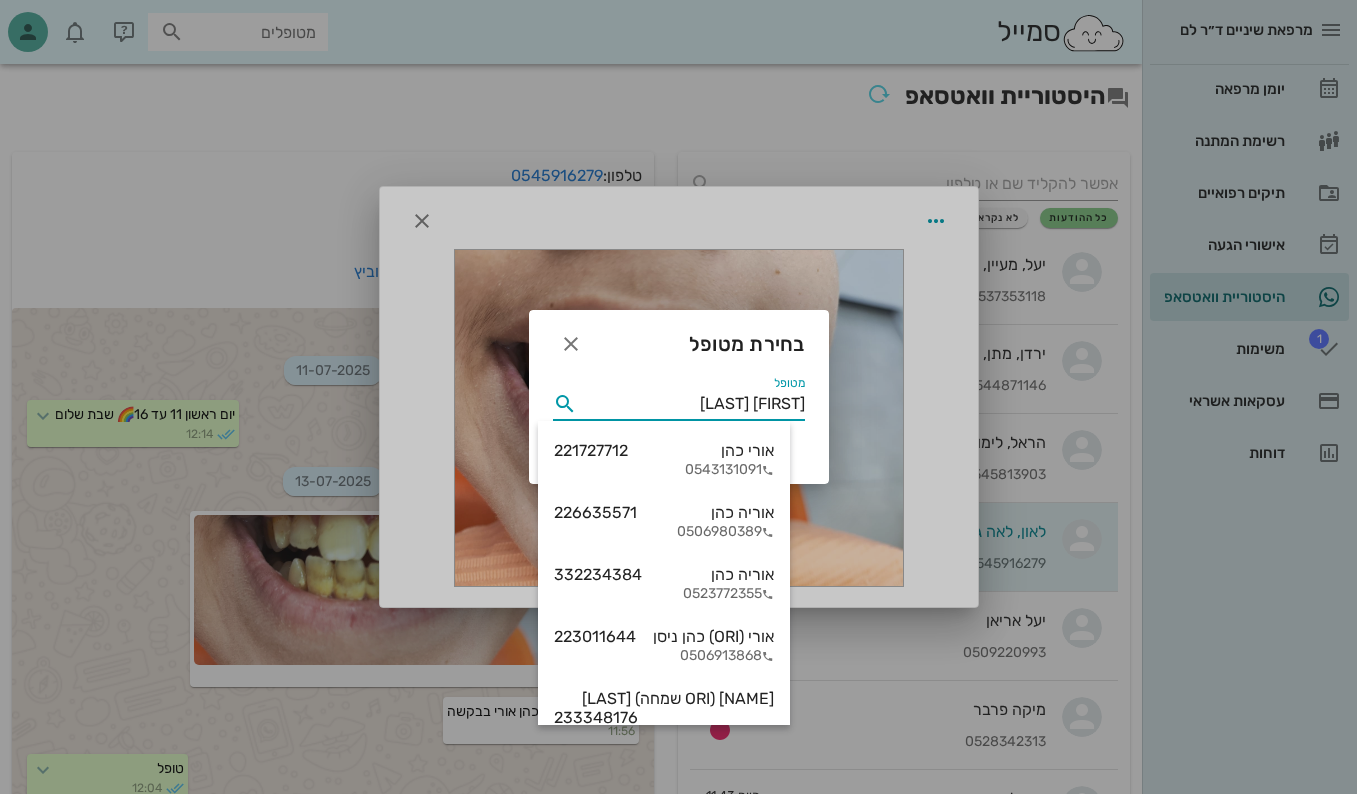 type 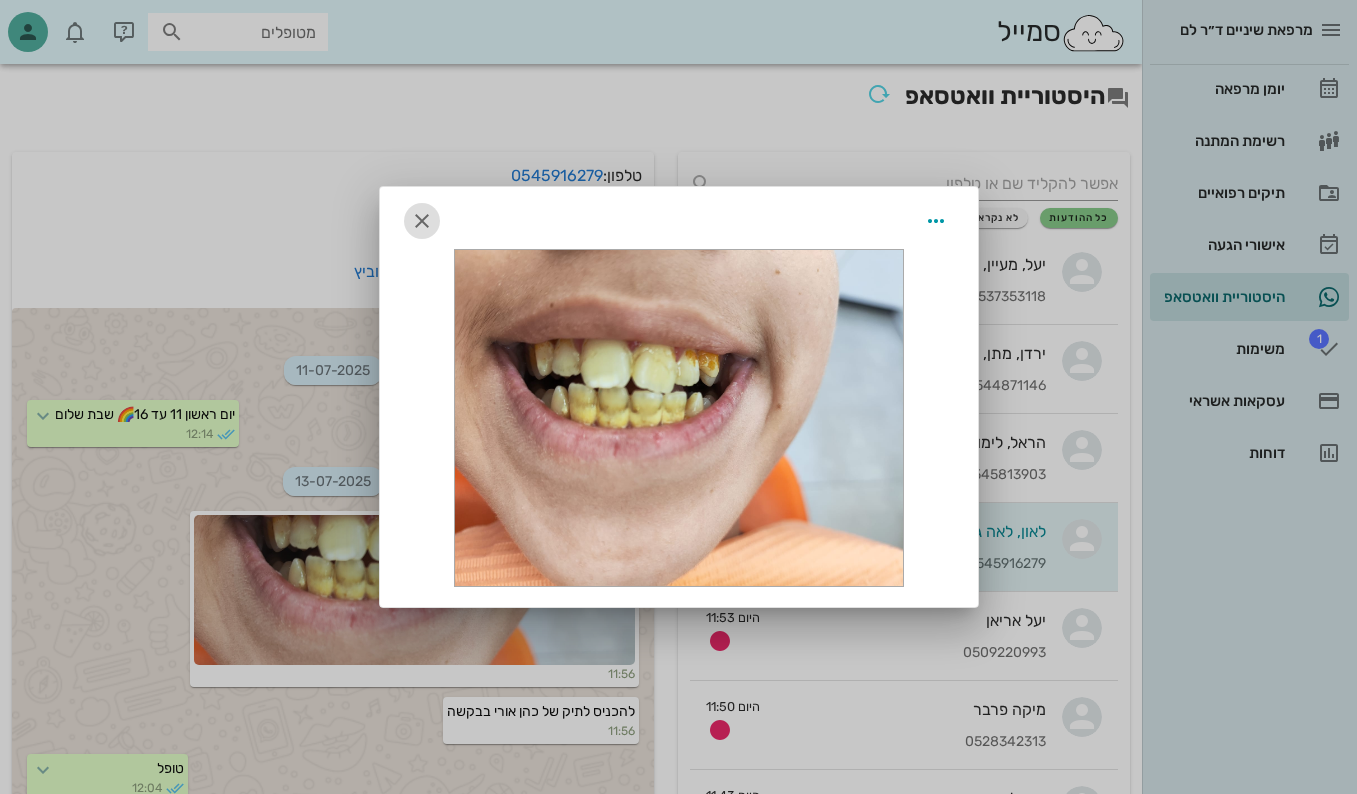 click at bounding box center (422, 221) 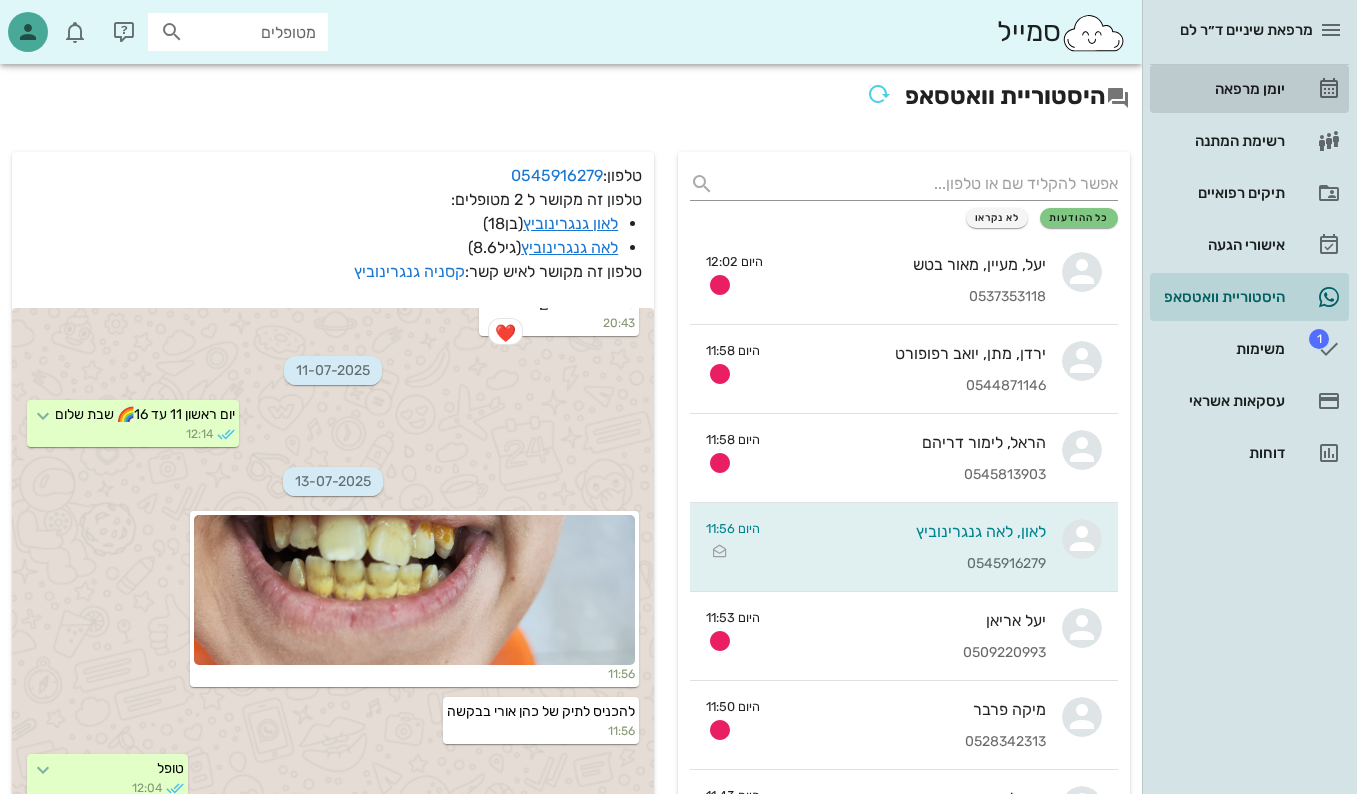 click on "יומן מרפאה" at bounding box center [1221, 89] 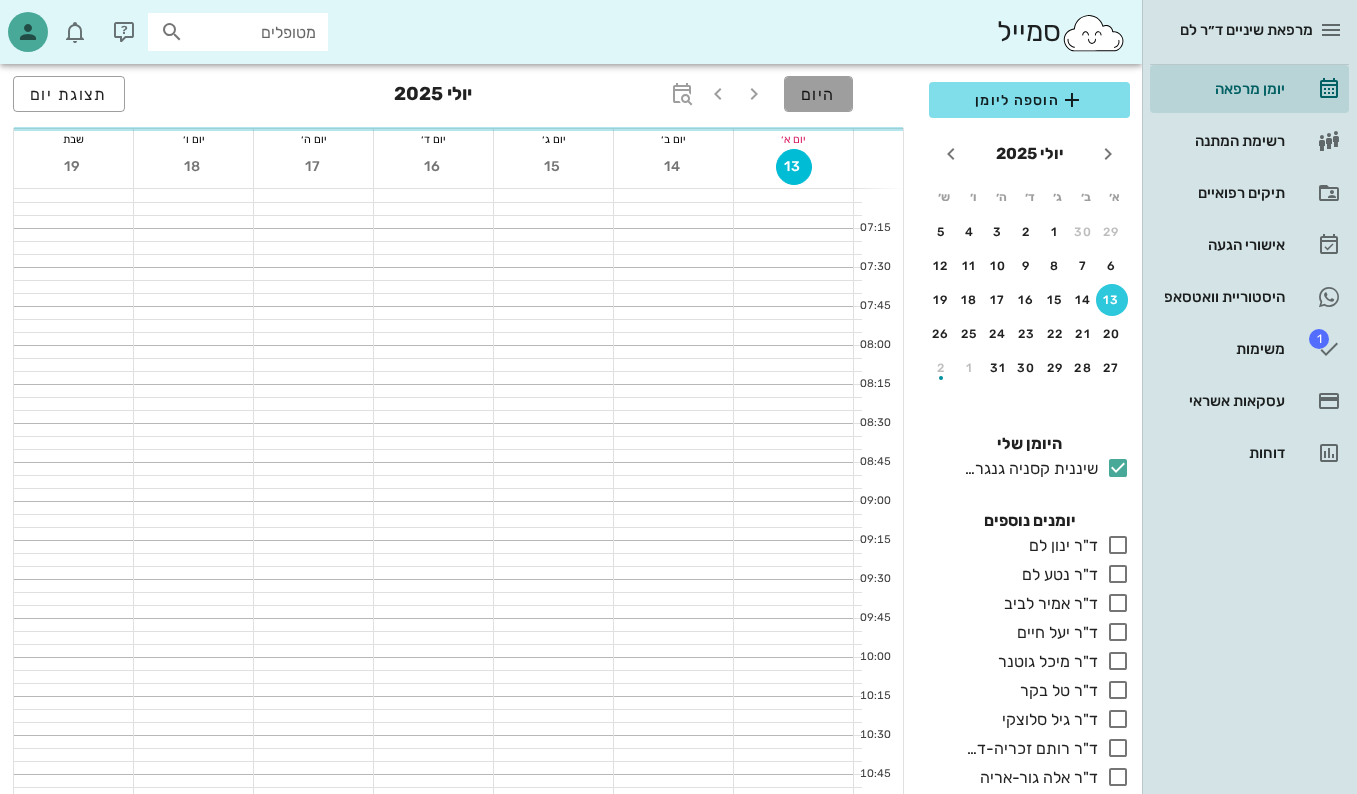 click on "היום" at bounding box center [818, 94] 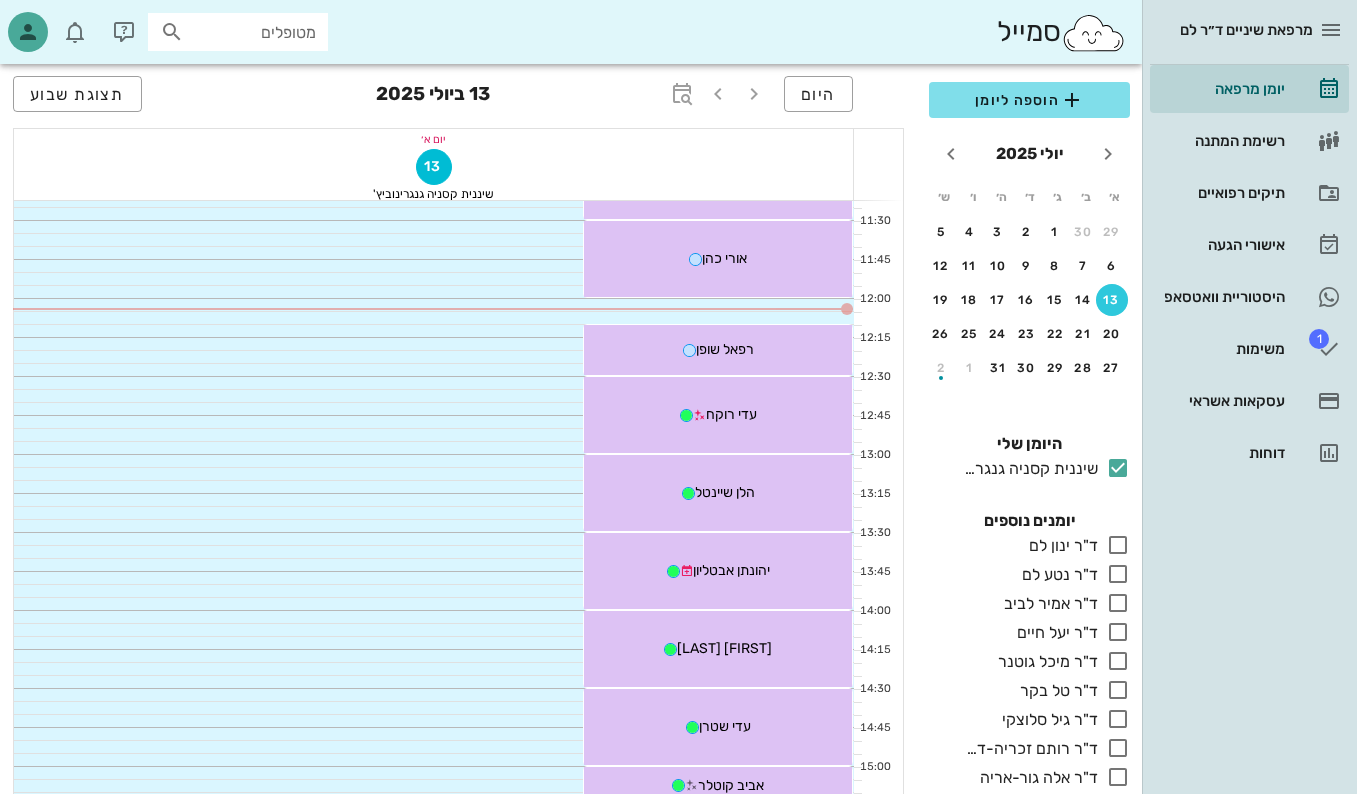 scroll, scrollTop: 600, scrollLeft: 0, axis: vertical 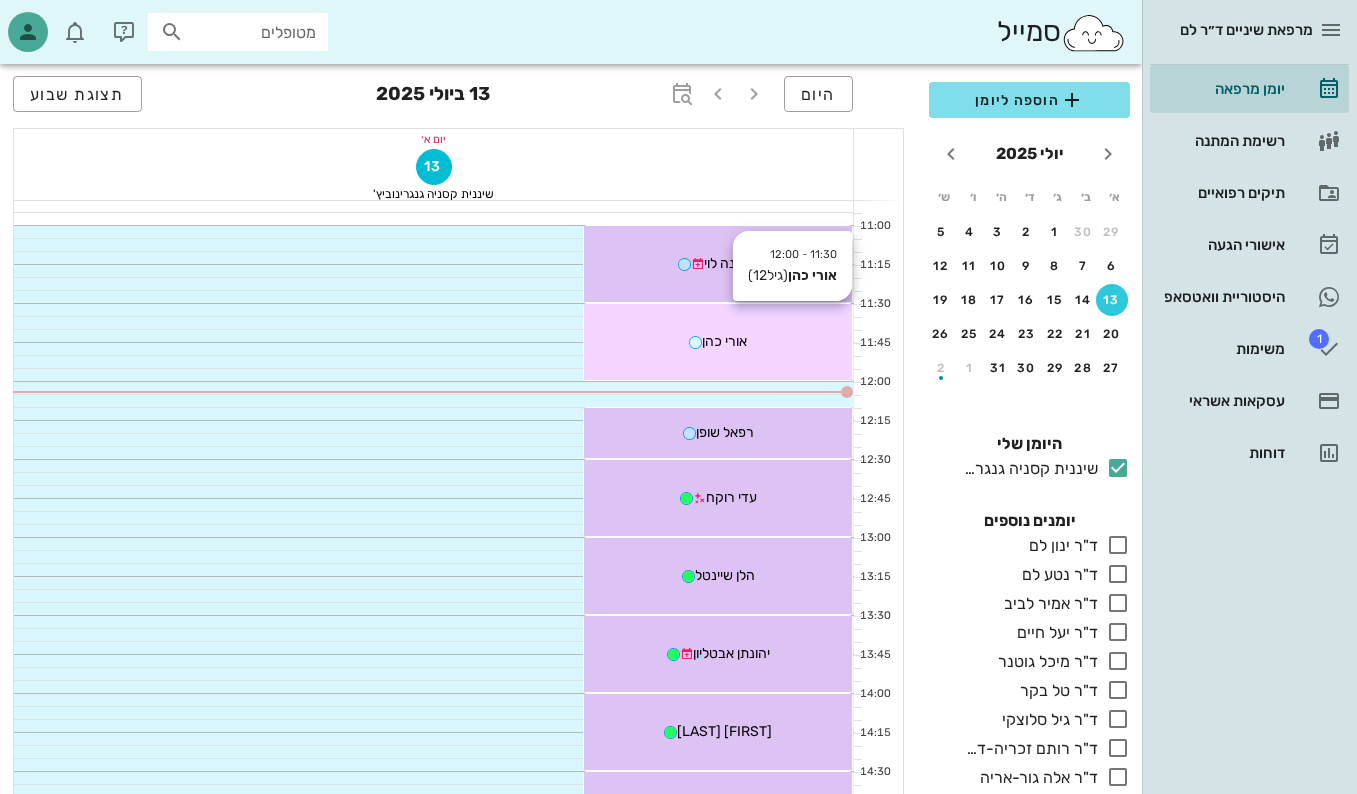 click on "אורי כהן" at bounding box center [718, 341] 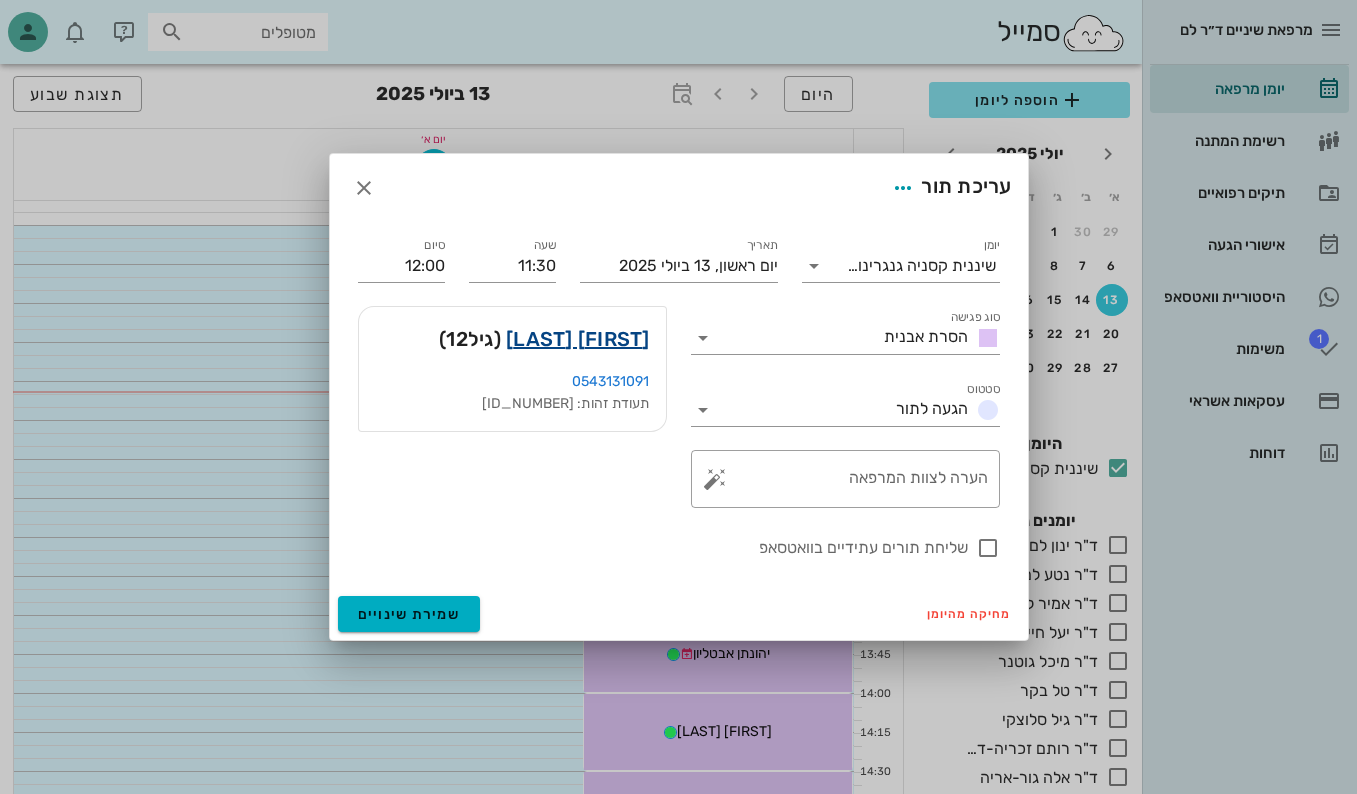 click on "[FIRST]
[LAST]" at bounding box center (578, 339) 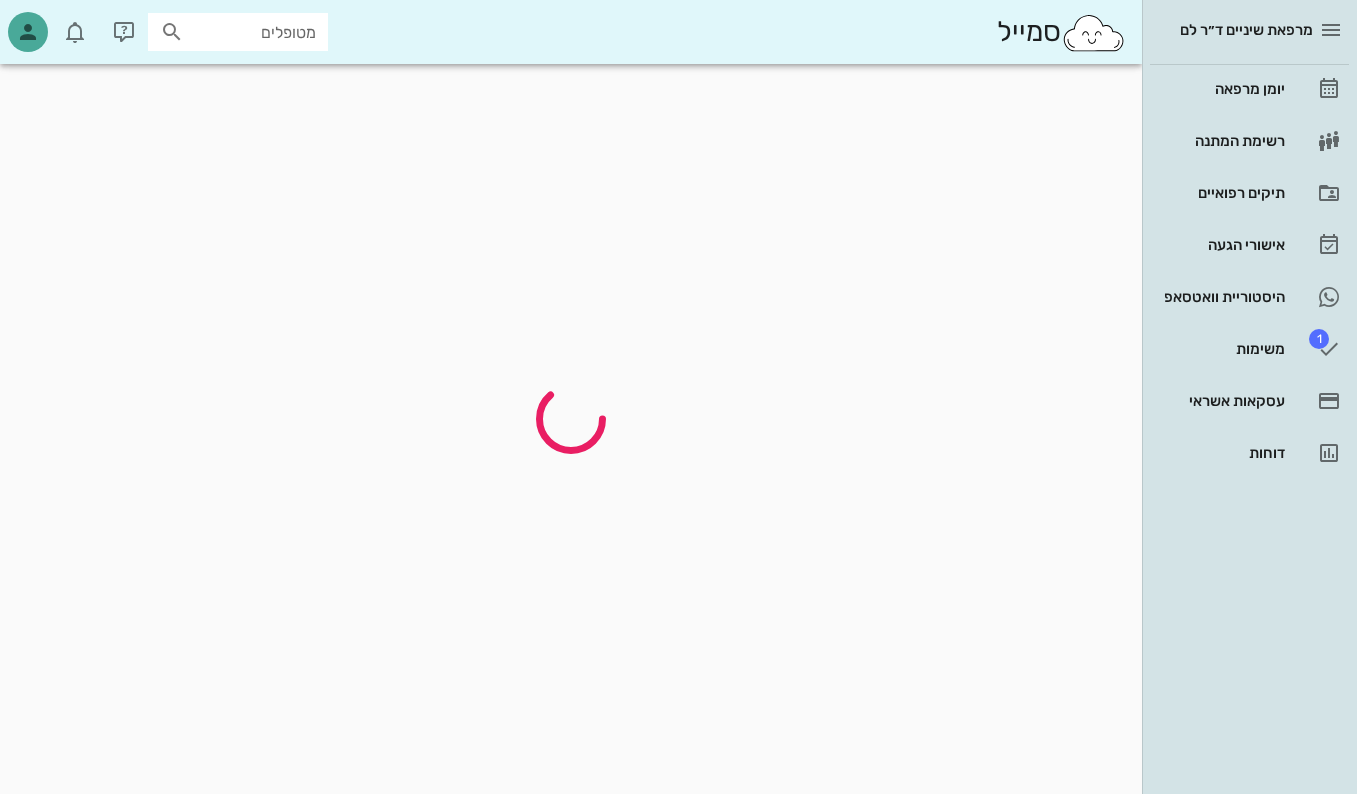 scroll, scrollTop: 0, scrollLeft: 0, axis: both 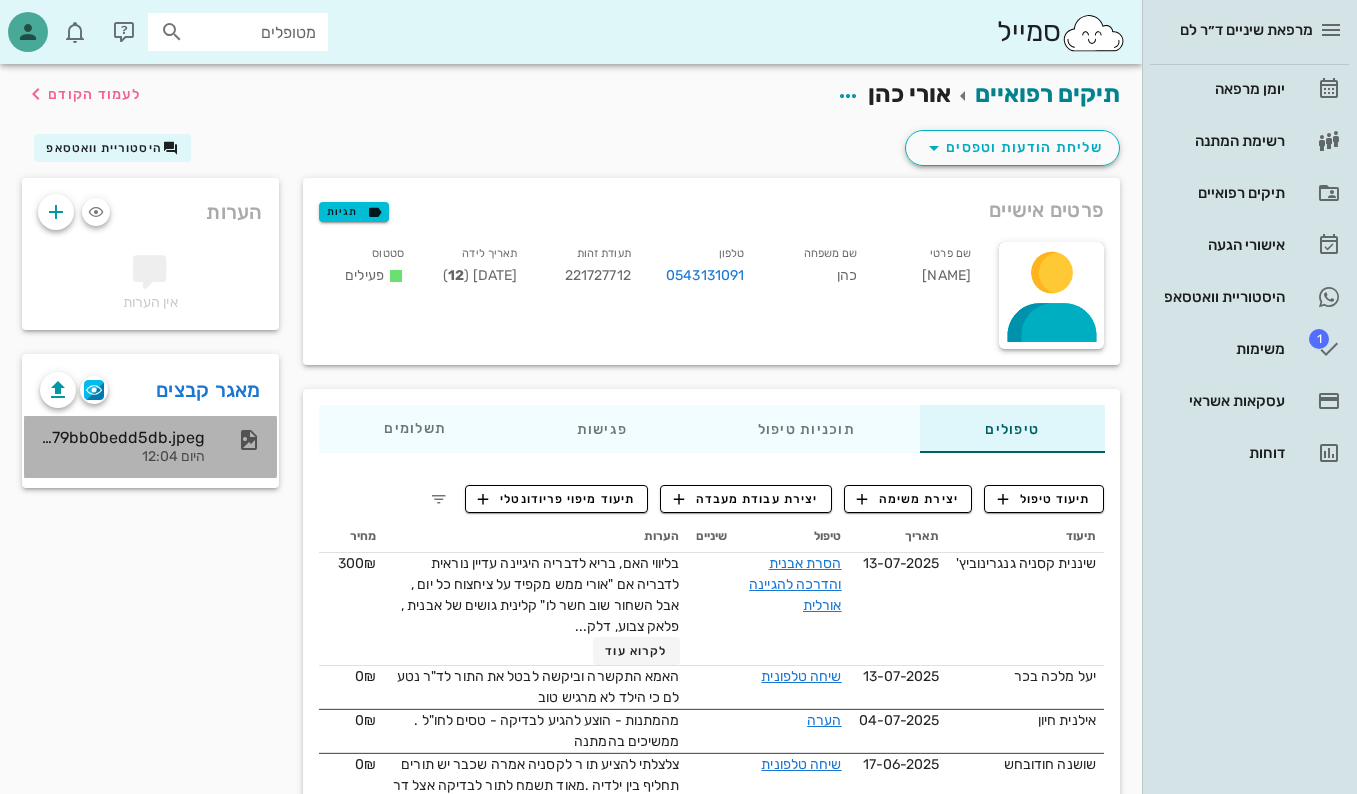 click on "386b7d0d-f04e-4958-b64b-79bb0bedd5db.jpeg" at bounding box center (122, 437) 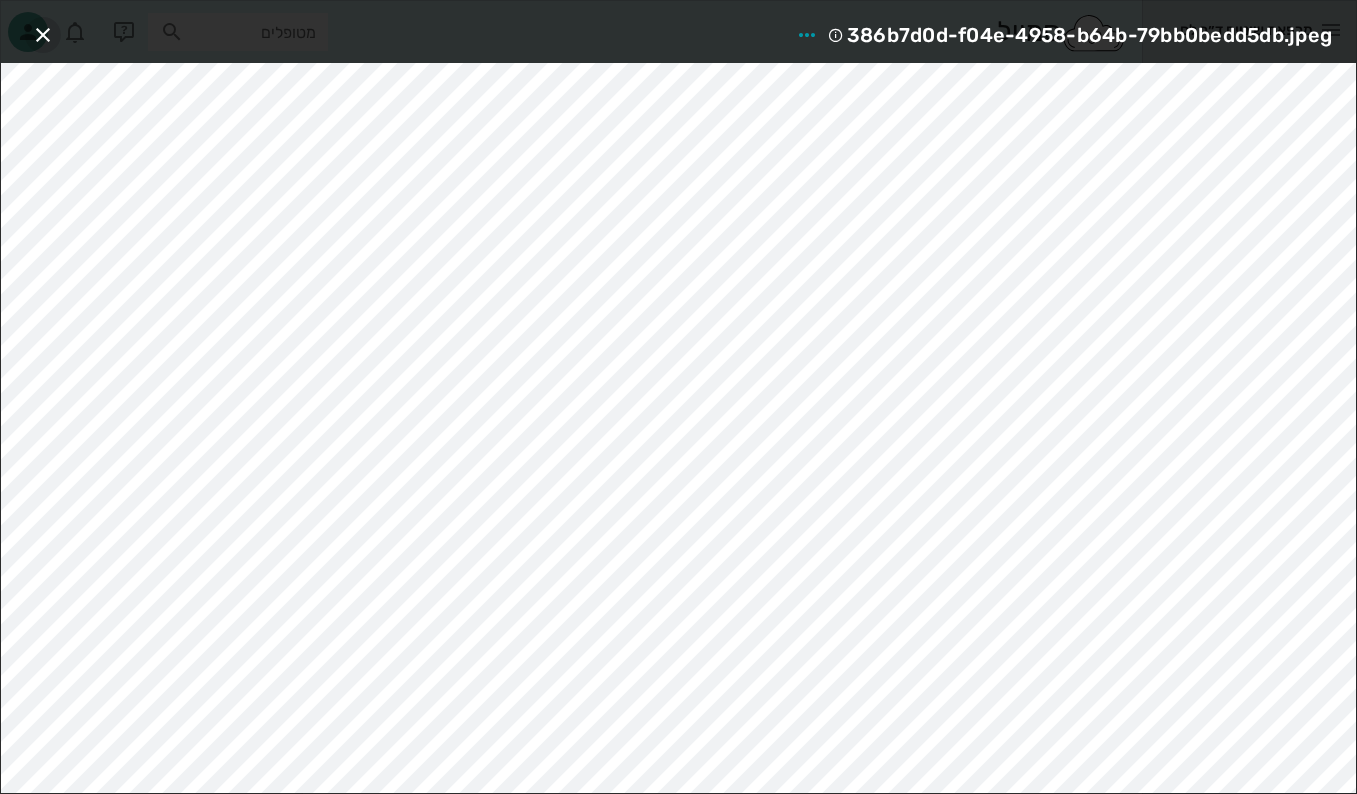 click at bounding box center [43, 35] 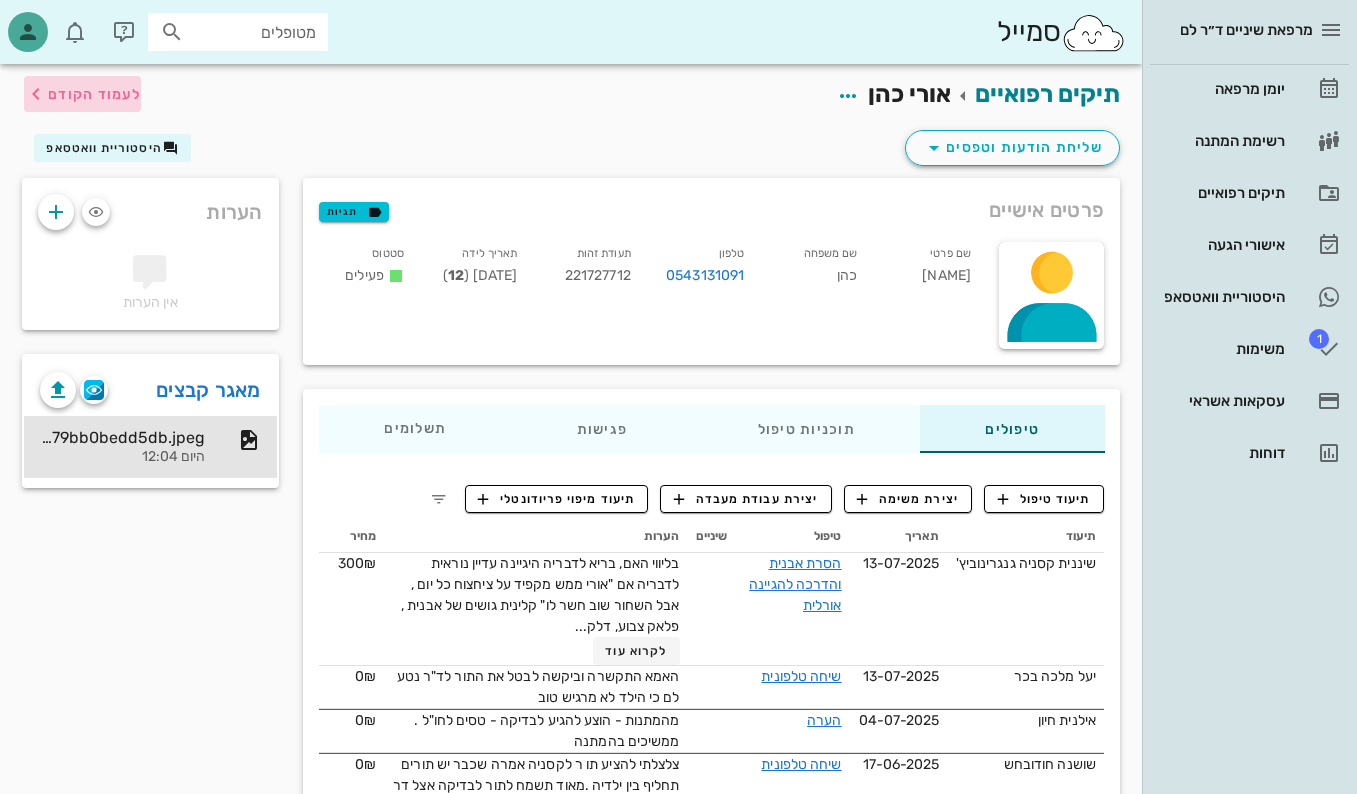 click on "לעמוד הקודם" at bounding box center (82, 94) 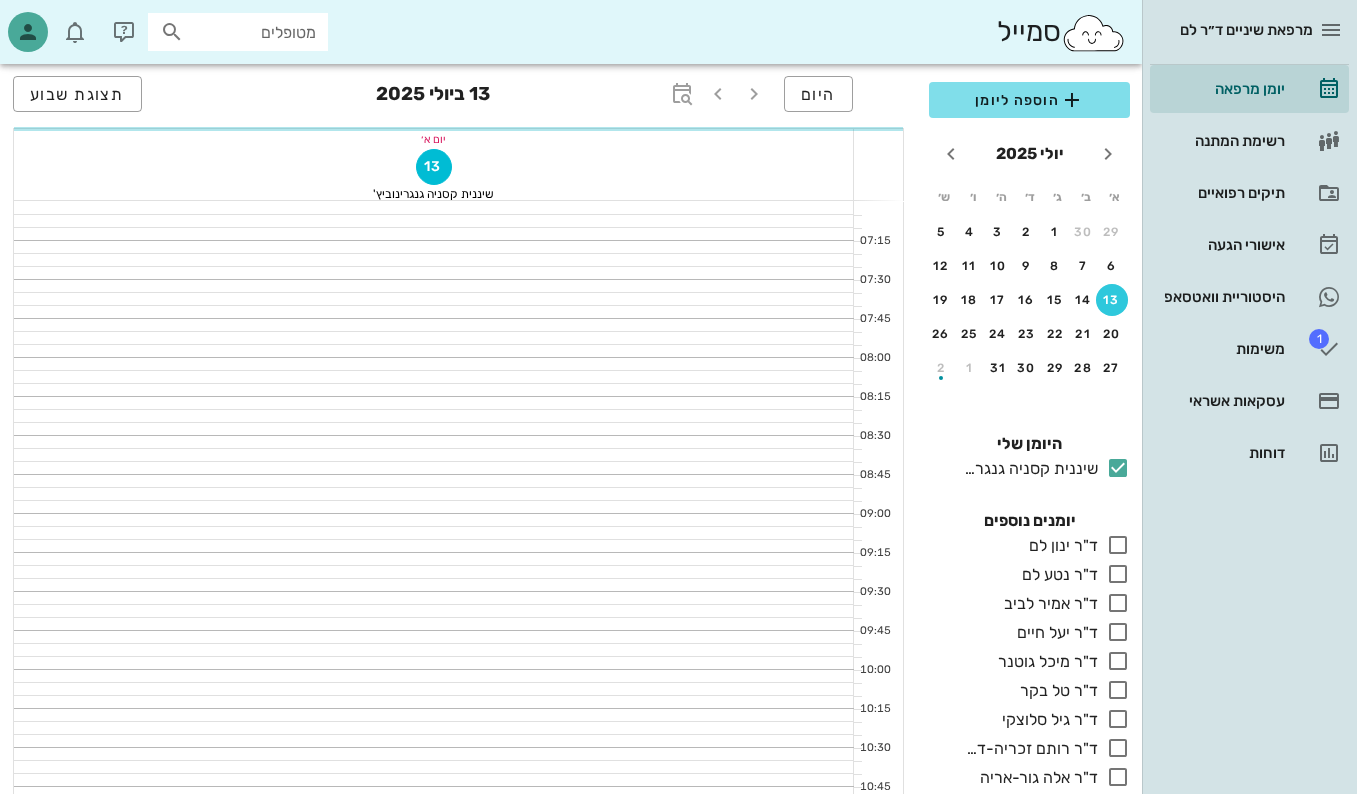 scroll, scrollTop: 600, scrollLeft: 0, axis: vertical 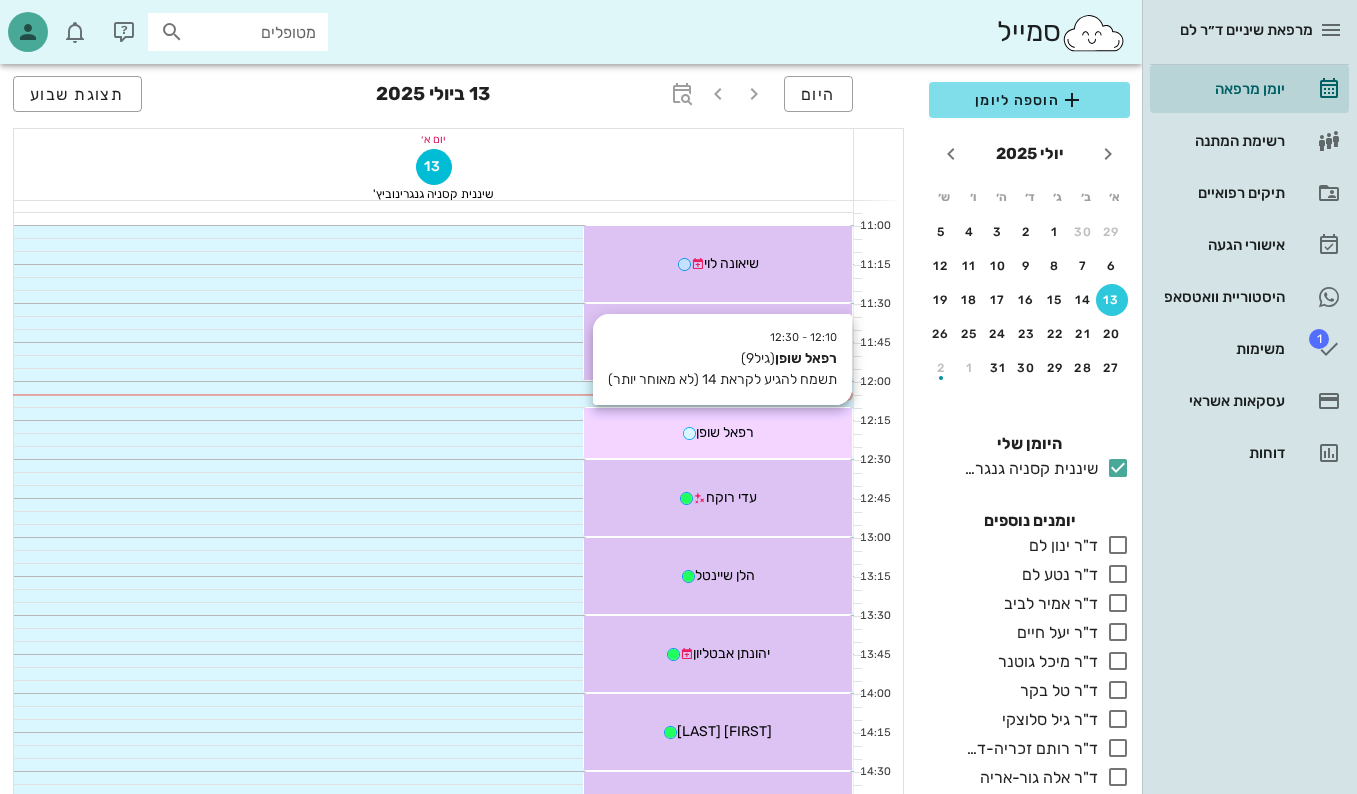 click on "רפאל שופן" at bounding box center [718, 432] 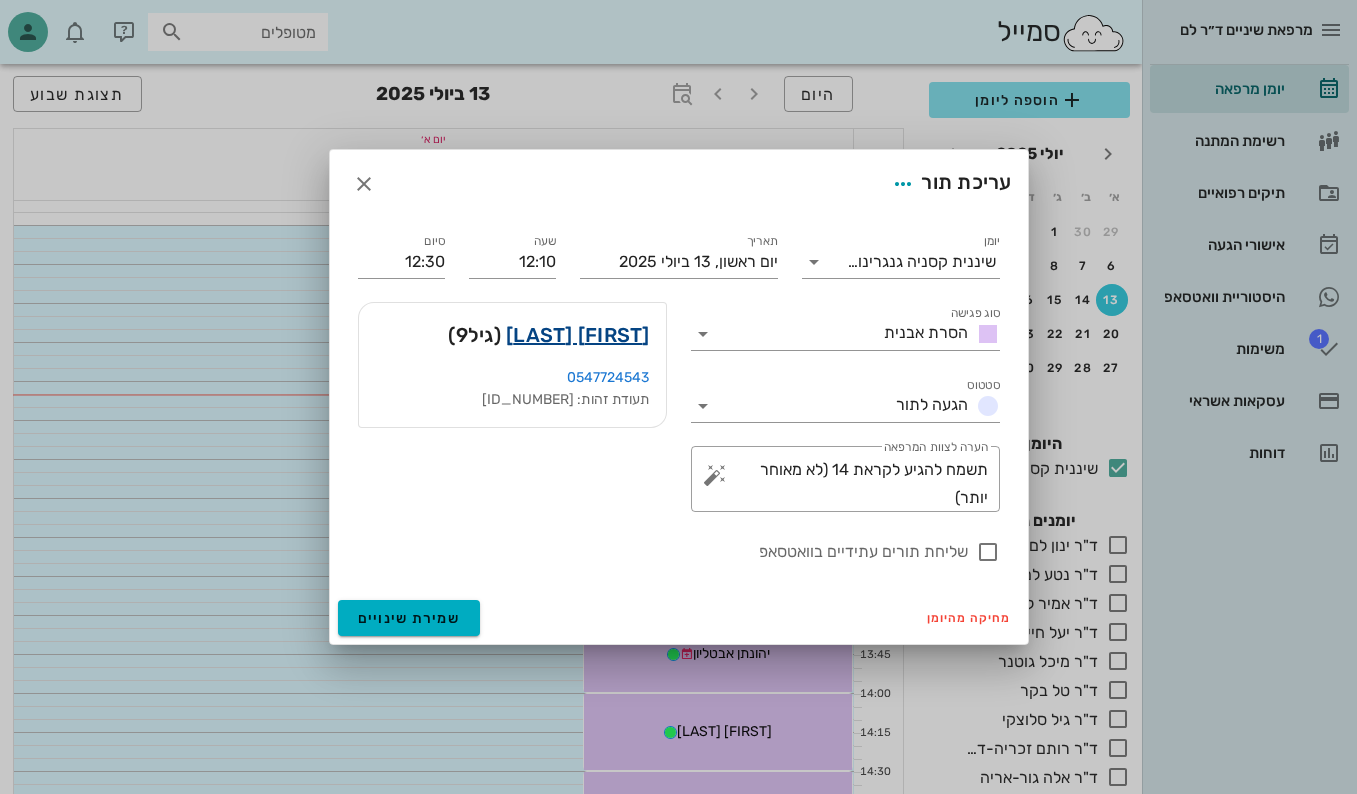 click on "[FIRST]
[LAST]" at bounding box center (578, 335) 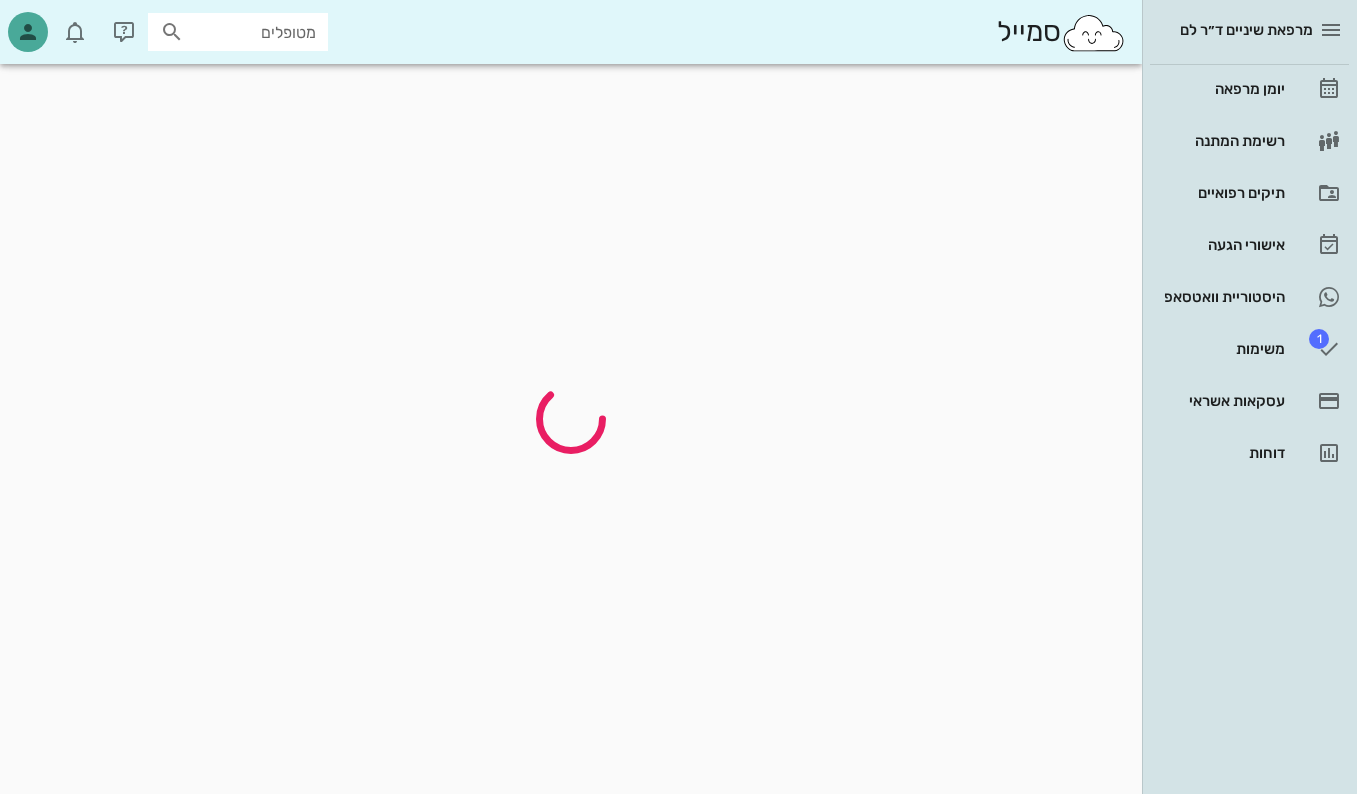 scroll, scrollTop: 0, scrollLeft: 0, axis: both 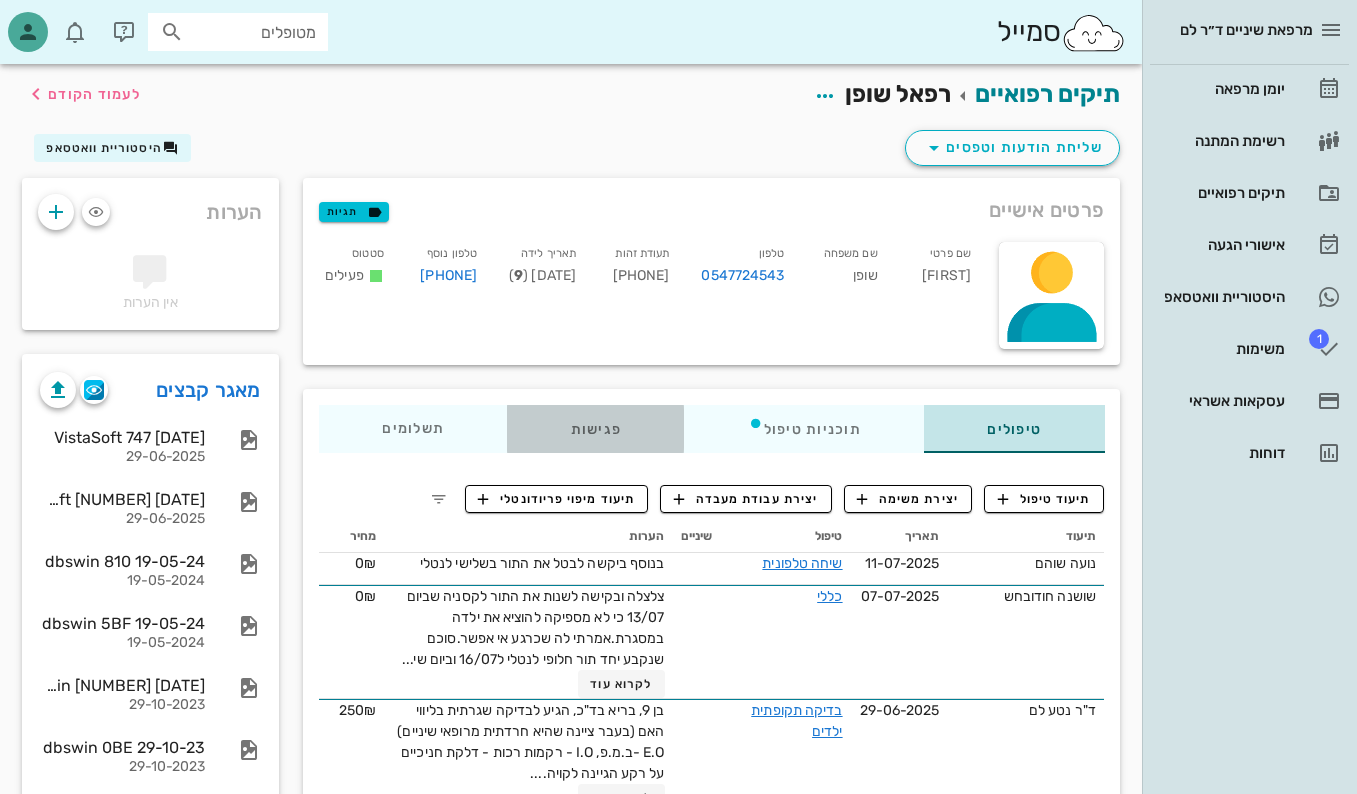 drag, startPoint x: 576, startPoint y: 423, endPoint x: 926, endPoint y: 455, distance: 351.4598 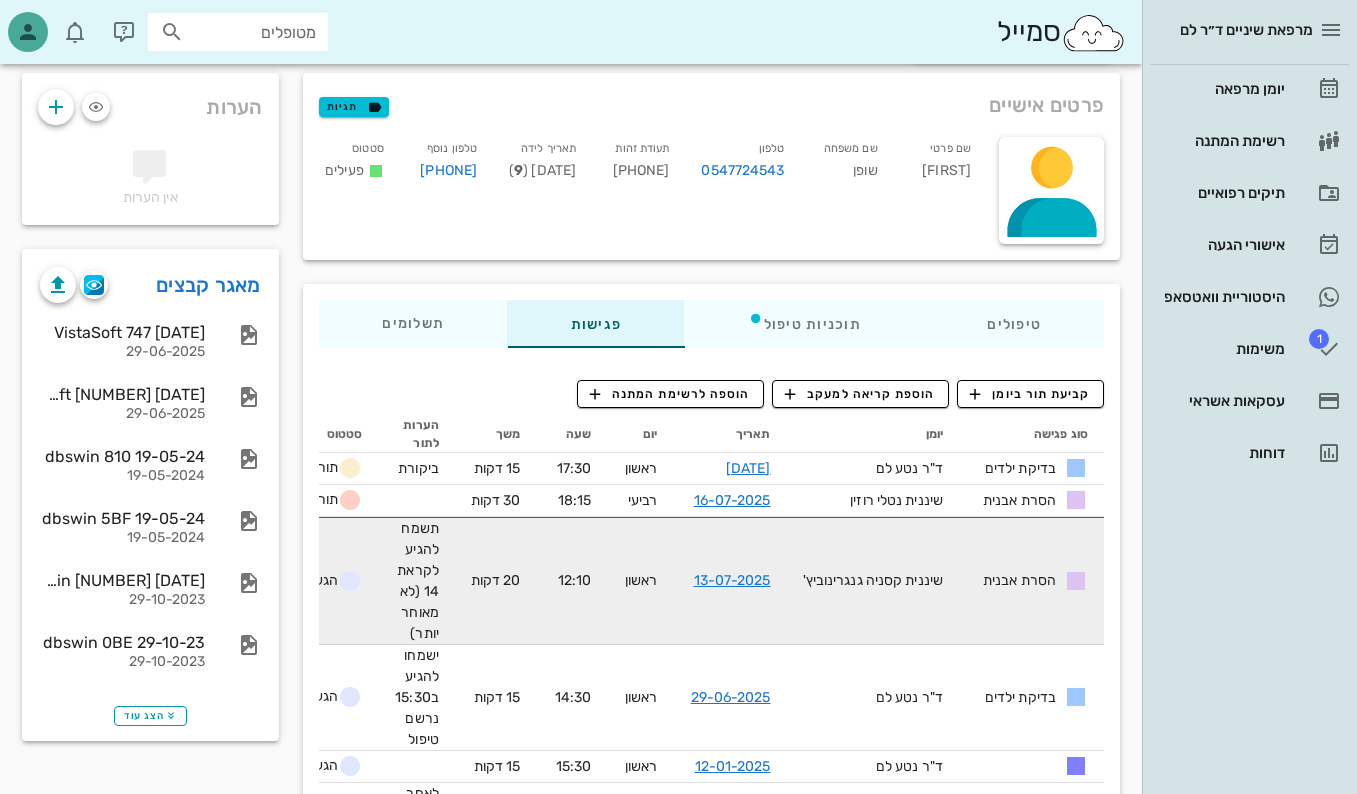 scroll, scrollTop: 100, scrollLeft: 0, axis: vertical 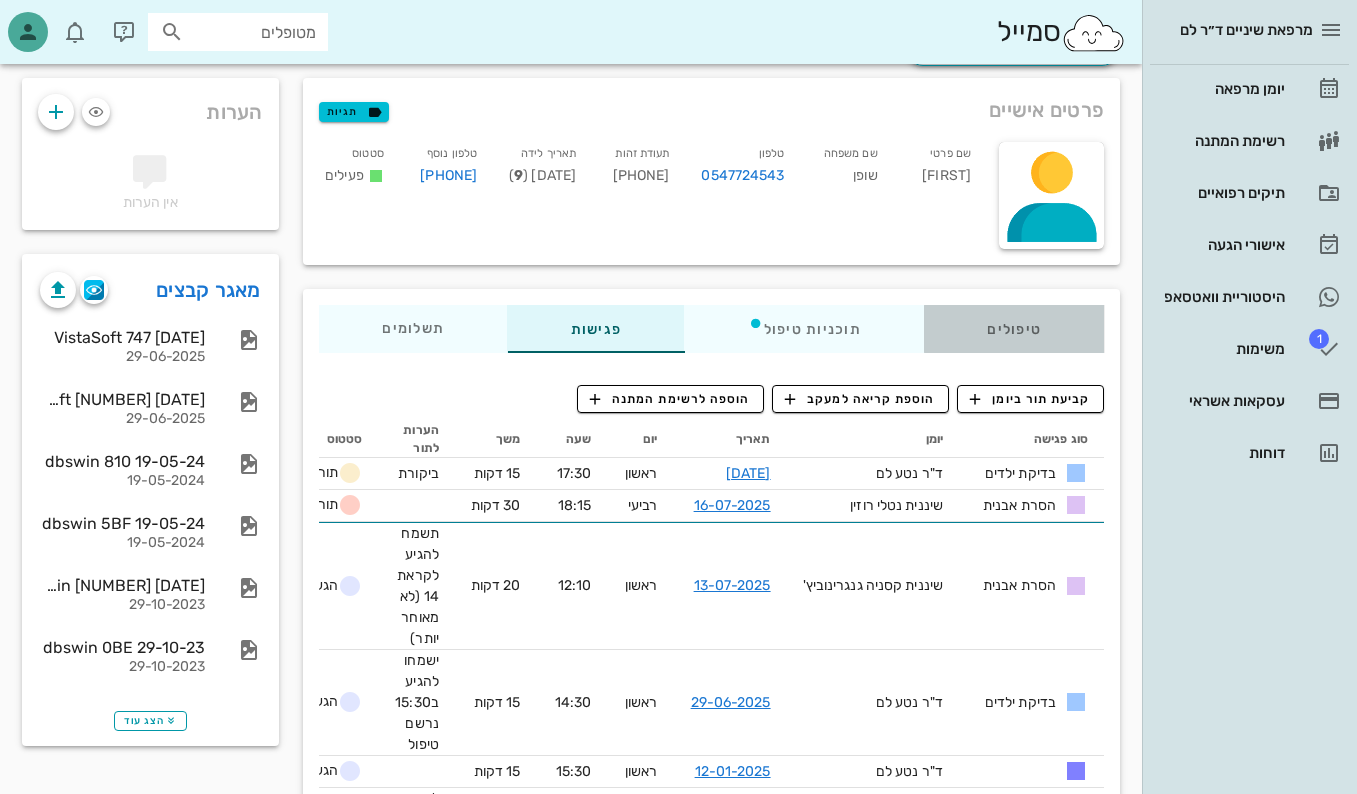 click on "טיפולים" at bounding box center [1014, 329] 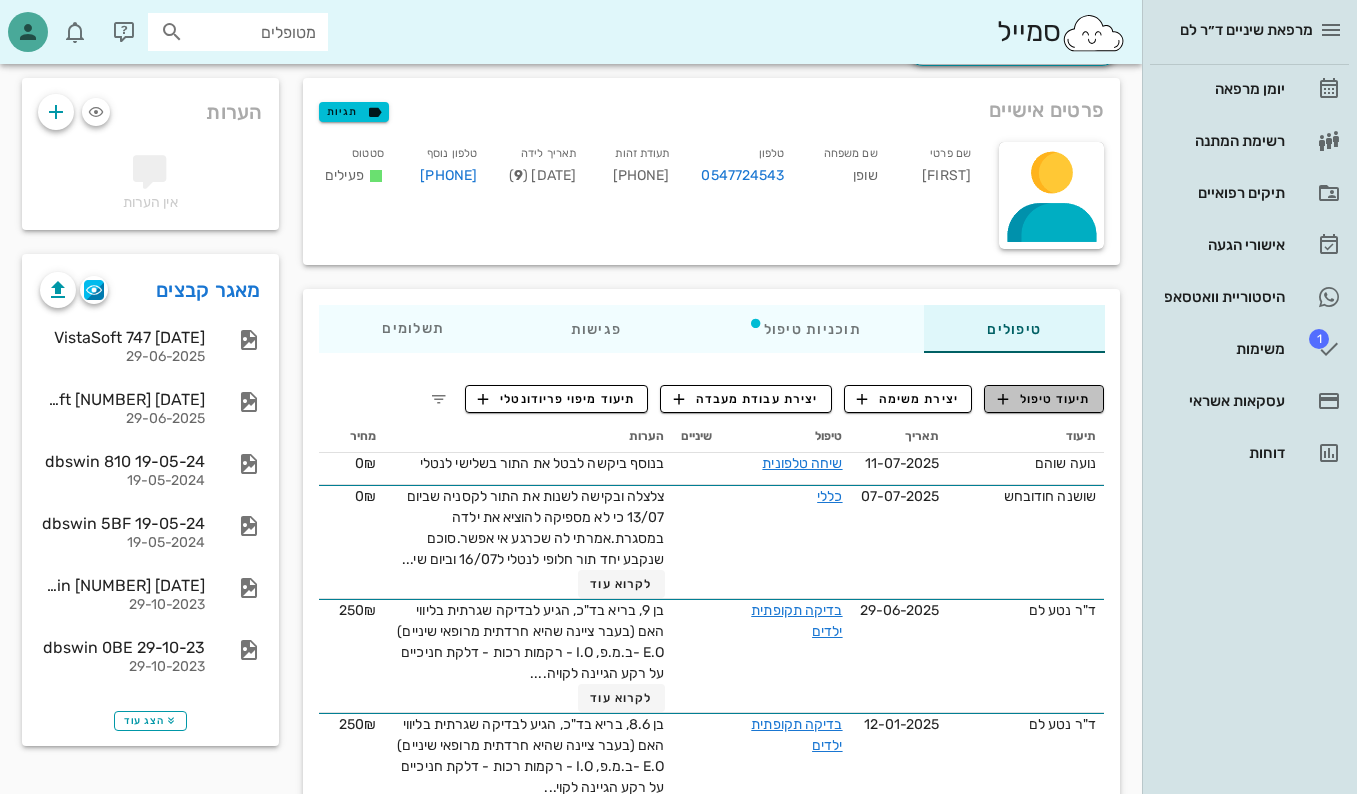 click on "תיעוד טיפול" at bounding box center (1044, 399) 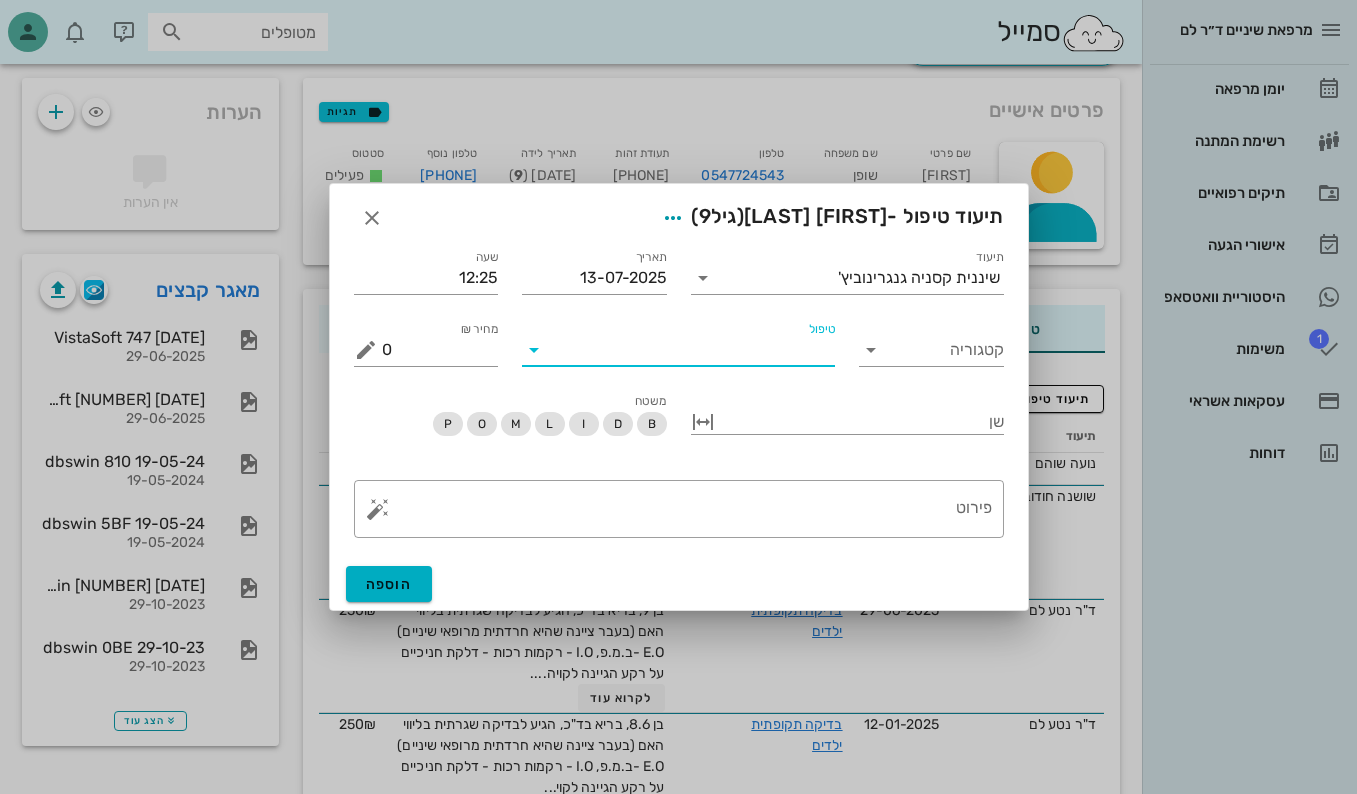 click on "טיפול" at bounding box center [692, 350] 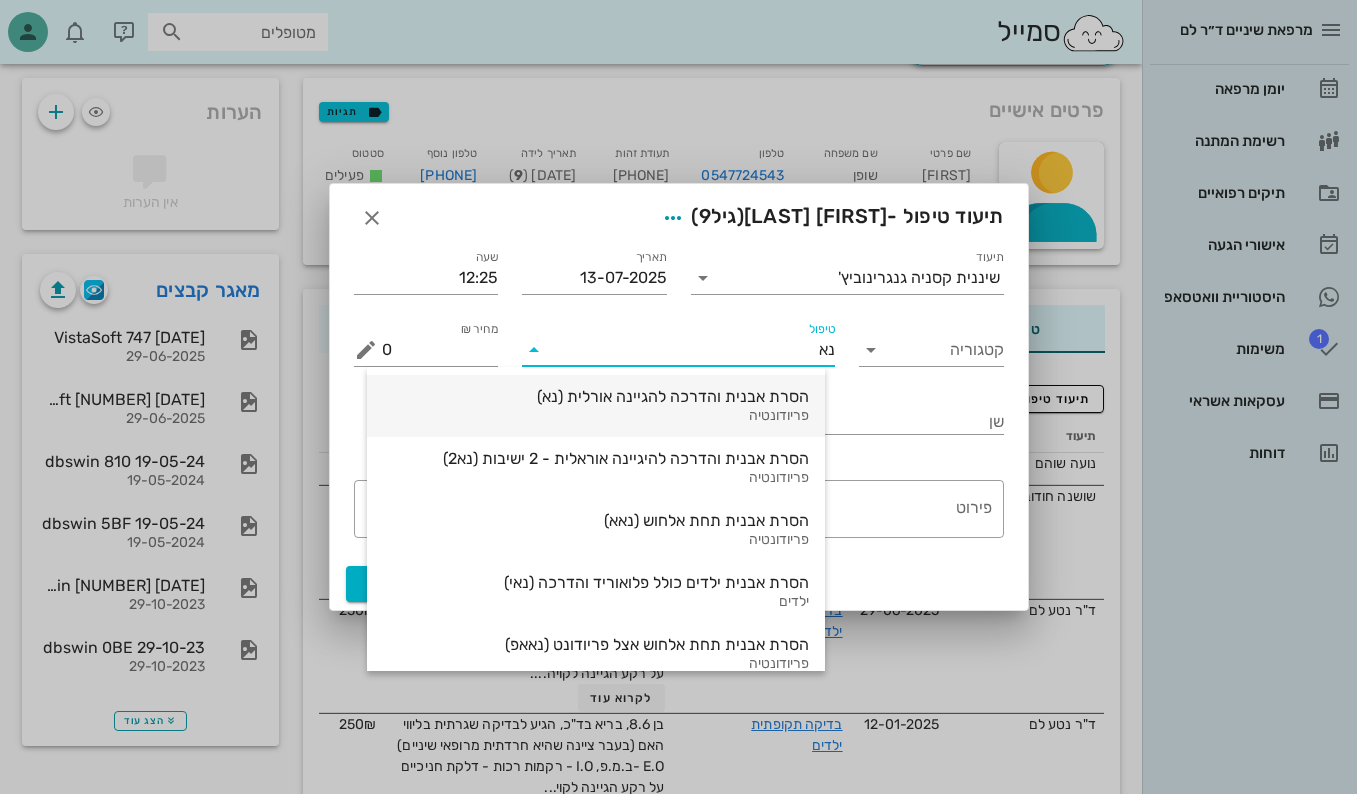 type on "נאי" 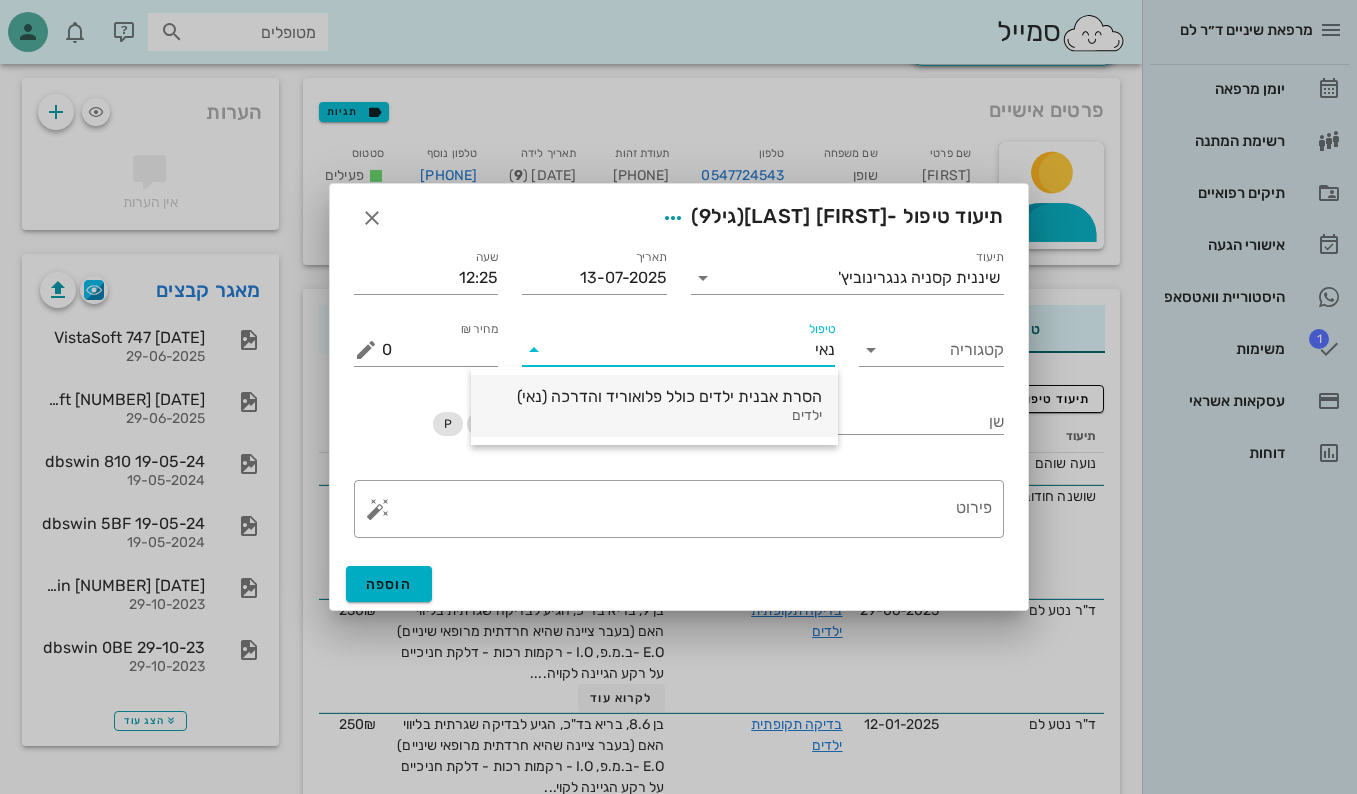 click on "הסרת אבנית ילדים כולל פלואוריד והדרכה (נאי)" at bounding box center (654, 396) 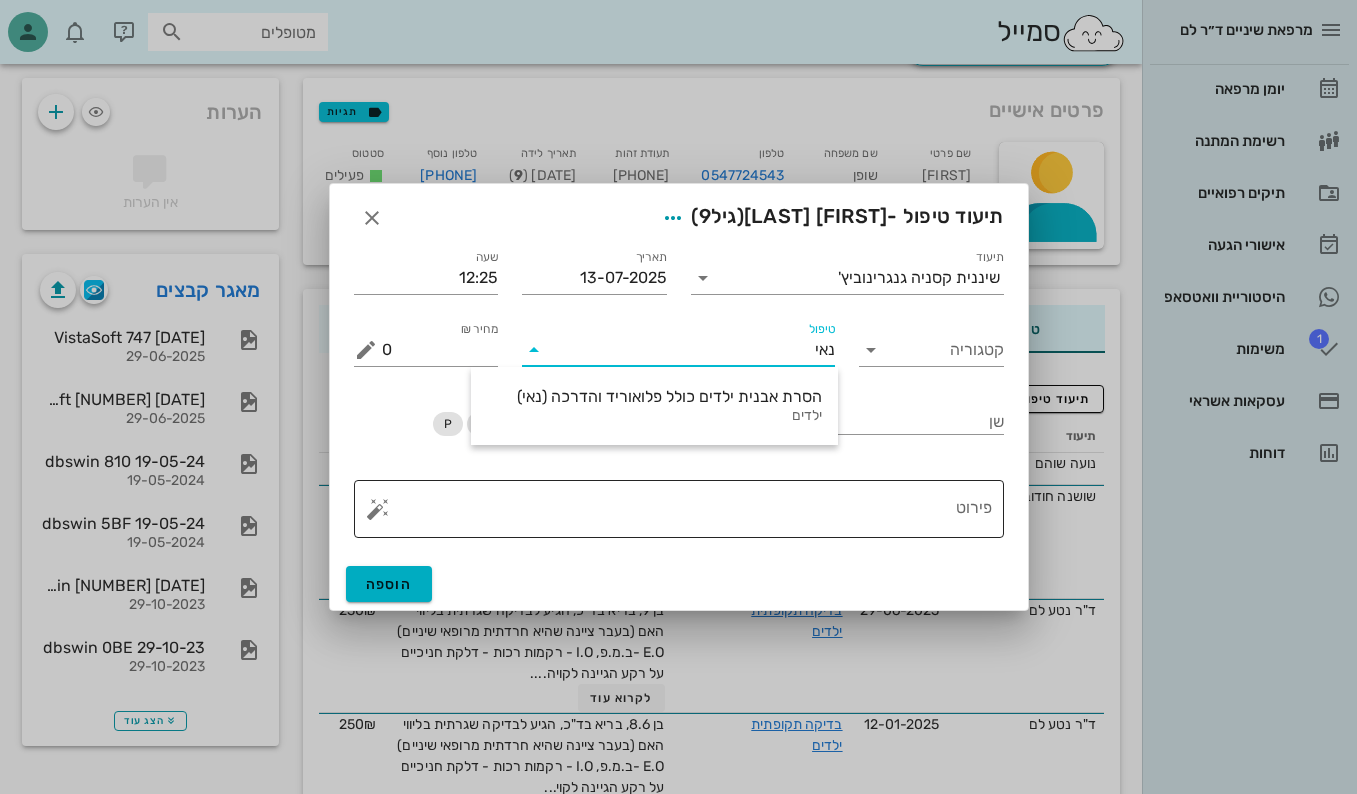 type 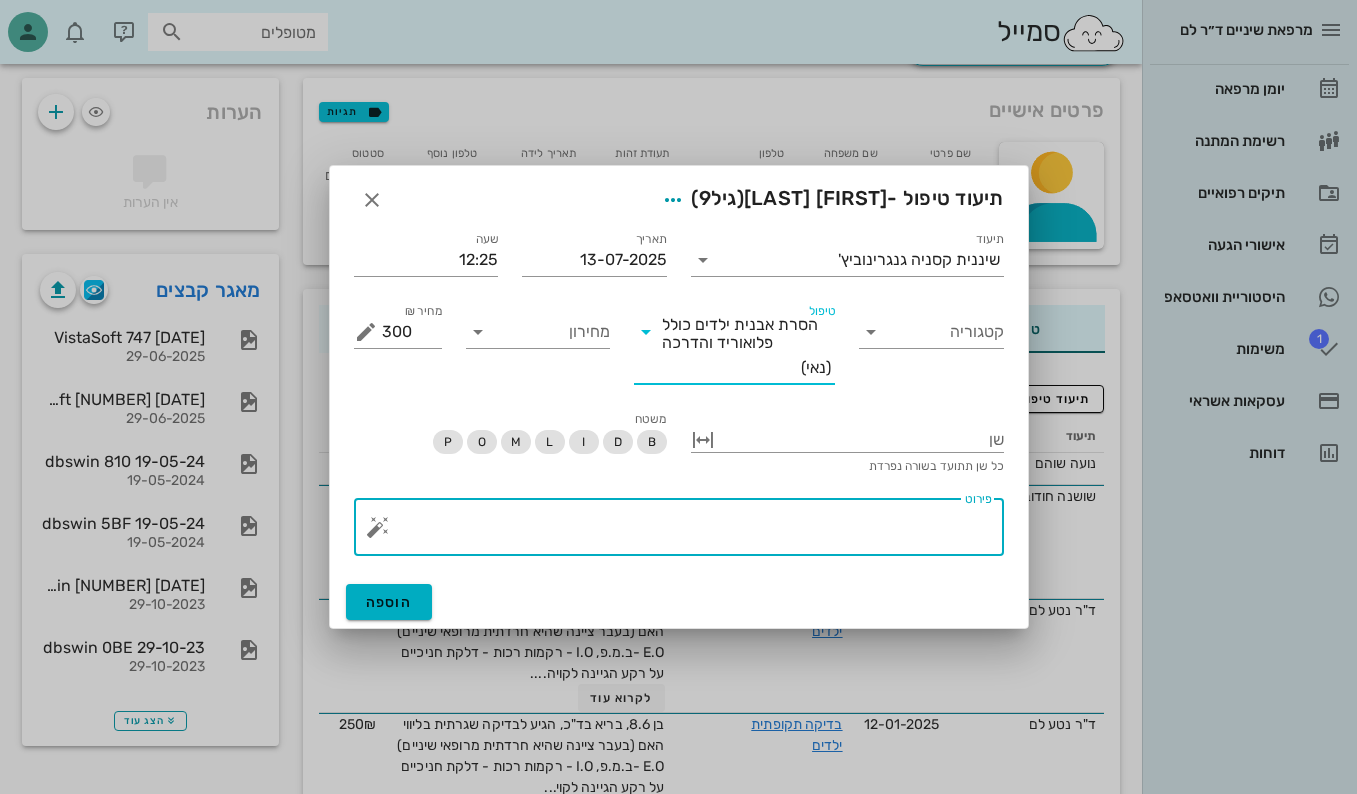 click on "פירוט" at bounding box center (687, 532) 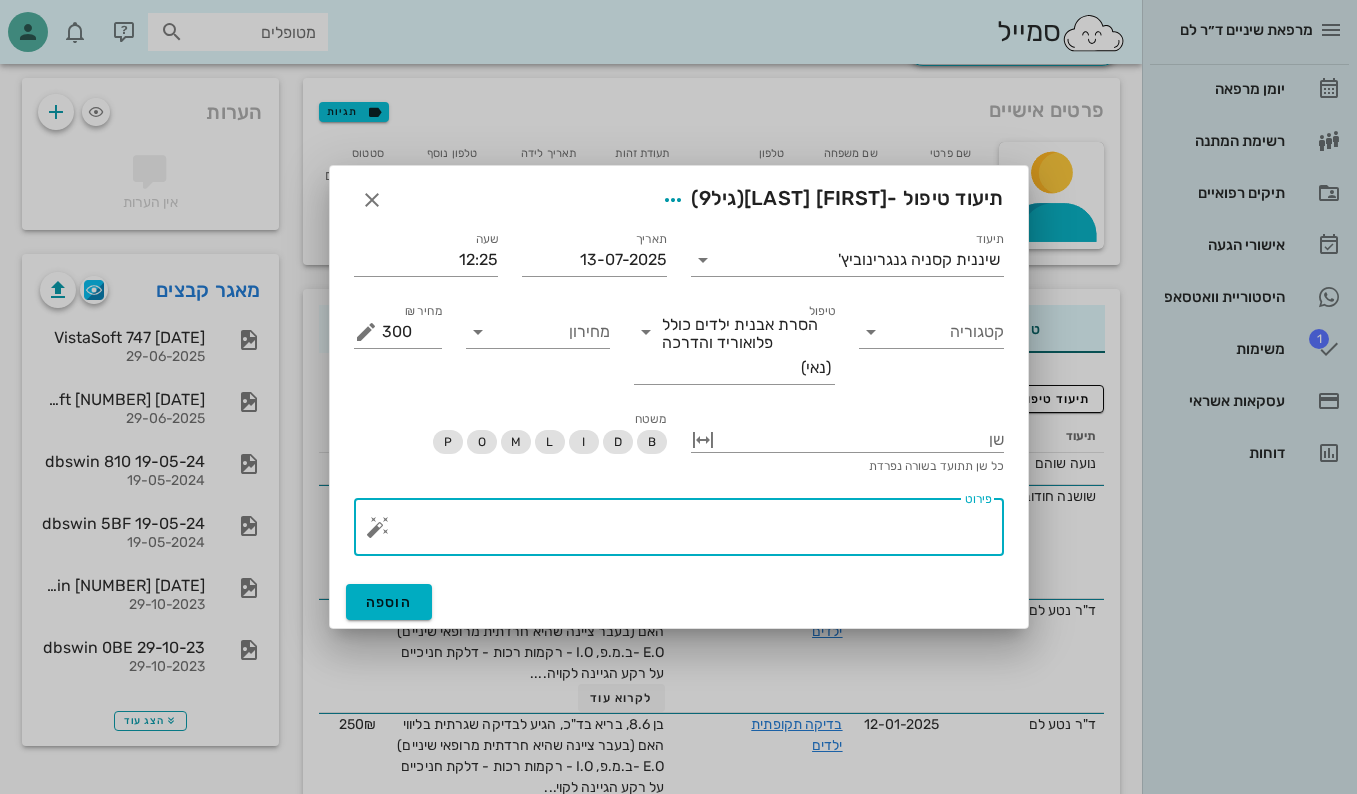 paste on "בוצע ניקוי אולטרהסוני+ידני+פוליש
NT בעוד חצי שנה" 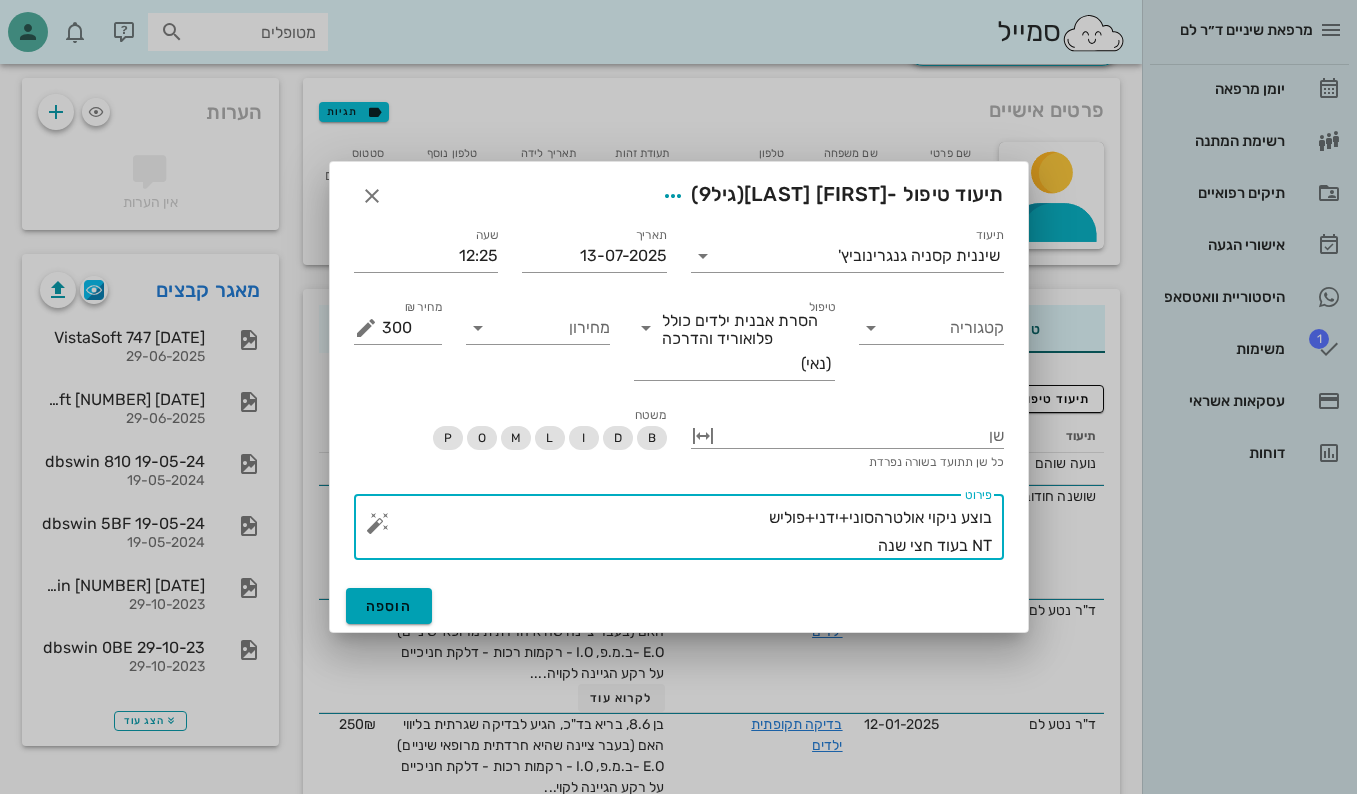 type on "בוצע ניקוי אולטרהסוני+ידני+פוליש
NT בעוד חצי שנה" 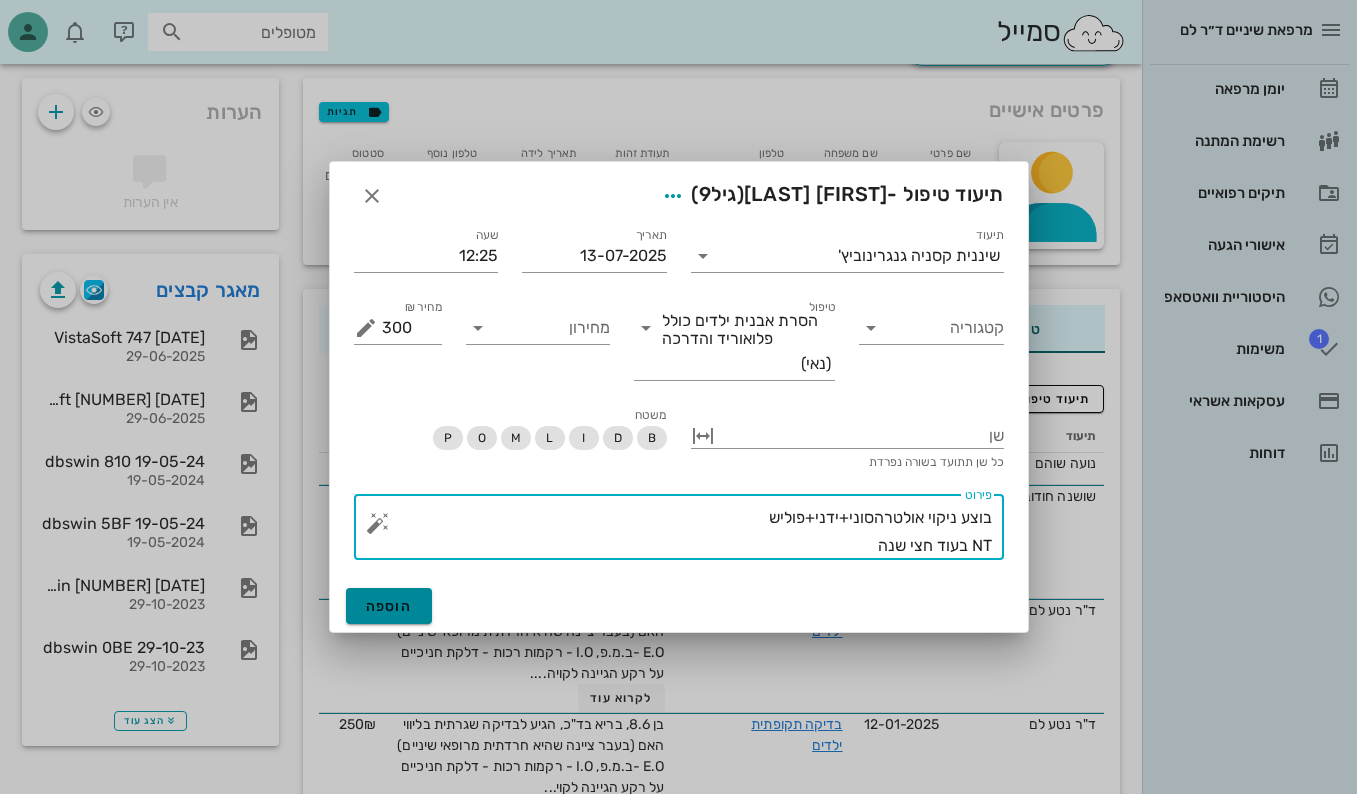 click on "הוספה" at bounding box center [389, 606] 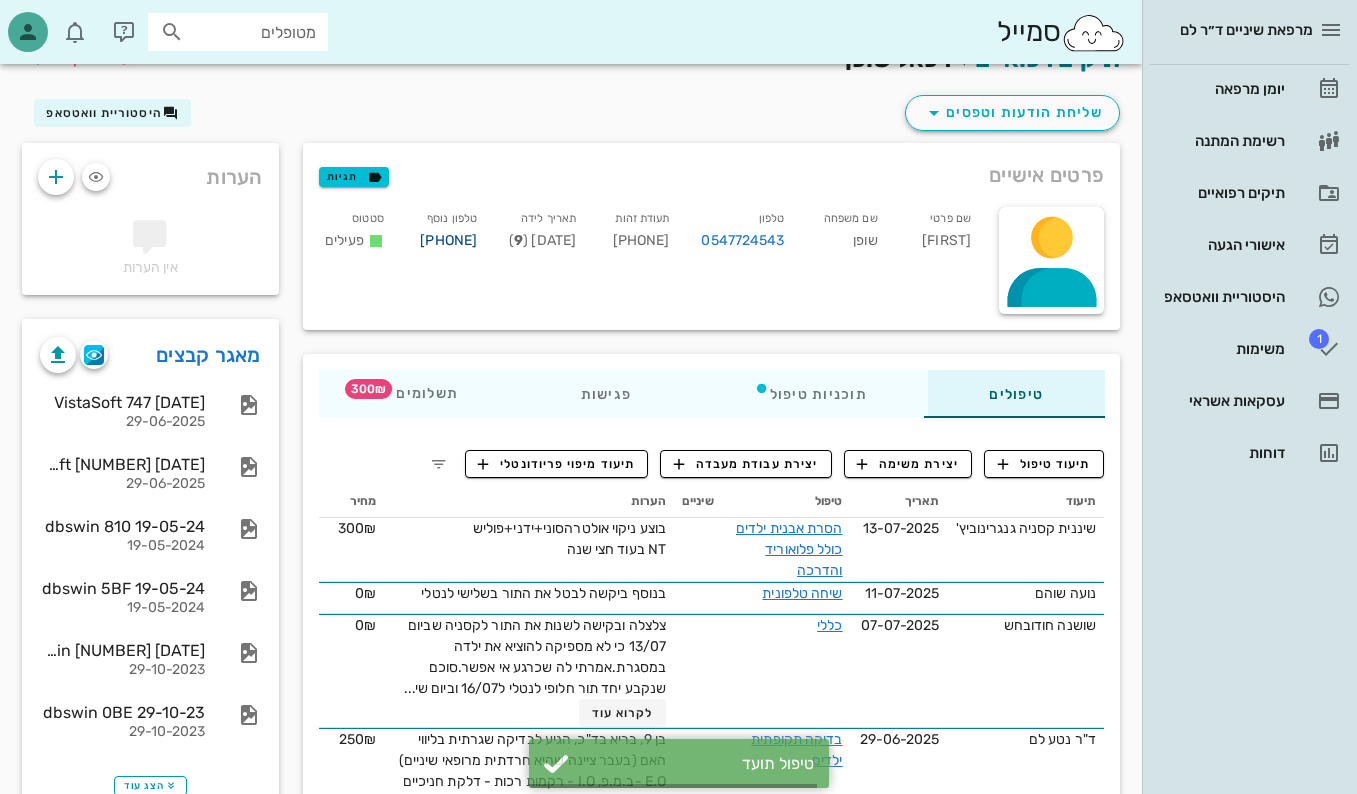 scroll, scrollTop: 0, scrollLeft: 0, axis: both 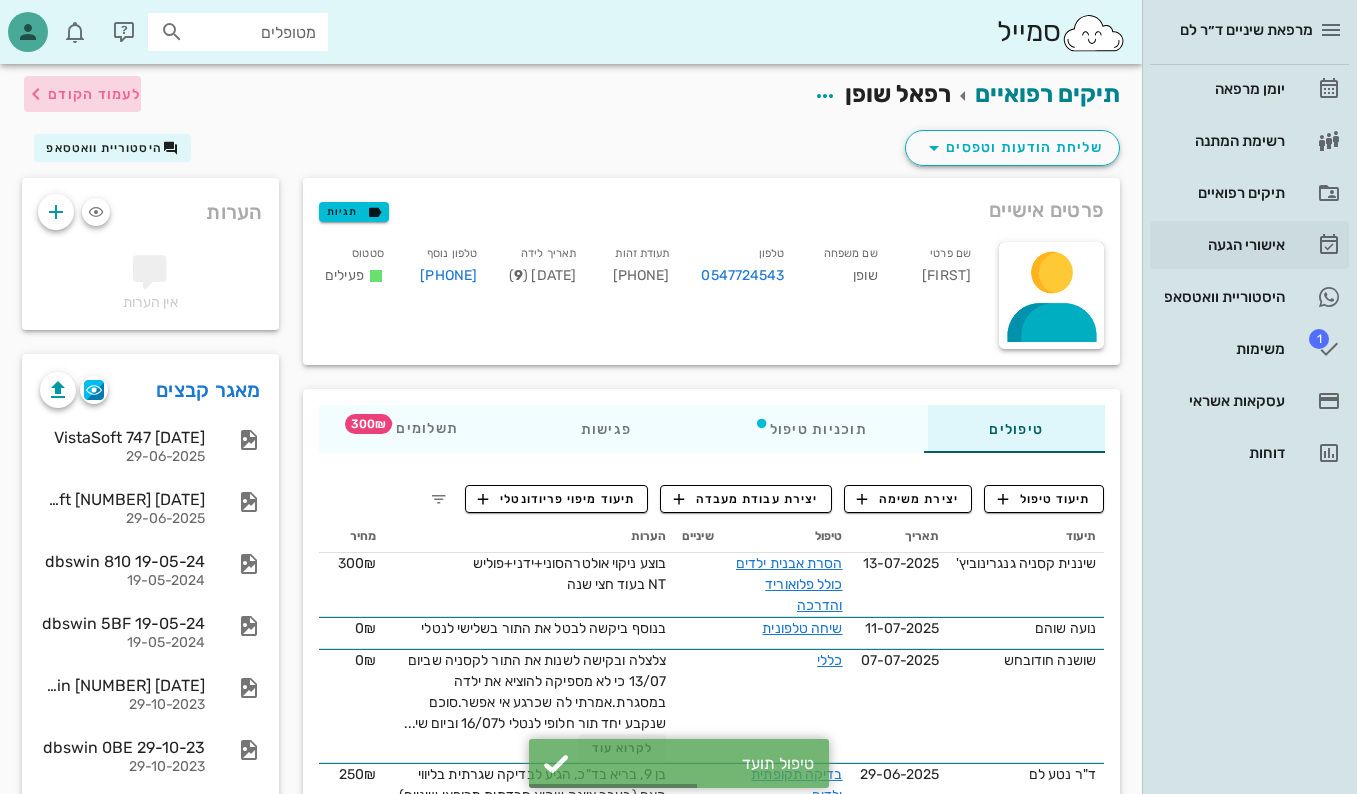 drag, startPoint x: 117, startPoint y: 101, endPoint x: 1218, endPoint y: 227, distance: 1108.1864 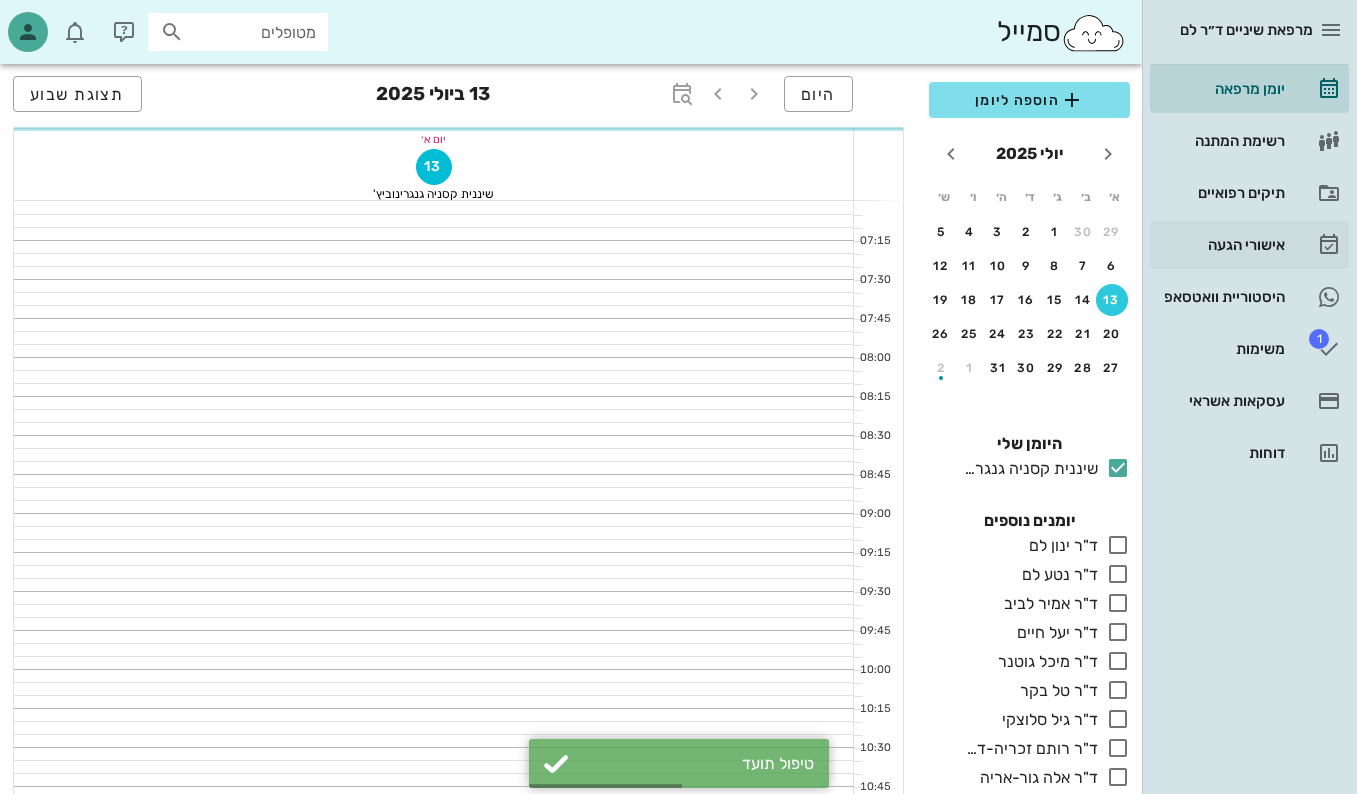 scroll, scrollTop: 600, scrollLeft: 0, axis: vertical 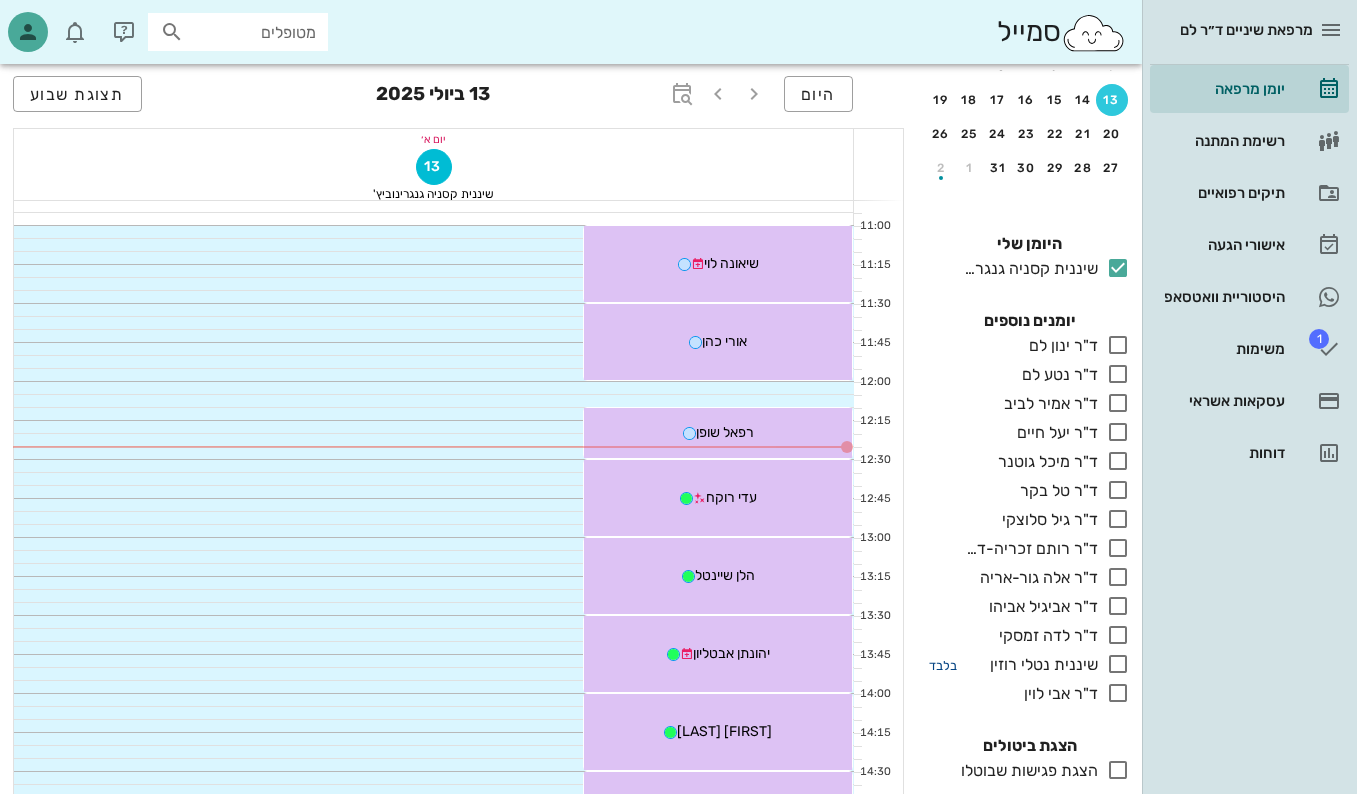 click on "בלבד" at bounding box center [943, 665] 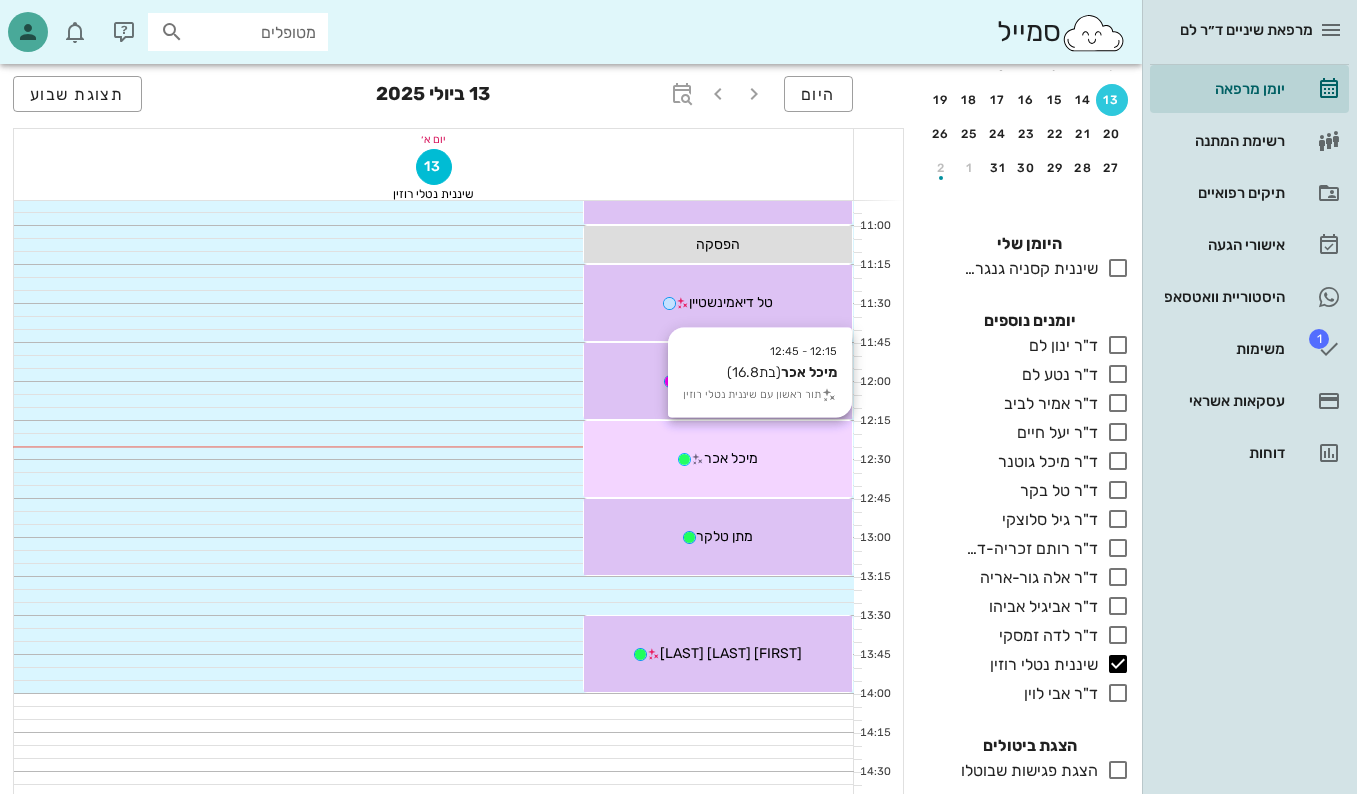 click on "מיכל אכר" at bounding box center (718, 458) 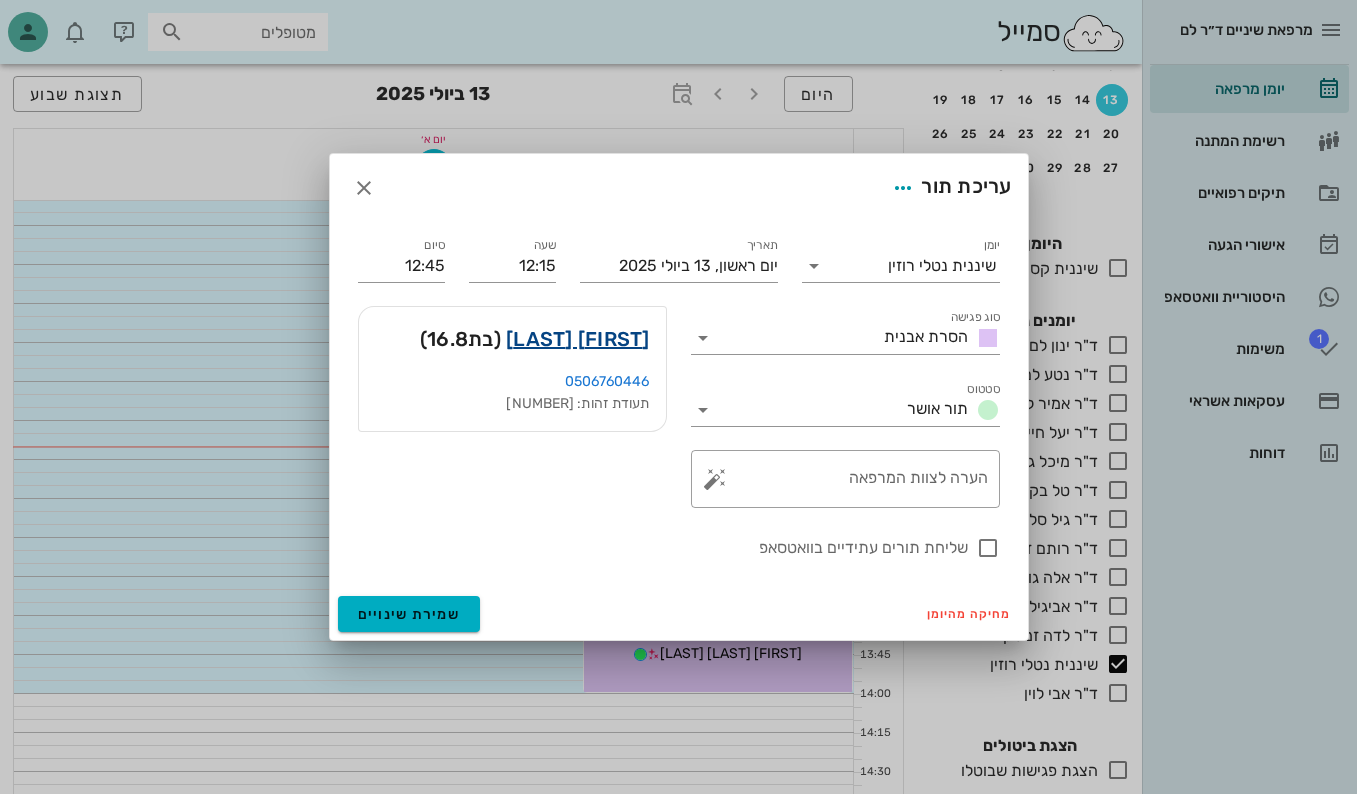 click on "[FIRST]
[LAST]" at bounding box center [578, 339] 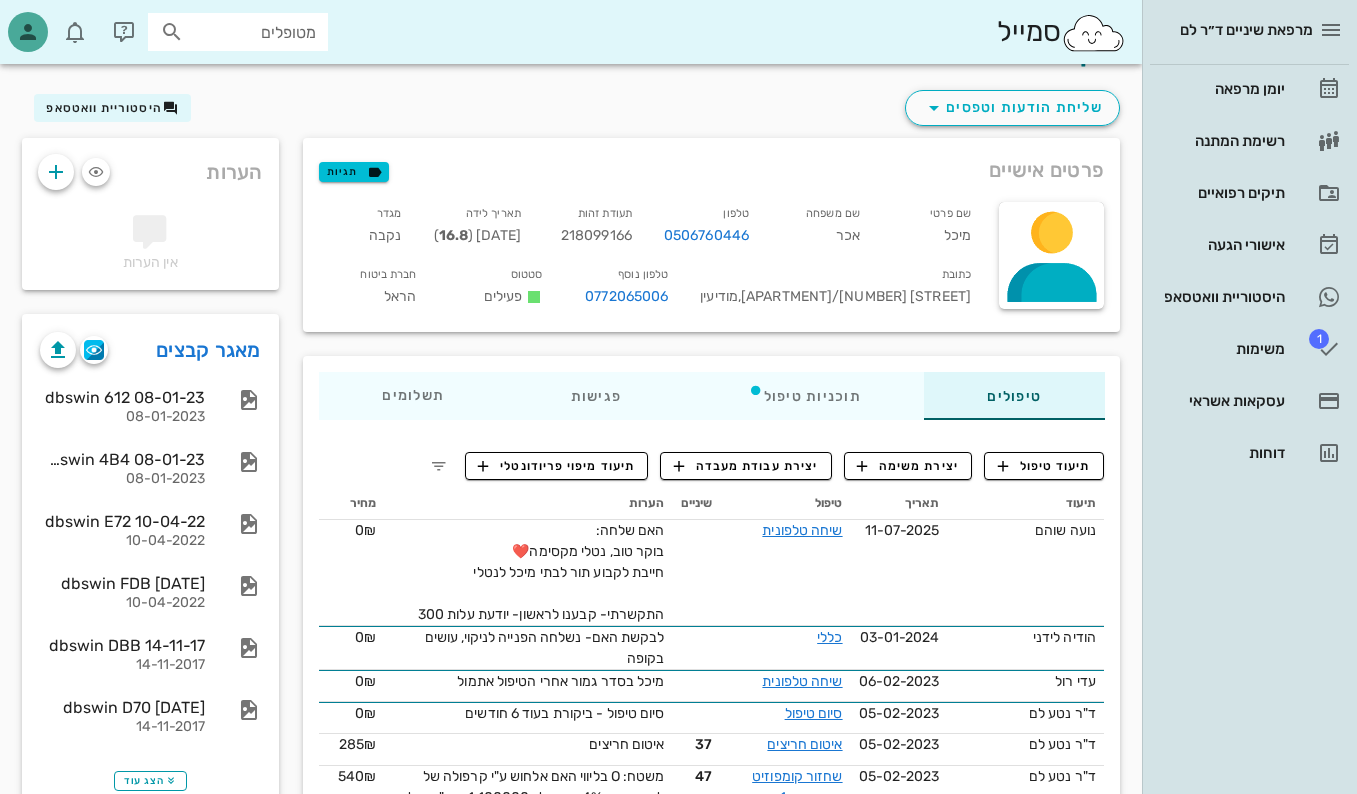 scroll, scrollTop: 0, scrollLeft: 0, axis: both 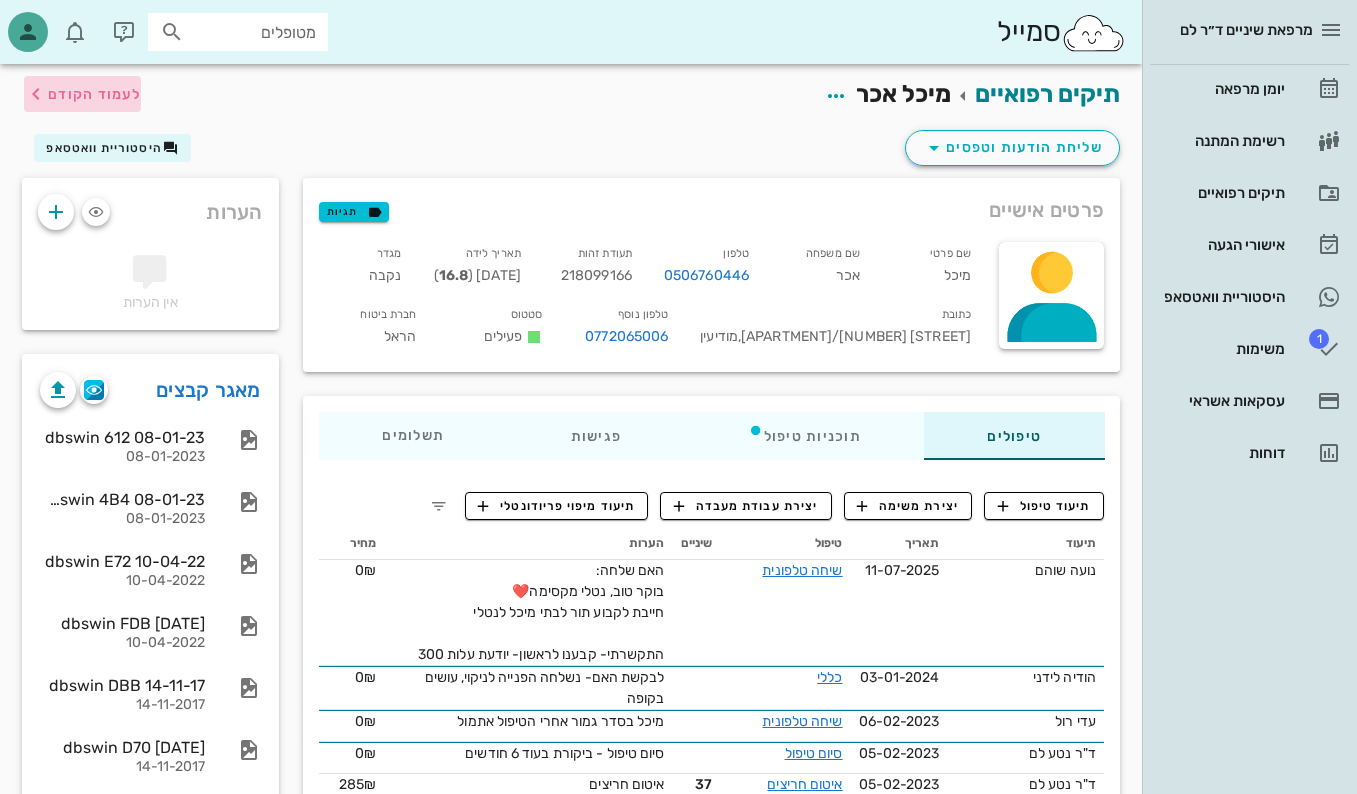 click on "לעמוד הקודם" at bounding box center (94, 94) 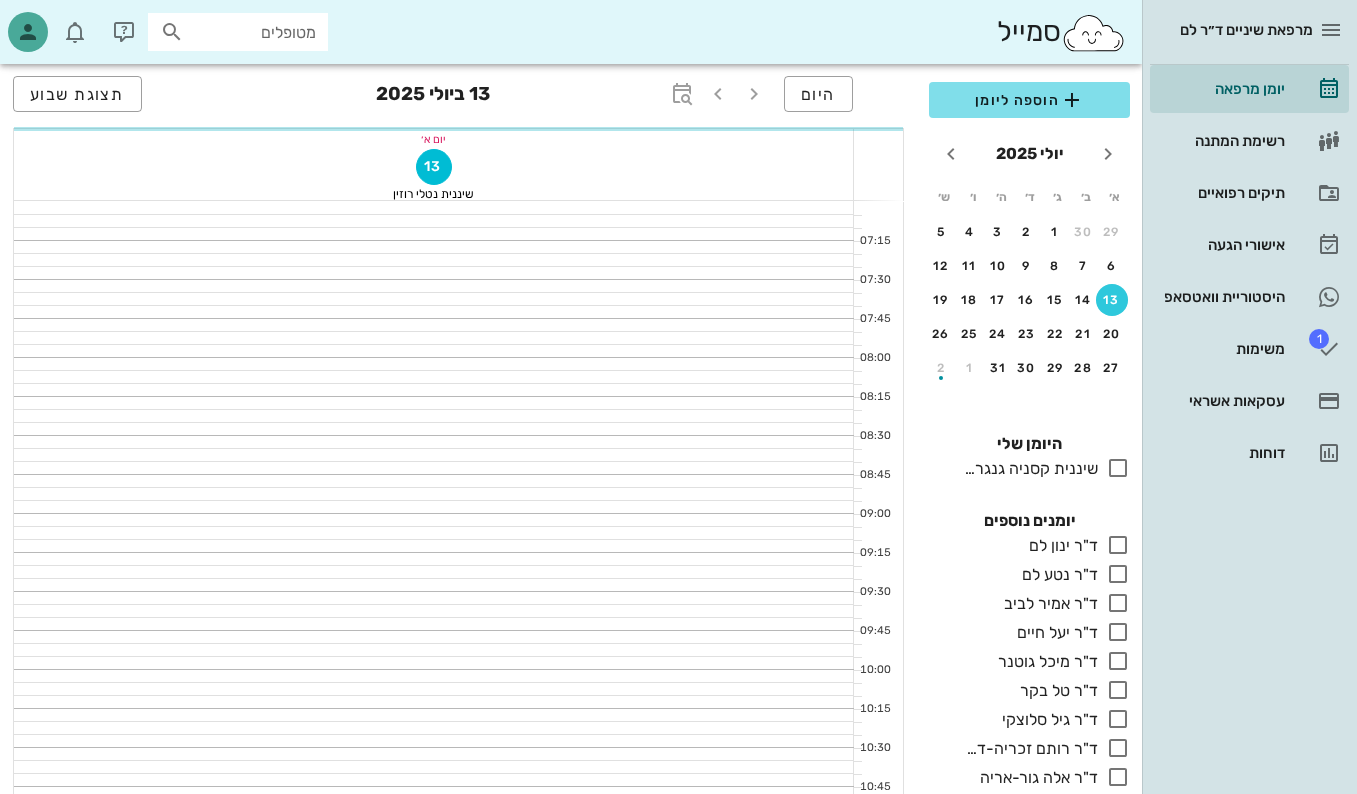 scroll, scrollTop: 600, scrollLeft: 0, axis: vertical 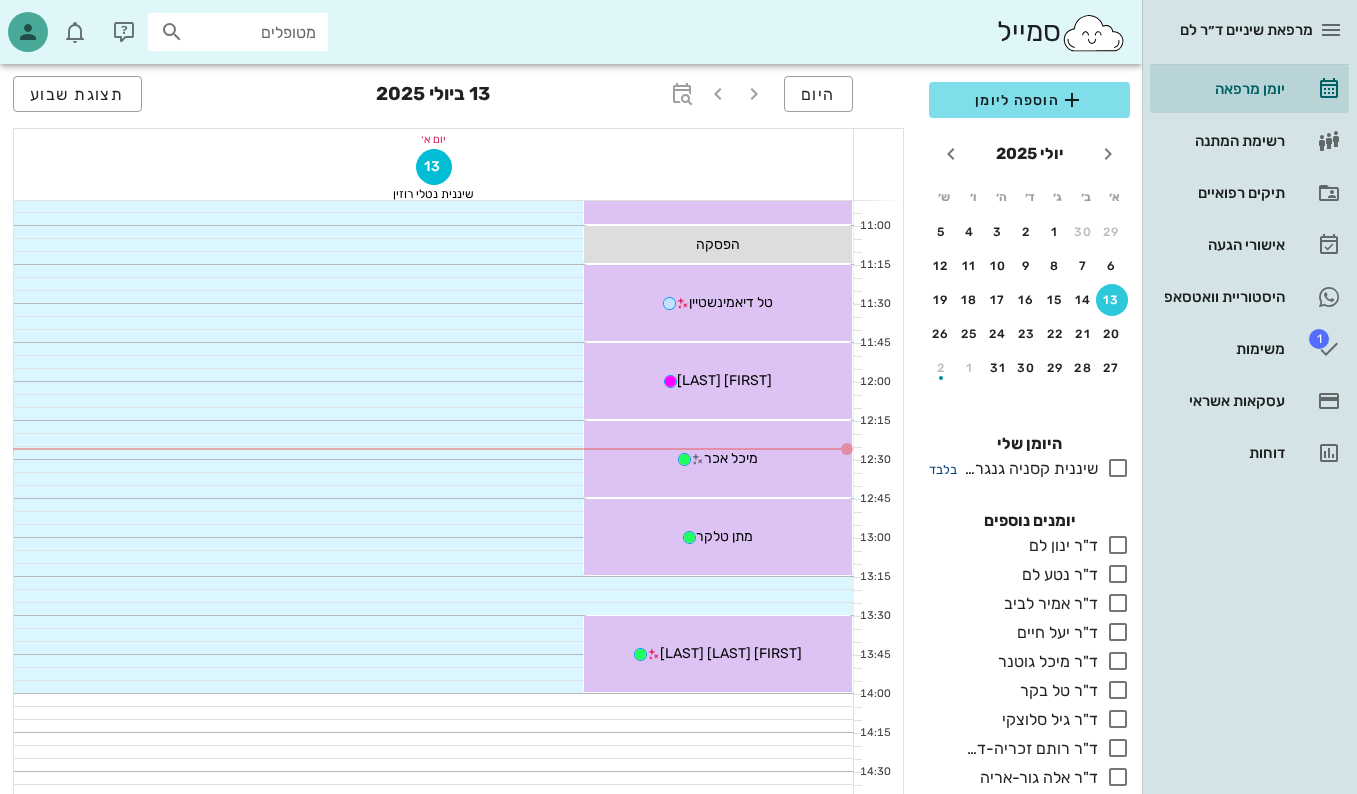 click on "בלבד" at bounding box center [943, 469] 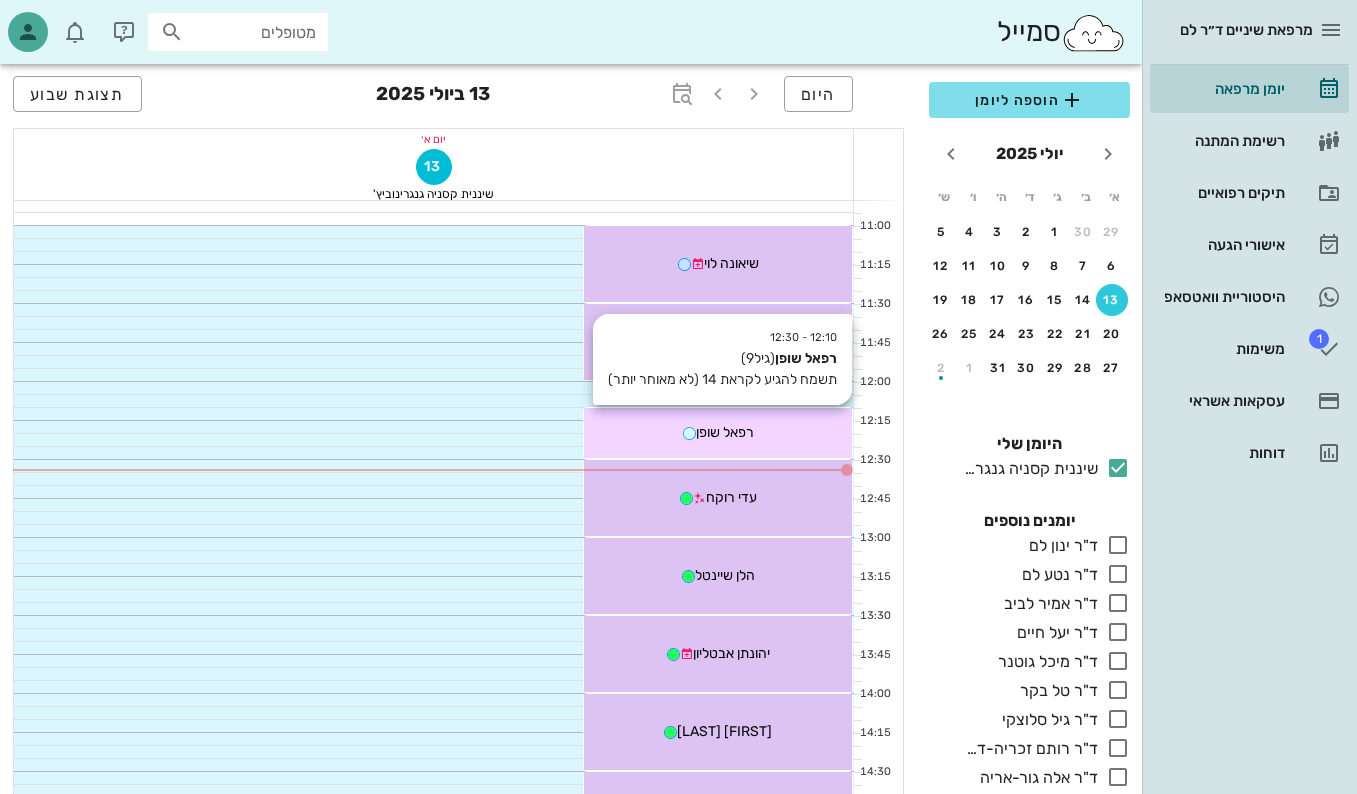 click on "12:10
- 12:30
[FIRST]
[LAST]
(גיל
9 )
תשמח להגיע לקראת 14 (לא מאוחר יותר)
[FIRST] [LAST]" at bounding box center (718, 433) 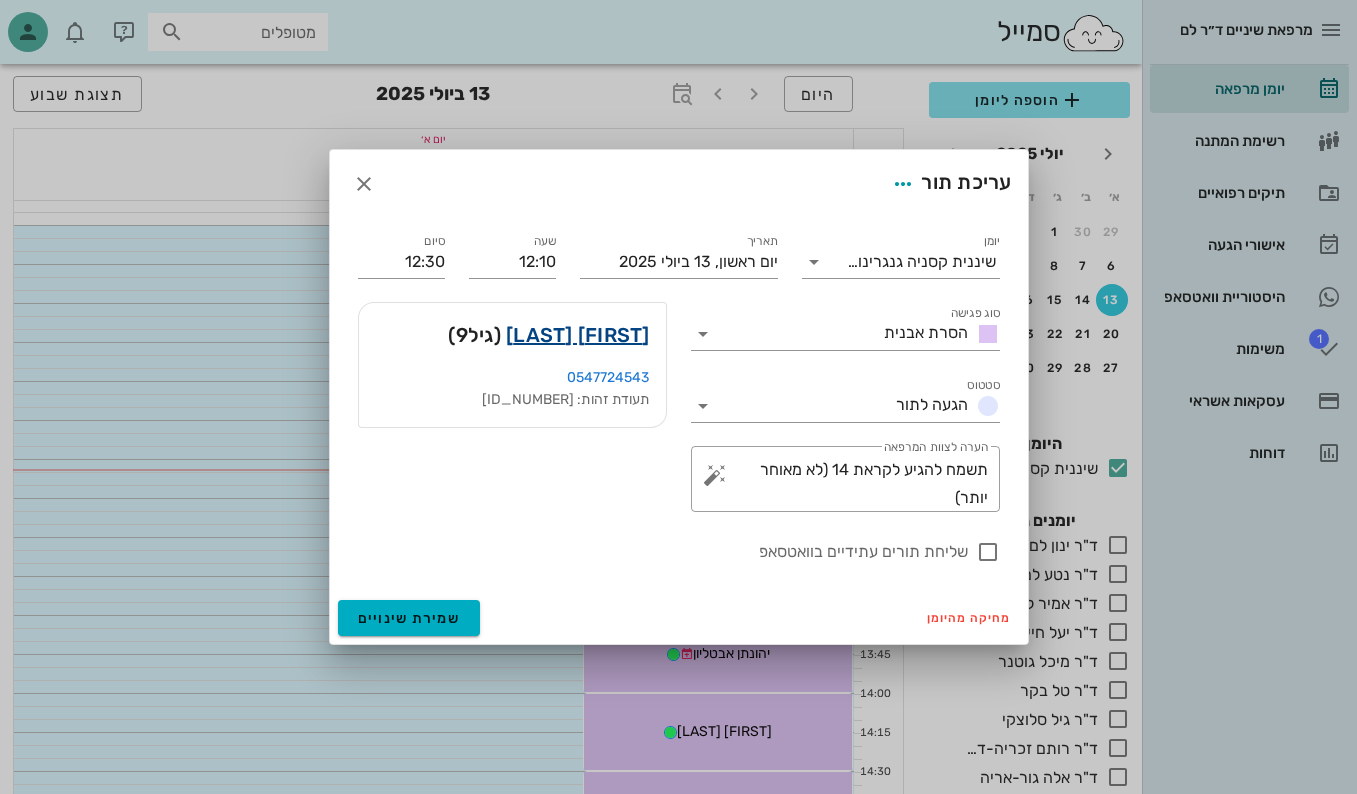 click on "[FIRST]
[LAST]" at bounding box center [578, 335] 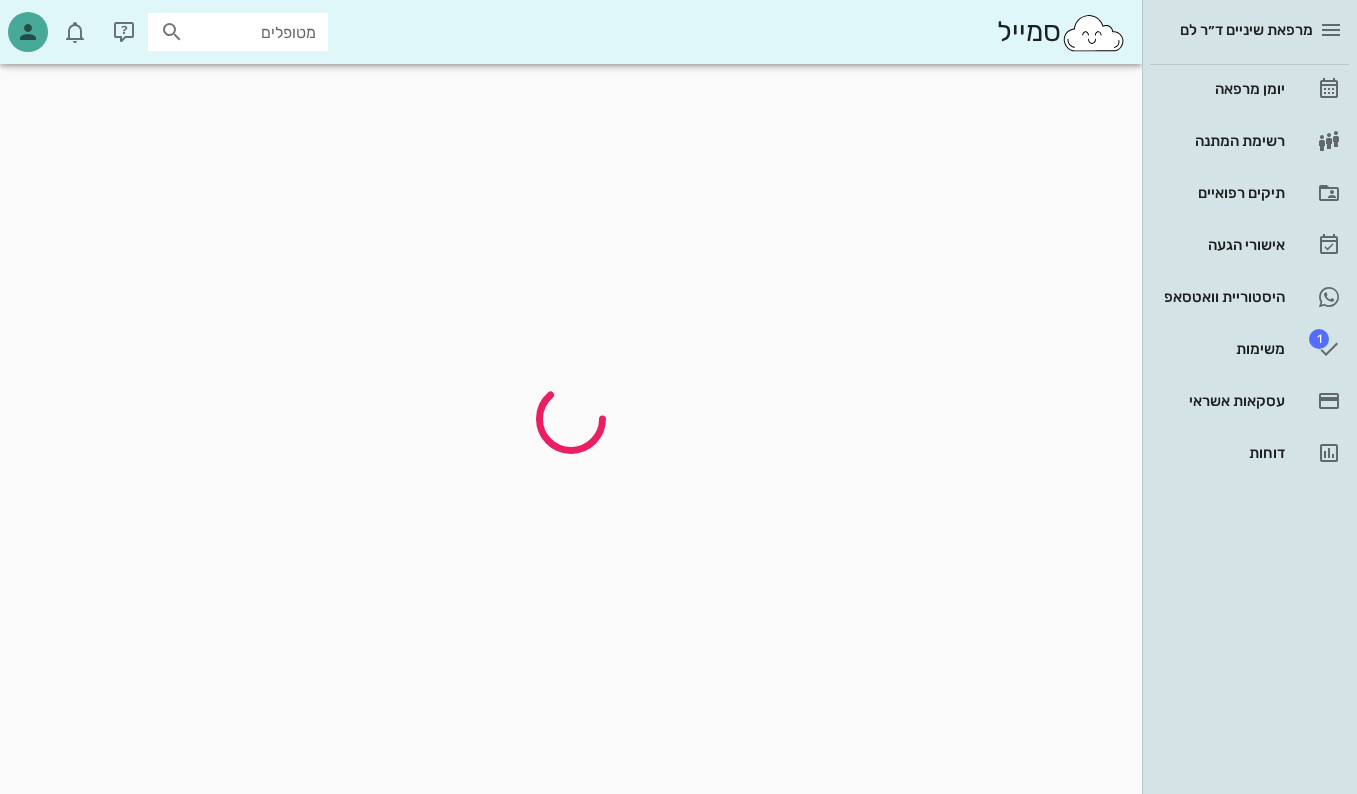 scroll, scrollTop: 0, scrollLeft: 0, axis: both 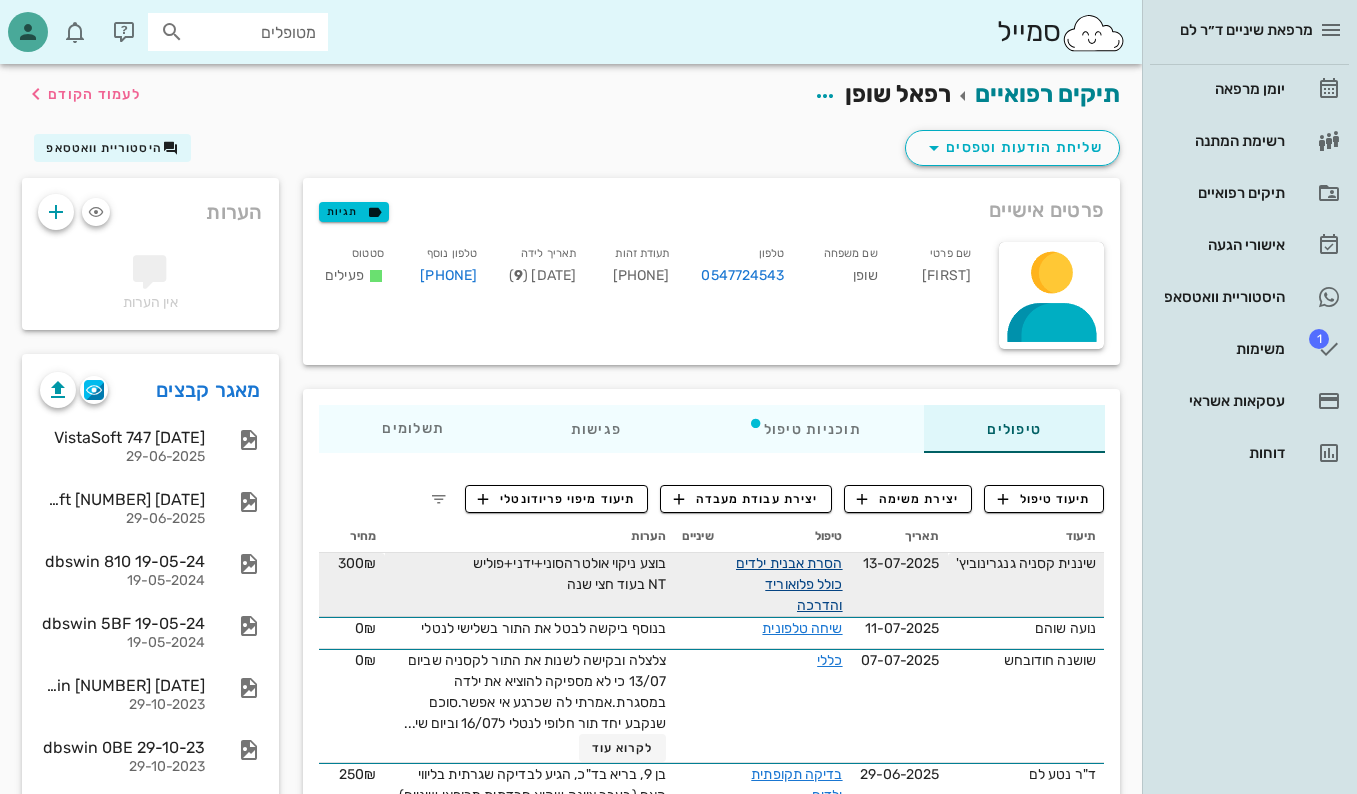 click on "הסרת אבנית ילדים כולל פלואוריד והדרכה" at bounding box center (789, 584) 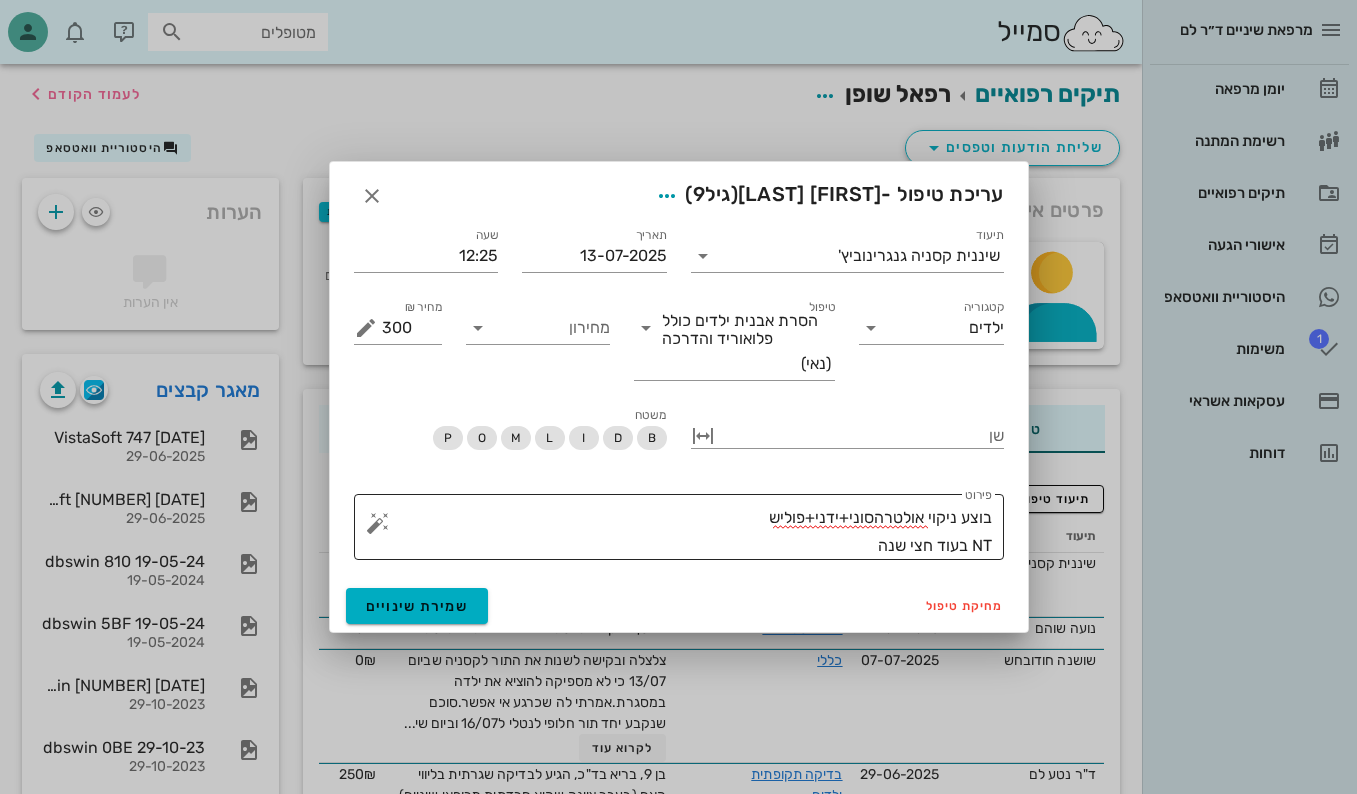click on "בוצע ניקוי אולטרהסוני+ידני+פוליש
NT בעוד חצי שנה" at bounding box center [687, 532] 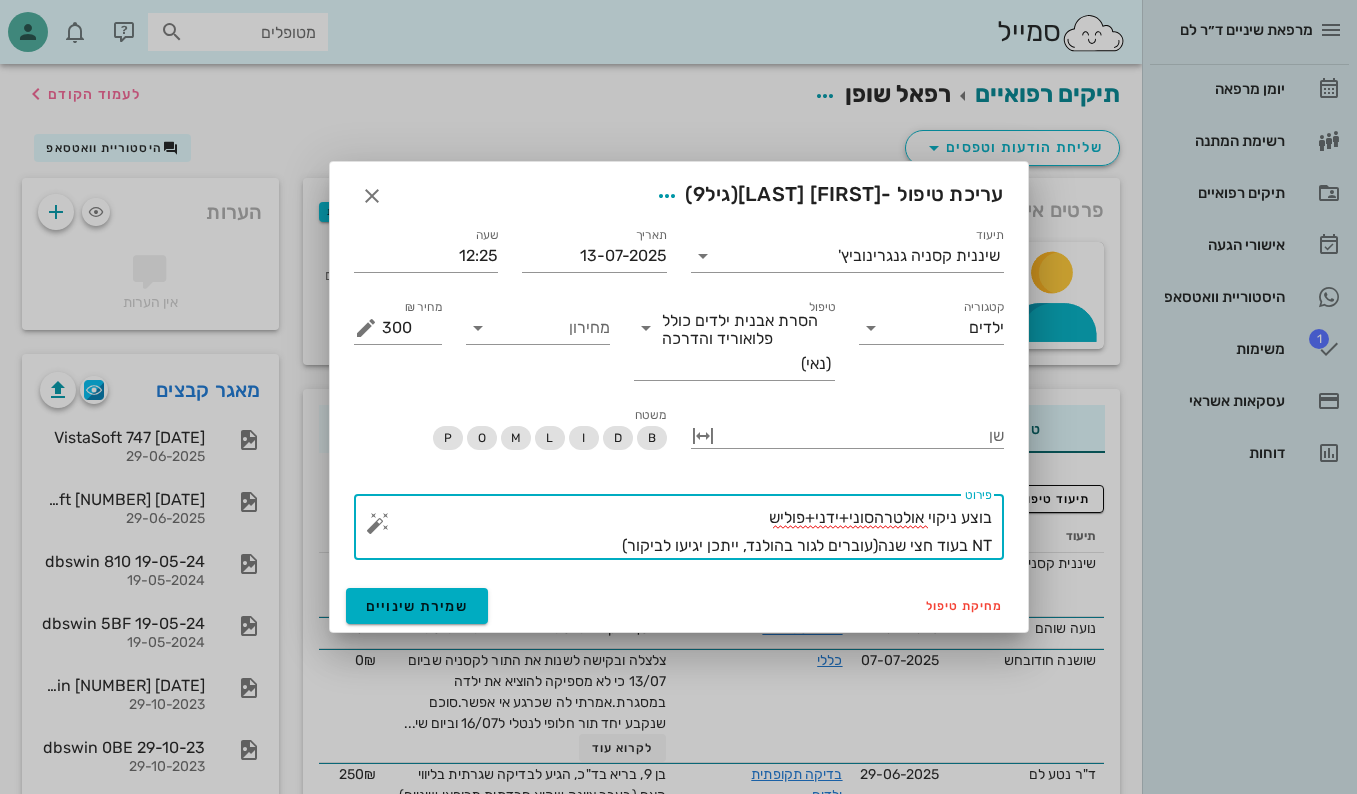 click on "בוצע ניקוי אולטרהסוני+ידני+פוליש
NT בעוד חצי שנה(עוברים לגור בהולנד, ייתכן יגיעו לביקור)" at bounding box center (687, 532) 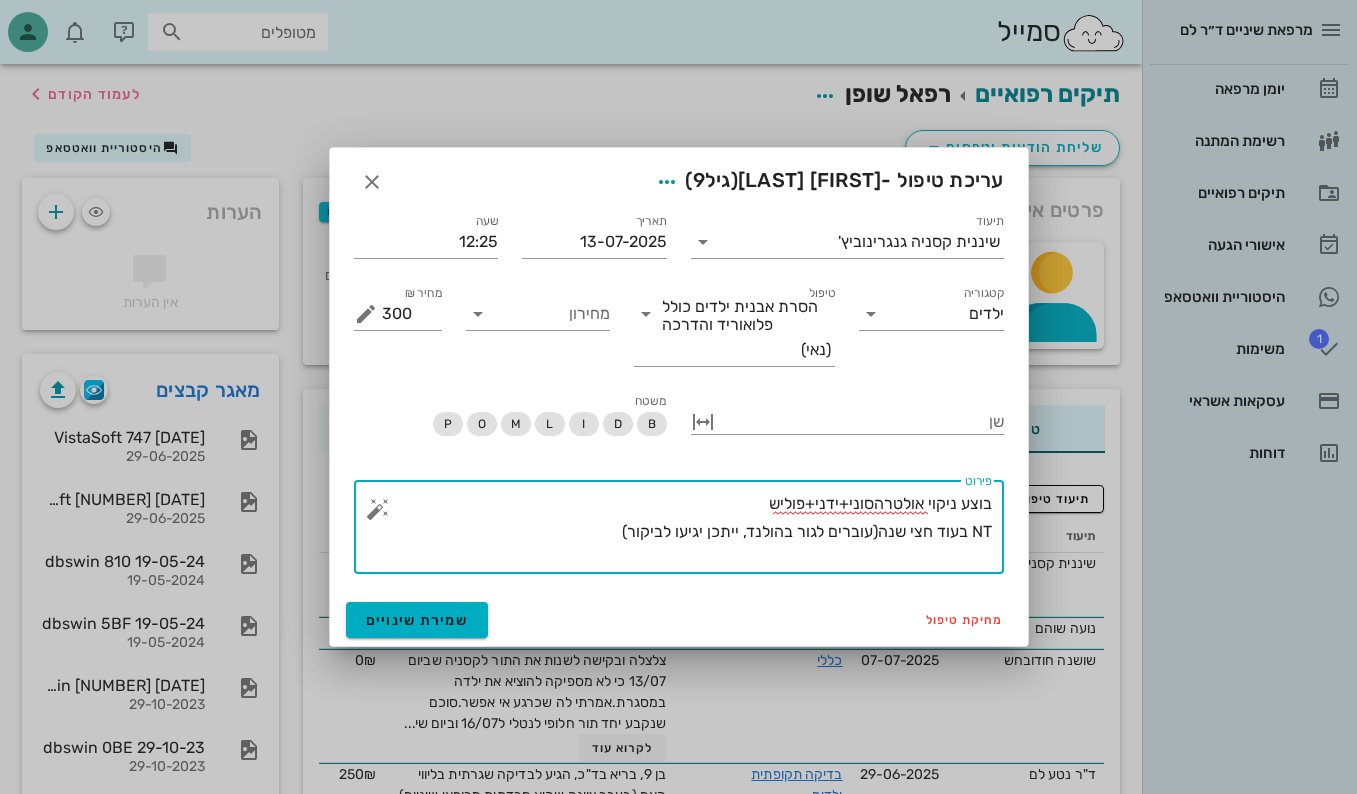 click on "בוצע ניקוי אולטרהסוני+ידני+פוליש
NT בעוד חצי שנה(עוברים לגור בהולנד, ייתכן יגיעו לביקור)" at bounding box center (687, 532) 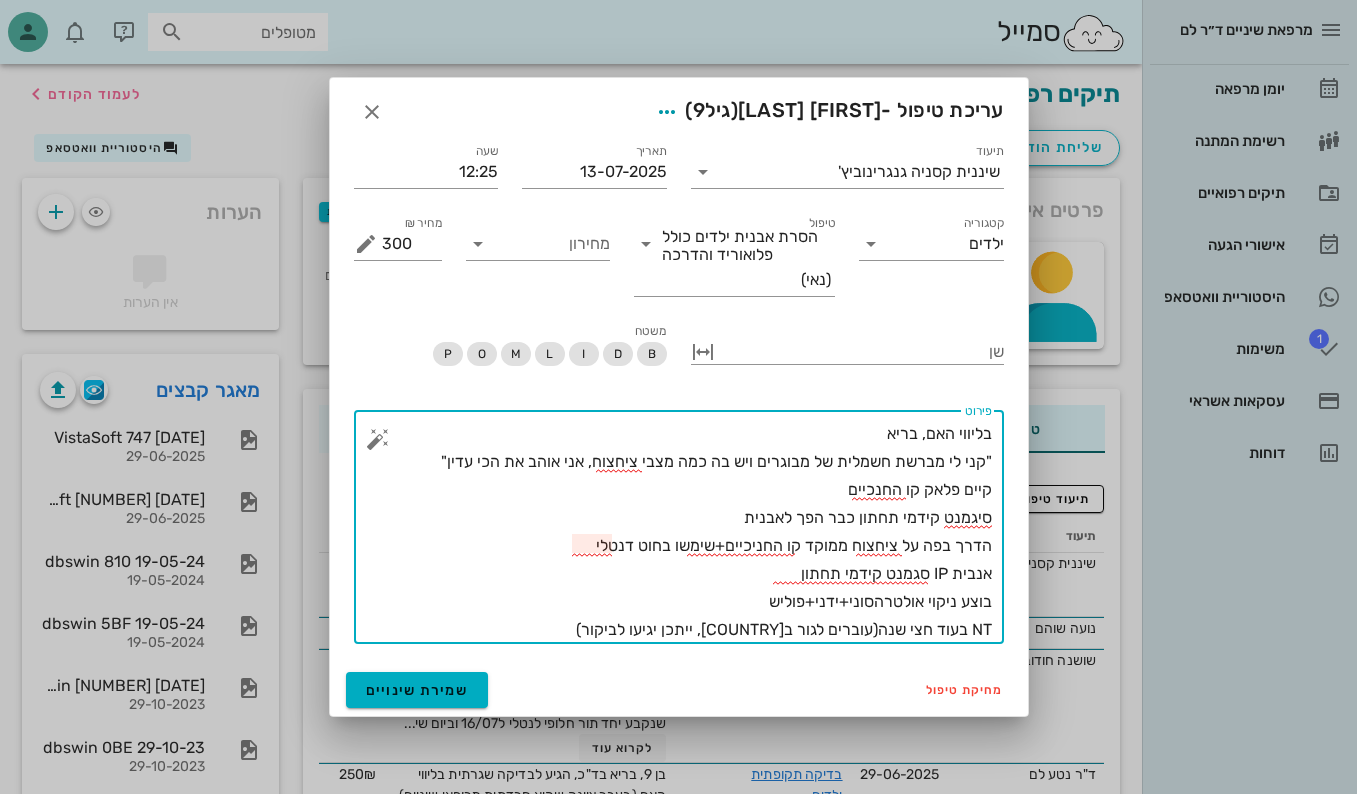click on "בליווי האם, בריא
"קני לי מברשת חשמלית של מבוגרים ויש בה כמה מצבי ציחצוח, אני אוהב את הכי עדין"
קיים פלאק קו החנכיים
סיגמנט קידמי תחתון כבר הפך לאבנית
הדרך בפה על ציחצוח ממוקד קו החניכיים+שימשו בחוט דנטלי
אנבית IP סגמנט קידמי תחתון
בוצע ניקוי אולטרהסוני+ידני+פוליש
NT בעוד חצי שנה(עוברים לגור ב[COUNTRY], ייתכן יגיעו לביקור)" at bounding box center [687, 532] 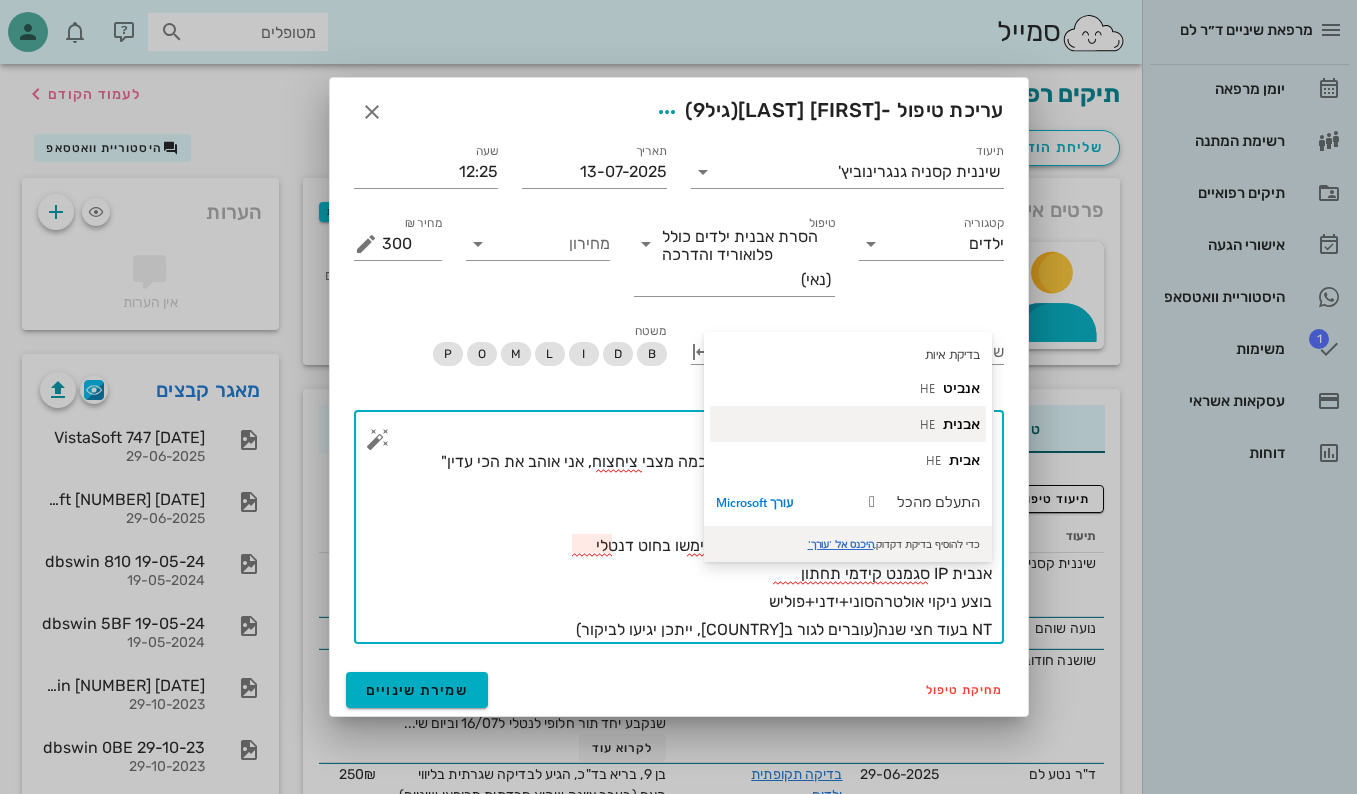 type on "בליווי האם, בריא
"קני לי מברשת חשמלית של מבוגרים ויש בה כמה מצבי ציחצוח, אני אוהב את הכי עדין"
קיים פלאק קו החנכיים
סיגמנט קידמי תחתון כבר הפך לאבנית
הדרך בפה על ציחצוח ממוקד קו החניכיים+שימשו בחוט דנטלי
אנבית IP סגמנט קידמי תחתון
בוצע ניקוי אולטרהסוני+ידני+פוליש
NT בעוד חצי שנה(עוברים לגור ב[COUNTRY], ייתכן יגיעו לביקור)" 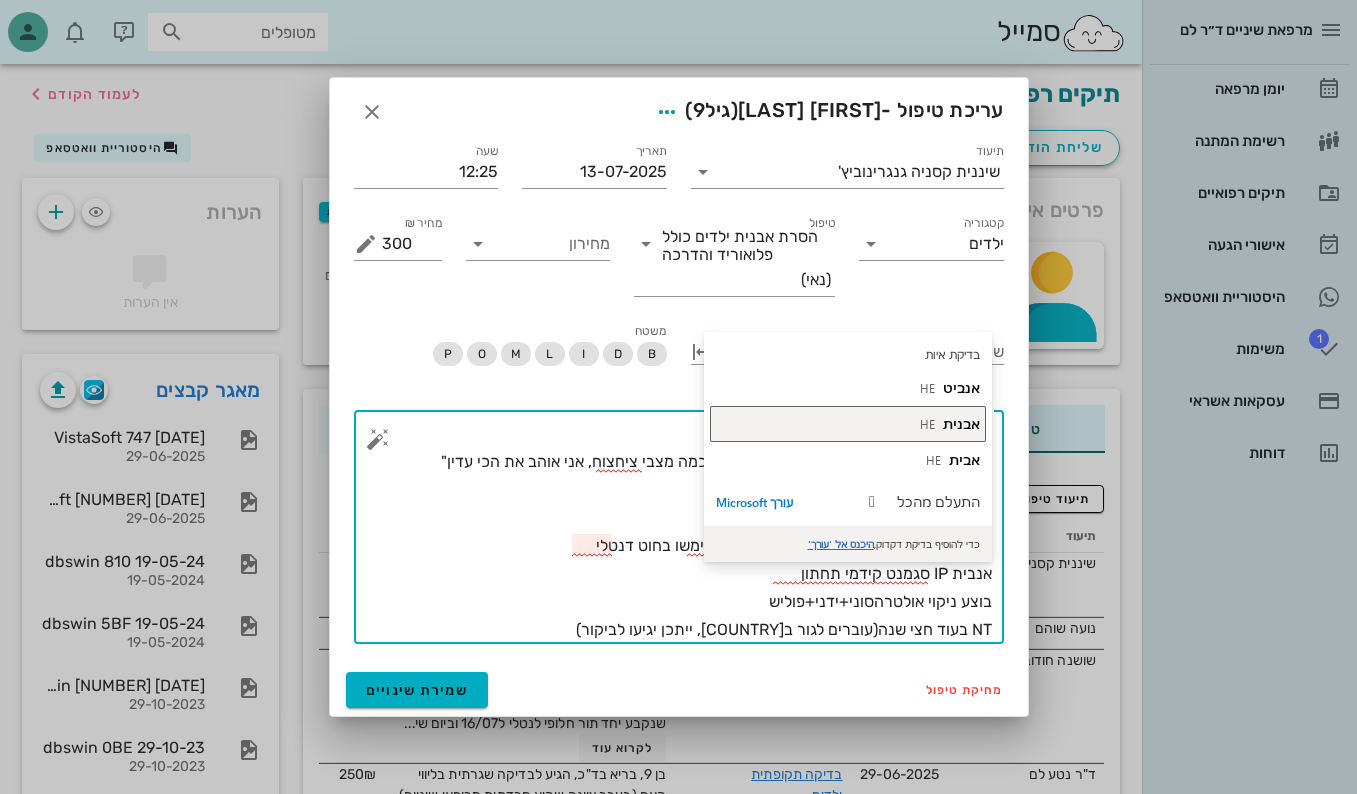 click on "HE" at bounding box center [927, 424] 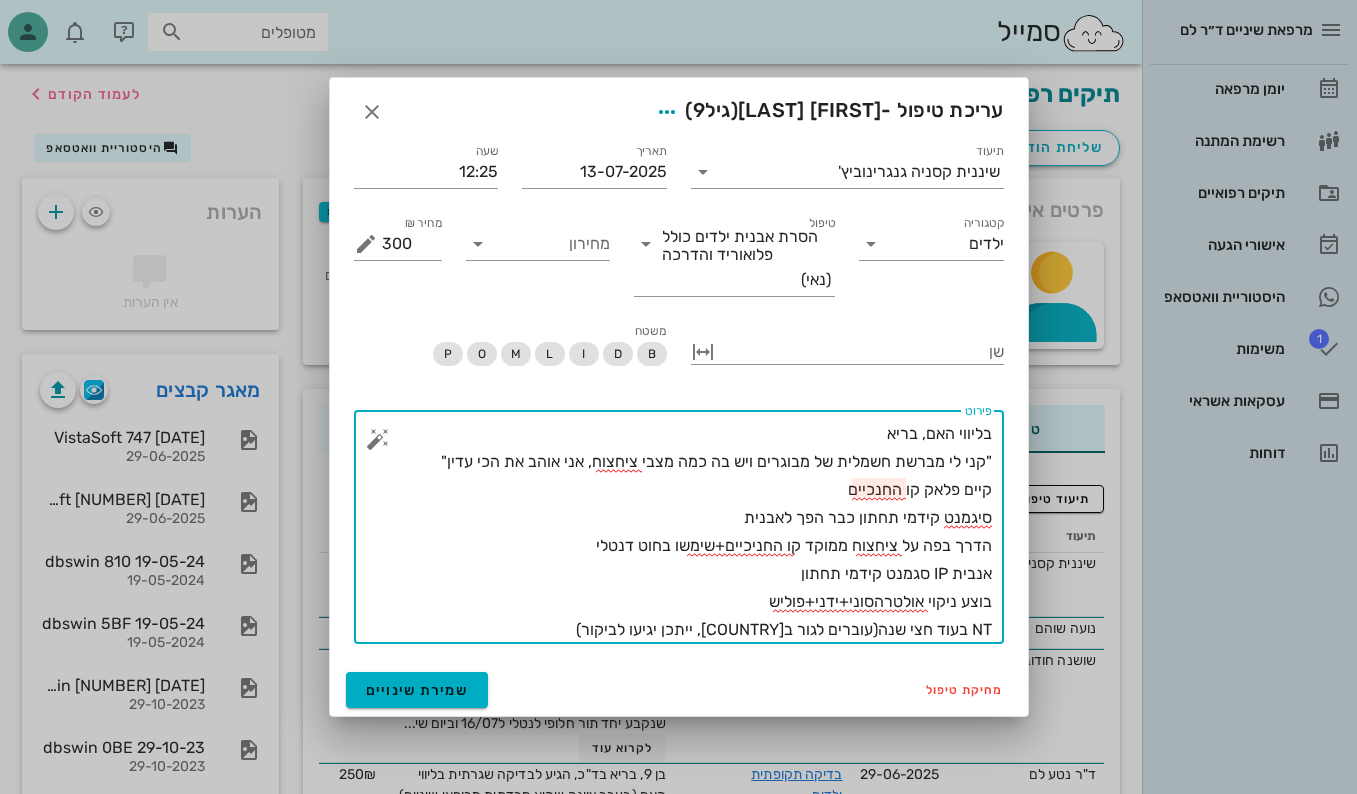 click on "בליווי האם, בריא
"קני לי מברשת חשמלית של מבוגרים ויש בה כמה מצבי ציחצוח, אני אוהב את הכי עדין"
קיים פלאק קו החנכיים
סיגמנט קידמי תחתון כבר הפך לאבנית
הדרך בפה על ציחצוח ממוקד קו החניכיים+שימשו בחוט דנטלי
אנבית IP סגמנט קידמי תחתון
בוצע ניקוי אולטרהסוני+ידני+פוליש
NT בעוד חצי שנה(עוברים לגור ב[COUNTRY], ייתכן יגיעו לביקור)" at bounding box center (687, 532) 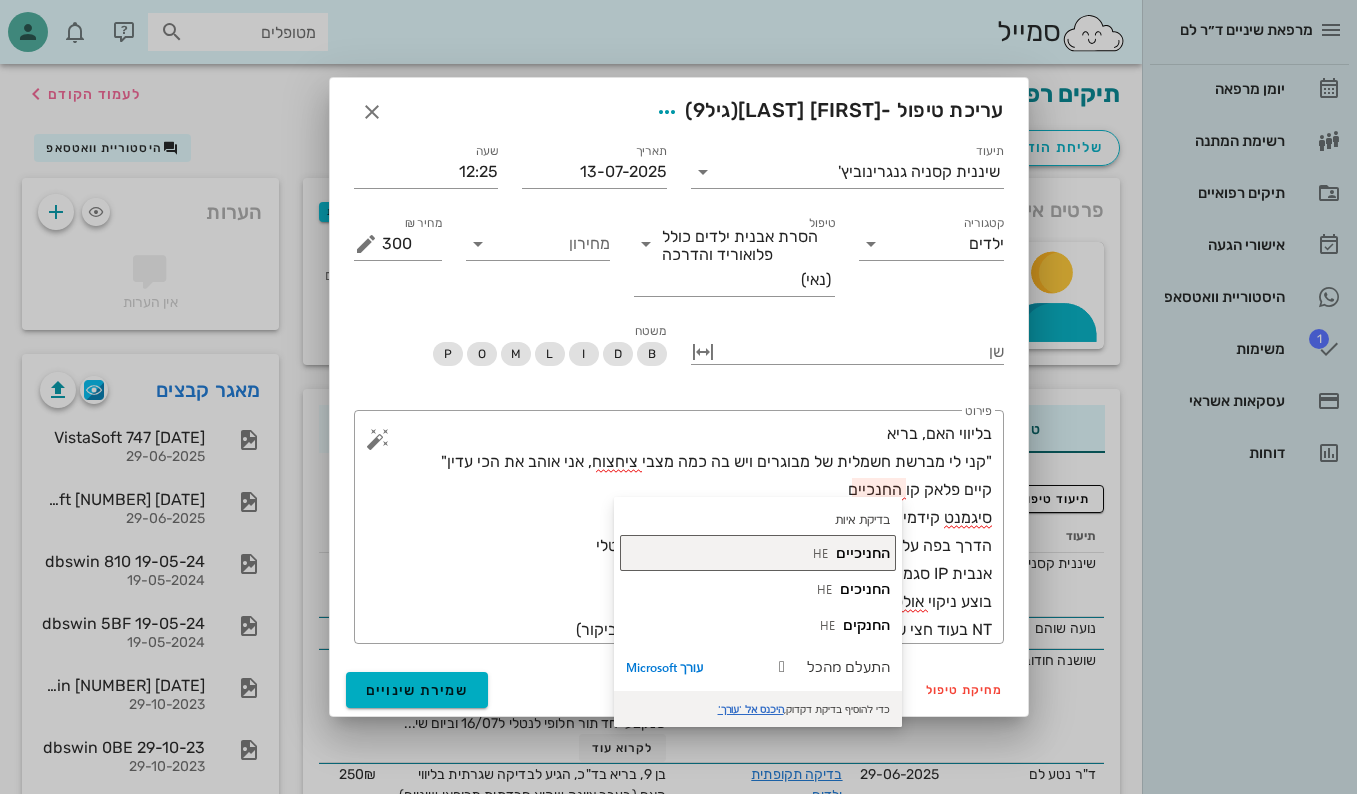 click on "החניכיים" at bounding box center [863, 552] 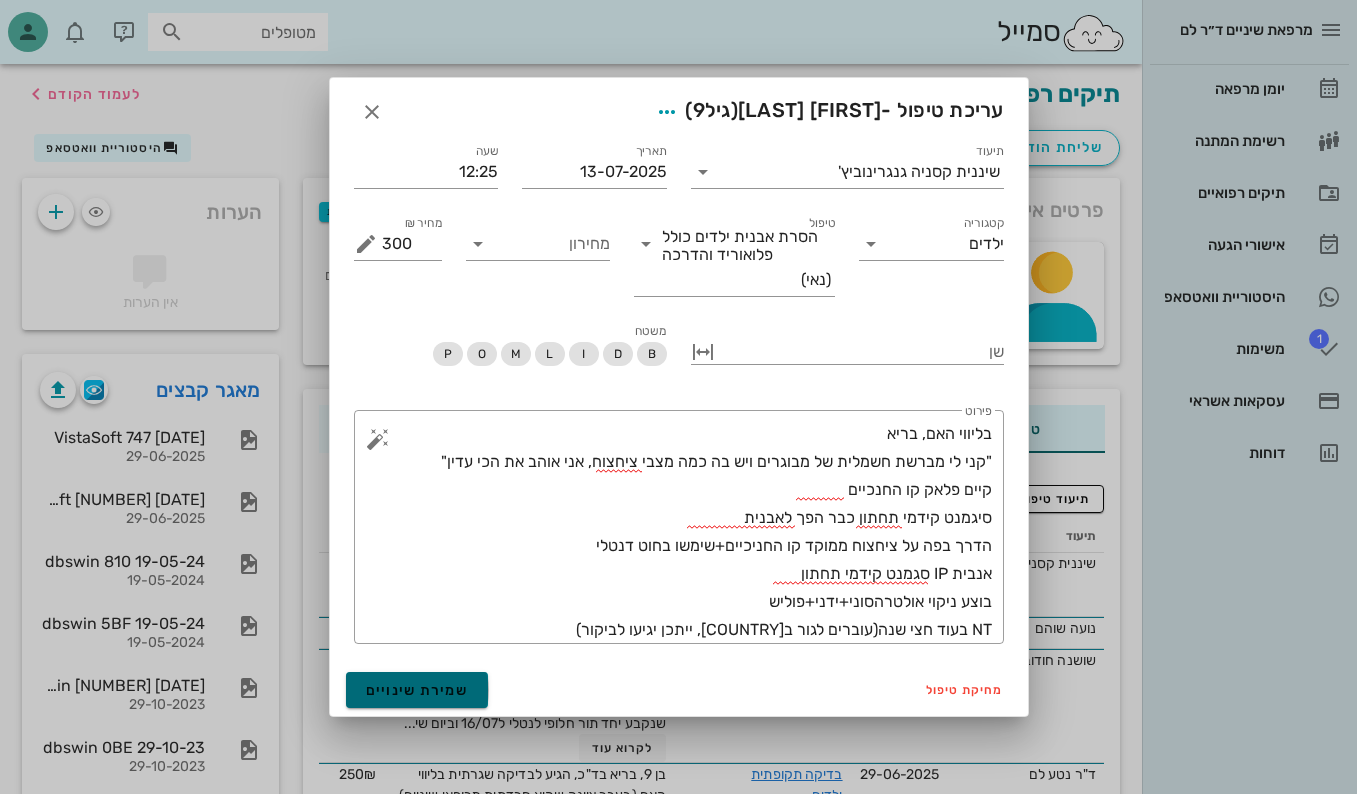 click on "שמירת שינויים" at bounding box center [417, 690] 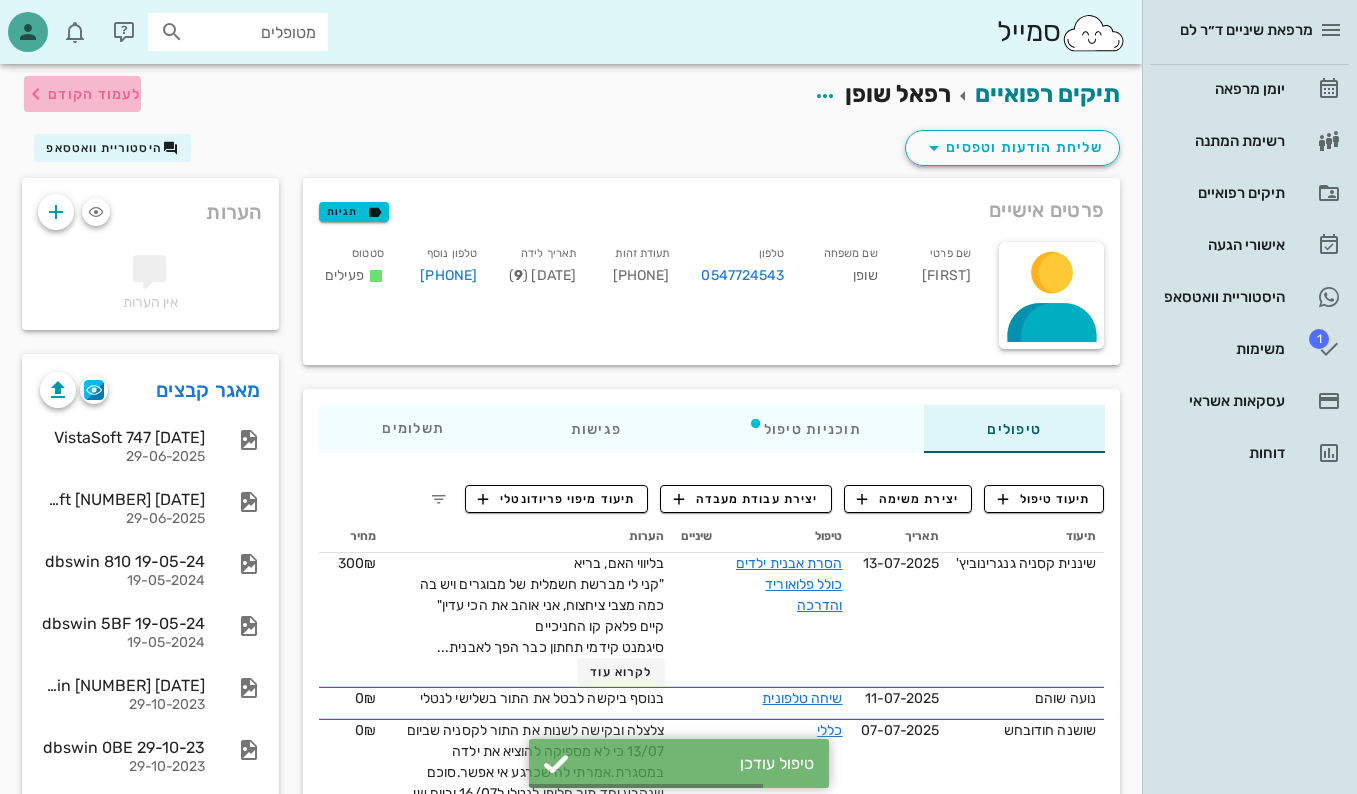 click on "לעמוד הקודם" at bounding box center [82, 94] 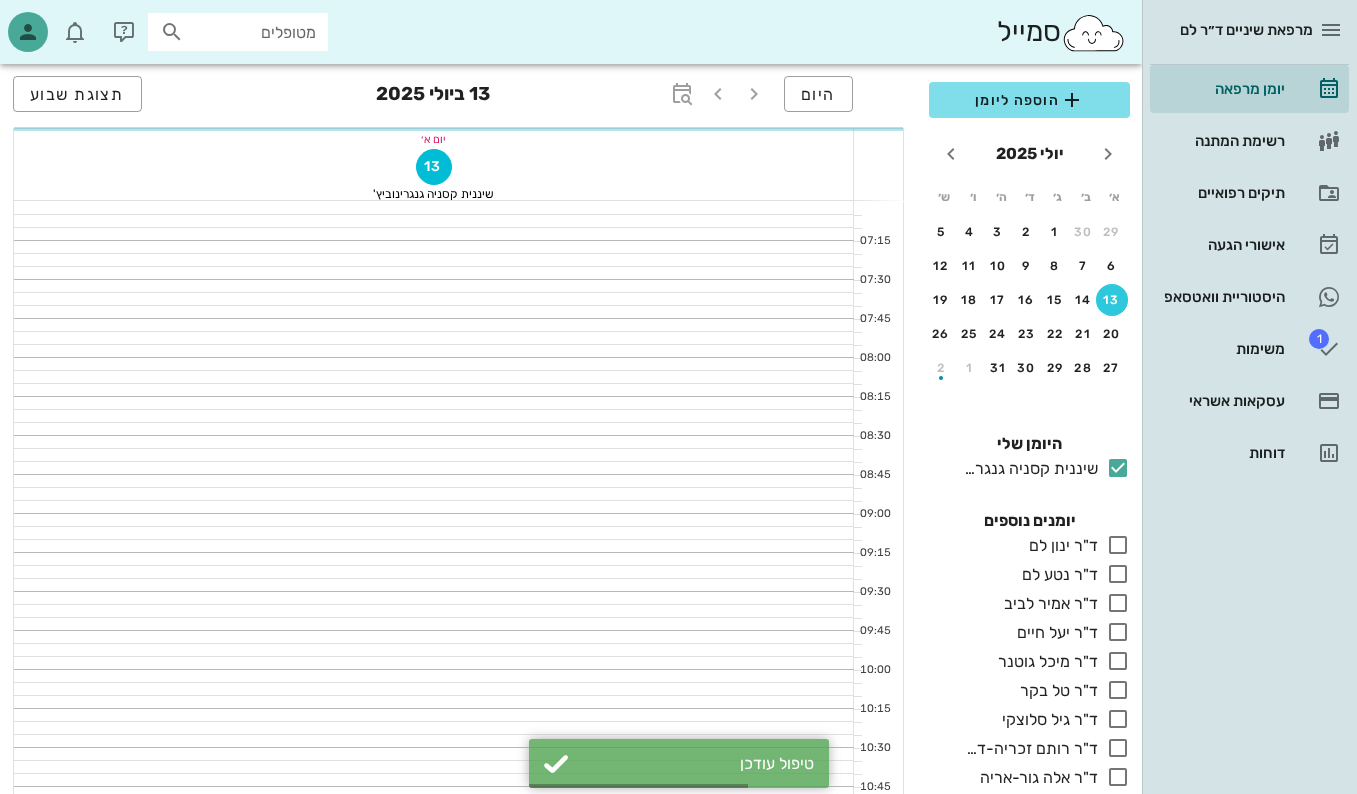 scroll, scrollTop: 600, scrollLeft: 0, axis: vertical 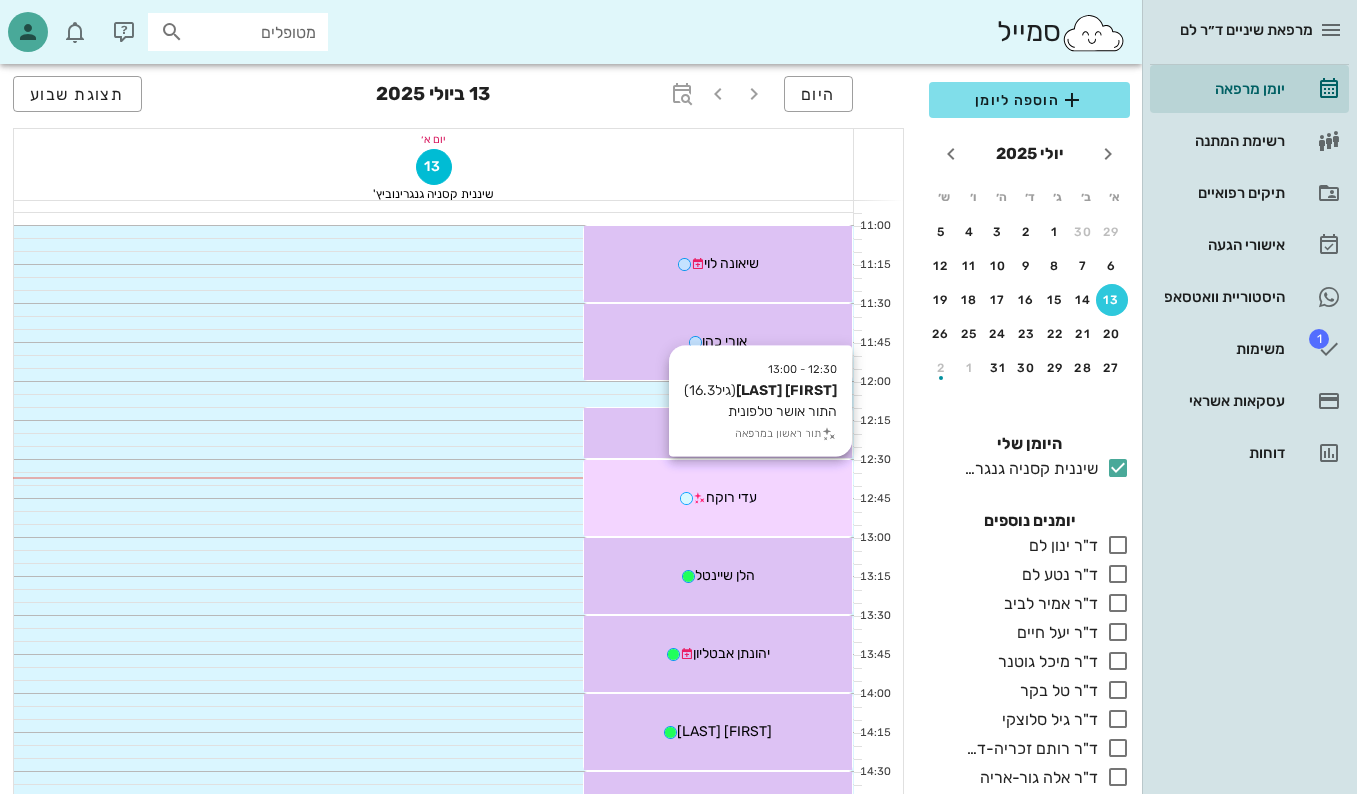 click at bounding box center [686, 498] 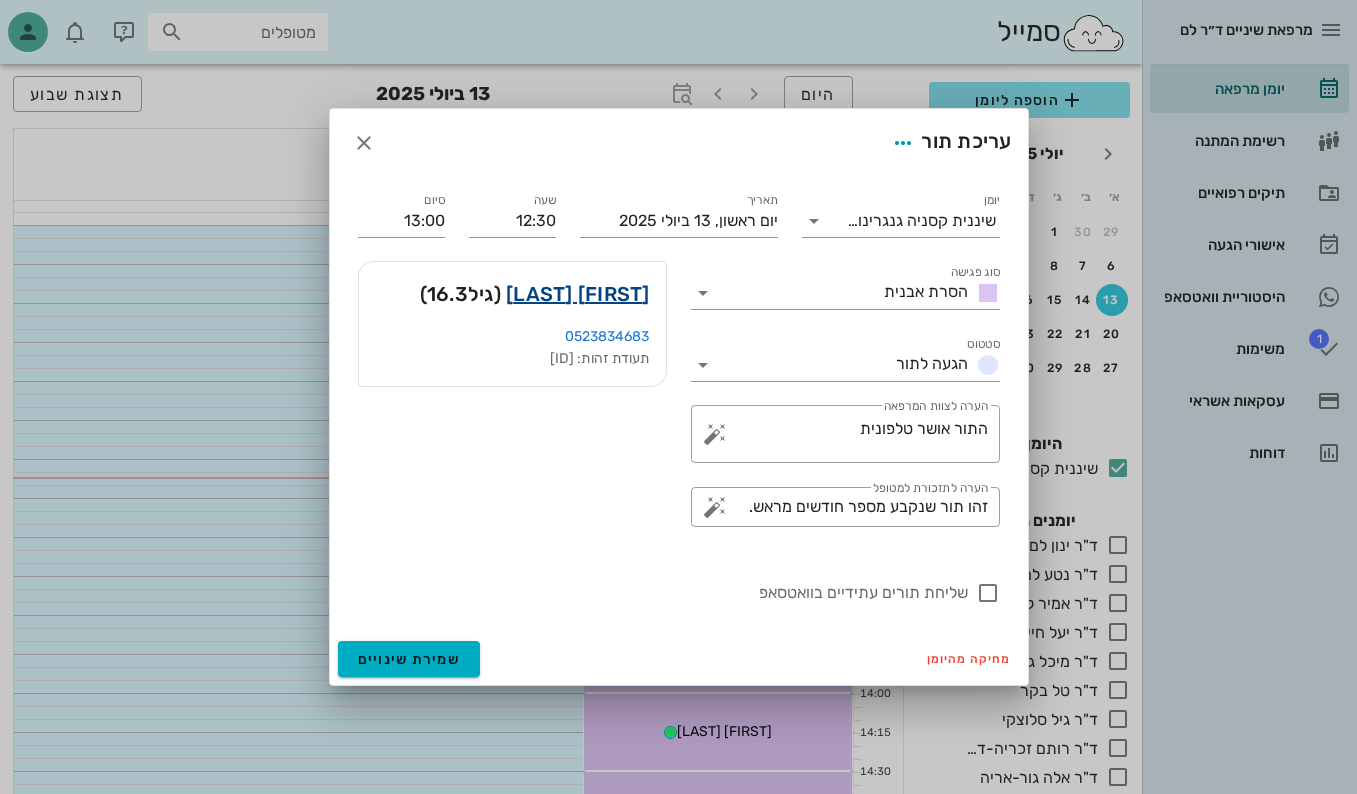 click on "[FIRST]
[LAST]" at bounding box center (578, 294) 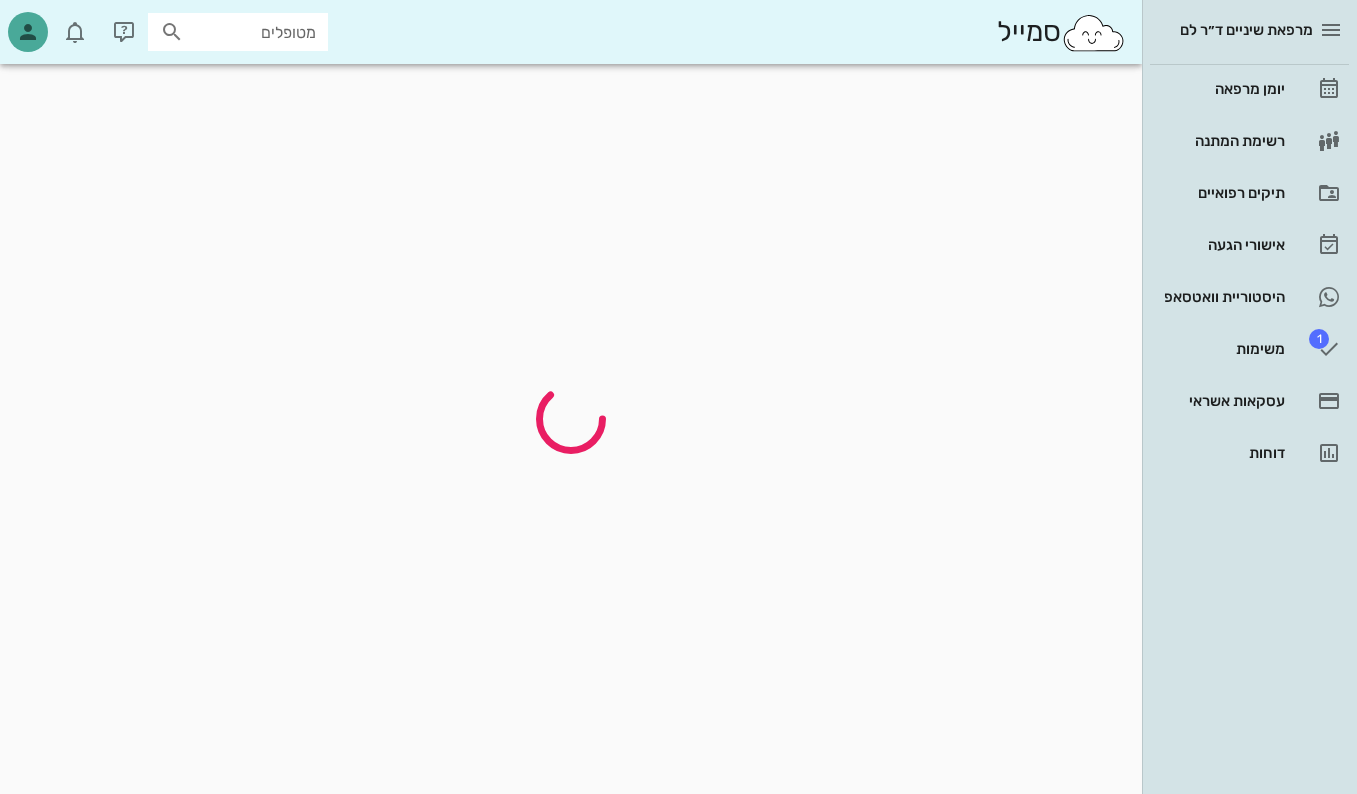 scroll, scrollTop: 0, scrollLeft: 0, axis: both 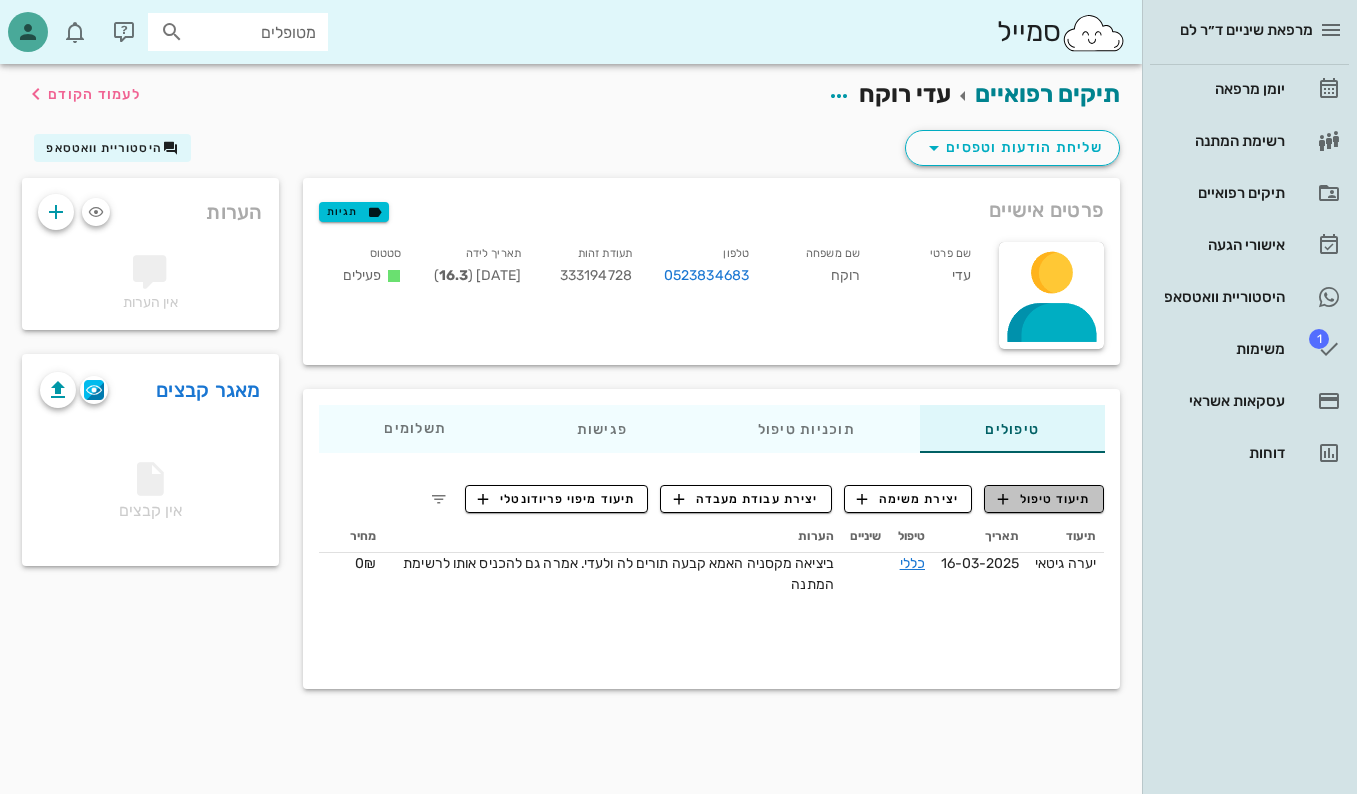 click on "תיעוד טיפול" at bounding box center [1044, 499] 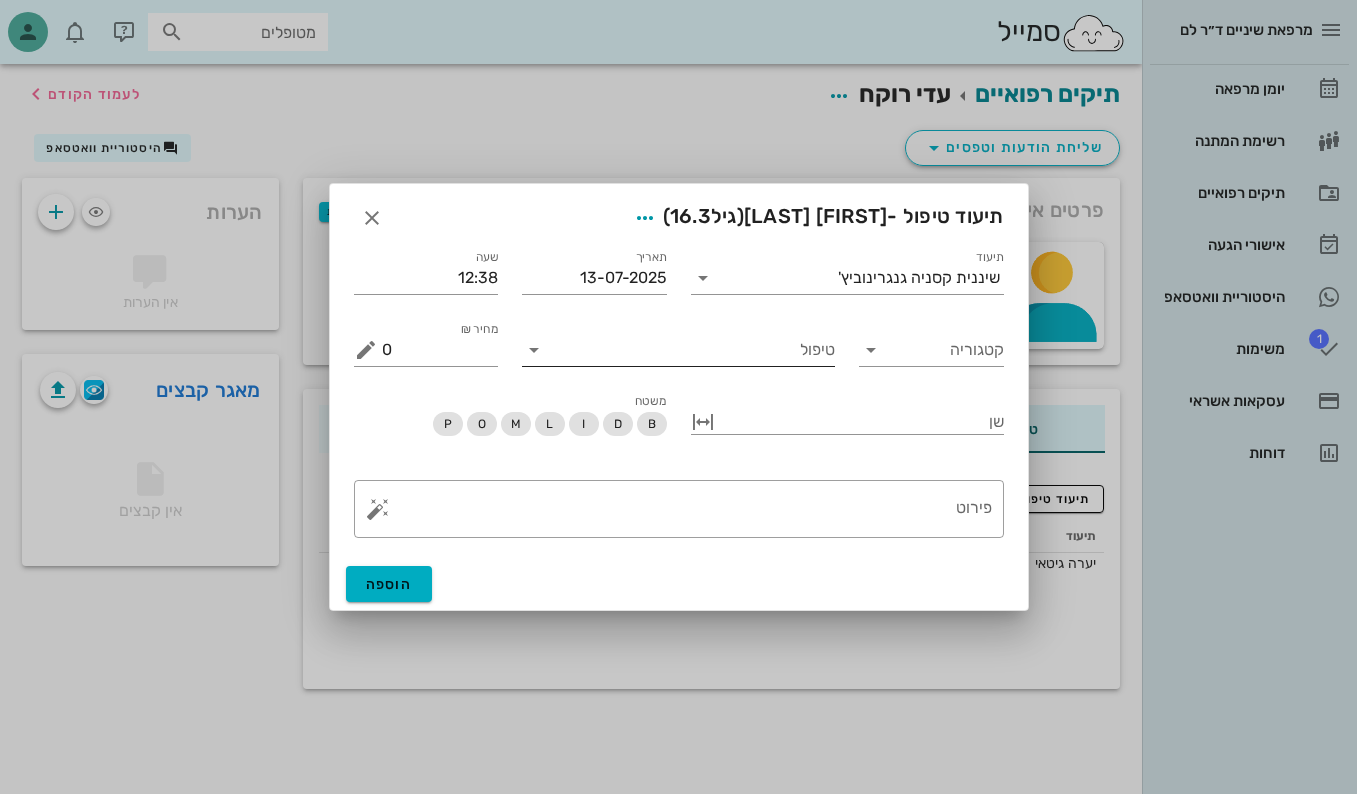 click on "טיפול" at bounding box center [692, 350] 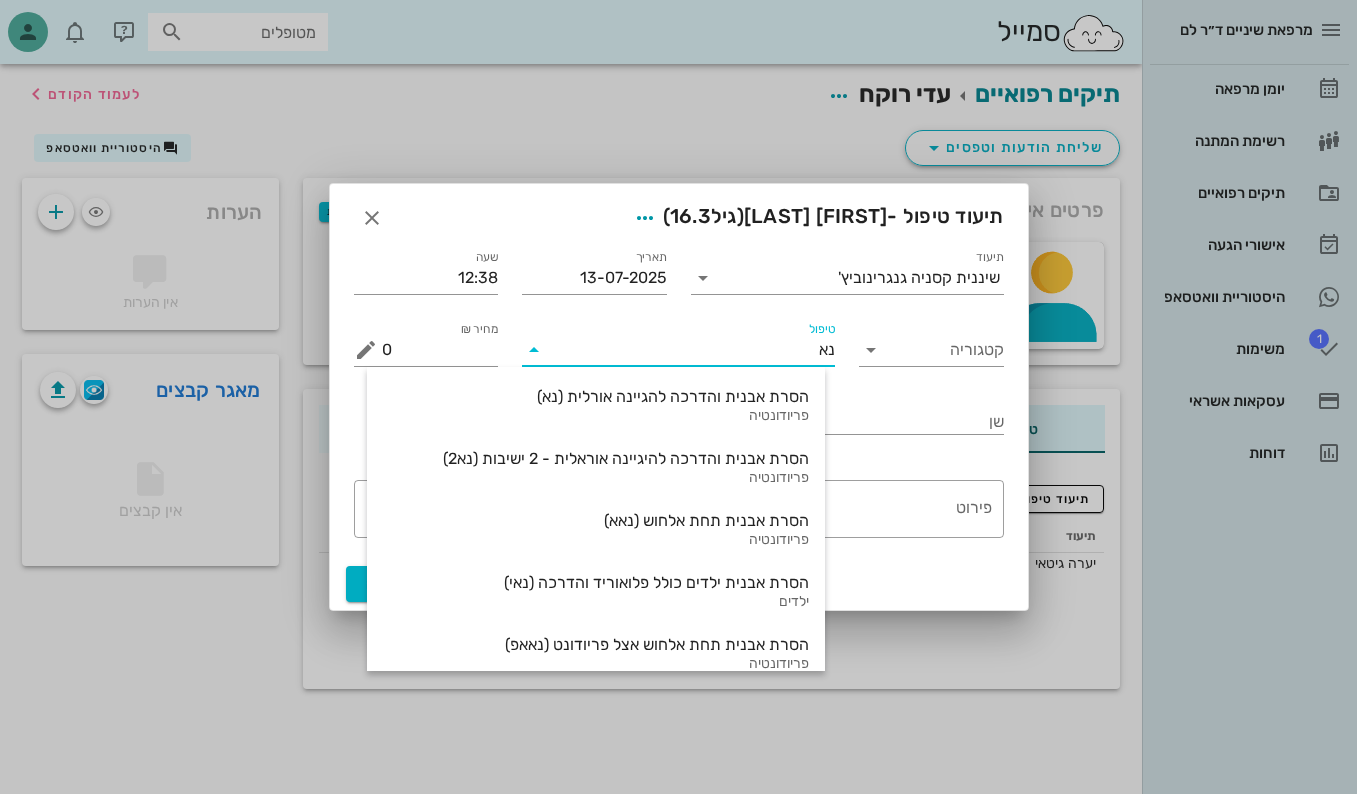 type on "נאי" 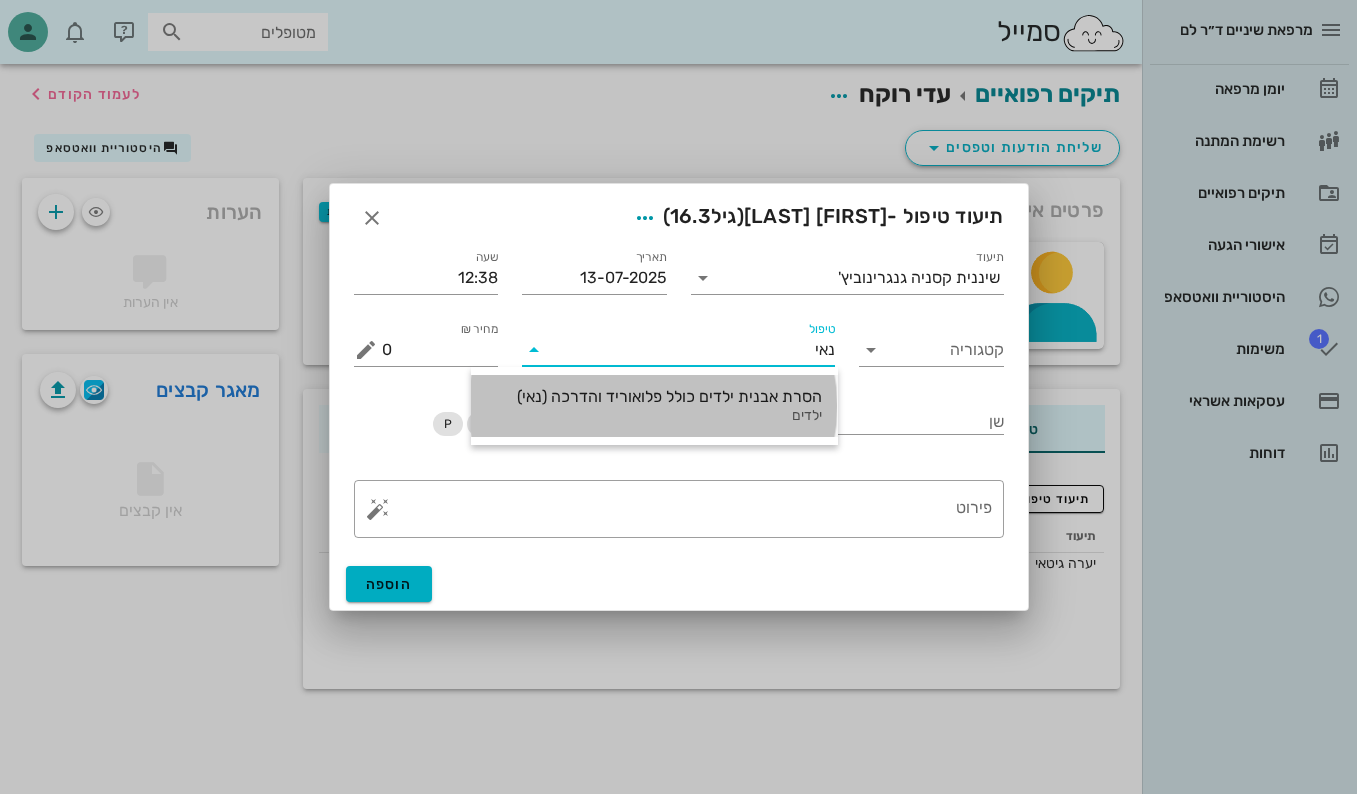 click on "ילדים" at bounding box center [654, 416] 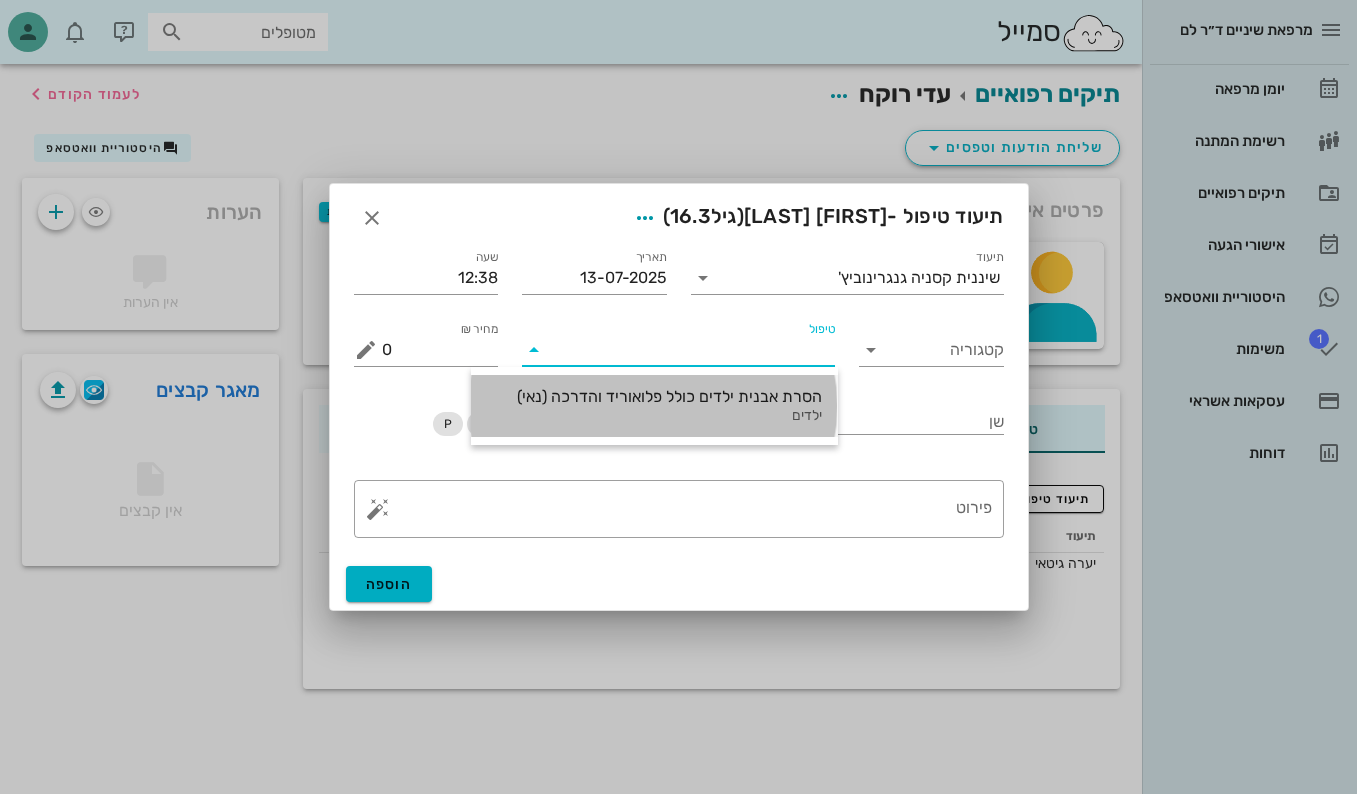 type on "300" 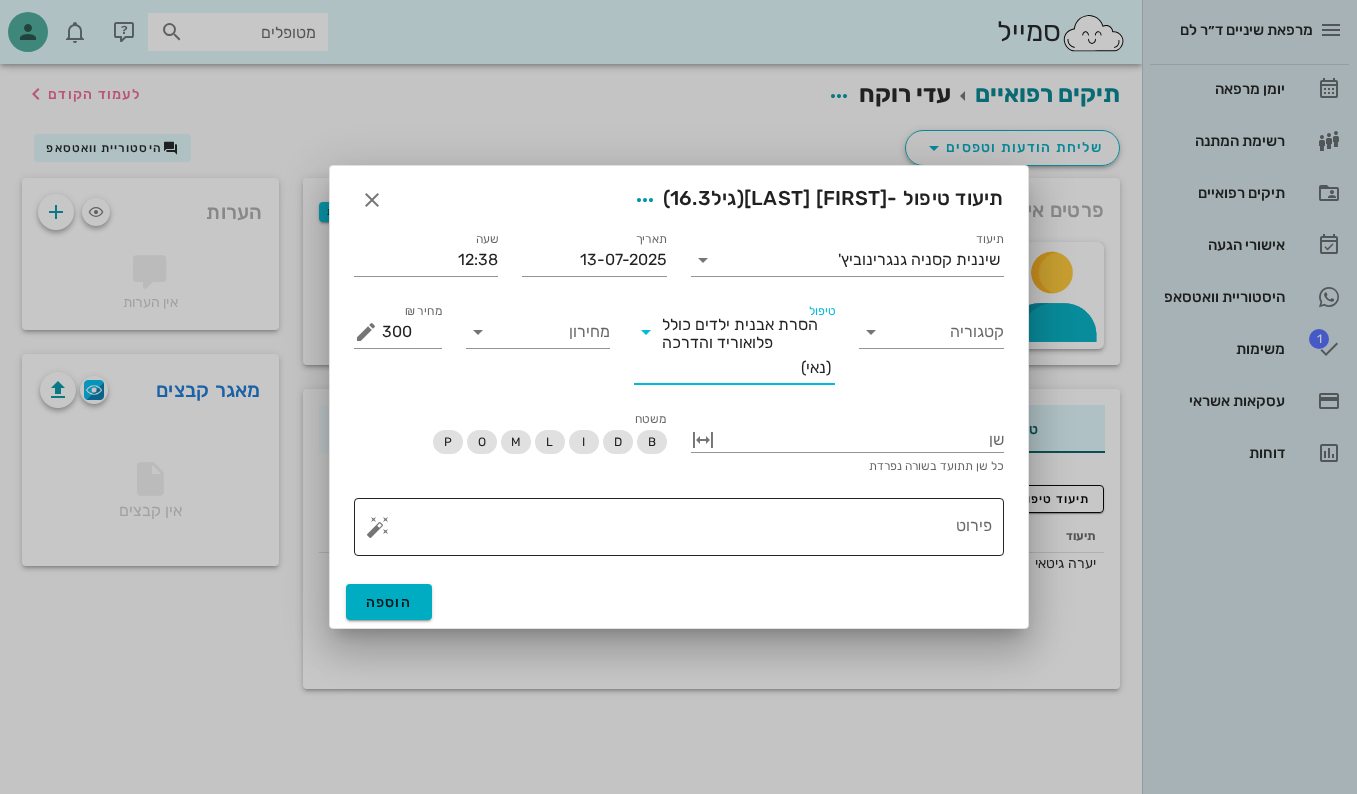 click on "פירוט" at bounding box center (687, 527) 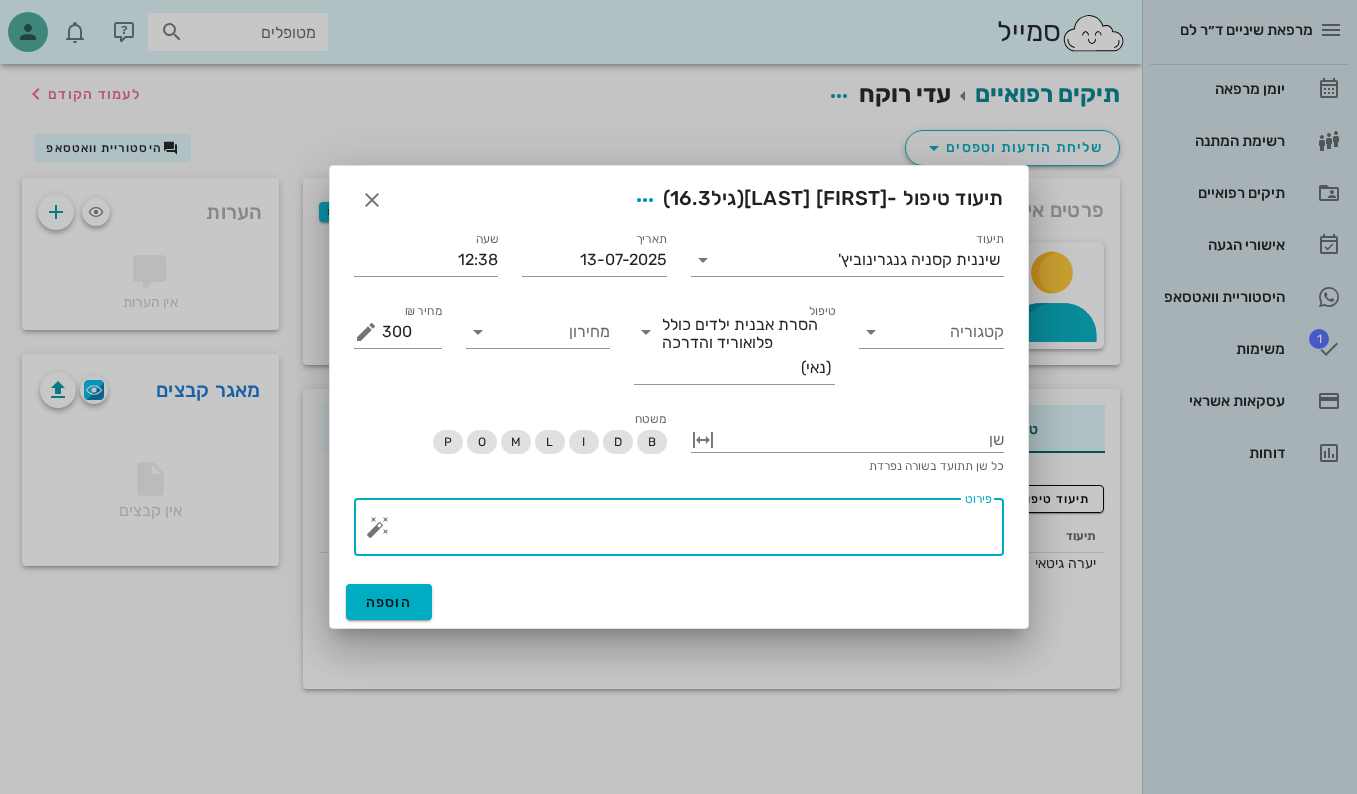 paste on "בוצע ניקוי אולטרהסוני+ידני+פוליש
NT בעוד חצי שנה" 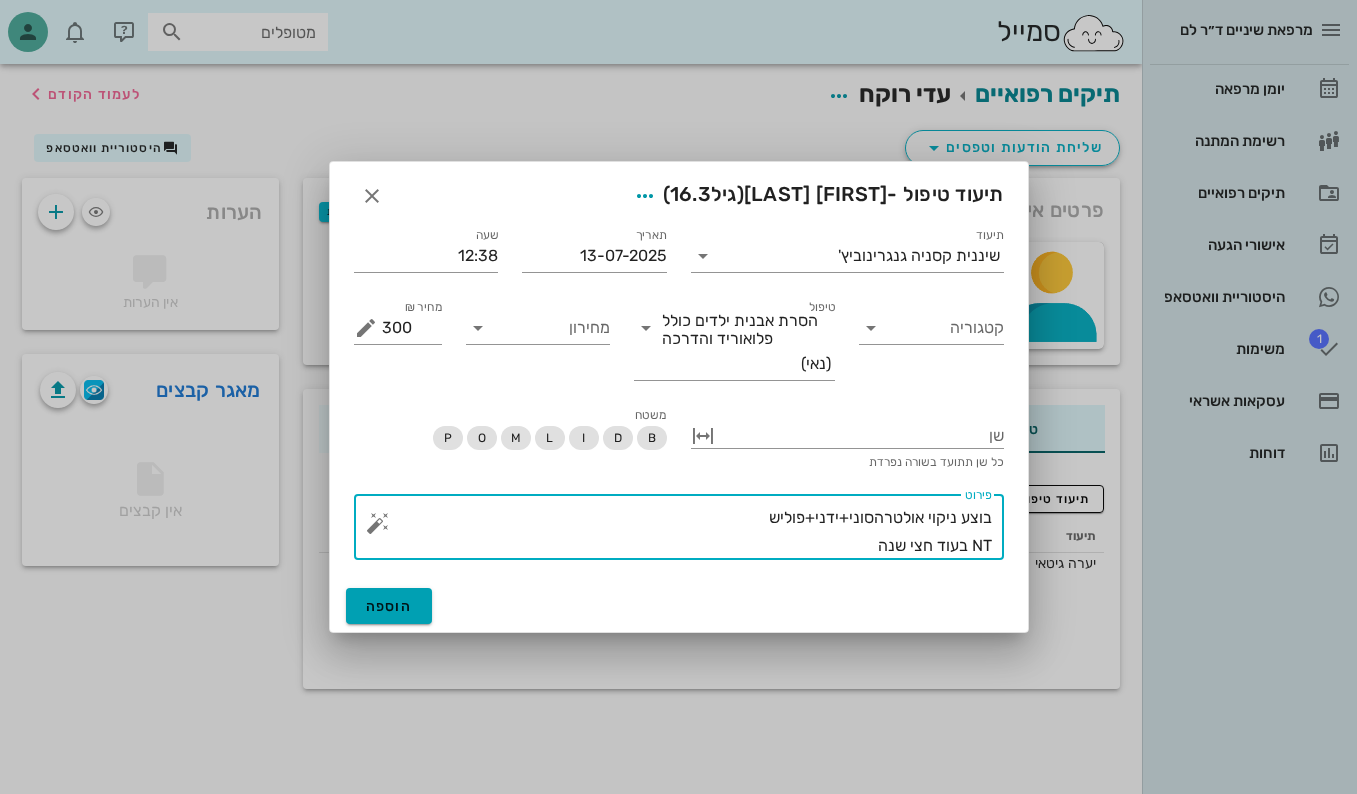 type on "בוצע ניקוי אולטרהסוני+ידני+פוליש
NT בעוד חצי שנה" 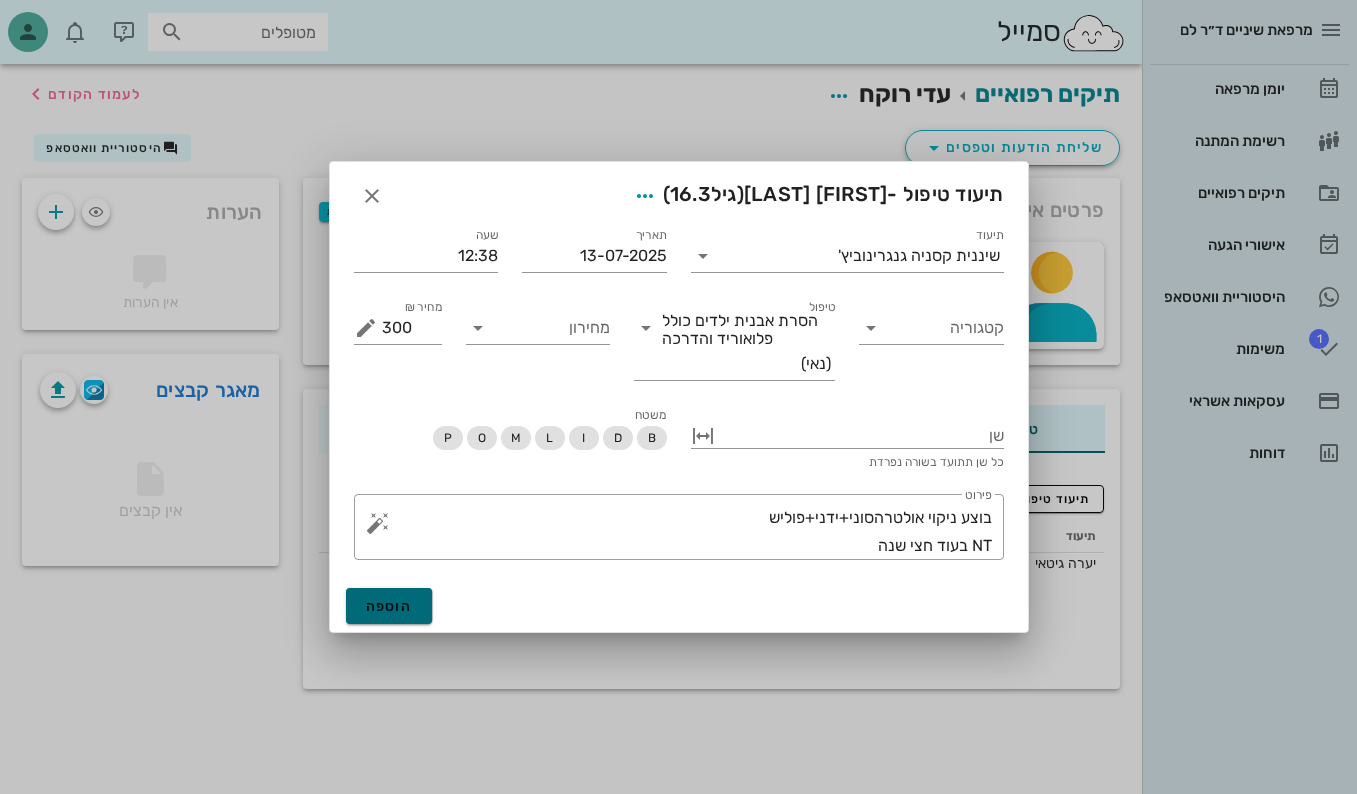 click on "הוספה" at bounding box center [389, 606] 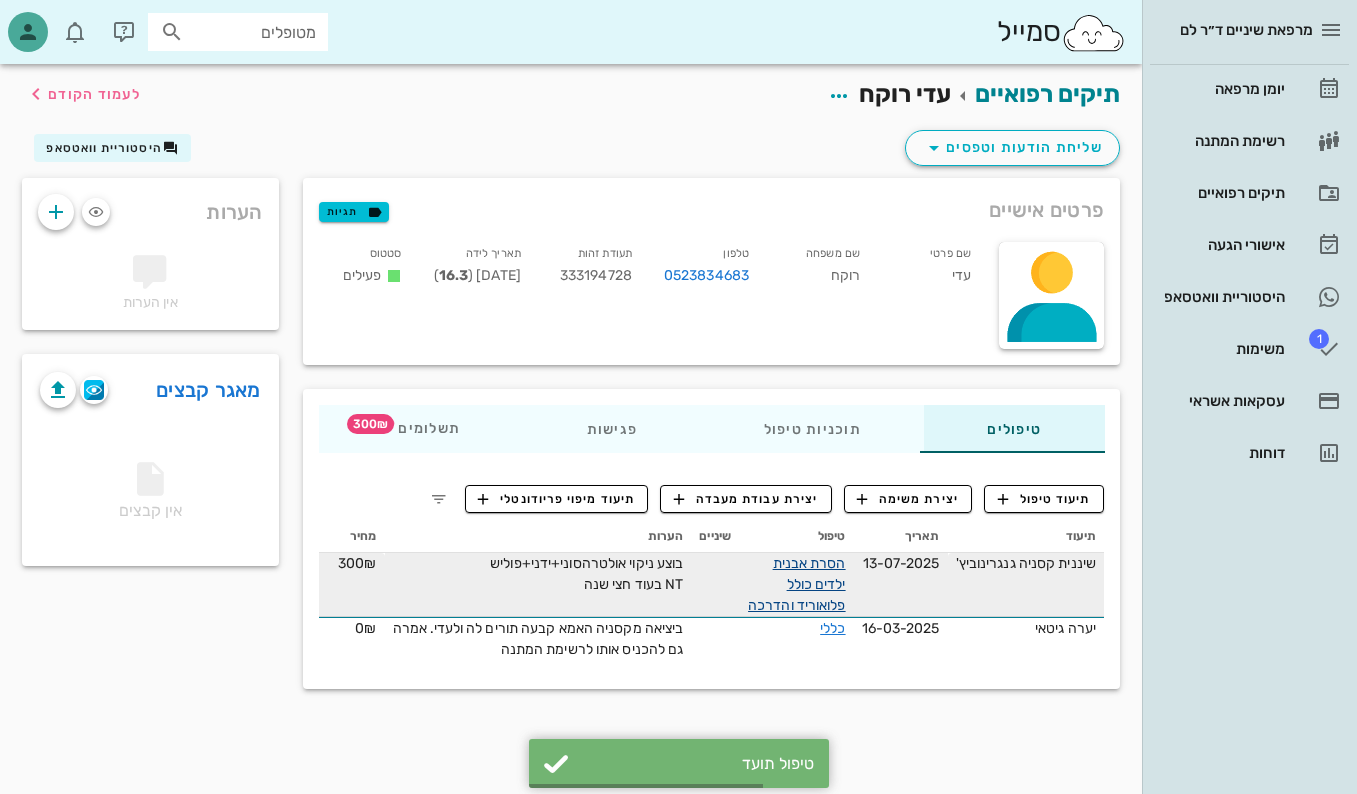 click on "הסרת אבנית ילדים כולל פלואוריד והדרכה" at bounding box center (797, 584) 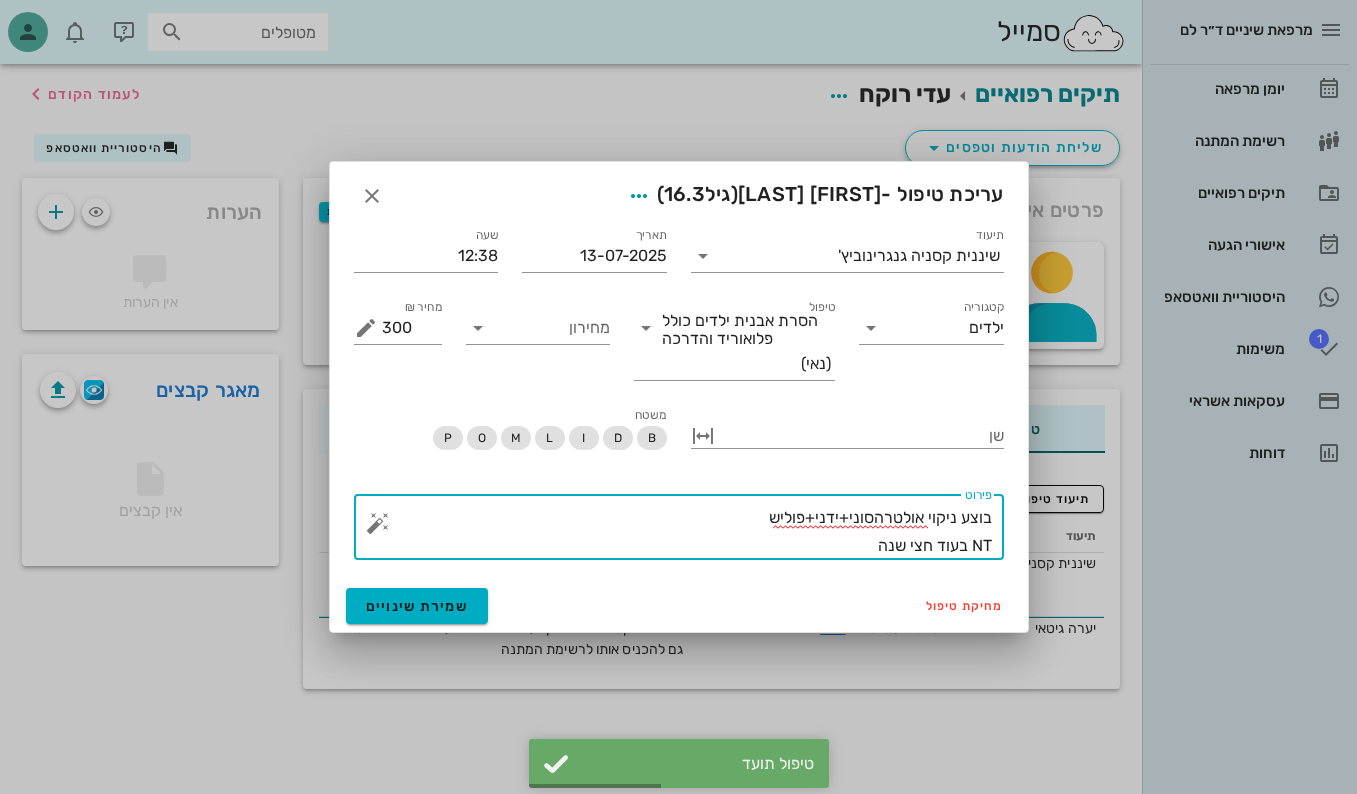 click on "בוצע ניקוי אולטרהסוני+ידני+פוליש
NT בעוד חצי שנה" at bounding box center (687, 532) 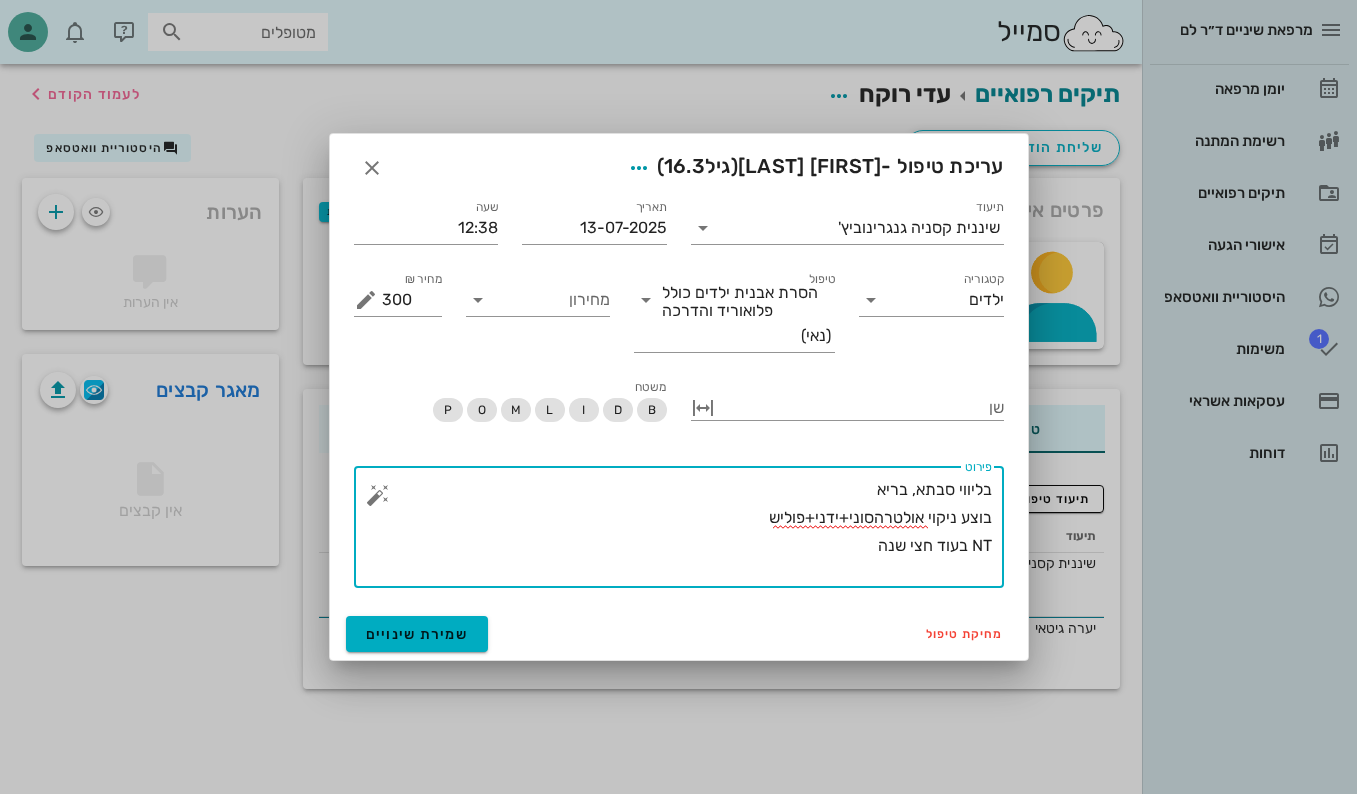 click on "בליווי סבתא, בריא
בוצע ניקוי אולטרהסוני+ידני+פוליש
NT בעוד חצי שנה" at bounding box center (687, 532) 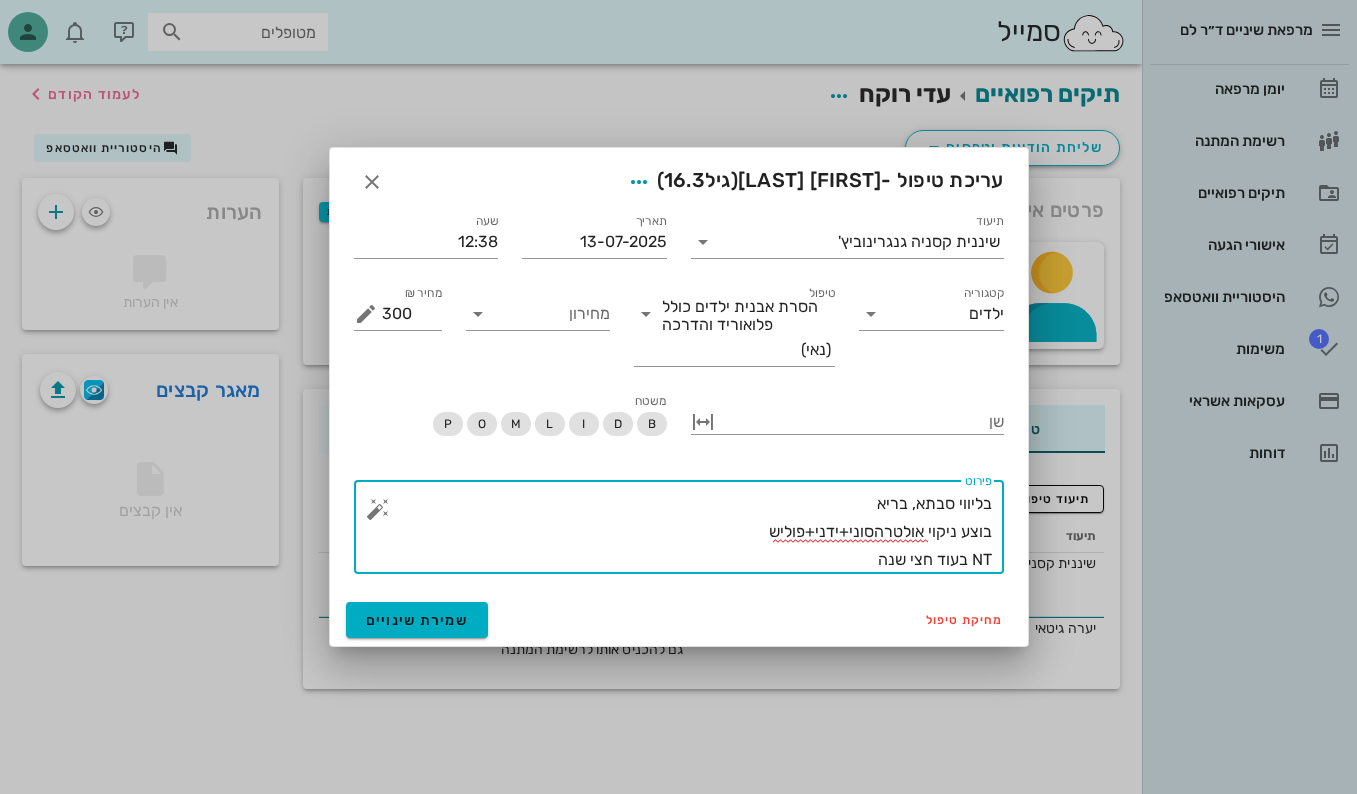 click on "בליווי סבתא, בריא
בוצע ניקוי אולטרהסוני+ידני+פוליש
NT בעוד חצי שנה" at bounding box center [687, 532] 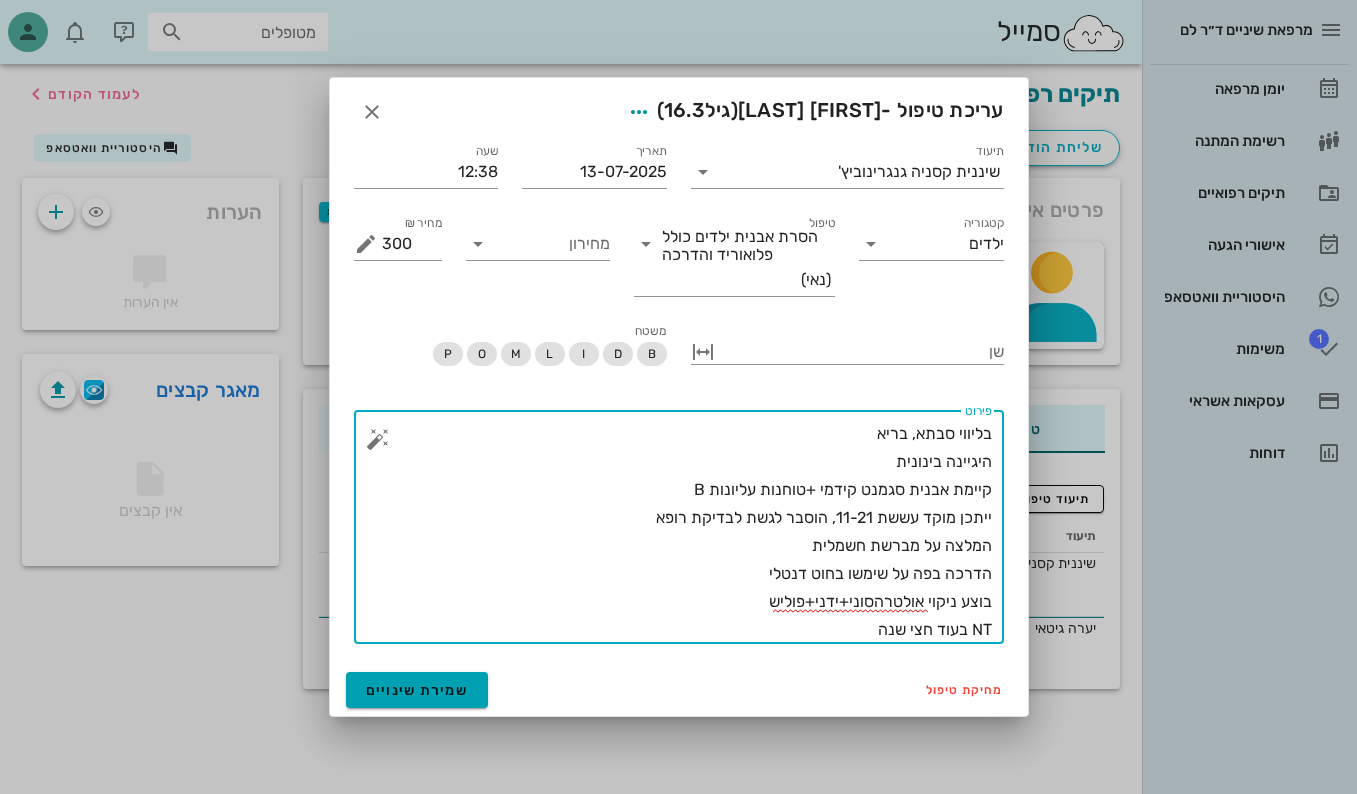 type on "בליווי סבתא, בריא
היגיינה בינונית
קיימת אבנית סגמנט קידמי +טוחנות עליונות B
ייתכן מוקד עששת 11-21, הוסבר לגשת לבדיקת רופא
המלצה על מברשת חשמלית
הדרכה בפה על שימשו בחוט דנטלי
בוצע ניקוי אולטרהסוני+ידני+פוליש
NT בעוד חצי שנה" 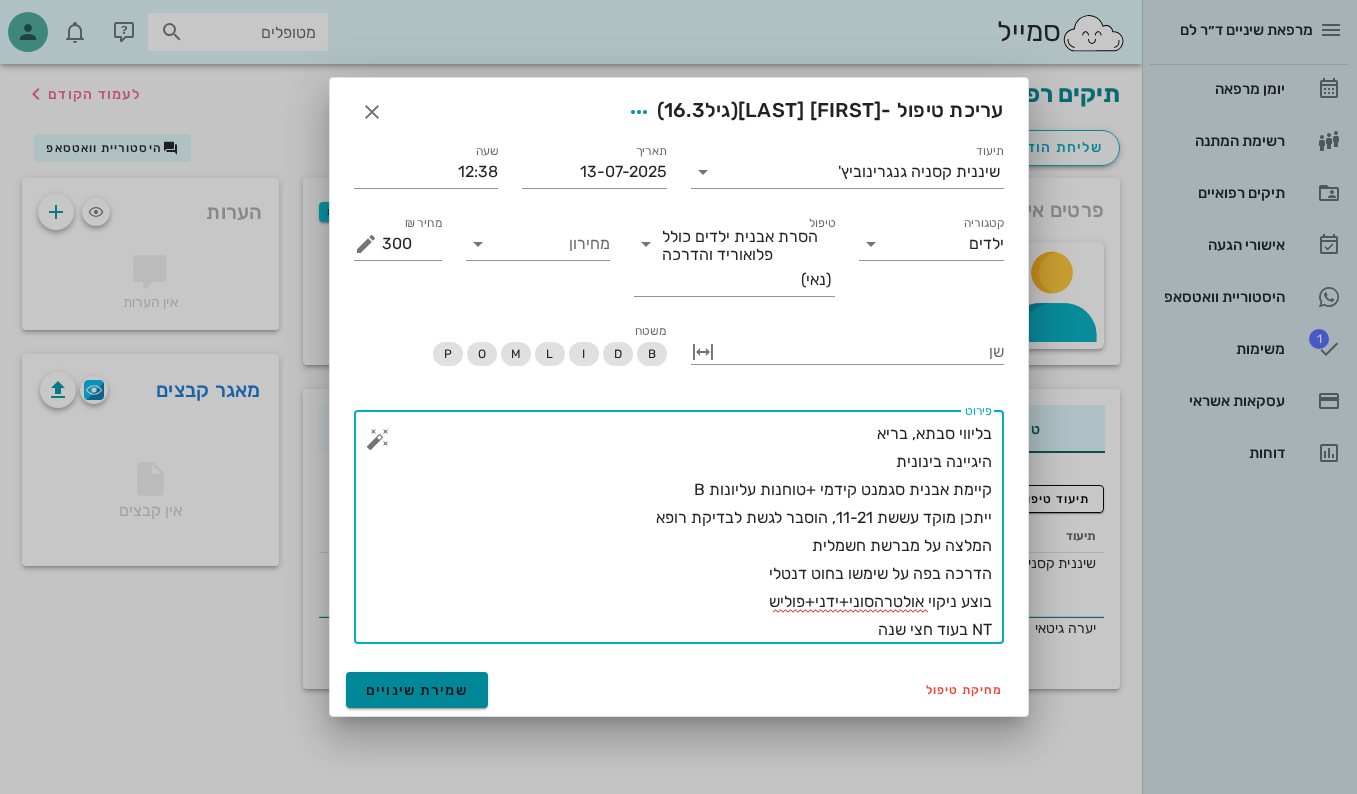 click on "שמירת שינויים" at bounding box center (417, 690) 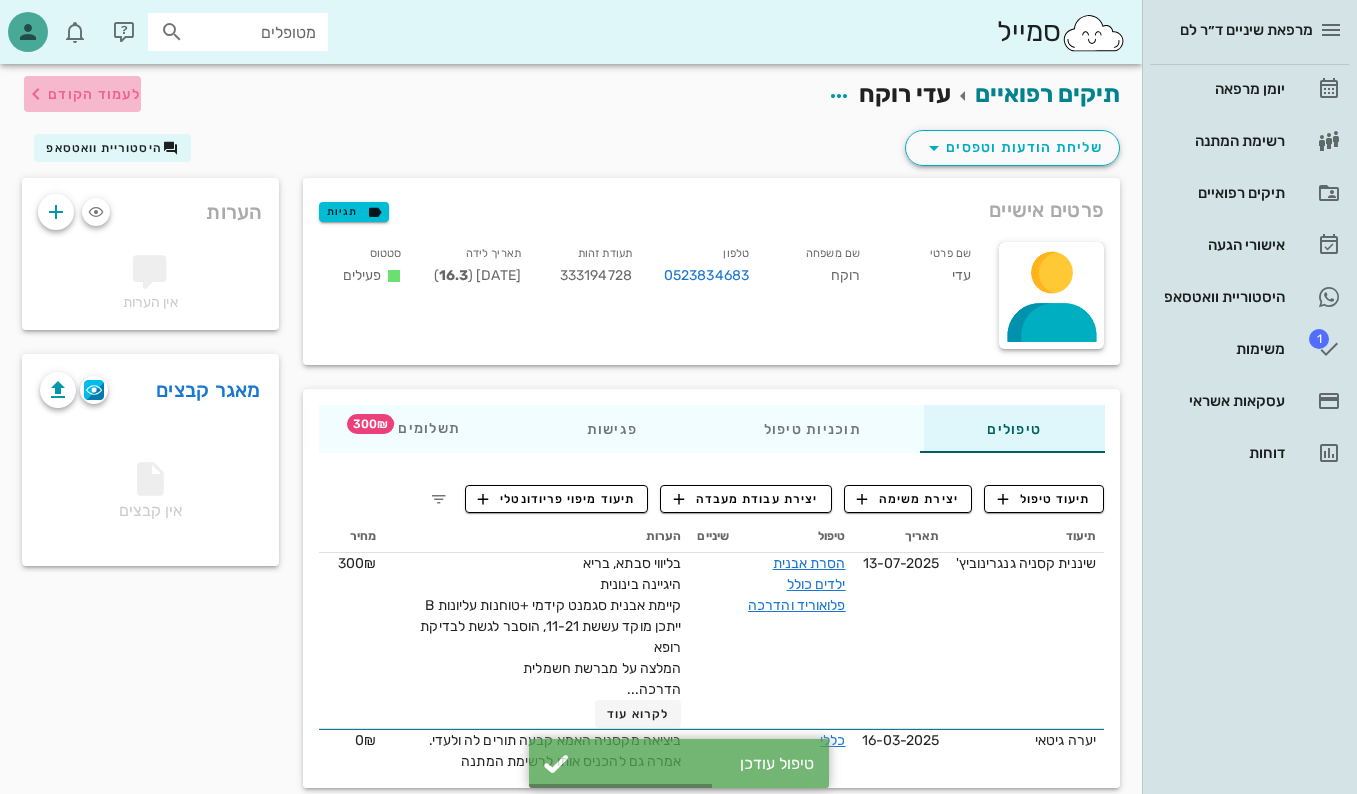 click on "לעמוד הקודם" at bounding box center [94, 94] 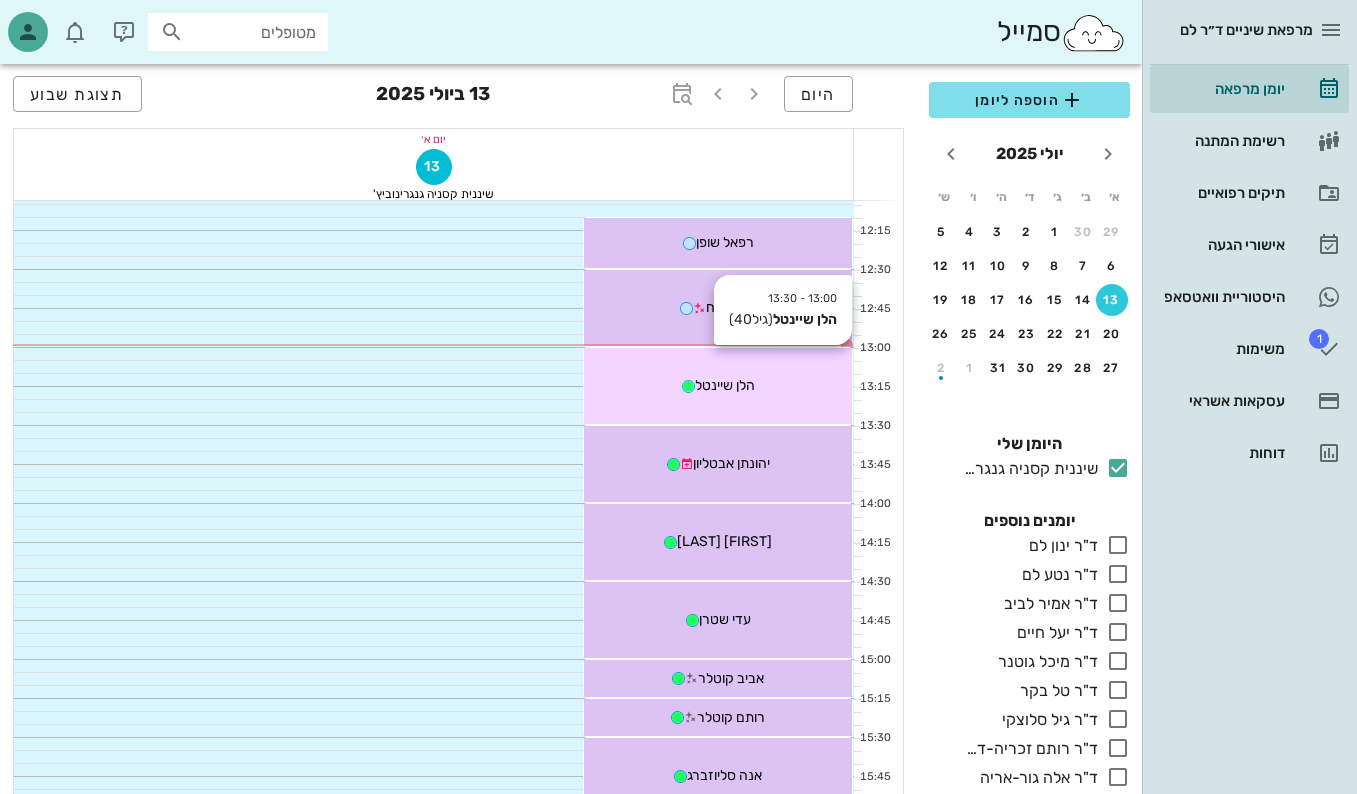 scroll, scrollTop: 800, scrollLeft: 0, axis: vertical 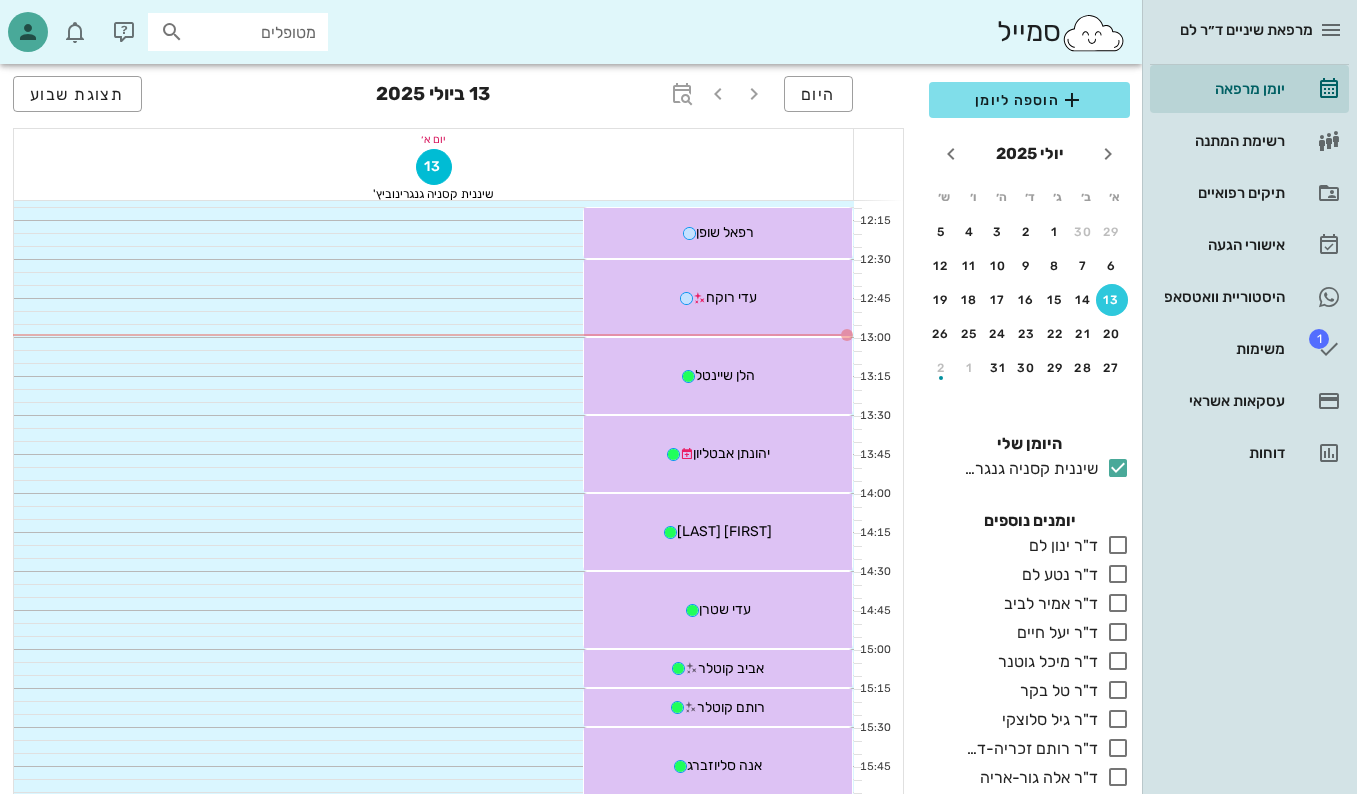 click on "מטופלים" at bounding box center [238, 32] 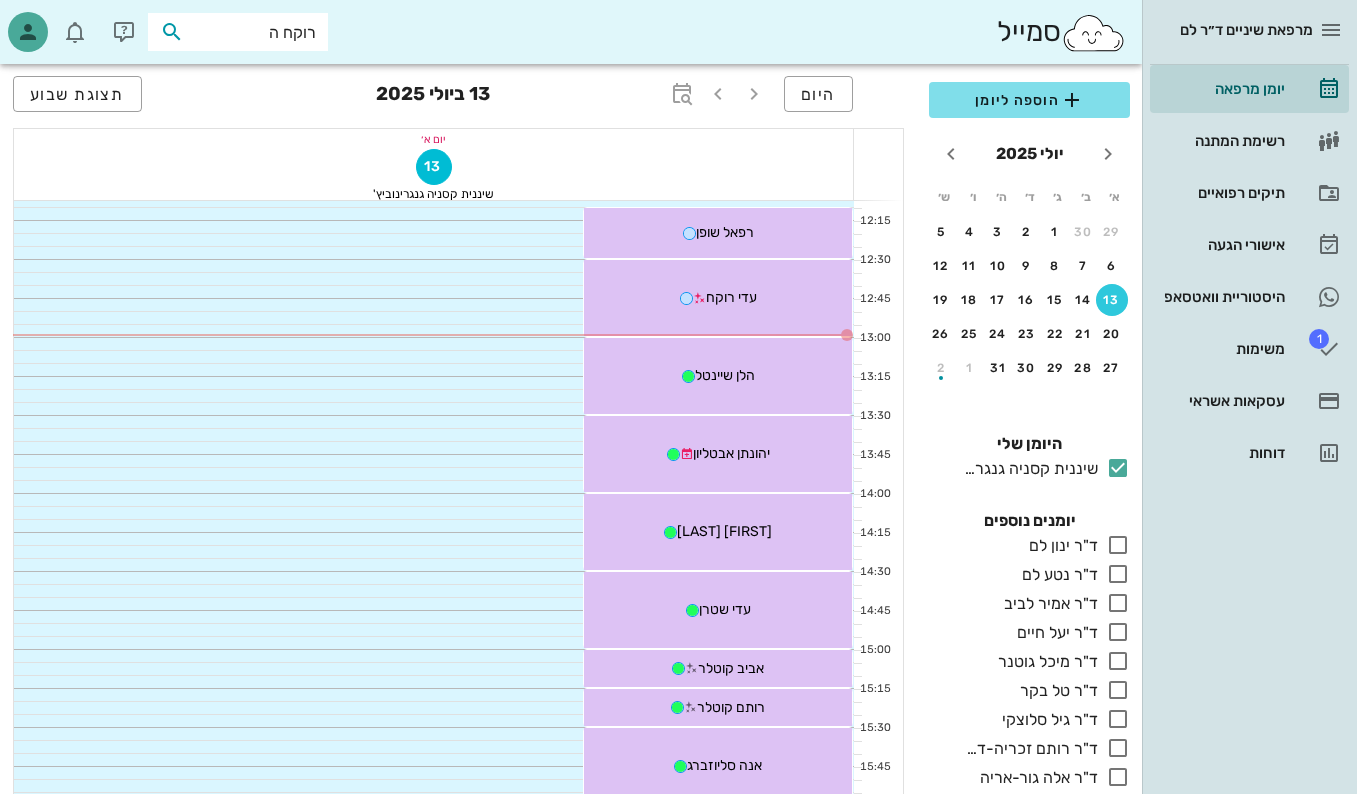 type on "[LAST] ה" 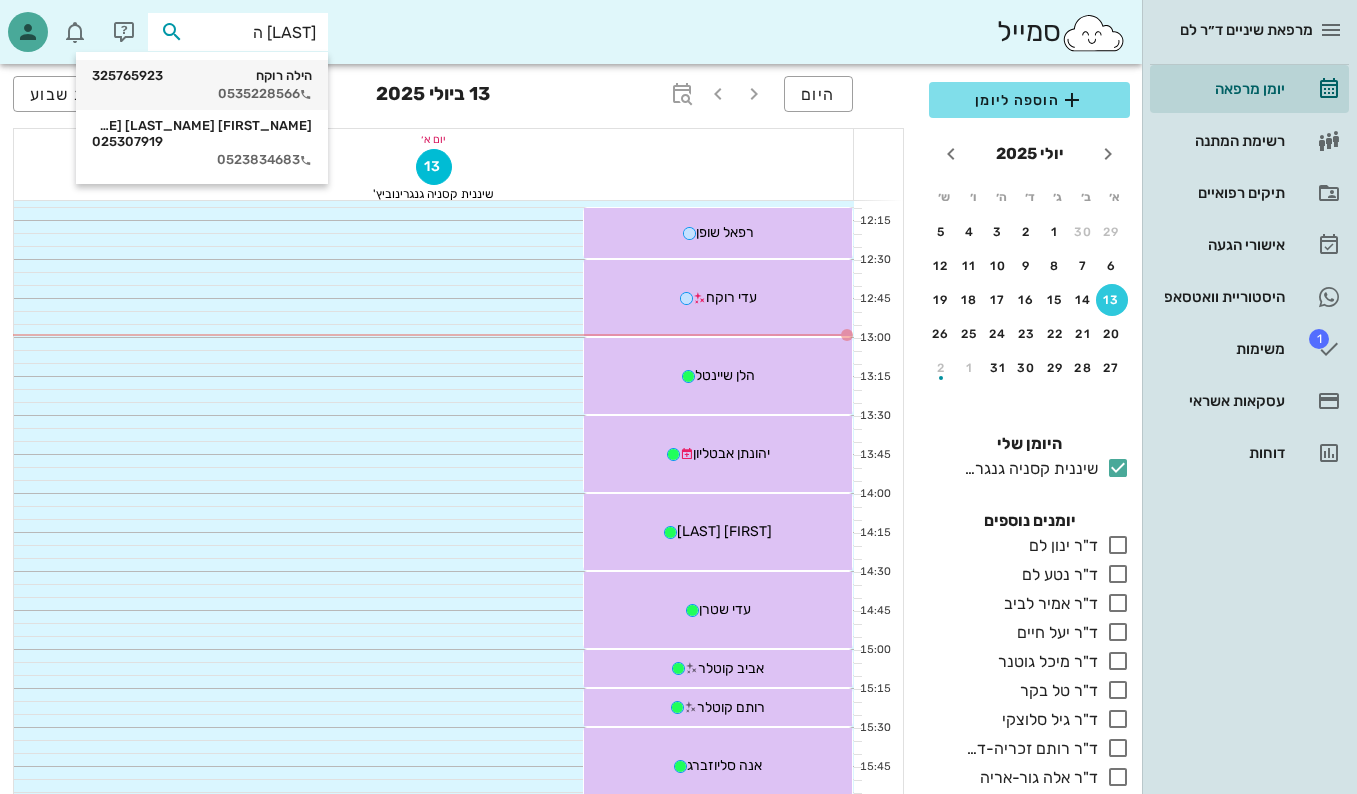 click on "הילה רוקח [NUMBER]
[PHONE]" at bounding box center (202, 85) 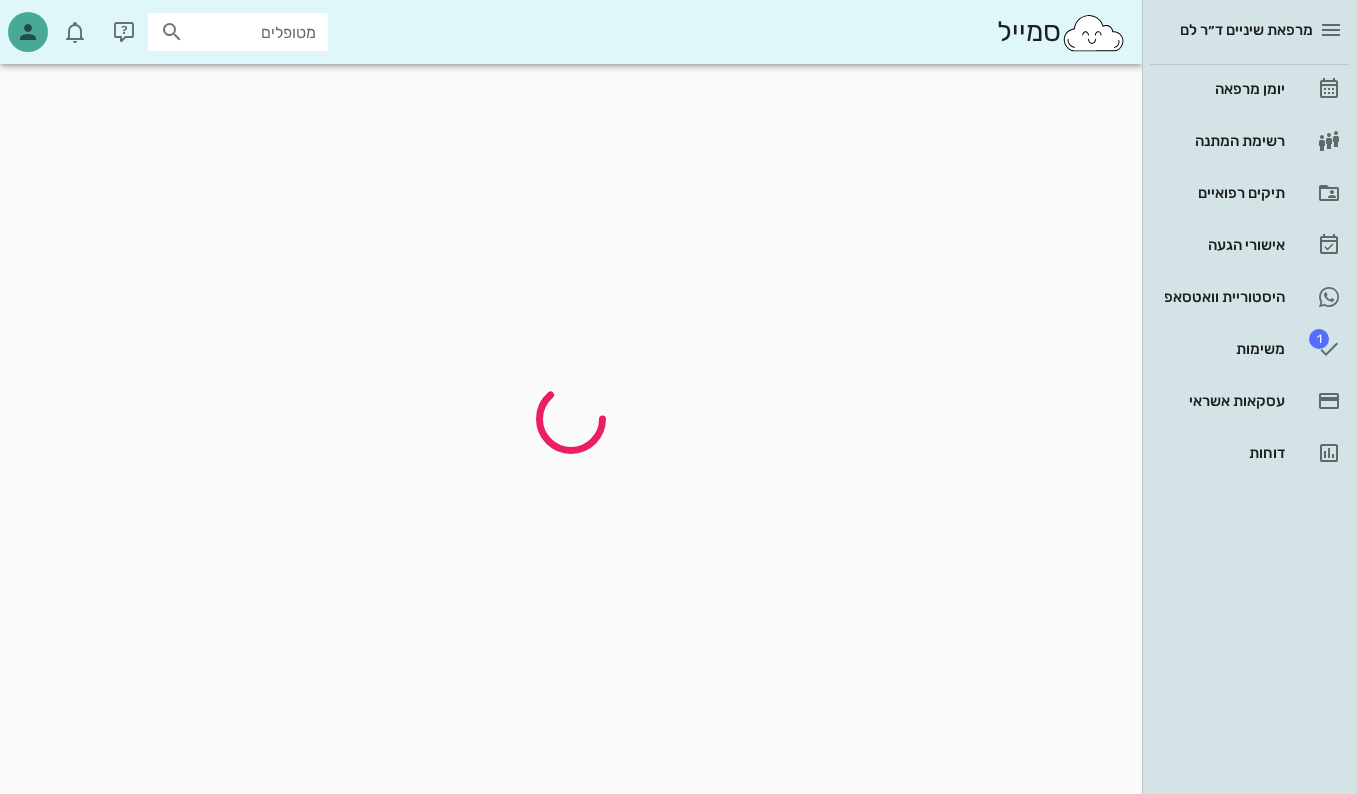 scroll, scrollTop: 0, scrollLeft: 0, axis: both 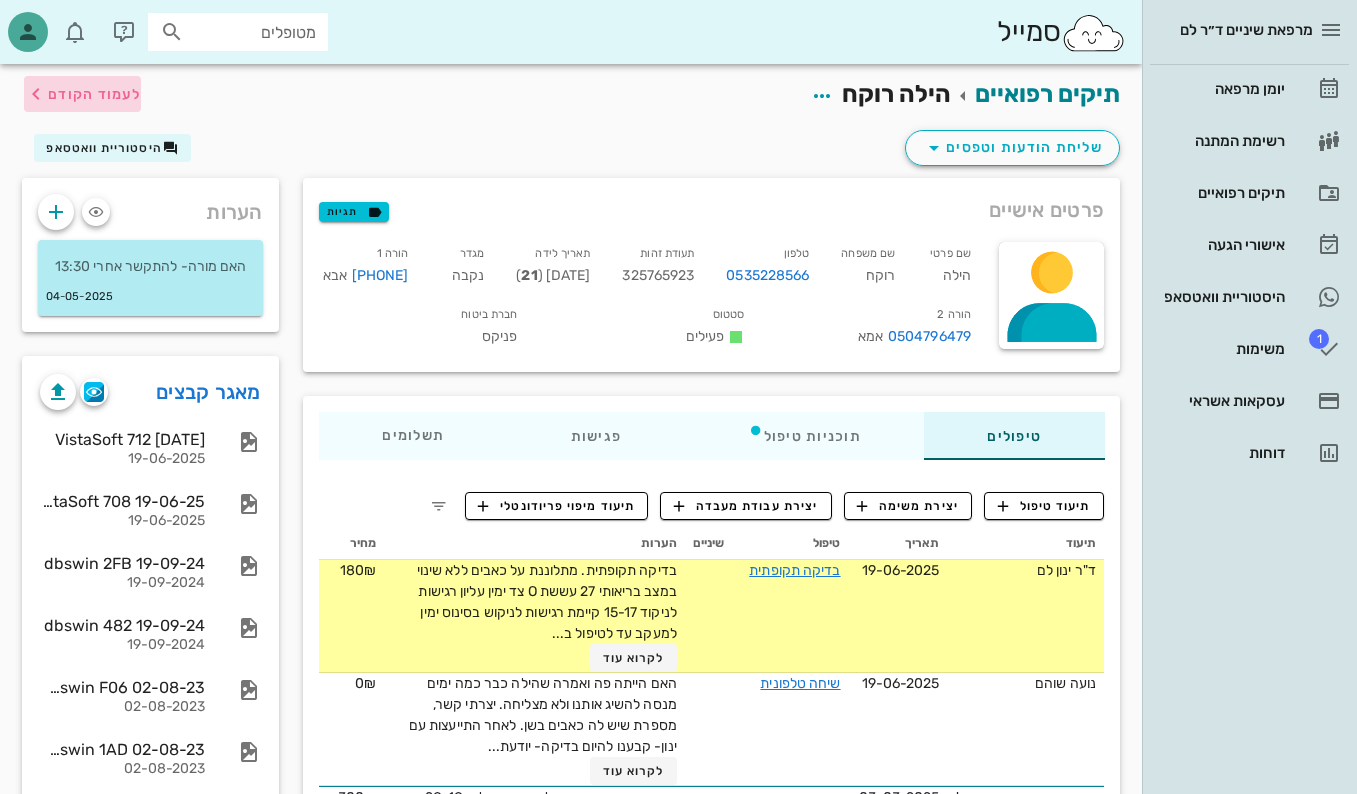 click on "לעמוד הקודם" at bounding box center [82, 94] 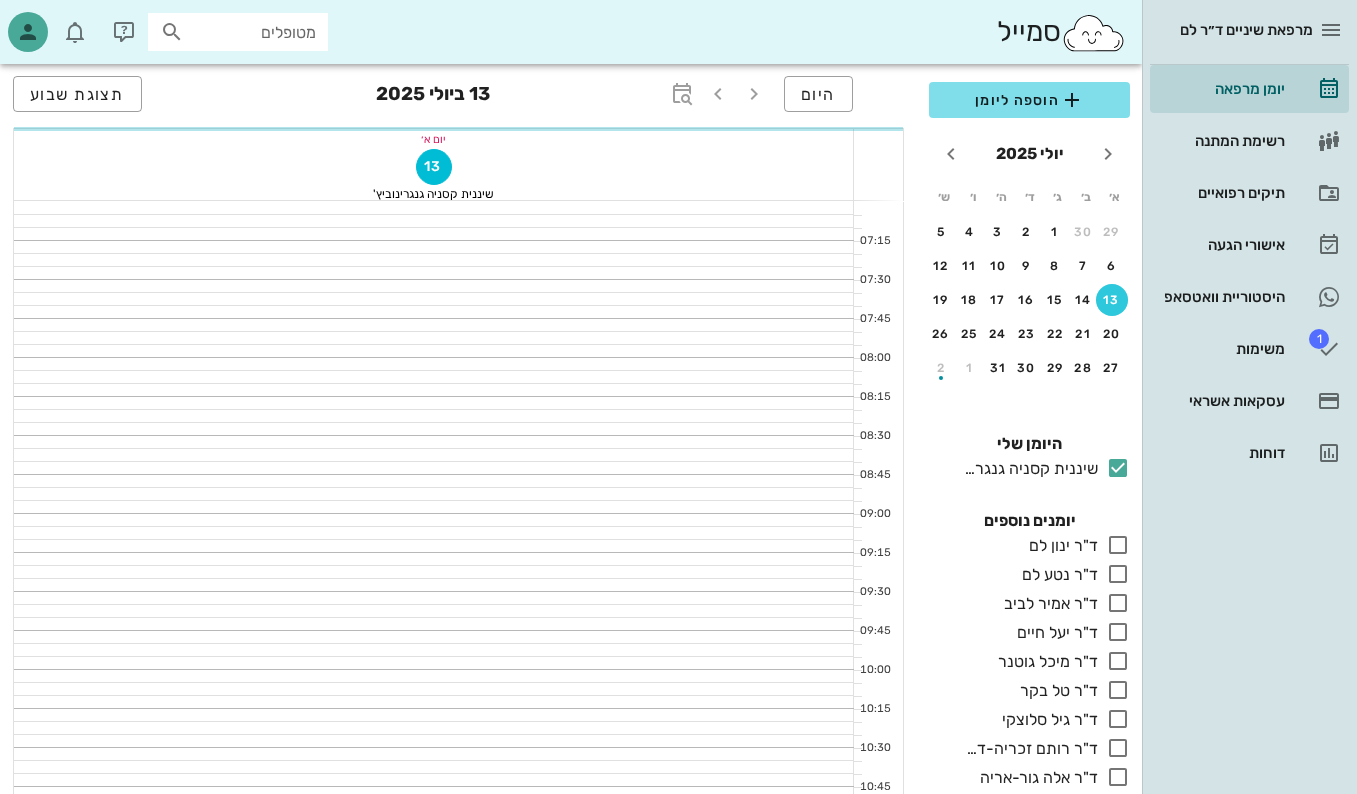 scroll, scrollTop: 800, scrollLeft: 0, axis: vertical 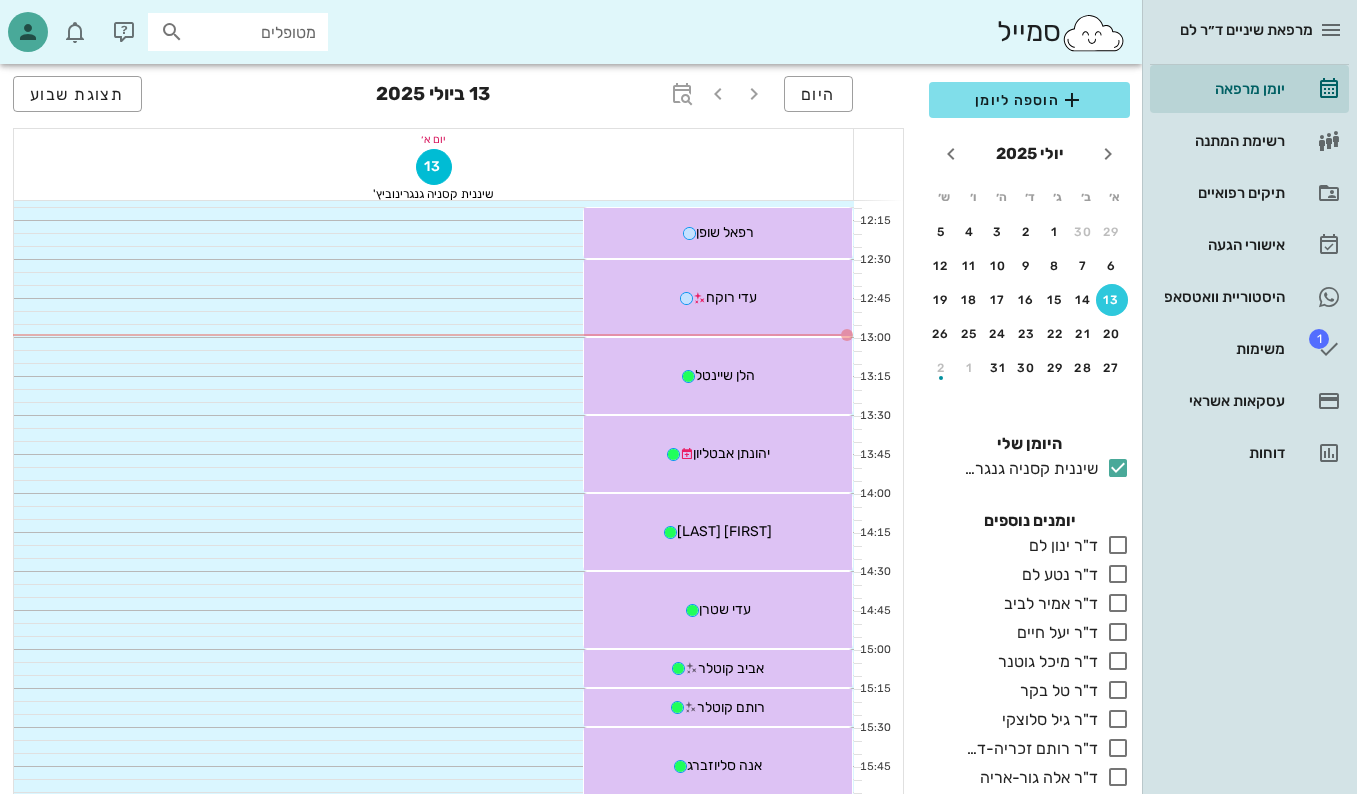 click on "מטופלים" at bounding box center (252, 32) 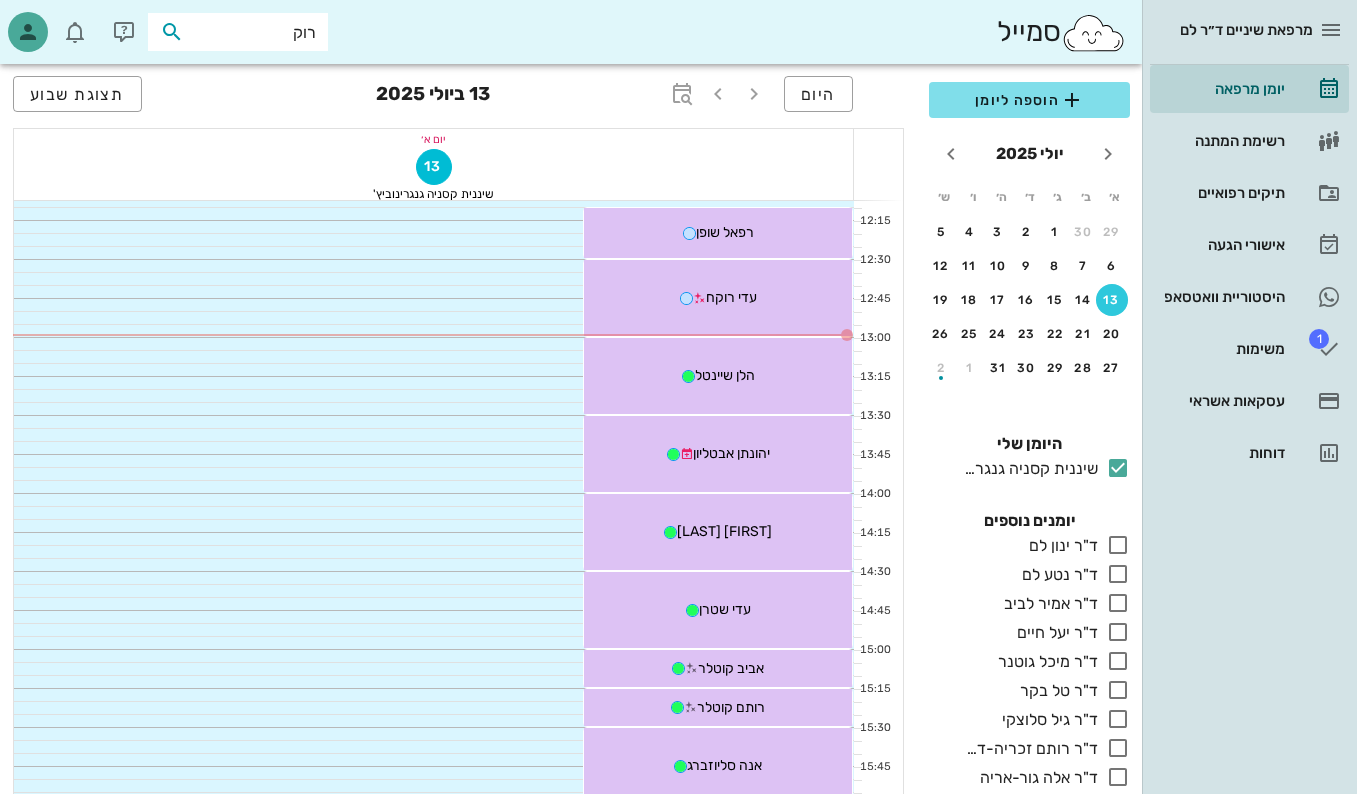 type on "רוקח" 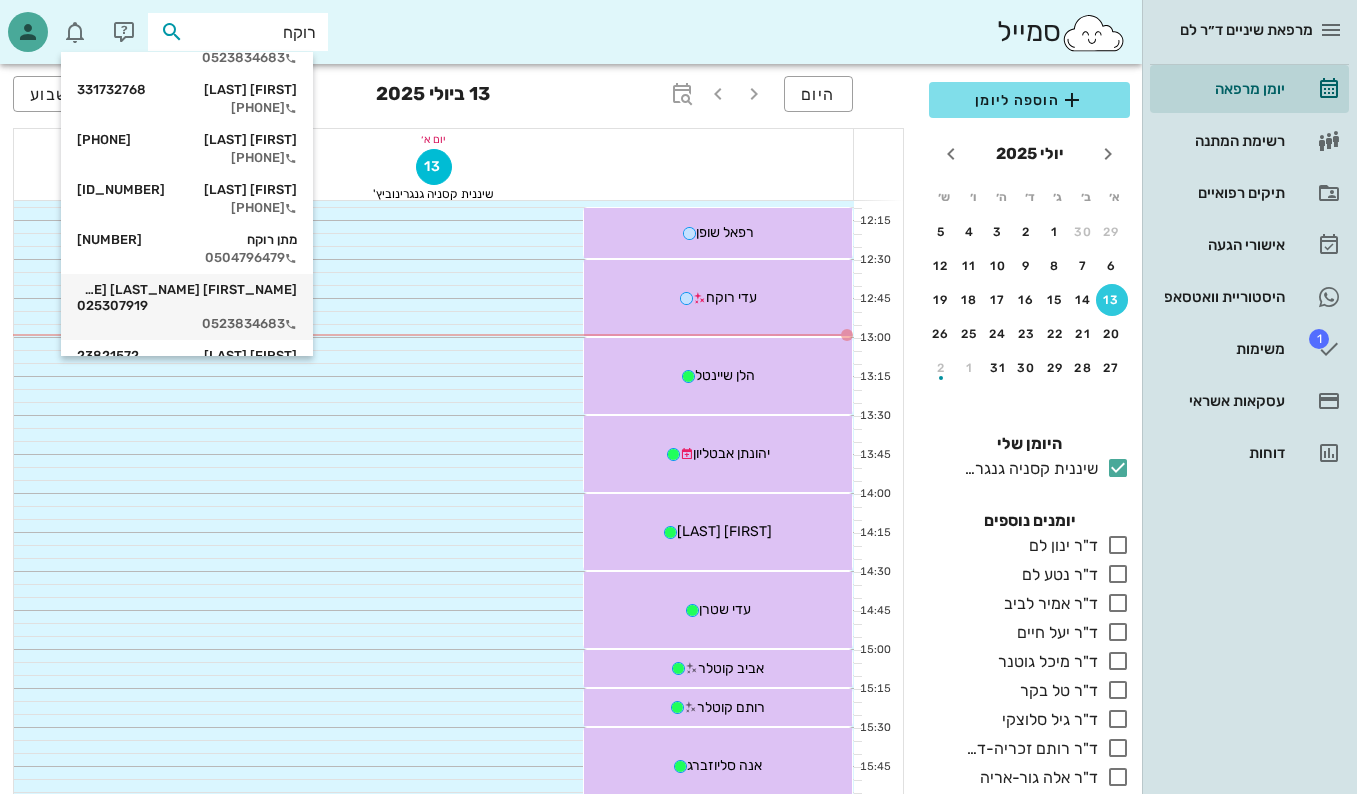 scroll, scrollTop: 200, scrollLeft: 0, axis: vertical 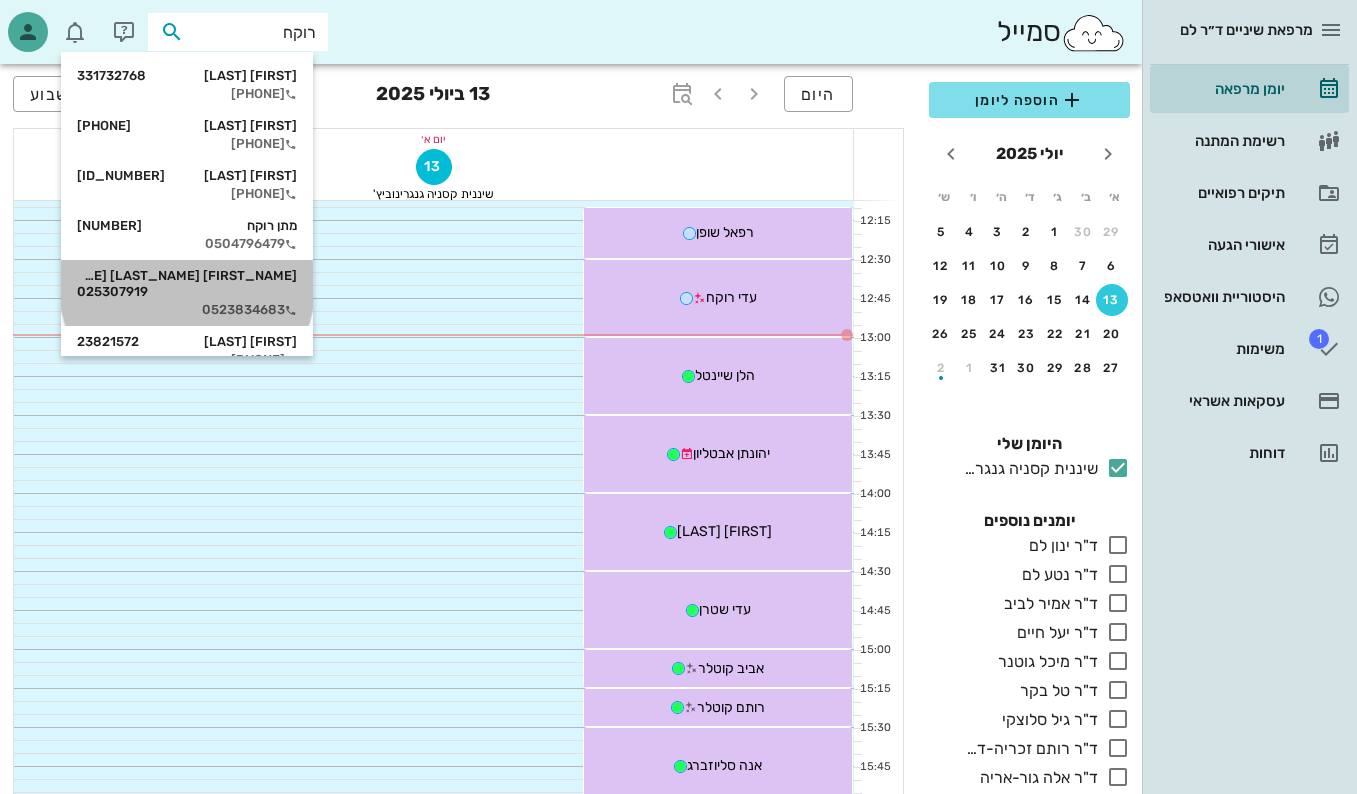 click on "[FIRST] [LAST] [PHONE]" at bounding box center [187, 284] 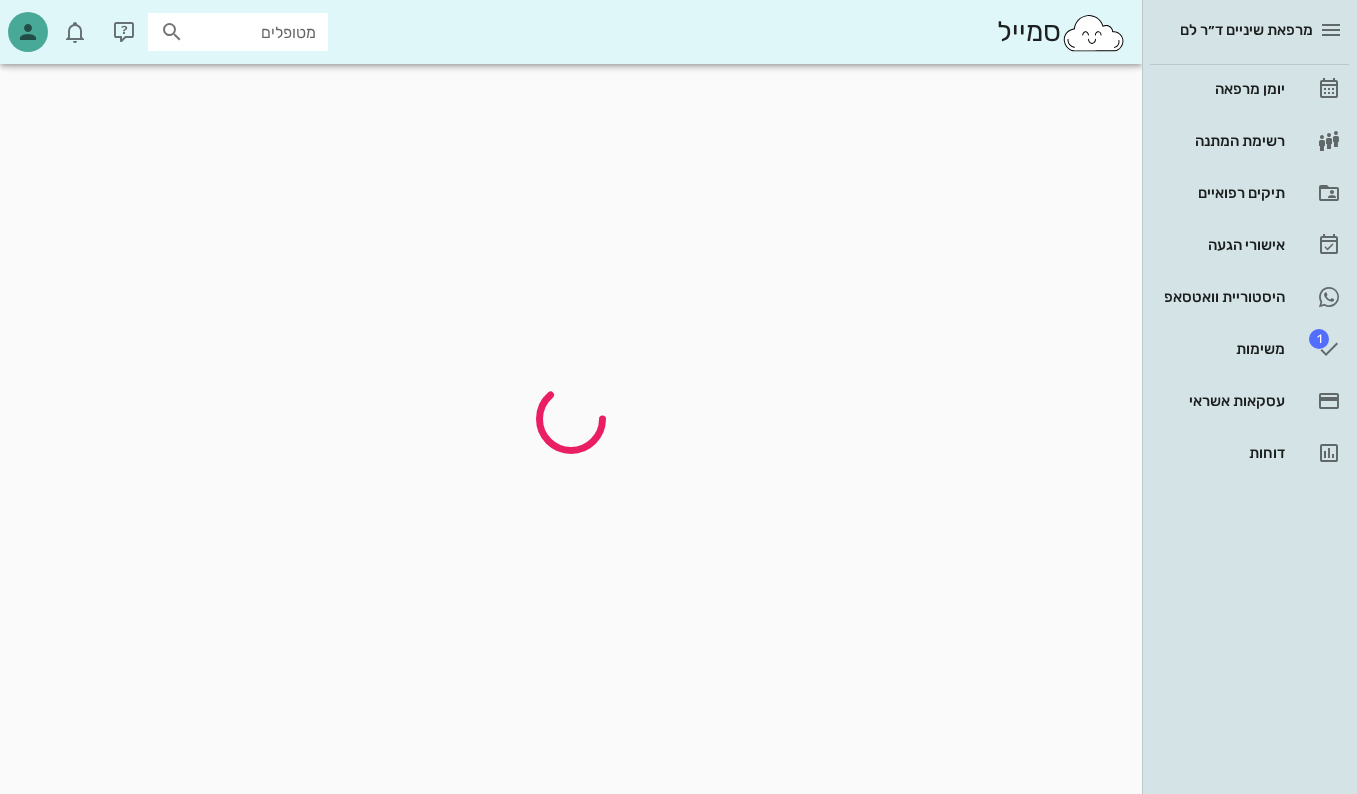scroll, scrollTop: 0, scrollLeft: 0, axis: both 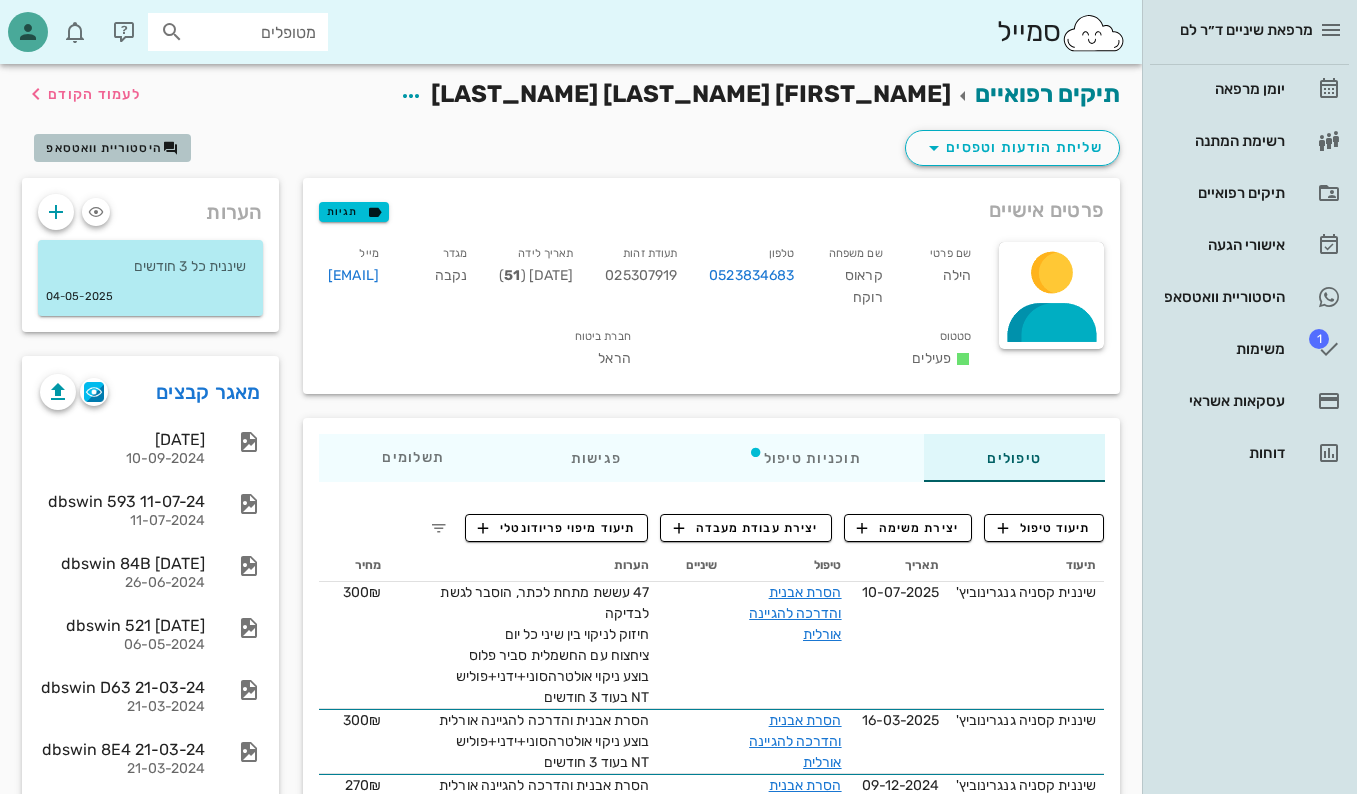 click on "היסטוריית וואטסאפ" at bounding box center (104, 148) 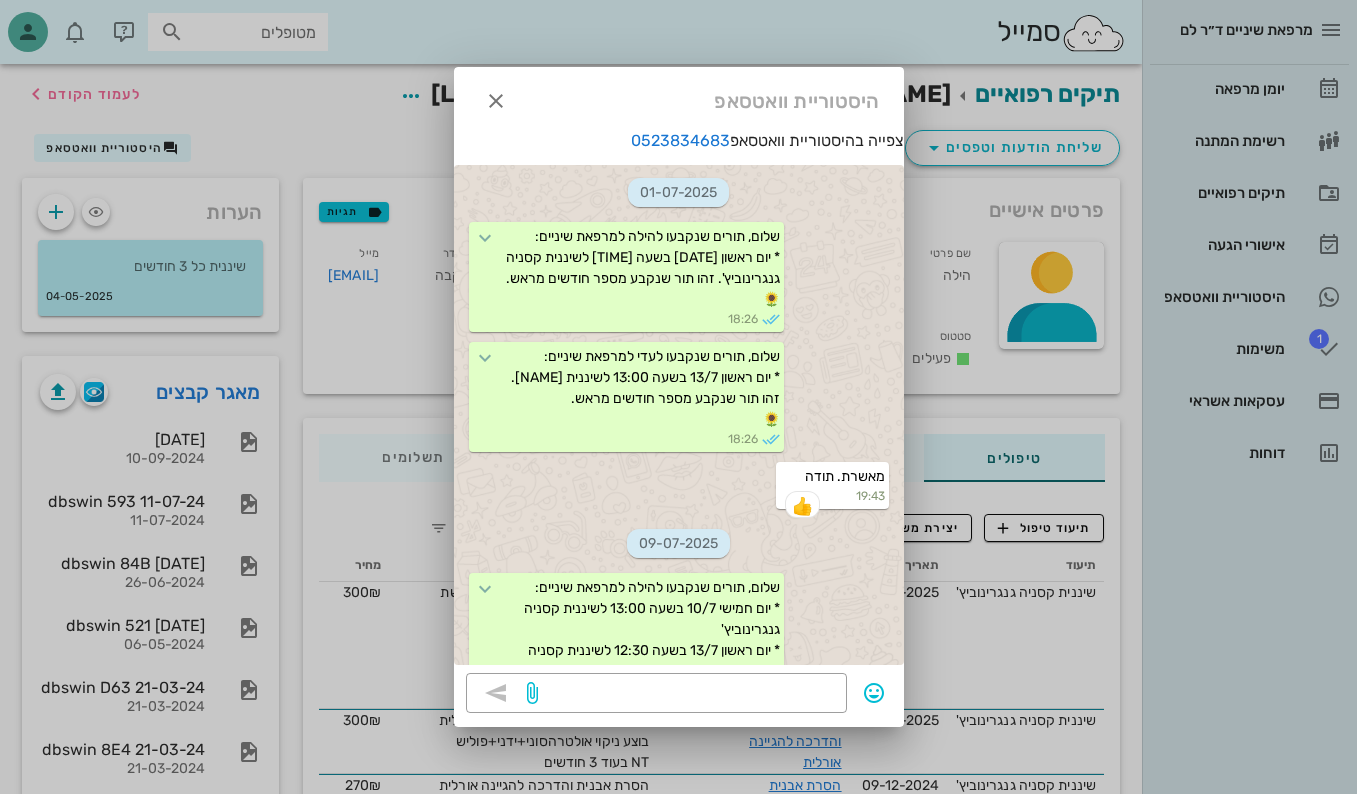 scroll, scrollTop: 891, scrollLeft: 0, axis: vertical 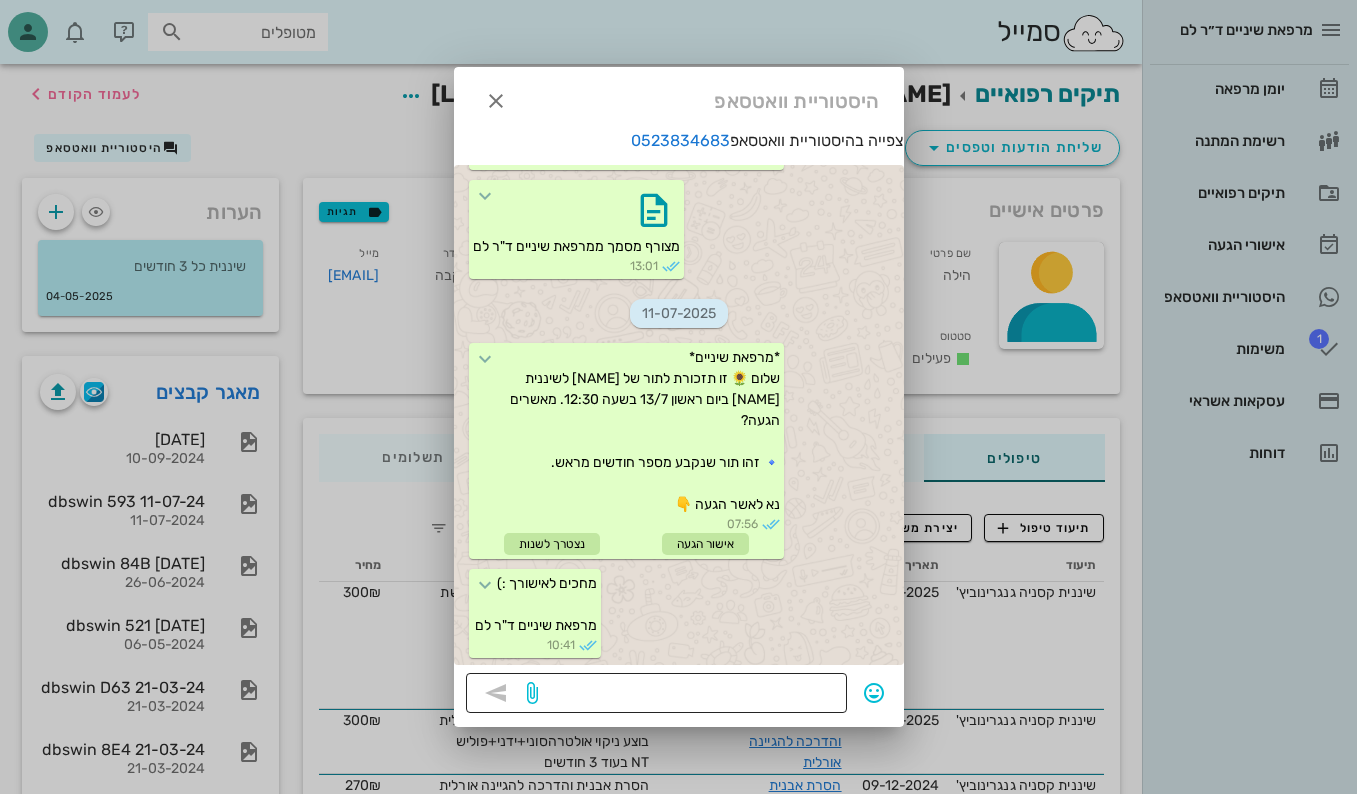 click at bounding box center [688, 693] 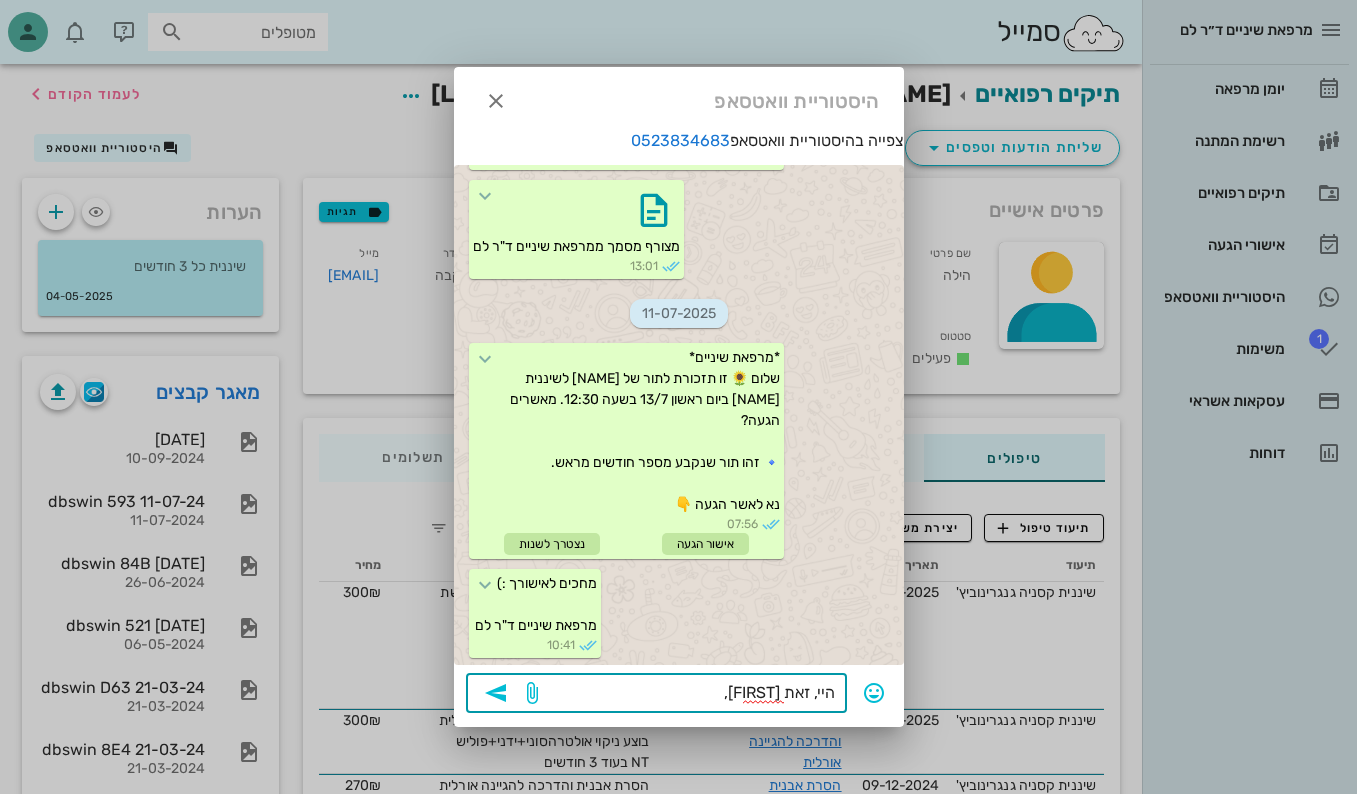 scroll, scrollTop: 891, scrollLeft: 0, axis: vertical 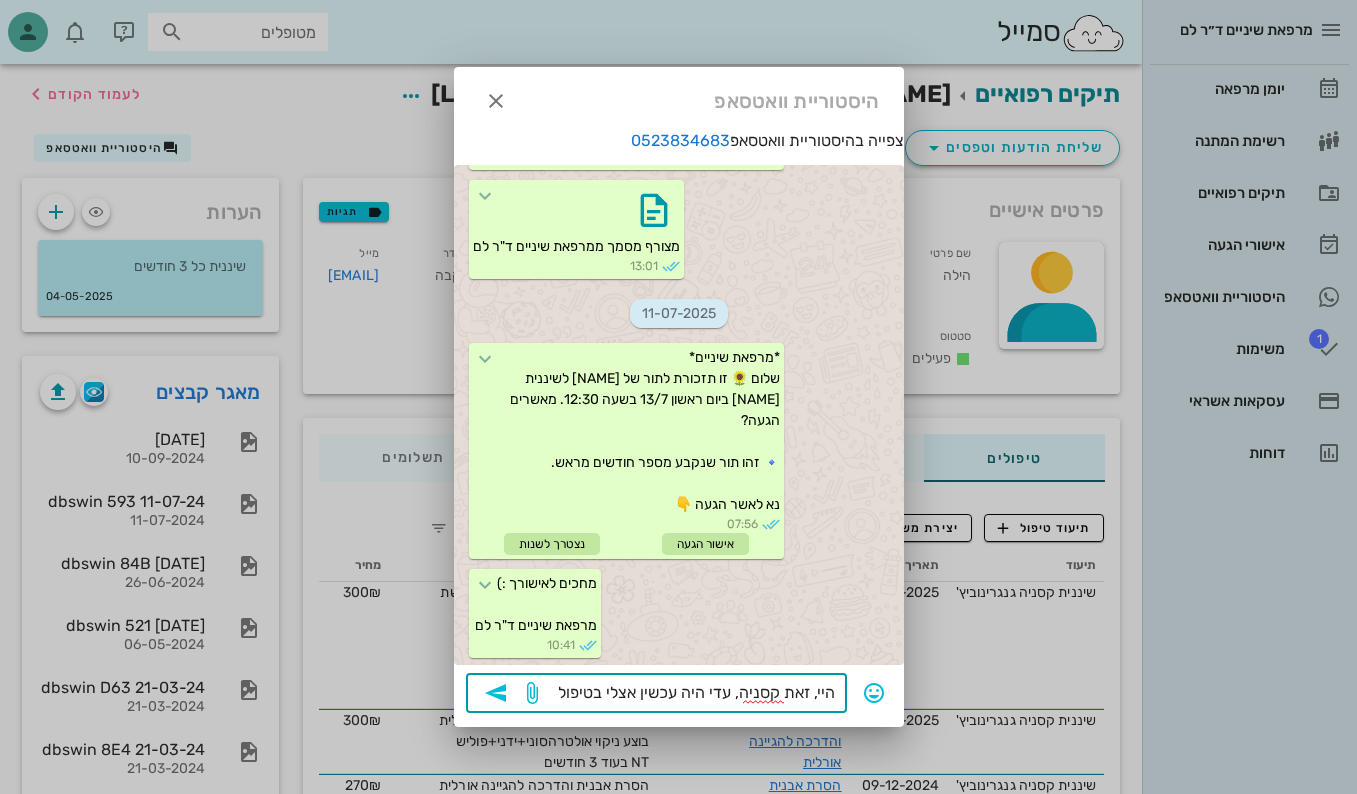 click on "היי, זאת קסניה, עדי היה עכשין אצלי בטיפול" at bounding box center [688, 695] 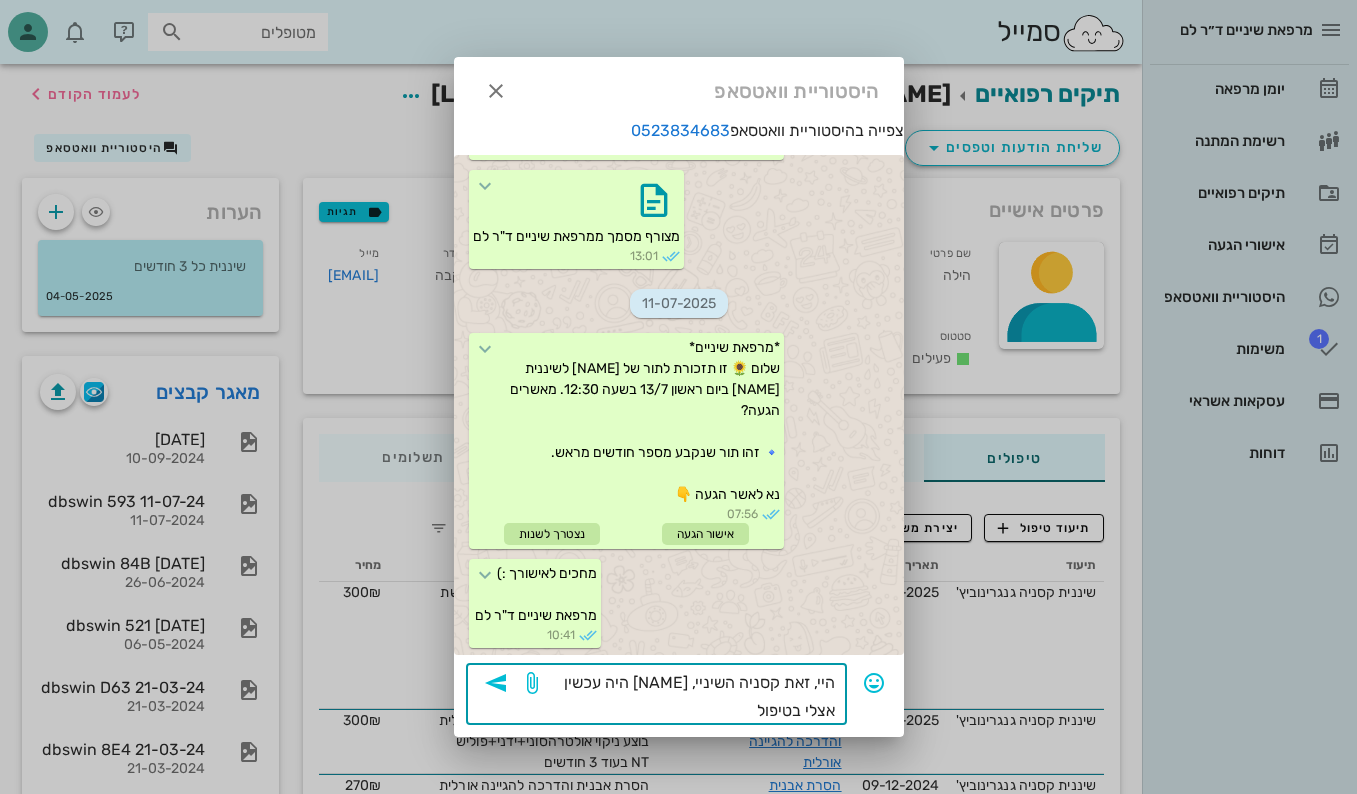 type on "היי, זאת קסניה השיניית, [NAME] היה עכשין אצלי בטיפול" 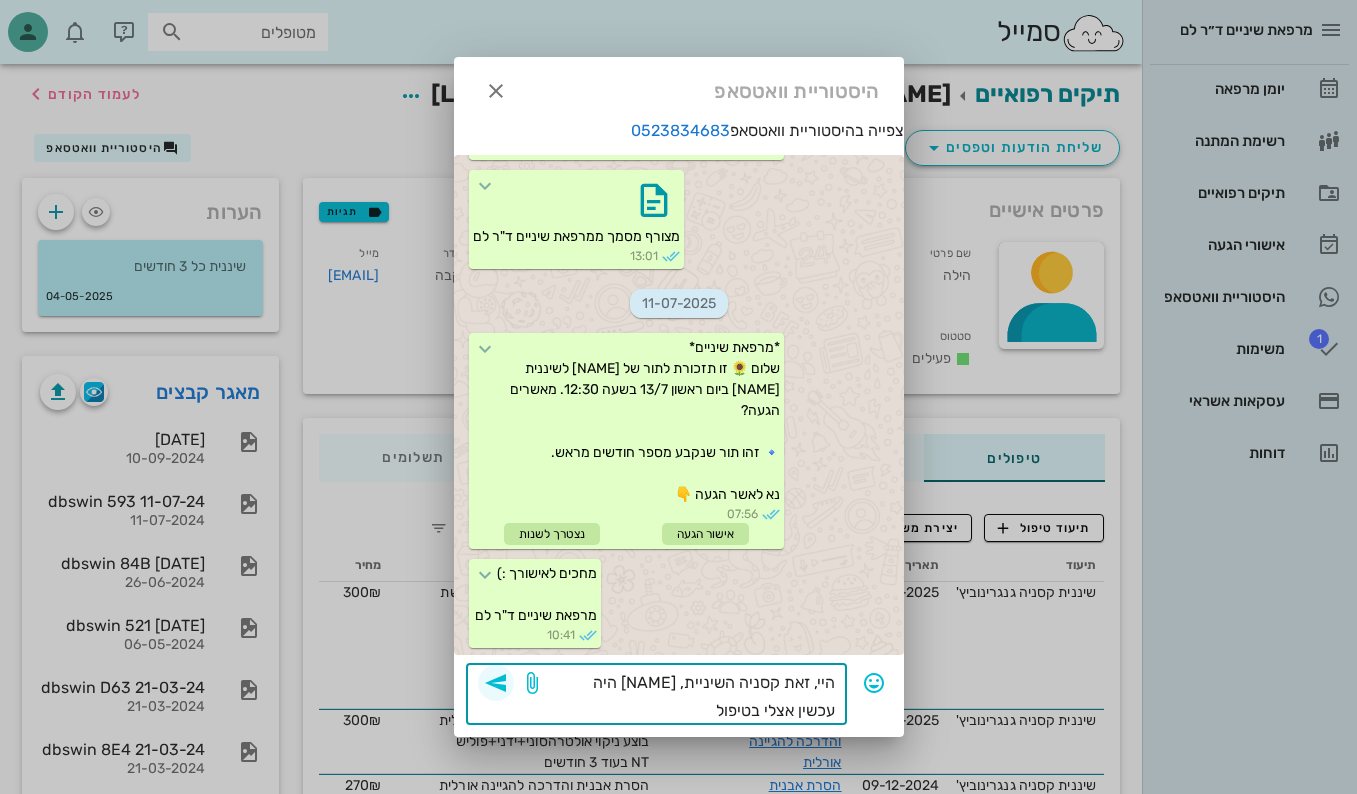 click at bounding box center (496, 683) 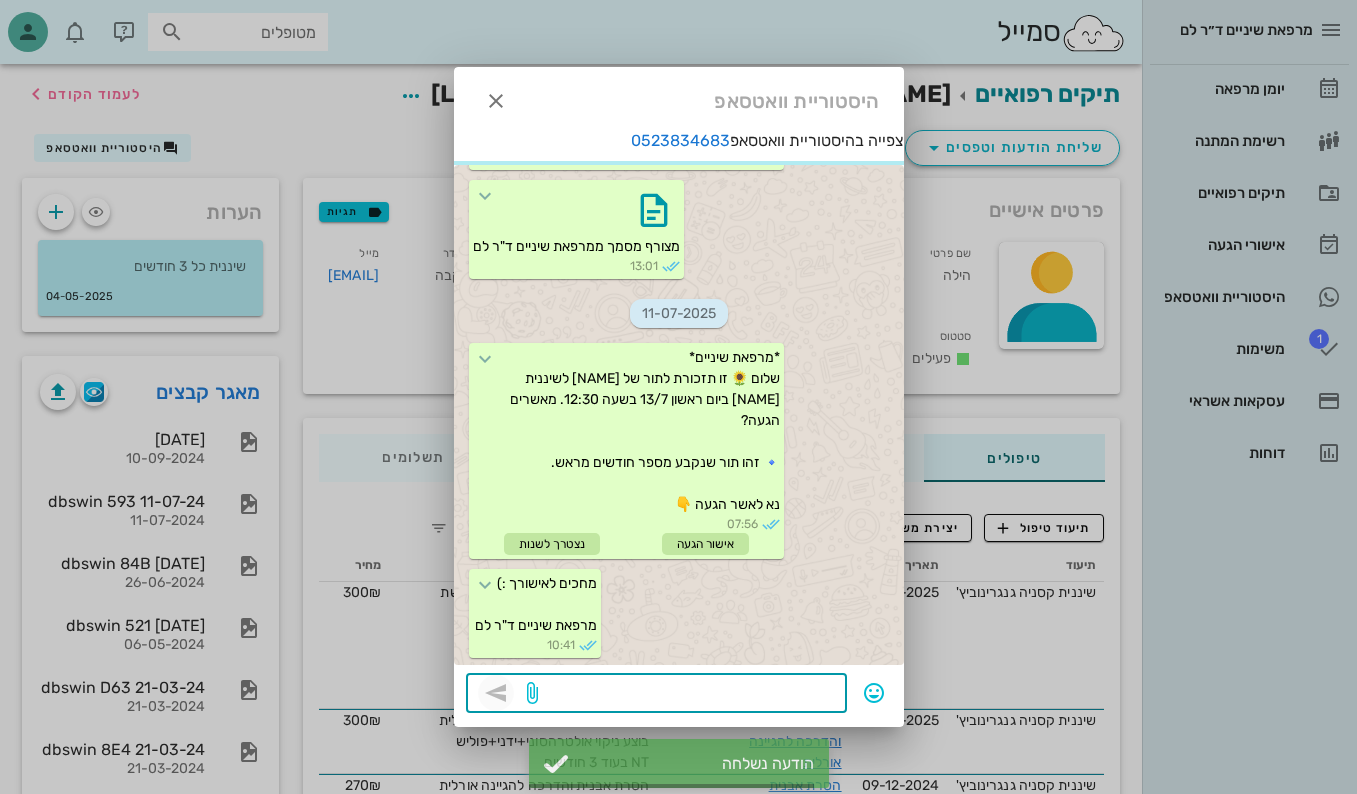 scroll, scrollTop: 1065, scrollLeft: 0, axis: vertical 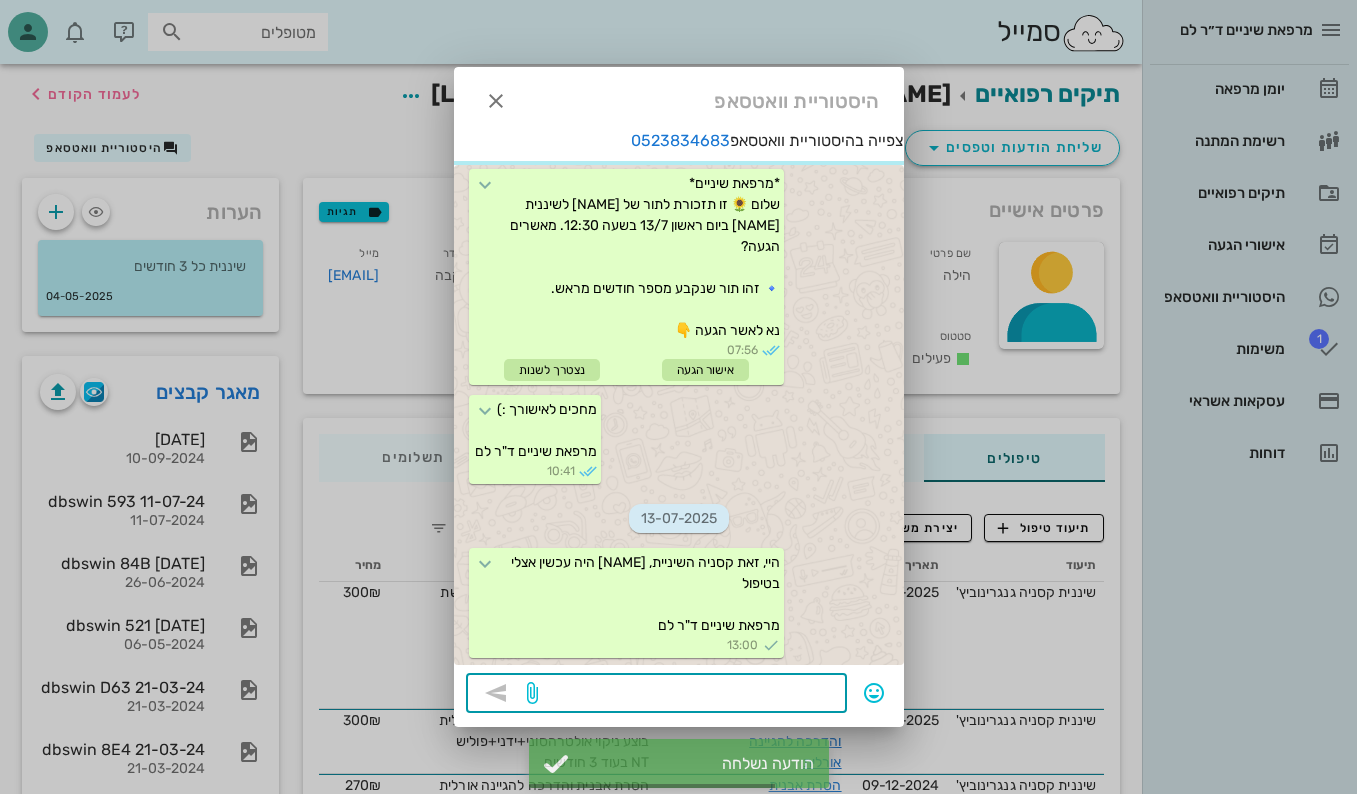 click at bounding box center [688, 695] 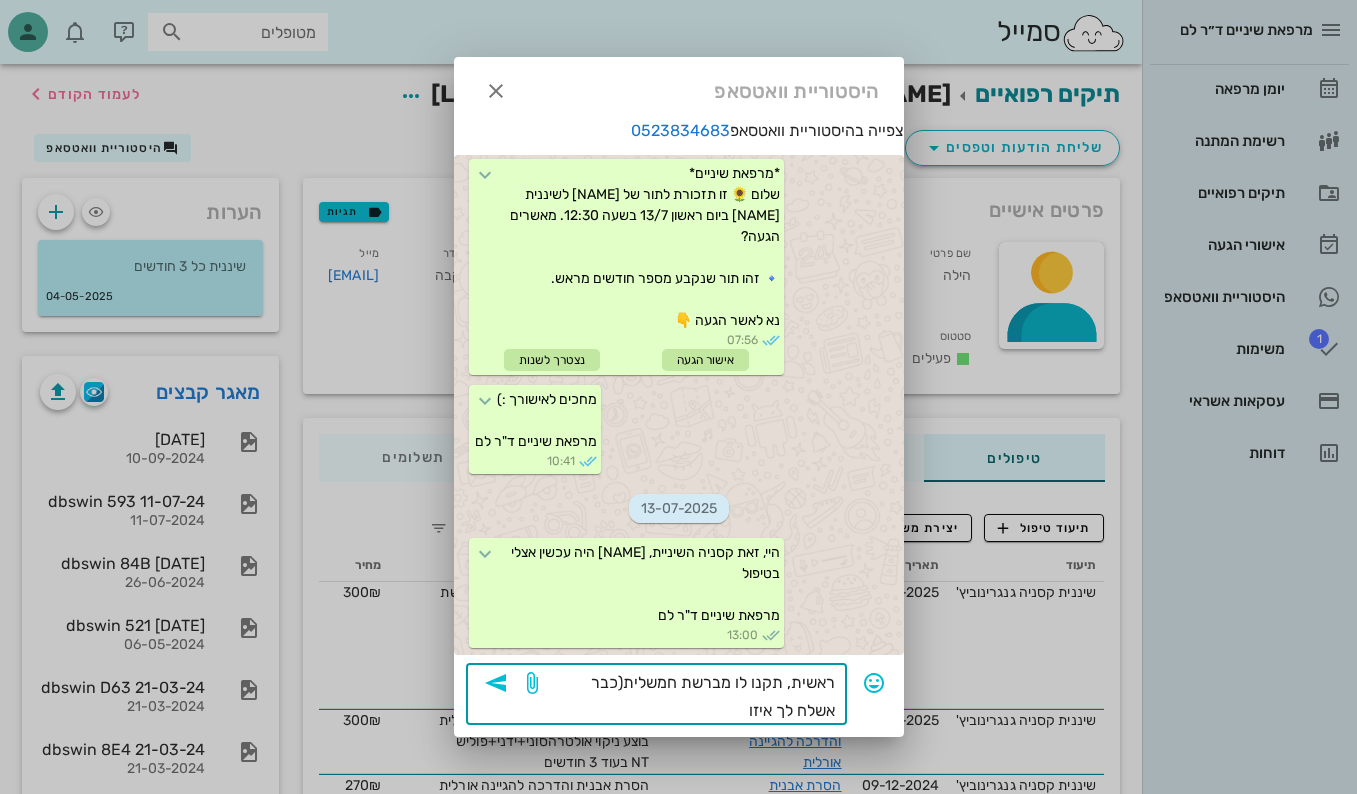 type on "ראשית, תקנו לו מברשת חמשלית(כבר אשלח לך איזו)" 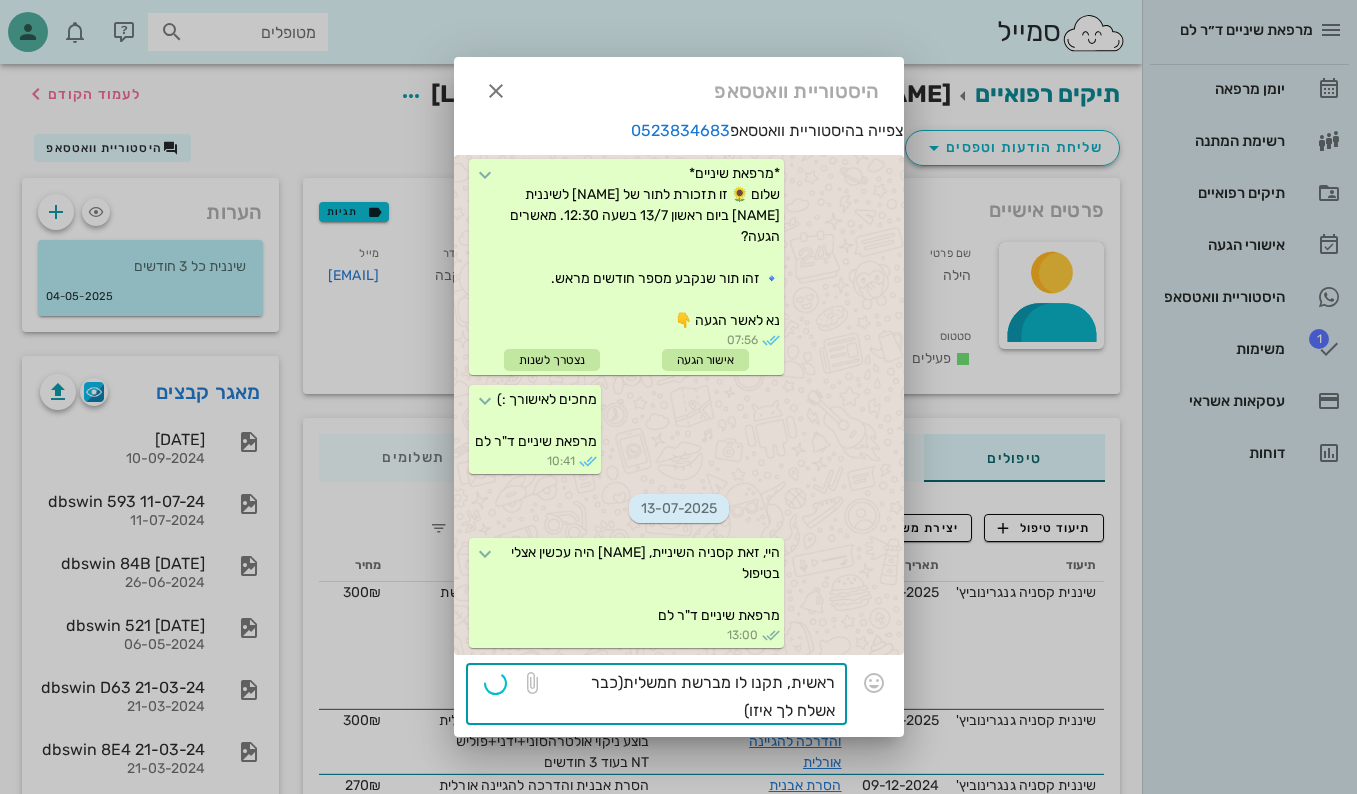 scroll, scrollTop: 694, scrollLeft: 0, axis: vertical 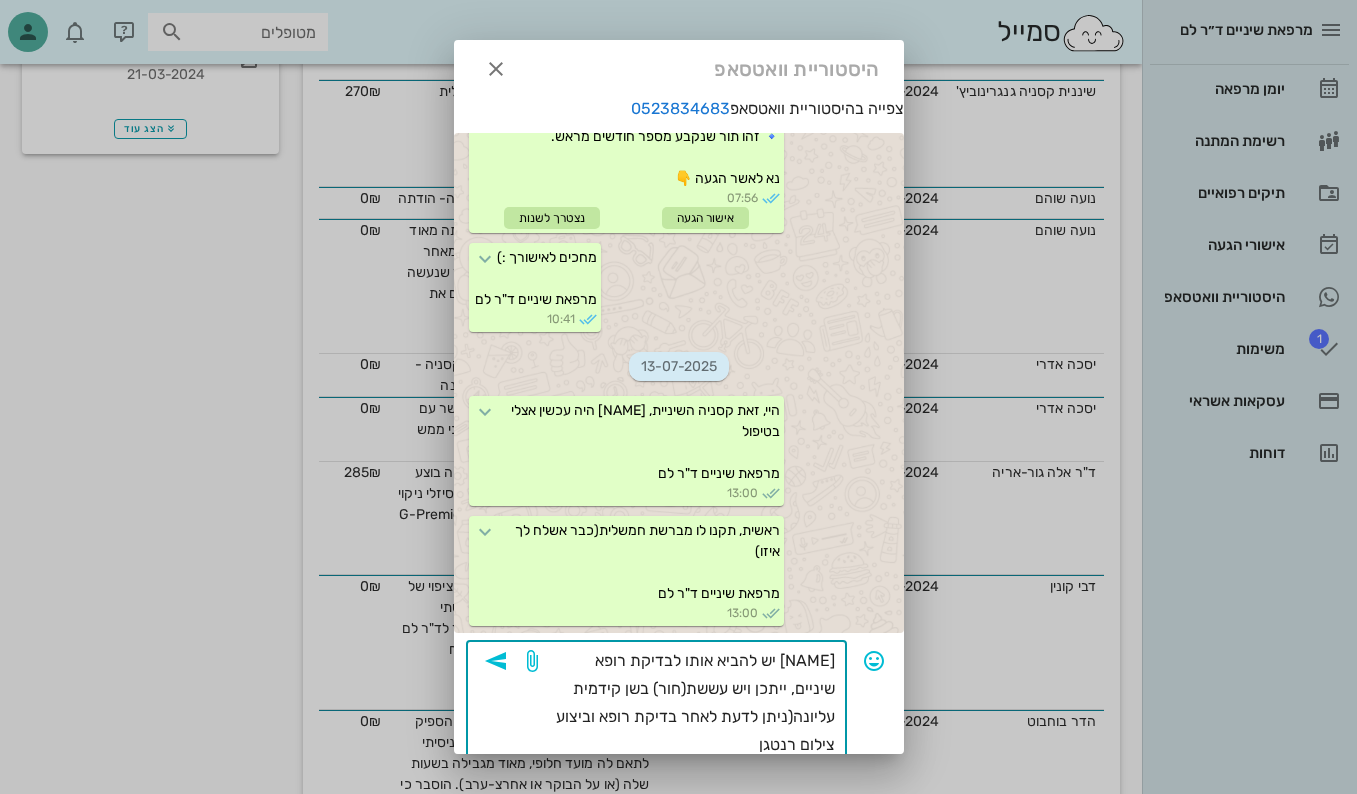 type on "[FIRST] יש להביא אותו לבדיקת רופא שיניים, ייתכן ויש עששת(חור) בשן קידמית עליונה(ניתן לדעת לאחר בדיקת רופא וביצוע צילום רנטגן)" 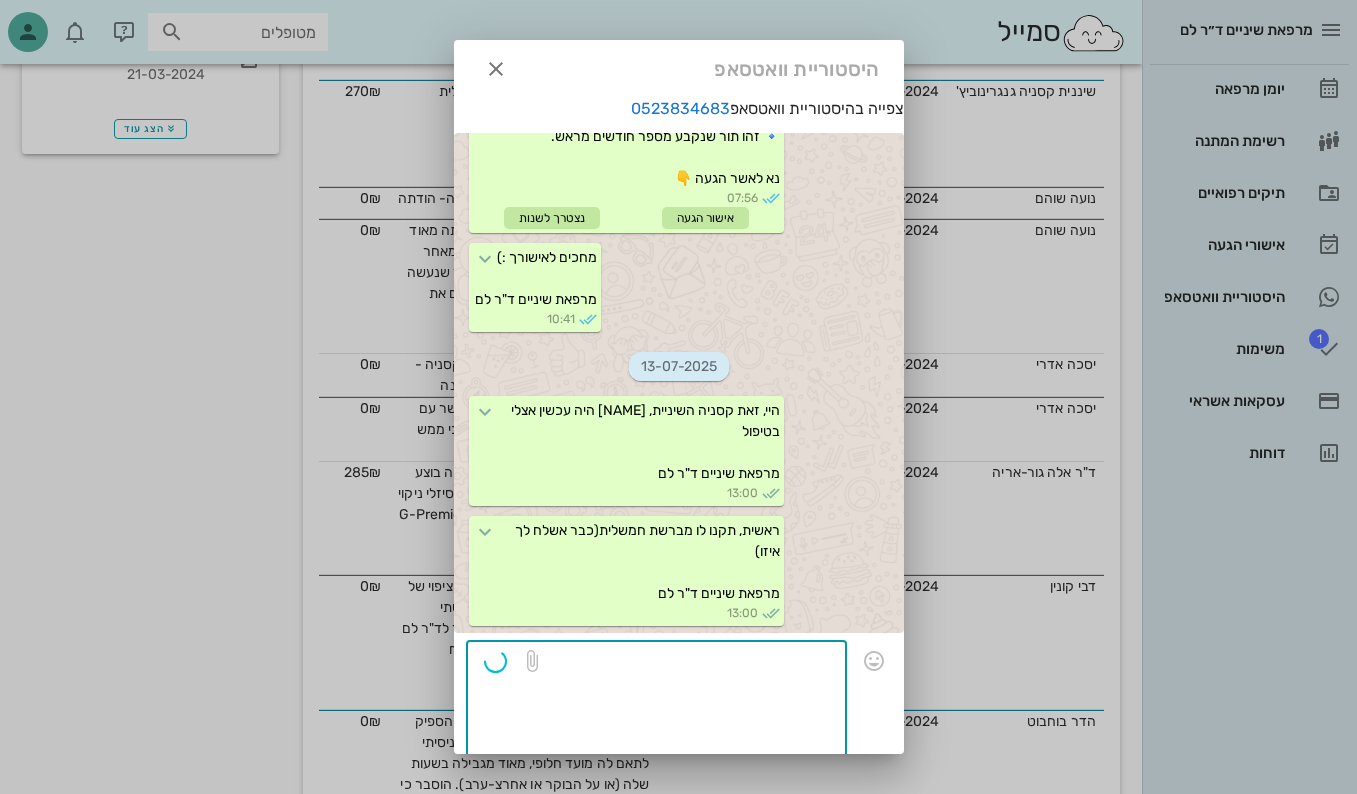 scroll, scrollTop: 0, scrollLeft: 0, axis: both 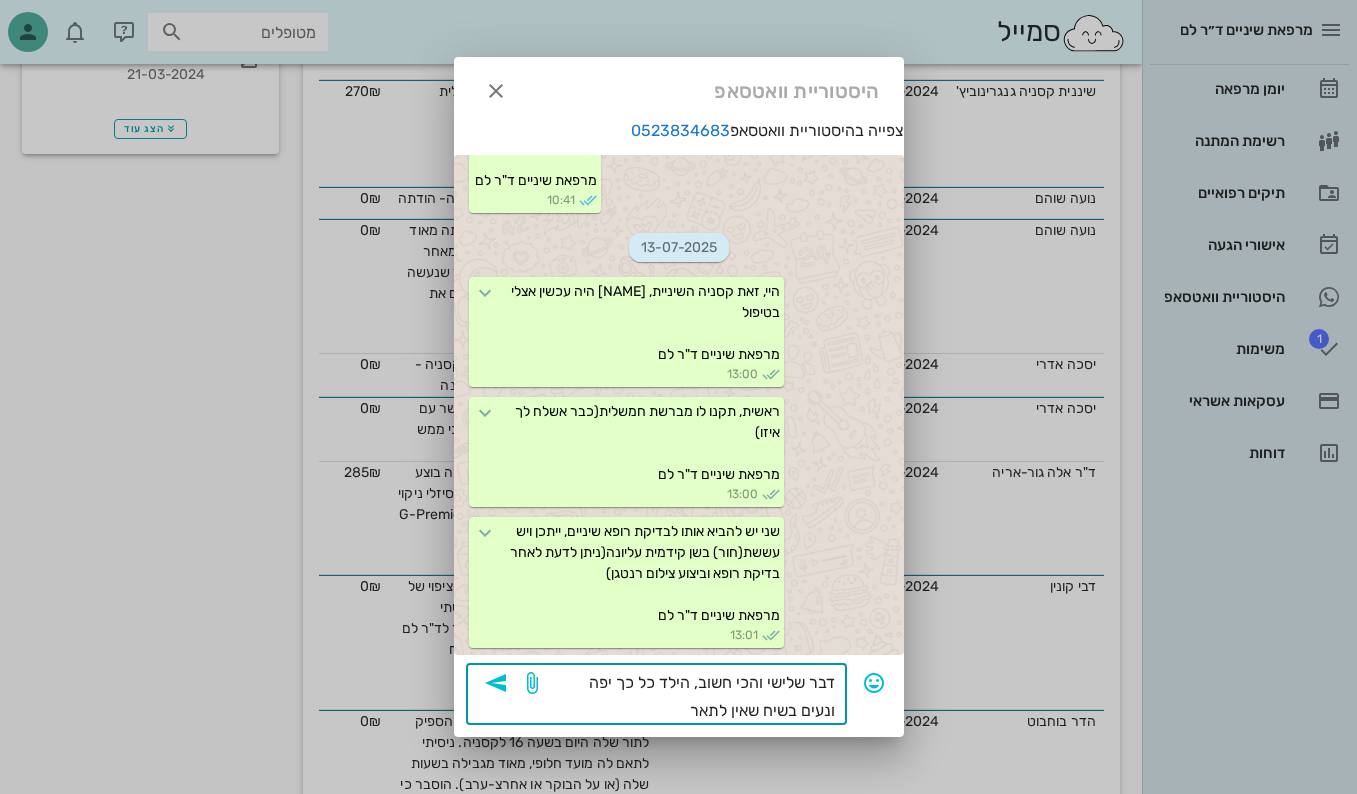 drag, startPoint x: 661, startPoint y: 710, endPoint x: 795, endPoint y: 714, distance: 134.0597 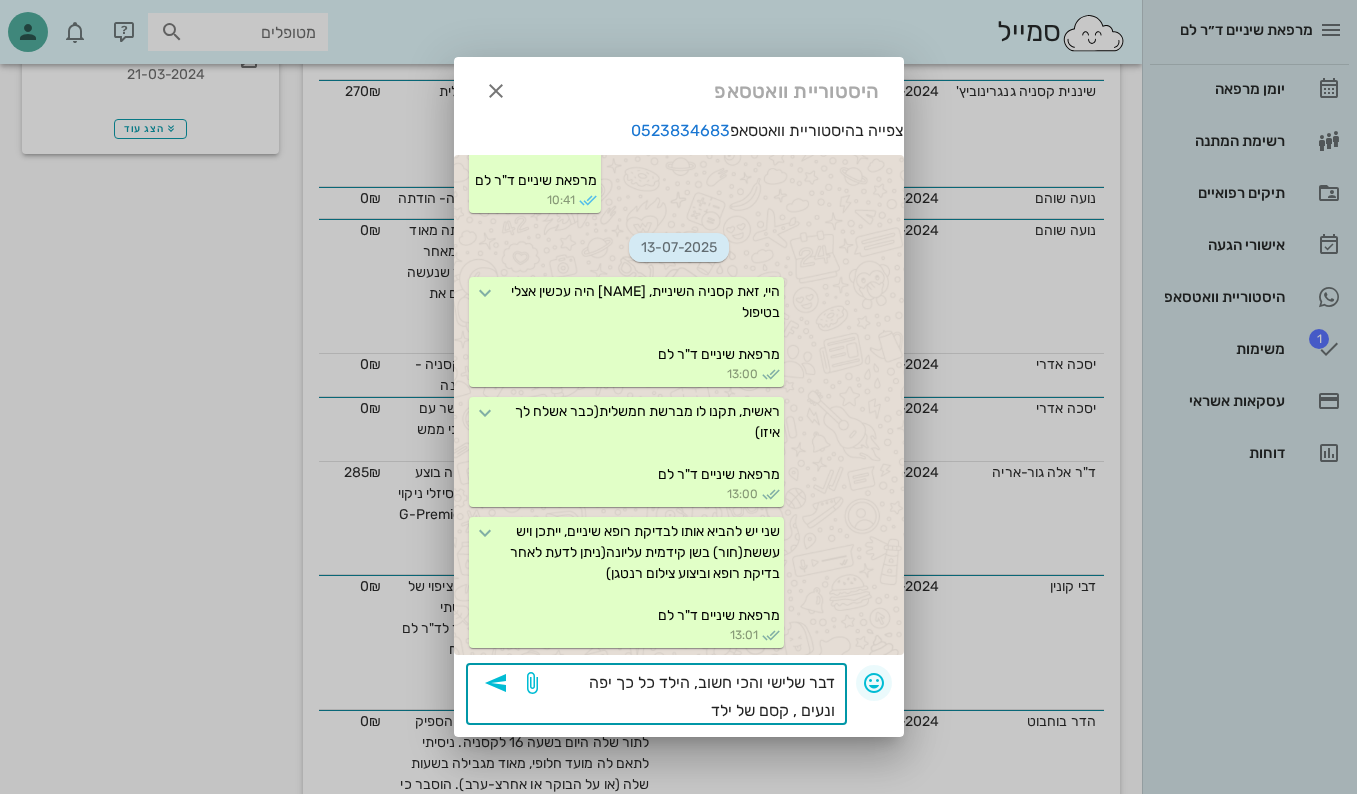 type on "דבר שלישי והכי חשוב, הילד כל כך יפה ונעים , קסם של ילד" 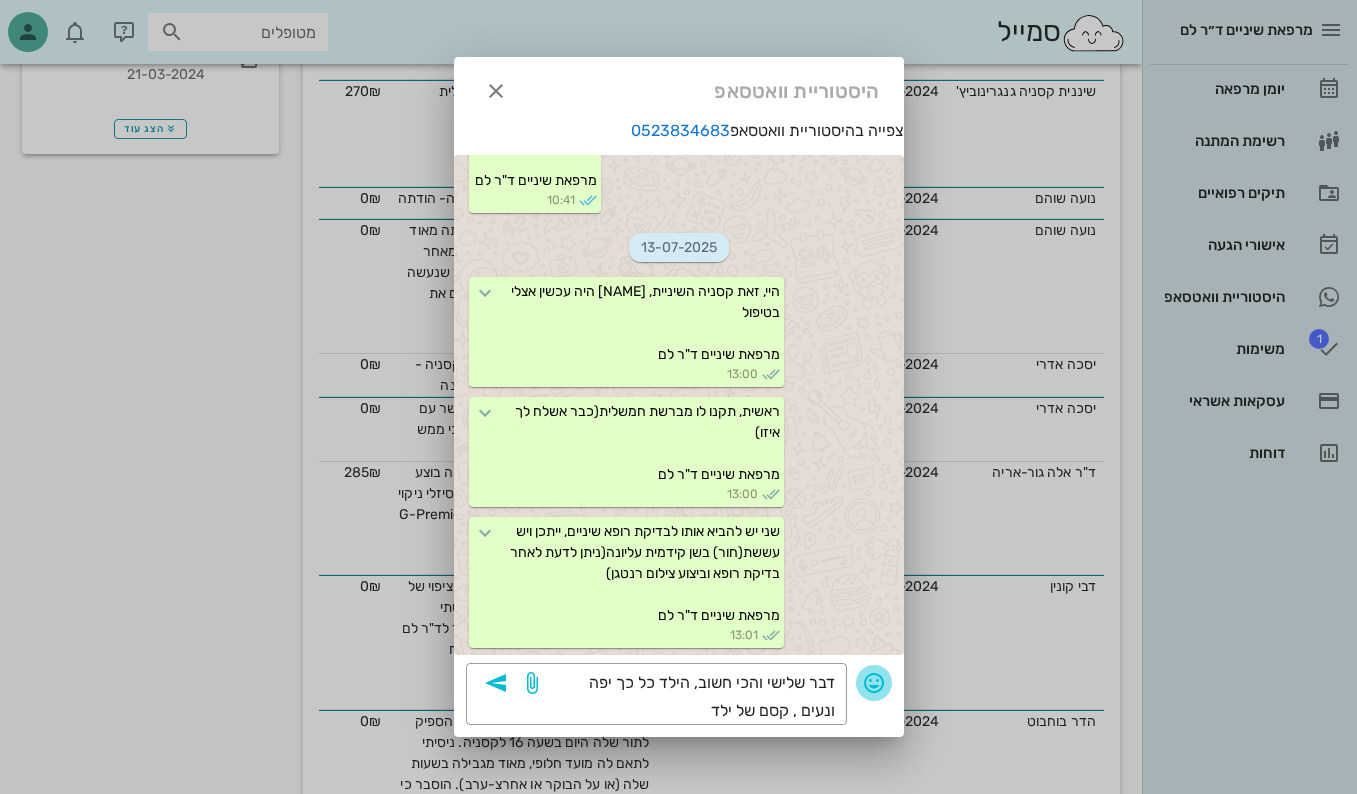 drag, startPoint x: 867, startPoint y: 667, endPoint x: 871, endPoint y: 678, distance: 11.7046995 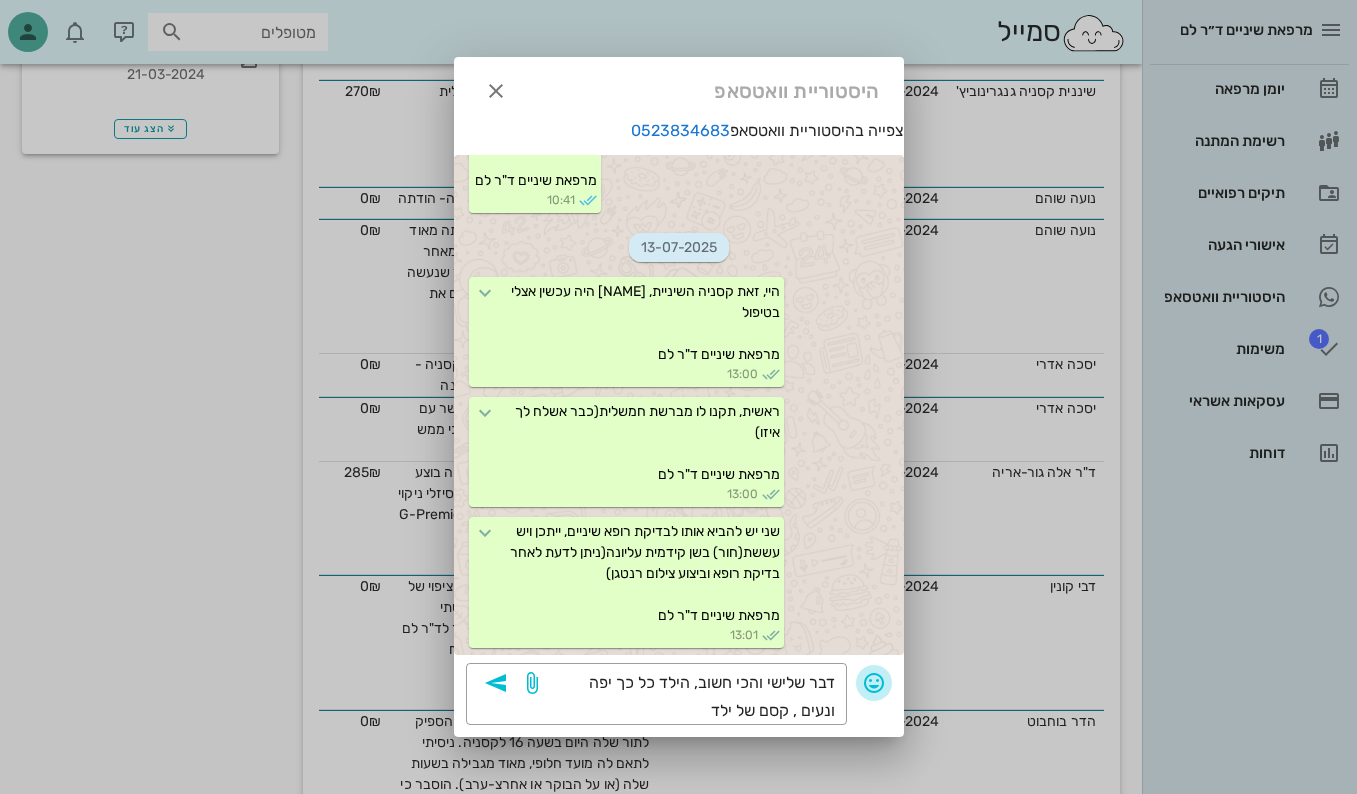 click at bounding box center [874, 683] 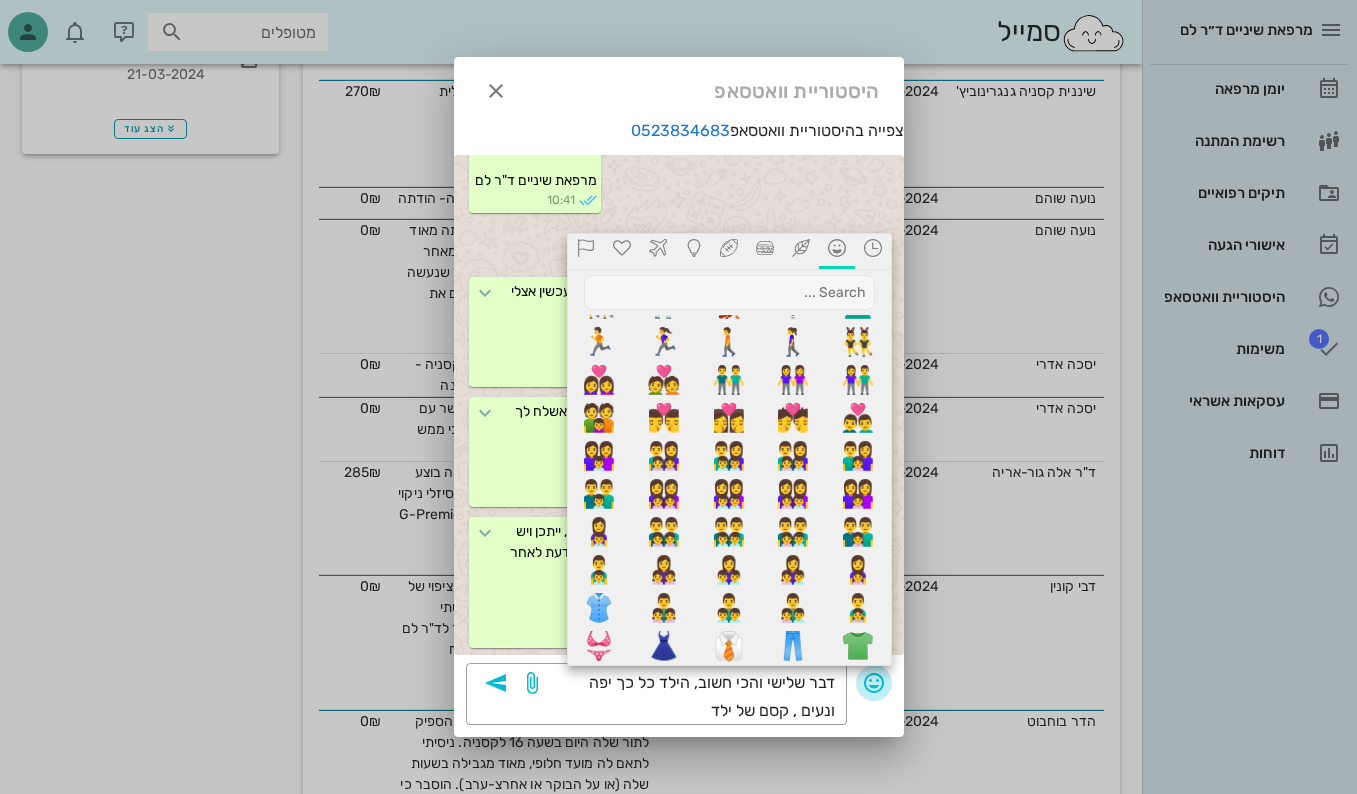 scroll, scrollTop: 1826, scrollLeft: 0, axis: vertical 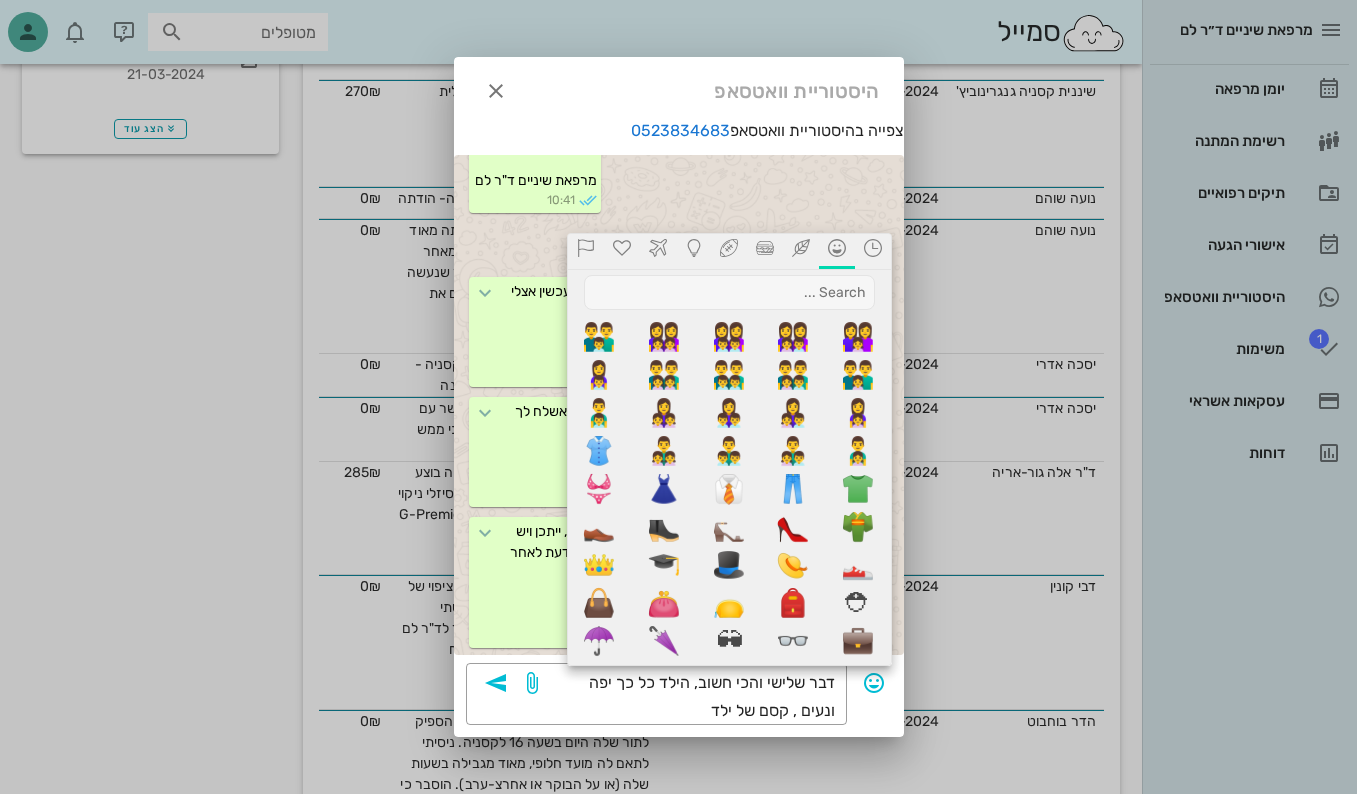 click 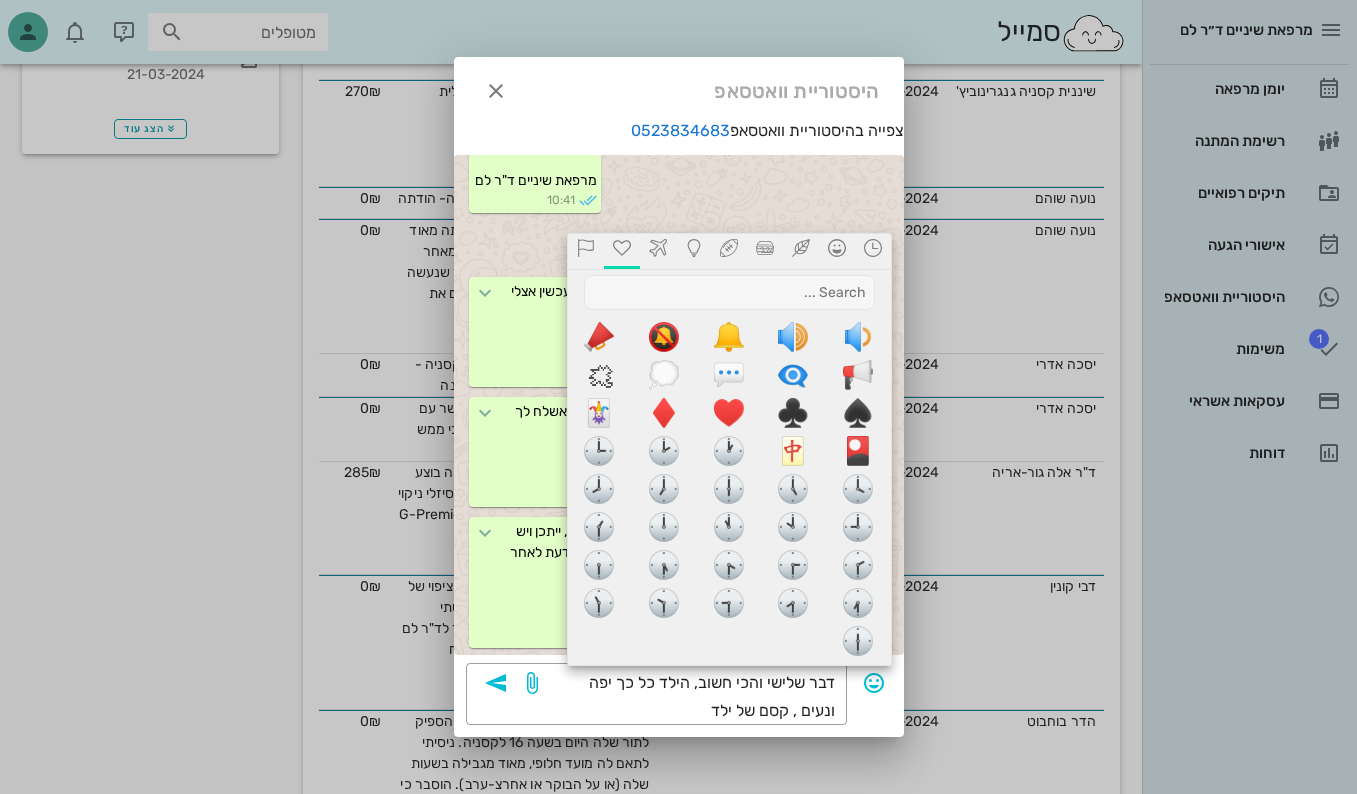 scroll, scrollTop: 1750, scrollLeft: 0, axis: vertical 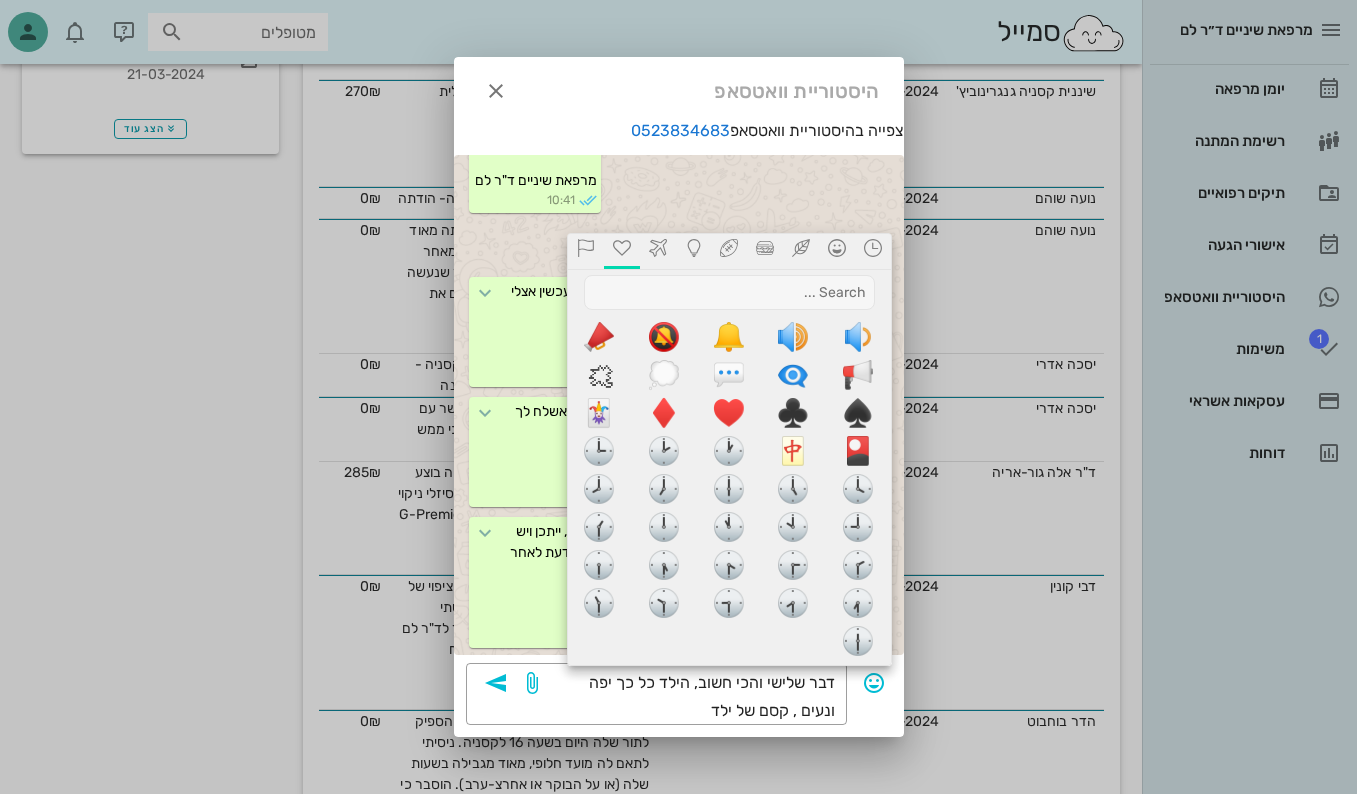 click on "13-07-2025" at bounding box center (679, 239) 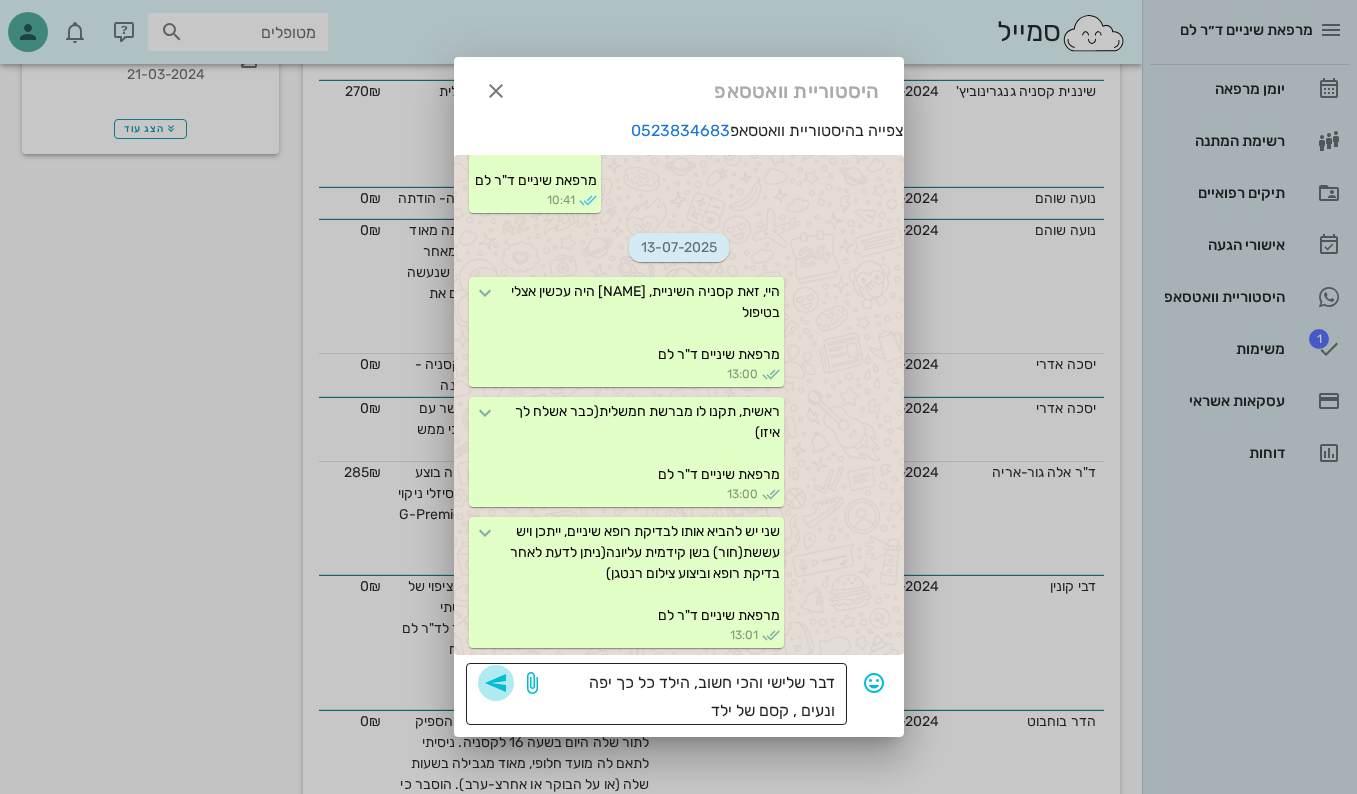 click at bounding box center [496, 683] 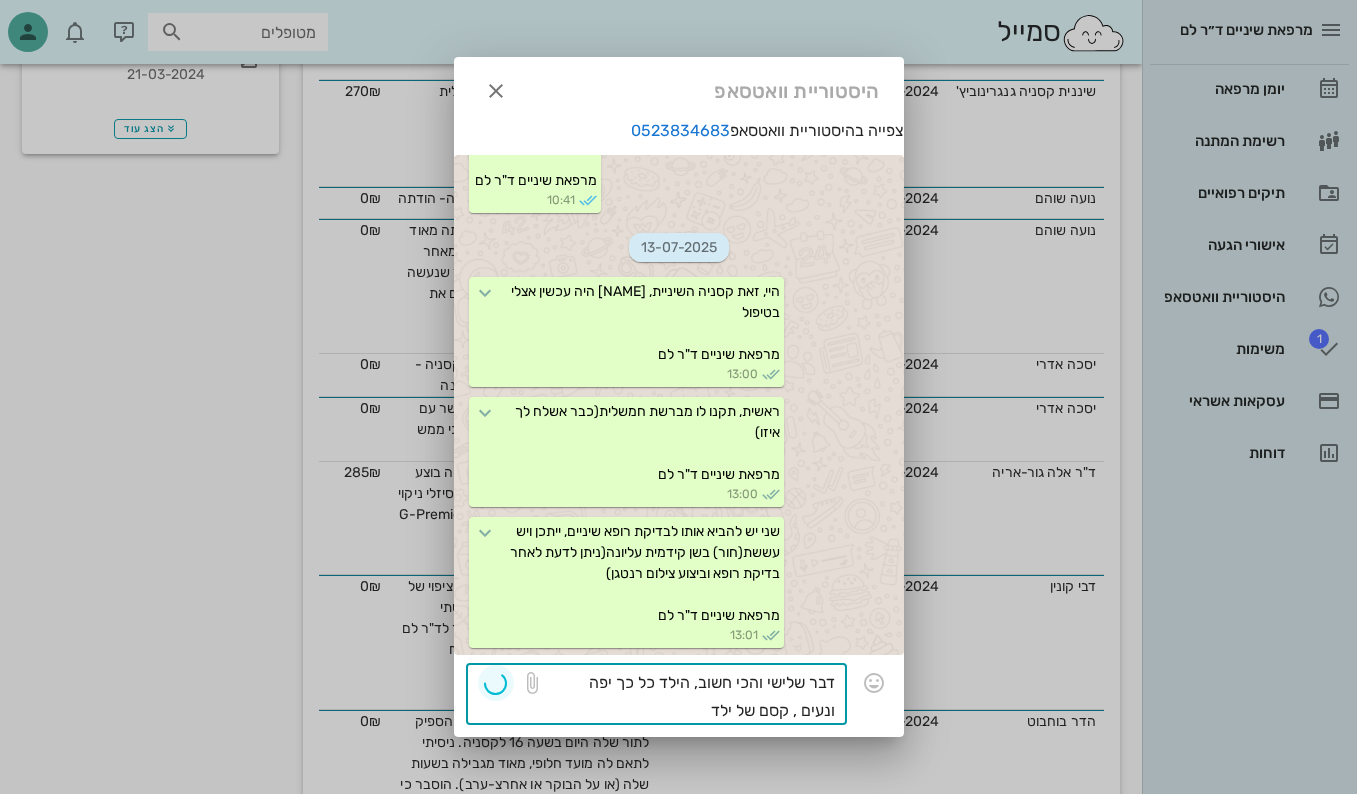 type 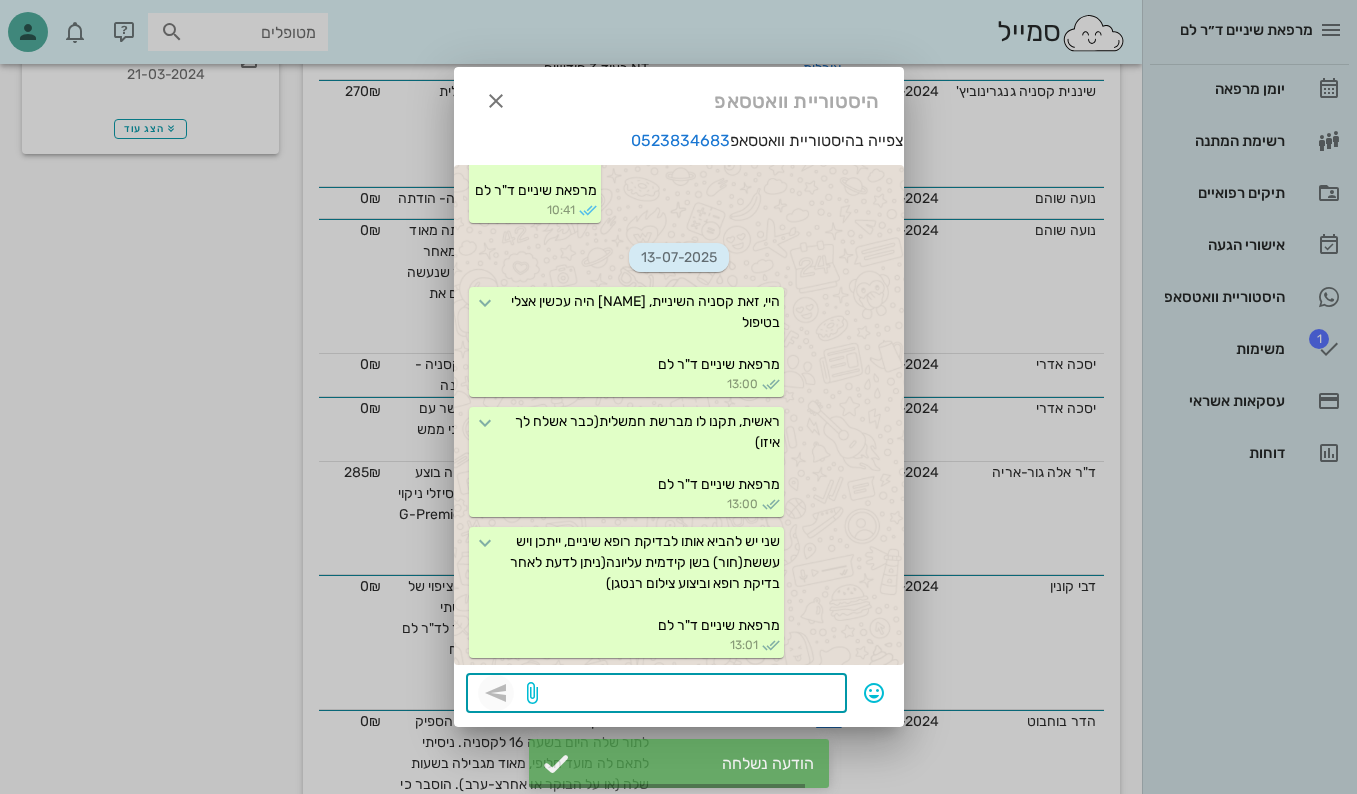 scroll, scrollTop: 1446, scrollLeft: 0, axis: vertical 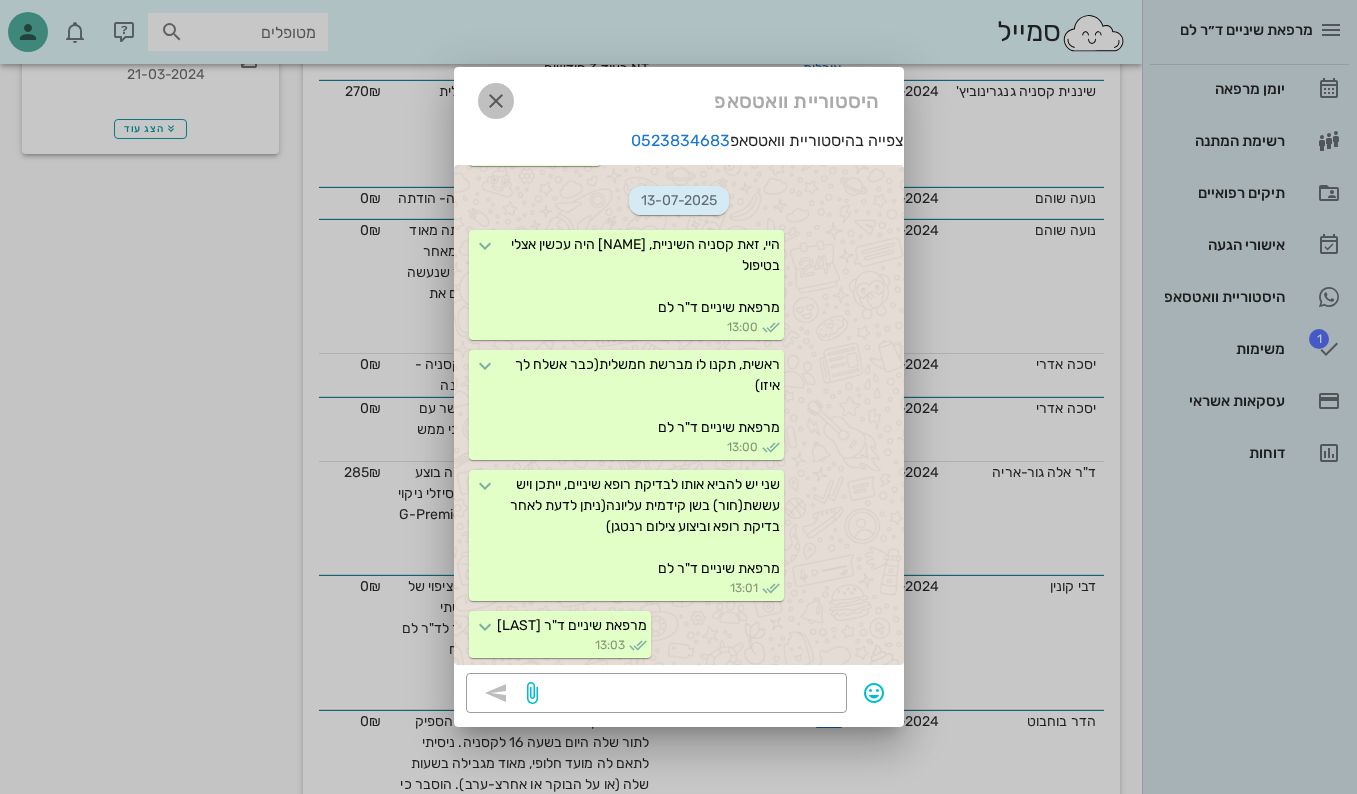 click at bounding box center (496, 101) 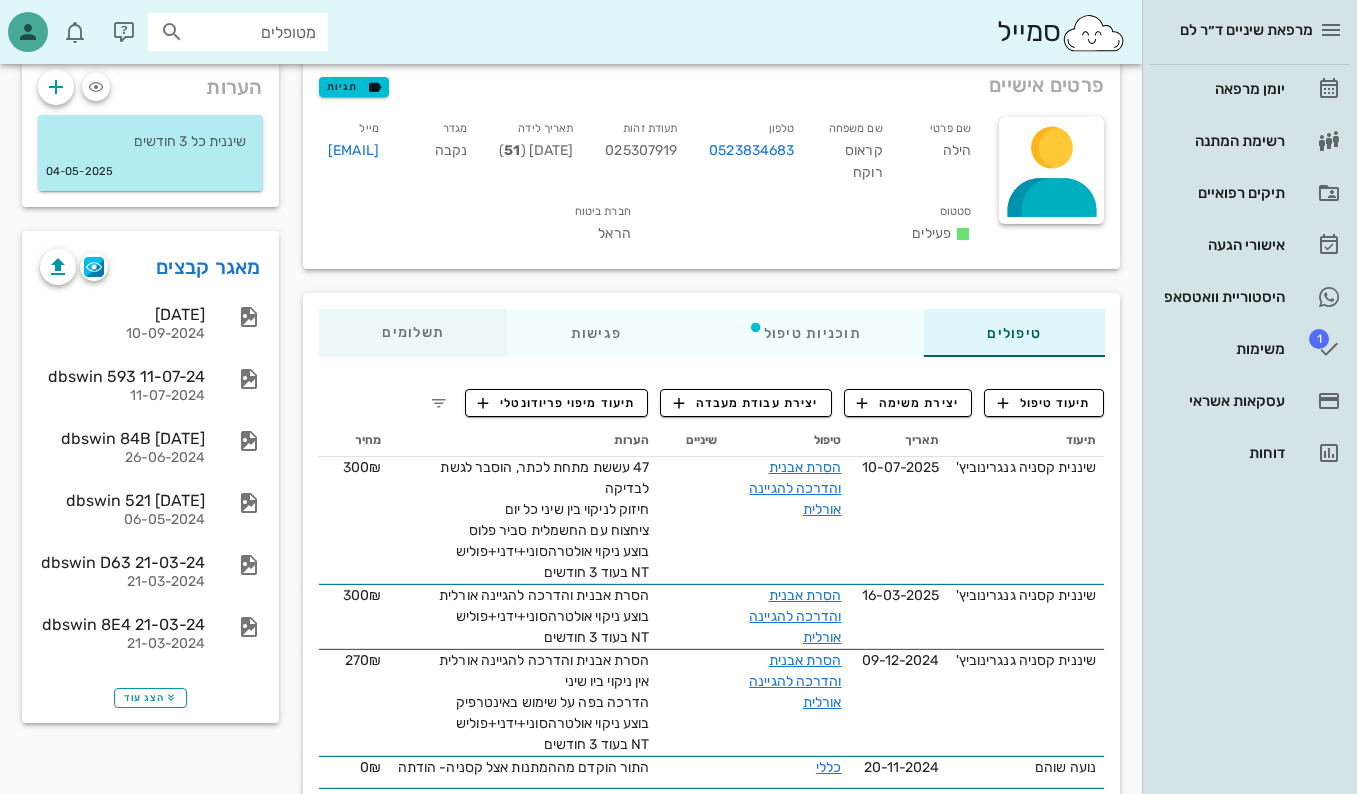 scroll, scrollTop: 94, scrollLeft: 0, axis: vertical 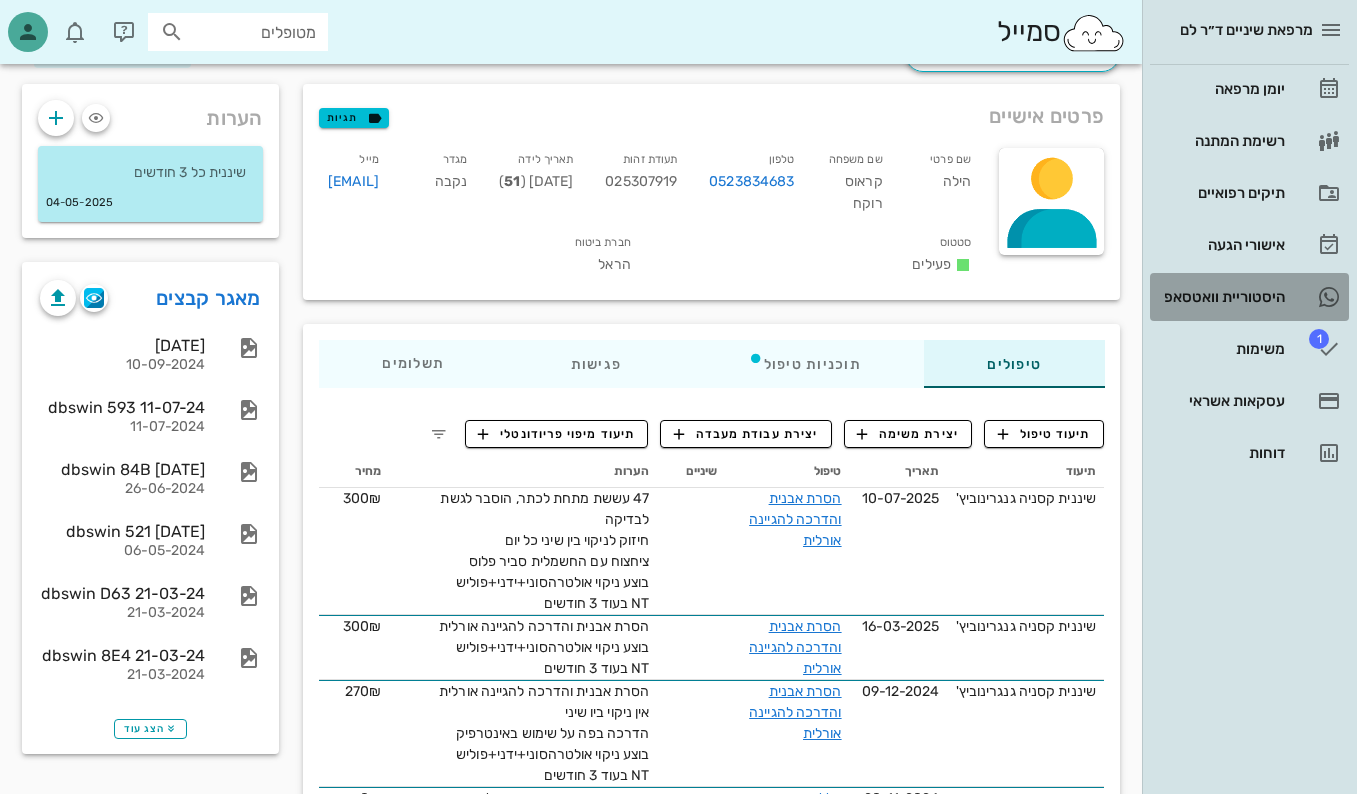click on "היסטוריית וואטסאפ" at bounding box center [1221, 297] 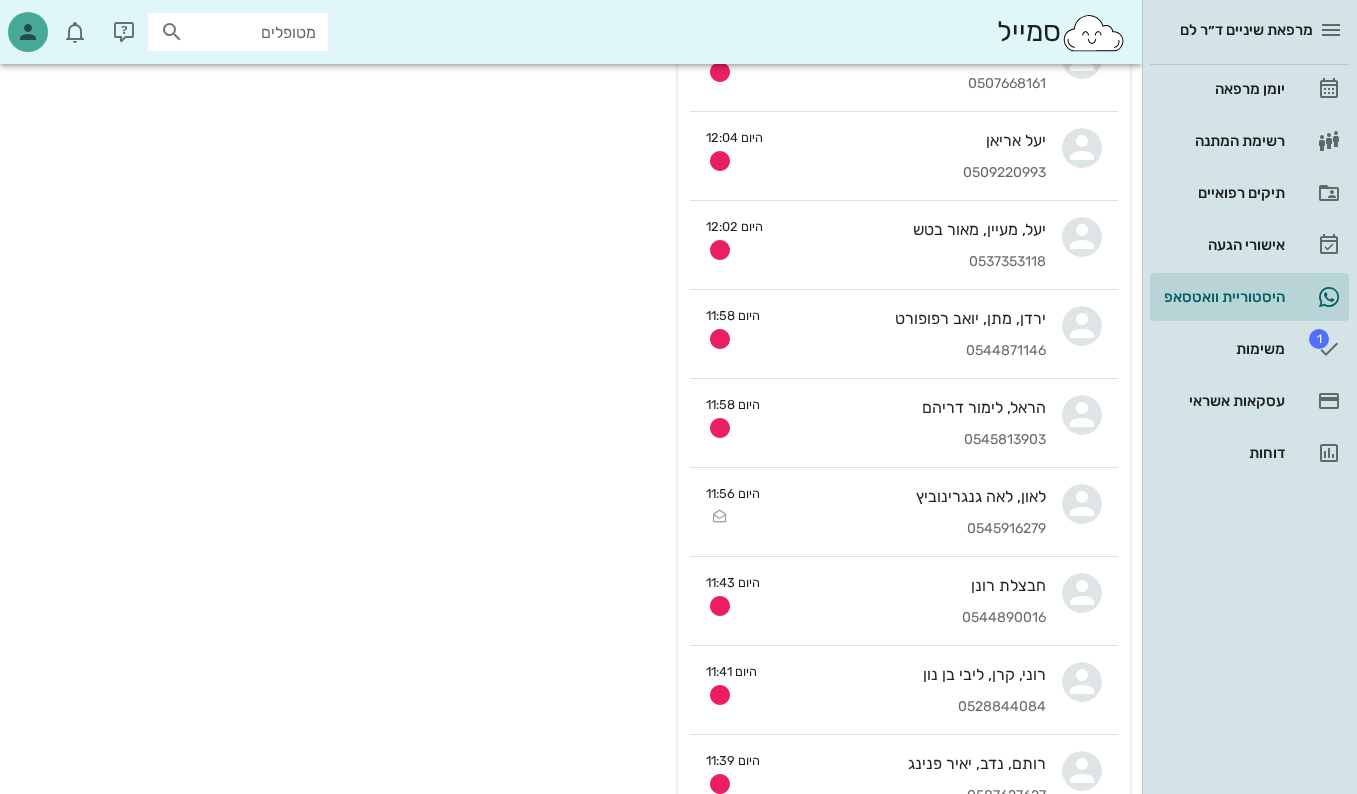 scroll, scrollTop: 1200, scrollLeft: 0, axis: vertical 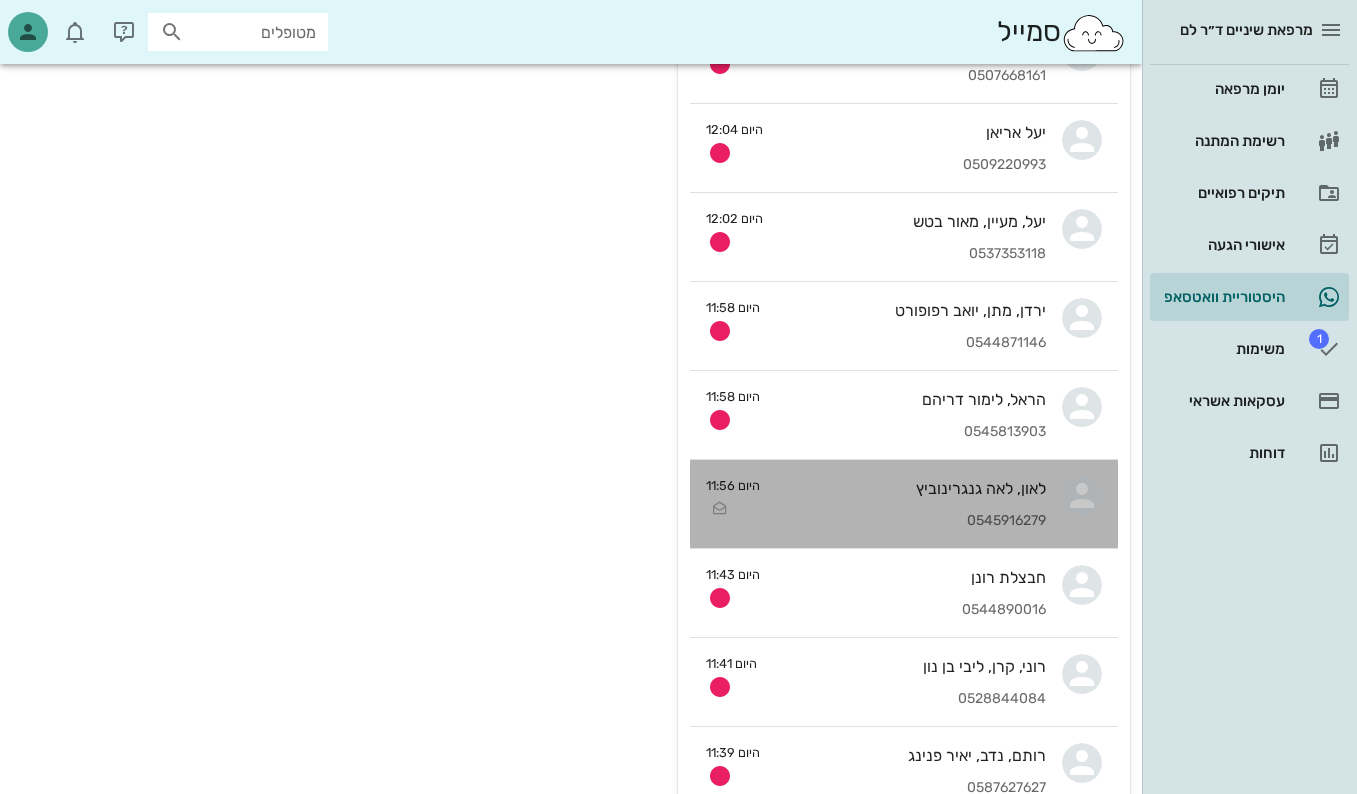 click on "לאון, לאה גנגרינוביץ" at bounding box center (911, 488) 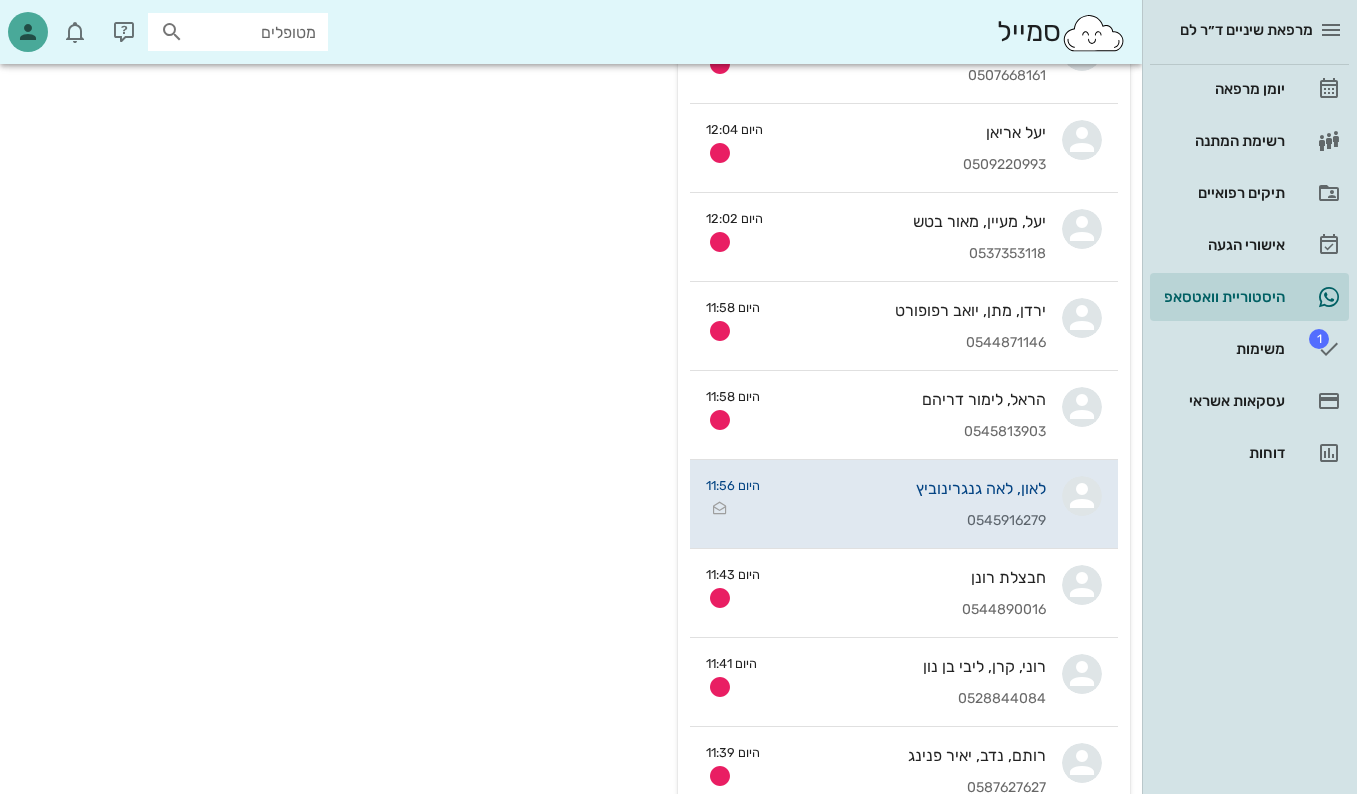 scroll, scrollTop: 0, scrollLeft: 0, axis: both 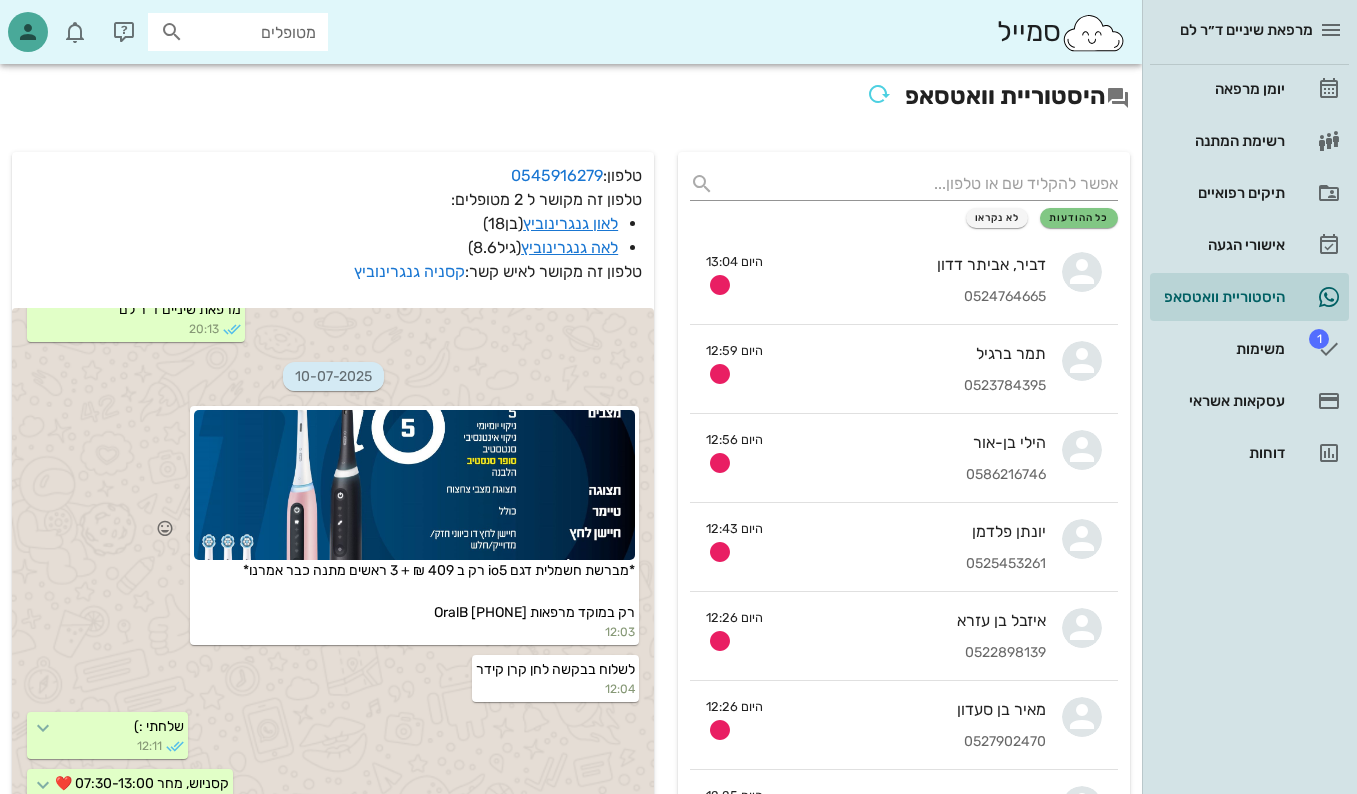 click at bounding box center [415, 485] 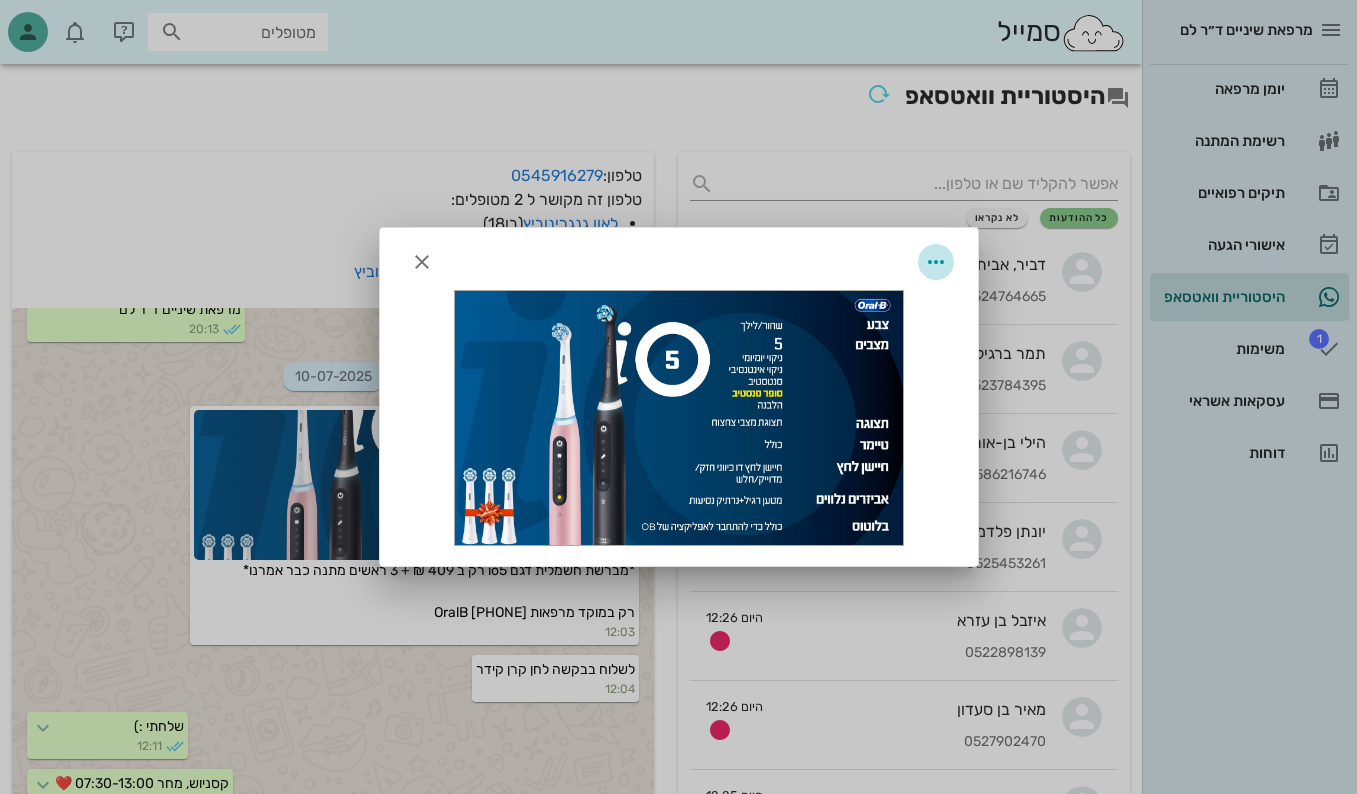click at bounding box center [936, 262] 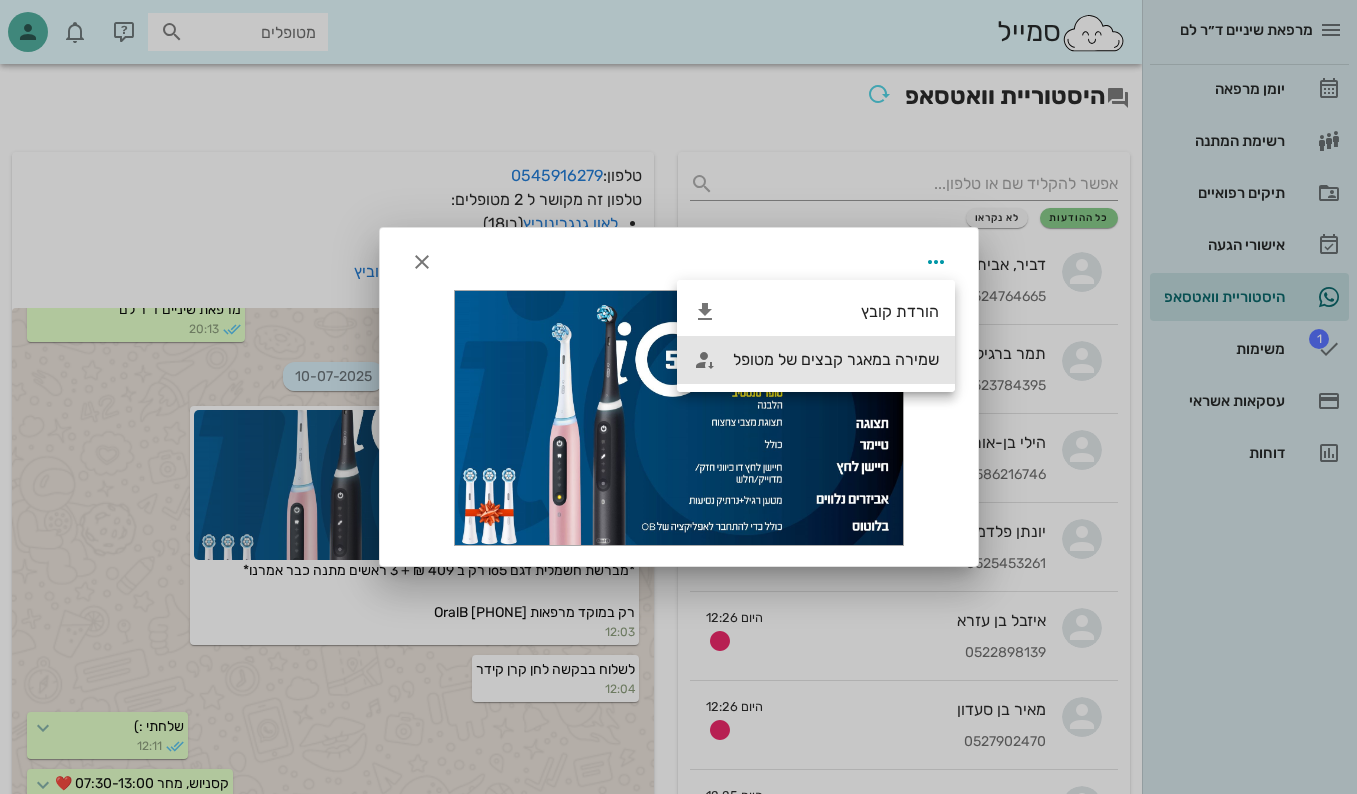 click on "שמירה במאגר קבצים של מטופל" at bounding box center (836, 359) 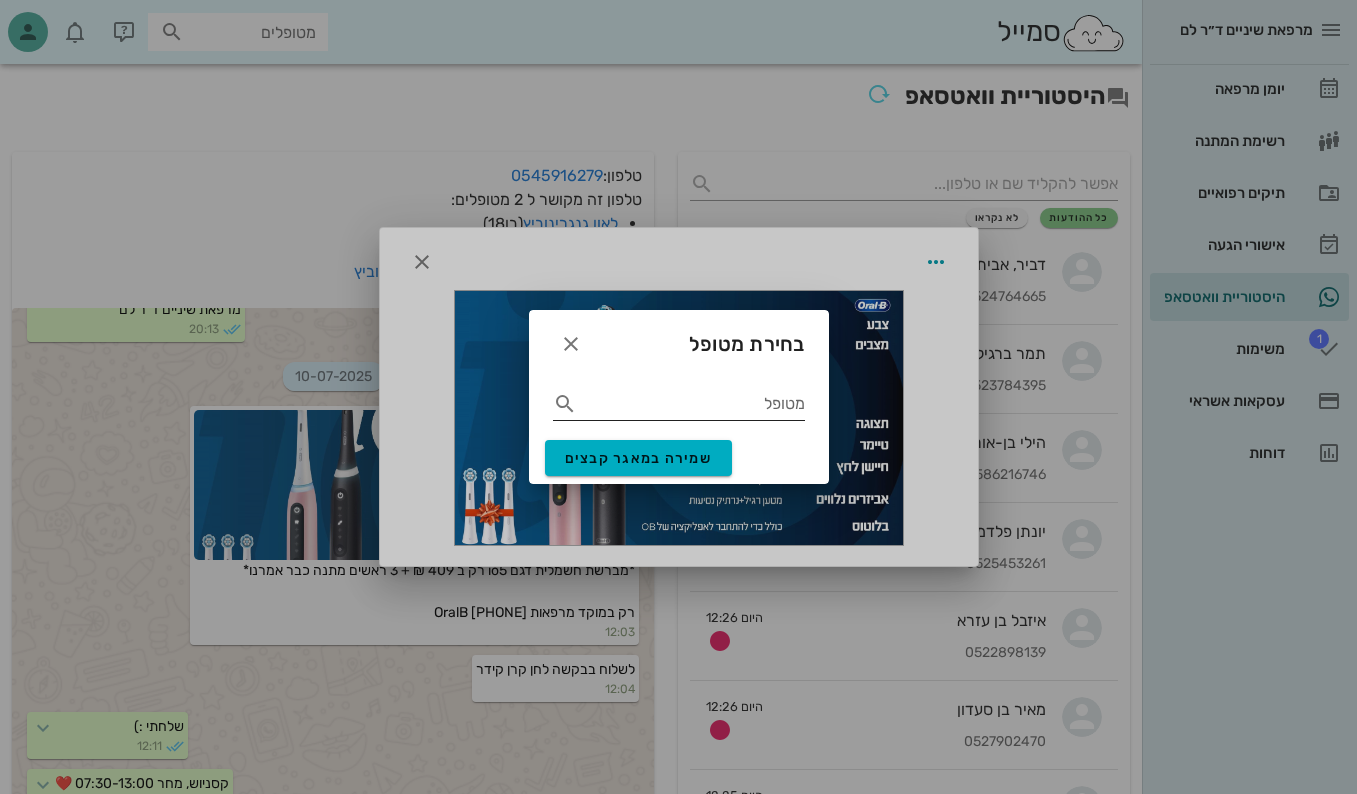 click on "מטופל" at bounding box center (693, 404) 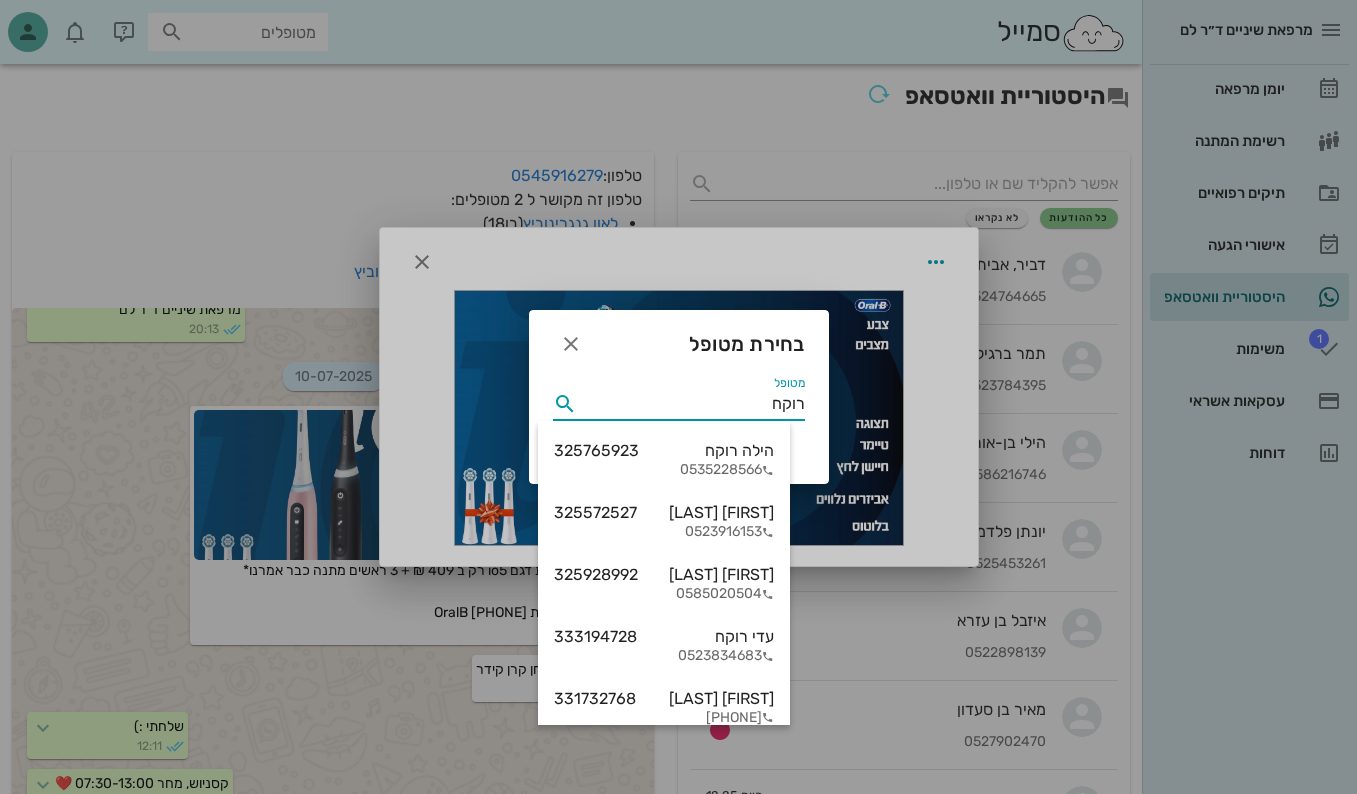 type on "רוקח" 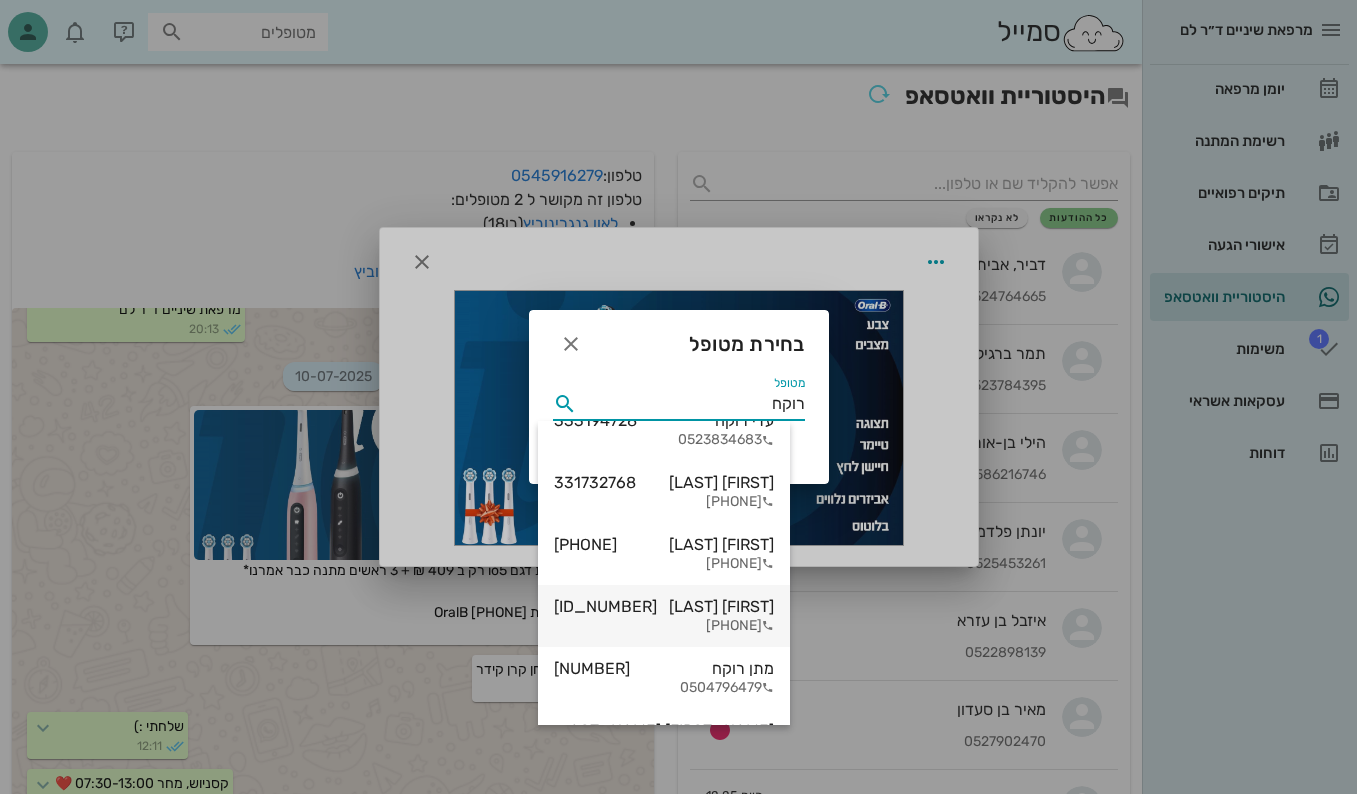 scroll, scrollTop: 300, scrollLeft: 0, axis: vertical 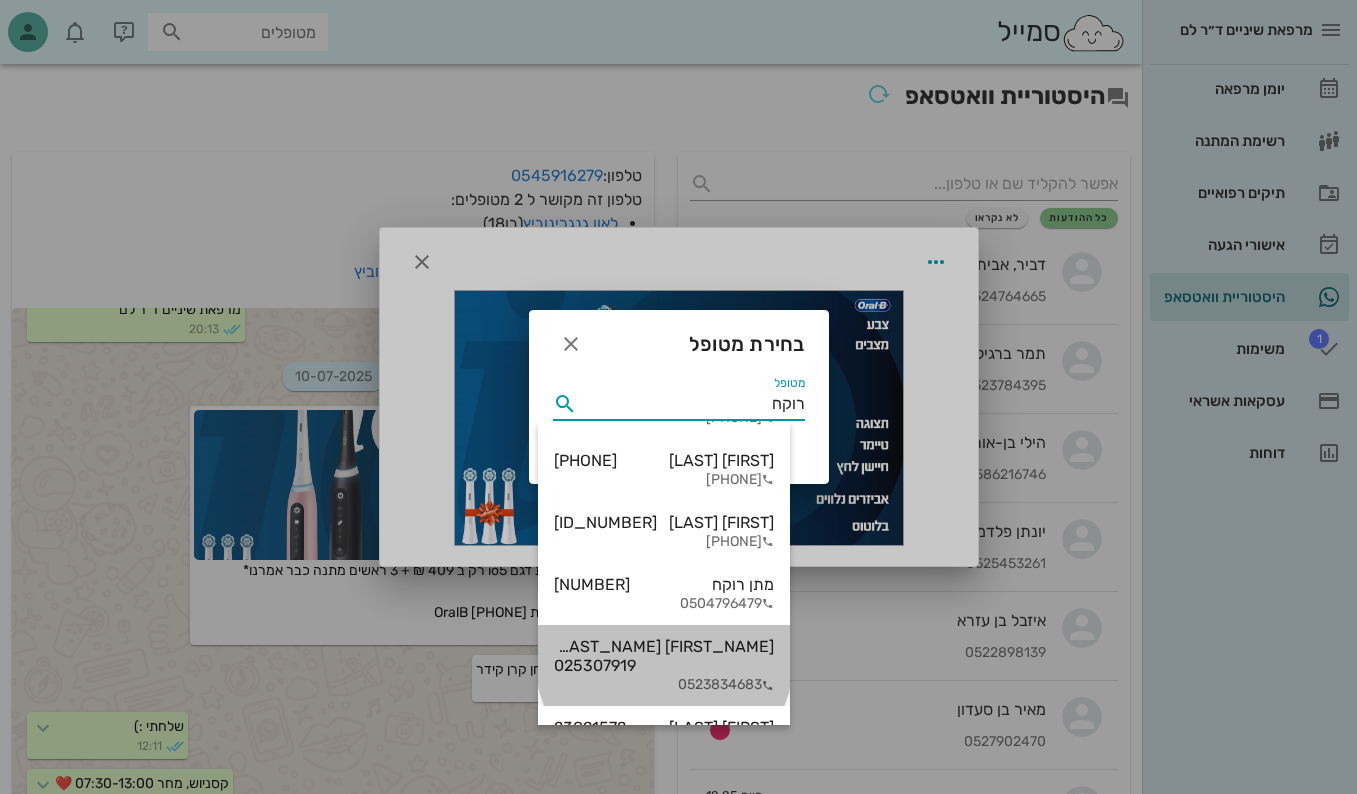 click on "[FIRST] [LAST] [PHONE]" at bounding box center [664, 656] 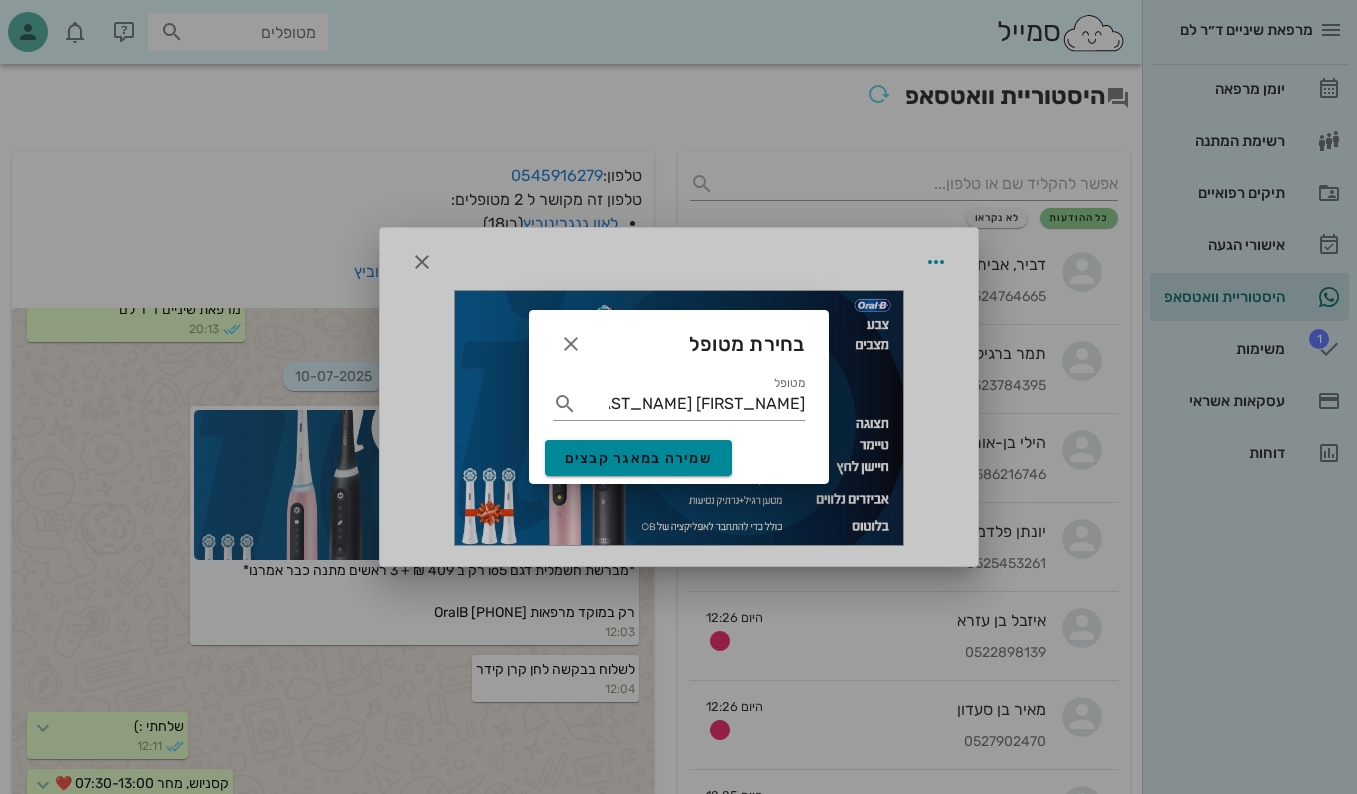 click on "שמירה במאגר קבצים" at bounding box center (639, 458) 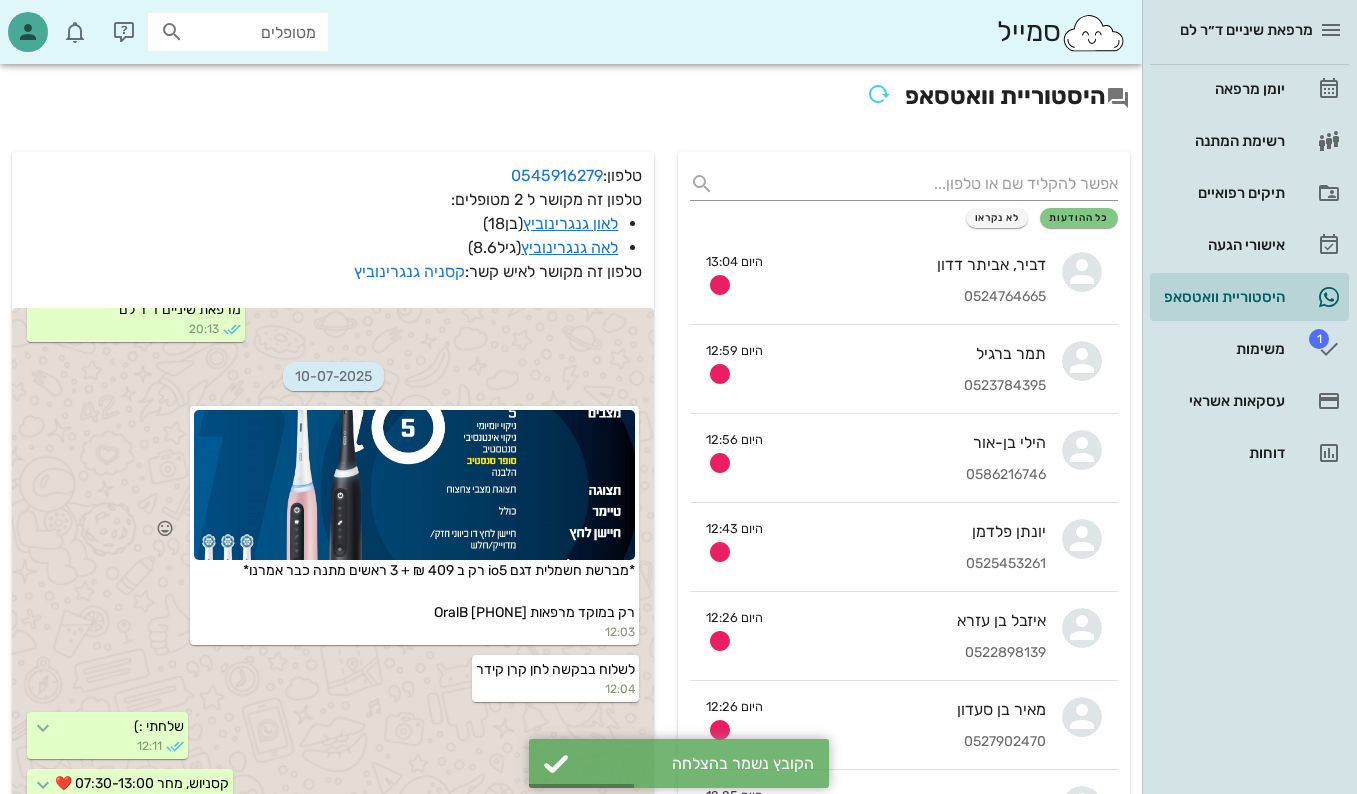 drag, startPoint x: 393, startPoint y: 626, endPoint x: 643, endPoint y: 586, distance: 253.17978 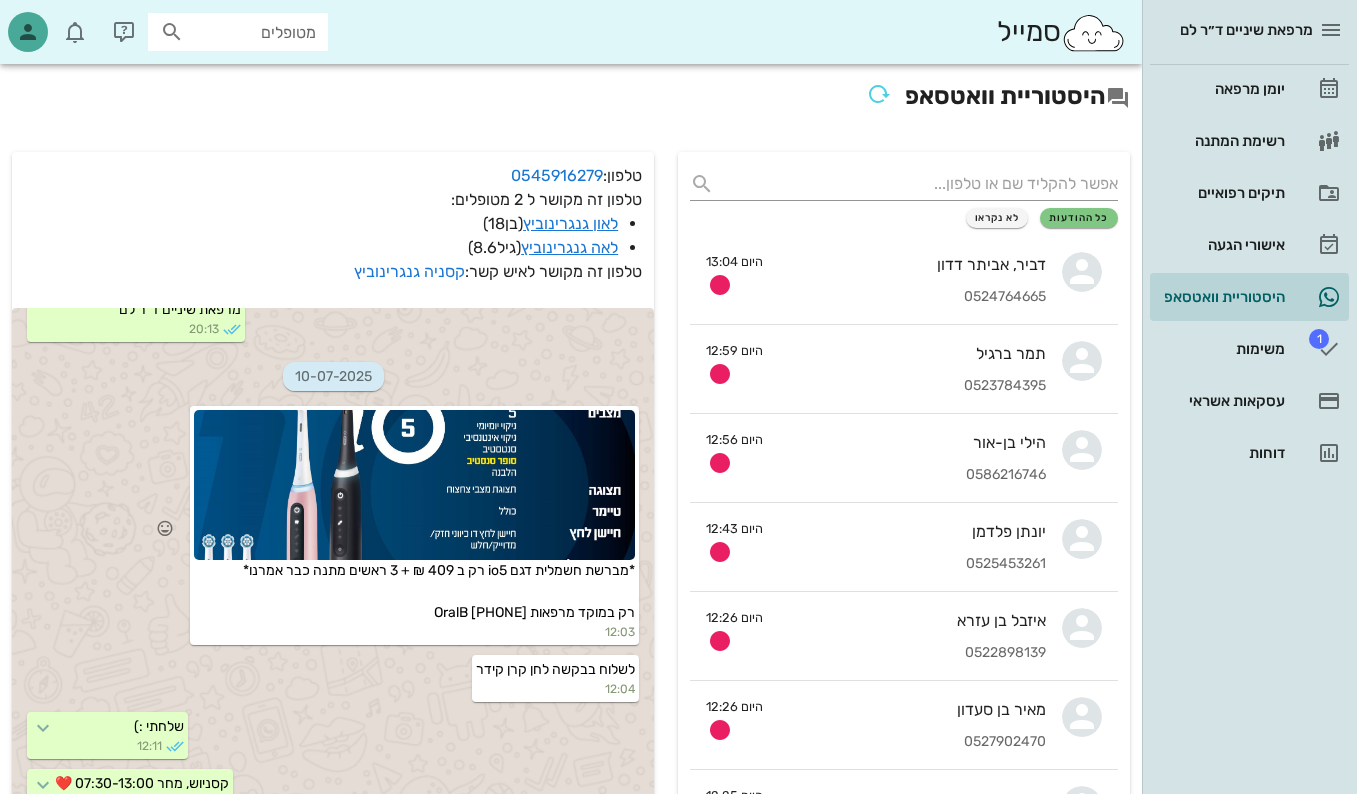 copy on "*מברשת חשמלית דגם io5 רק ב 409 ₪ + 3 ראשים מתנה כבר אמרנו️*
רק במוקד מרפאות OralB [PHONE]" 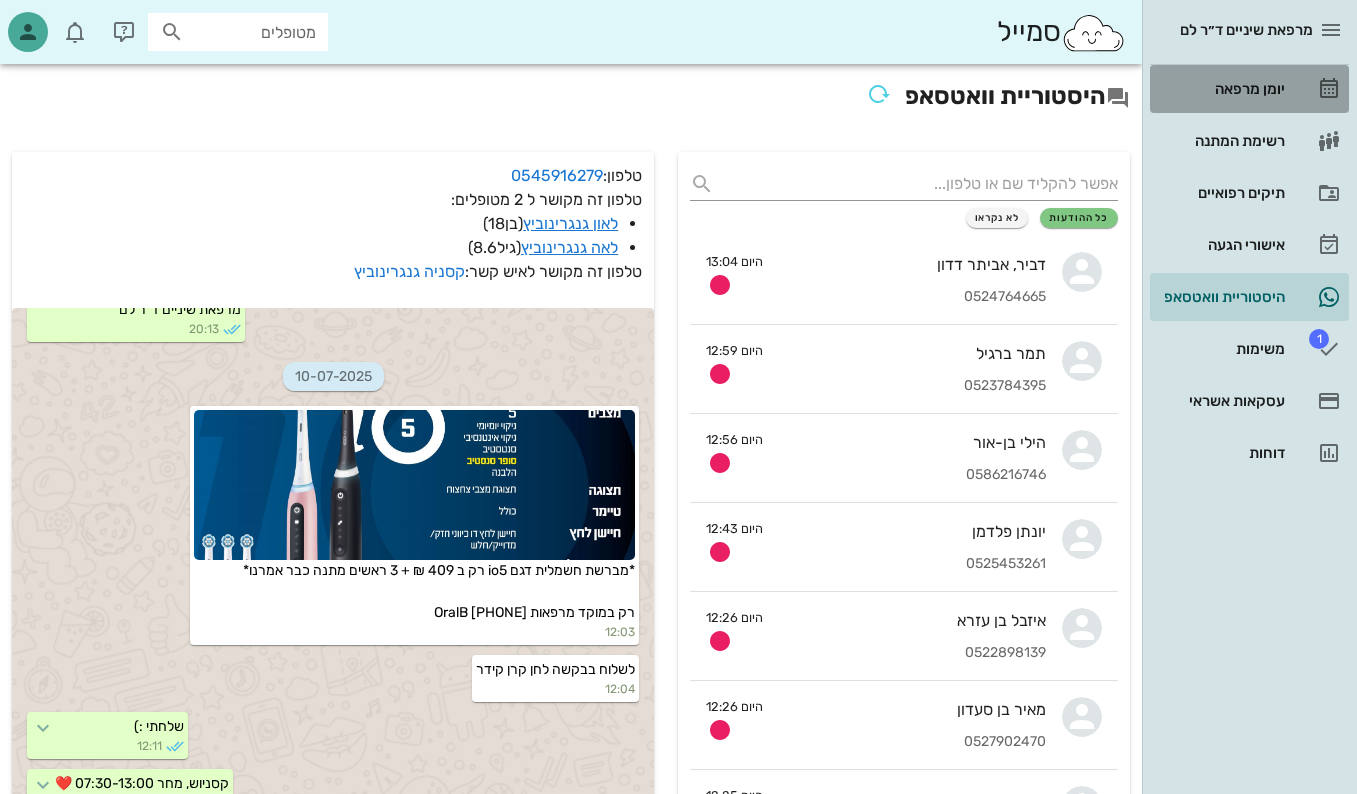 click on "יומן מרפאה" at bounding box center [1221, 89] 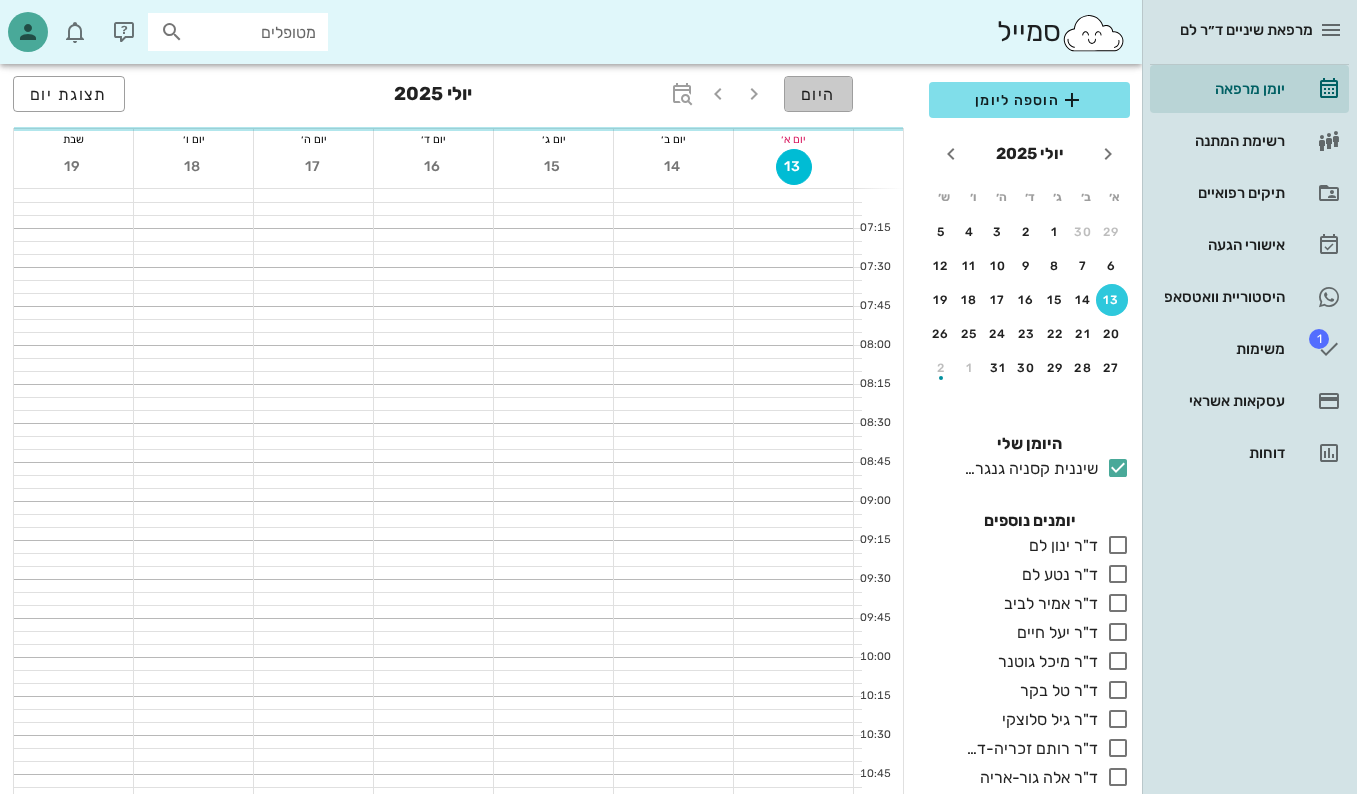 click on "היום" at bounding box center (818, 94) 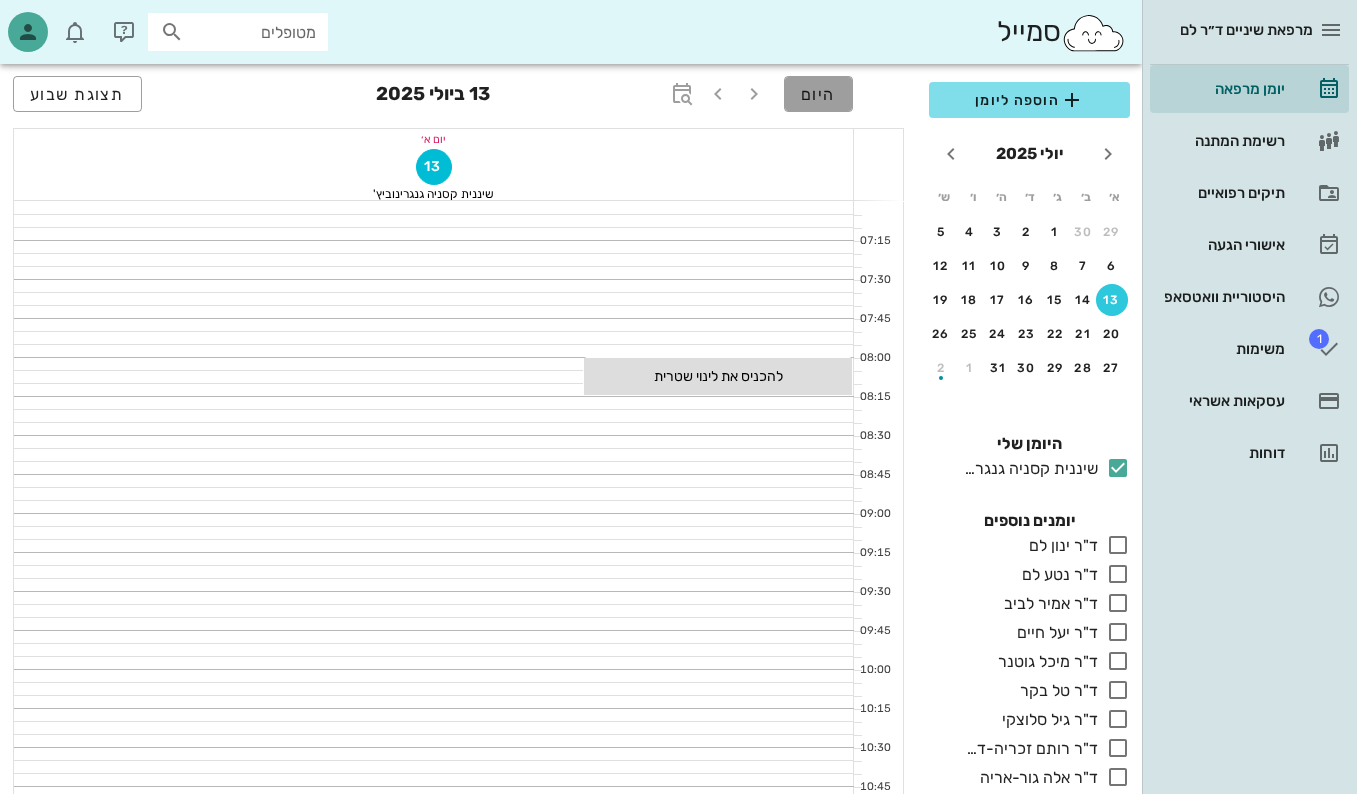 click on "היום" at bounding box center [818, 94] 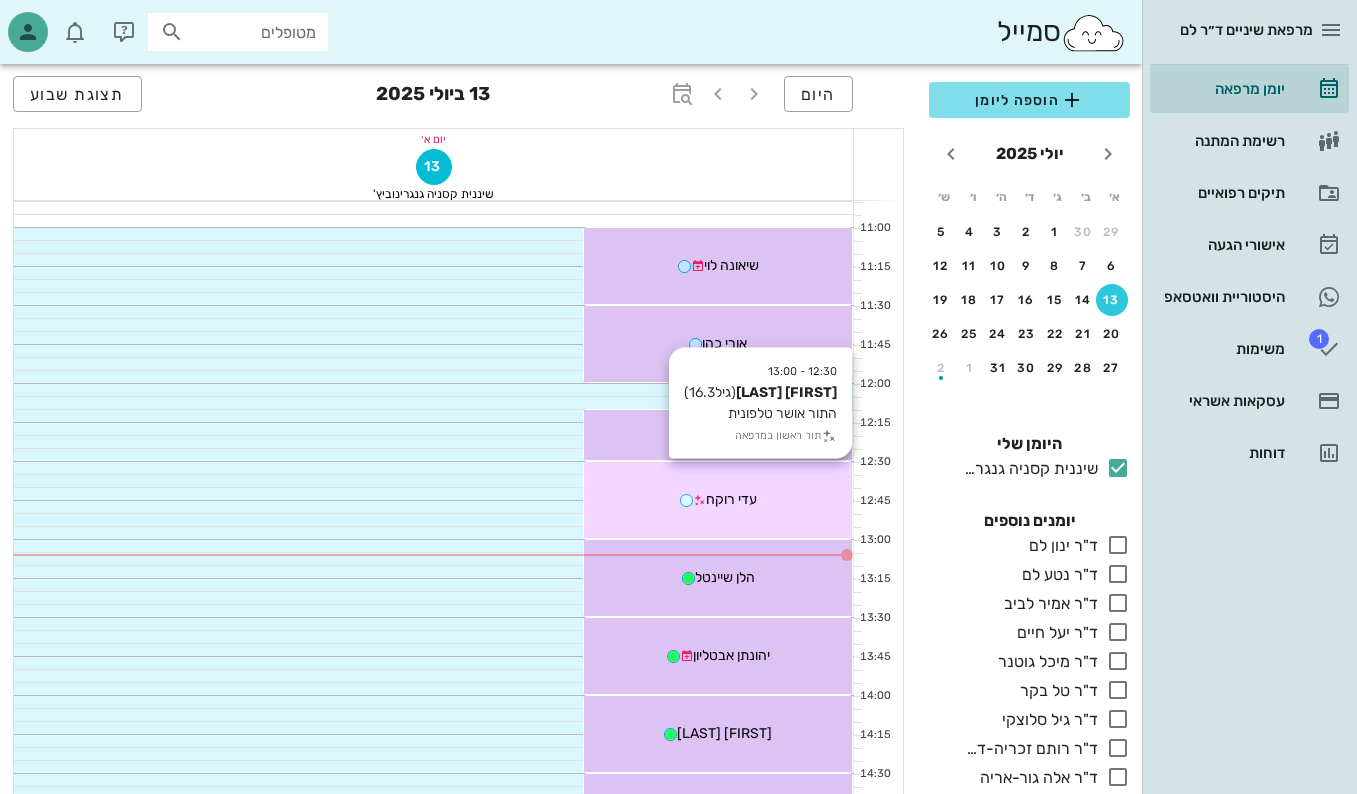 scroll, scrollTop: 600, scrollLeft: 0, axis: vertical 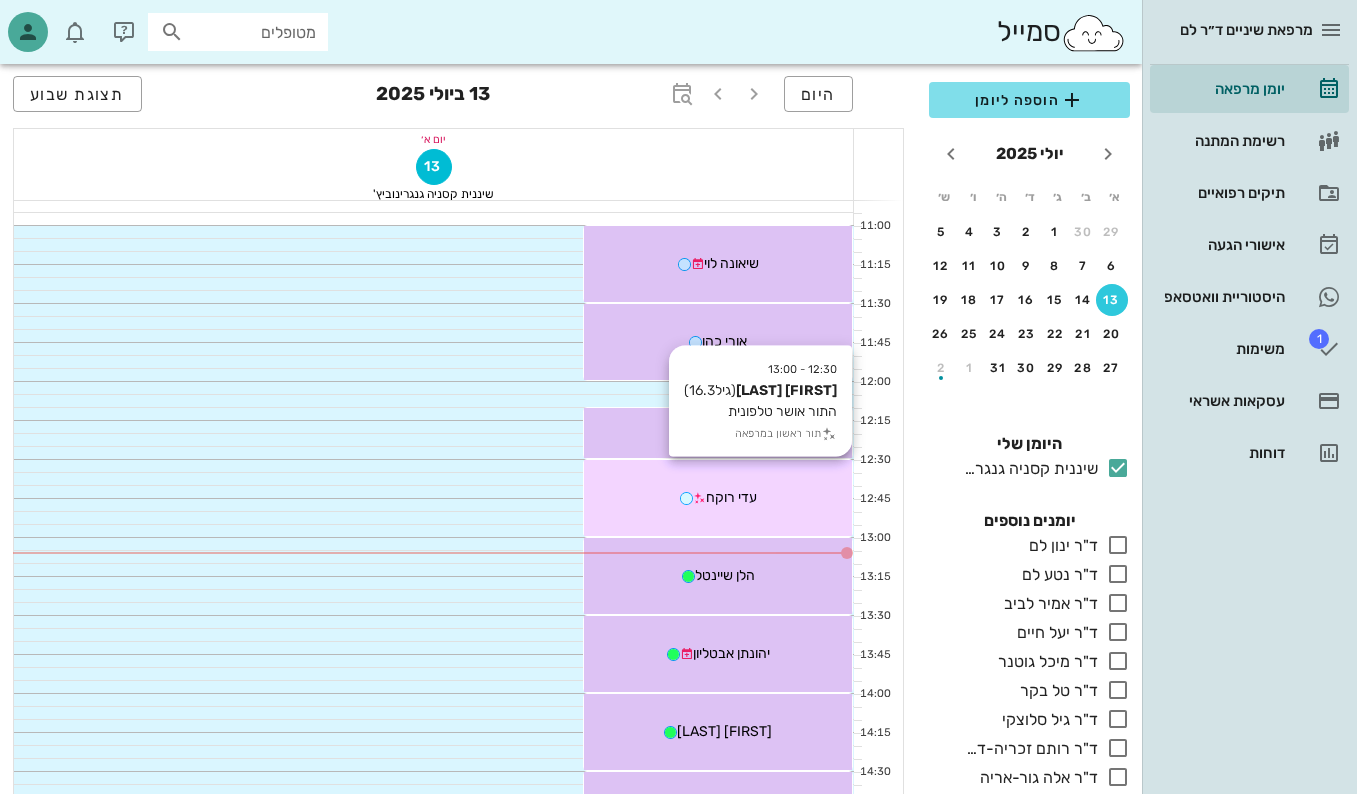click on "עדי רוקח" at bounding box center [718, 497] 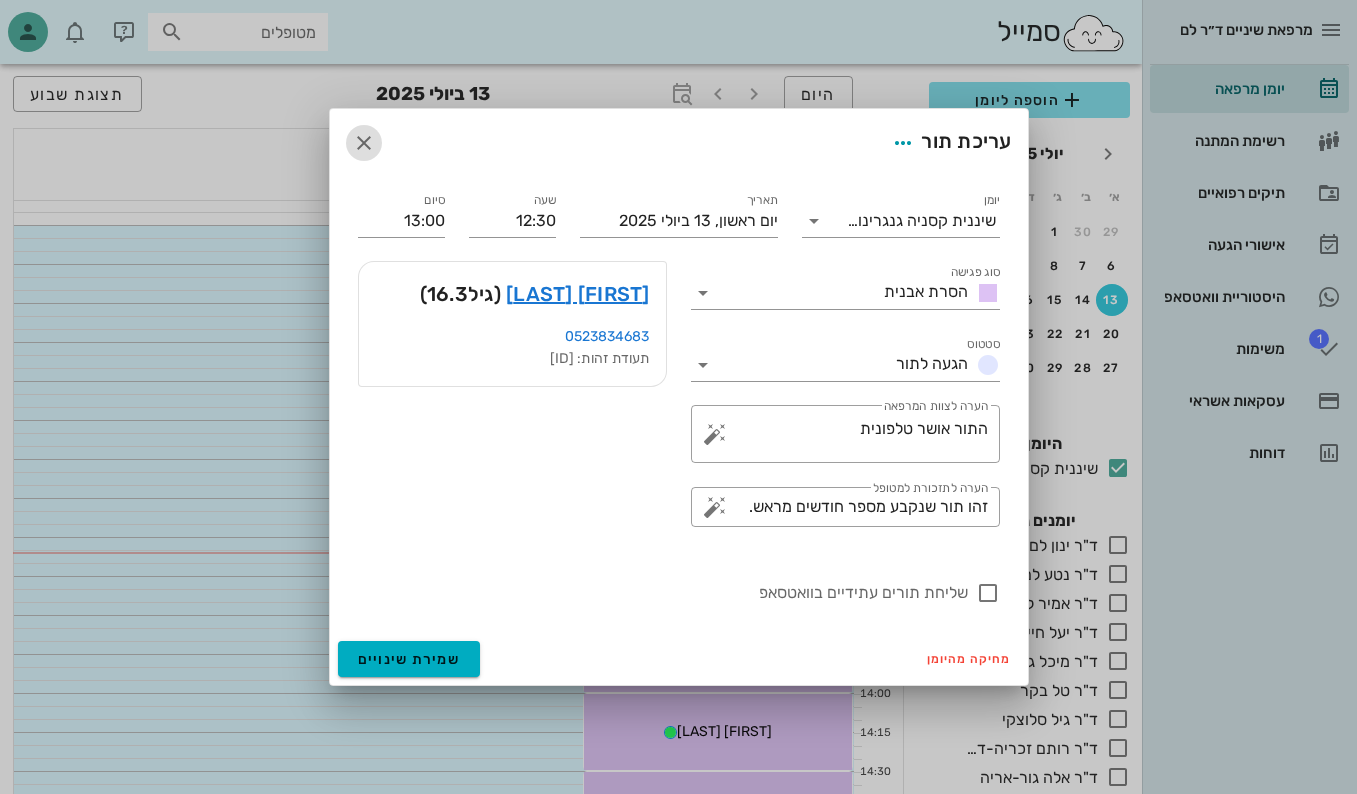 click at bounding box center (364, 143) 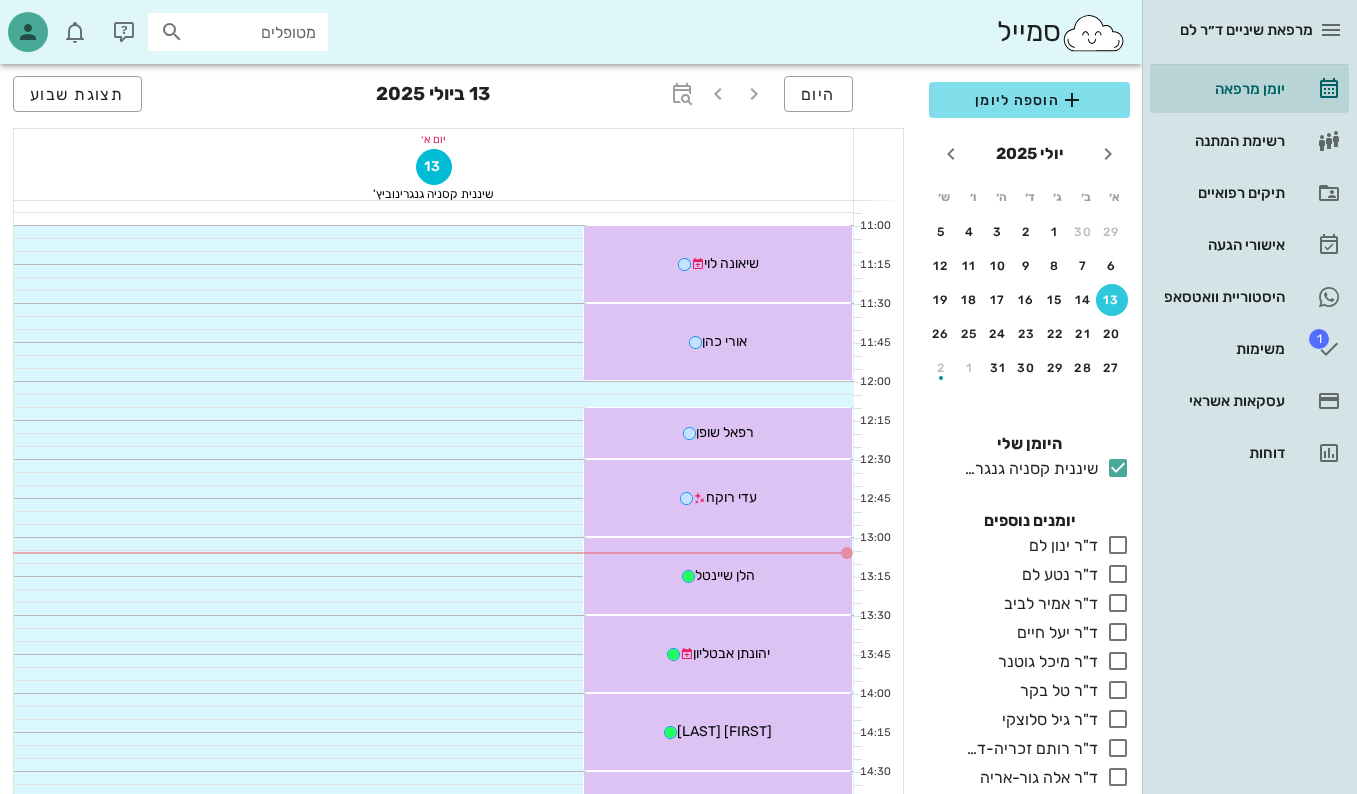 click on "מטופלים" at bounding box center [238, 32] 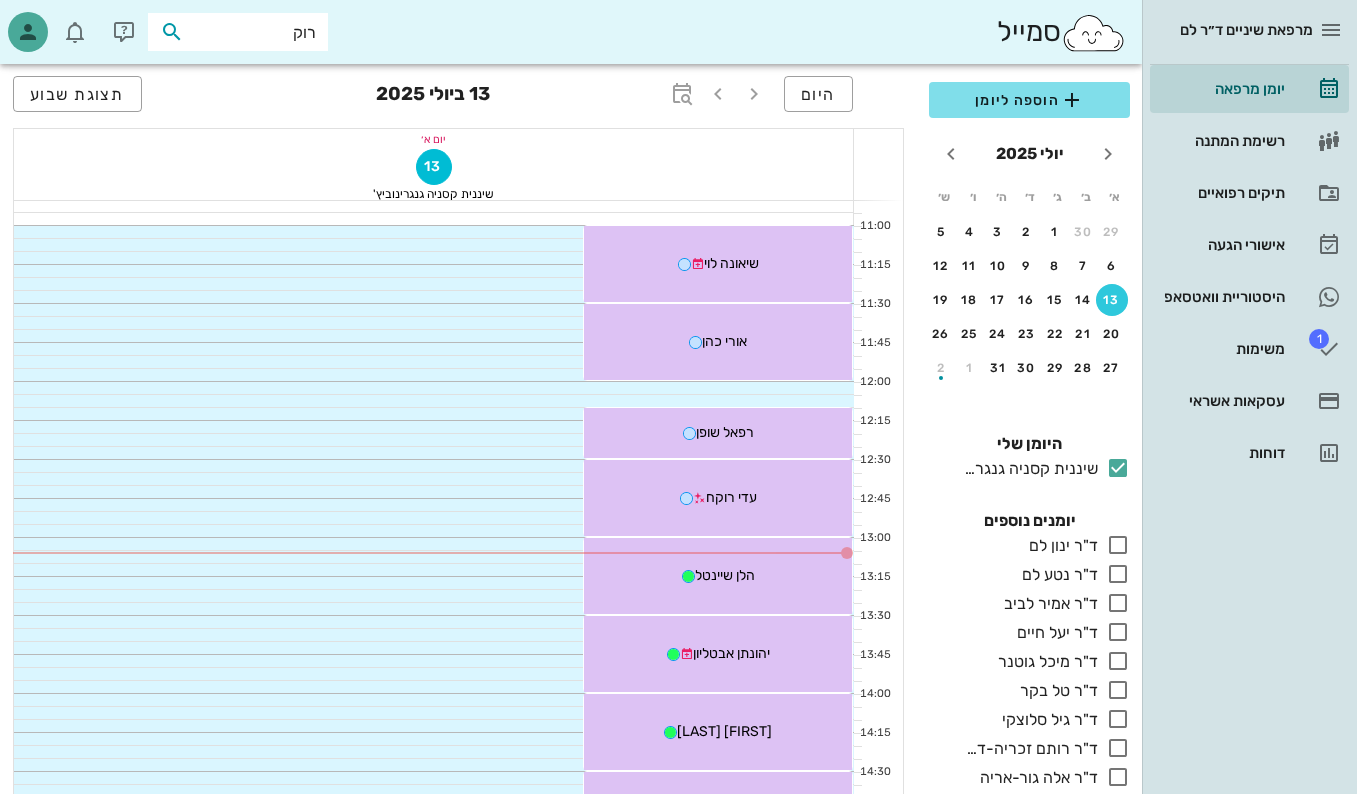 type on "רוקח" 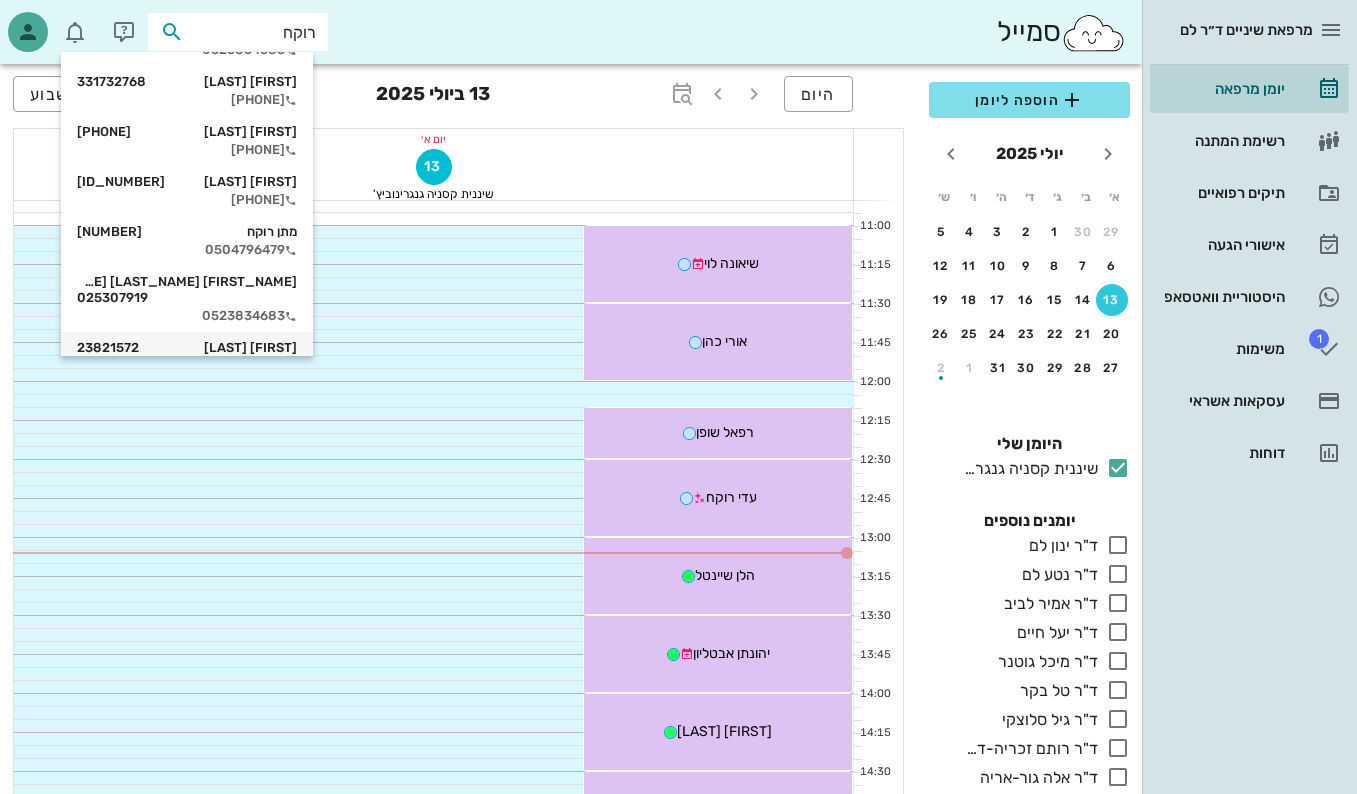 scroll, scrollTop: 200, scrollLeft: 0, axis: vertical 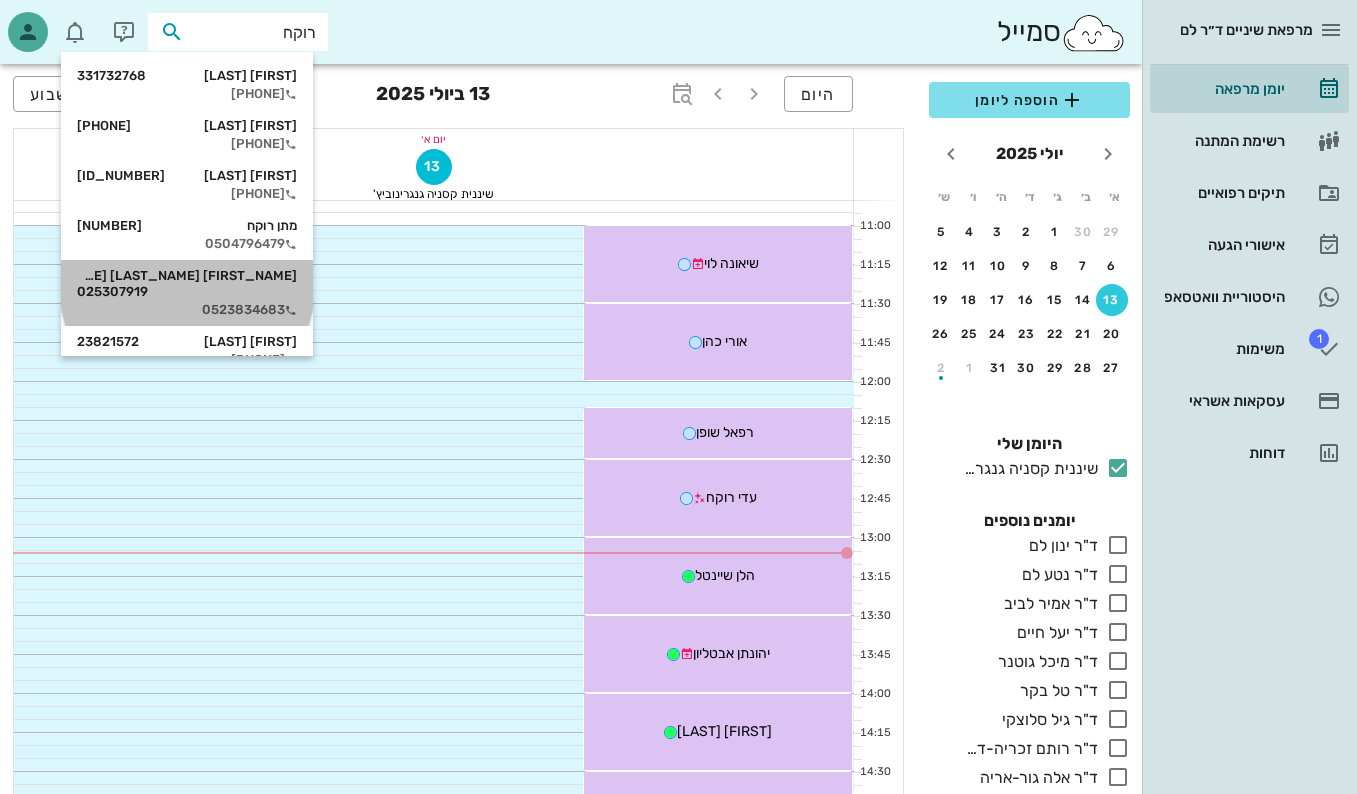 click on "[FIRST] [LAST] [PHONE]" at bounding box center (187, 284) 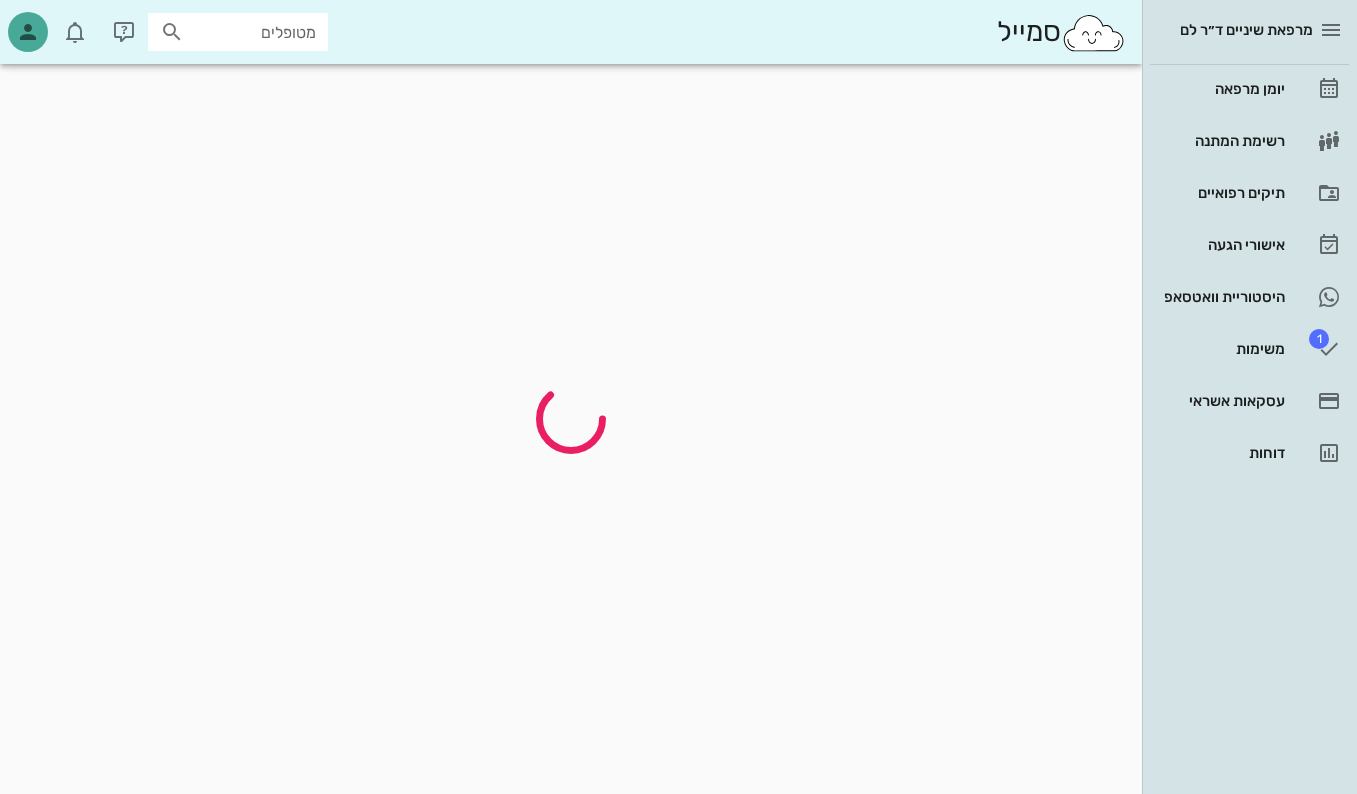 scroll, scrollTop: 0, scrollLeft: 0, axis: both 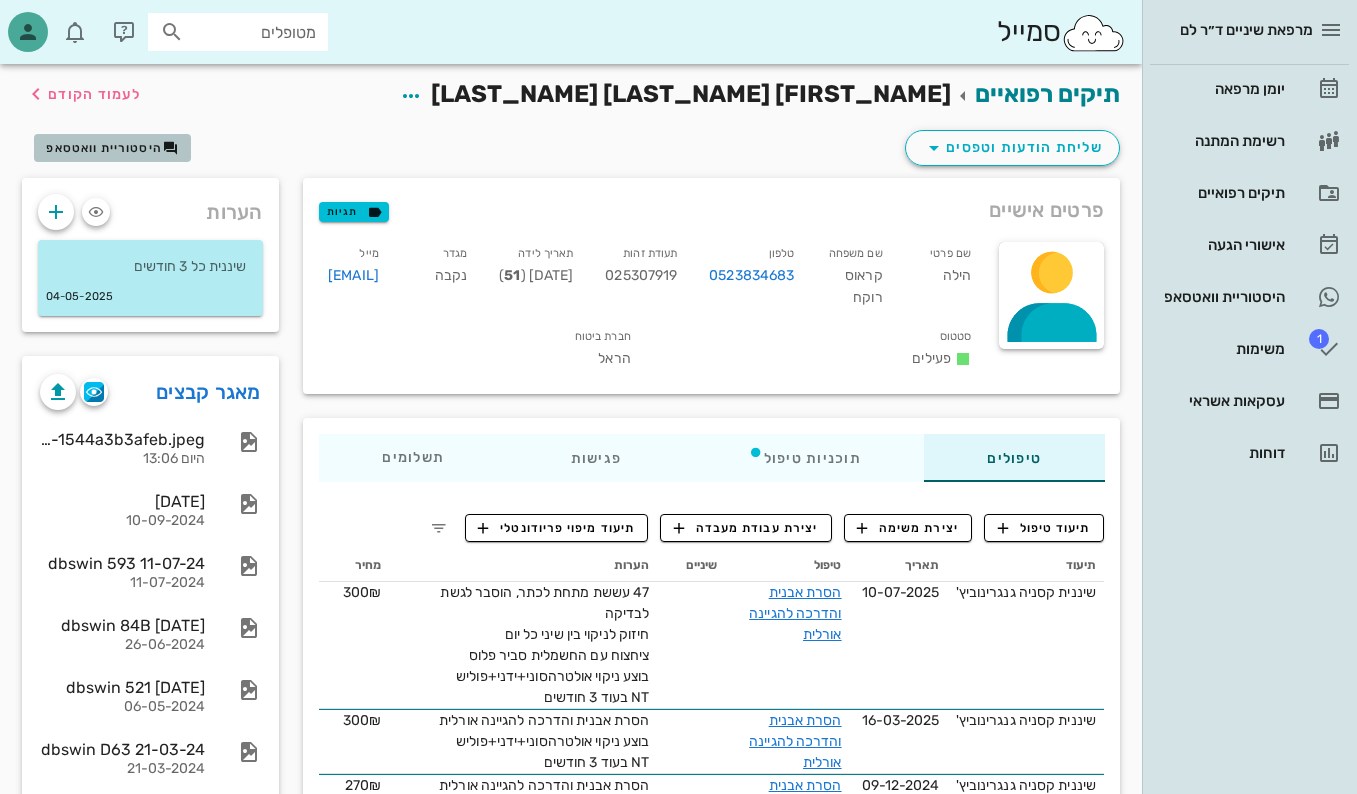 click on "היסטוריית וואטסאפ" at bounding box center [104, 148] 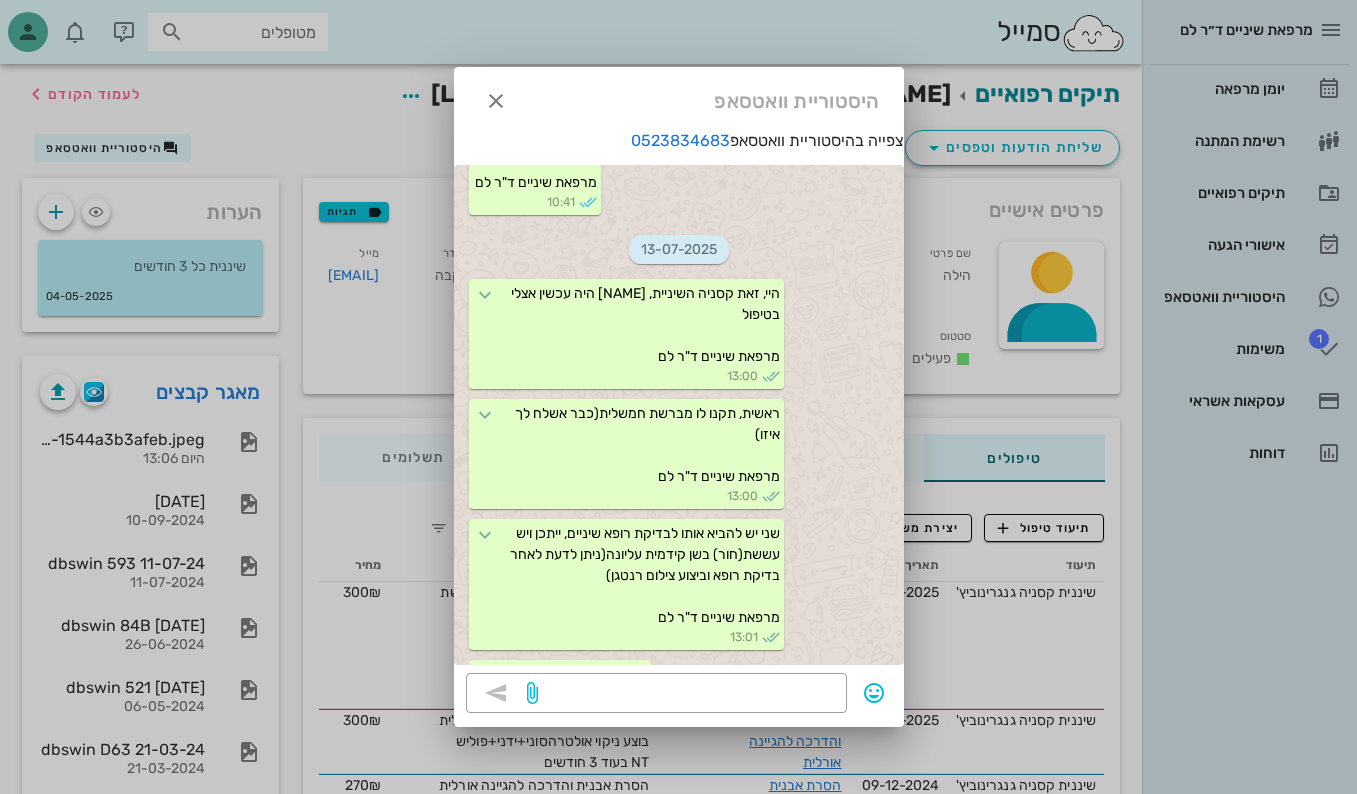 scroll, scrollTop: 1446, scrollLeft: 0, axis: vertical 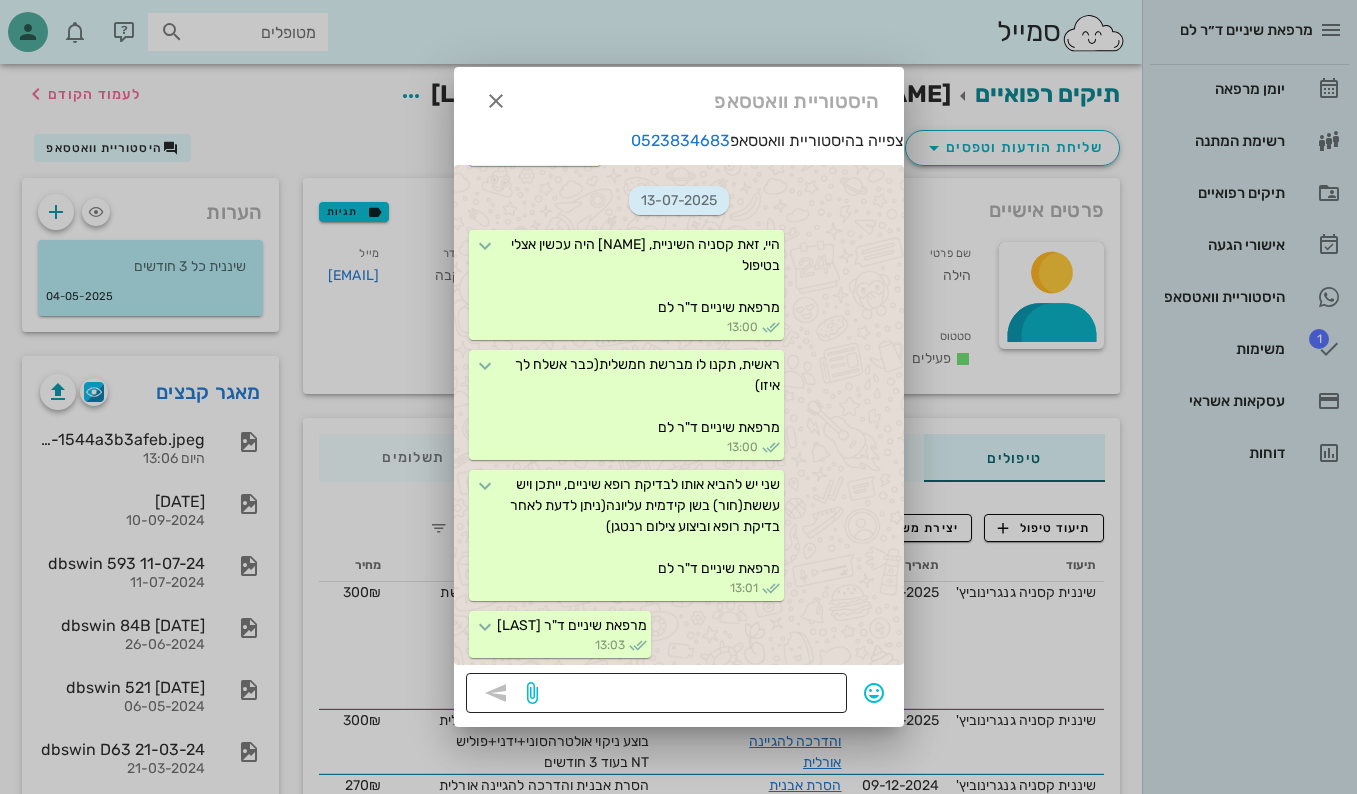 click at bounding box center [688, 695] 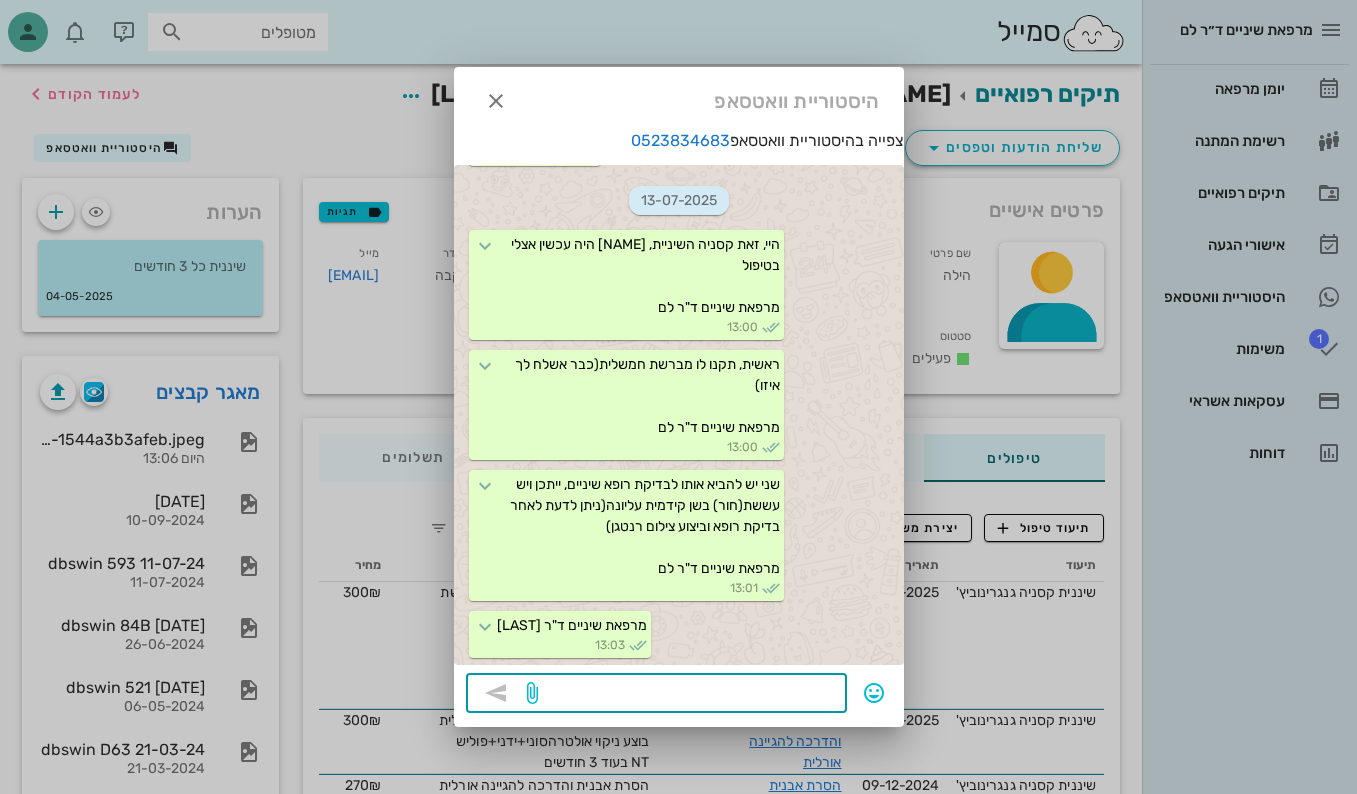 paste on "*מברשת חשמלית דגם io5 רק ב 409 ₪ + 3 ראשים מתנה כבר אמרנו️*
רק במוקד מרפאות OralB [PHONE]" 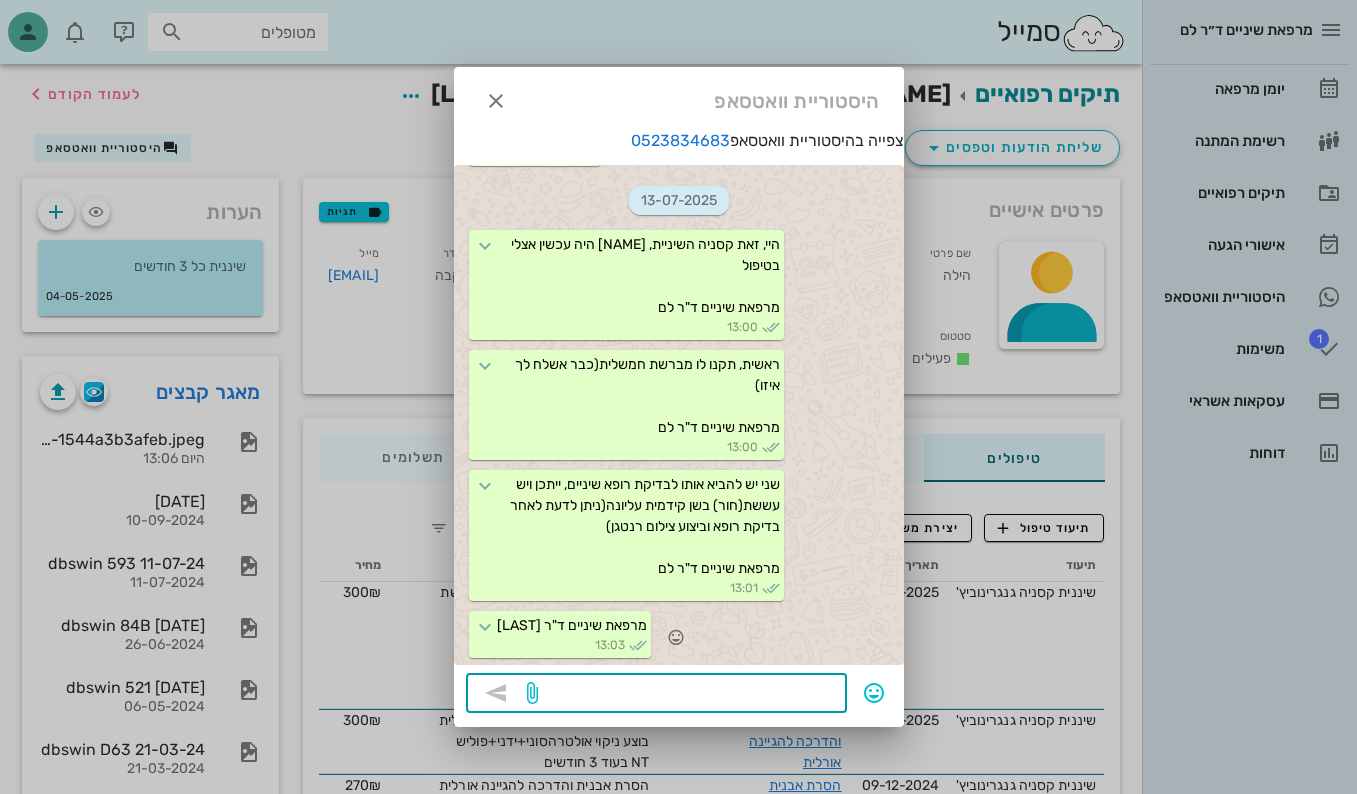 type on "*מברשת חשמלית דגם io5 רק ב 409 ₪ + 3 ראשים מתנה כבר אמרנו️*
רק במוקד מרפאות OralB [PHONE]" 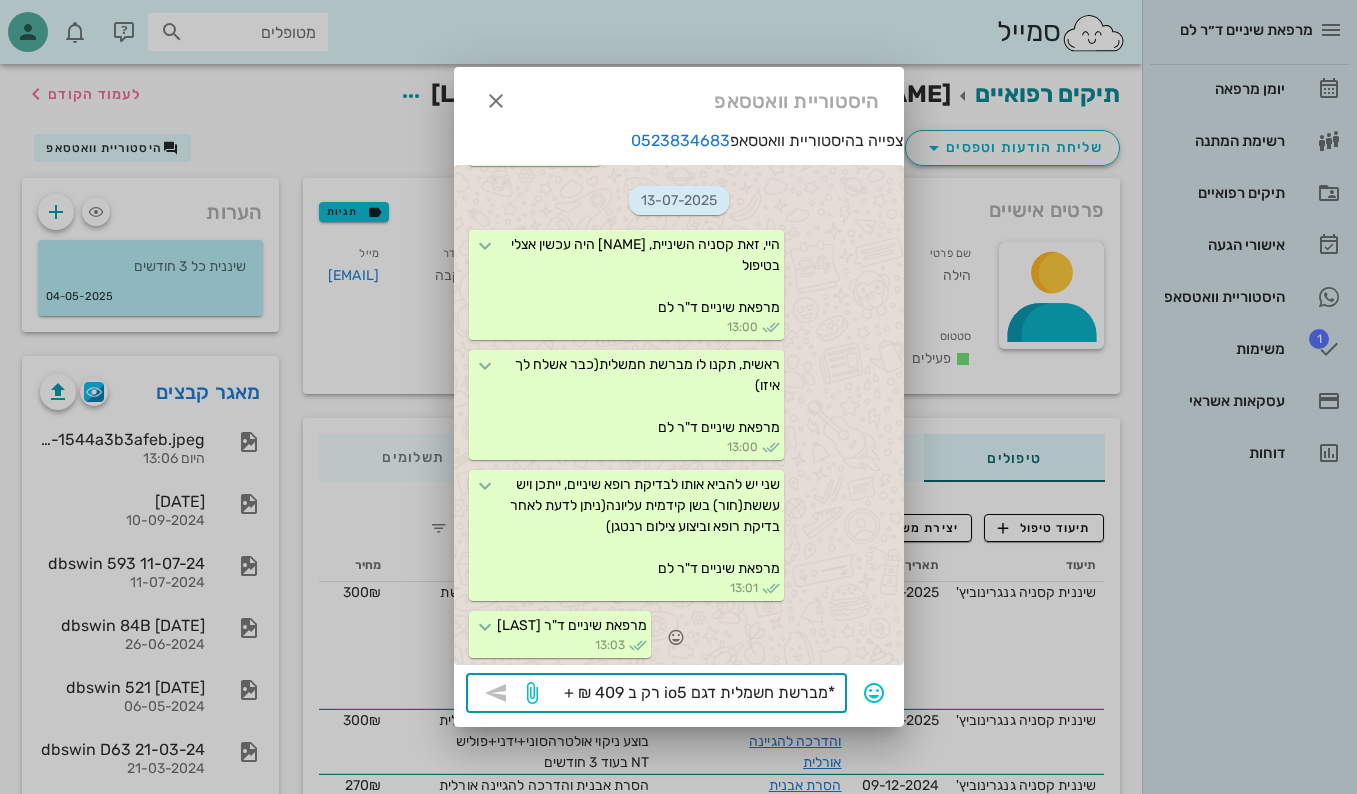 scroll, scrollTop: 1467, scrollLeft: 0, axis: vertical 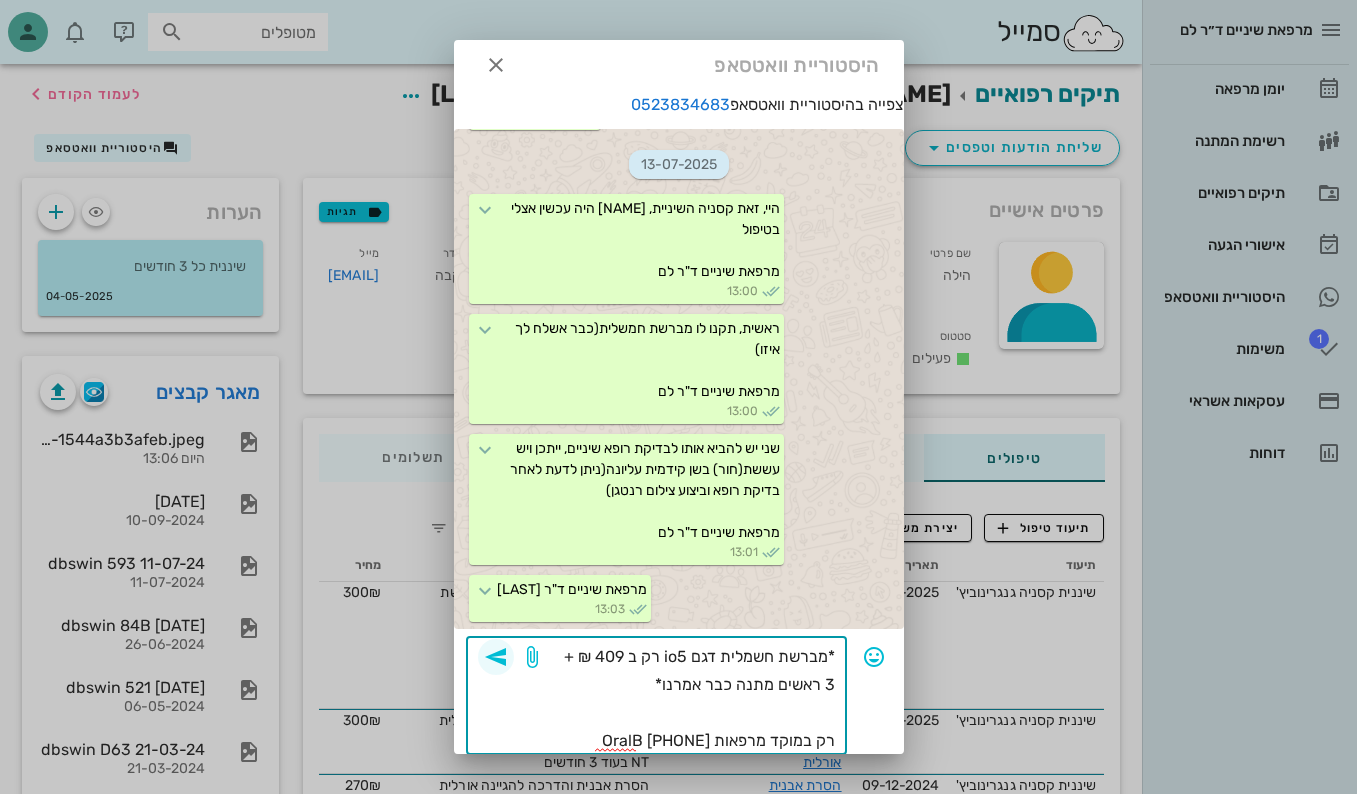 click at bounding box center (496, 657) 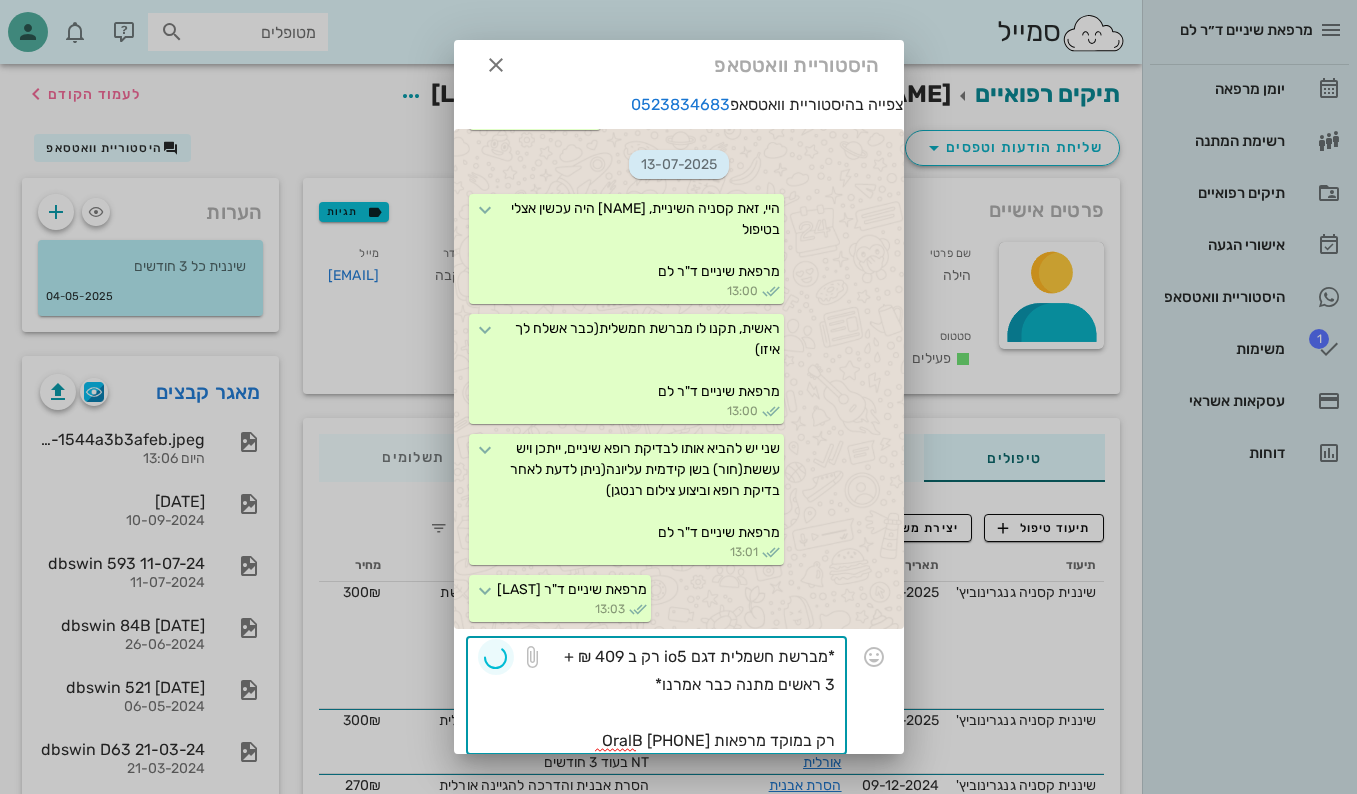 type 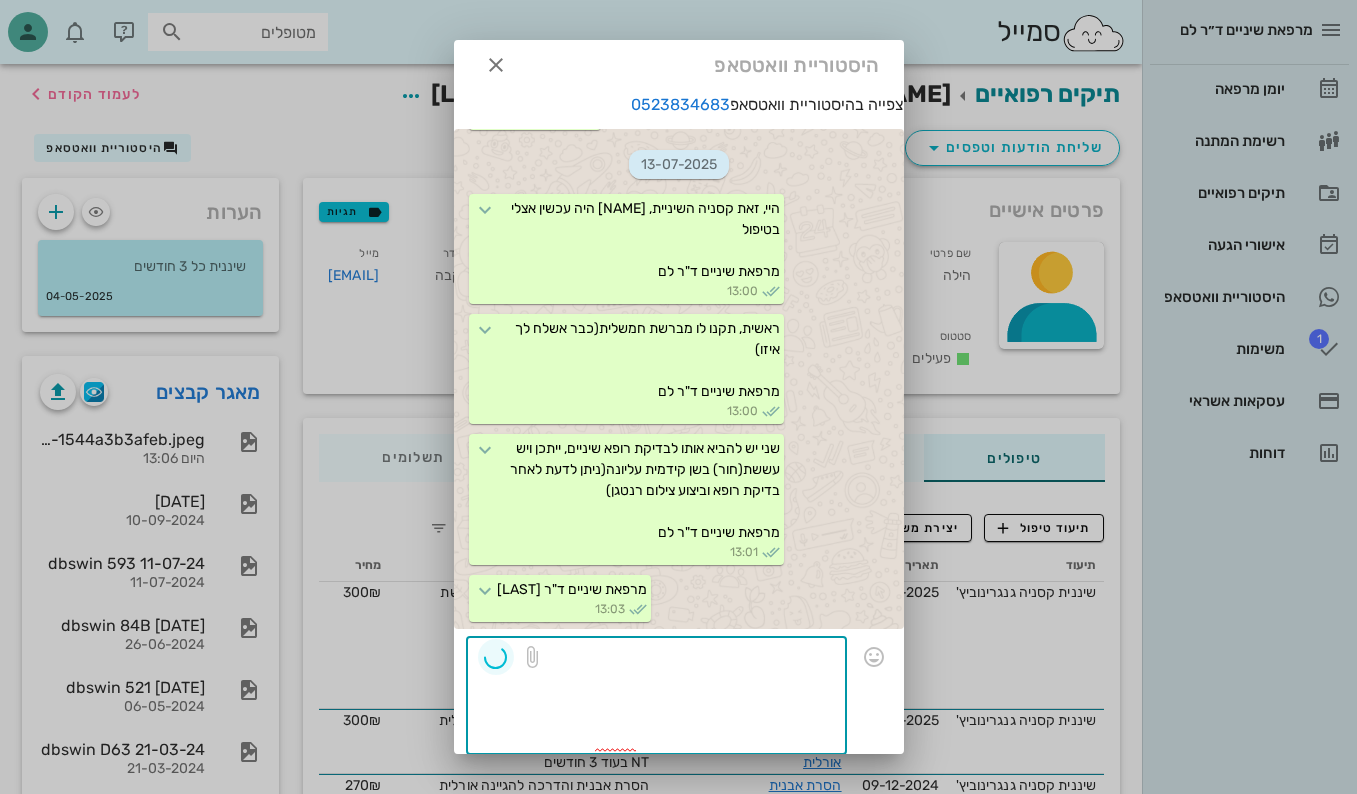 scroll, scrollTop: 0, scrollLeft: 0, axis: both 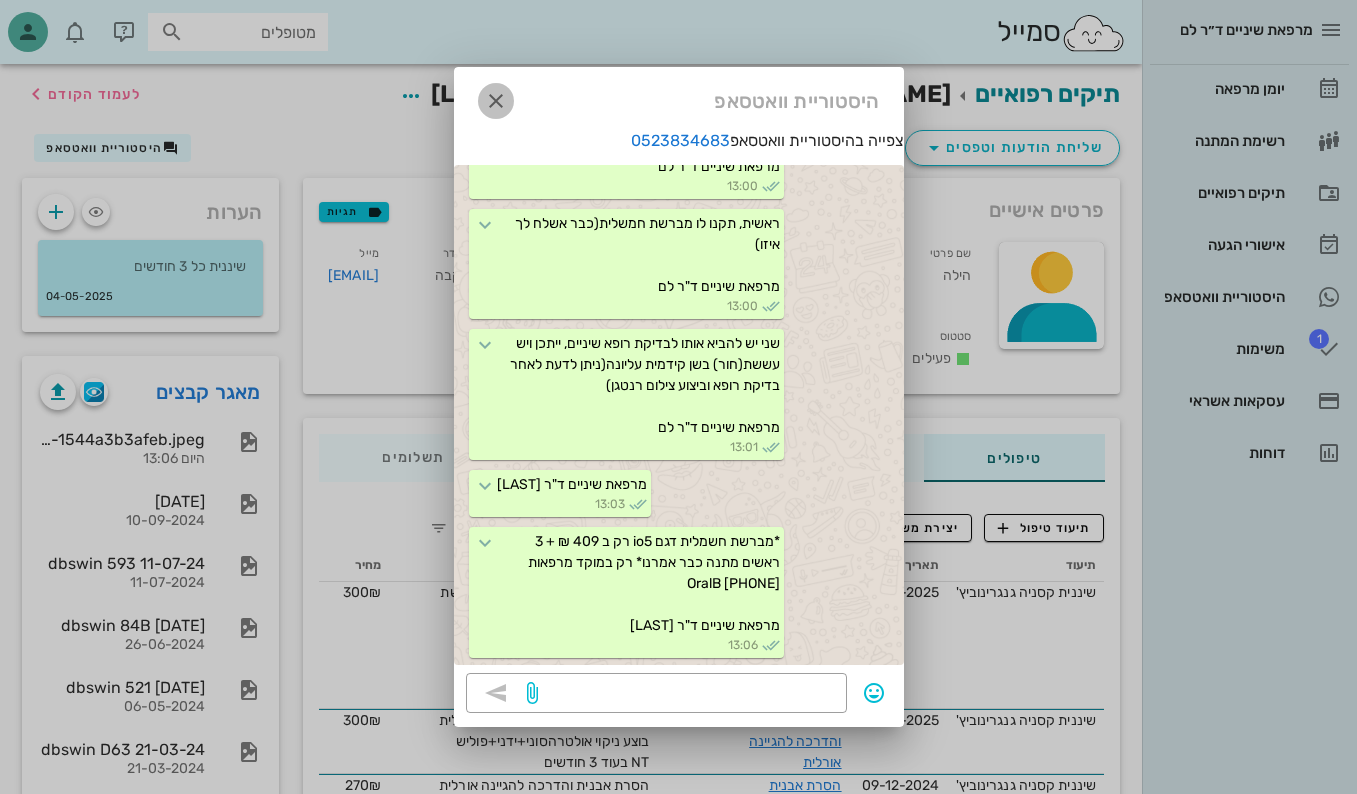 click at bounding box center [496, 101] 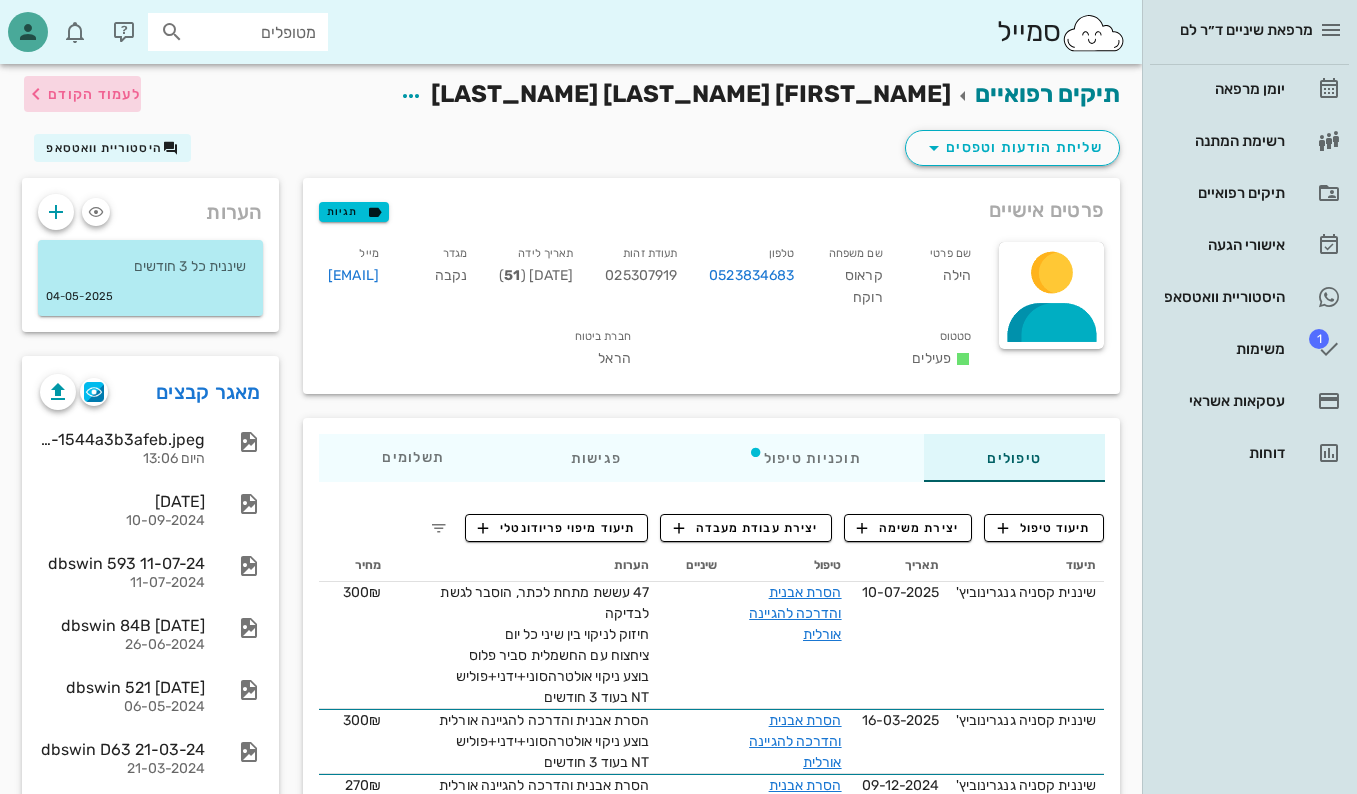 click on "לעמוד הקודם" at bounding box center (94, 94) 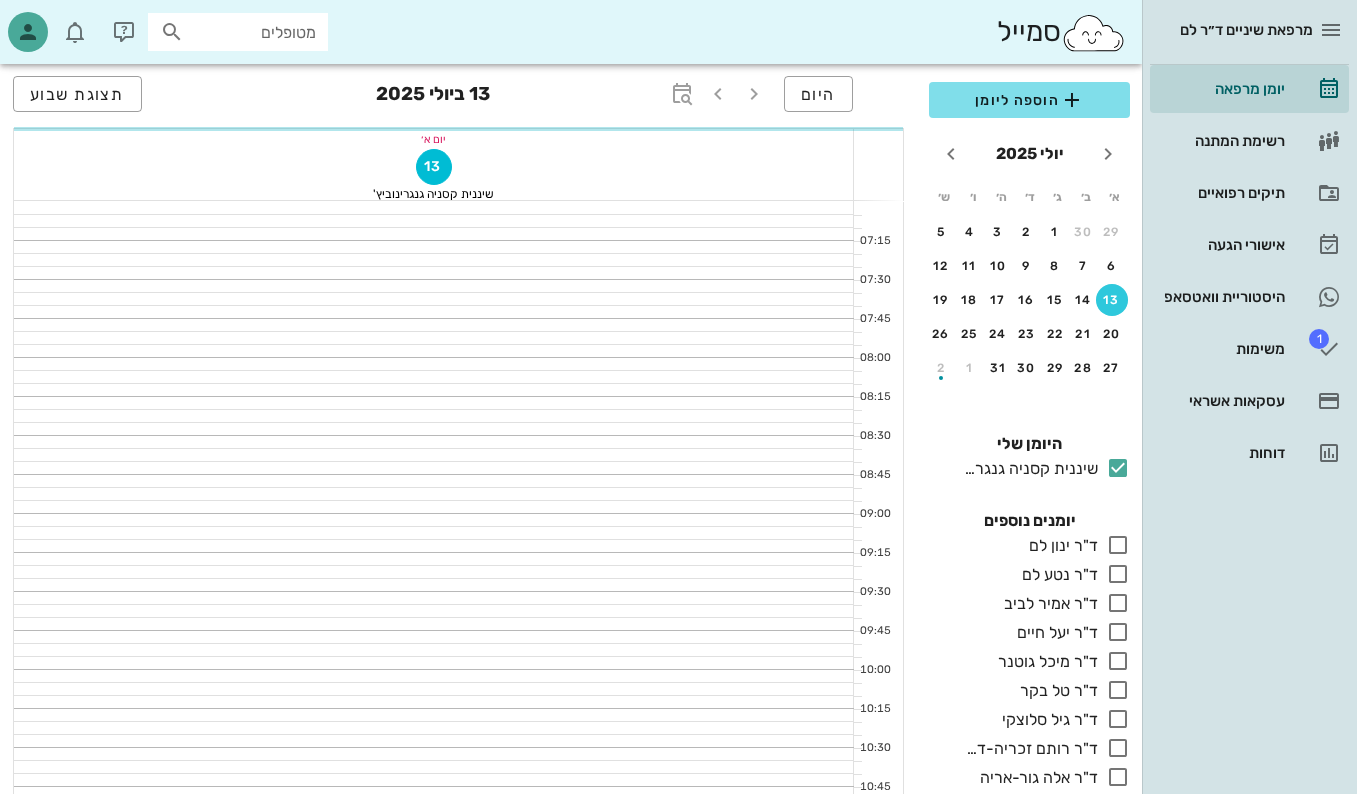 scroll, scrollTop: 600, scrollLeft: 0, axis: vertical 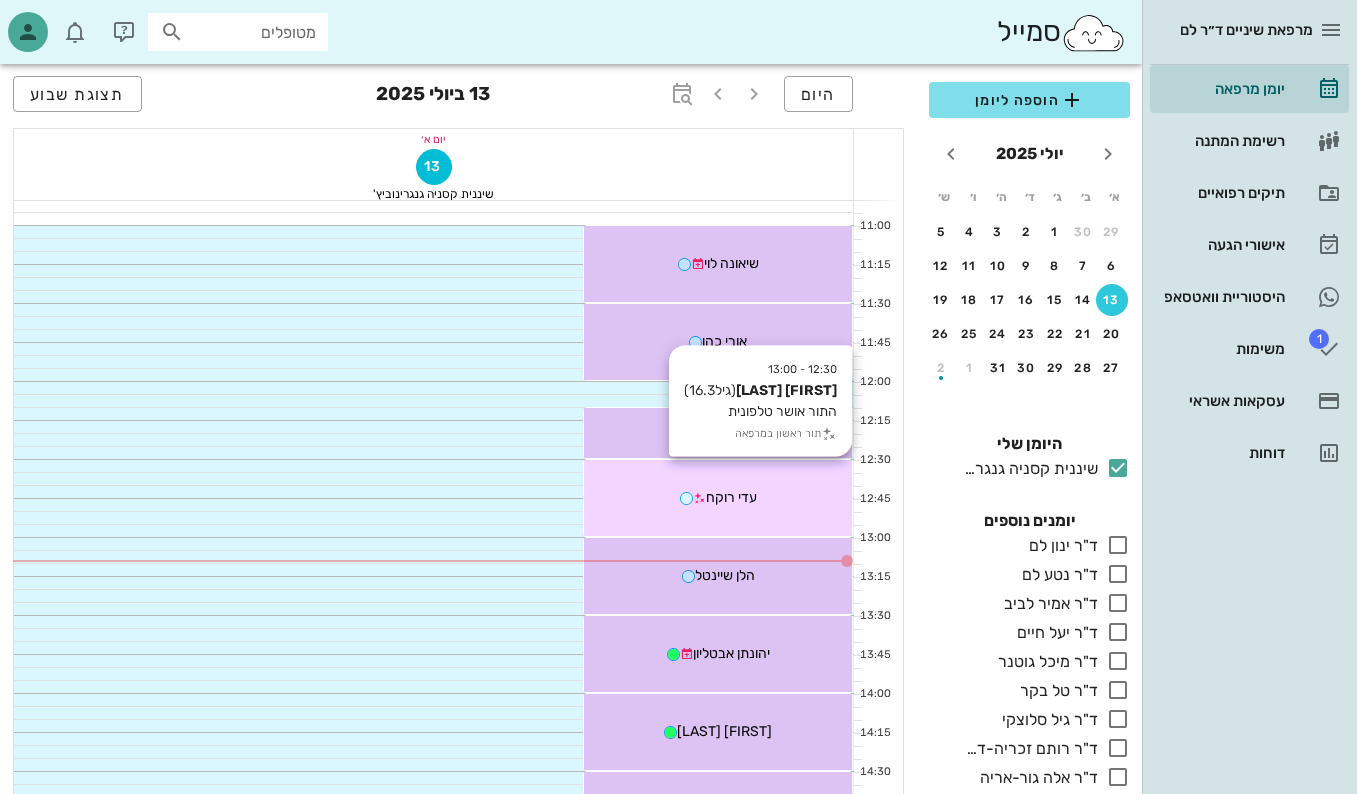 drag, startPoint x: 785, startPoint y: 587, endPoint x: 684, endPoint y: 509, distance: 127.61269 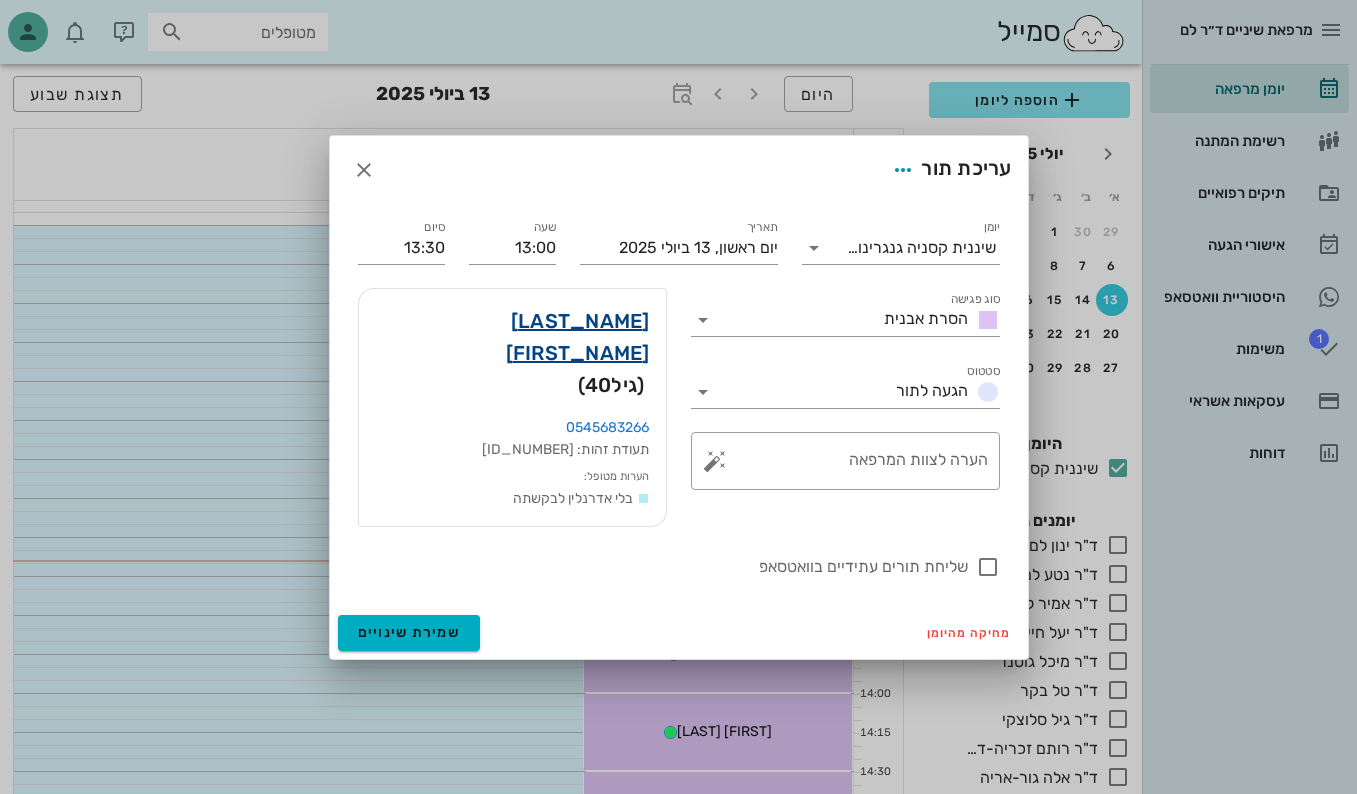 click on "[LAST_NAME]
[FIRST_NAME]" at bounding box center [512, 337] 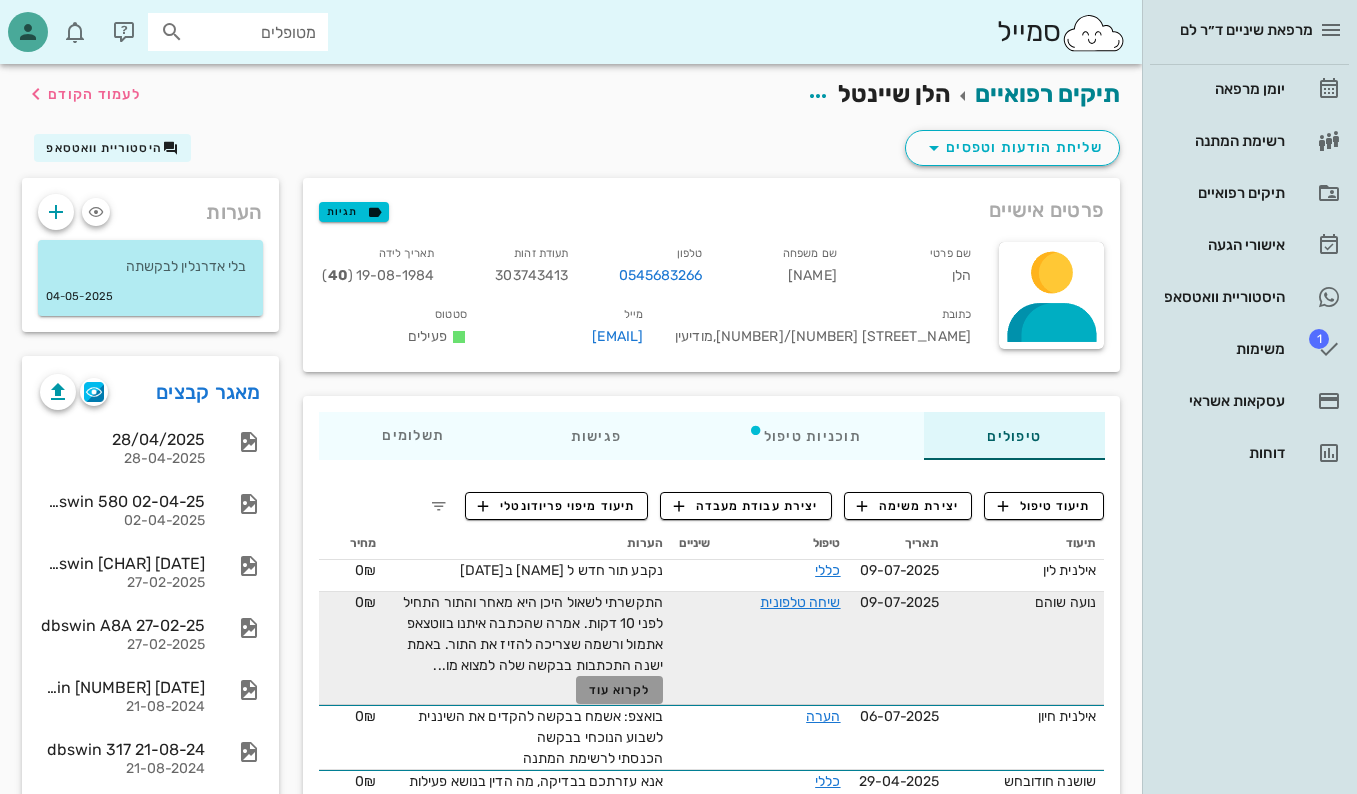click on "לקרוא עוד" at bounding box center (620, 690) 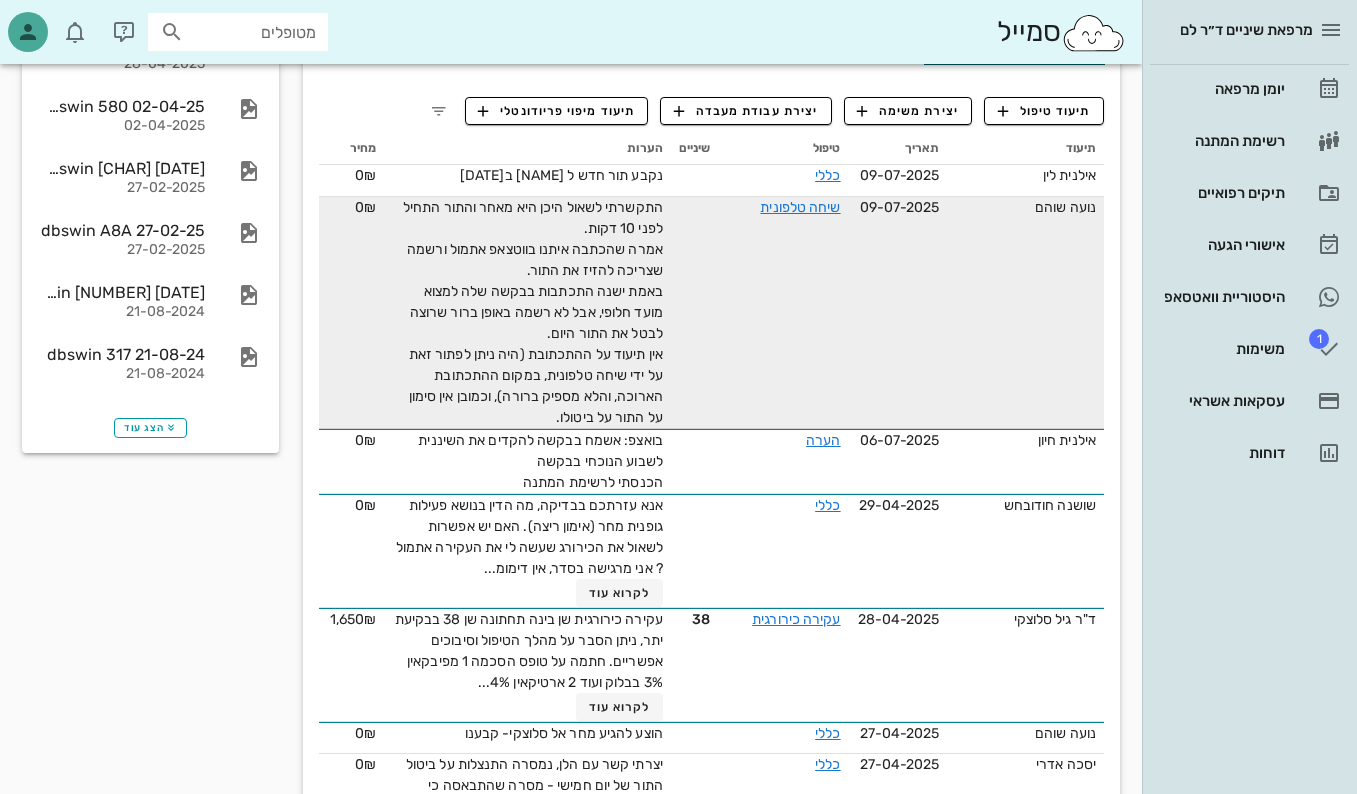 scroll, scrollTop: 0, scrollLeft: 0, axis: both 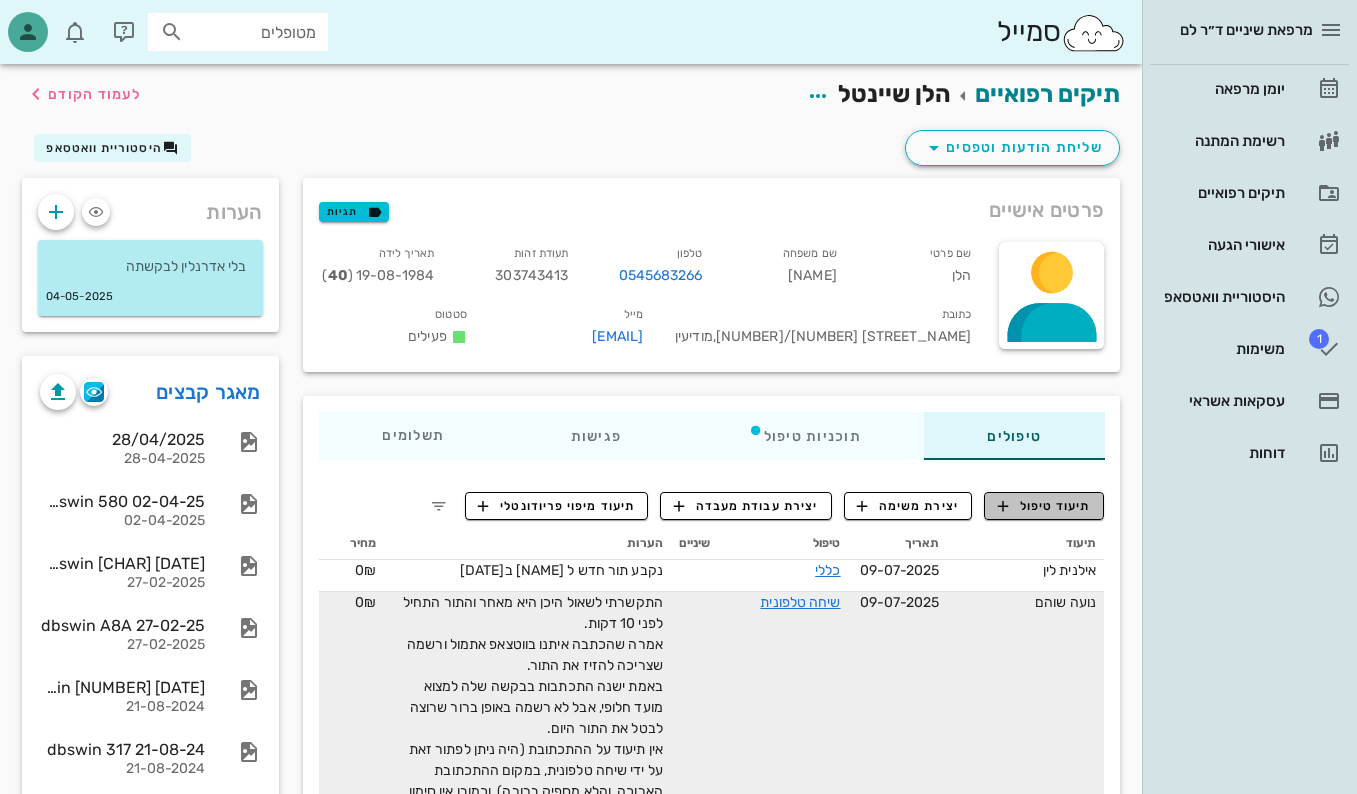 click at bounding box center [1003, 506] 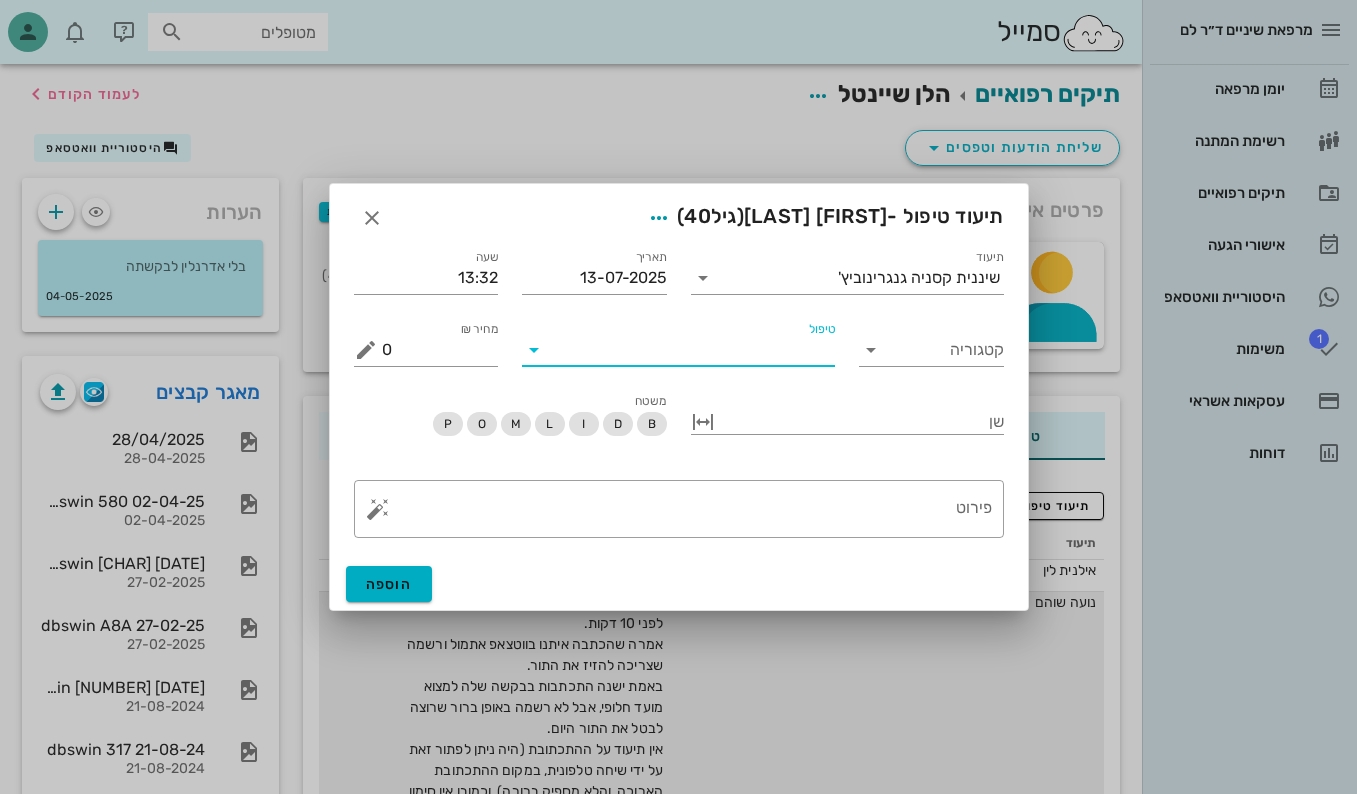 click on "טיפול" at bounding box center (692, 350) 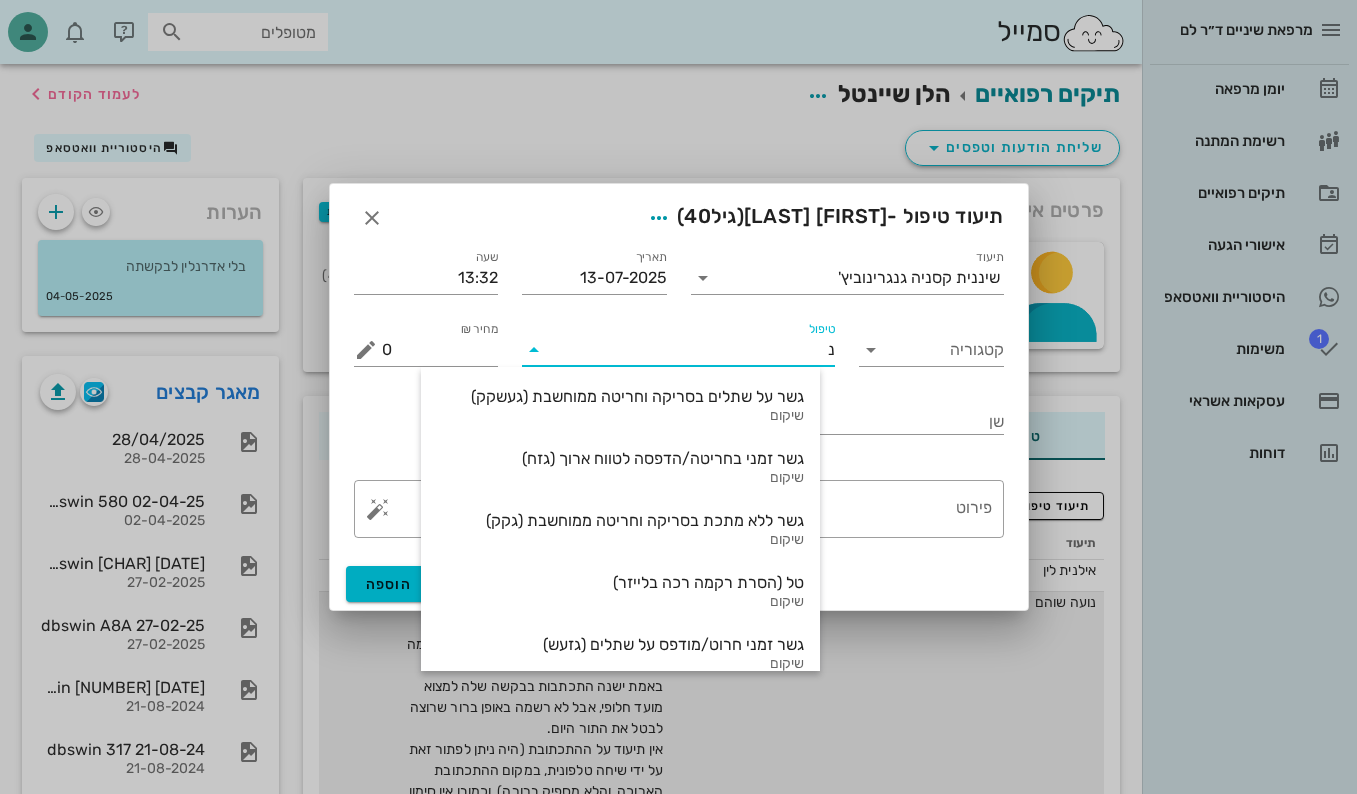 type on "נא" 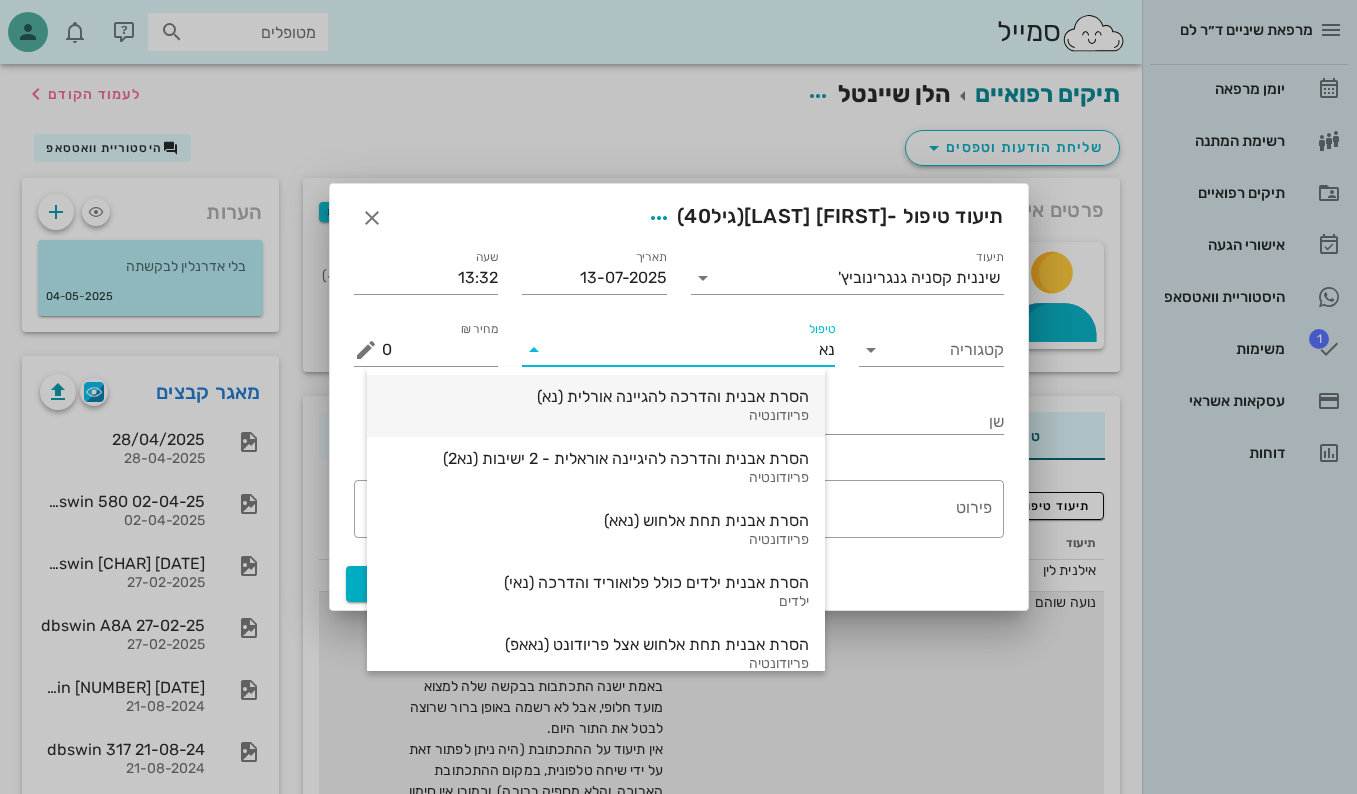 click on "הסרת אבנית והדרכה להגיינה אורלית (נא)" at bounding box center [596, 396] 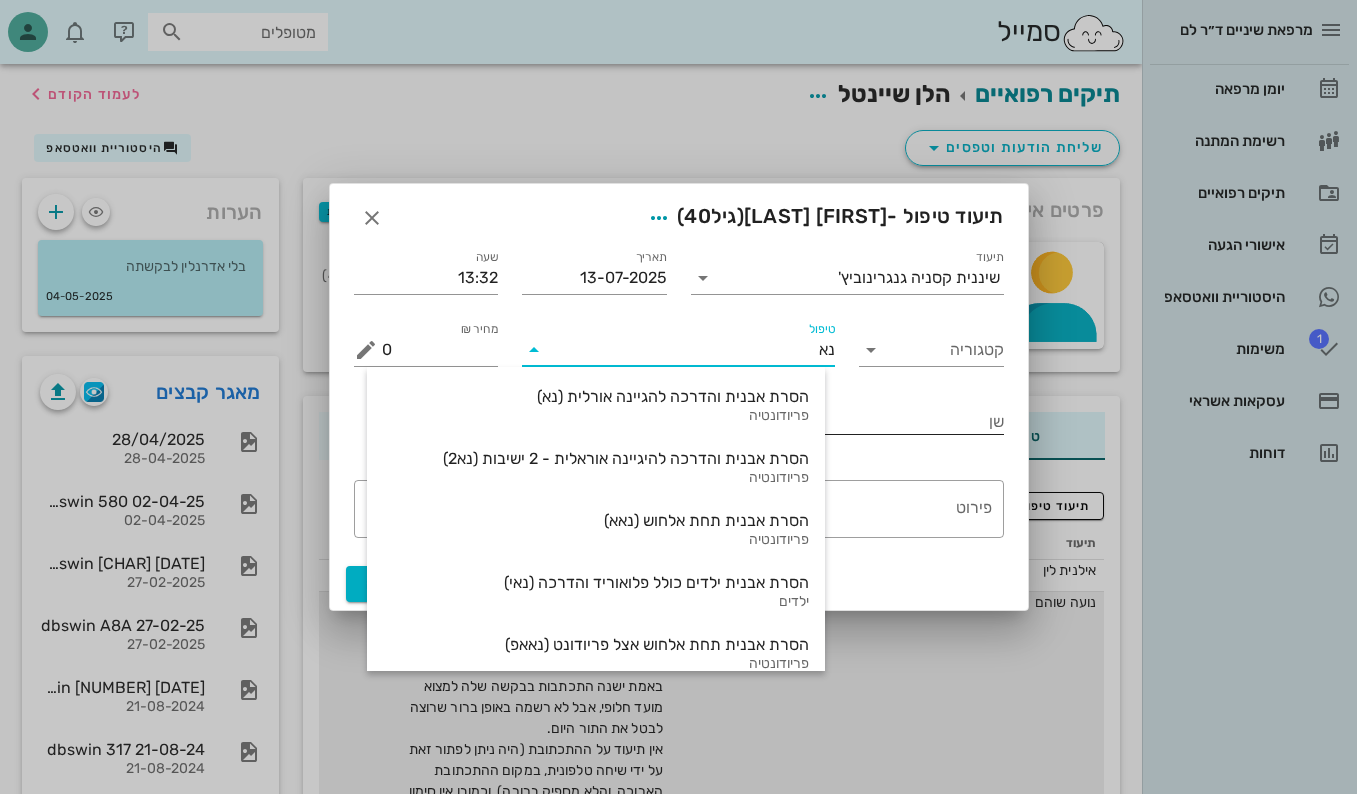 type 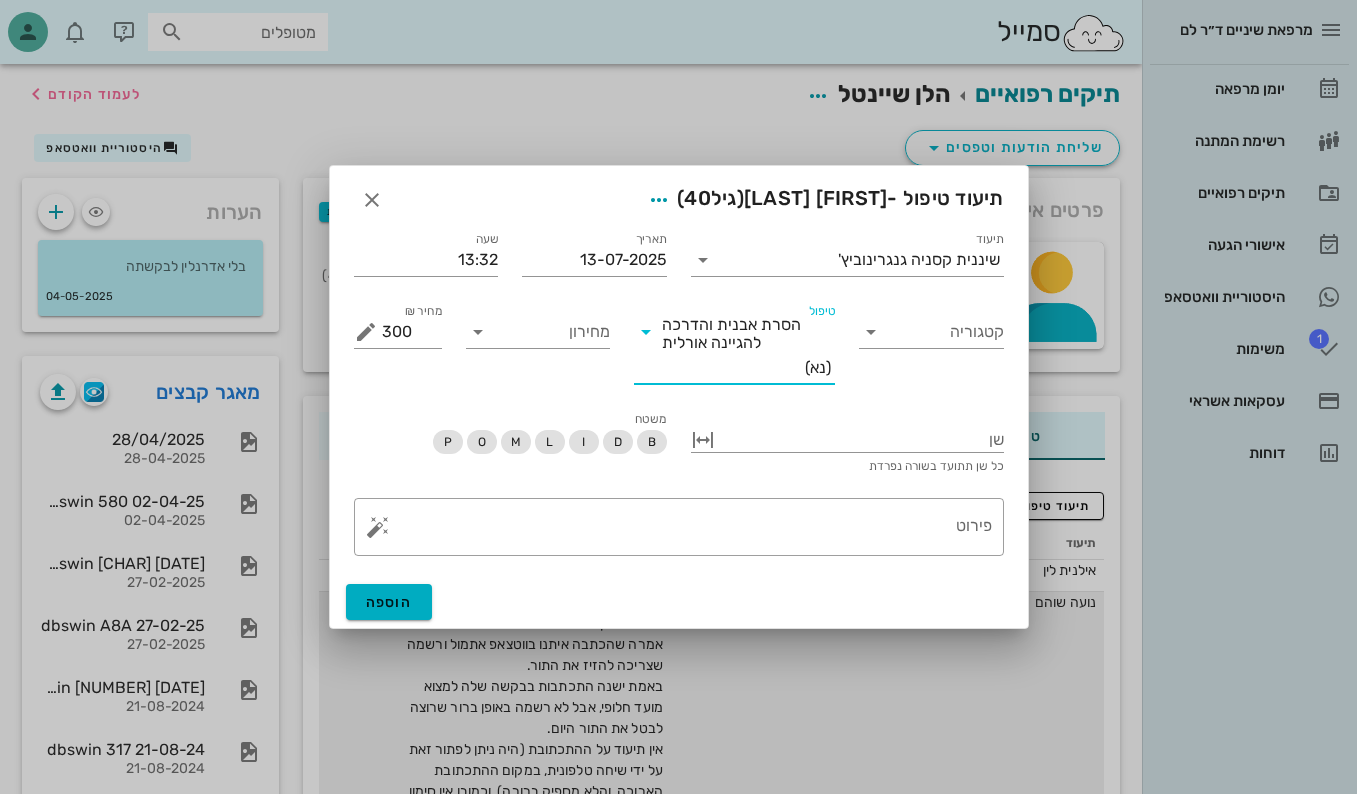 click on "שן כל שן תתועד בשורה נפרדת" at bounding box center (847, 441) 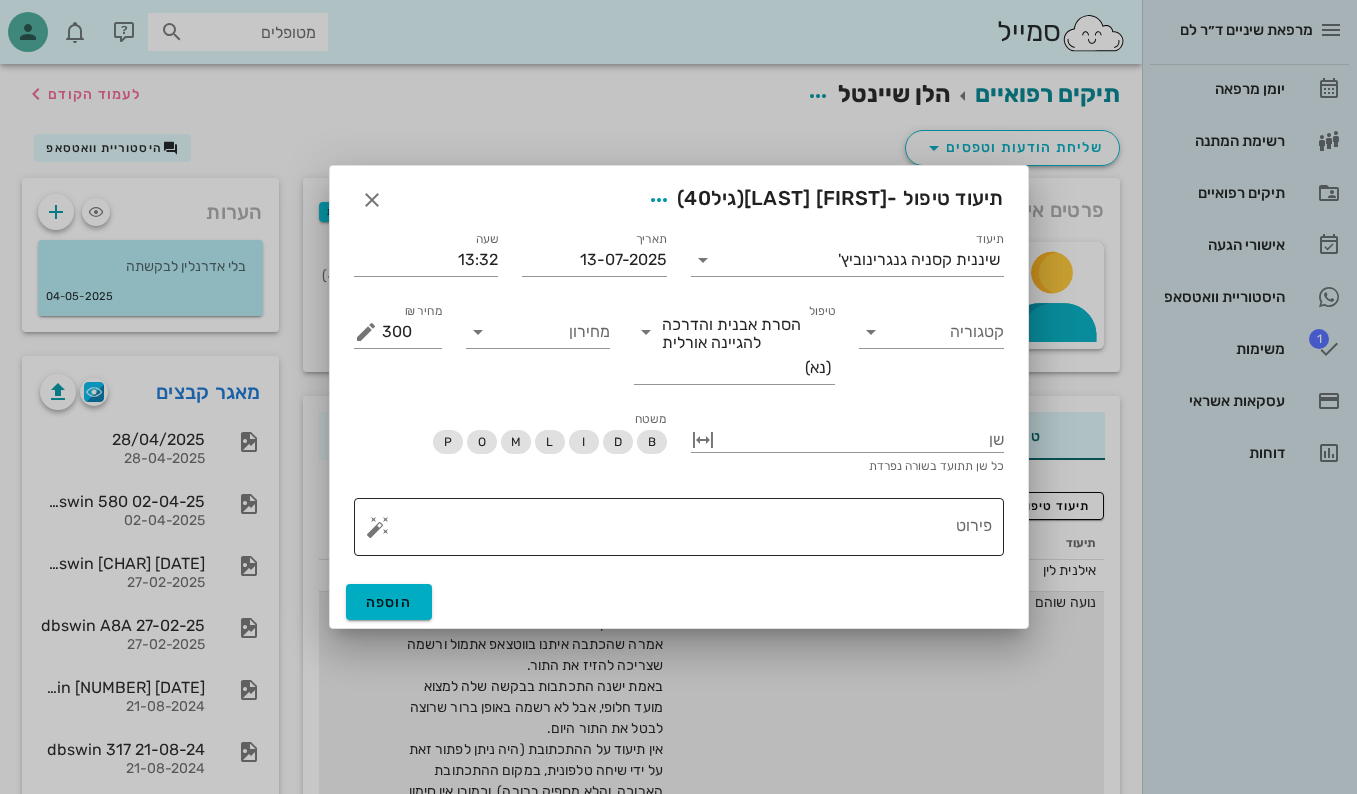 click on "פירוט" at bounding box center [687, 527] 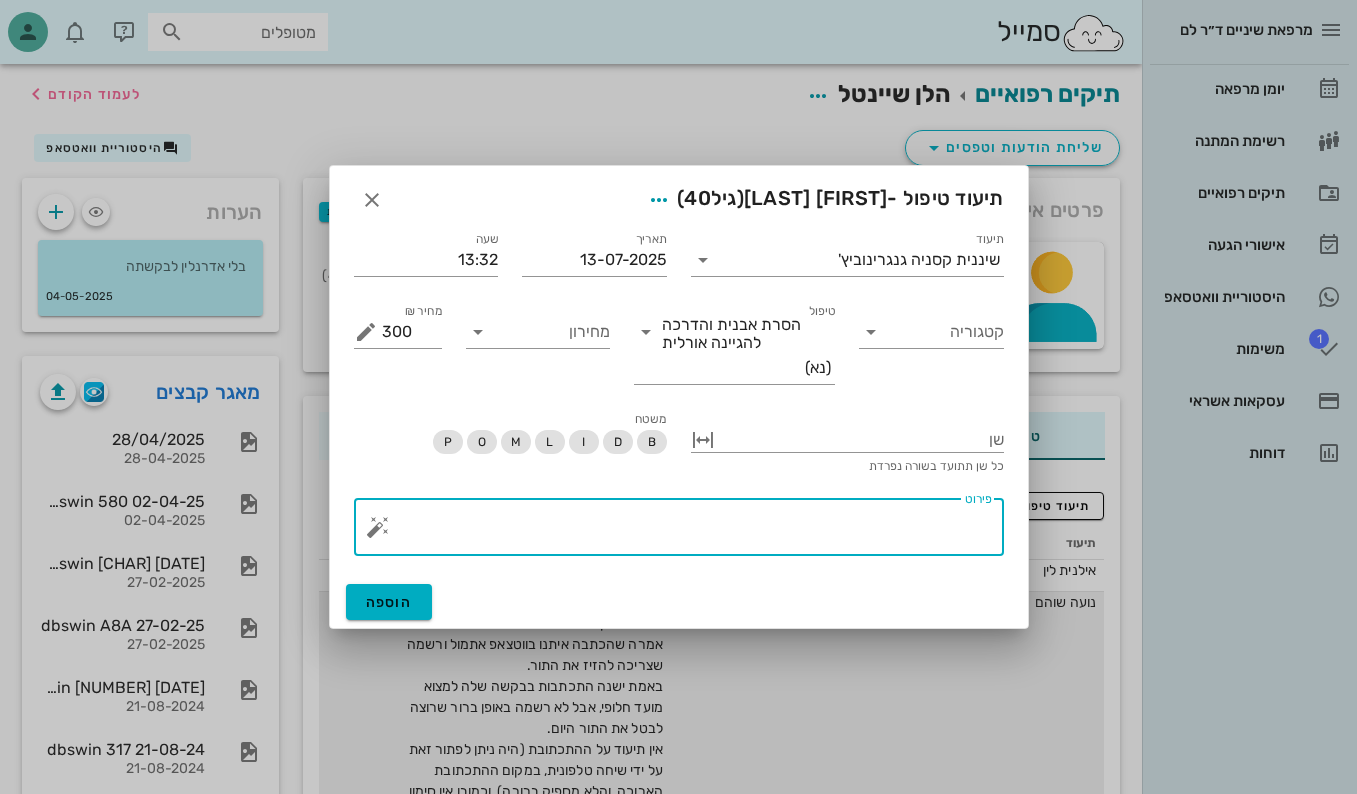 paste on "*מברשת חשמלית דגם io5 רק ב 409 ₪ + 3 ראשים מתנה כבר אמרנו️*
רק במוקד מרפאות OralB [PHONE]" 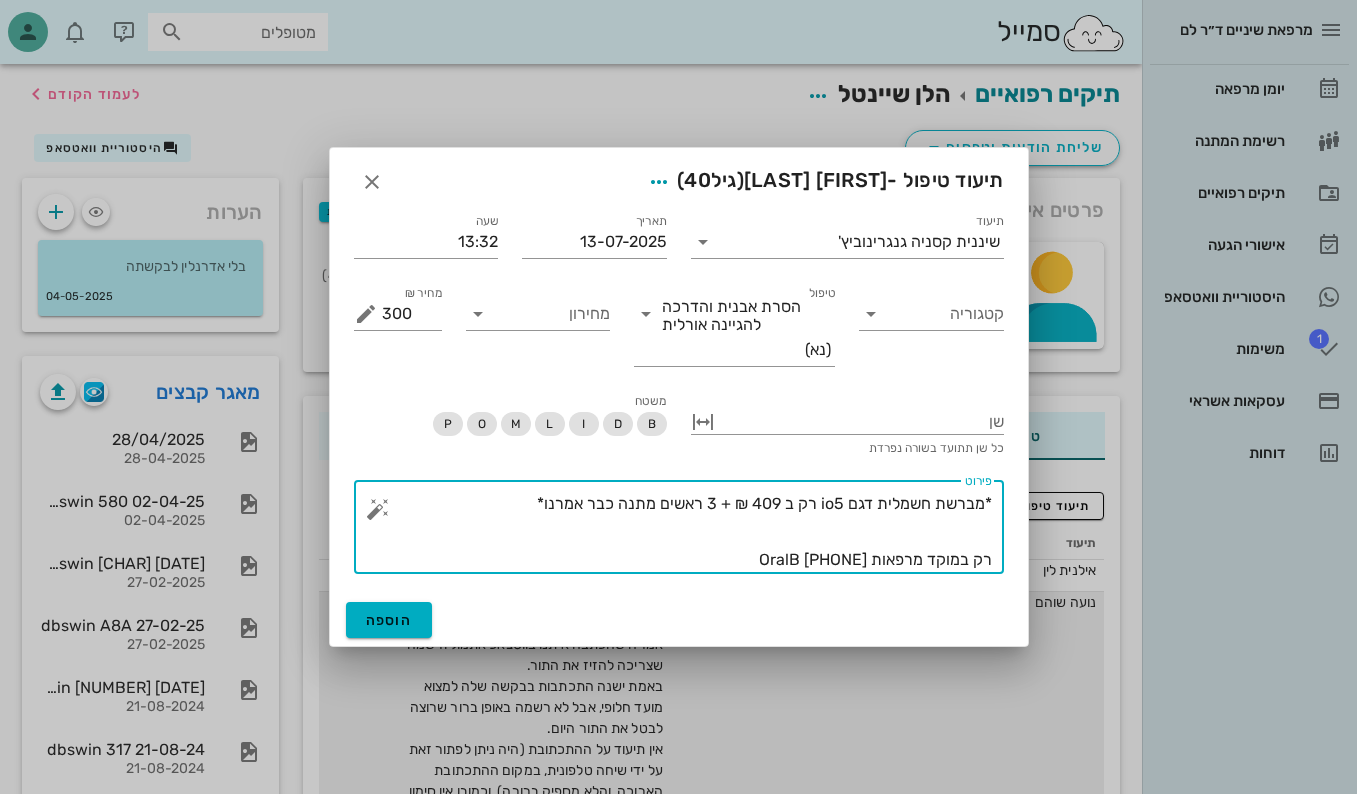 type 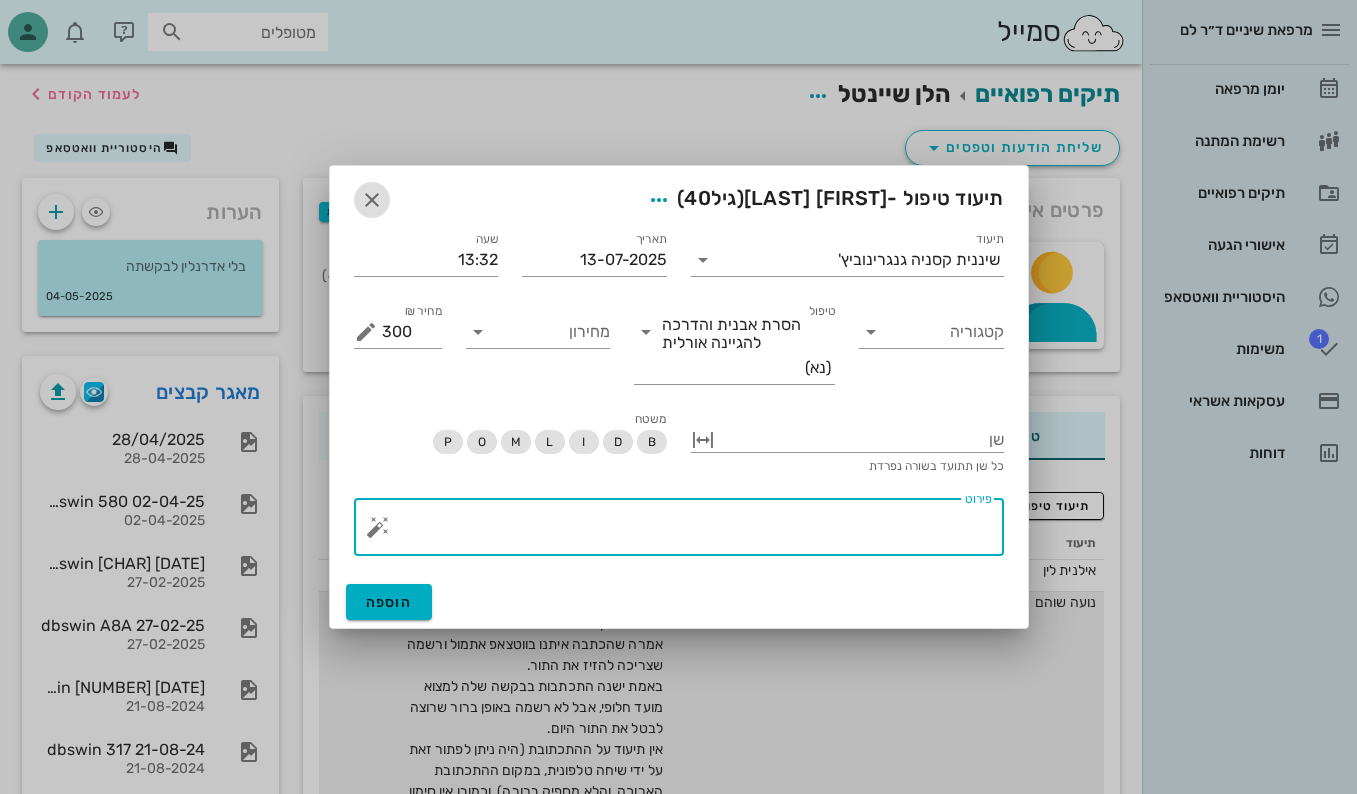 click at bounding box center [372, 200] 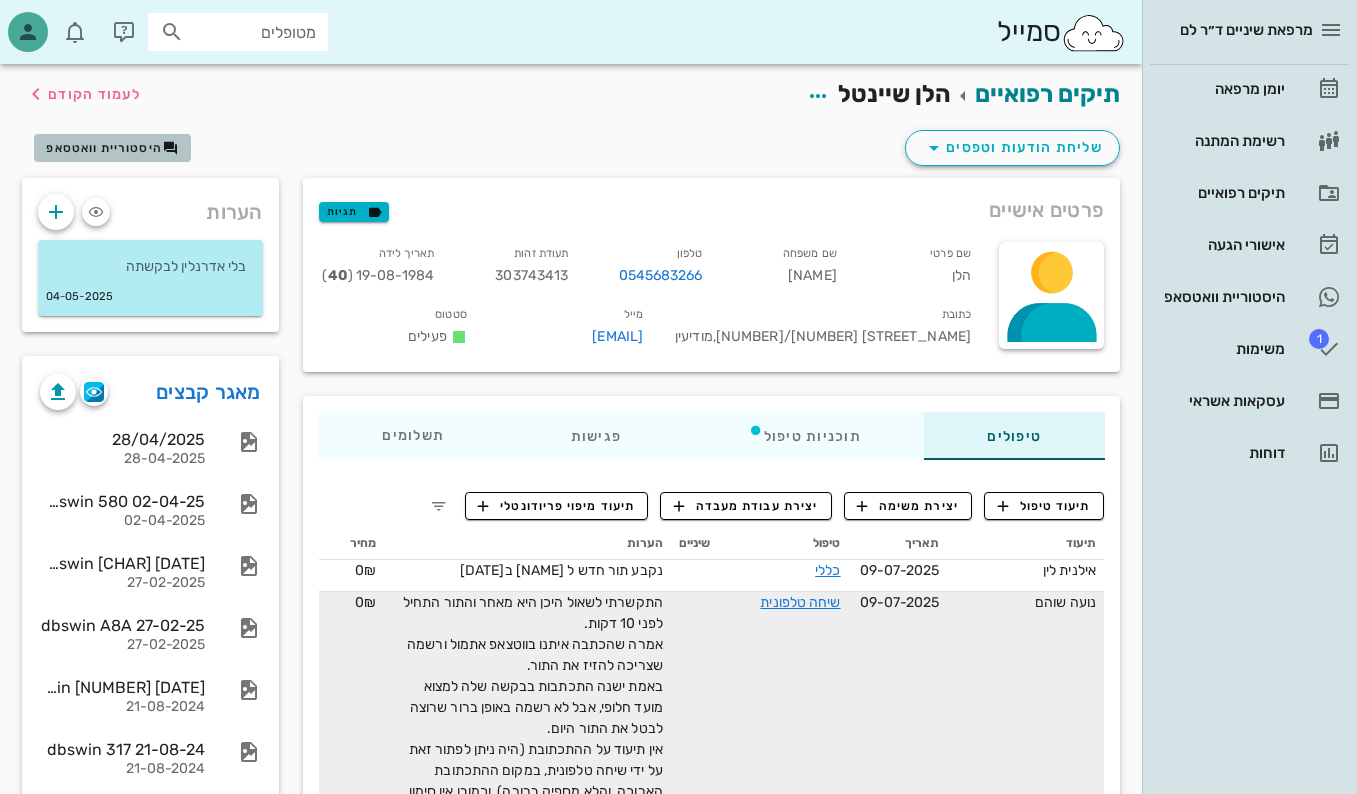drag, startPoint x: 96, startPoint y: 141, endPoint x: 331, endPoint y: 221, distance: 248.24384 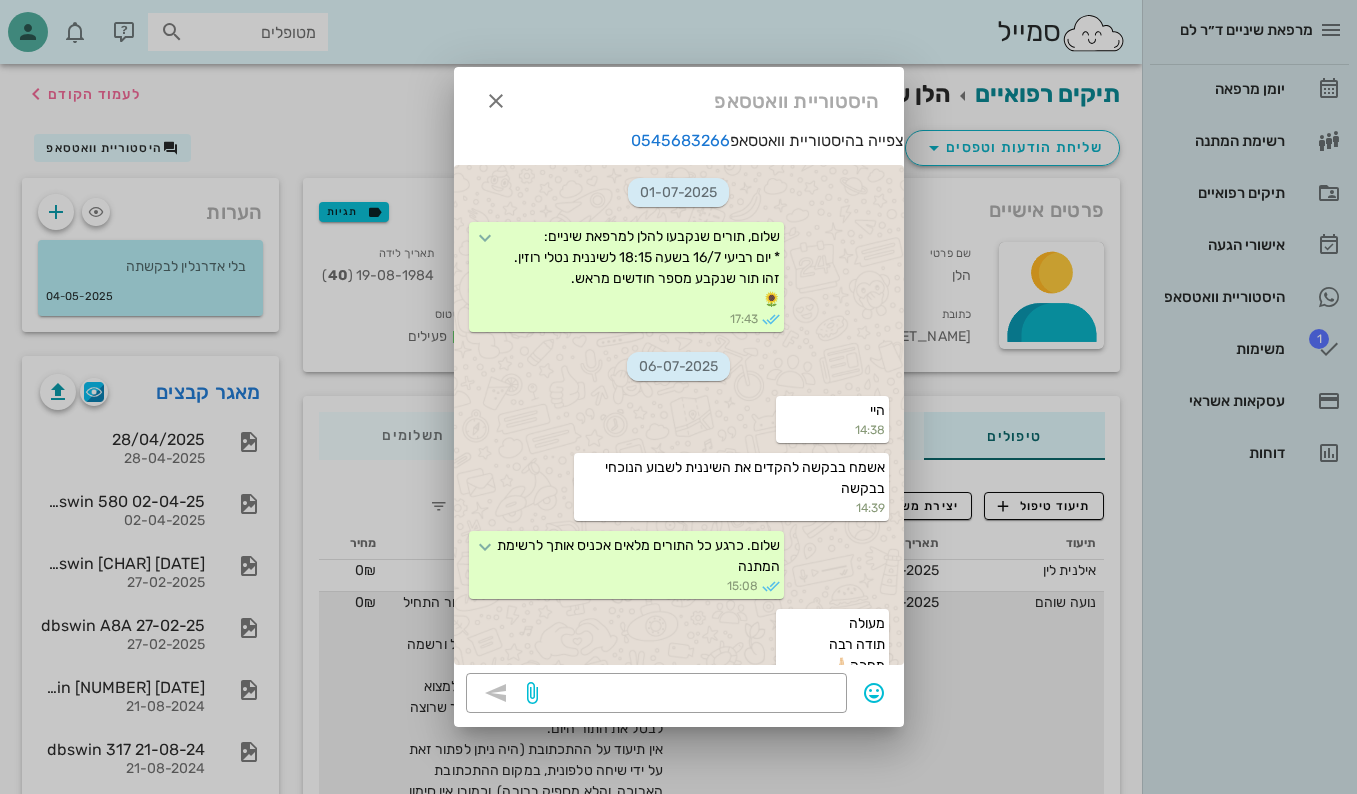scroll, scrollTop: 4725, scrollLeft: 0, axis: vertical 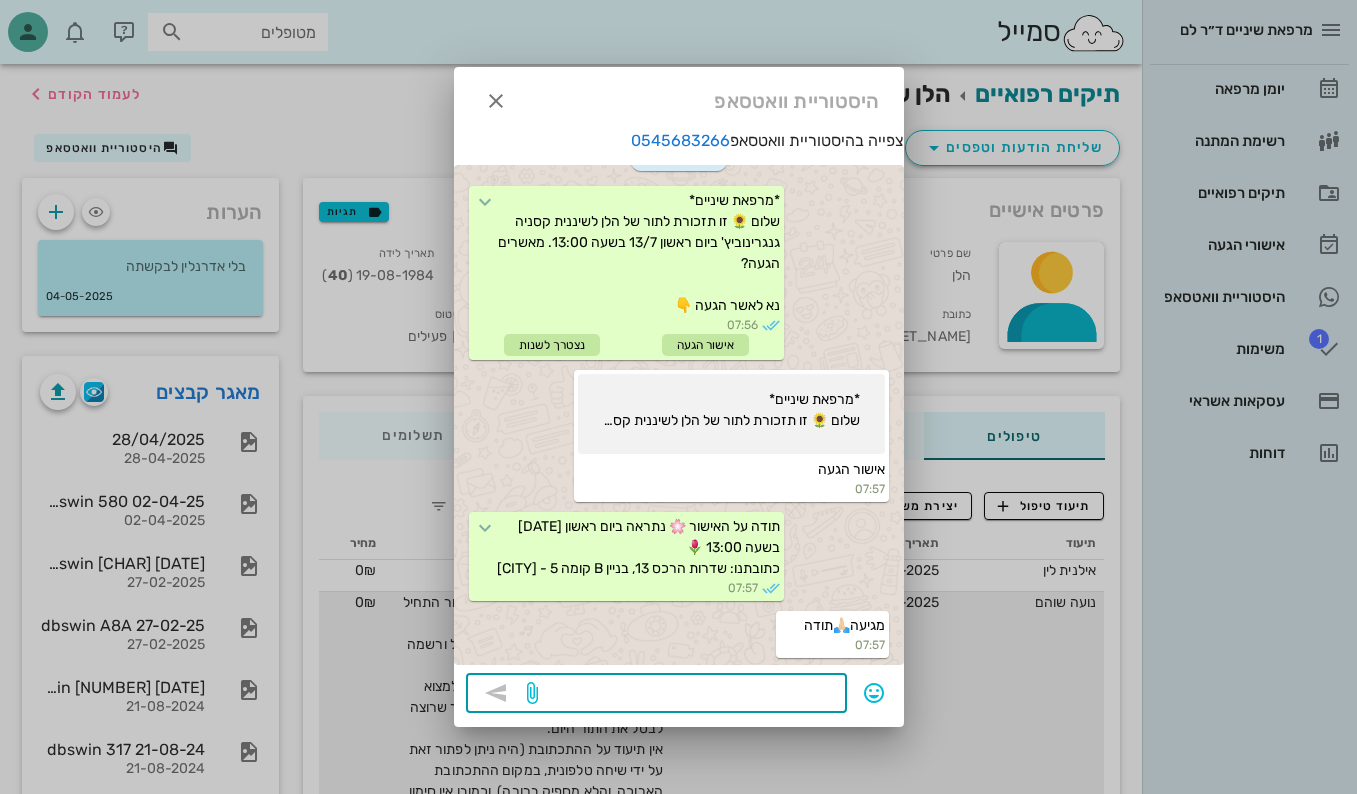 click at bounding box center [688, 695] 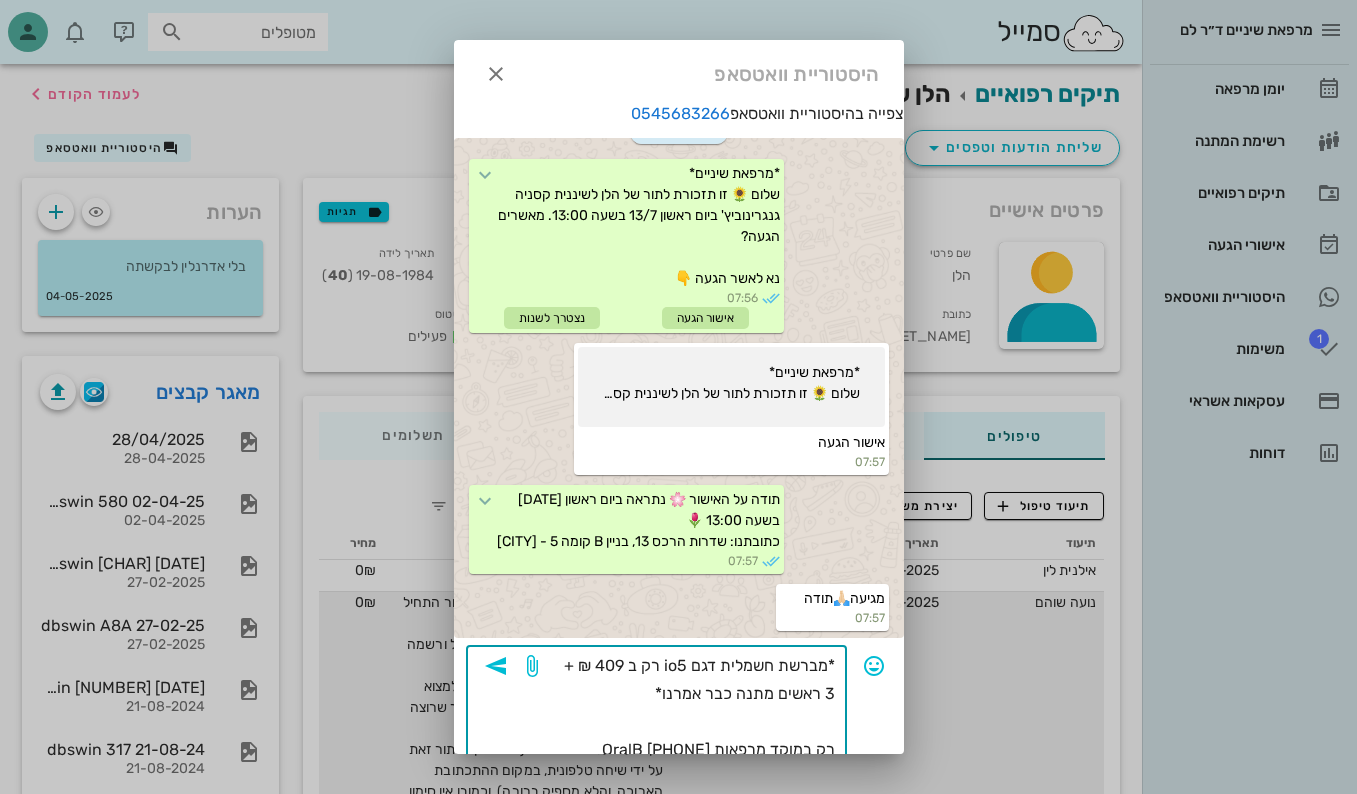 scroll, scrollTop: 23, scrollLeft: 0, axis: vertical 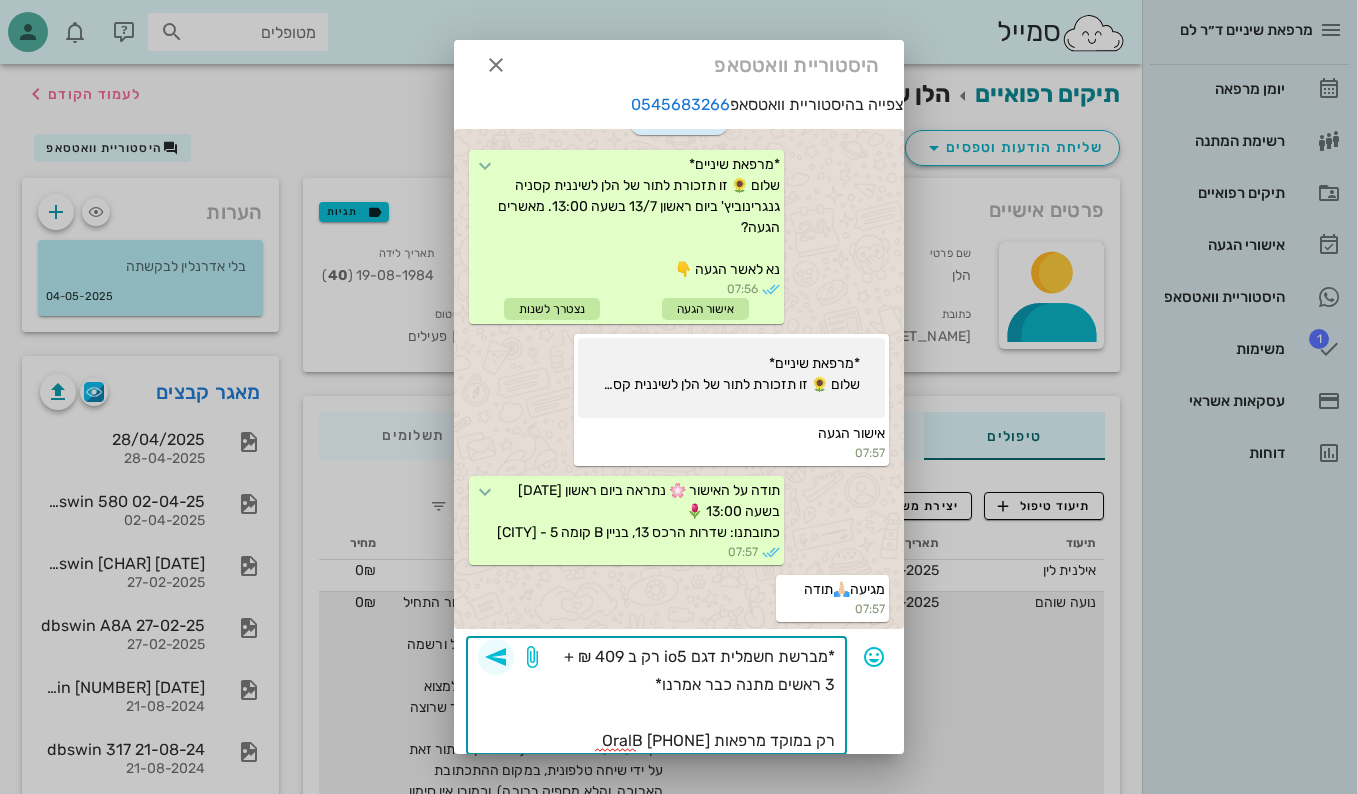 click at bounding box center [496, 657] 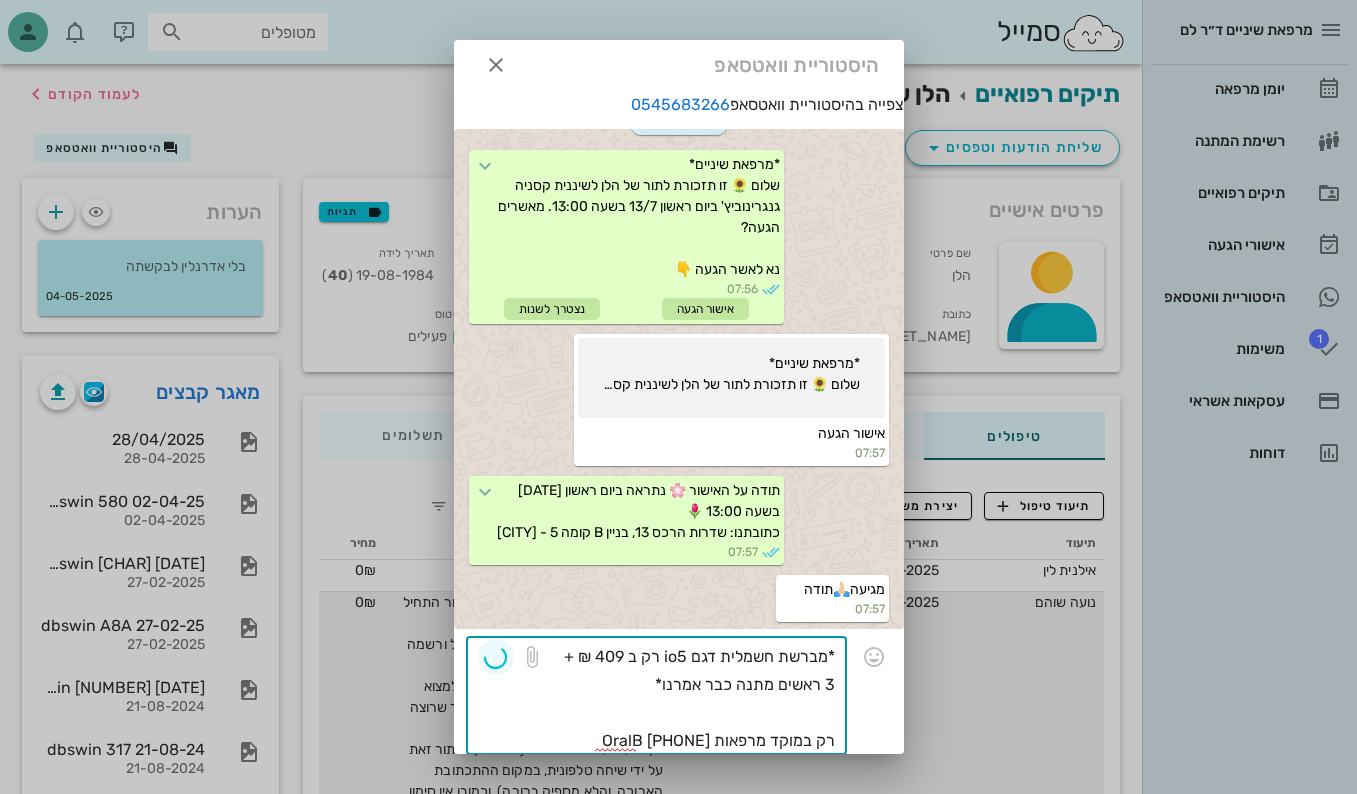 type 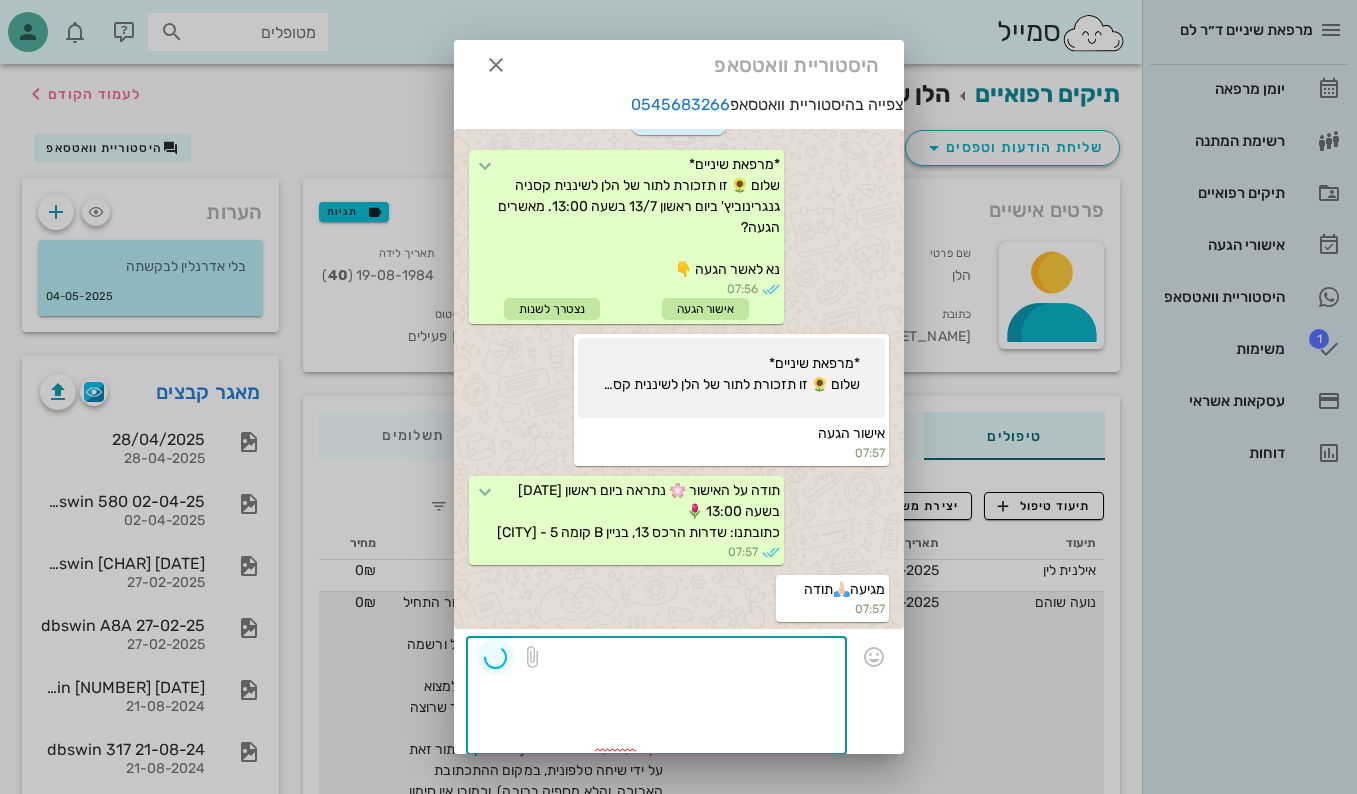 scroll, scrollTop: 0, scrollLeft: 0, axis: both 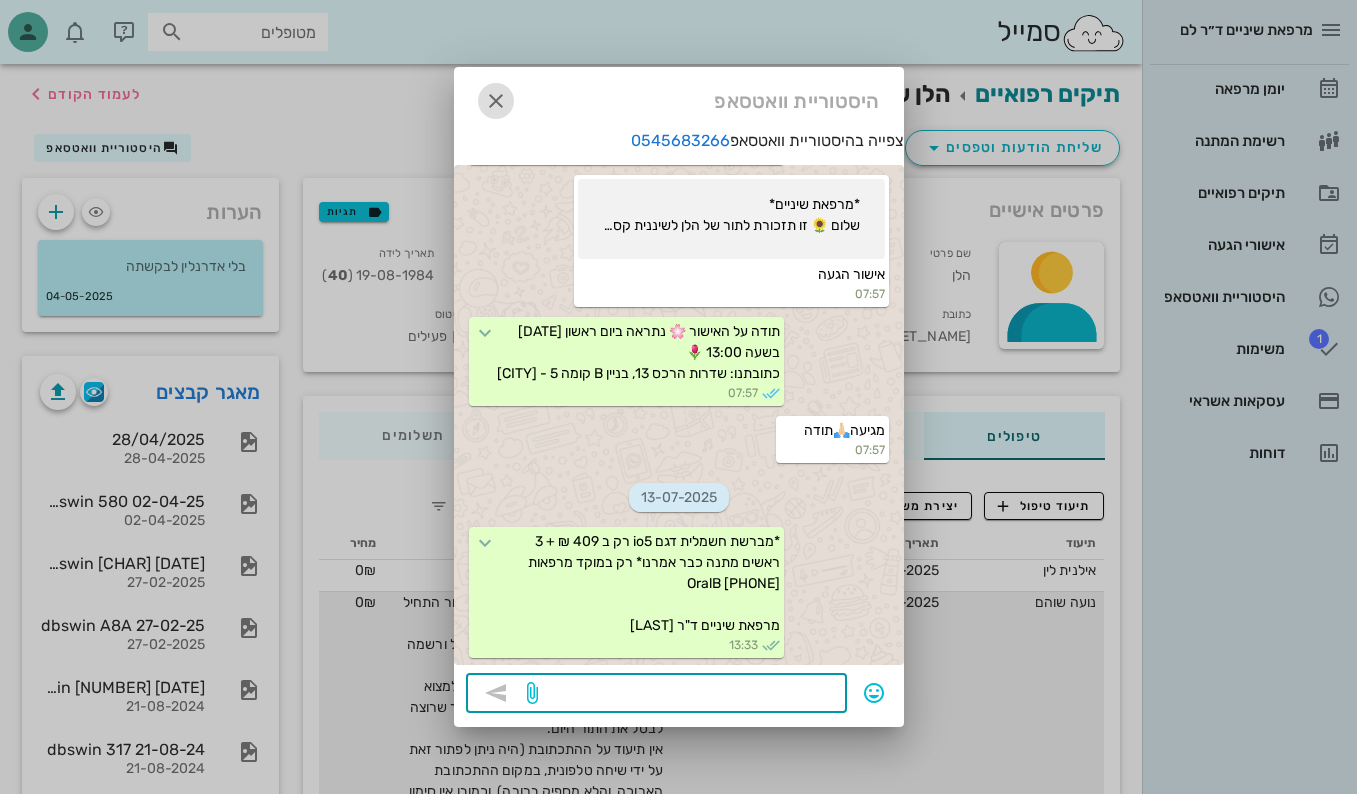 click at bounding box center [496, 101] 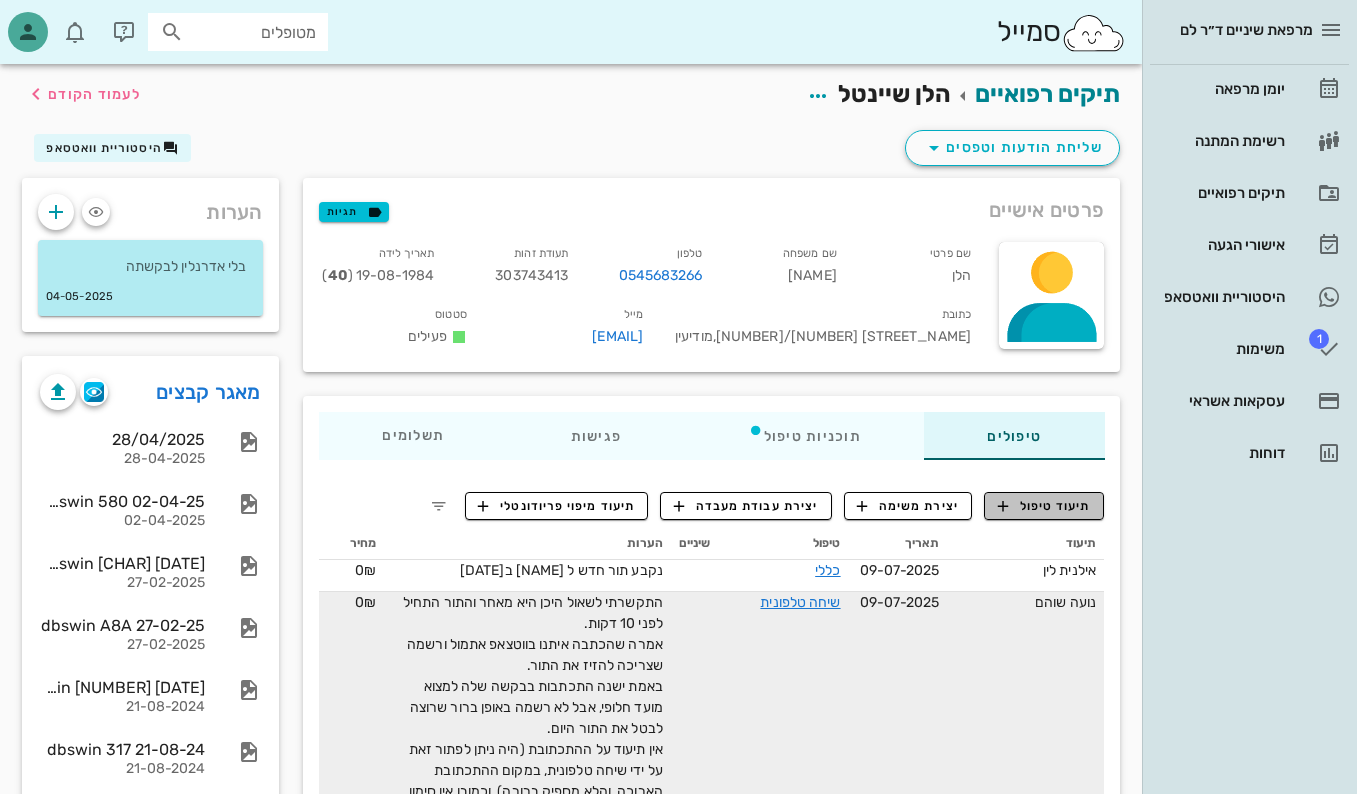 click on "תיעוד טיפול" at bounding box center (1044, 506) 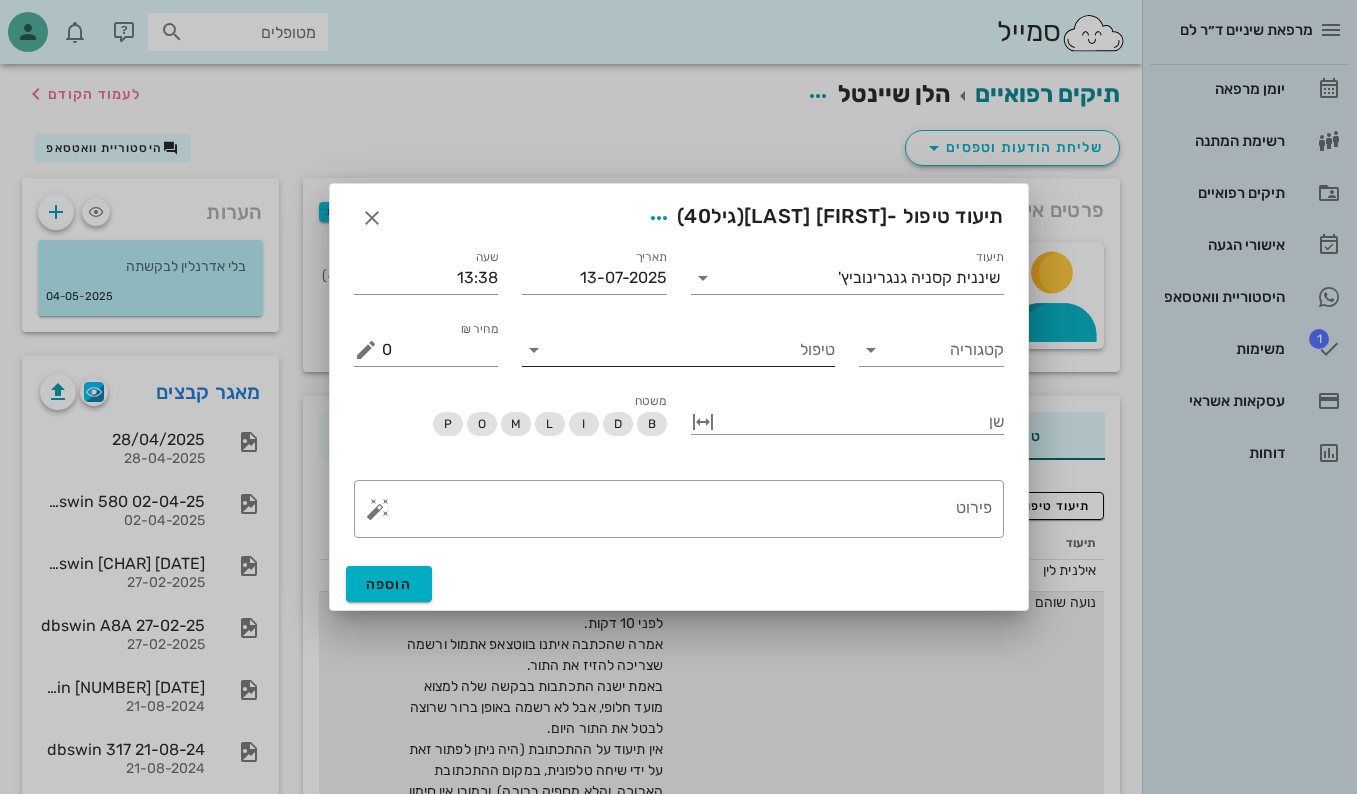 click on "טיפול" at bounding box center [692, 350] 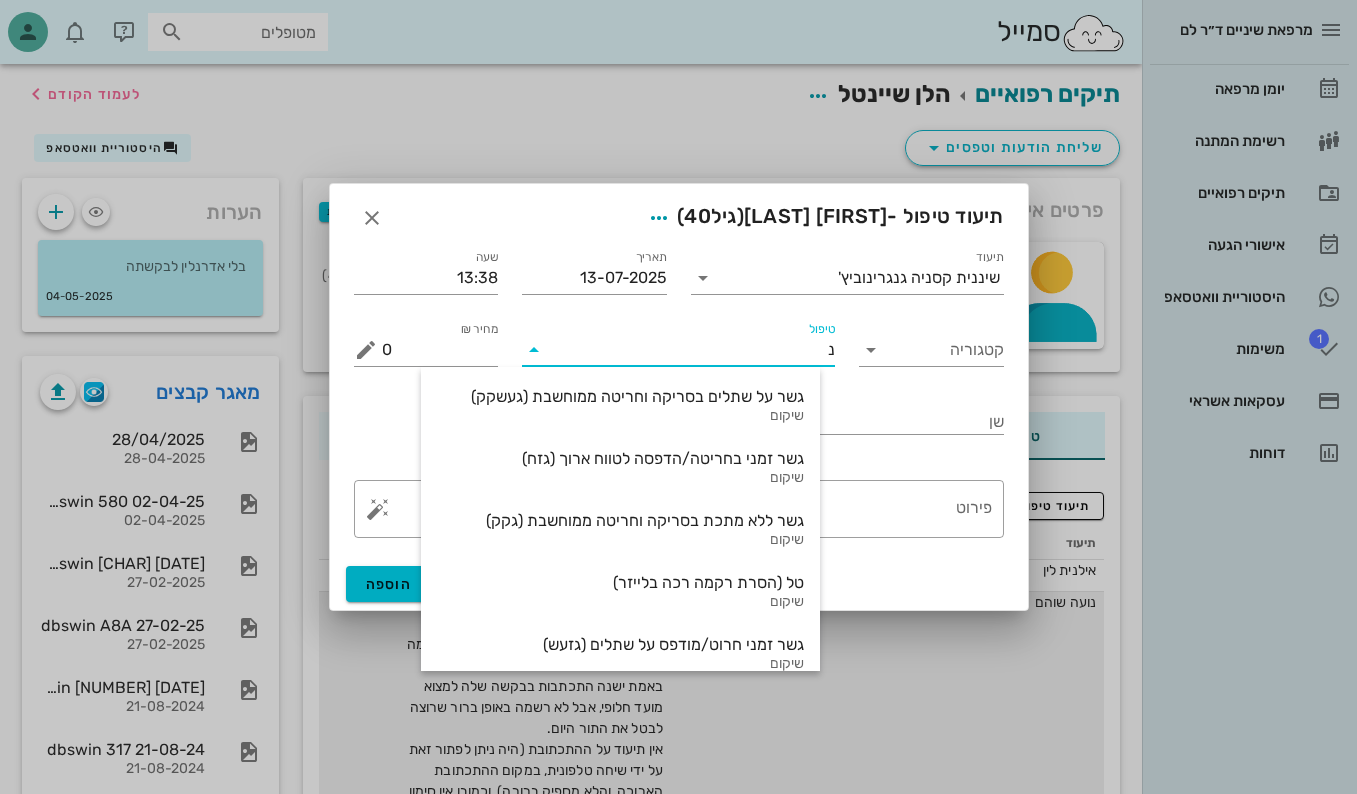 type on "נא" 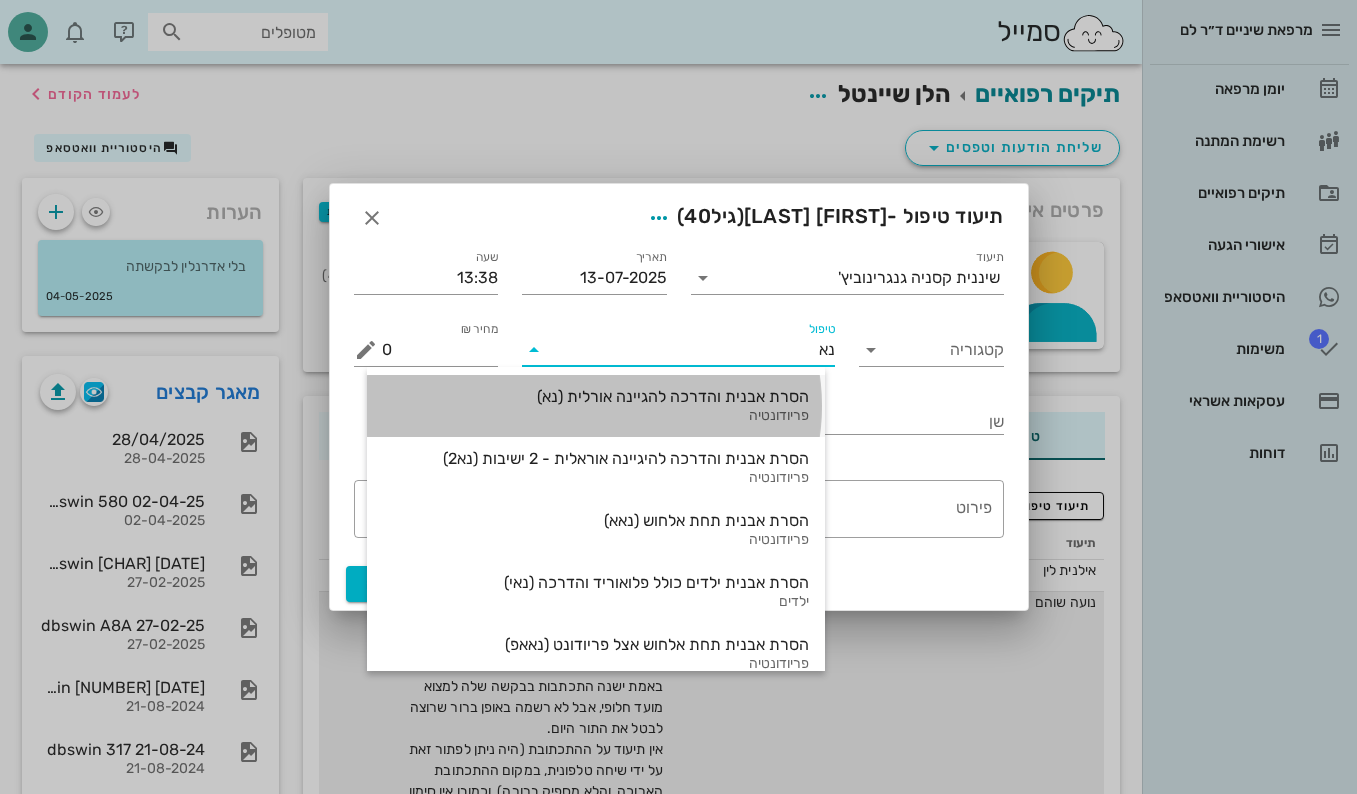 click on "הסרת אבנית והדרכה להגיינה אורלית (נא)
פריודונטיה" at bounding box center (596, 406) 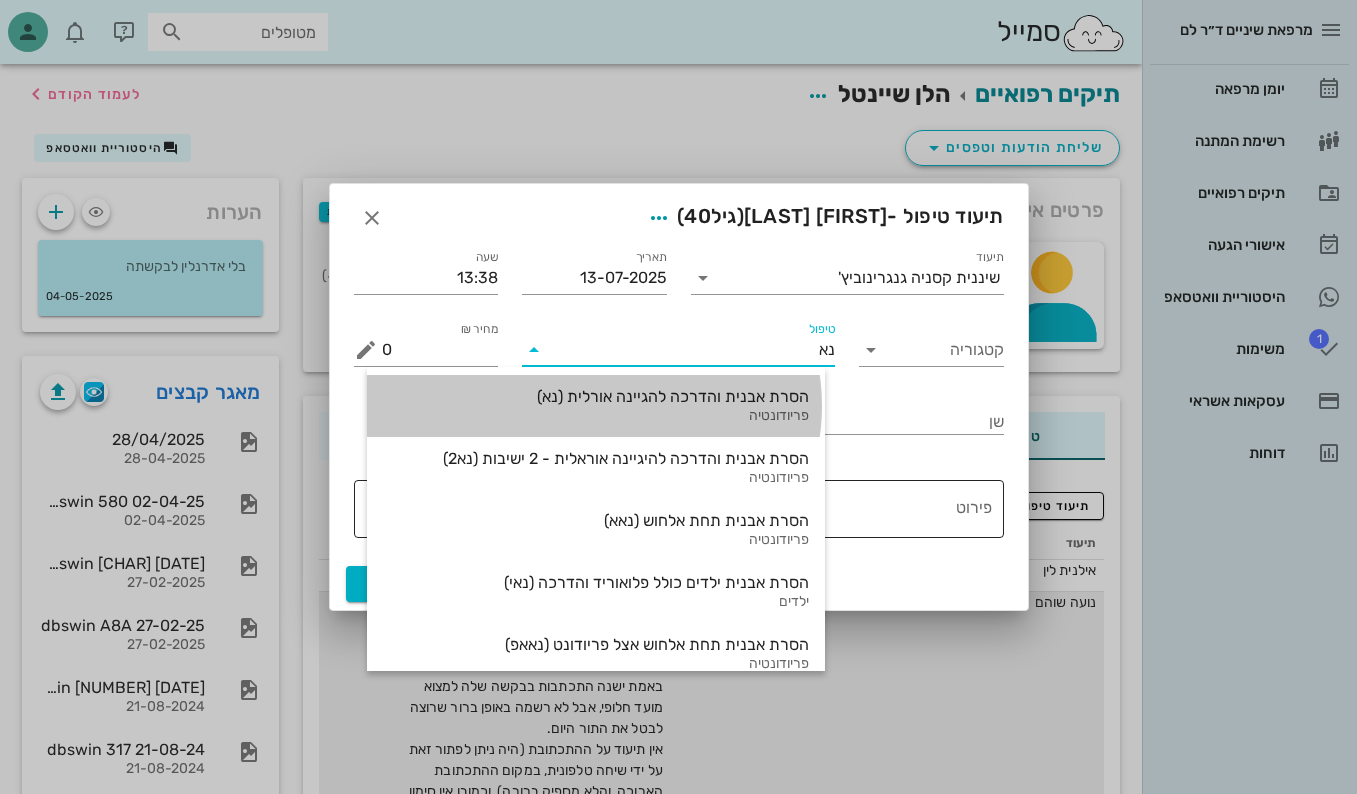 type 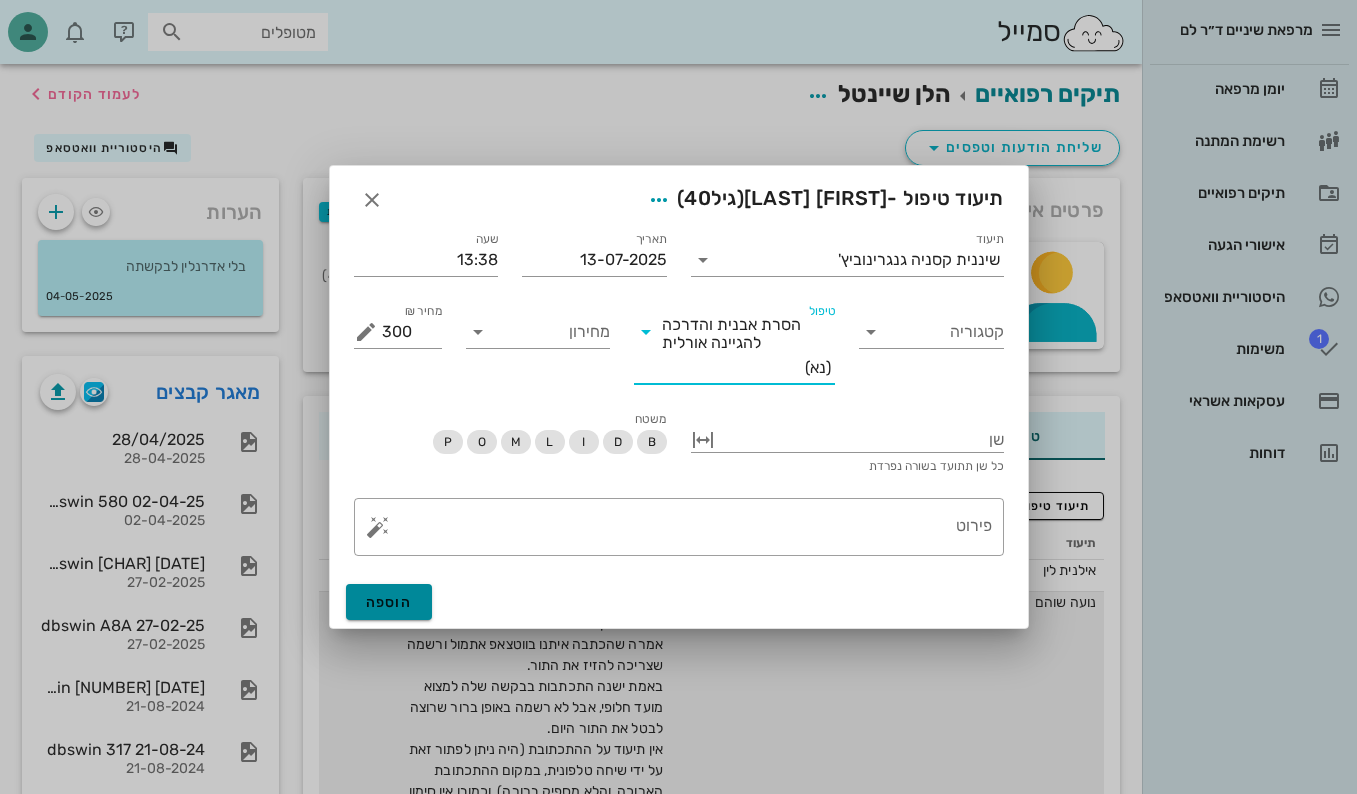 click on "הוספה" at bounding box center (389, 602) 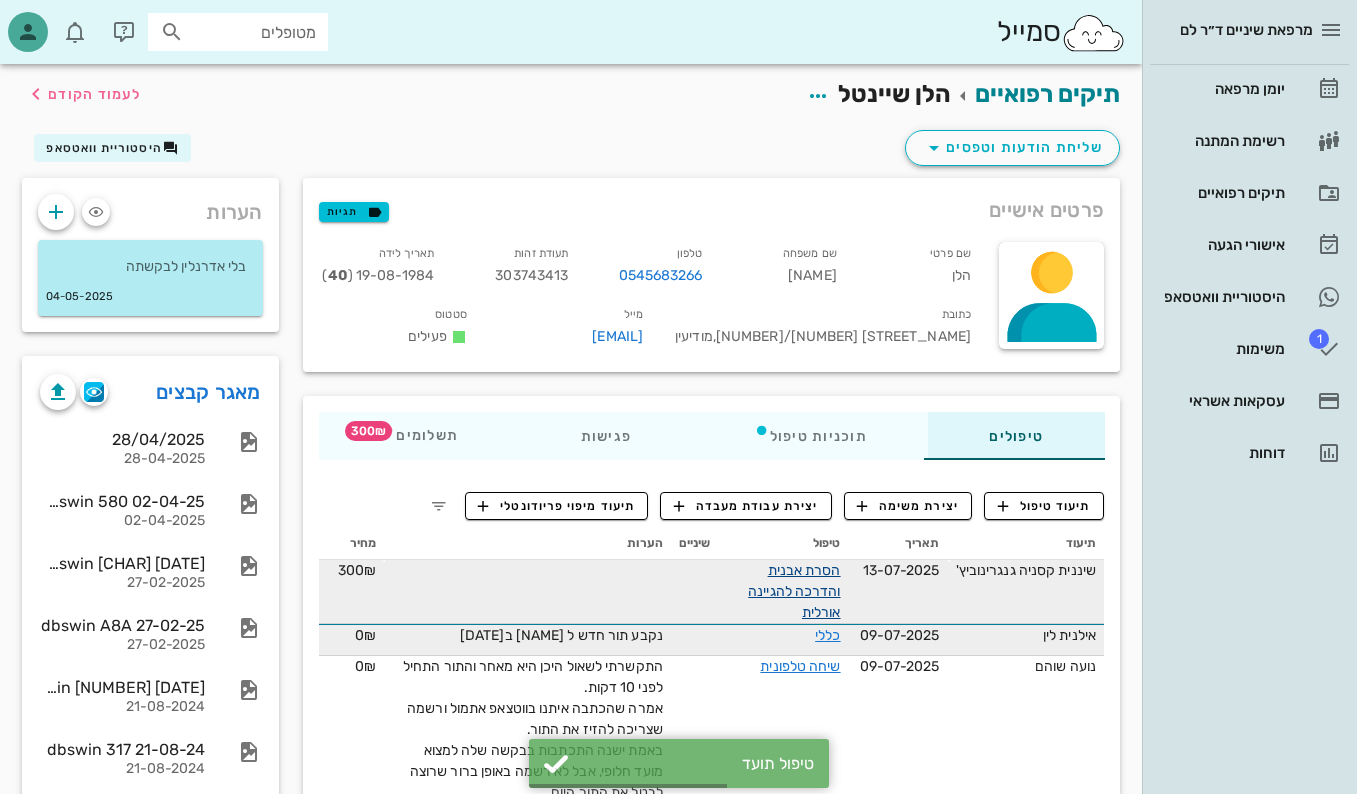 click on "הסרת אבנית והדרכה להגיינה אורלית" at bounding box center [794, 591] 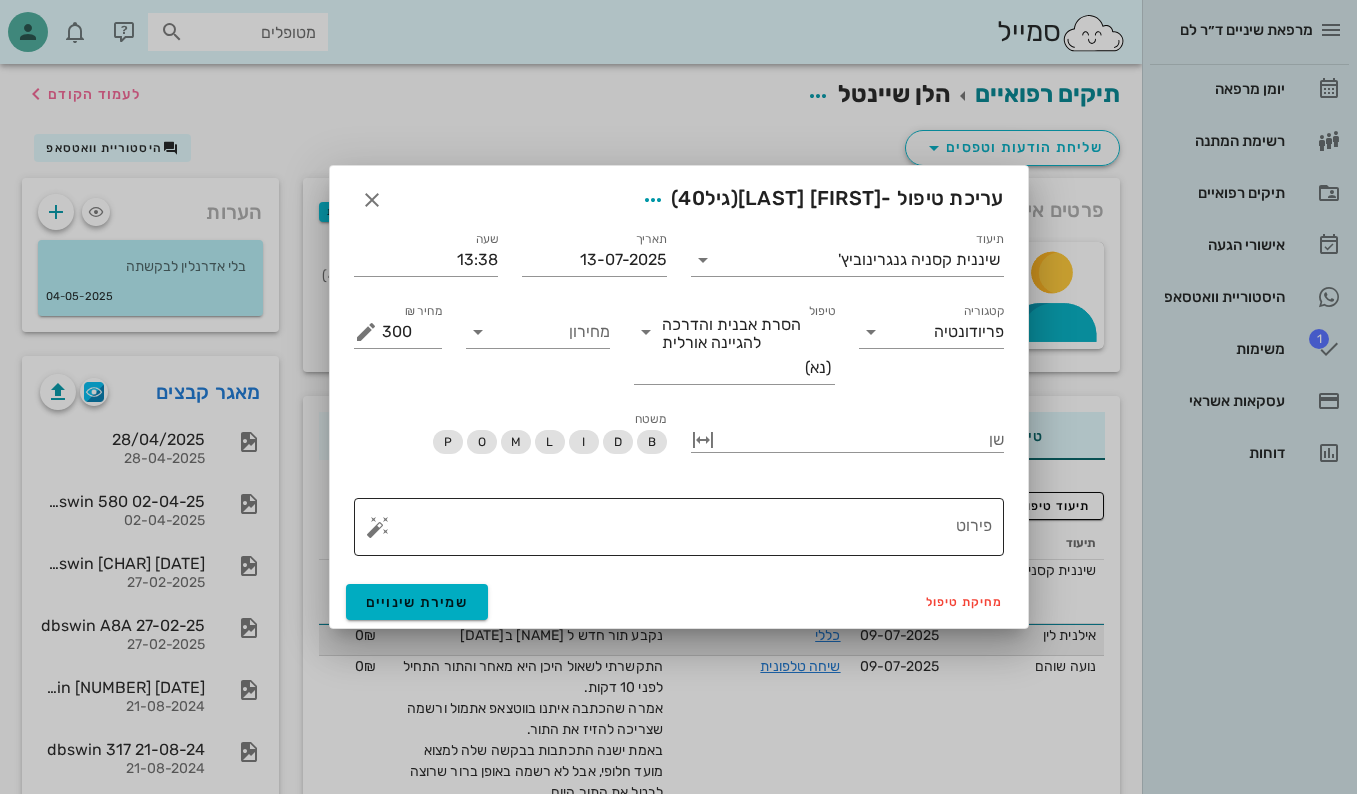 click on "פירוט" at bounding box center [687, 527] 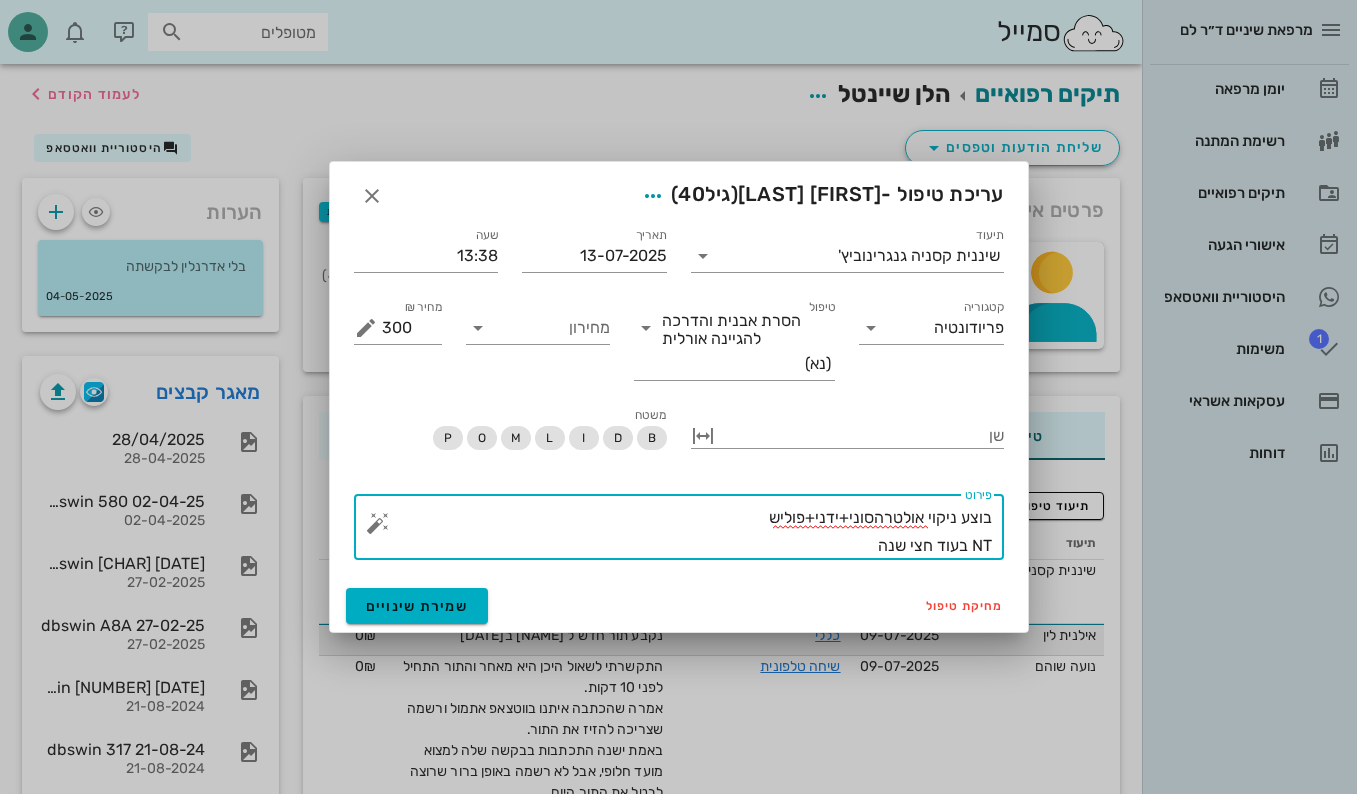 drag, startPoint x: 842, startPoint y: 550, endPoint x: 1001, endPoint y: 517, distance: 162.38843 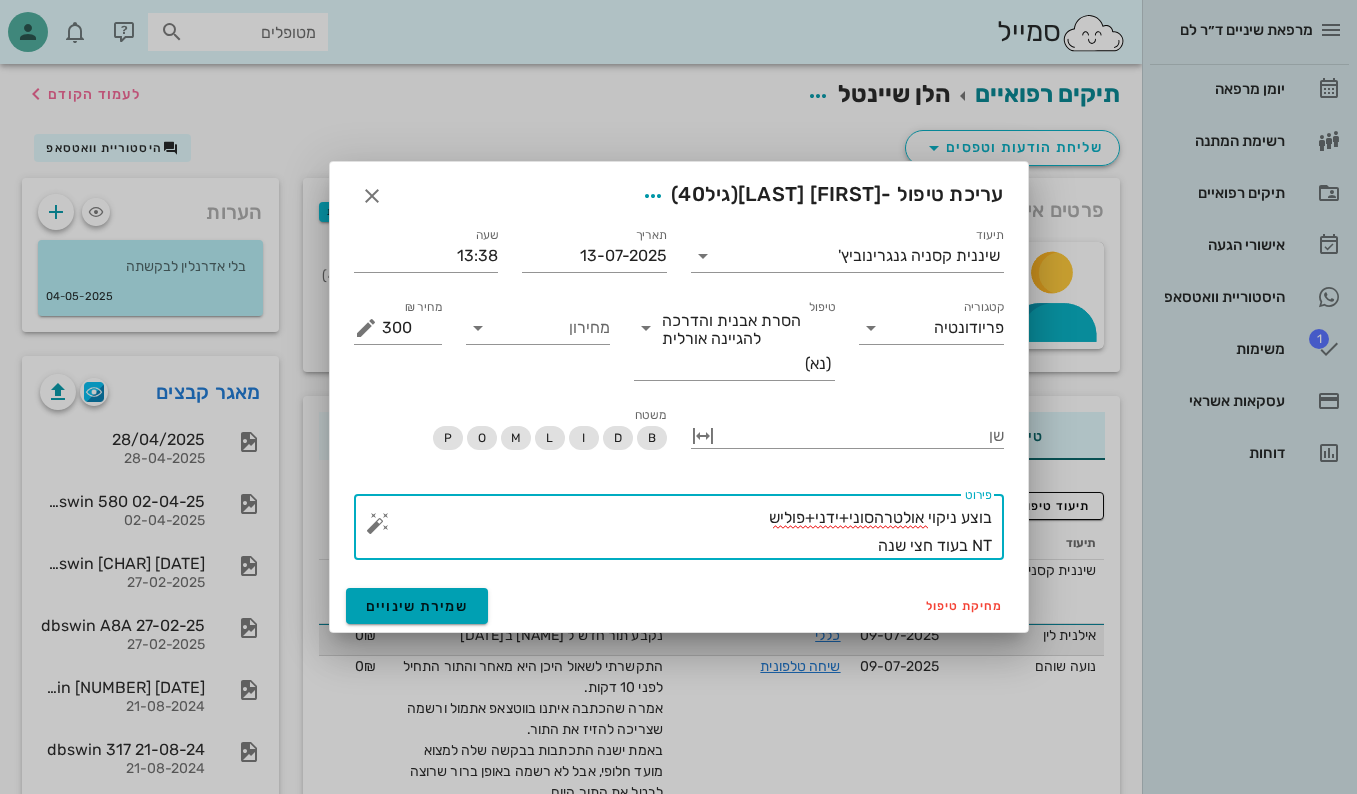type on "בוצע ניקוי אולטרהסוני+ידני+פוליש
NT בעוד חצי שנה" 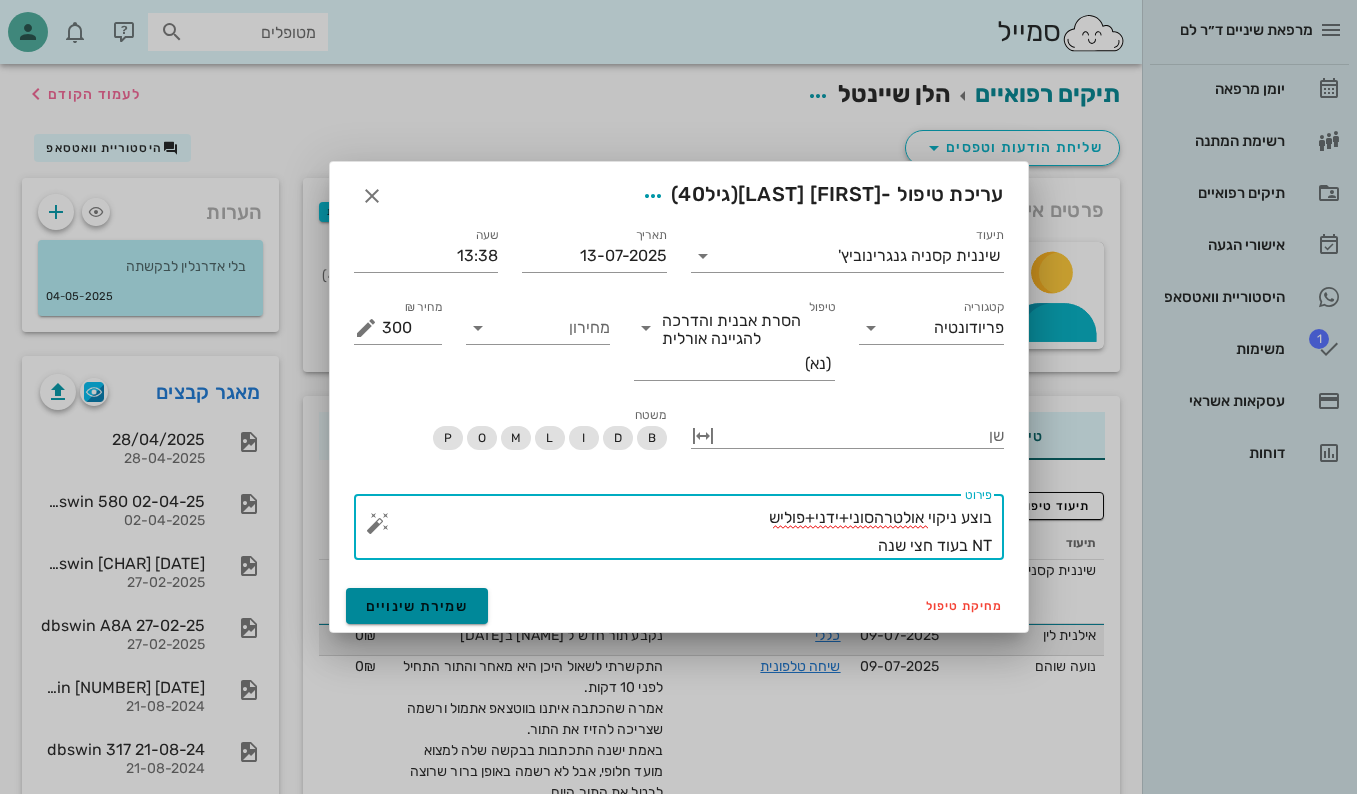click on "שמירת שינויים" at bounding box center [417, 606] 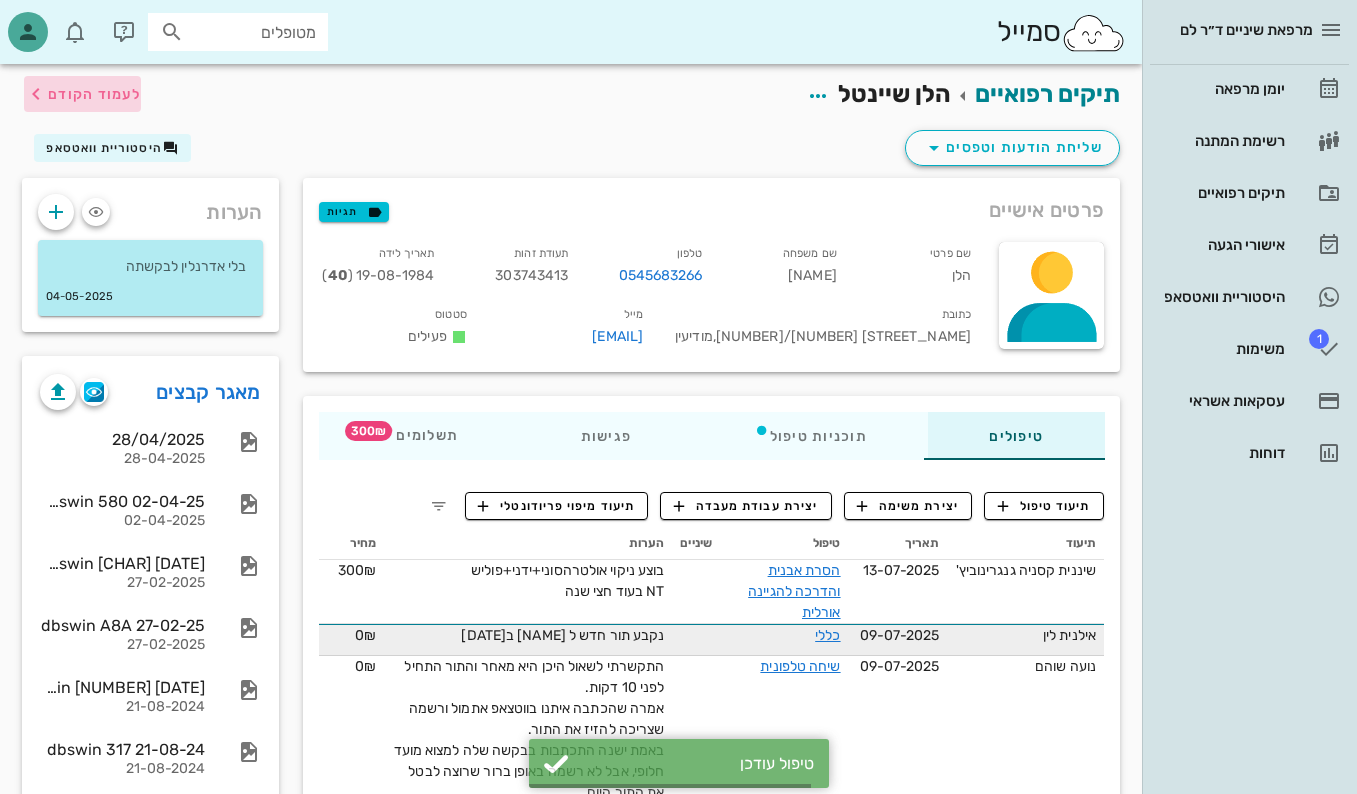 click on "לעמוד הקודם" at bounding box center [94, 94] 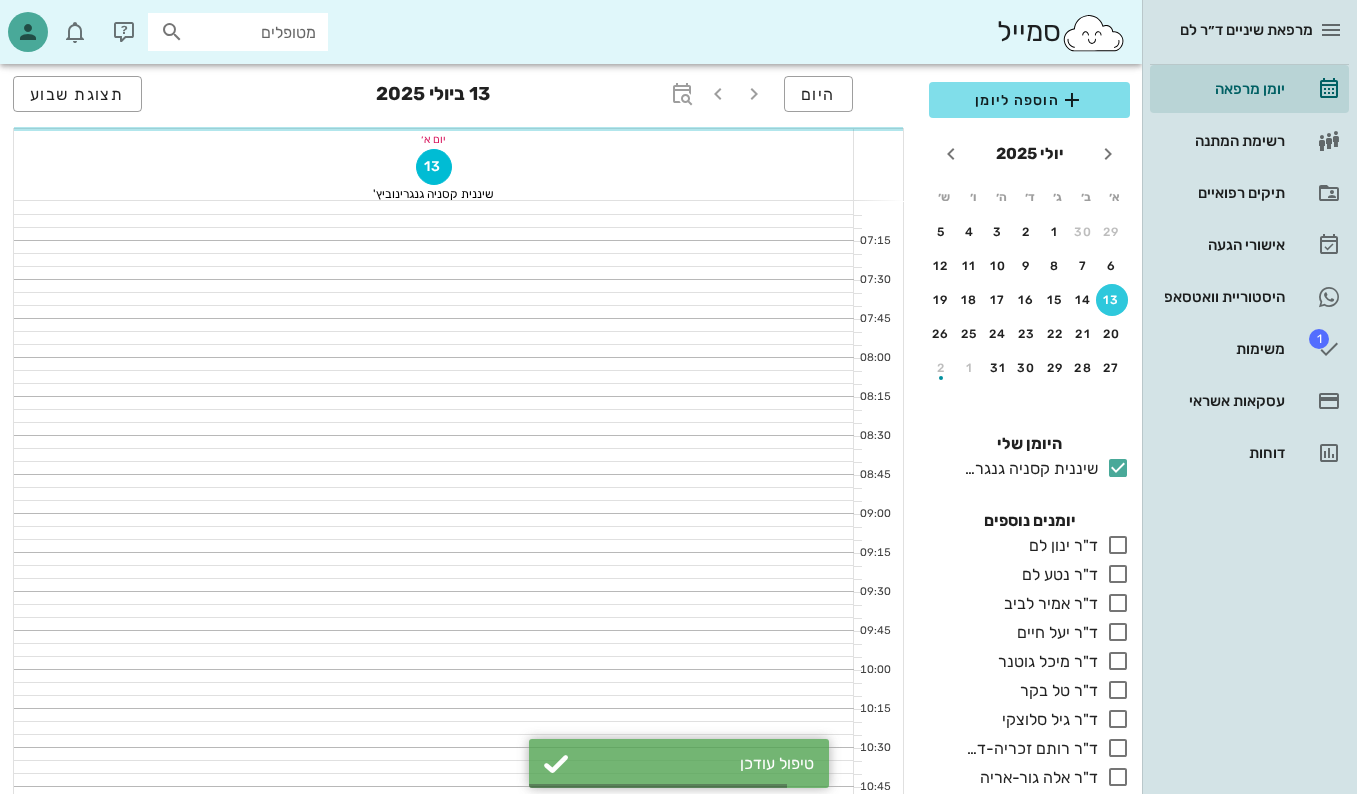 scroll, scrollTop: 600, scrollLeft: 0, axis: vertical 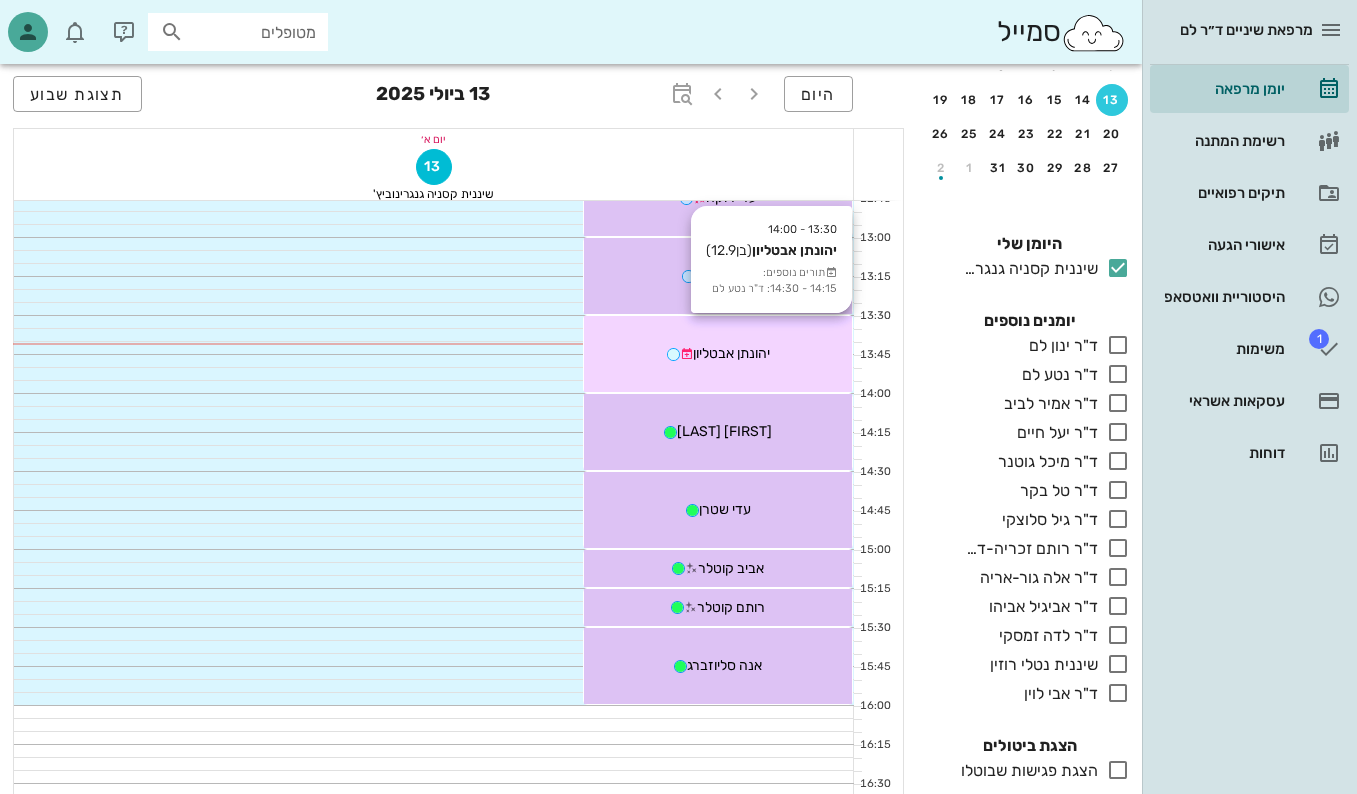 click at bounding box center [673, 354] 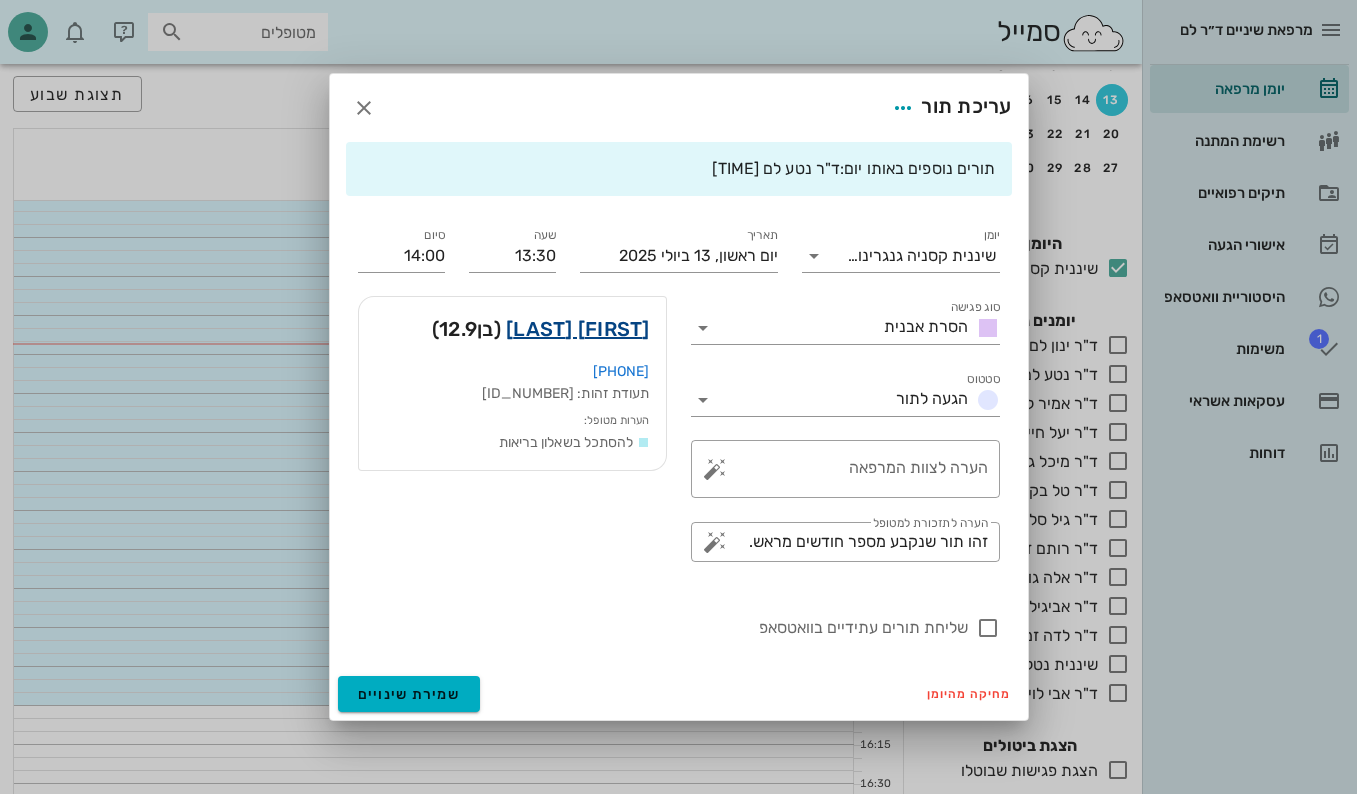 click on "[FIRST] [LAST]" at bounding box center (578, 329) 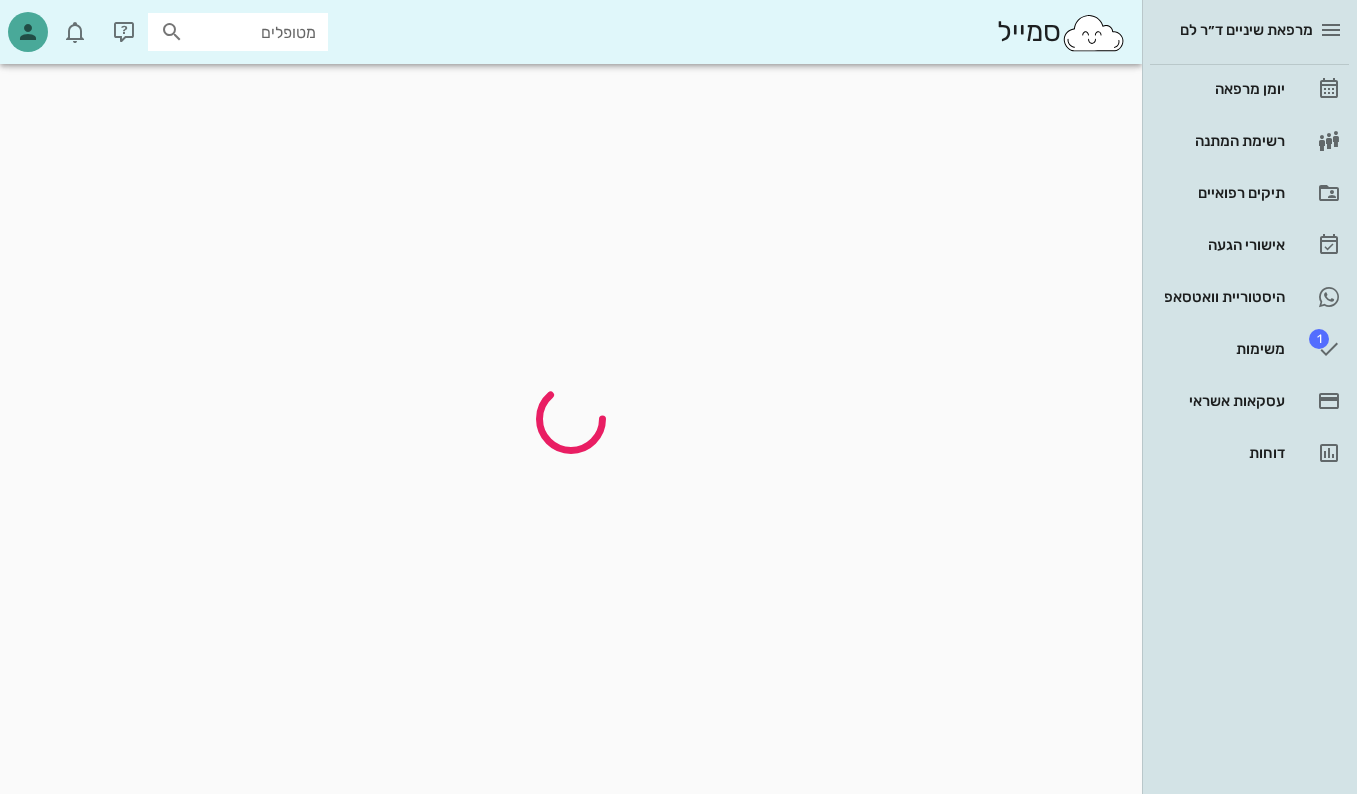 scroll, scrollTop: 0, scrollLeft: 0, axis: both 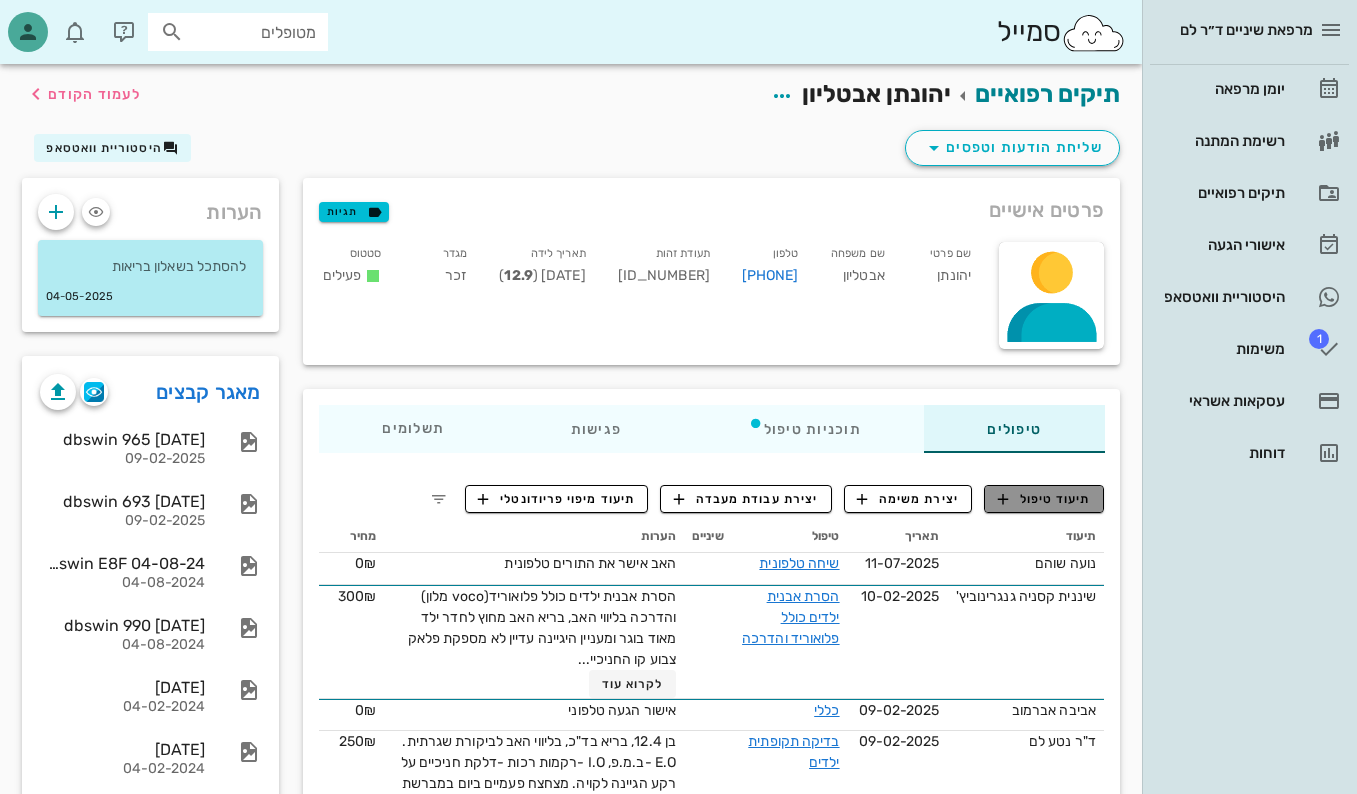 click on "תיעוד טיפול" at bounding box center (1044, 499) 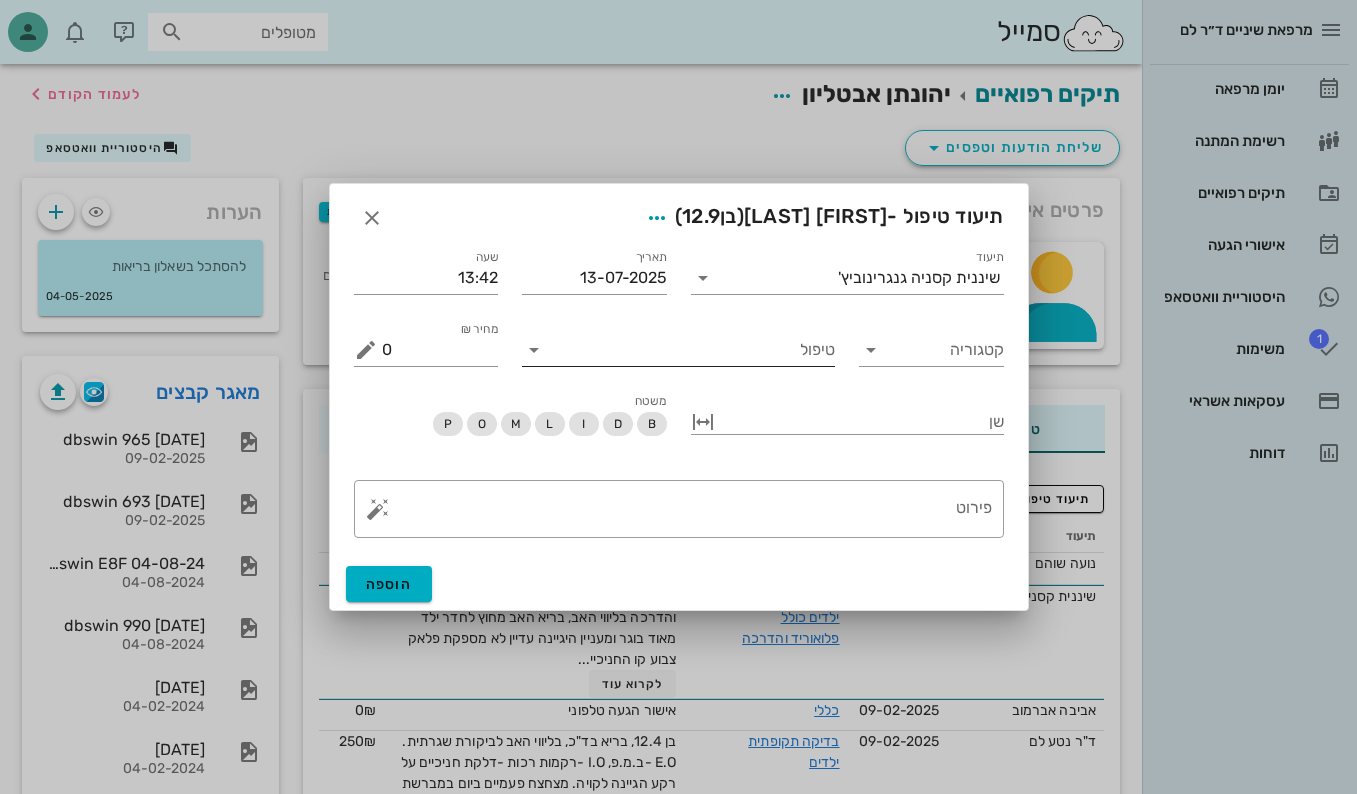 click on "טיפול" at bounding box center (692, 350) 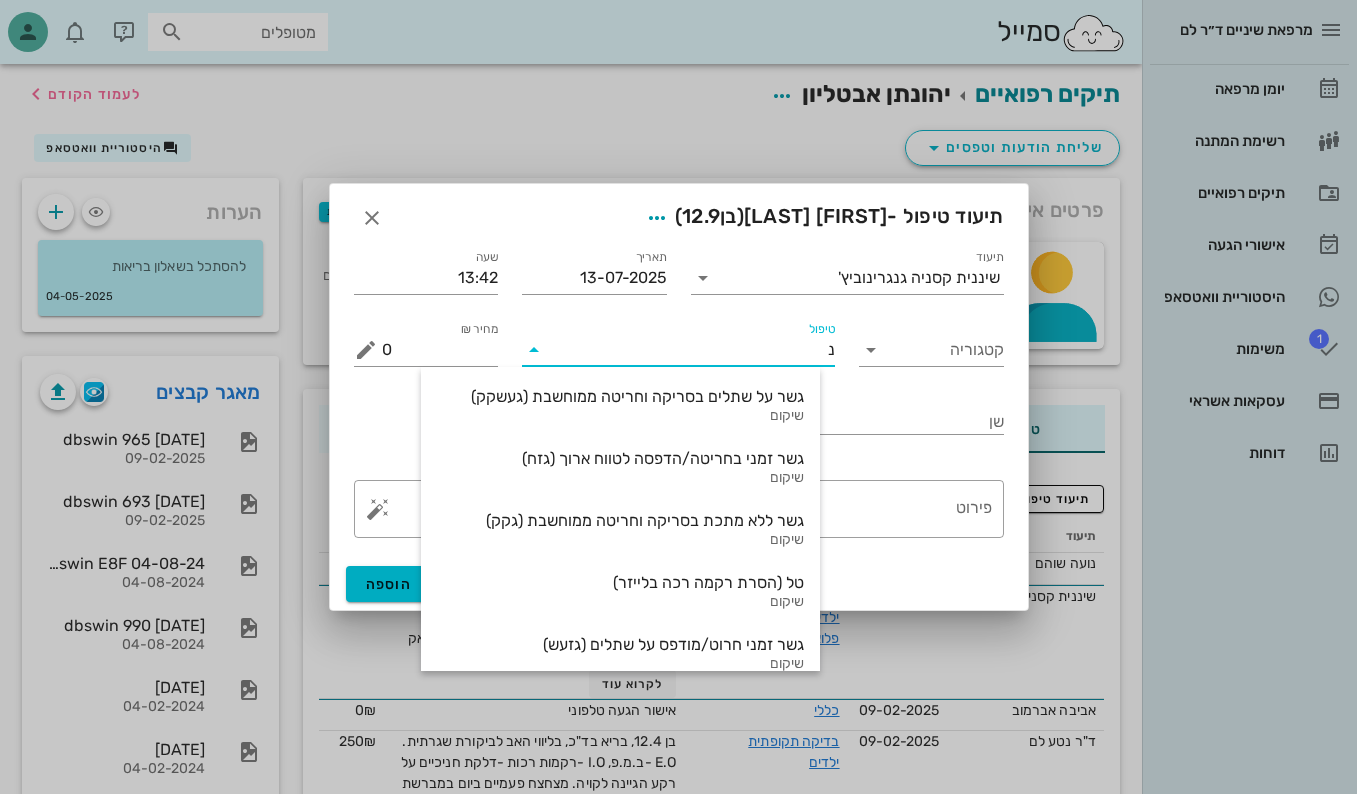 type on "נא" 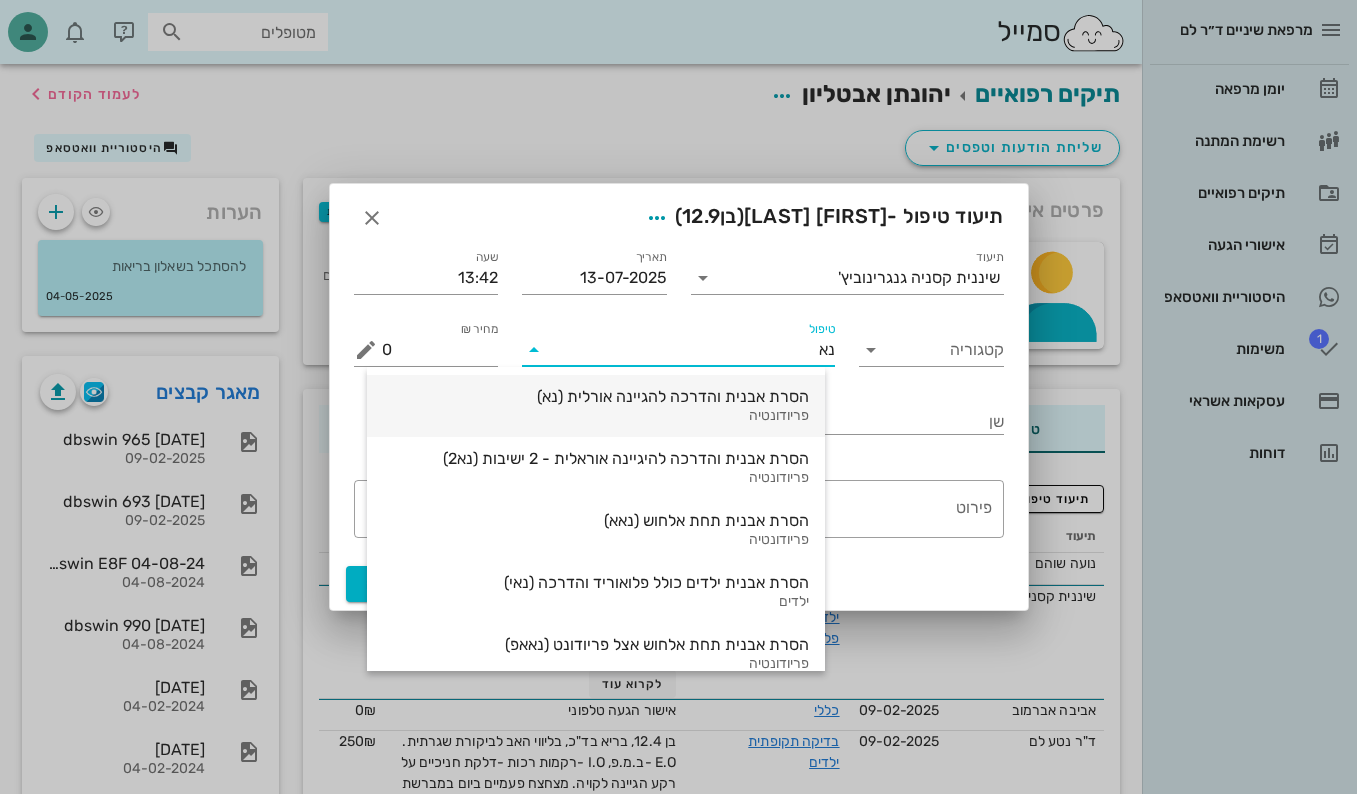click on "הסרת אבנית והדרכה להגיינה אורלית (נא)" at bounding box center [596, 396] 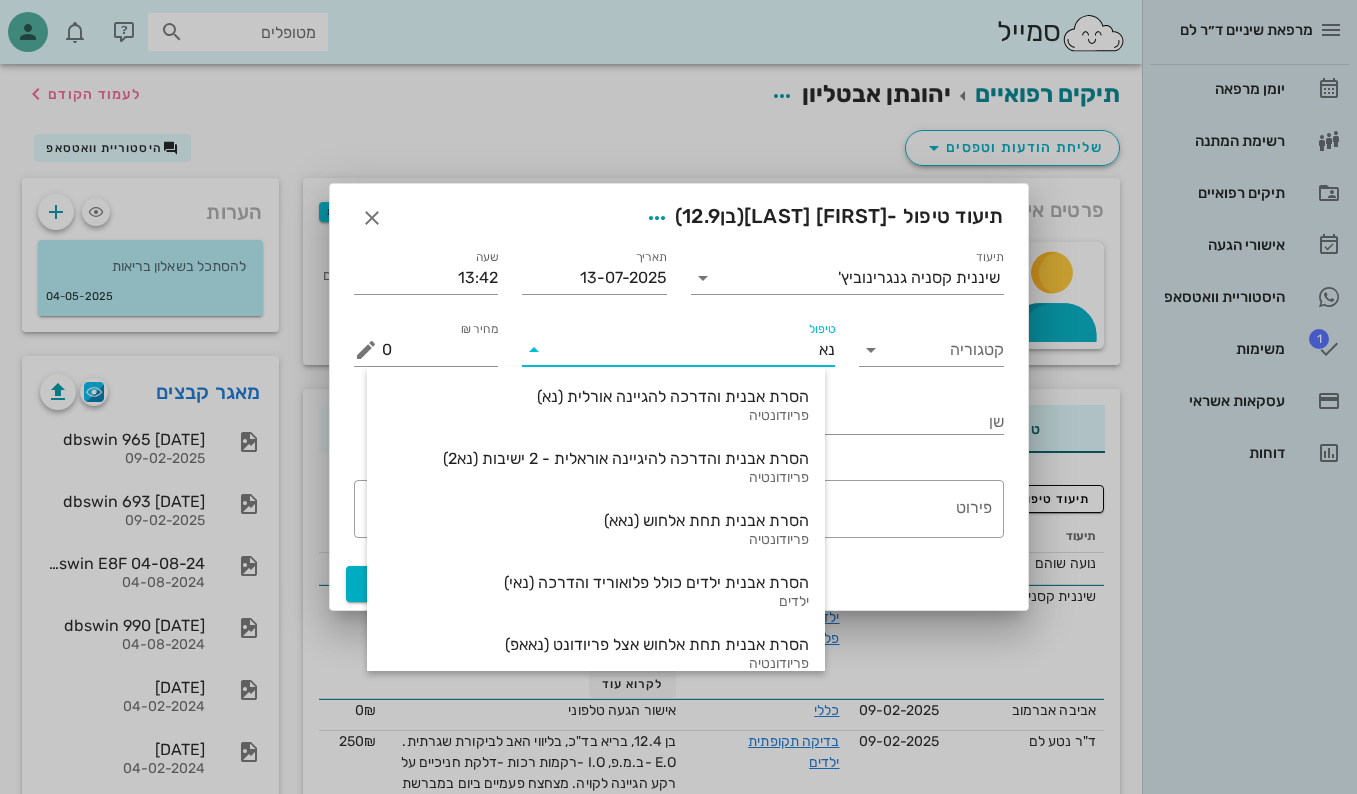 type 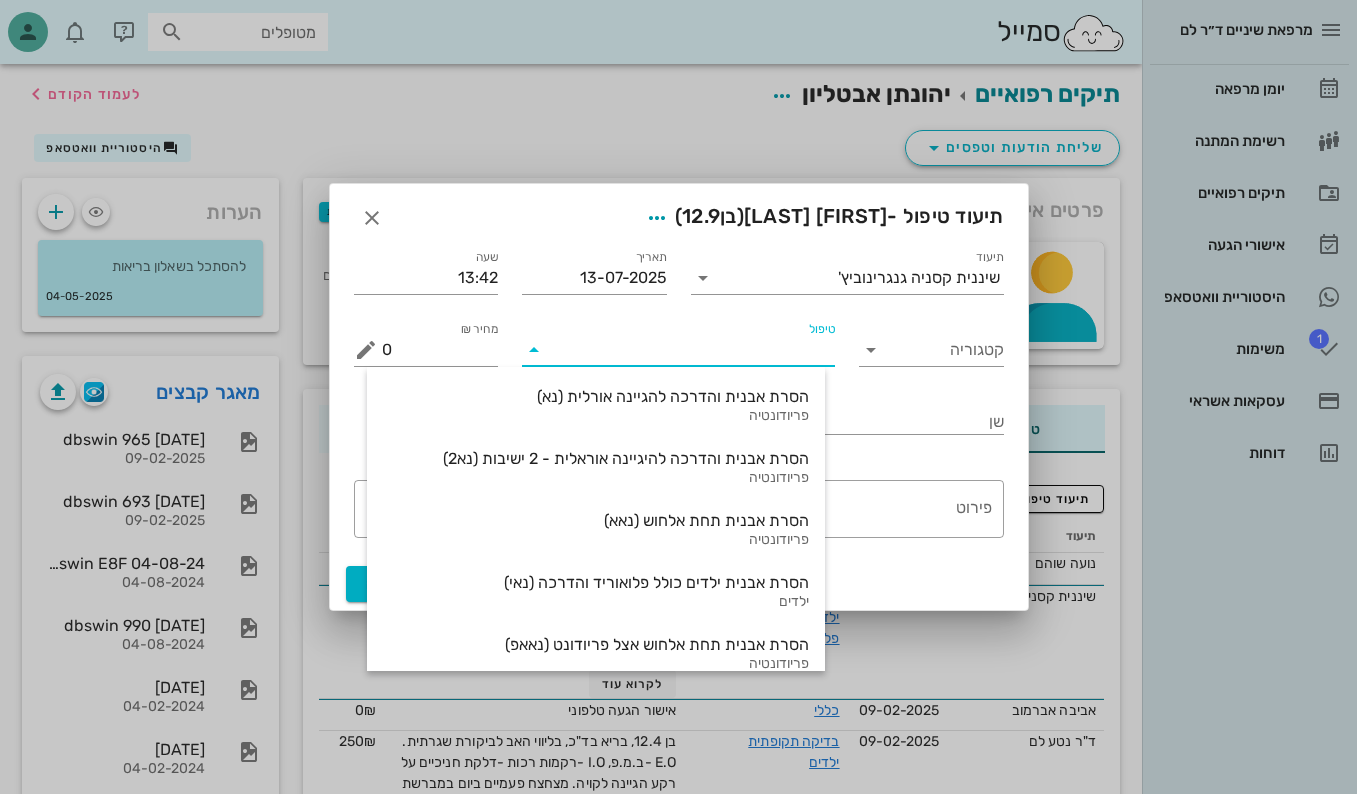 type on "300" 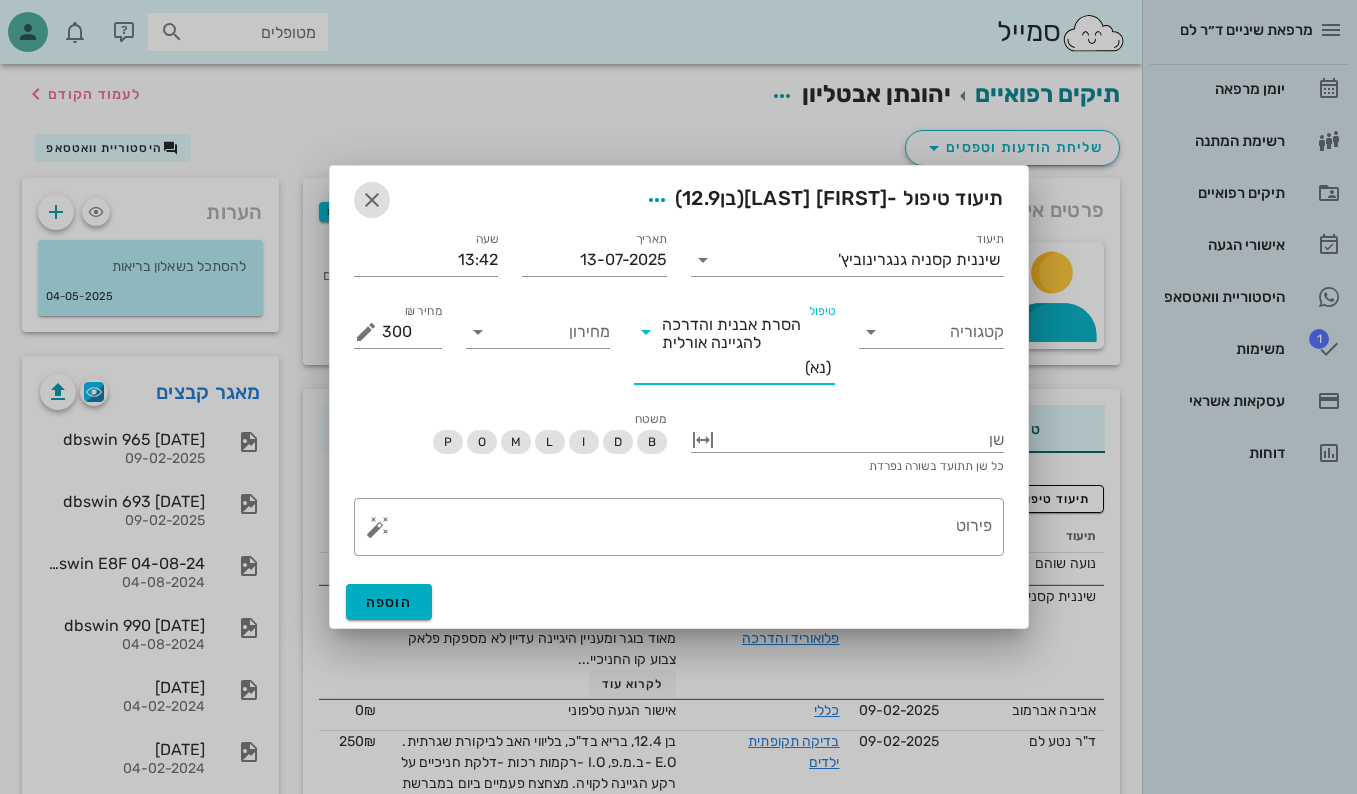 click at bounding box center (372, 200) 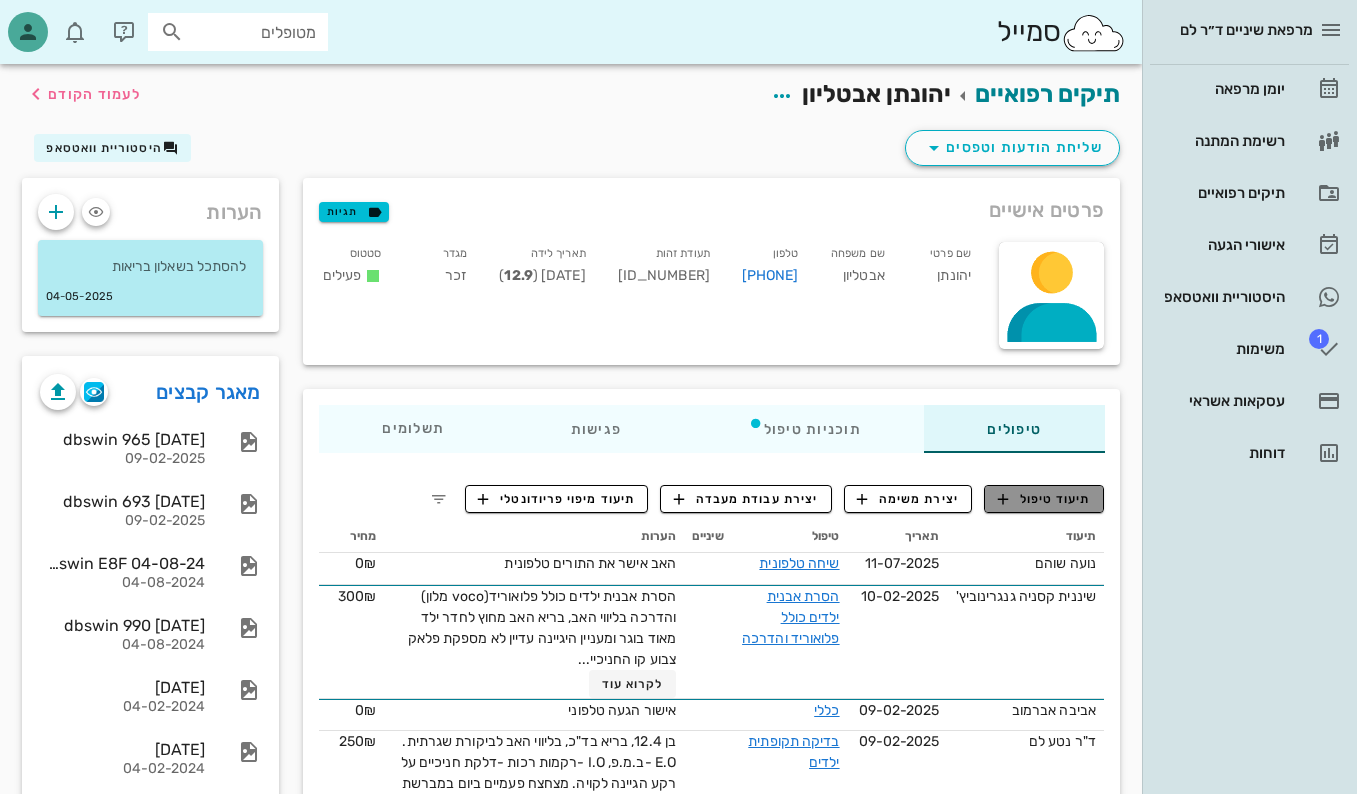 click on "תיעוד טיפול" at bounding box center (1044, 499) 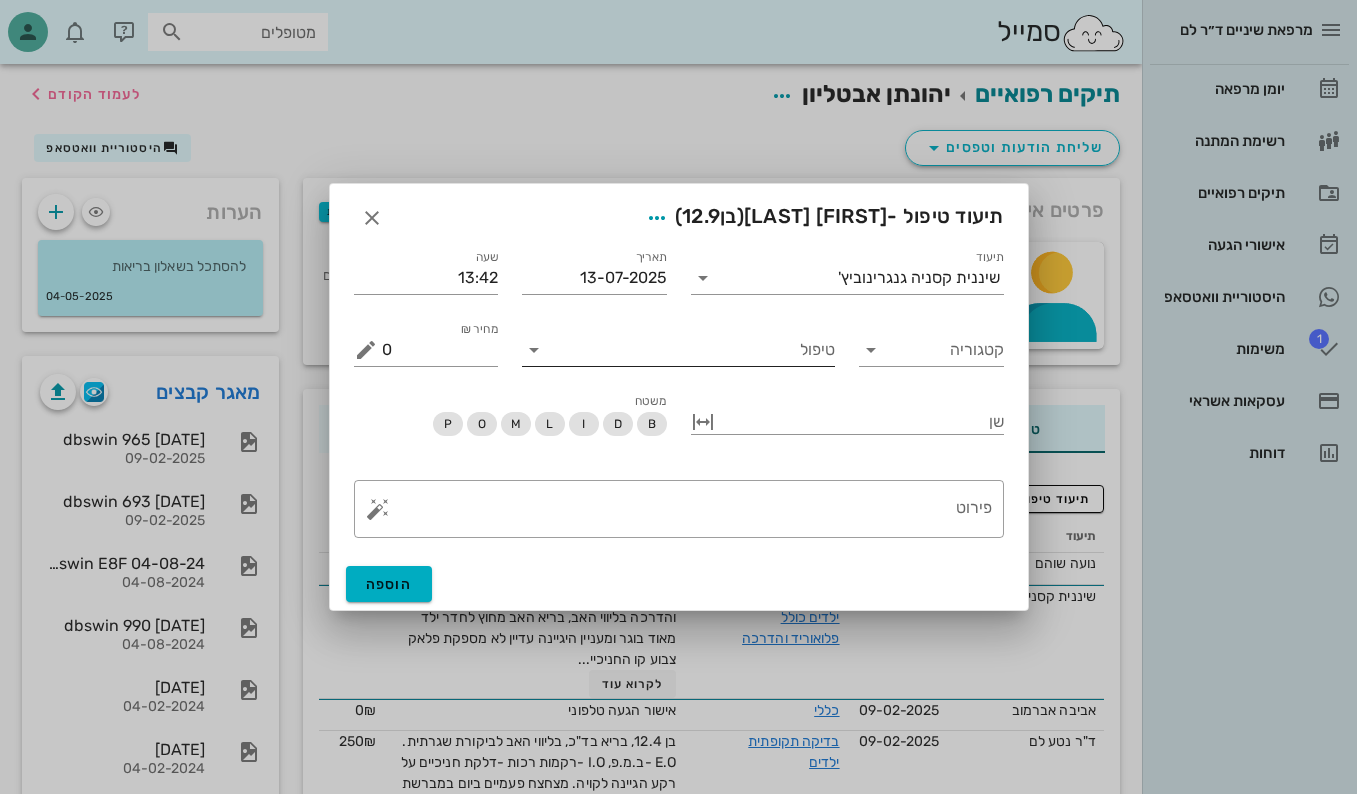 click on "טיפול" at bounding box center (692, 350) 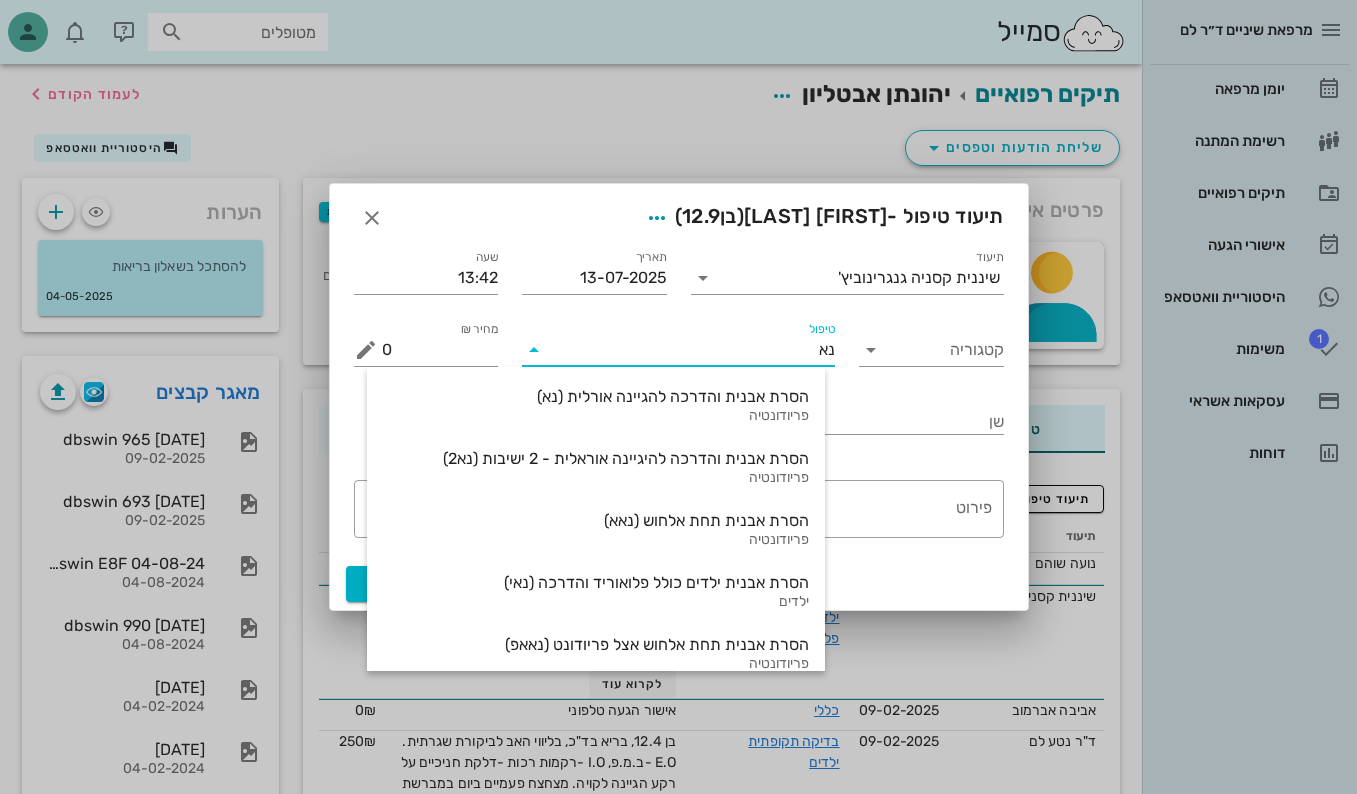 type on "נאי" 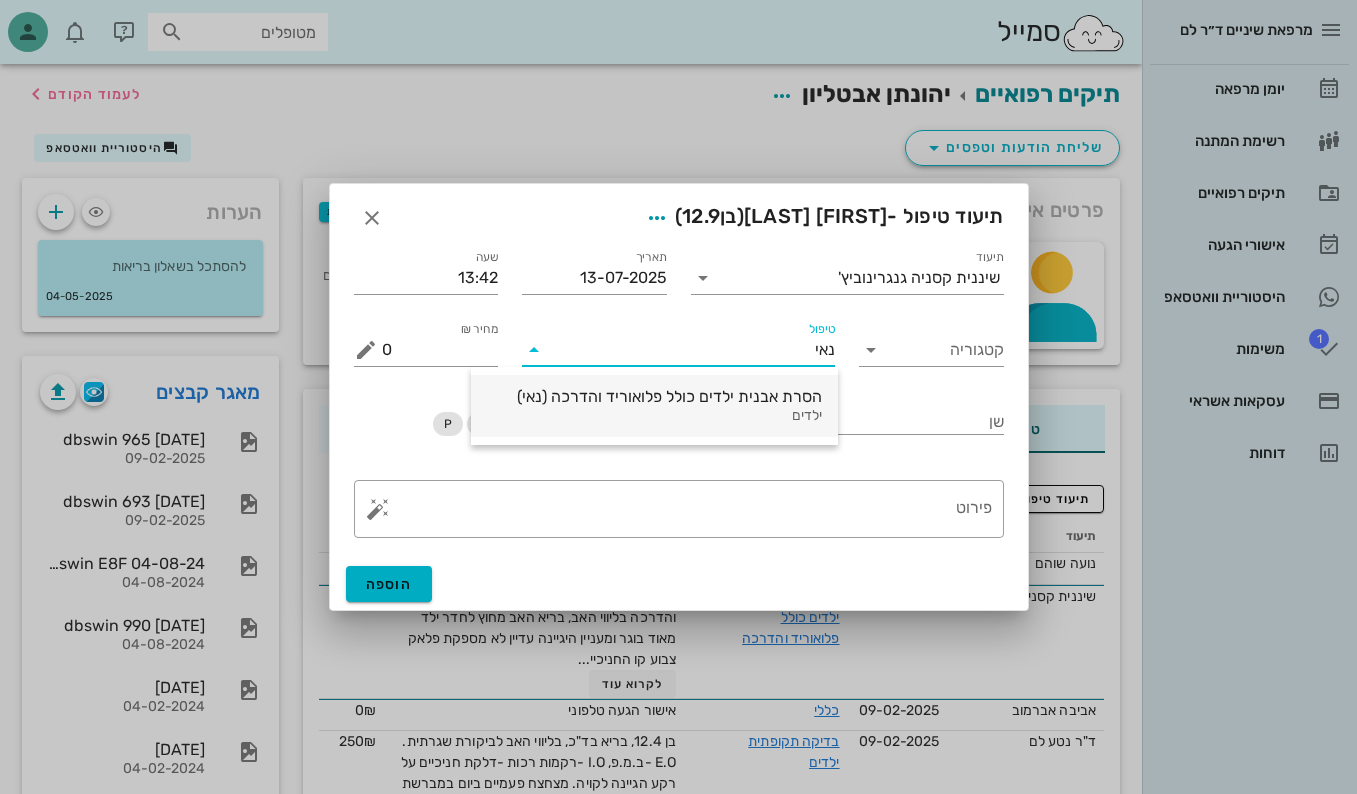 click on "ילדים" at bounding box center [654, 416] 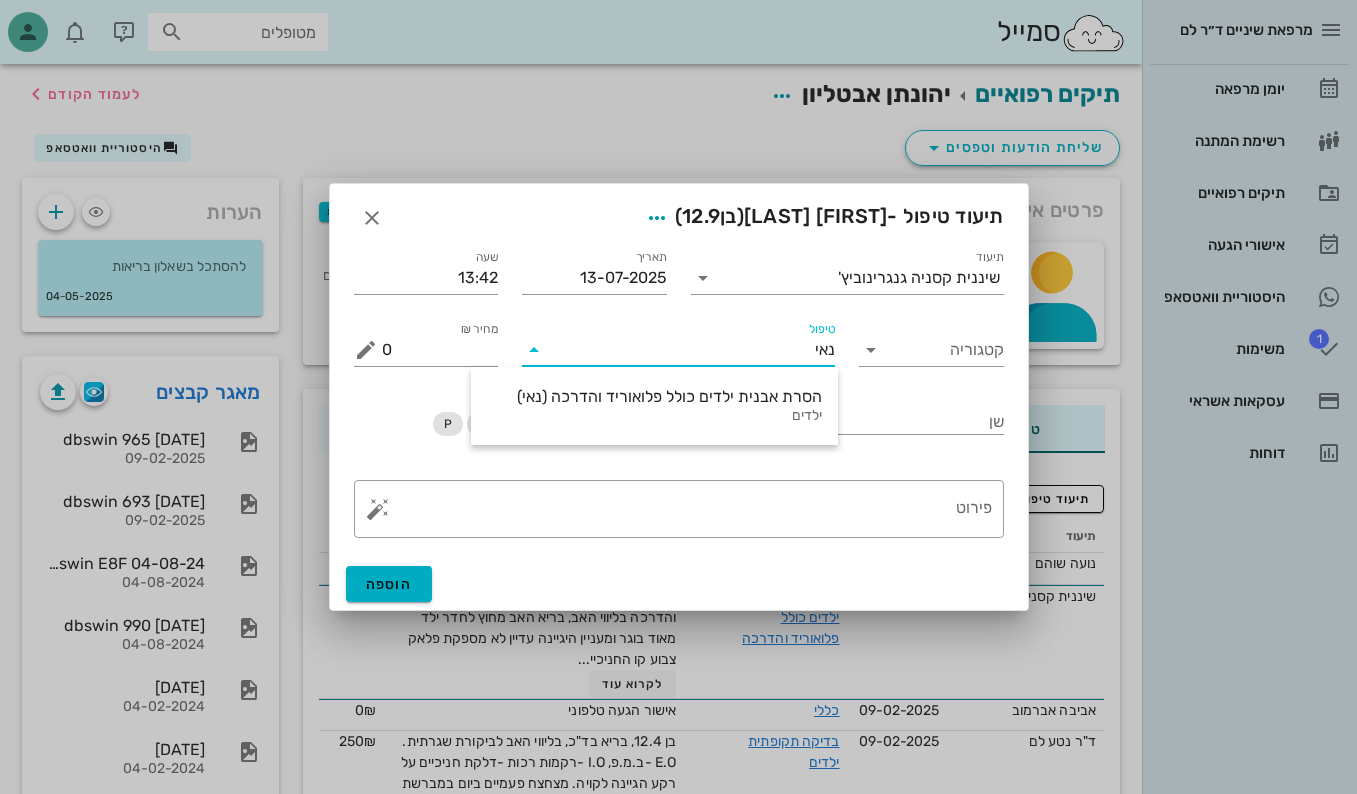 type 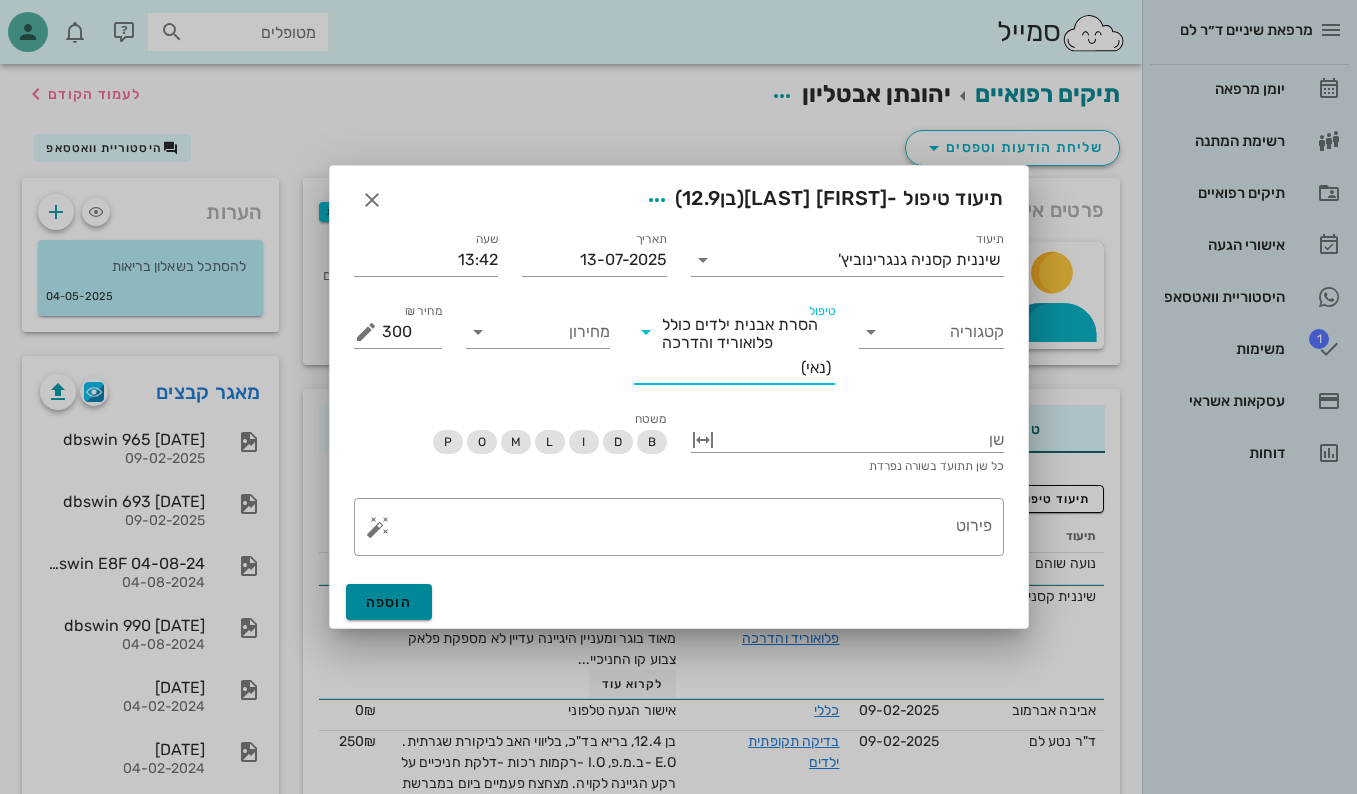 click on "הוספה" at bounding box center [389, 602] 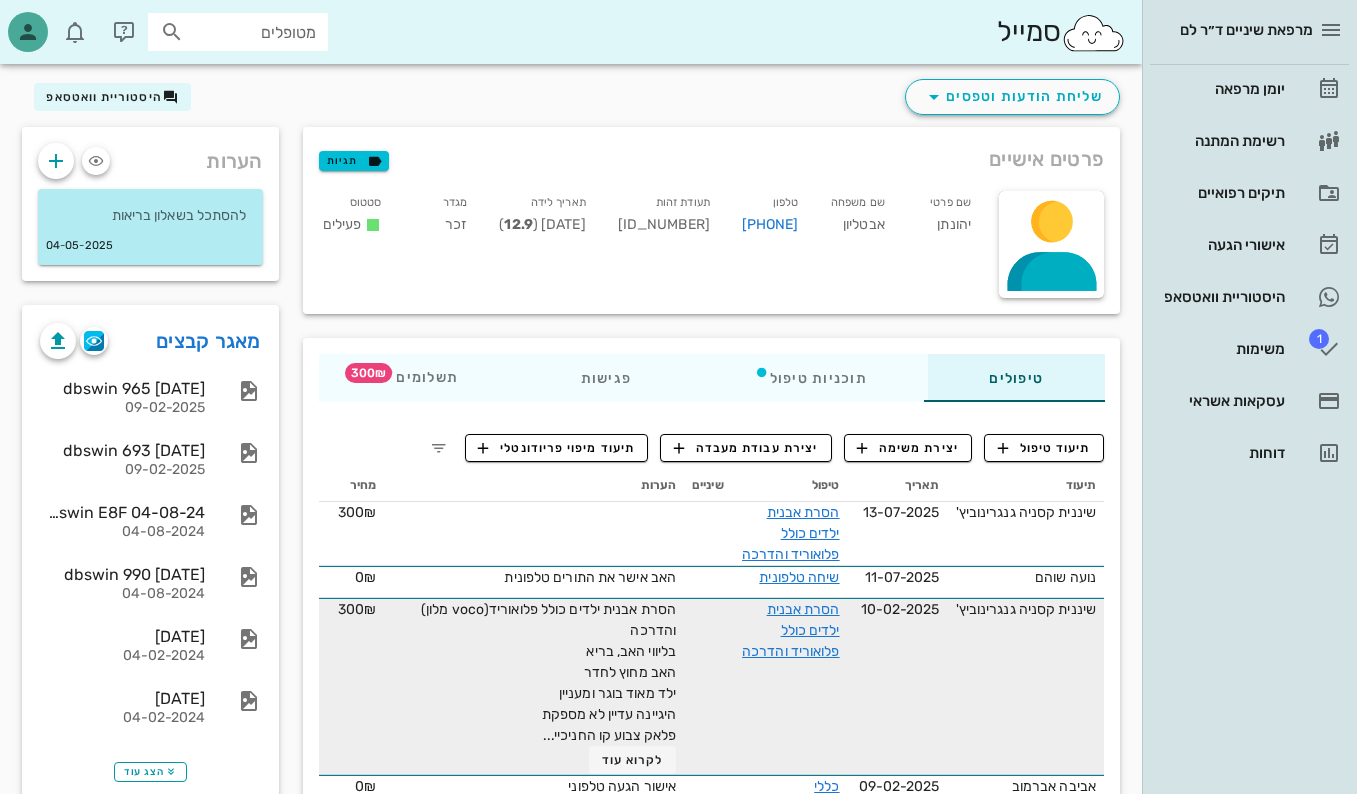 scroll, scrollTop: 100, scrollLeft: 0, axis: vertical 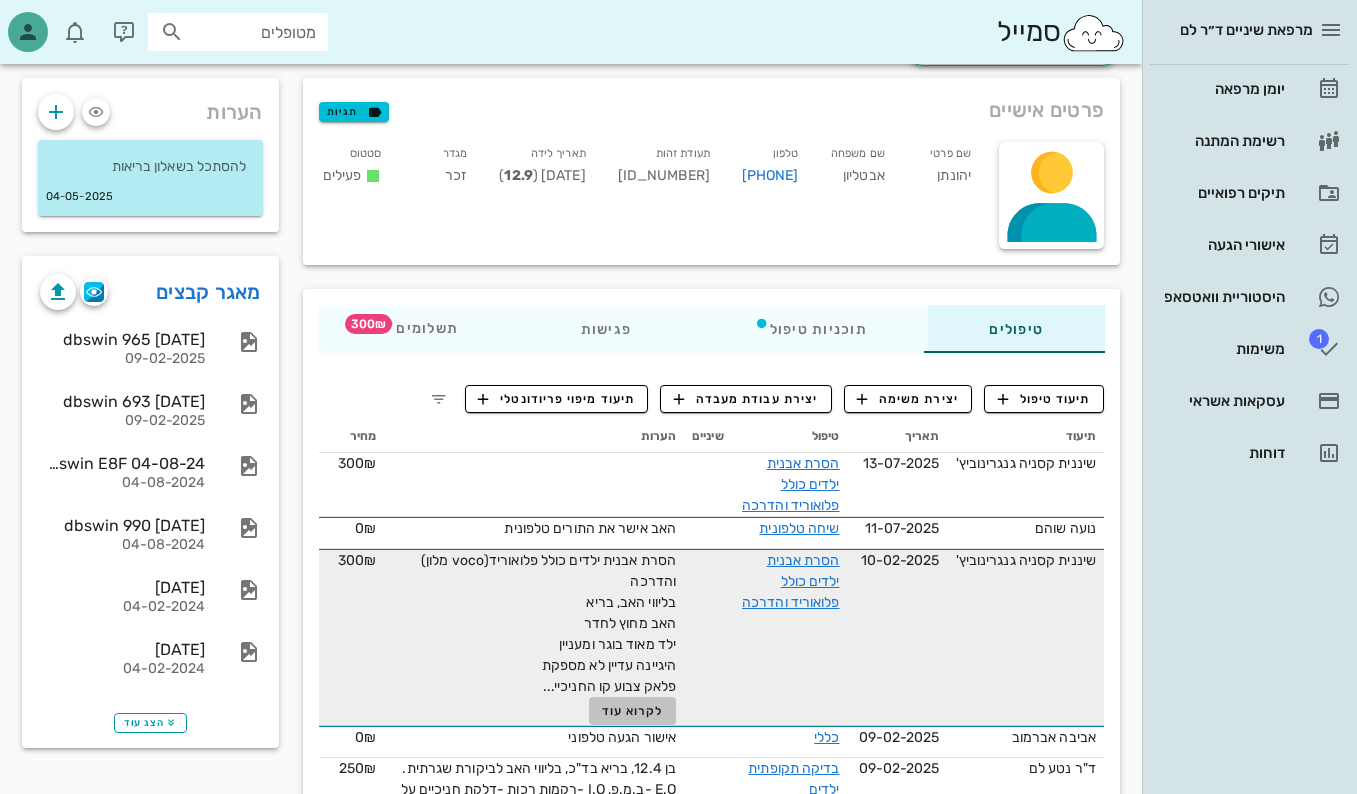 click on "לקרוא עוד" at bounding box center (633, 711) 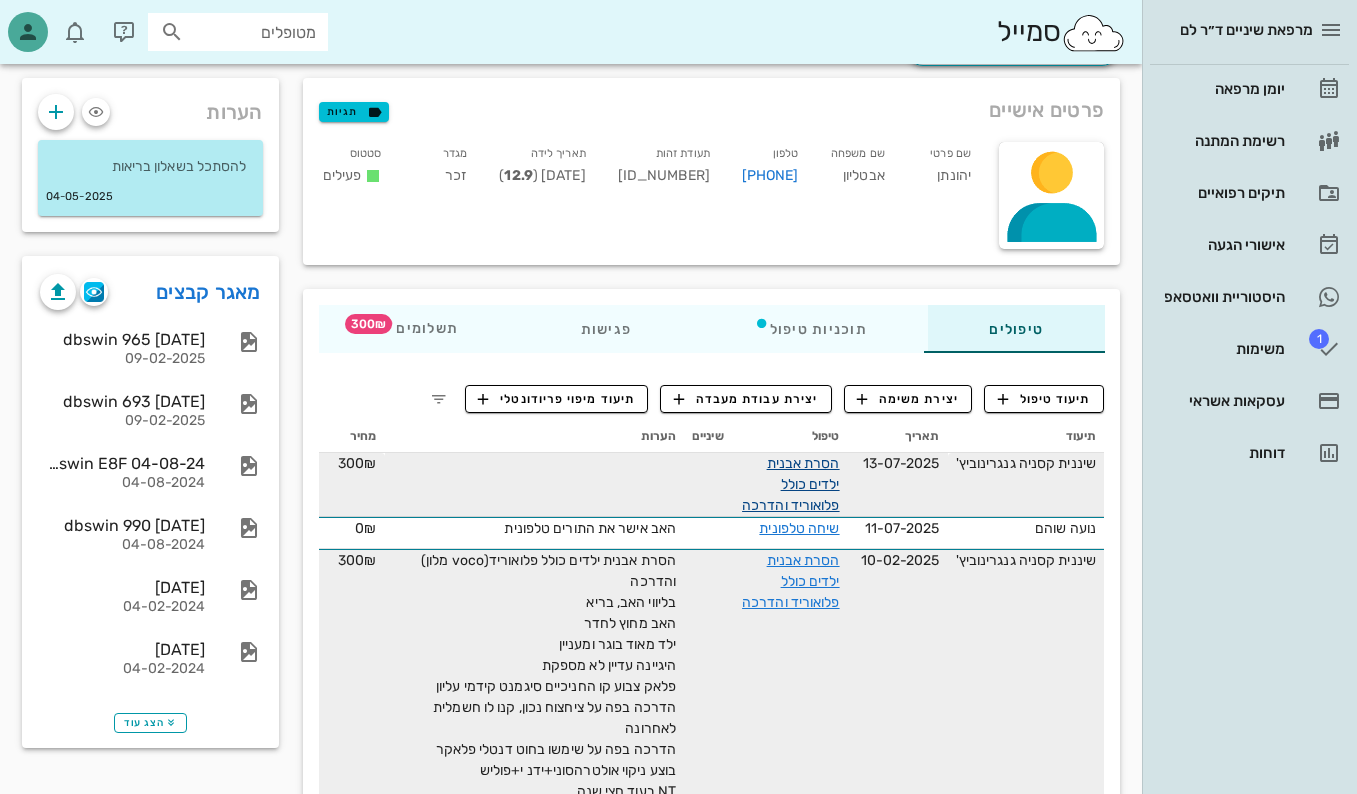 click on "הסרת אבנית ילדים כולל פלואוריד והדרכה" at bounding box center (791, 484) 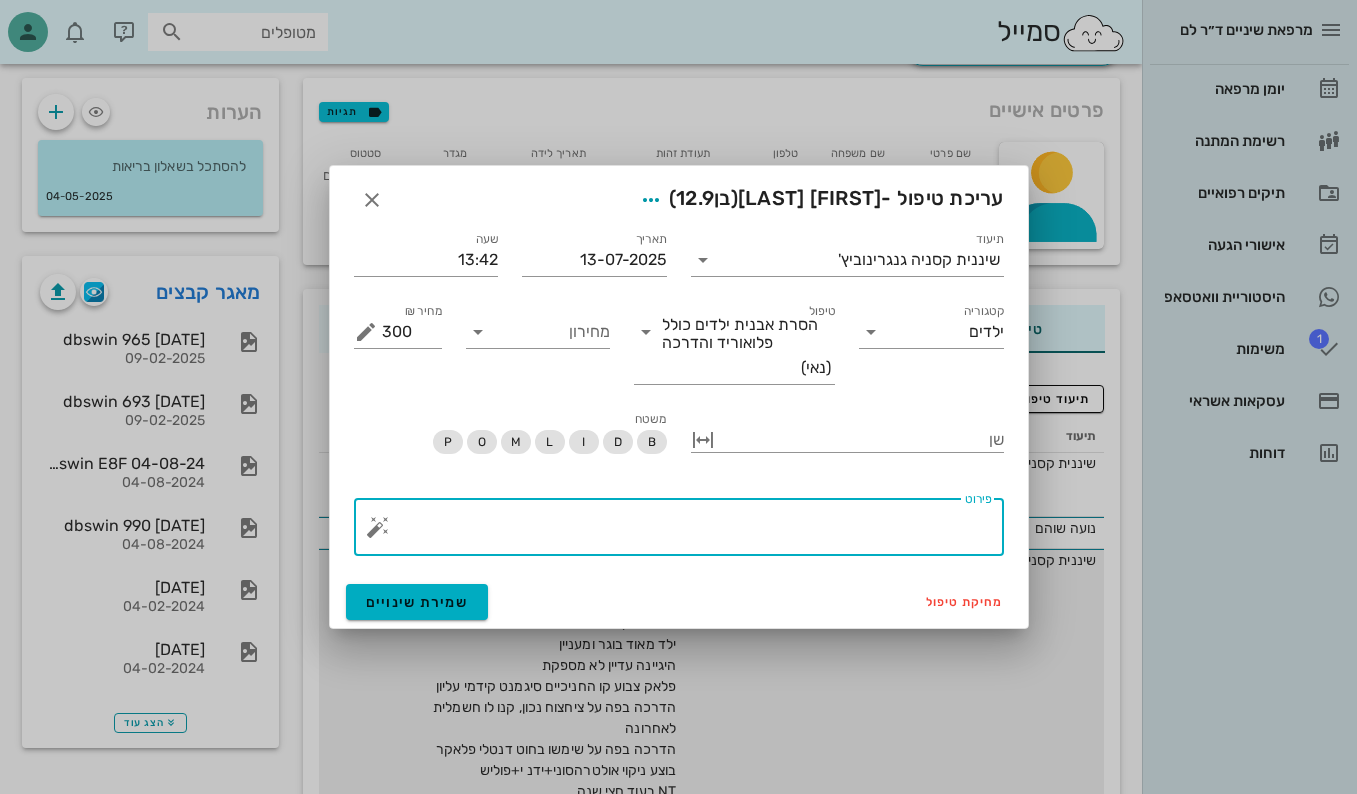 click on "פירוט" at bounding box center [687, 532] 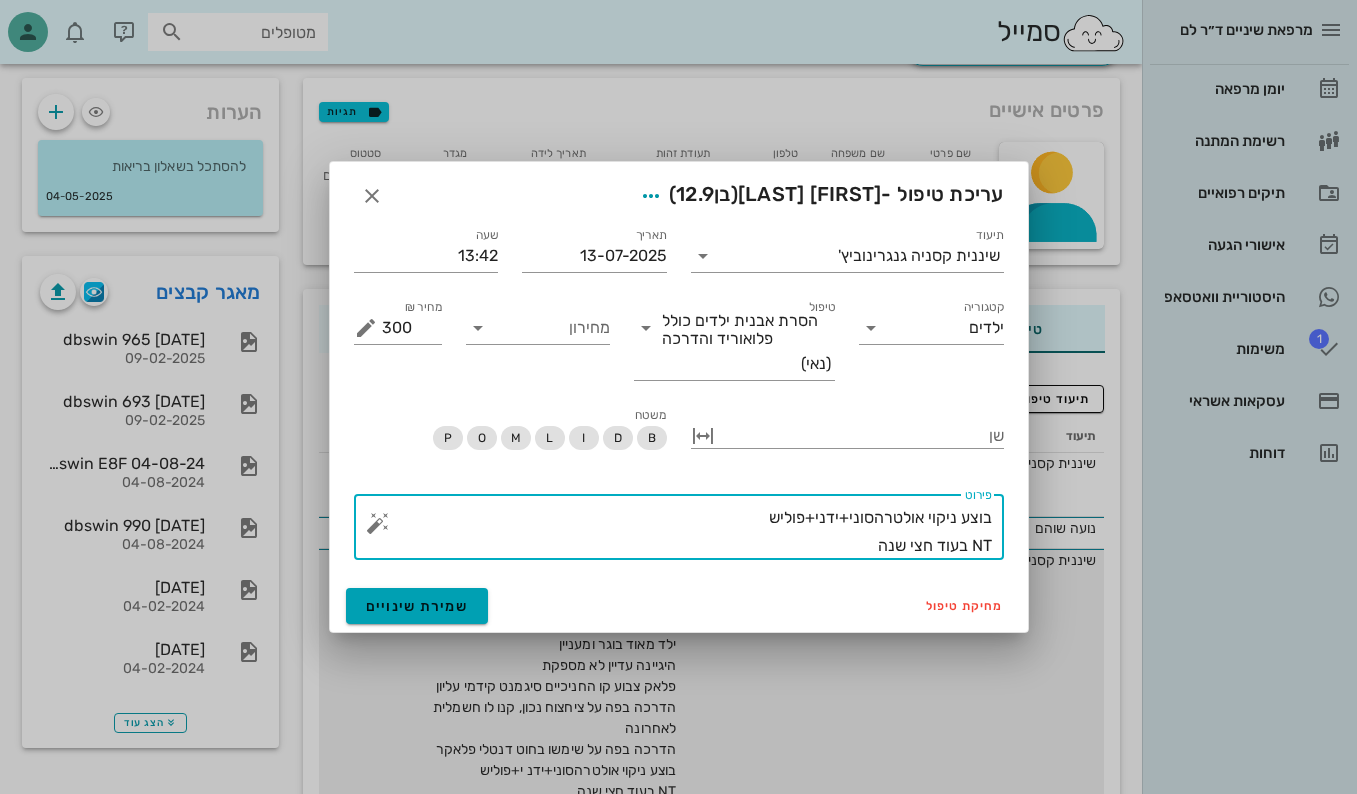type on "בוצע ניקוי אולטרהסוני+ידני+פוליש
NT בעוד חצי שנה" 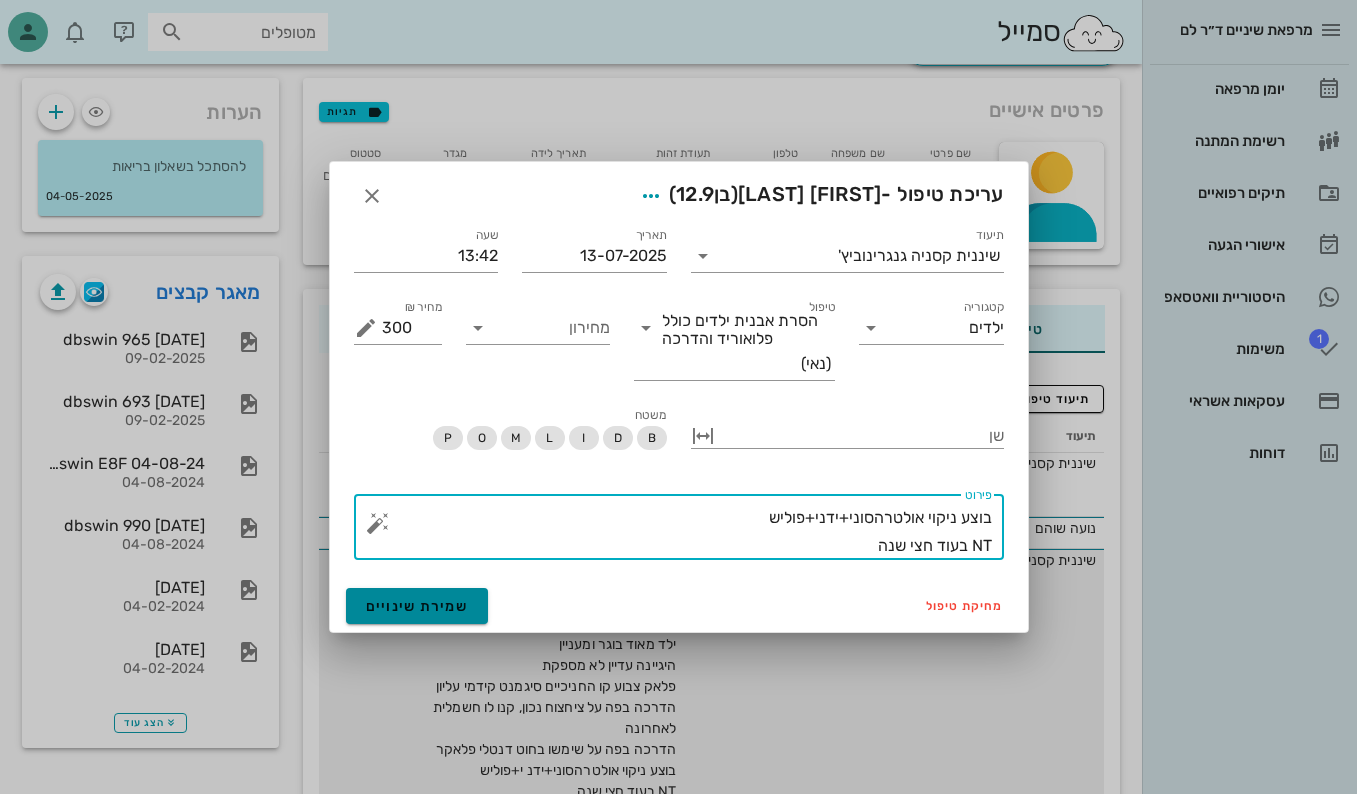click on "שמירת שינויים" at bounding box center [417, 606] 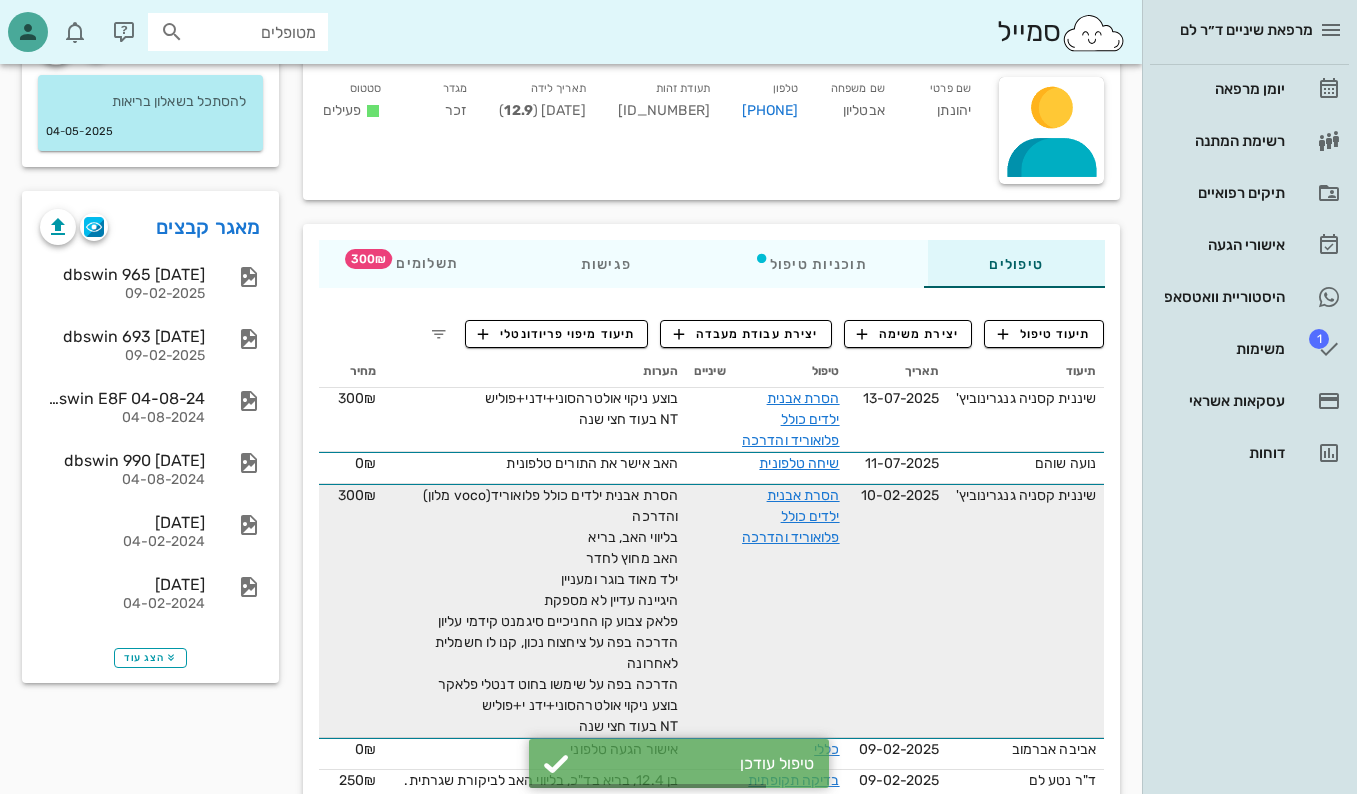 scroll, scrollTop: 200, scrollLeft: 0, axis: vertical 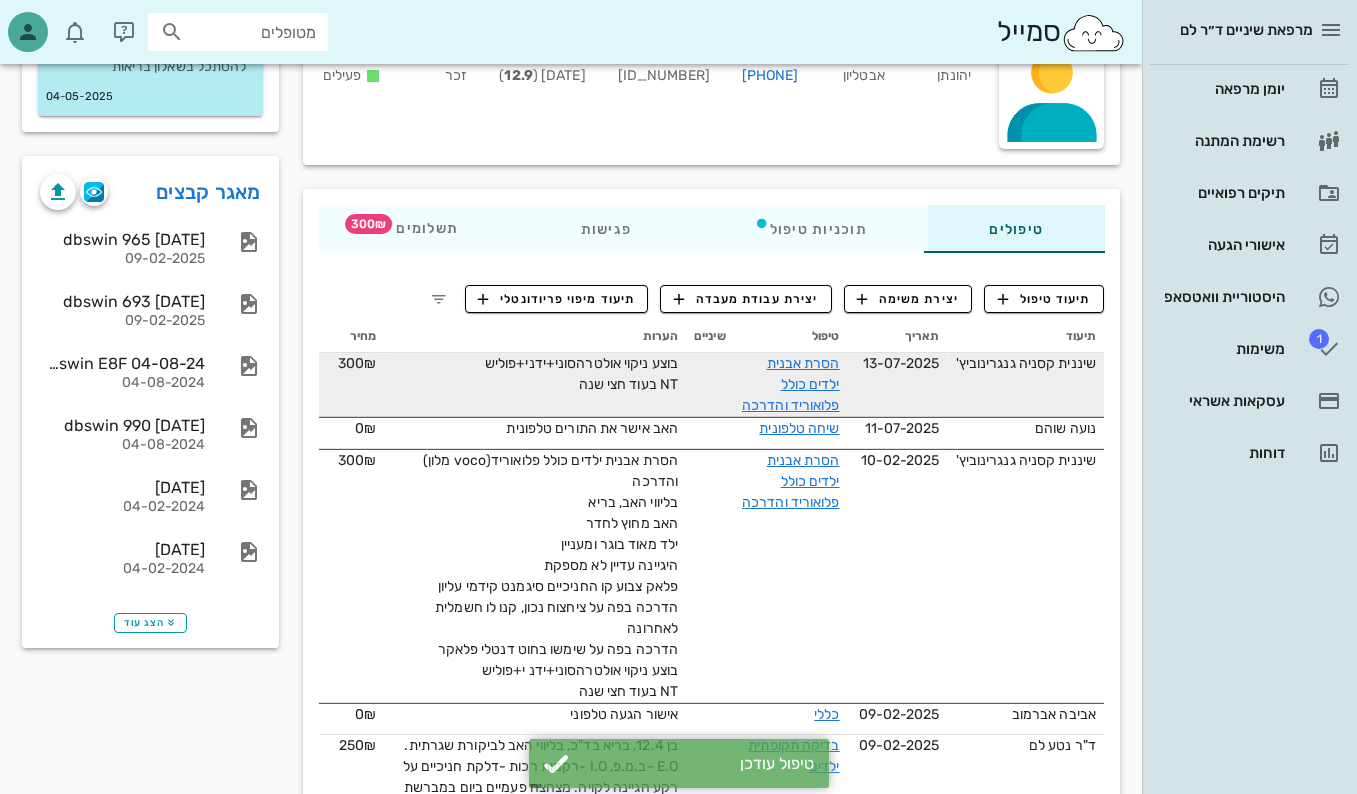 click on "הסרת אבנית ילדים כולל פלואוריד והדרכה" at bounding box center (791, 384) 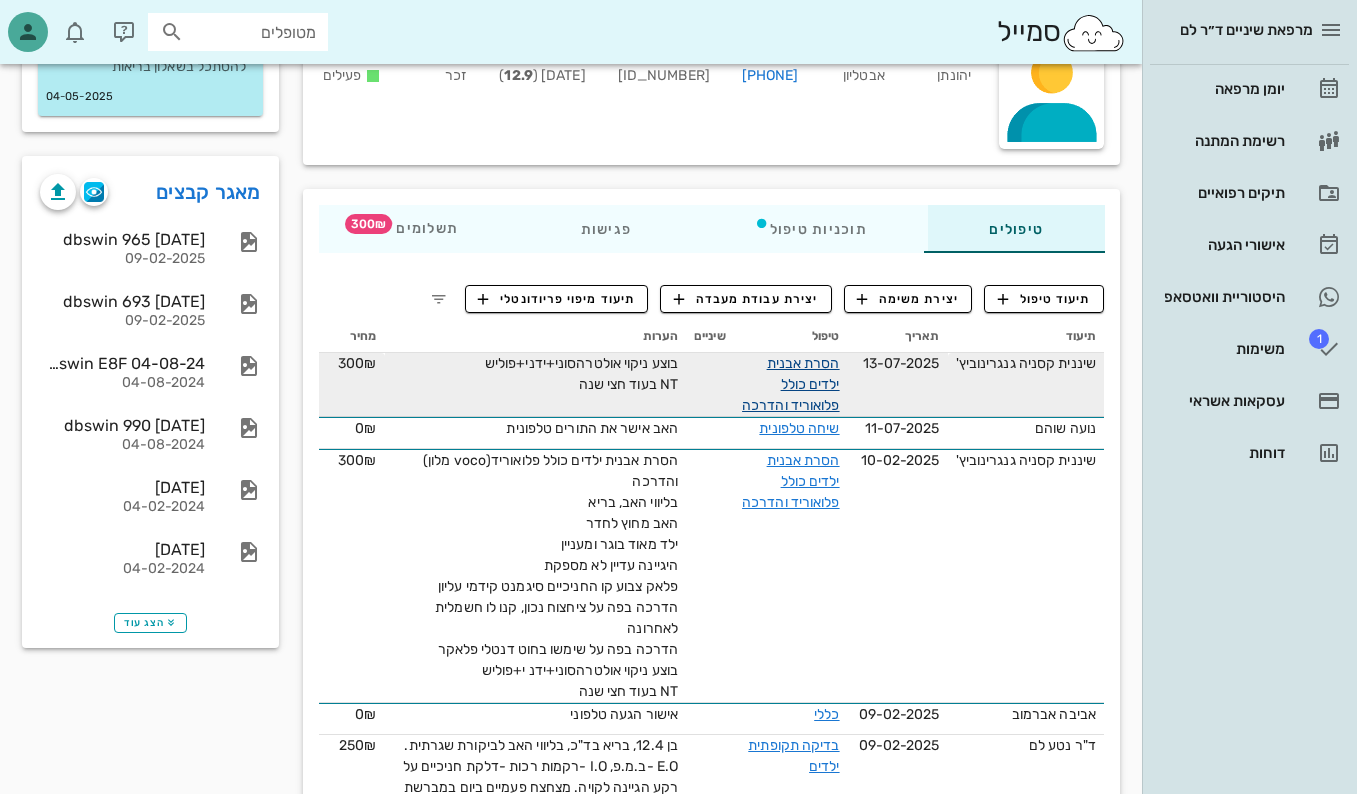click on "הסרת אבנית ילדים כולל פלואוריד והדרכה" at bounding box center (791, 384) 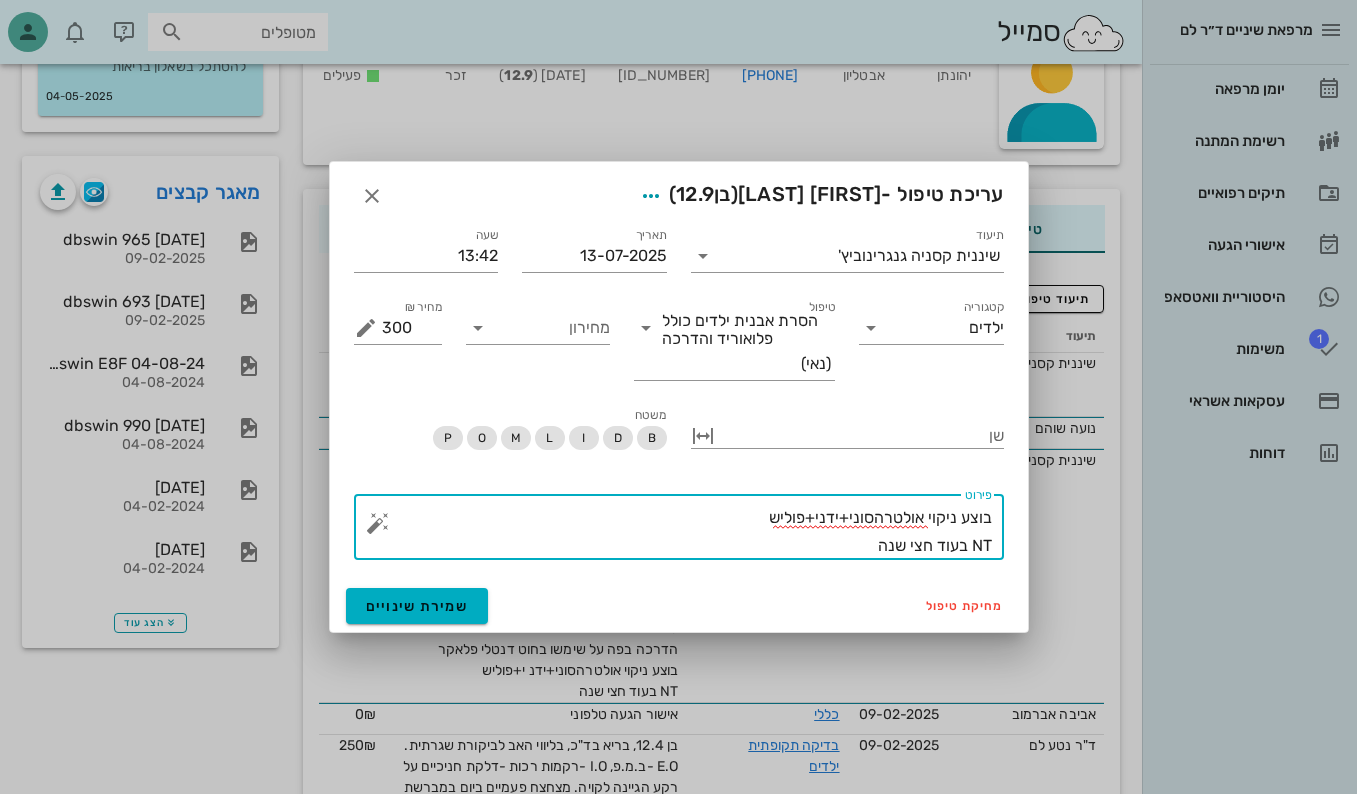click on "בוצע ניקוי אולטרהסוני+ידני+פוליש
NT בעוד חצי שנה" at bounding box center [687, 532] 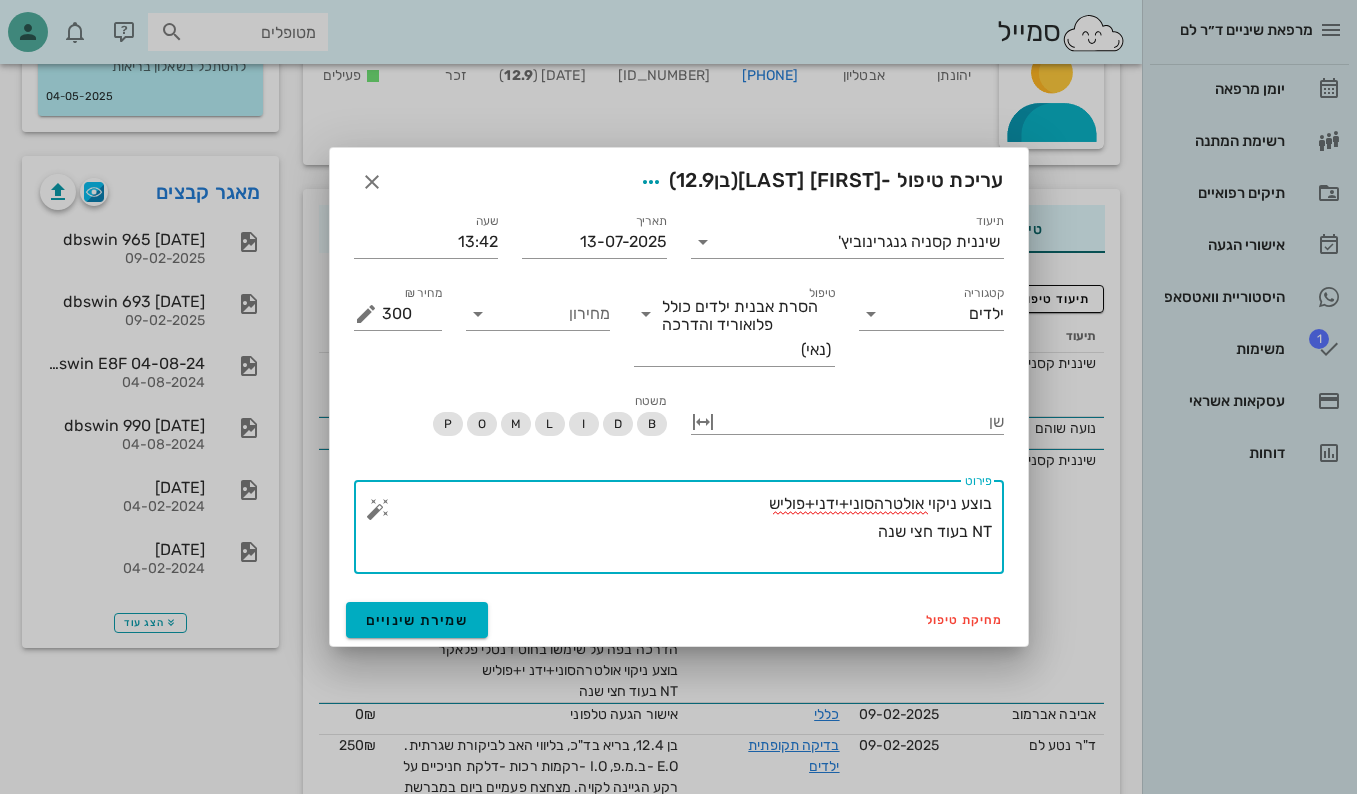 click on "בוצע ניקוי אולטרהסוני+ידני+פוליש
NT בעוד חצי שנה" at bounding box center (687, 532) 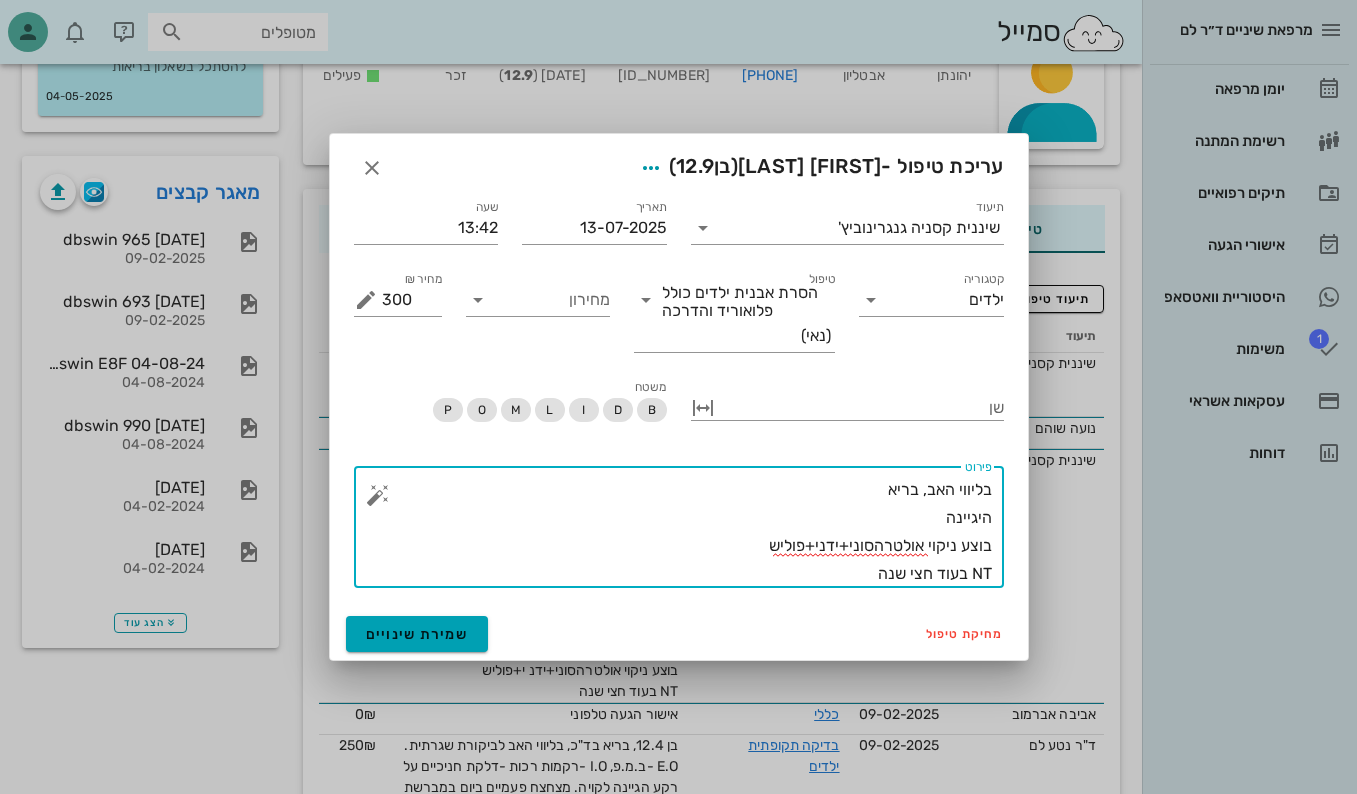 type on "בליווי האב, בריא
היגיינה
בוצע ניקוי אולטרהסוני+ידני+פוליש
NT בעוד חצי שנה" 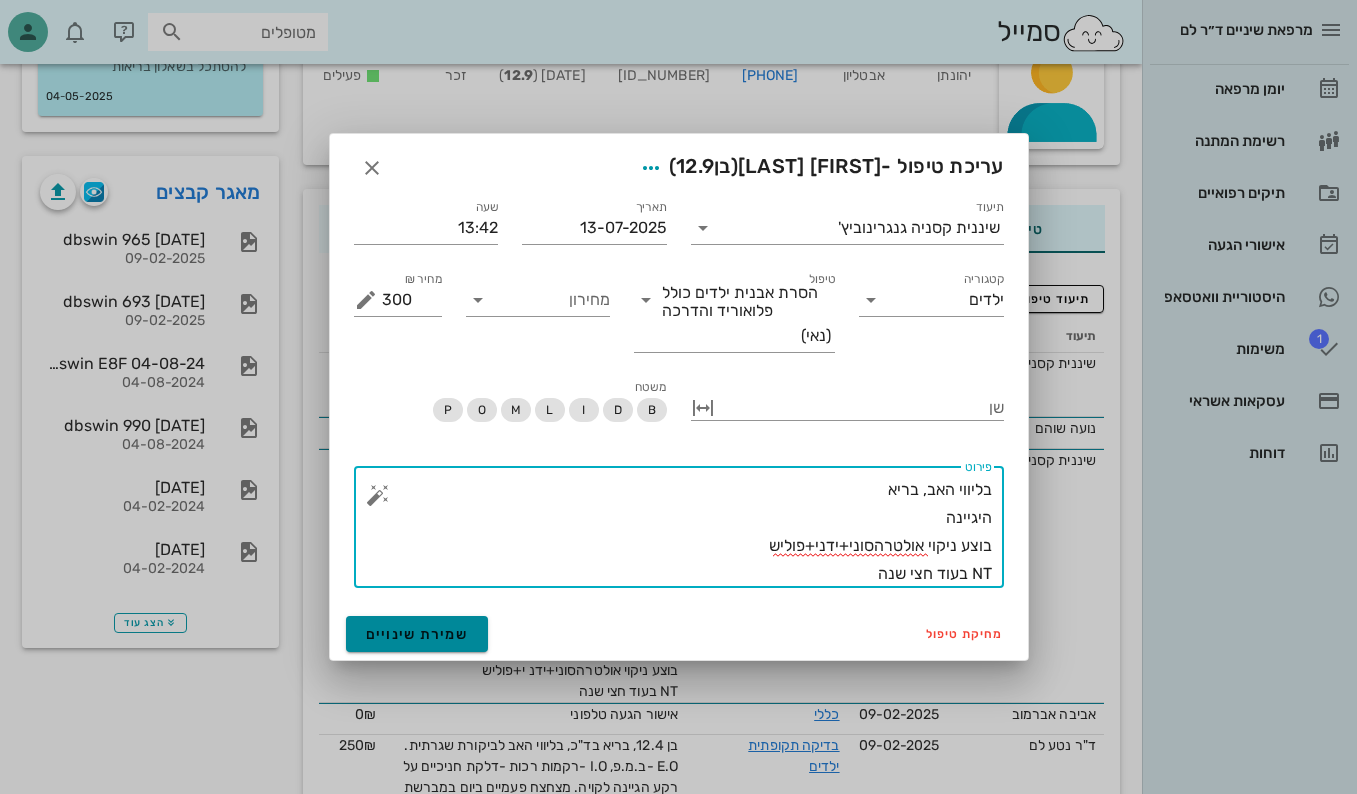 click on "שמירת שינויים" at bounding box center (417, 634) 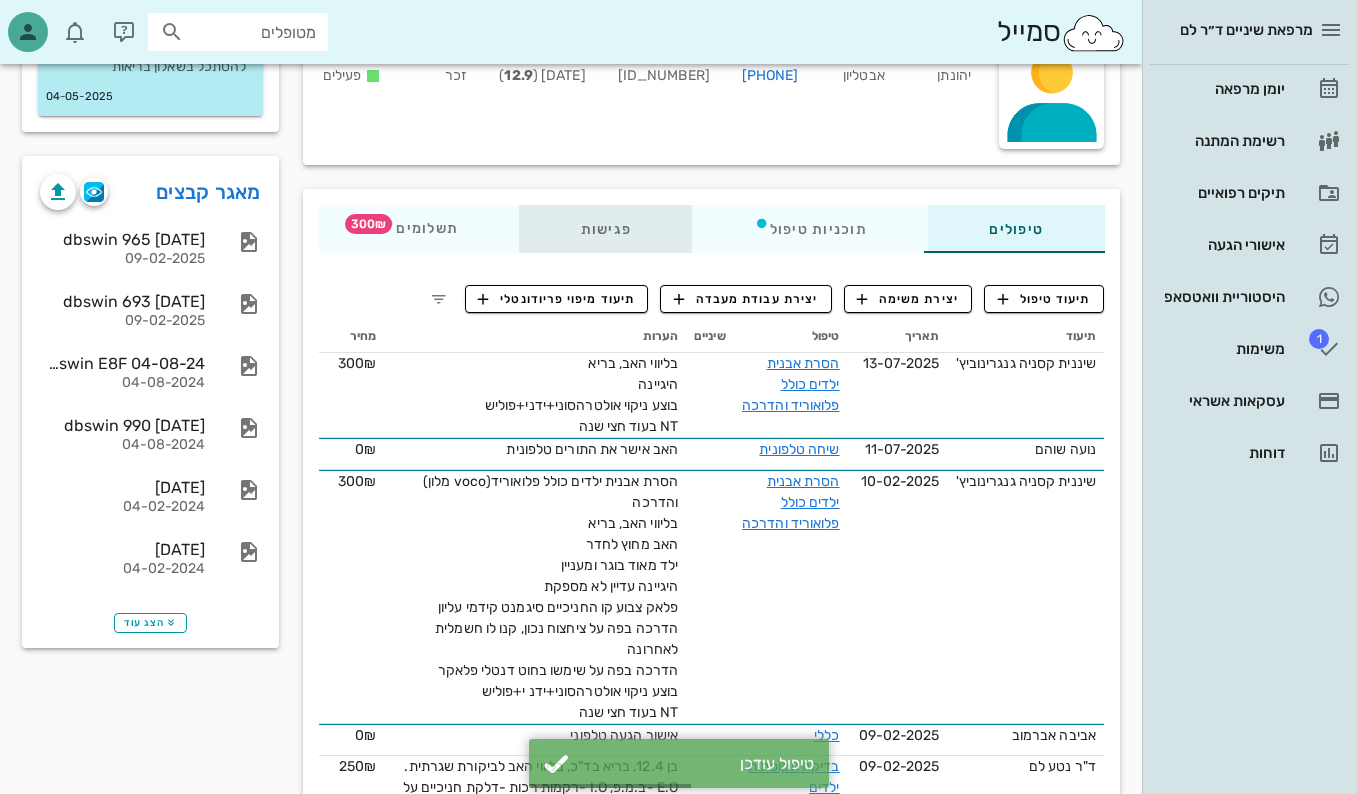 click on "פגישות" at bounding box center [605, 229] 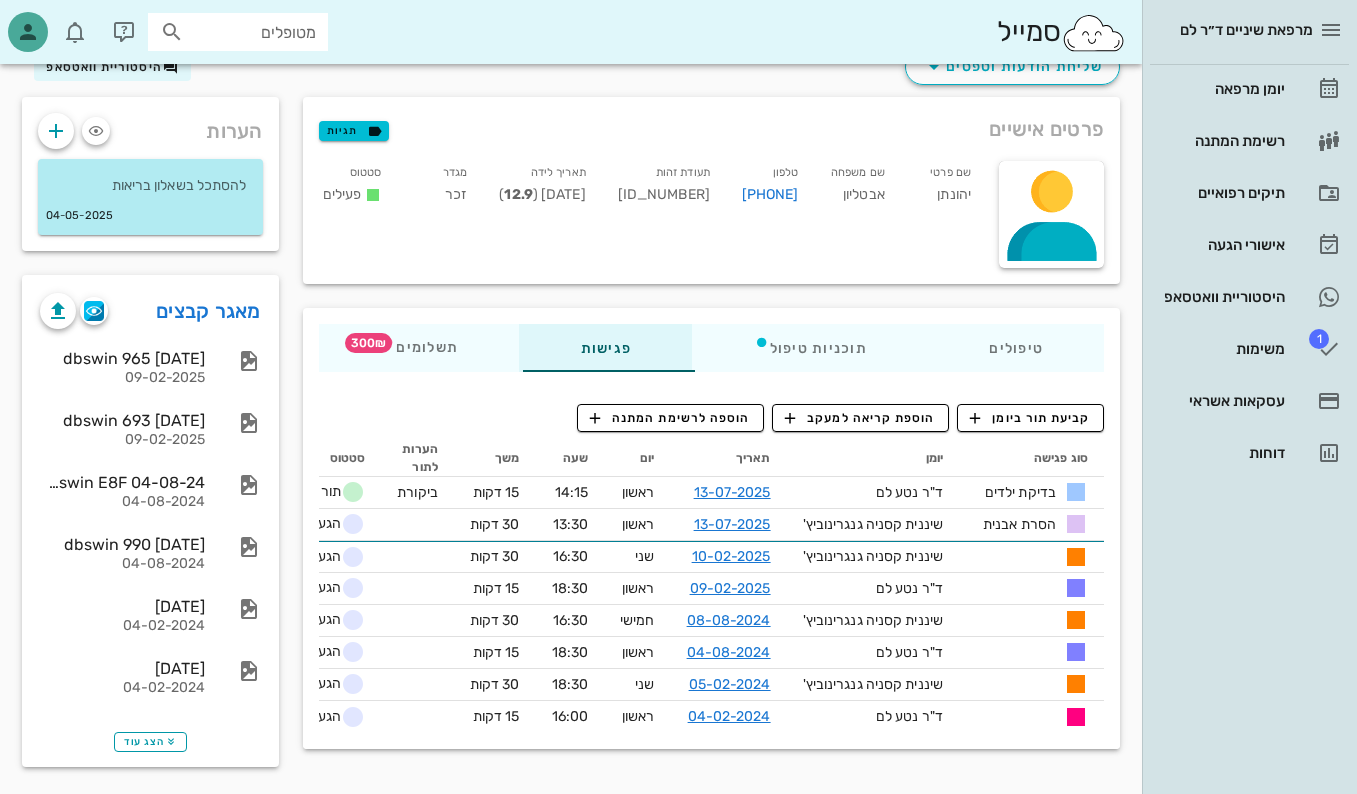 scroll, scrollTop: 0, scrollLeft: 0, axis: both 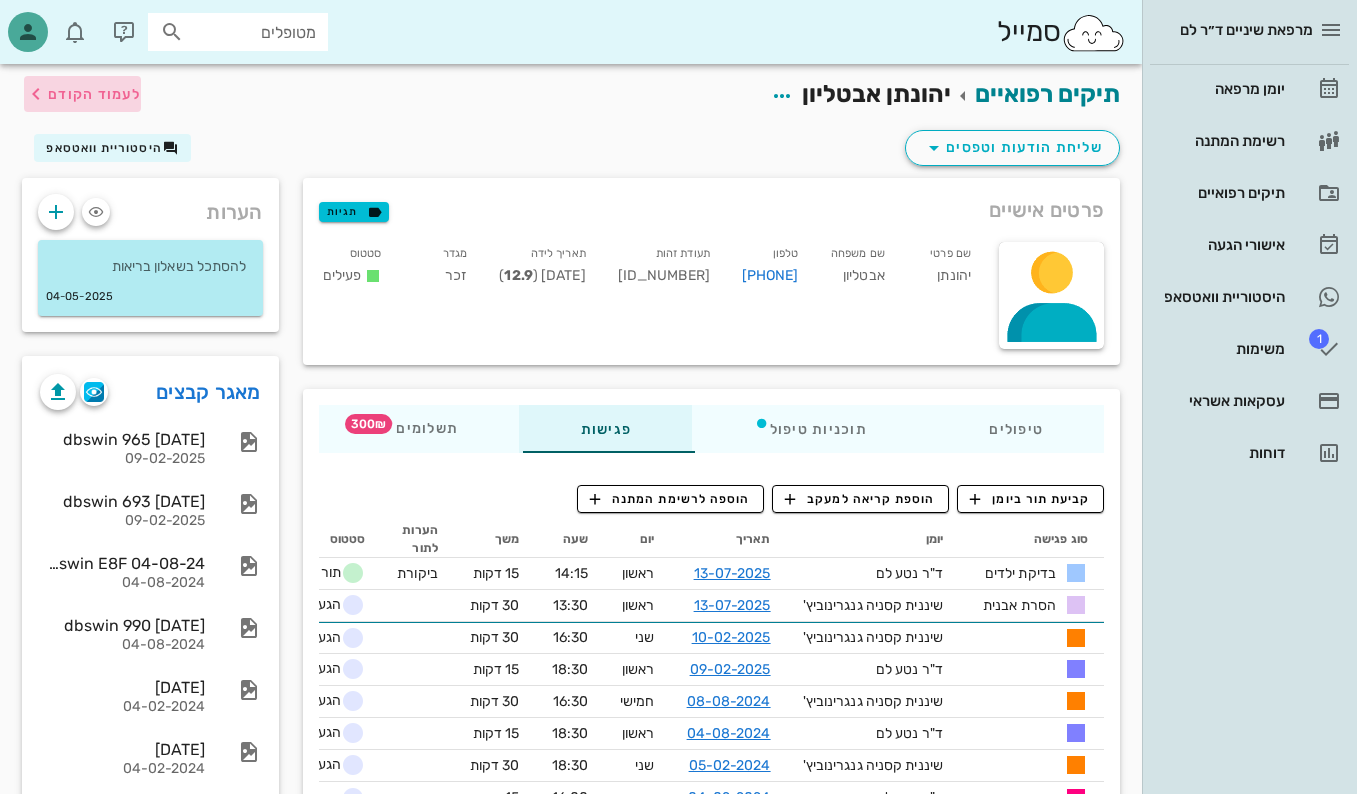click on "לעמוד הקודם" at bounding box center [94, 94] 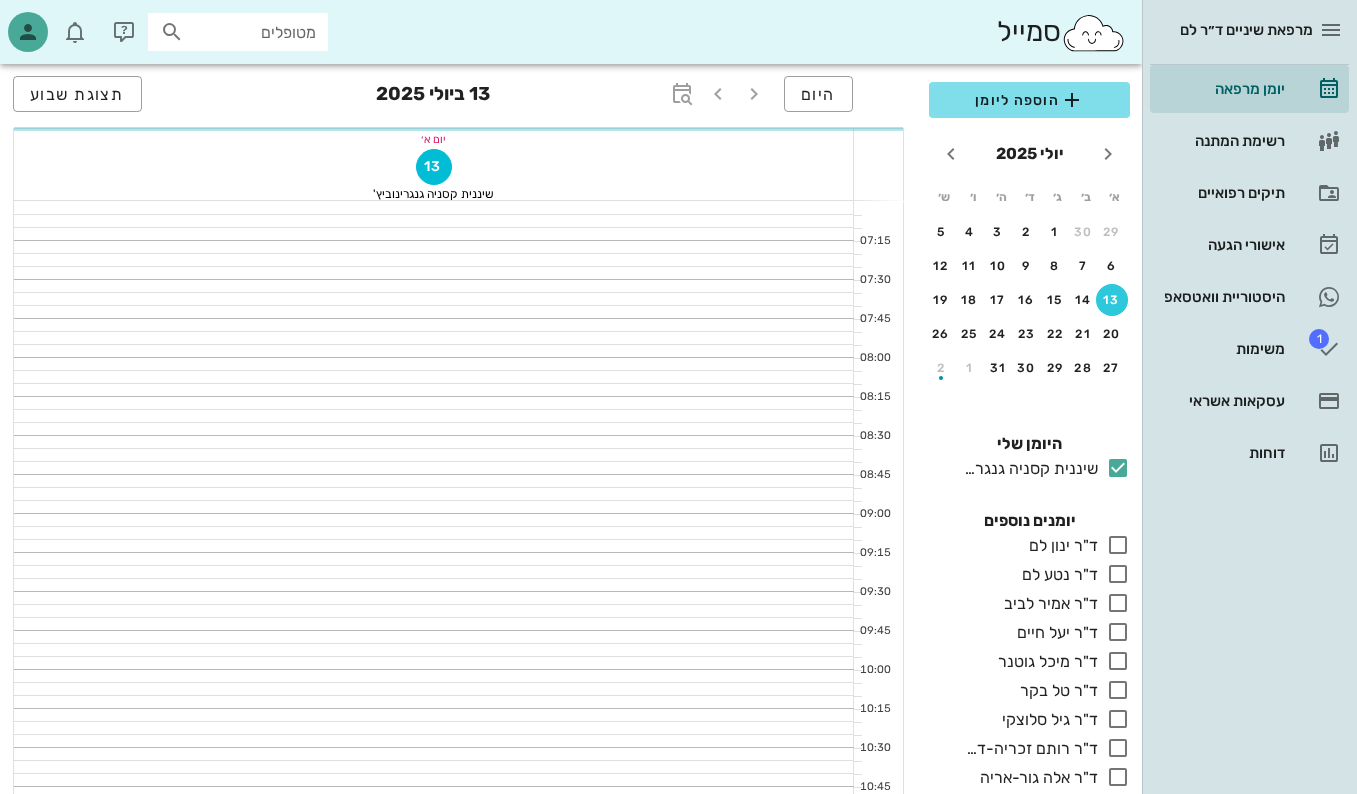 scroll, scrollTop: 900, scrollLeft: 0, axis: vertical 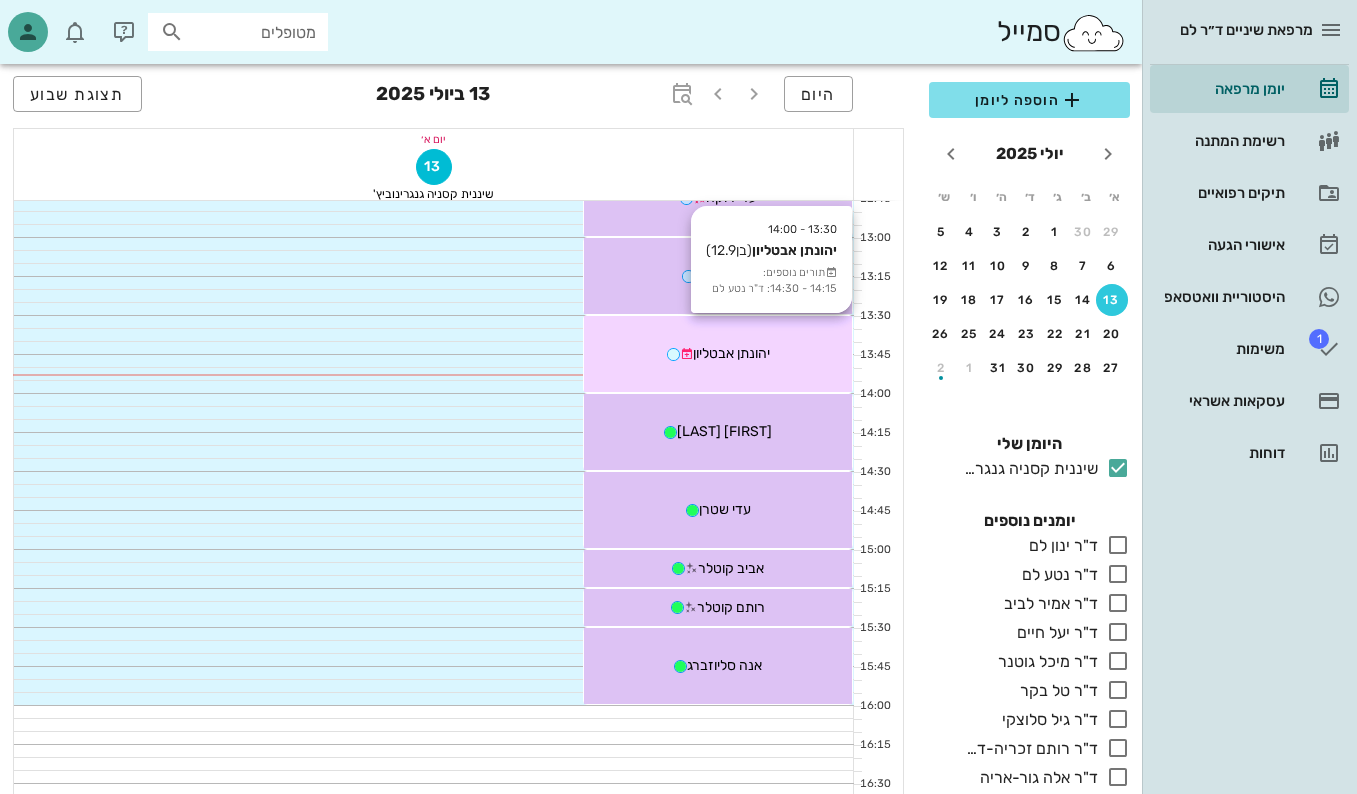 click on "יהונתן אבטליון" at bounding box center [718, 353] 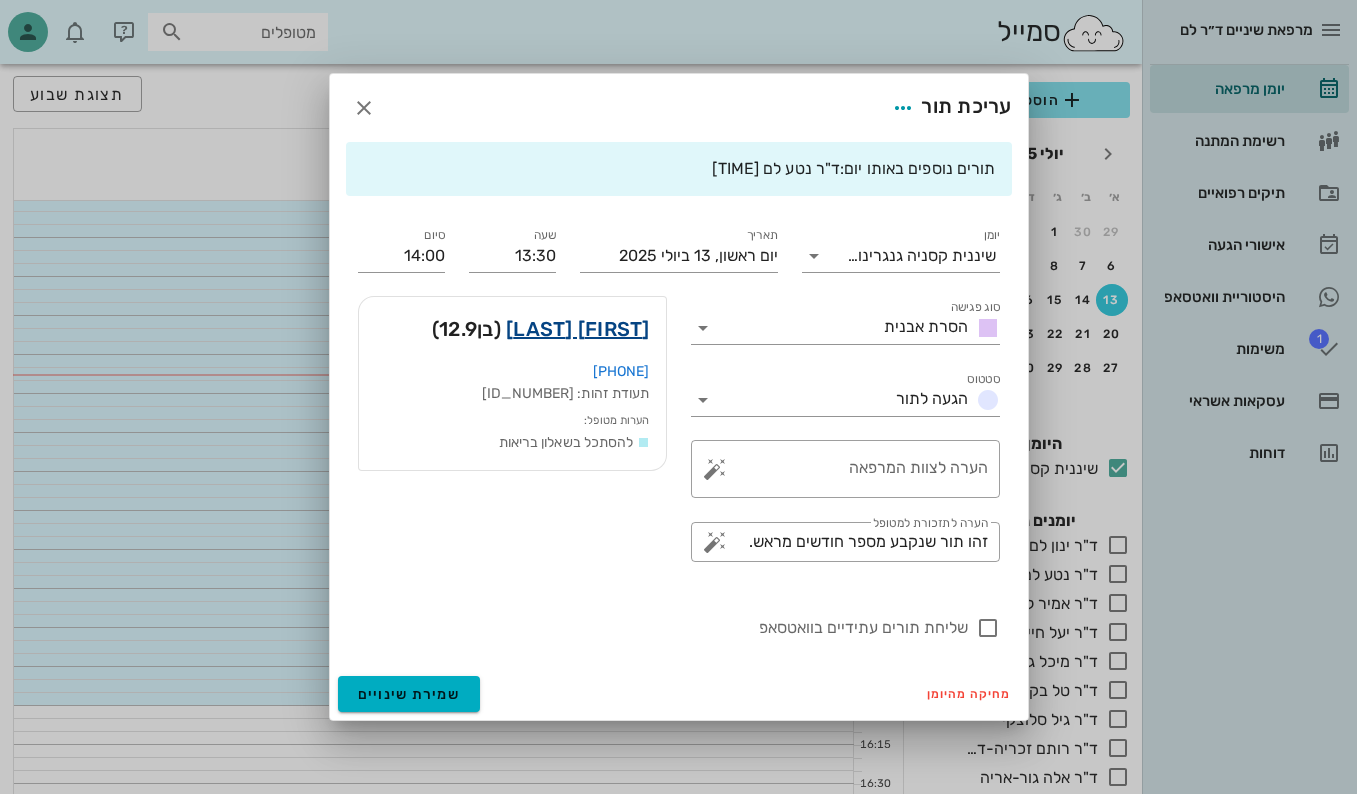 click on "[FIRST] [LAST]" at bounding box center (578, 329) 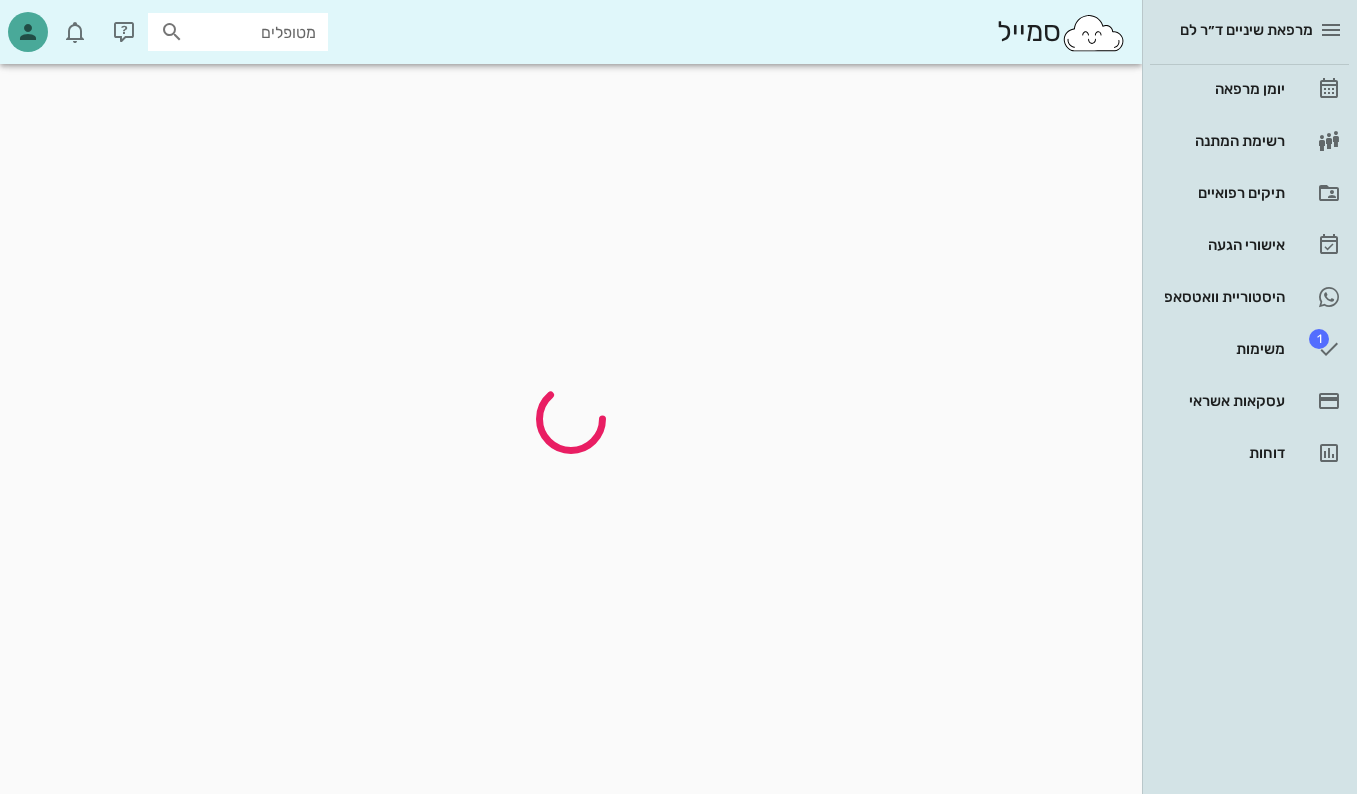 scroll, scrollTop: 0, scrollLeft: 0, axis: both 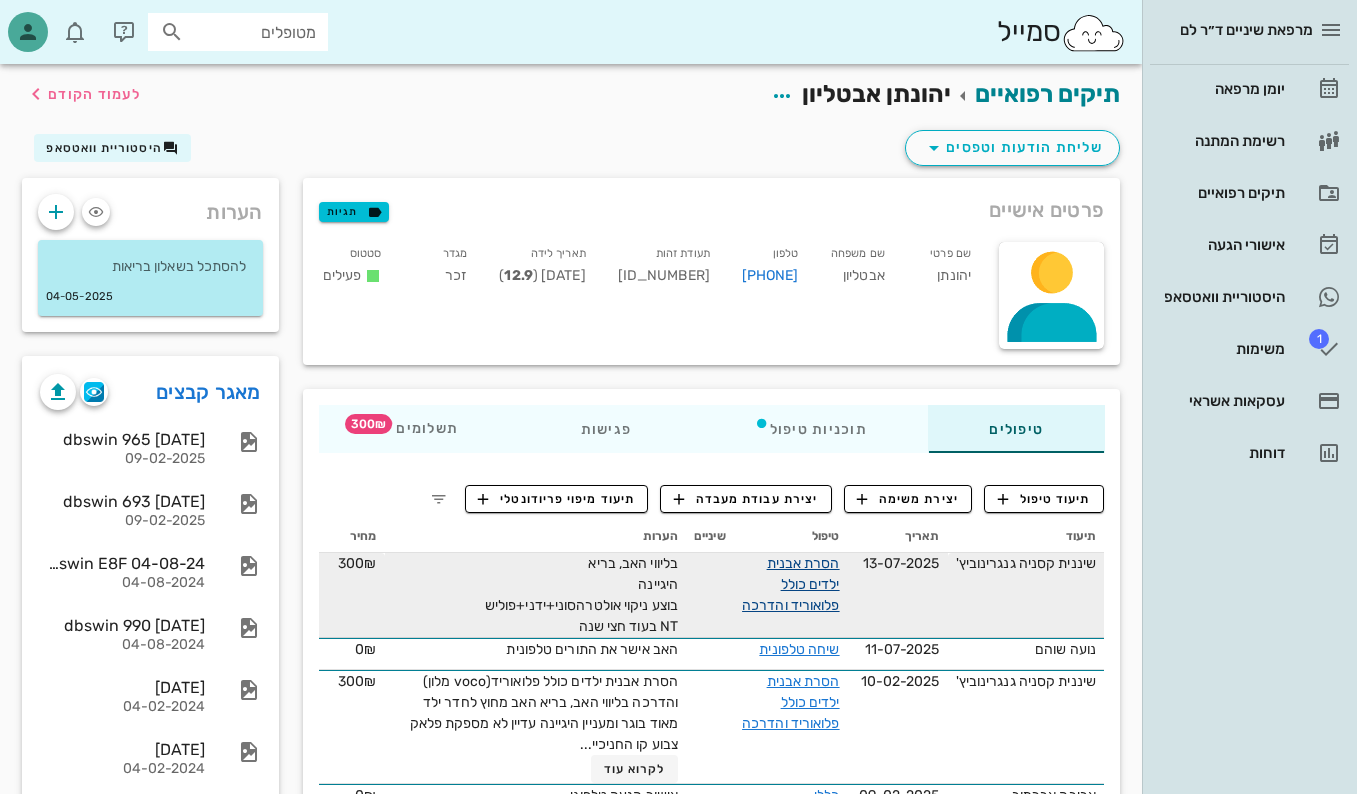 click on "הסרת אבנית ילדים כולל פלואוריד והדרכה" at bounding box center (791, 584) 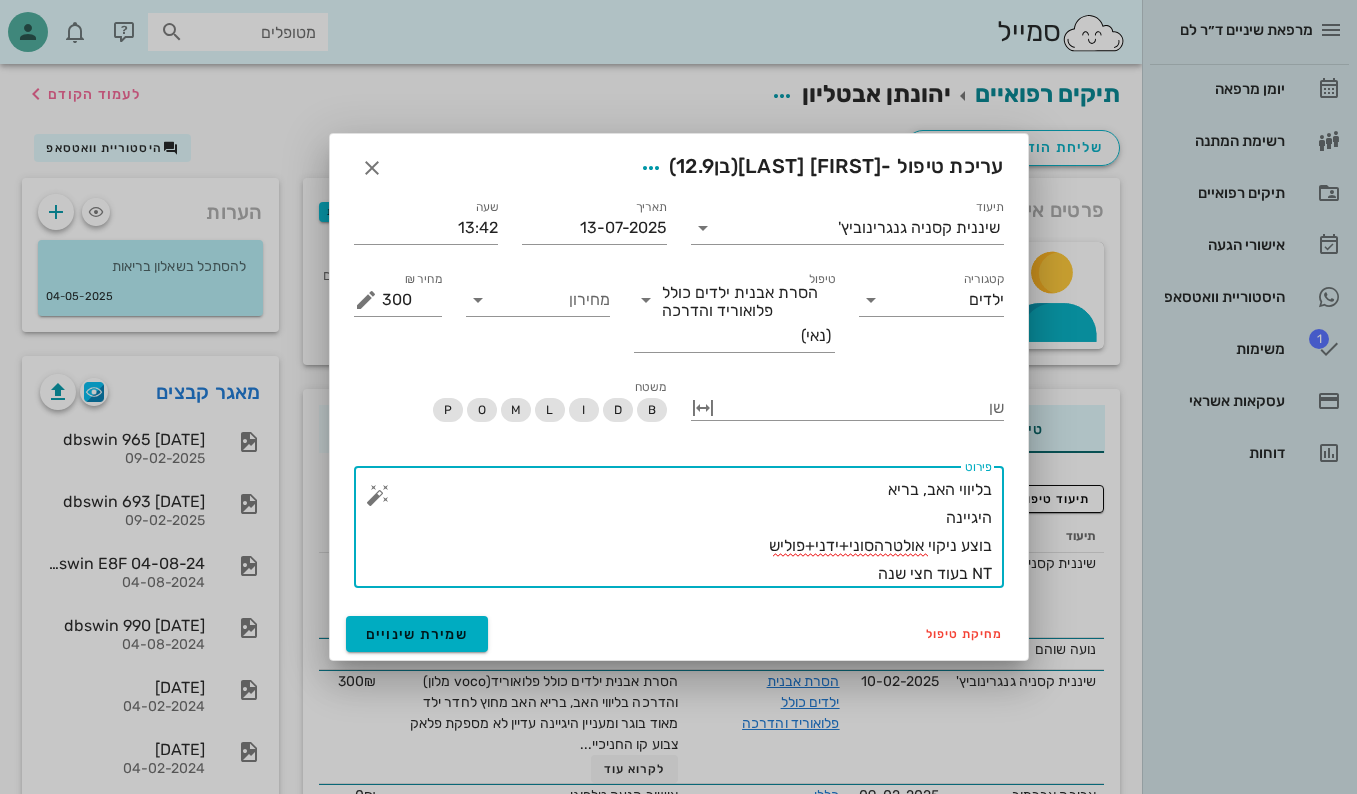 drag, startPoint x: 897, startPoint y: 520, endPoint x: 998, endPoint y: 525, distance: 101.12369 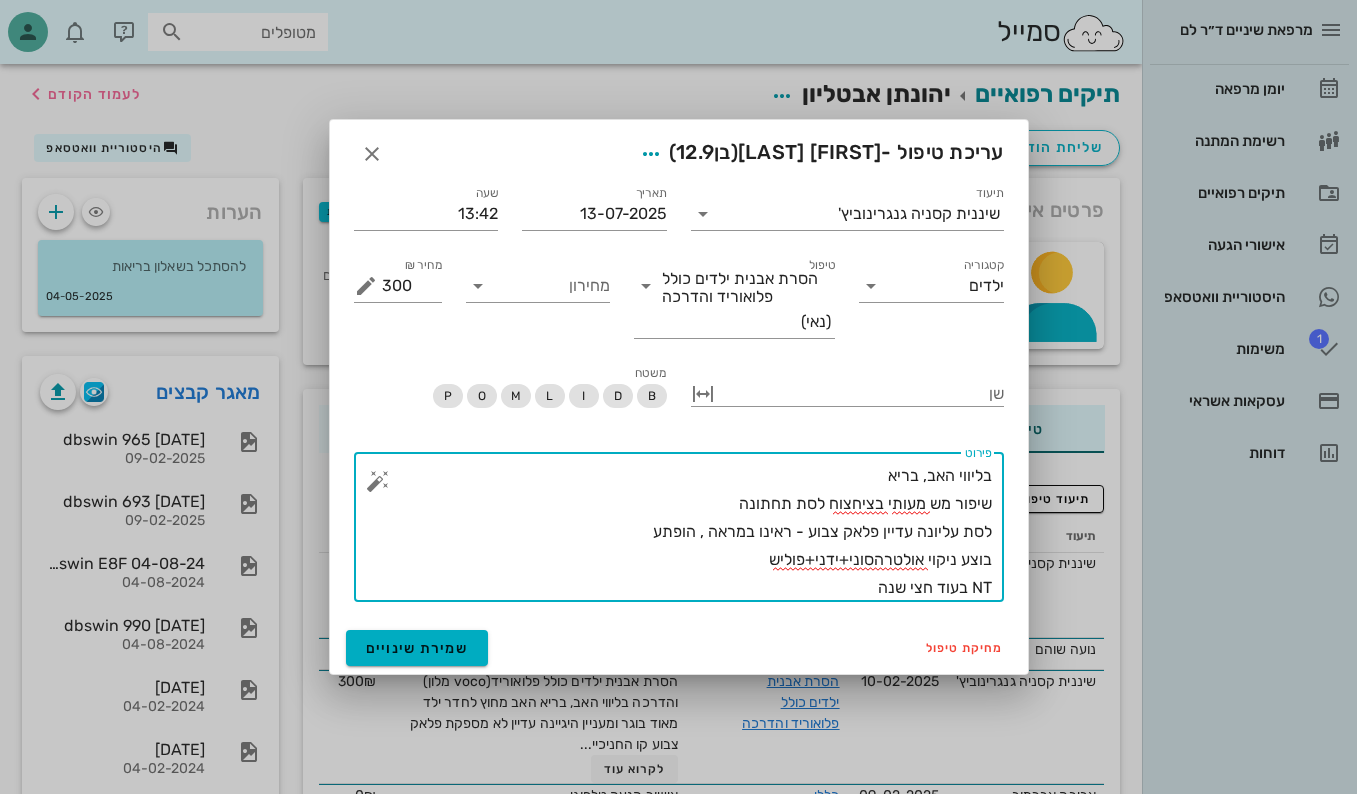 click on "בליווי האב, בריא
שיפור מש מעותי בציחצוח לסת תחתונה
לסת עליונה עדיין פלאק צבוע - ראינו במראה , הופתע
בוצע ניקוי אולטרהסוני+ידני+פוליש
NT בעוד חצי שנה" at bounding box center [687, 532] 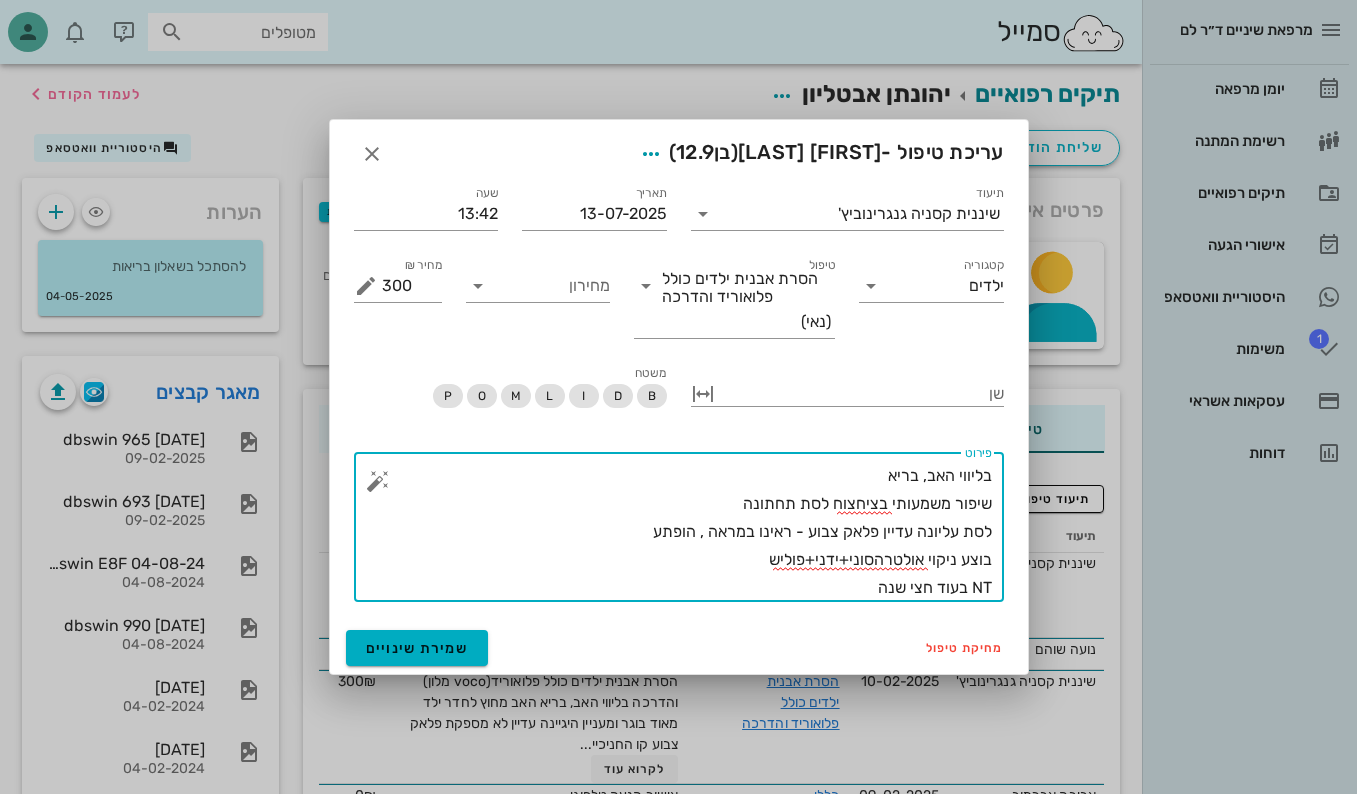 click on "בליווי האב, בריא
שיפור משמעותי בציחצוח לסת תחתונה
לסת עליונה עדיין פלאק צבוע - ראינו במראה , הופתע
בוצע ניקוי אולטרהסוני+ידני+פוליש
NT בעוד חצי שנה" at bounding box center (687, 532) 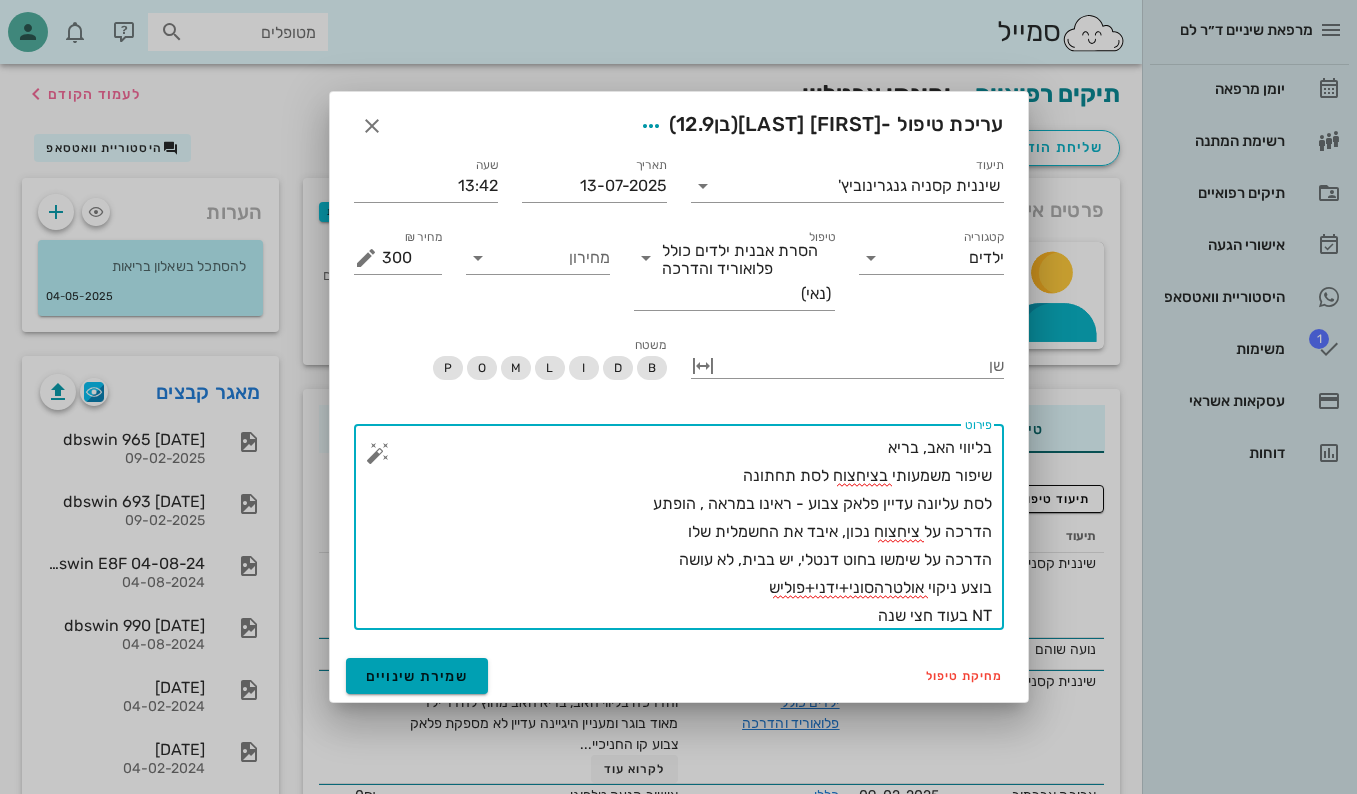 type on "בליווי האב, בריא
שיפור משמעותי בציחצוח לסת תחתונה
לסת עליונה עדיין פלאק צבוע - ראינו במראה , הופתע
הדרכה על ציחצוח נכון, איבד את החשמלית שלו
הדרכה על שימשו בחוט דנטלי, יש בבית, לא עושה
בוצע ניקוי אולטרהסוני+ידני+פוליש
NT בעוד חצי שנה" 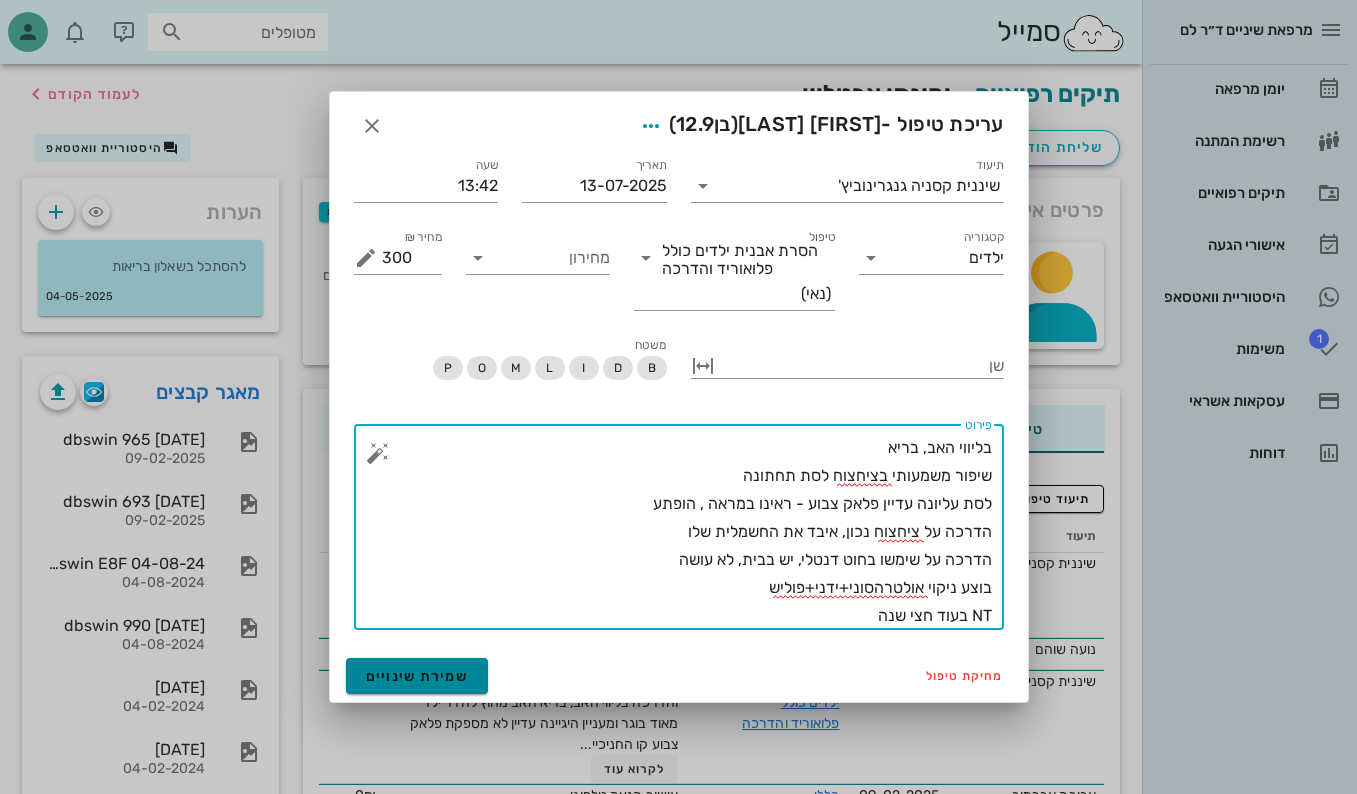 click on "שמירת שינויים" at bounding box center [417, 676] 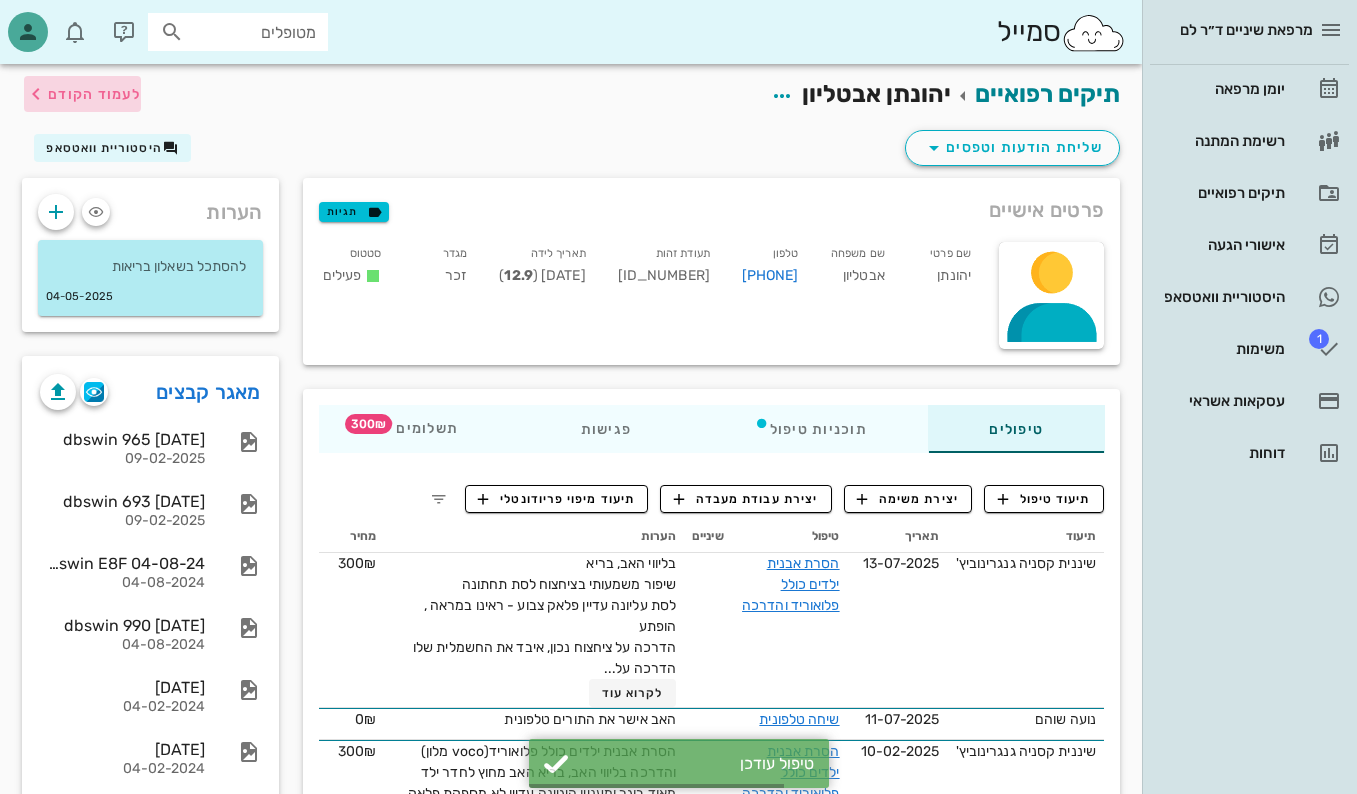 click on "לעמוד הקודם" at bounding box center (94, 94) 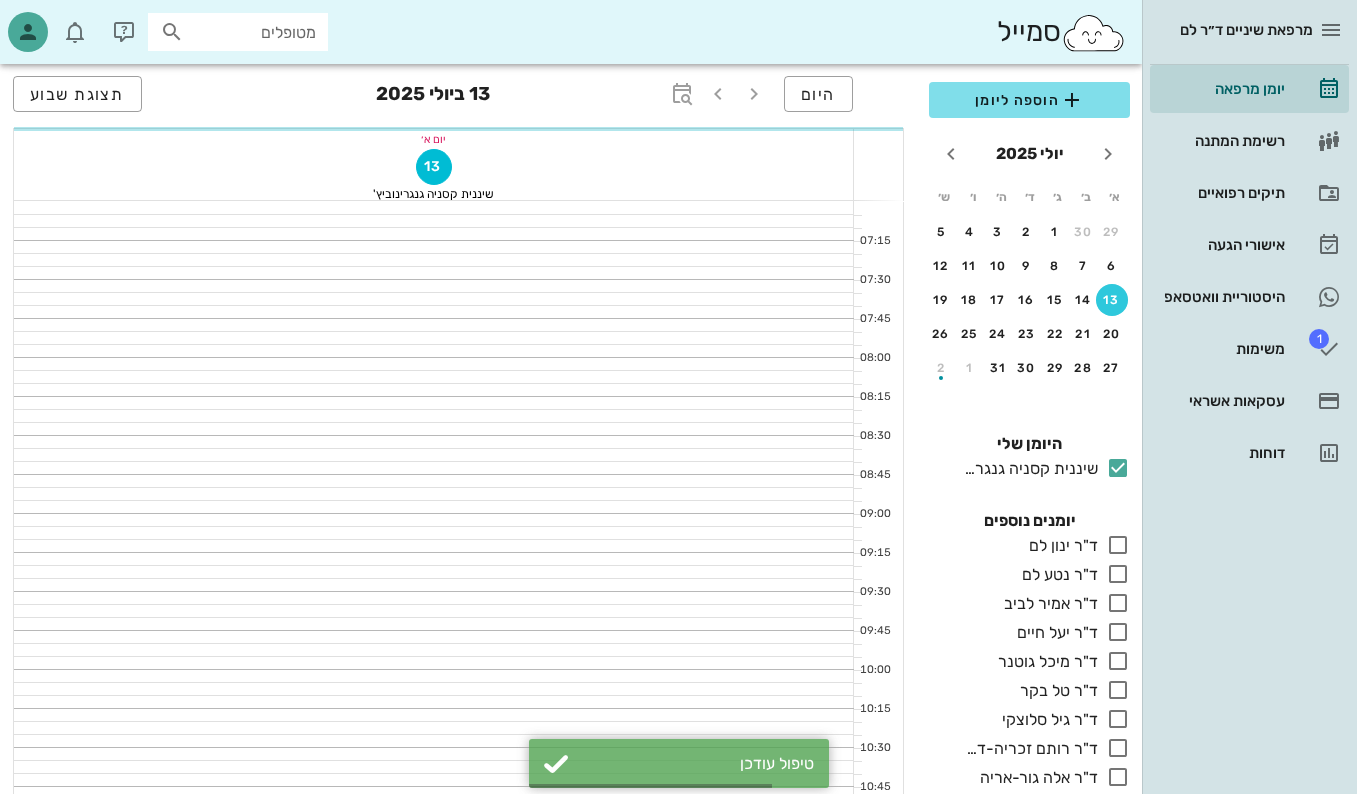 scroll, scrollTop: 900, scrollLeft: 0, axis: vertical 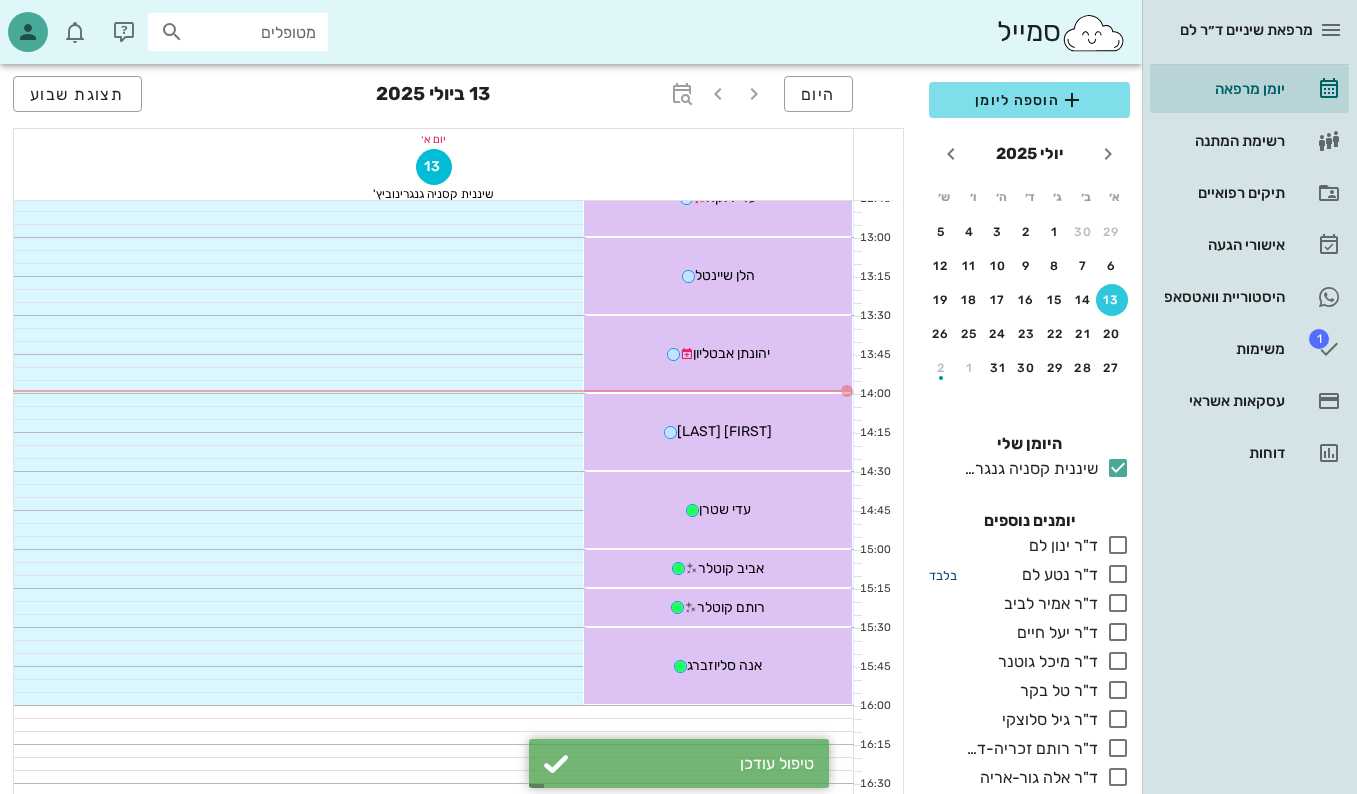 click on "בלבד" at bounding box center (943, 575) 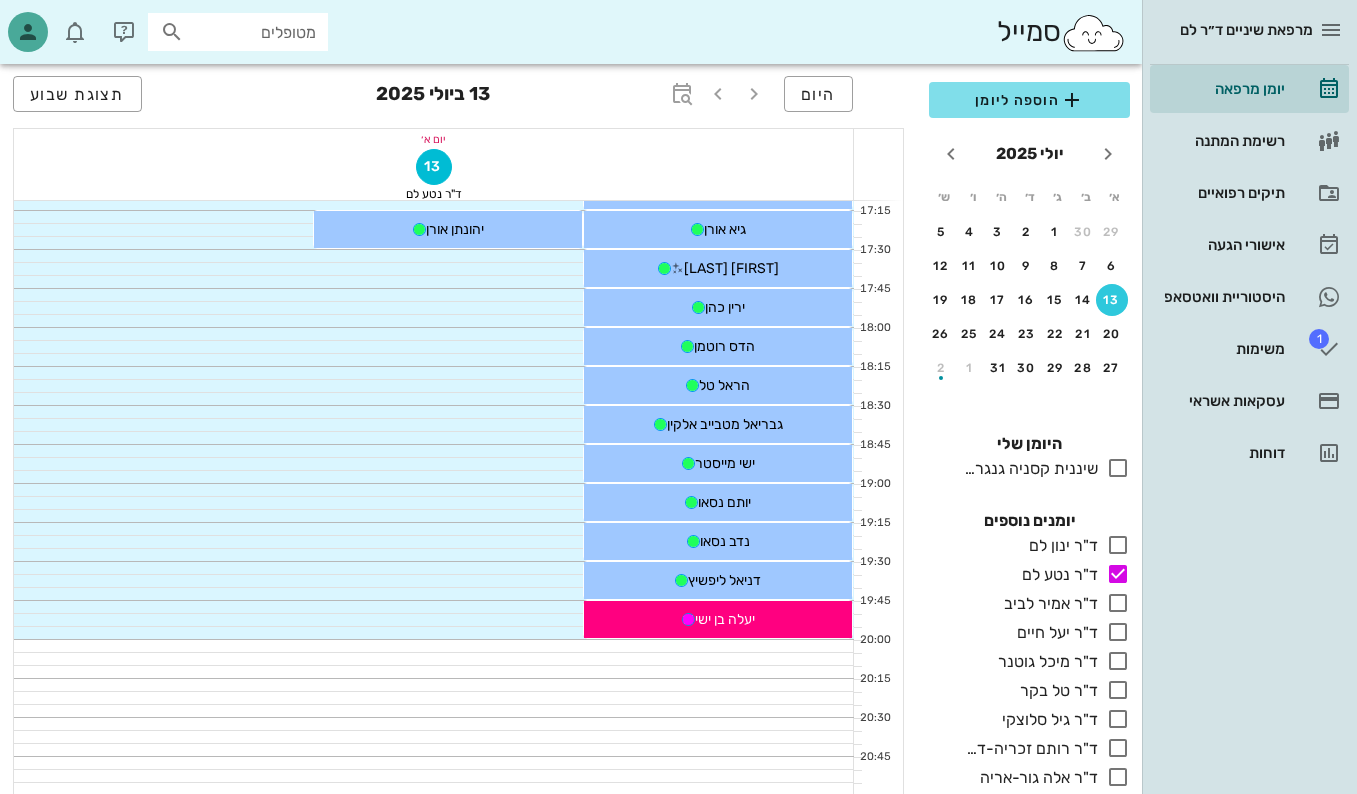 scroll, scrollTop: 1592, scrollLeft: 0, axis: vertical 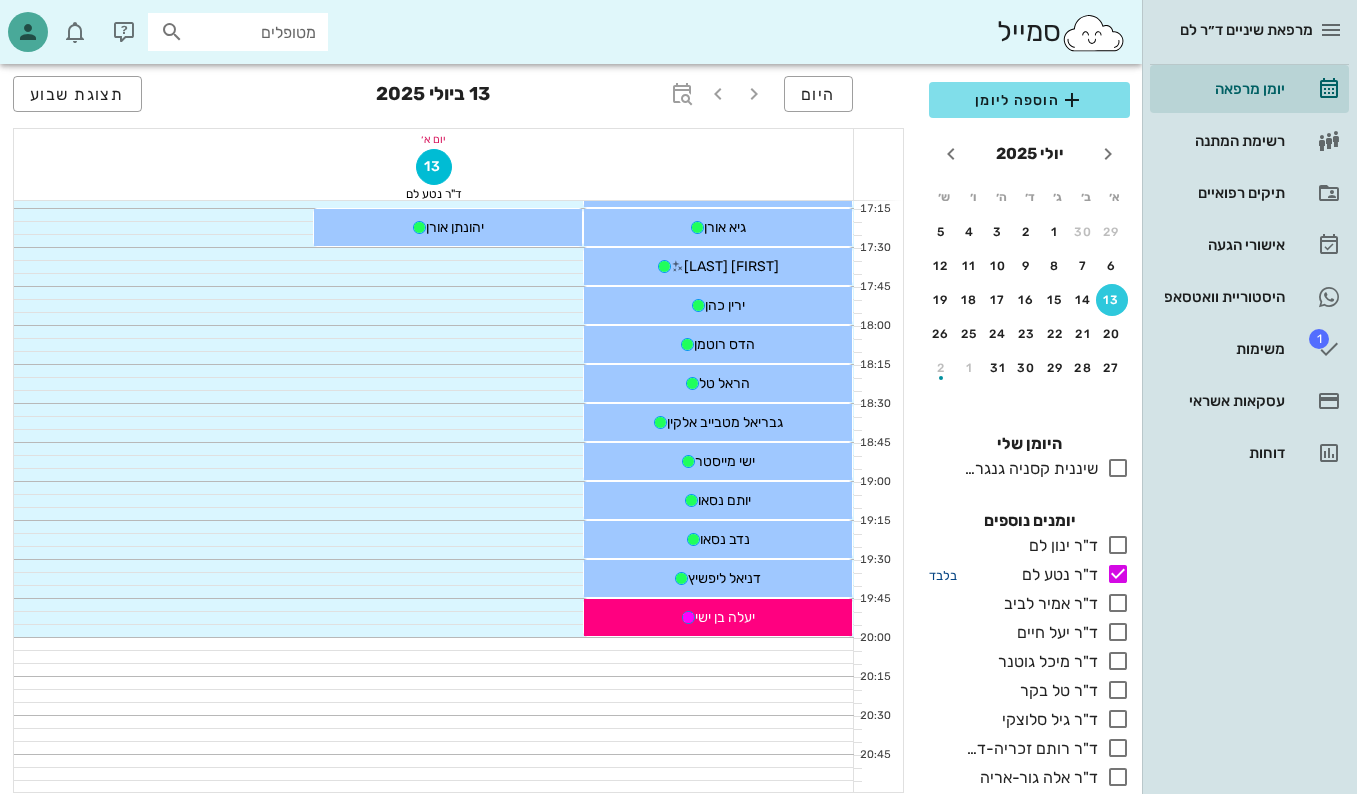 click on "בלבד" at bounding box center (943, 575) 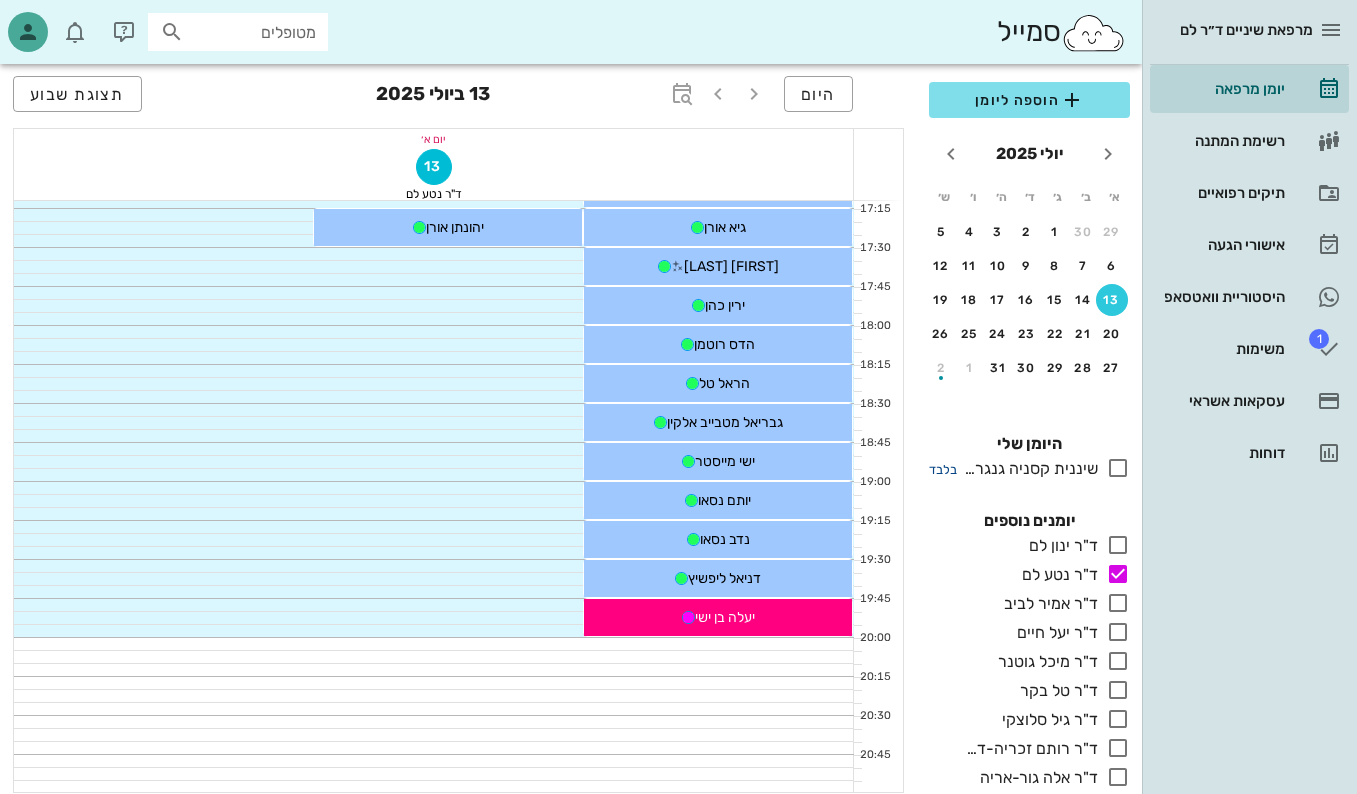 click on "בלבד" at bounding box center (943, 469) 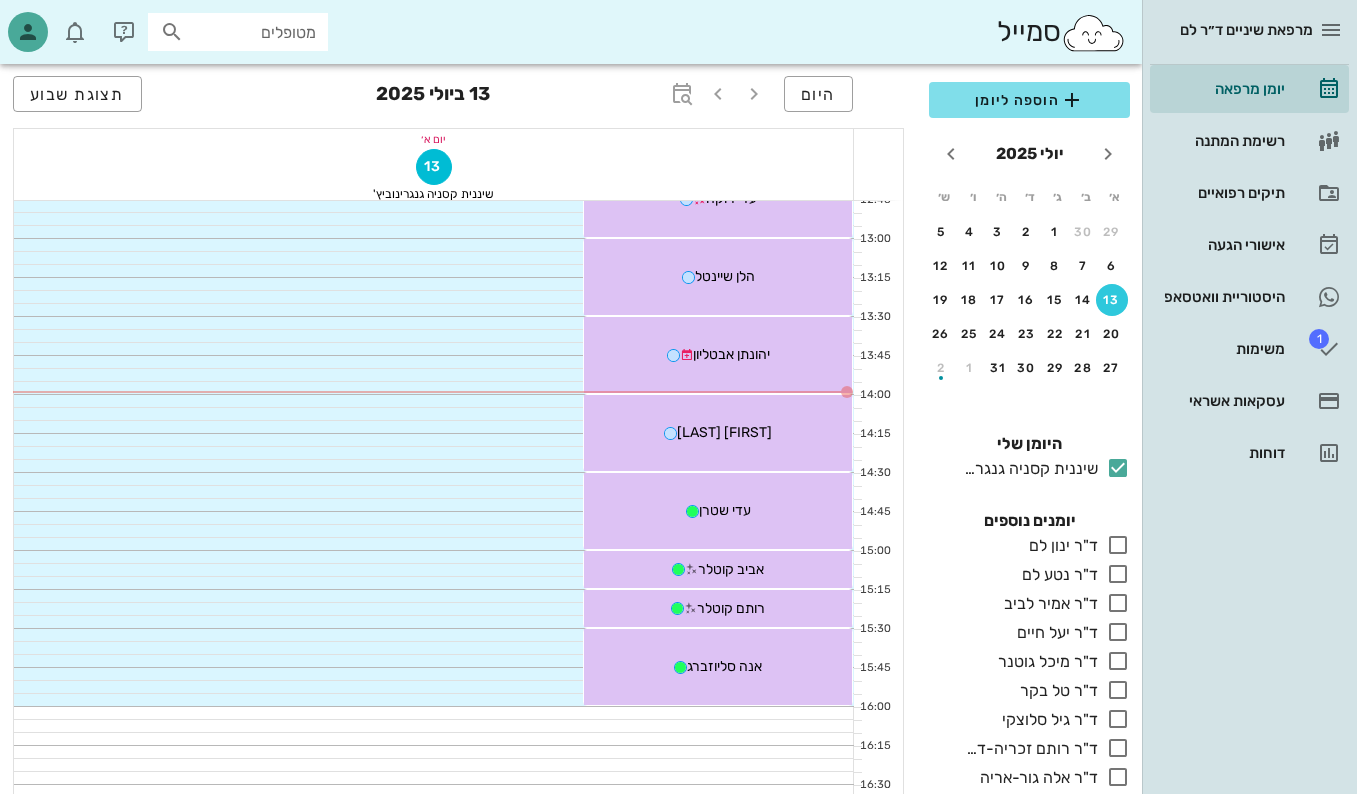 scroll, scrollTop: 892, scrollLeft: 0, axis: vertical 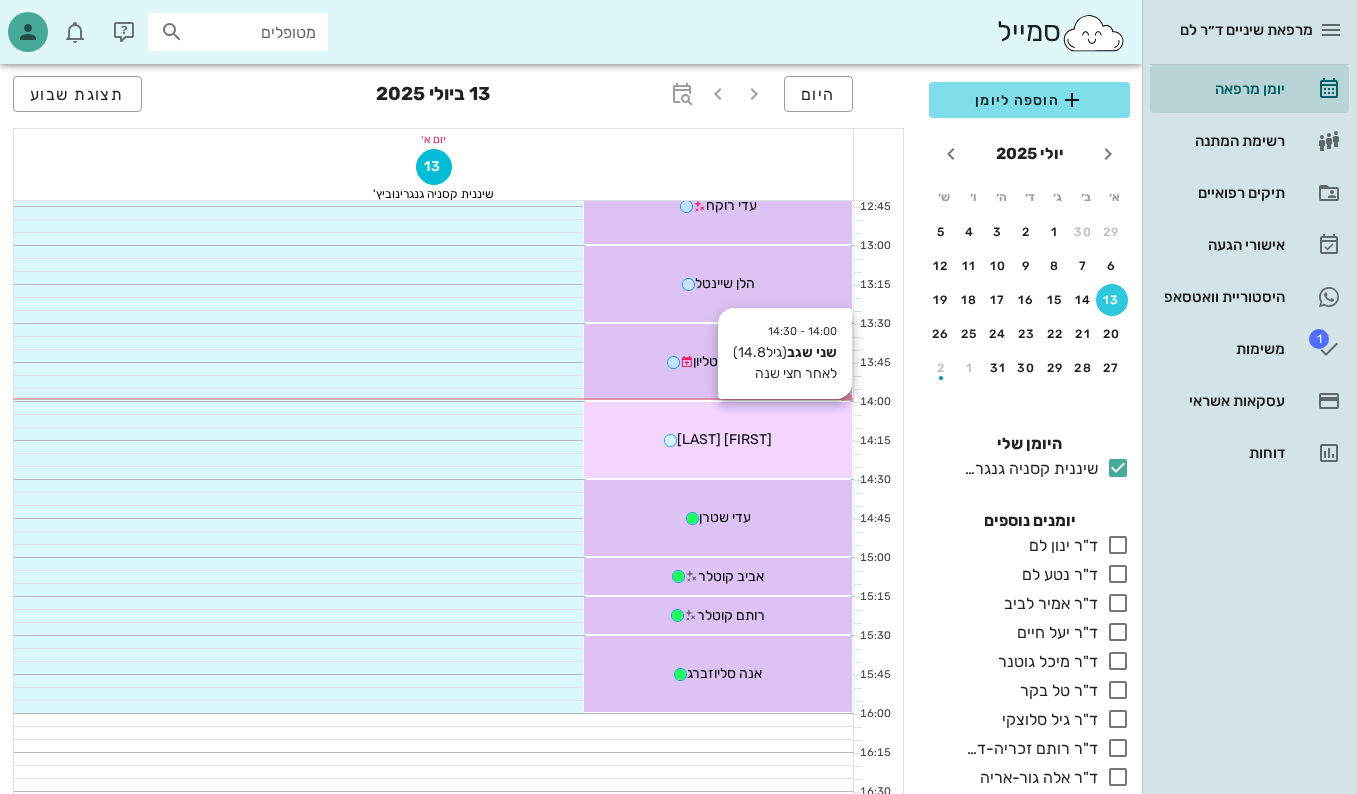 click on "[FIRST] [LAST]" at bounding box center (718, 439) 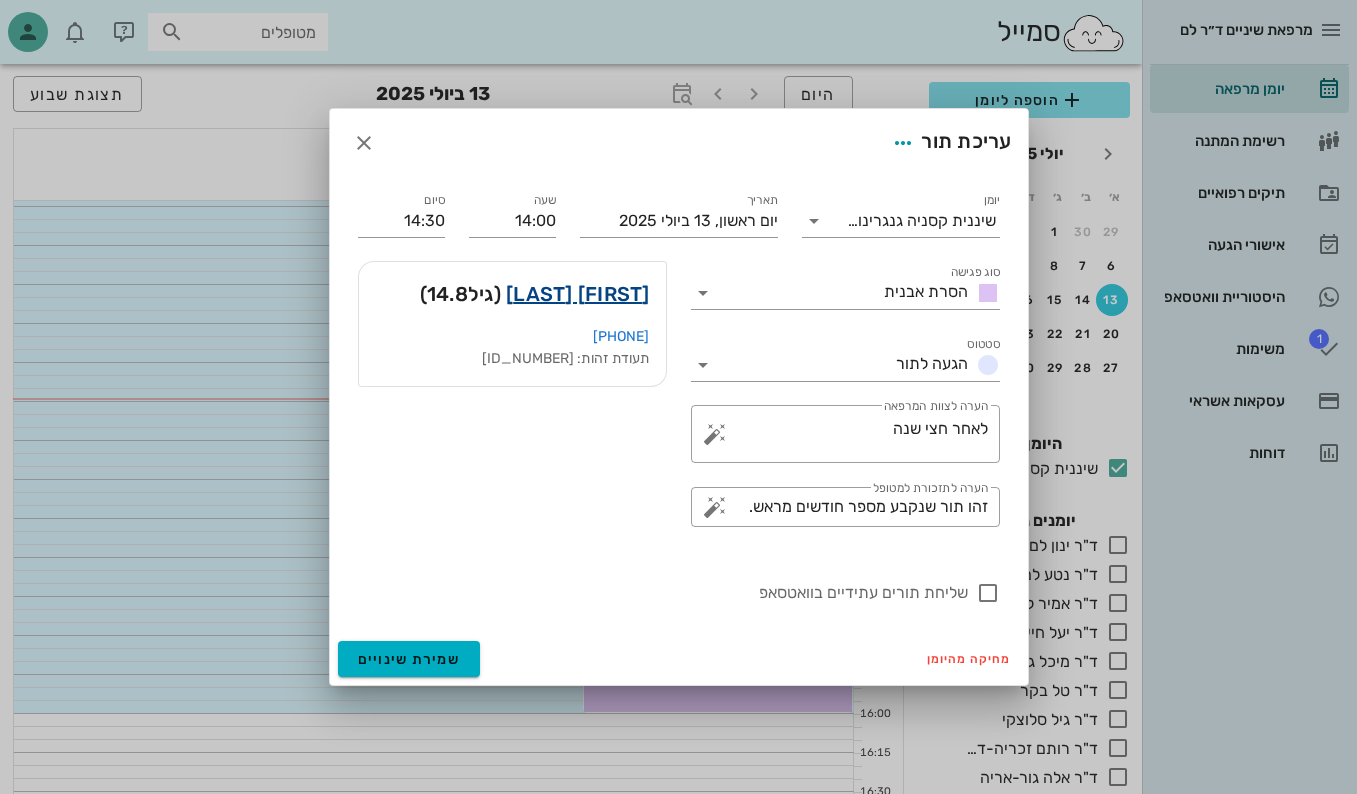 click on "[FIRST]
[LAST]" at bounding box center [578, 294] 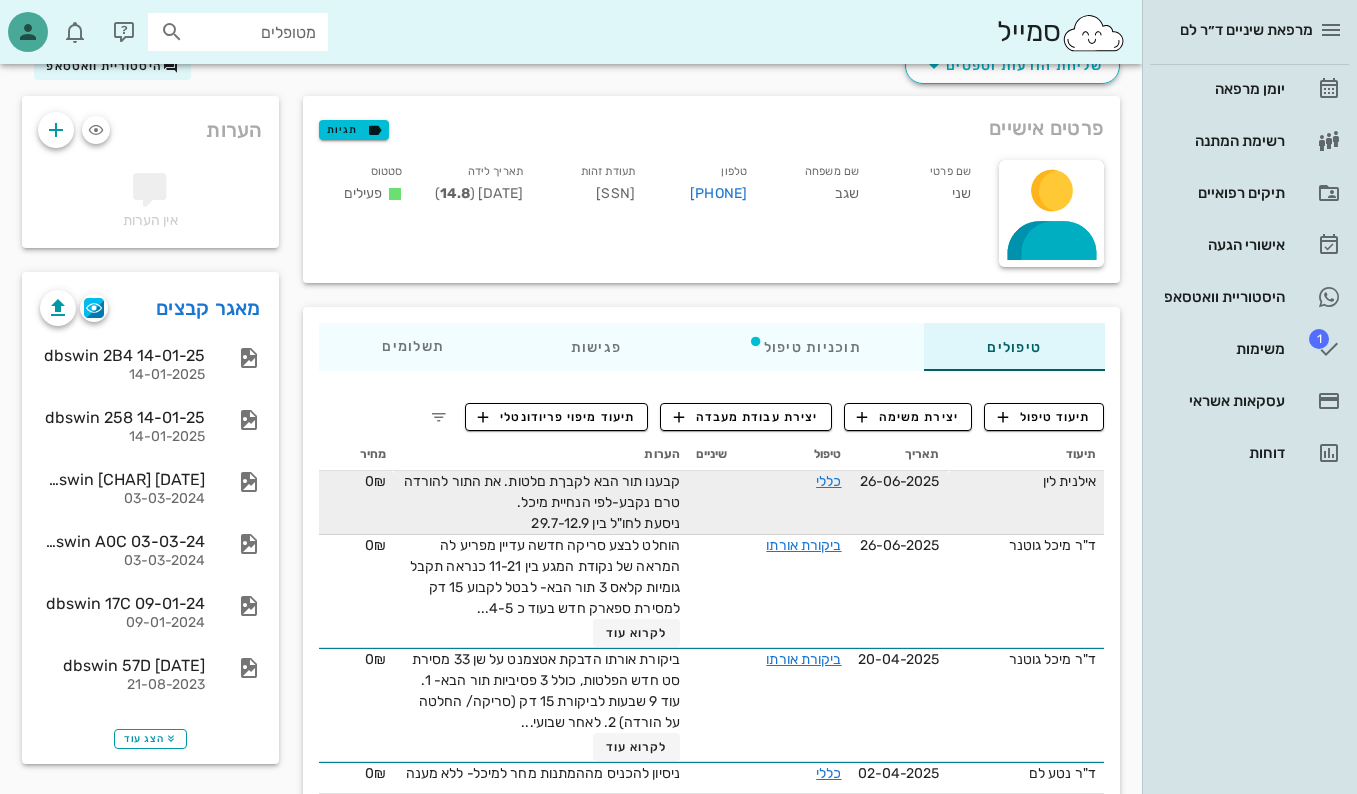 scroll, scrollTop: 100, scrollLeft: 0, axis: vertical 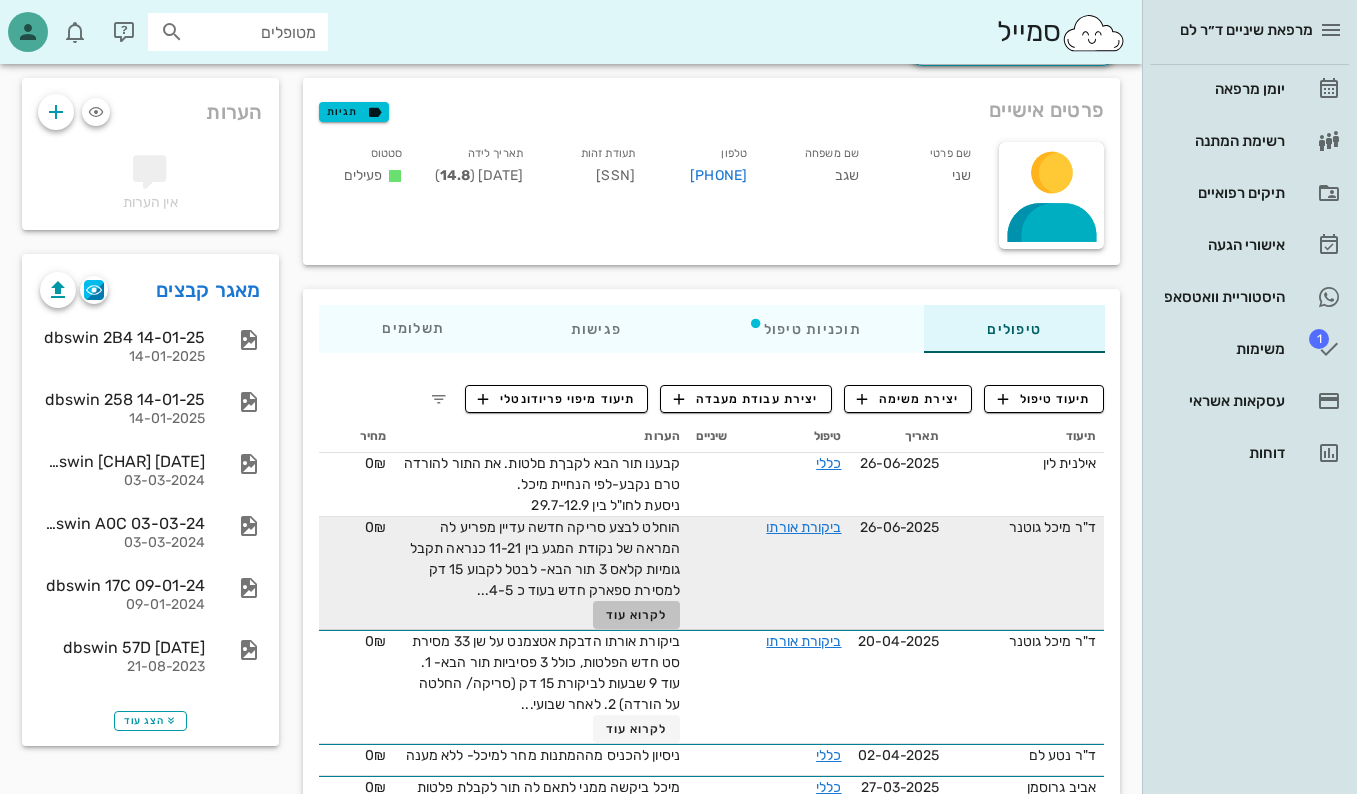 click on "לקרוא עוד" at bounding box center [636, 615] 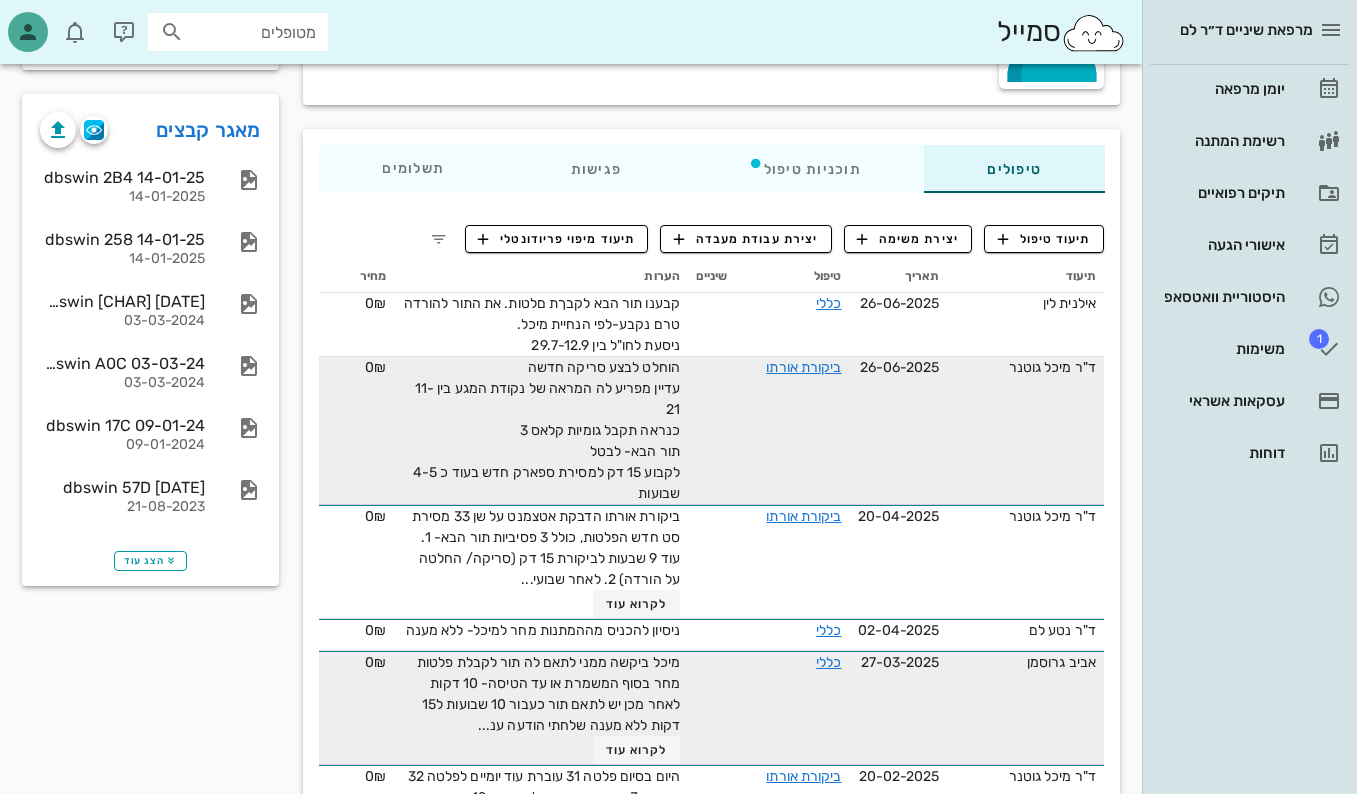 scroll, scrollTop: 0, scrollLeft: 0, axis: both 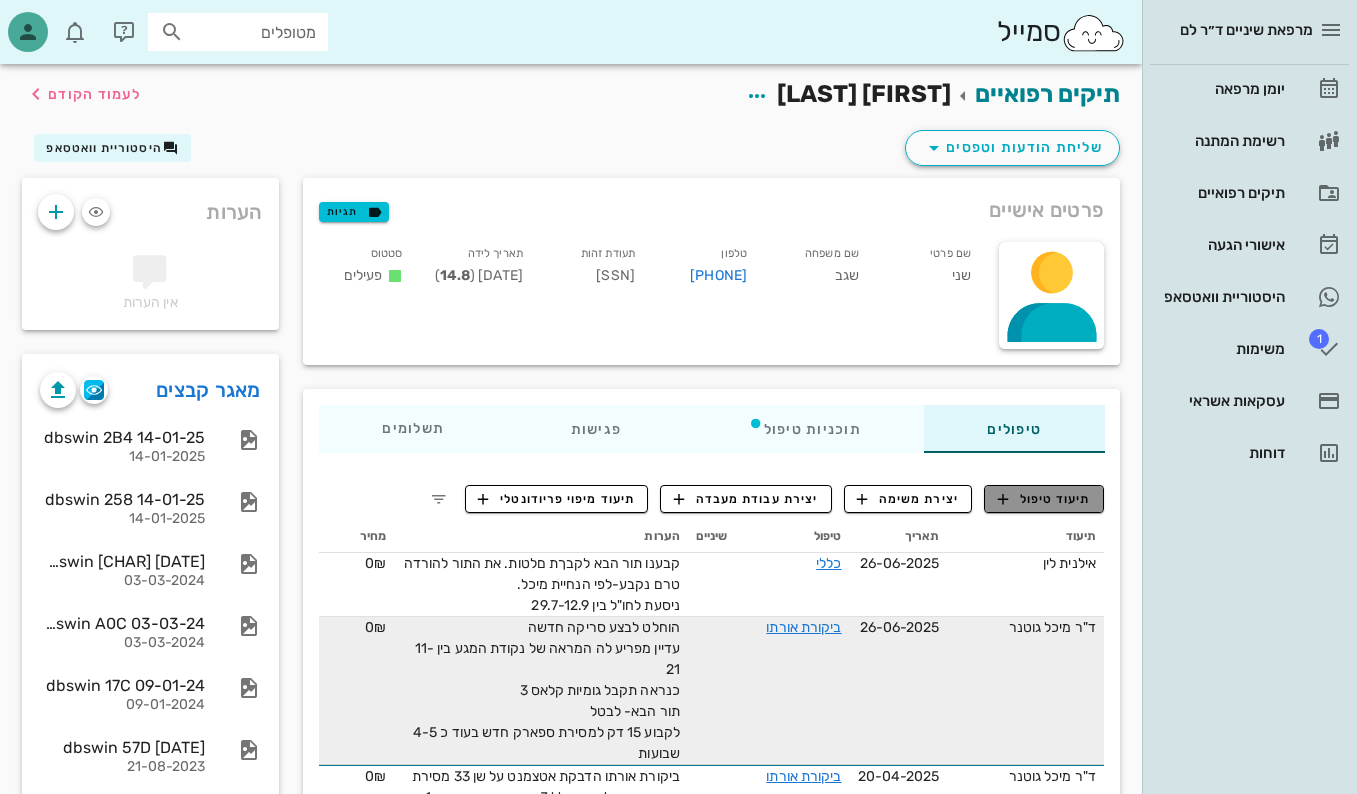 click on "תיעוד טיפול" at bounding box center (1044, 499) 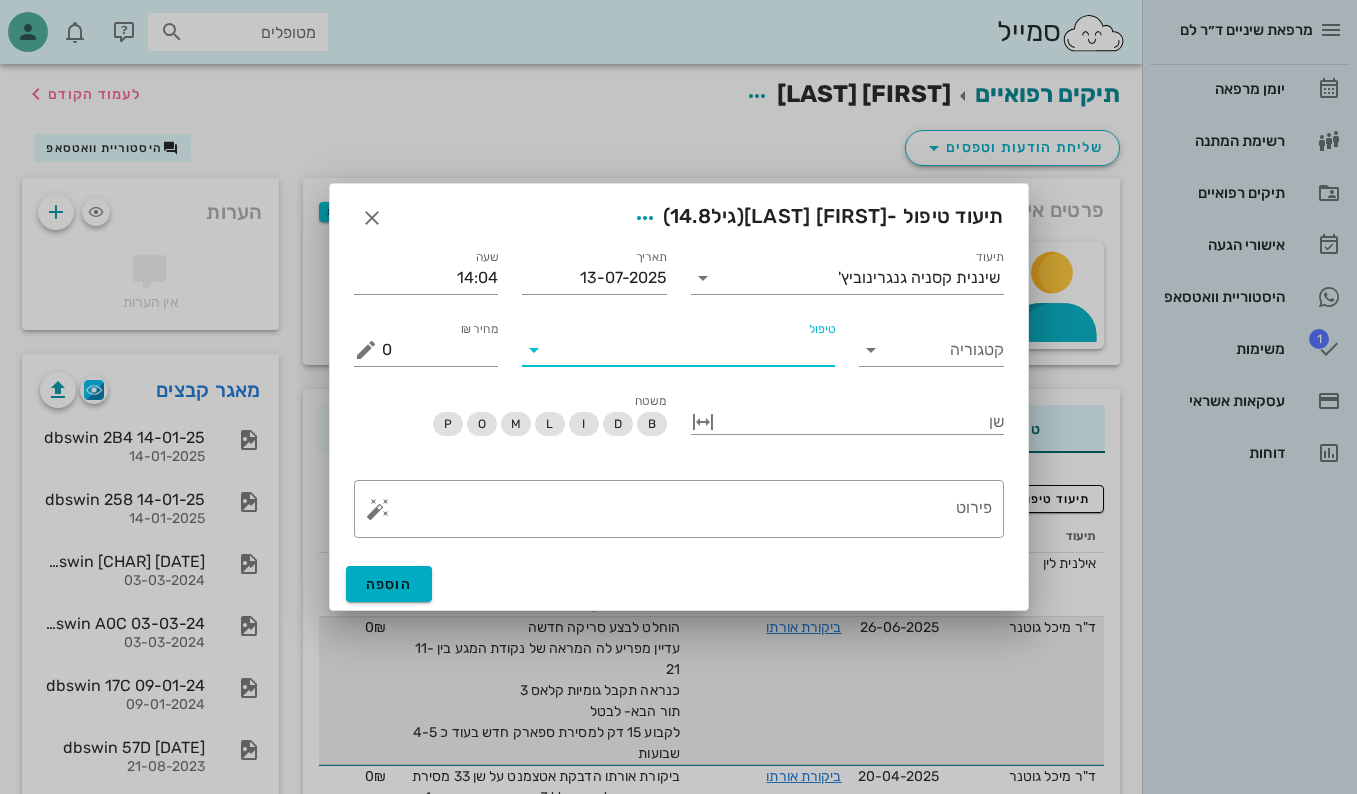 click on "טיפול" at bounding box center (692, 350) 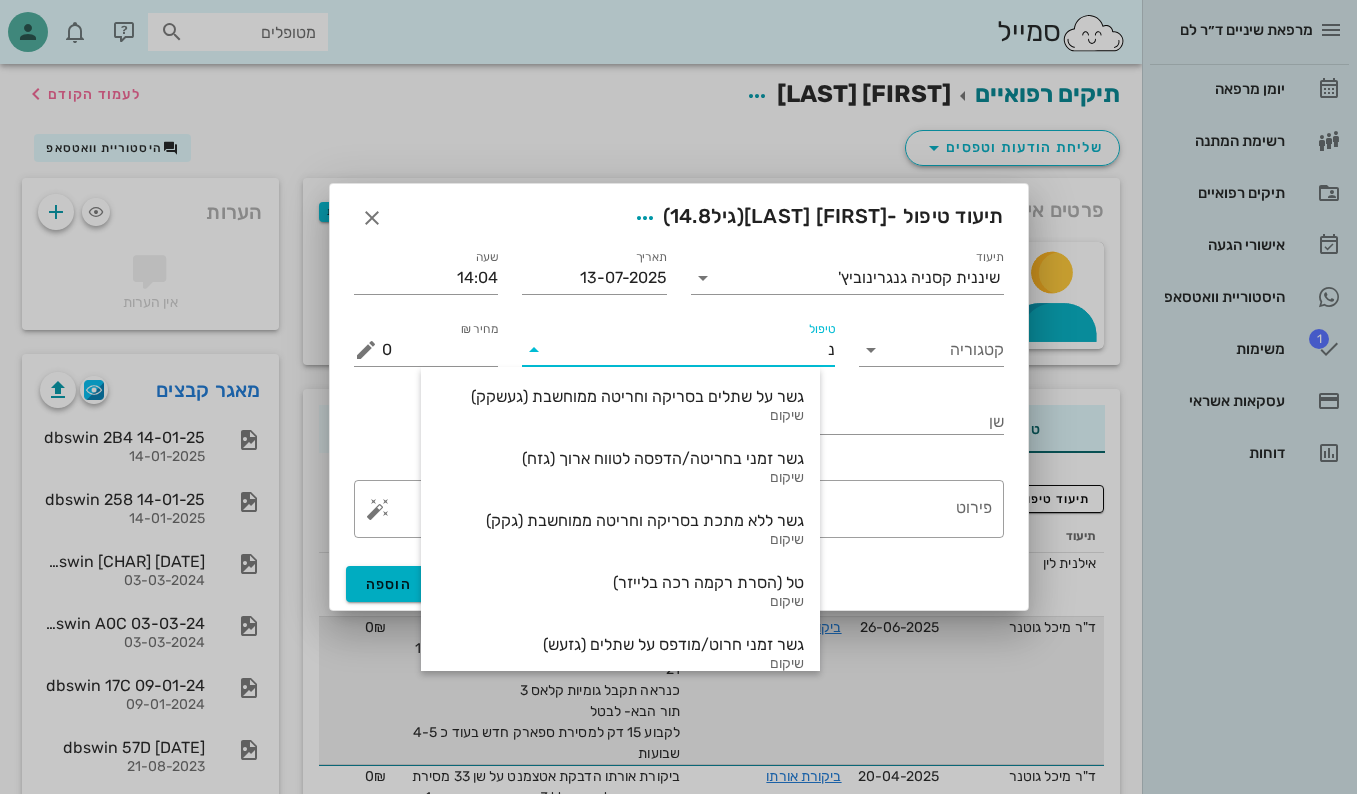 type on "נא" 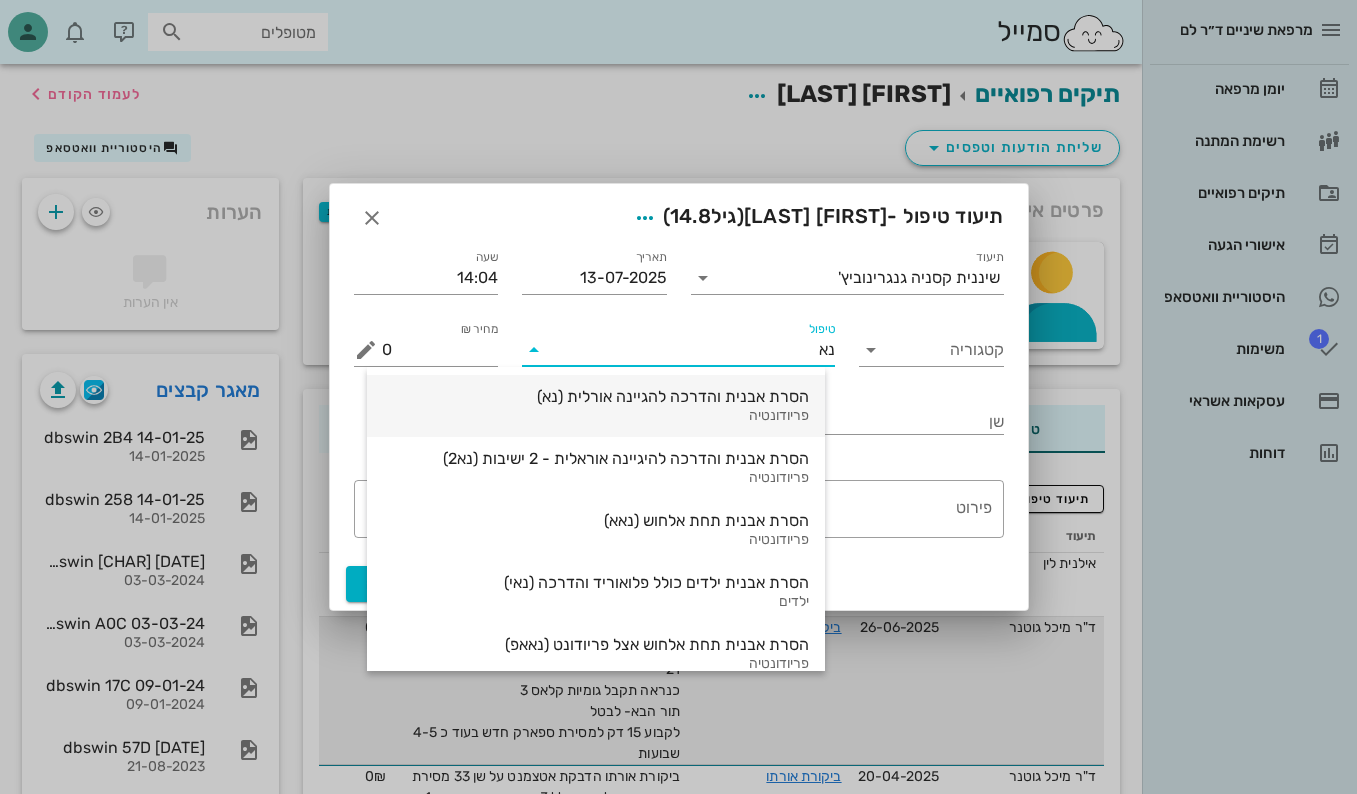 click on "הסרת אבנית והדרכה להגיינה אורלית (נא)" at bounding box center [596, 396] 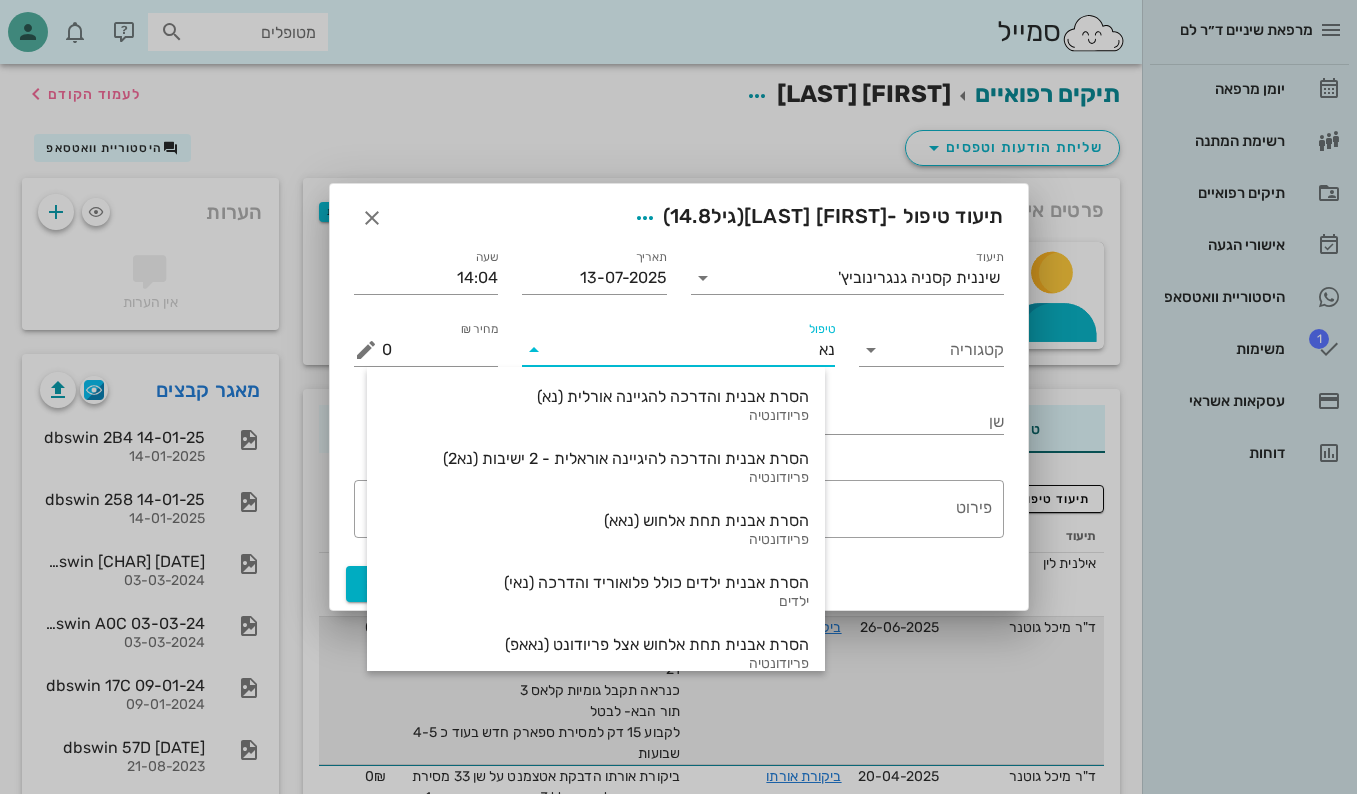 type 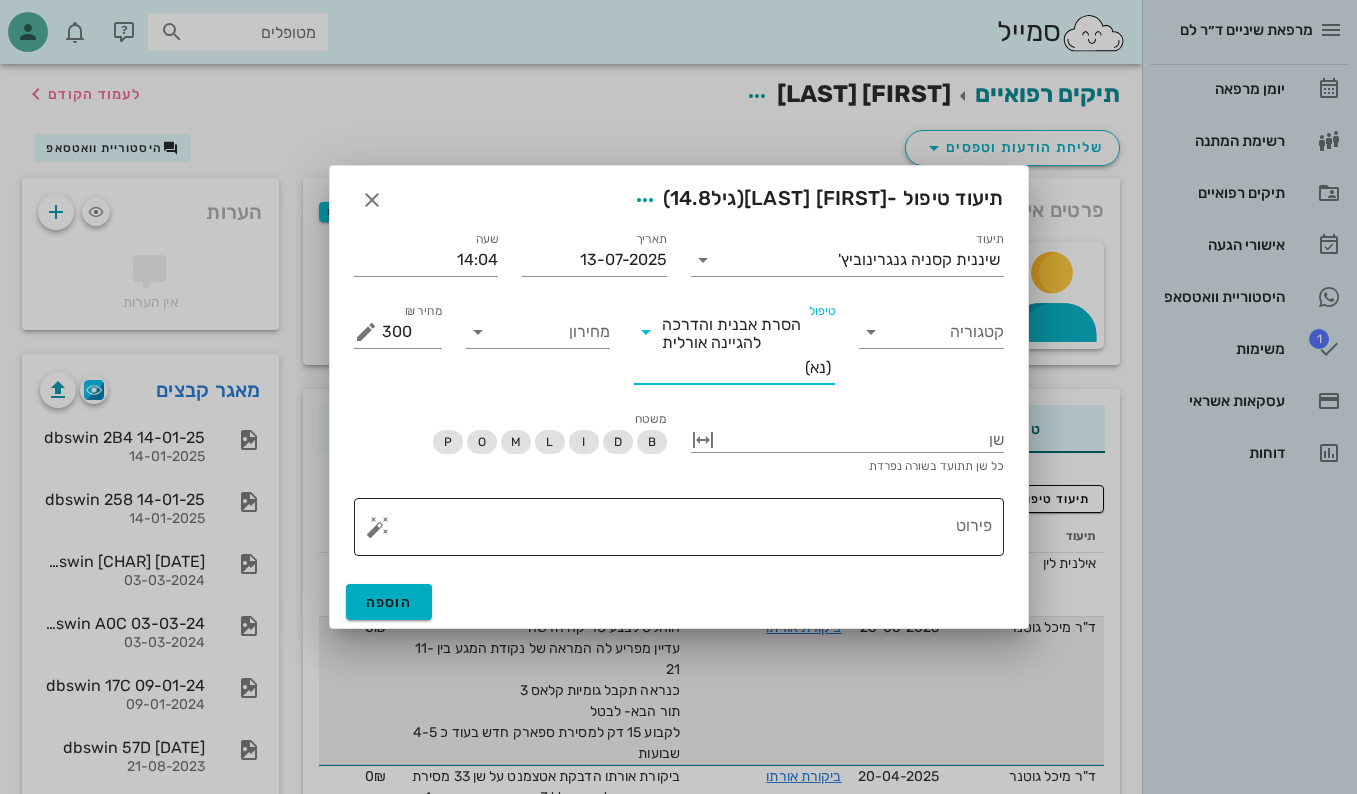 click on "פירוט" at bounding box center [687, 532] 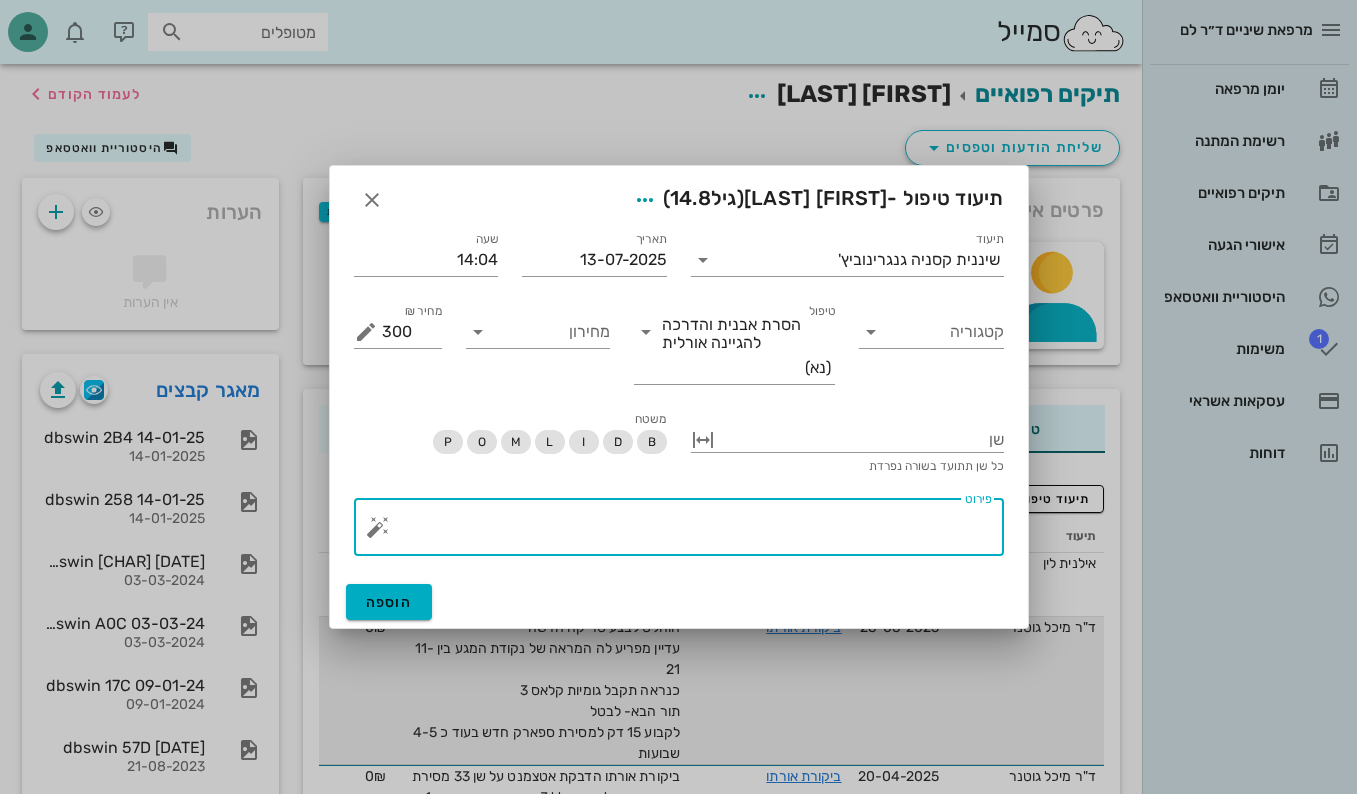 paste on "בוצע ניקוי אולטרהסוני+ידני+פוליש
NT בעוד חצי שנה" 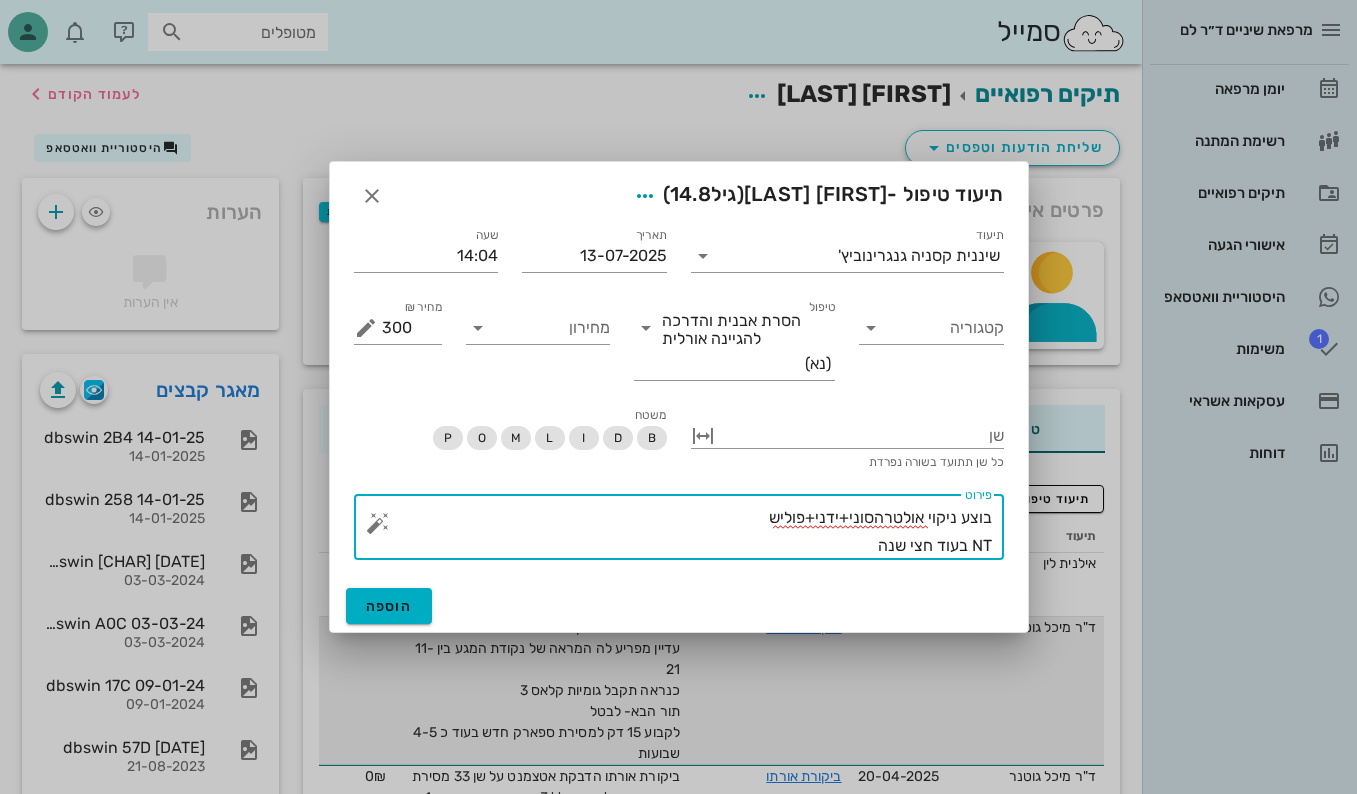 click on "בוצע ניקוי אולטרהסוני+ידני+פוליש
NT בעוד חצי שנה" at bounding box center [687, 532] 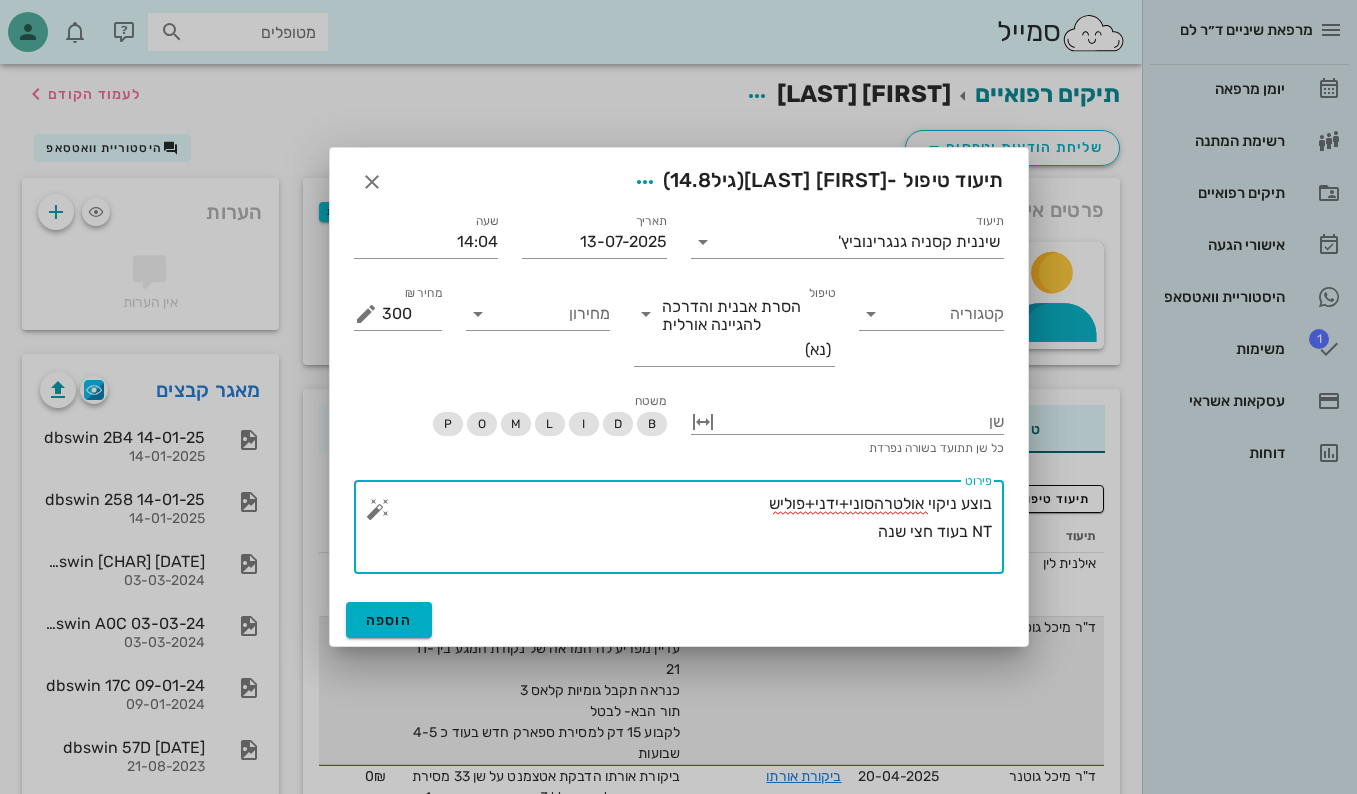 click on "בוצע ניקוי אולטרהסוני+ידני+פוליש
NT בעוד חצי שנה" at bounding box center [687, 532] 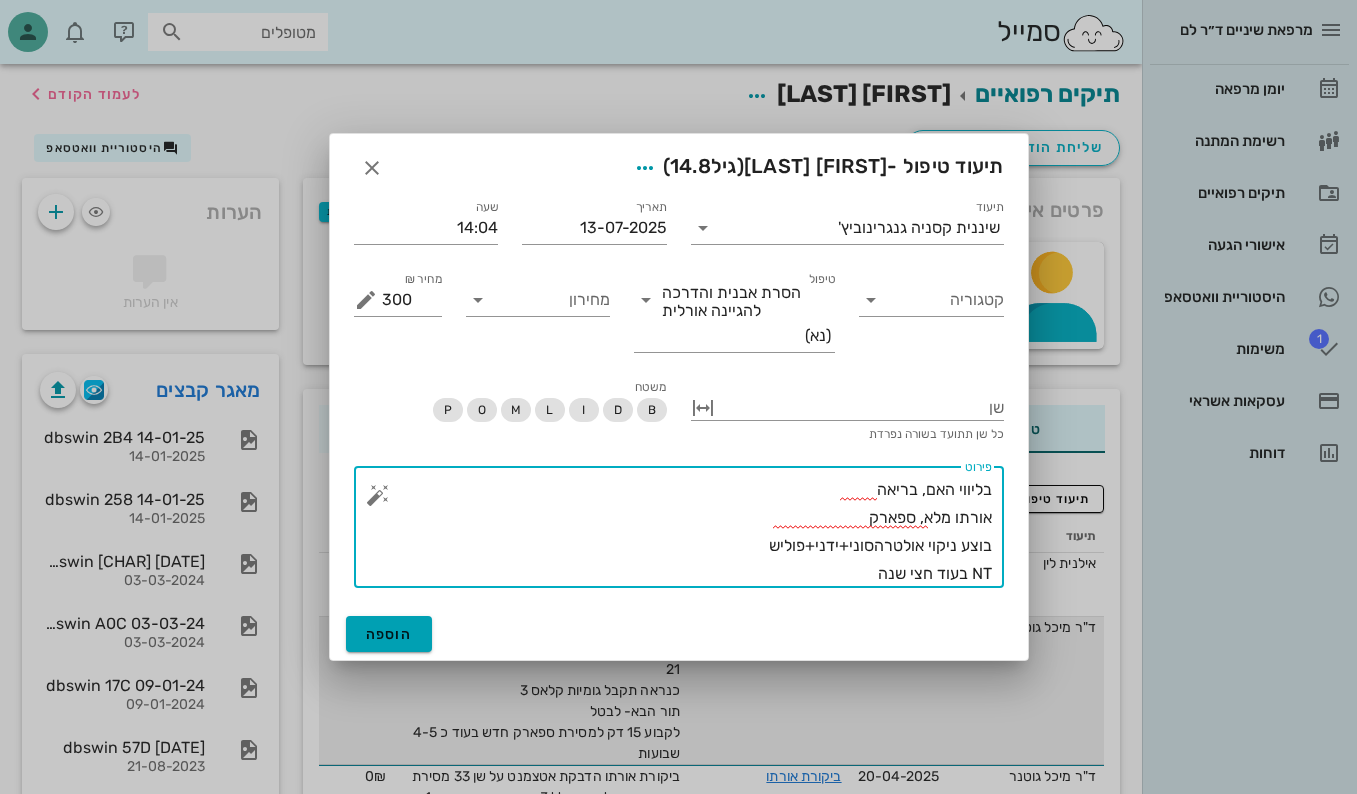 type on "בליווי האם, בריאה
אורתו מלא, ספארק
בוצע ניקוי אולטרהסוני+ידני+פוליש
NT בעוד חצי שנה" 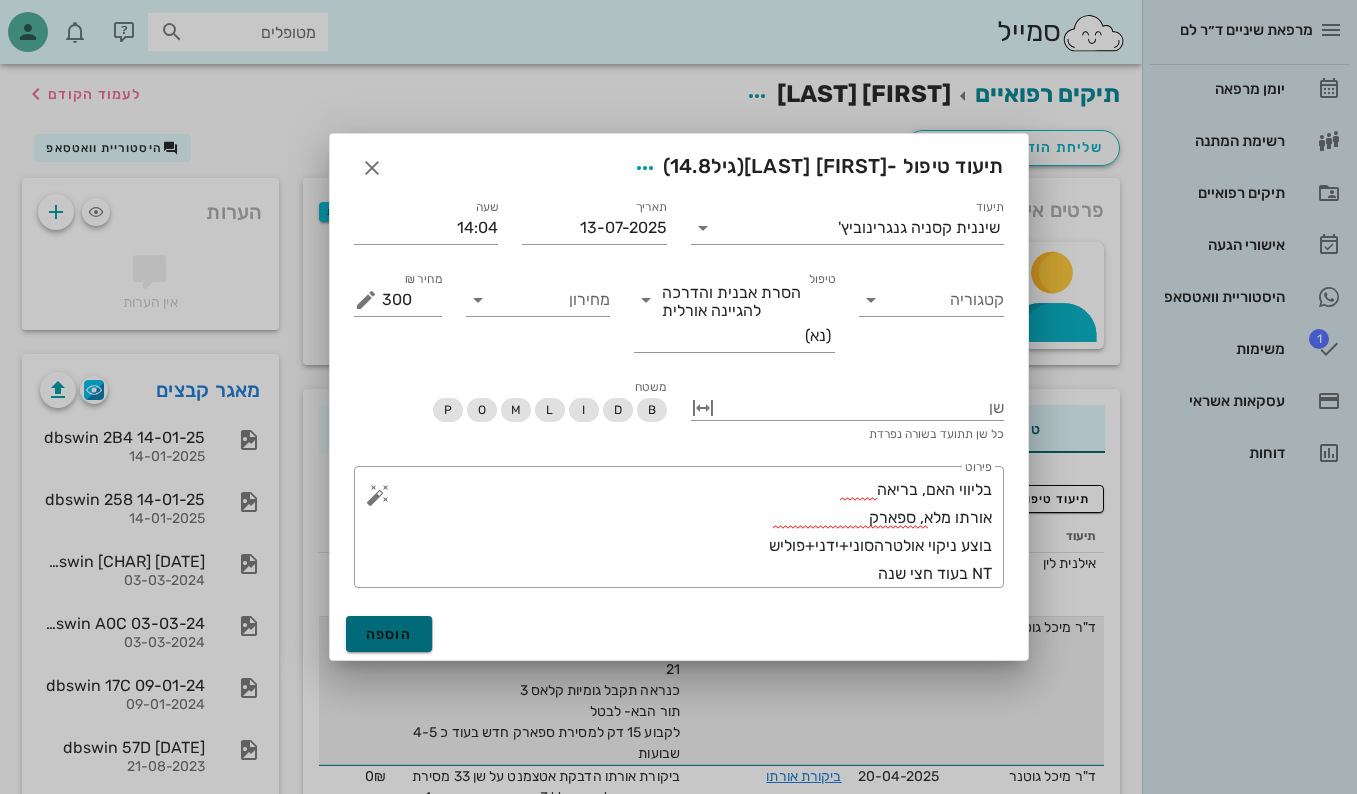 click on "הוספה" at bounding box center [389, 634] 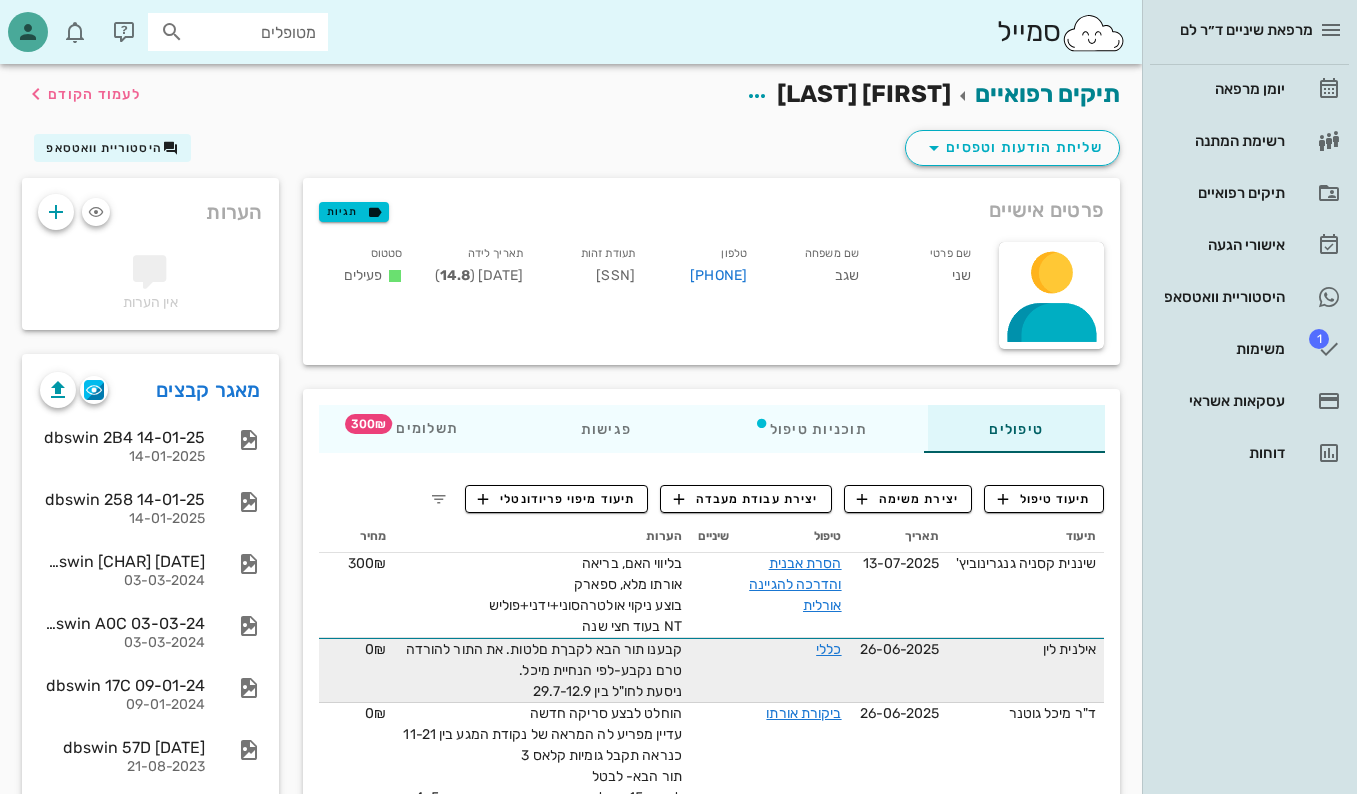 click on "מטופלים" at bounding box center (252, 32) 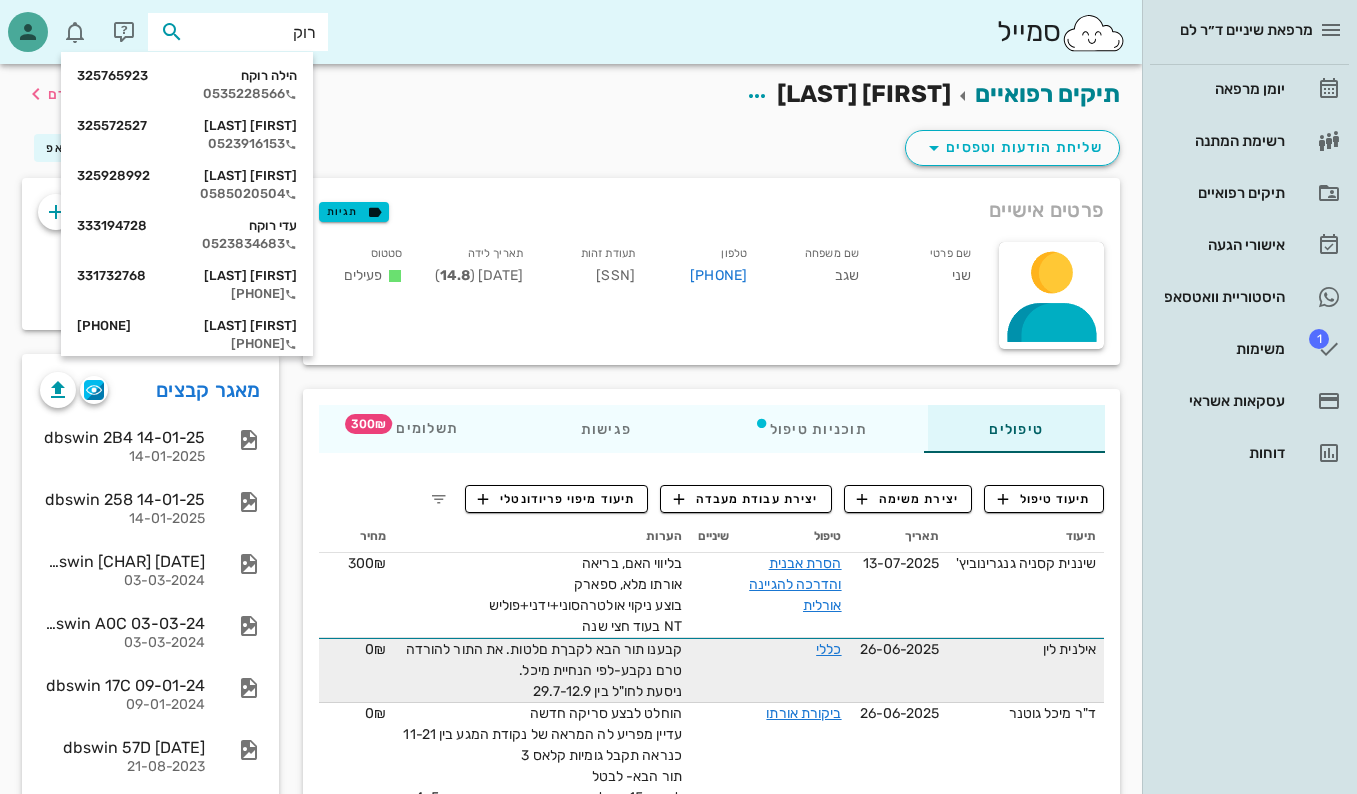 type on "רוקח" 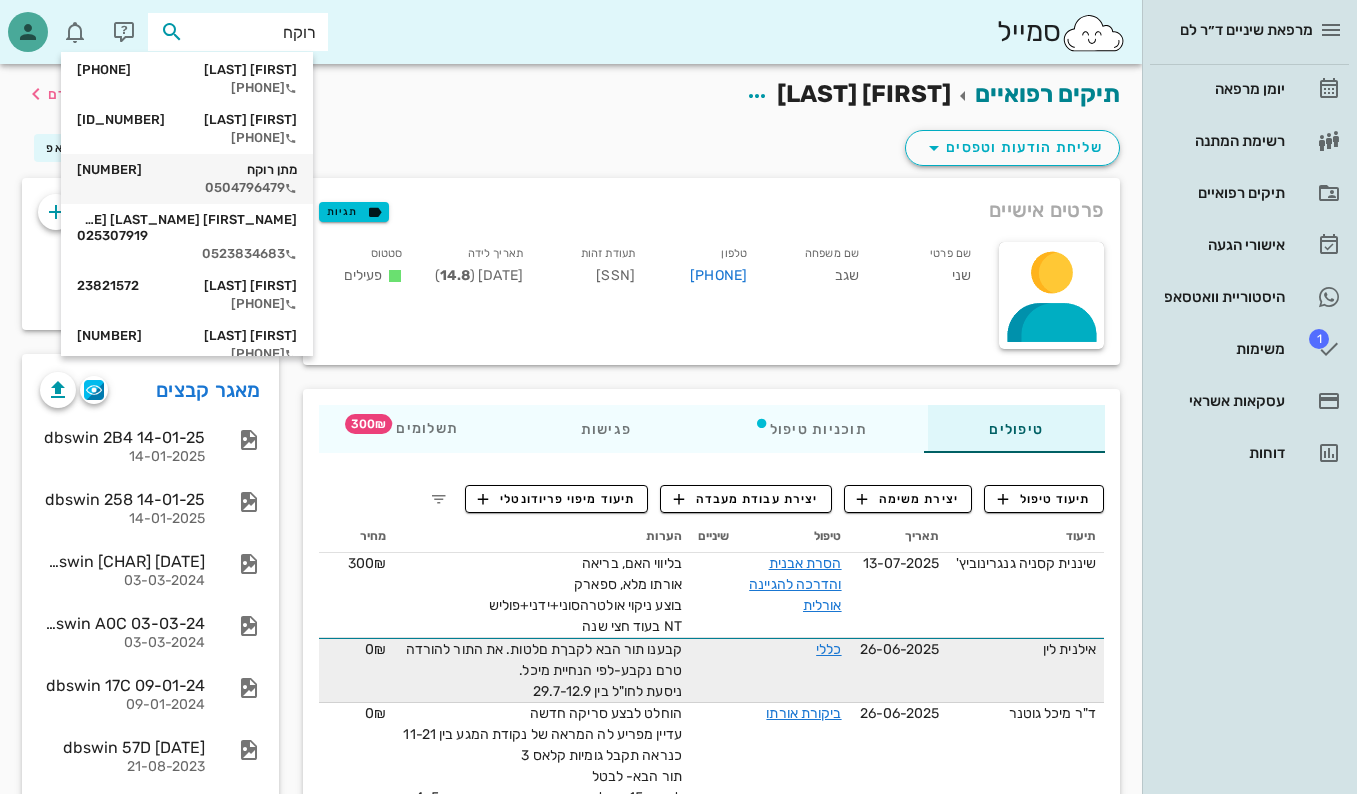 scroll, scrollTop: 300, scrollLeft: 0, axis: vertical 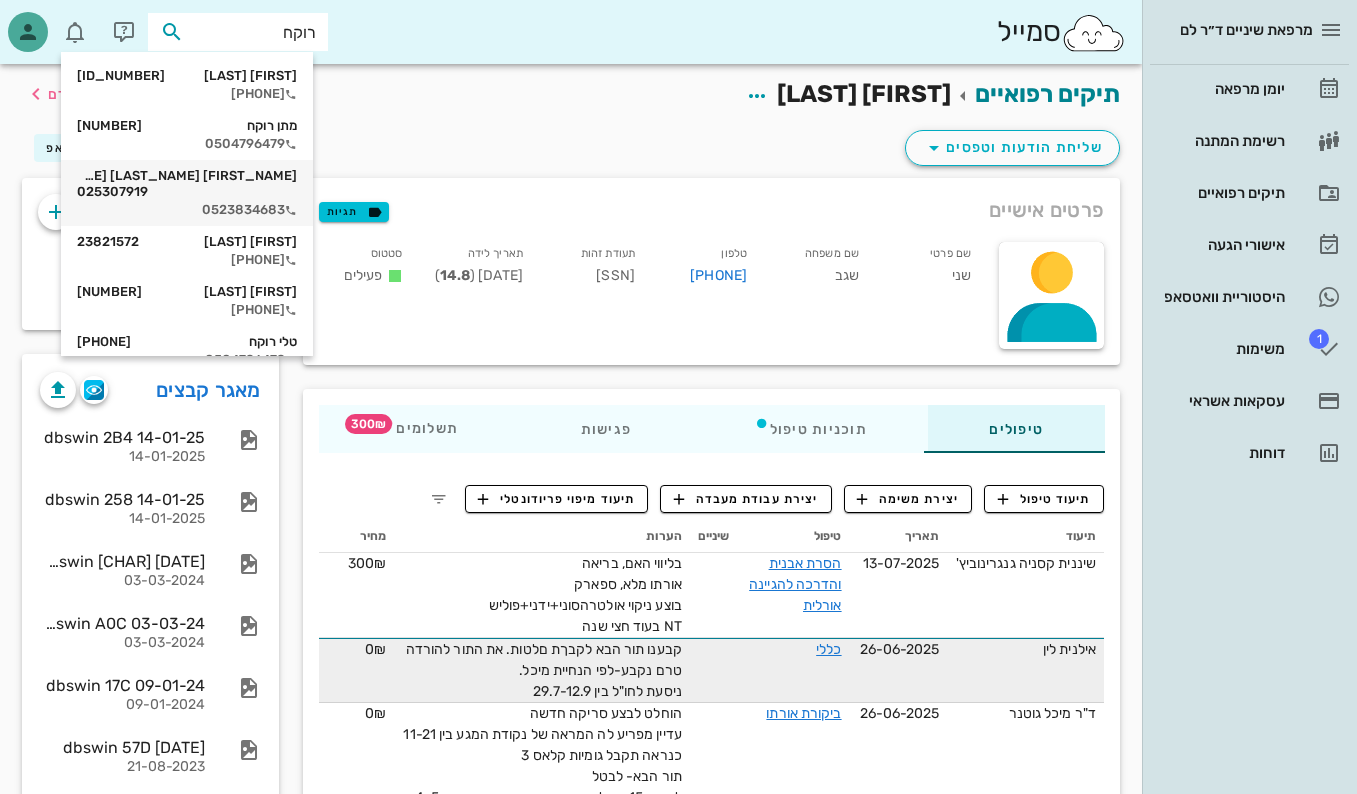 click on "[FIRST] [LAST] [PHONE]
[PHONE]" at bounding box center (187, 193) 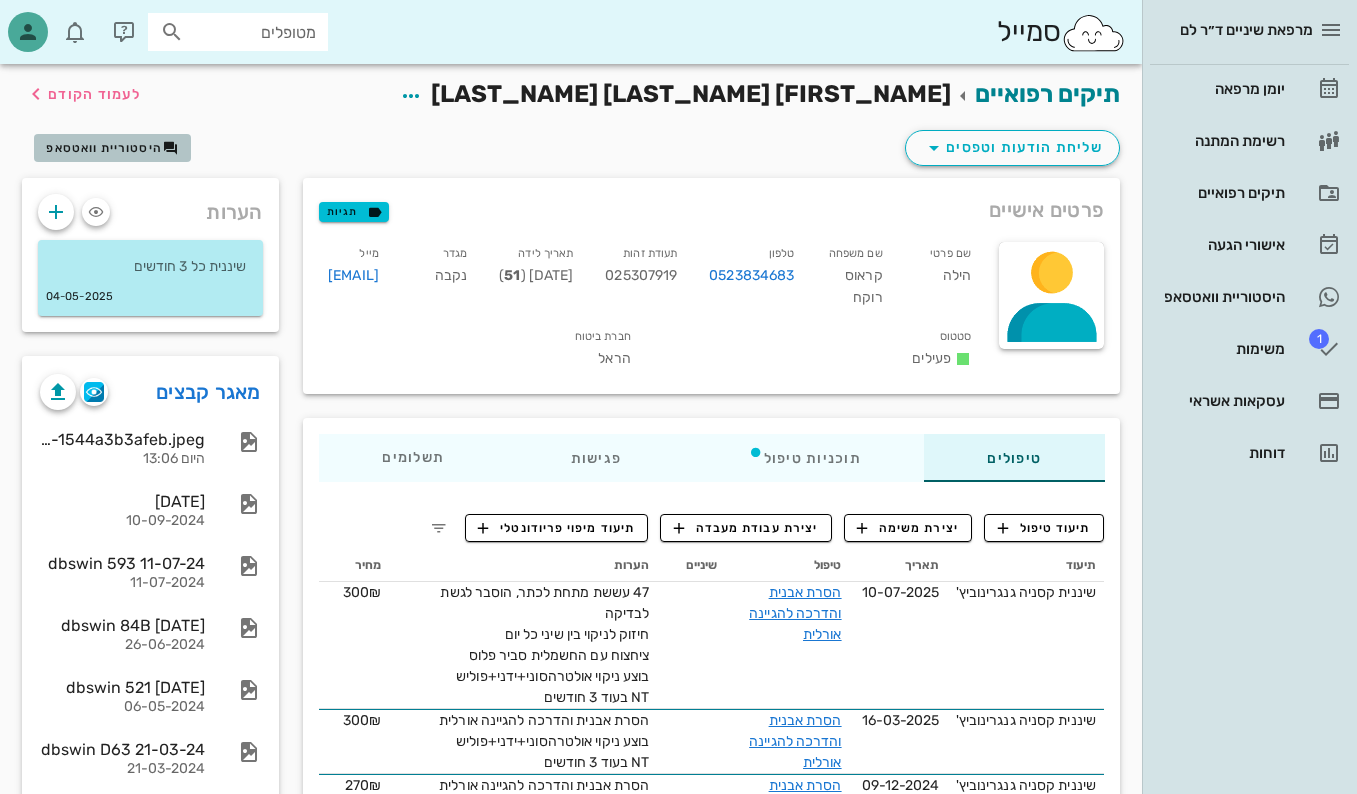 click on "היסטוריית וואטסאפ" at bounding box center (104, 148) 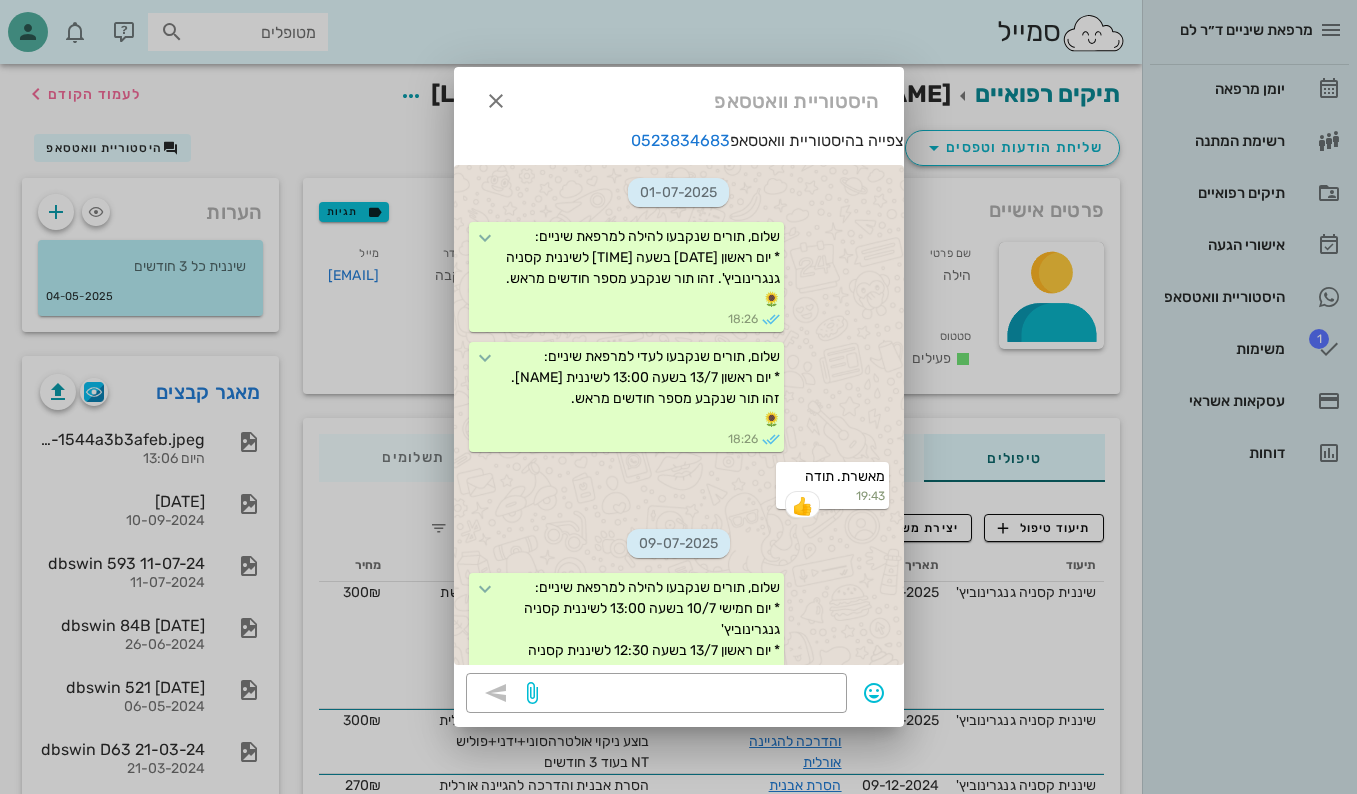 scroll, scrollTop: 1587, scrollLeft: 0, axis: vertical 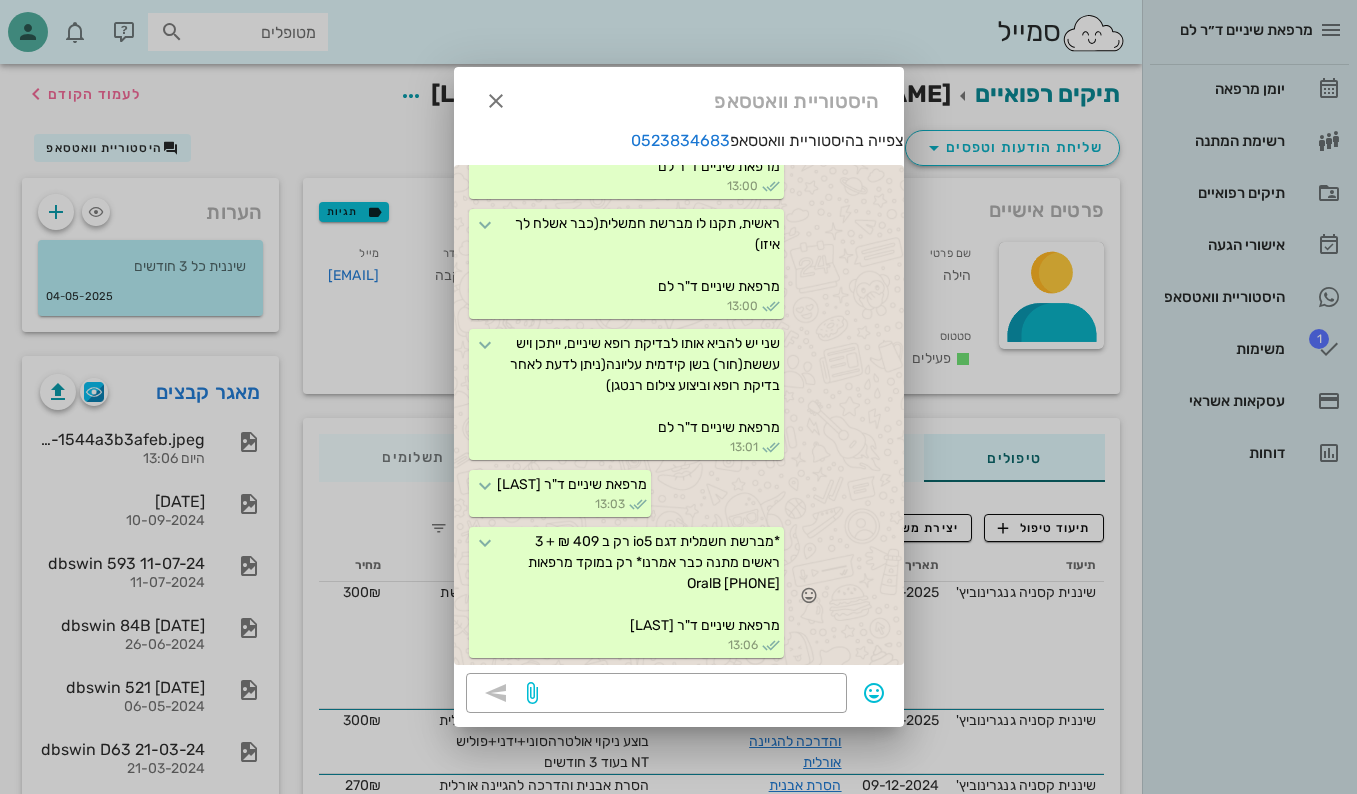 click on "*מברשת חשמלית דגם io5 רק ב 409 ₪ + 3 ראשים מתנה כבר אמרנו️*  רק במוקד מרפאות OralB [PHONE]
מרפאת שיניים ד"ר [LAST]
13:06" at bounding box center (626, 592) 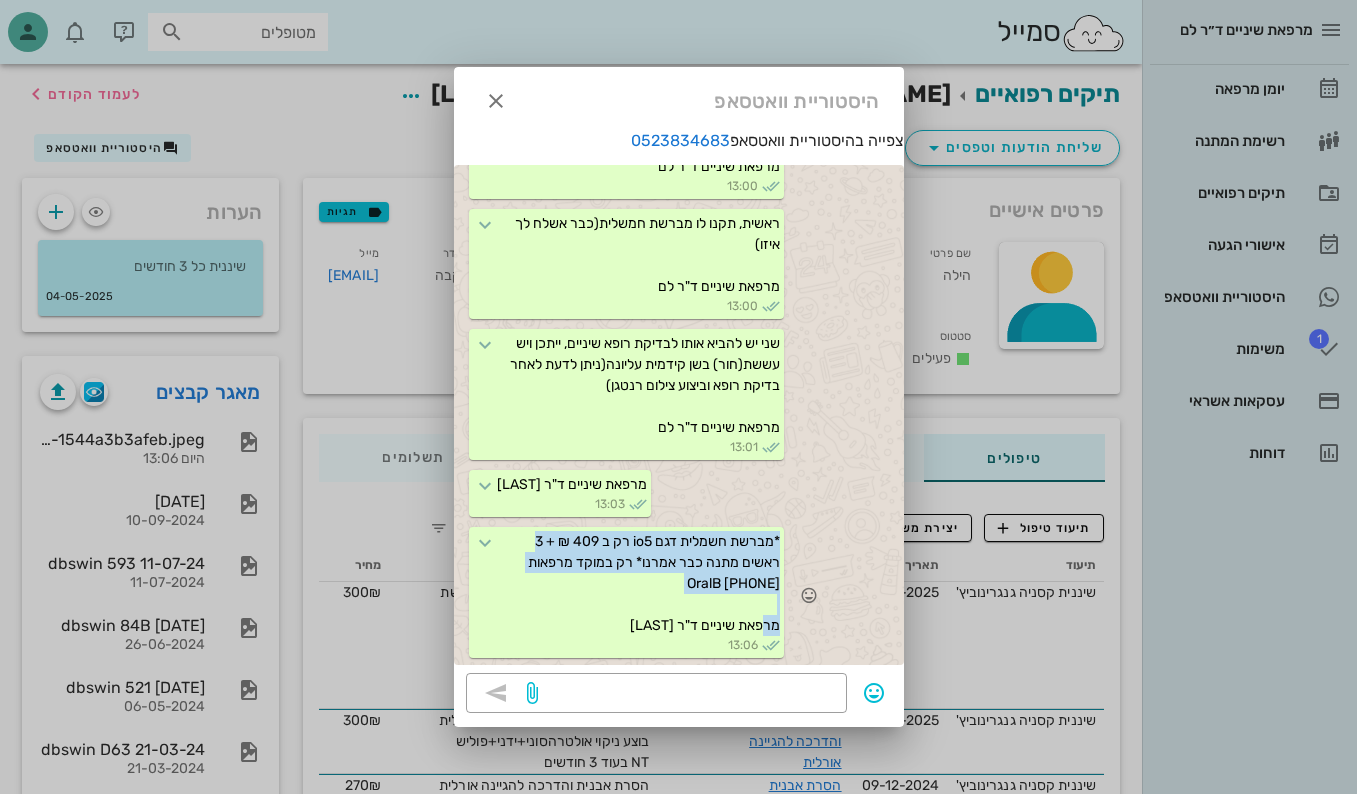 drag, startPoint x: 654, startPoint y: 581, endPoint x: 789, endPoint y: 540, distance: 141.08862 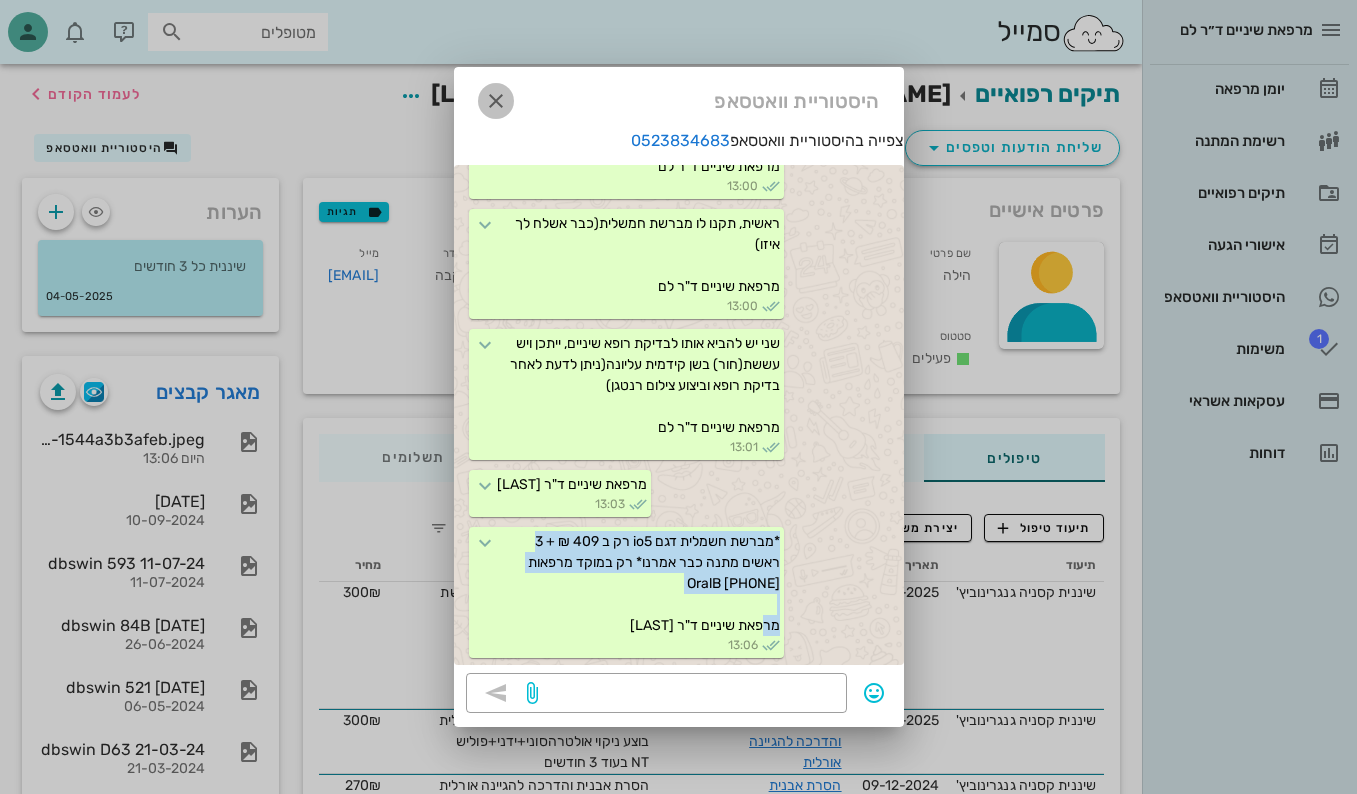 click at bounding box center (496, 101) 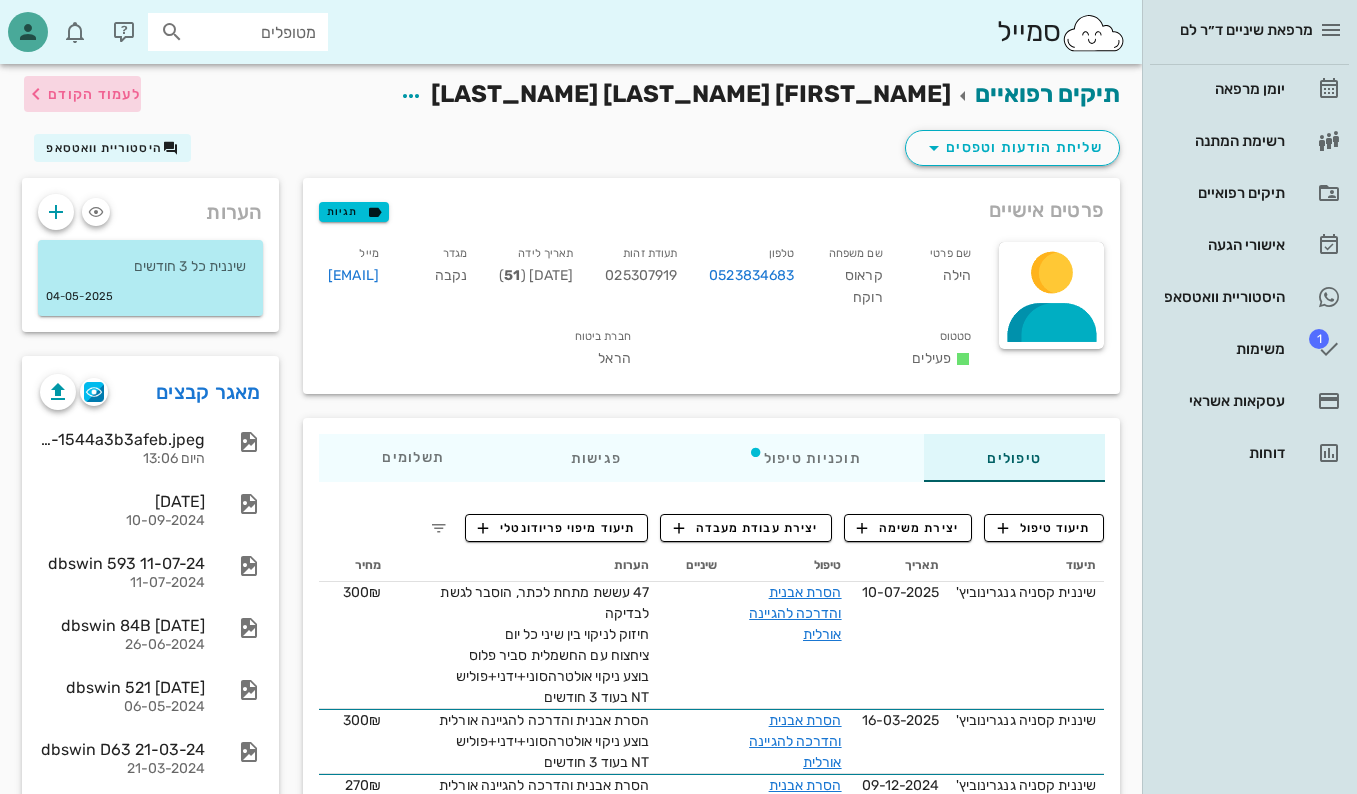 click on "לעמוד הקודם" at bounding box center [94, 94] 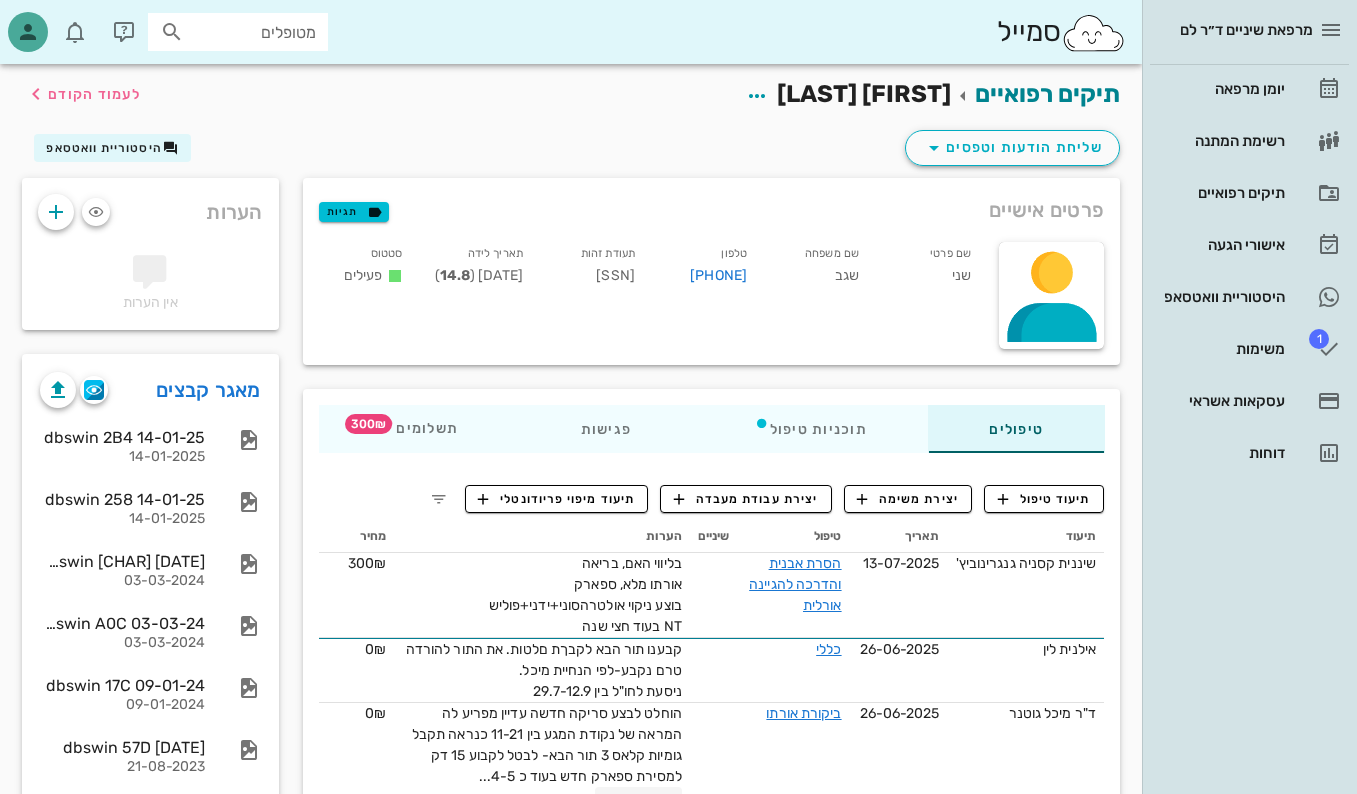 click on "שליחת הודעות וטפסים
היסטוריית וואטסאפ" at bounding box center [571, 152] 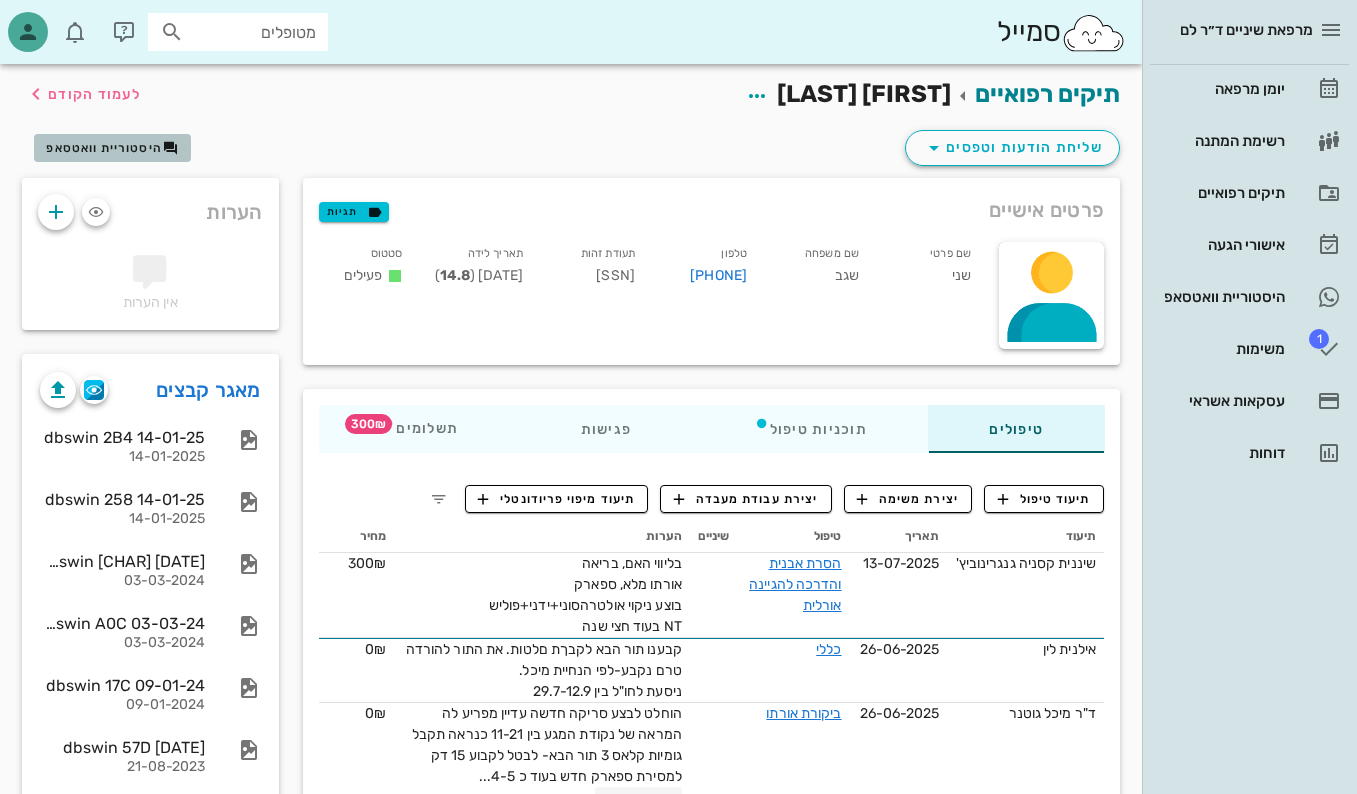 click on "היסטוריית וואטסאפ" at bounding box center [104, 148] 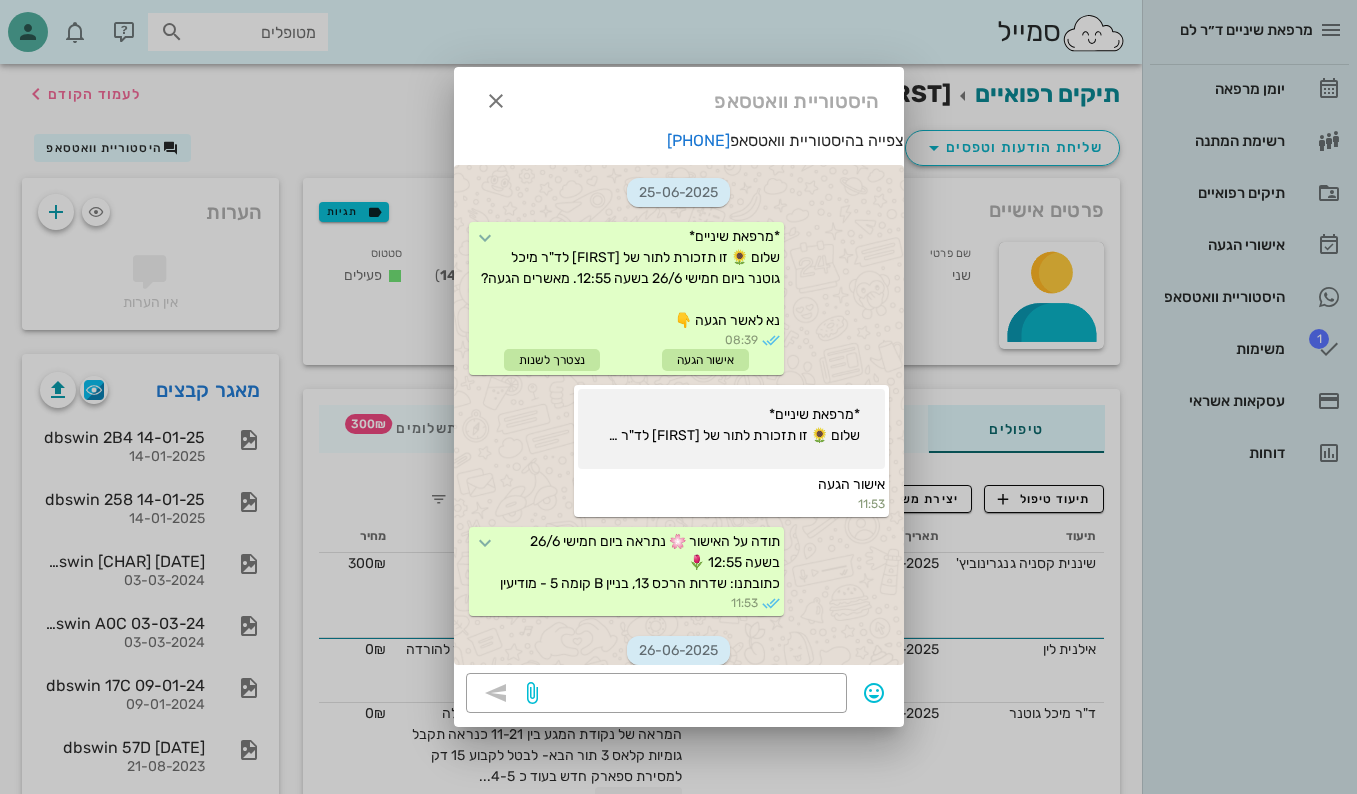 scroll, scrollTop: 1010, scrollLeft: 0, axis: vertical 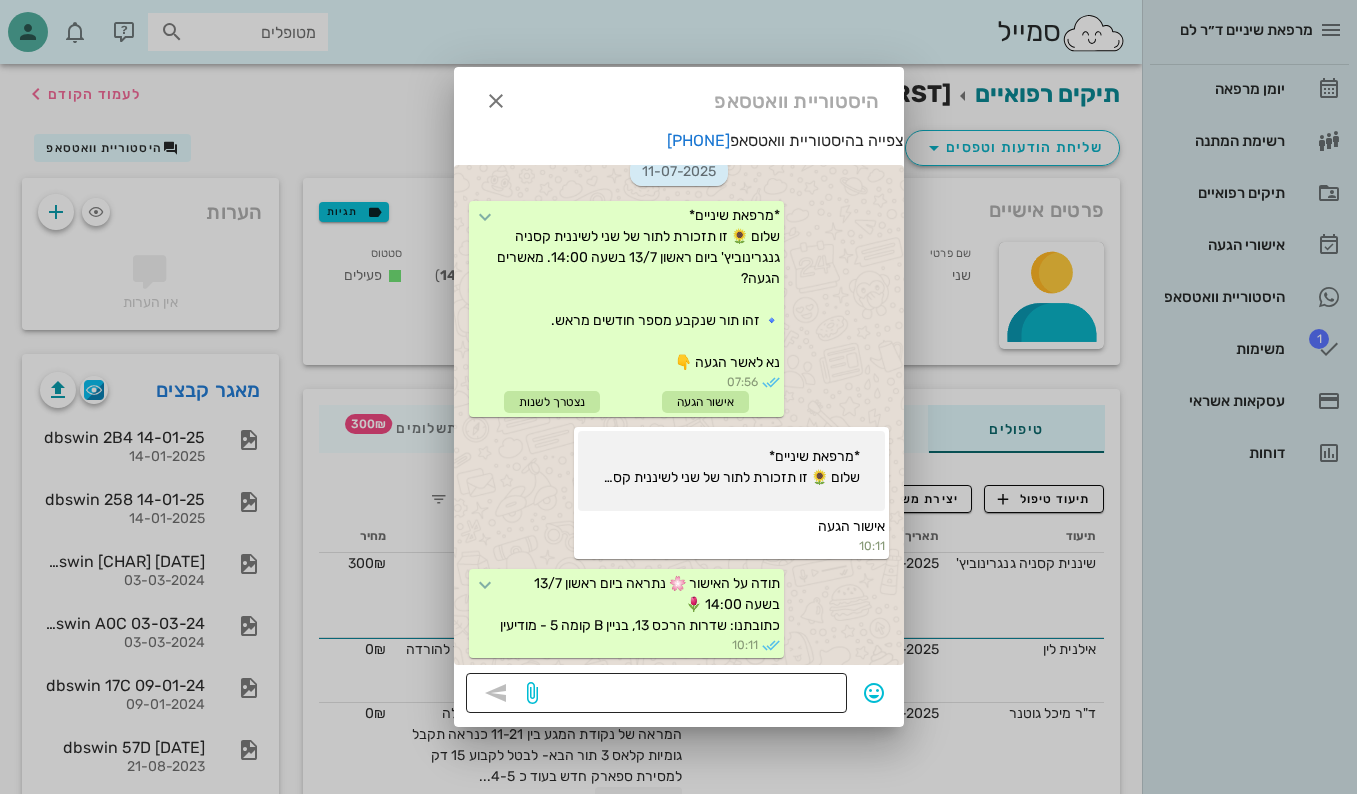 click at bounding box center [688, 693] 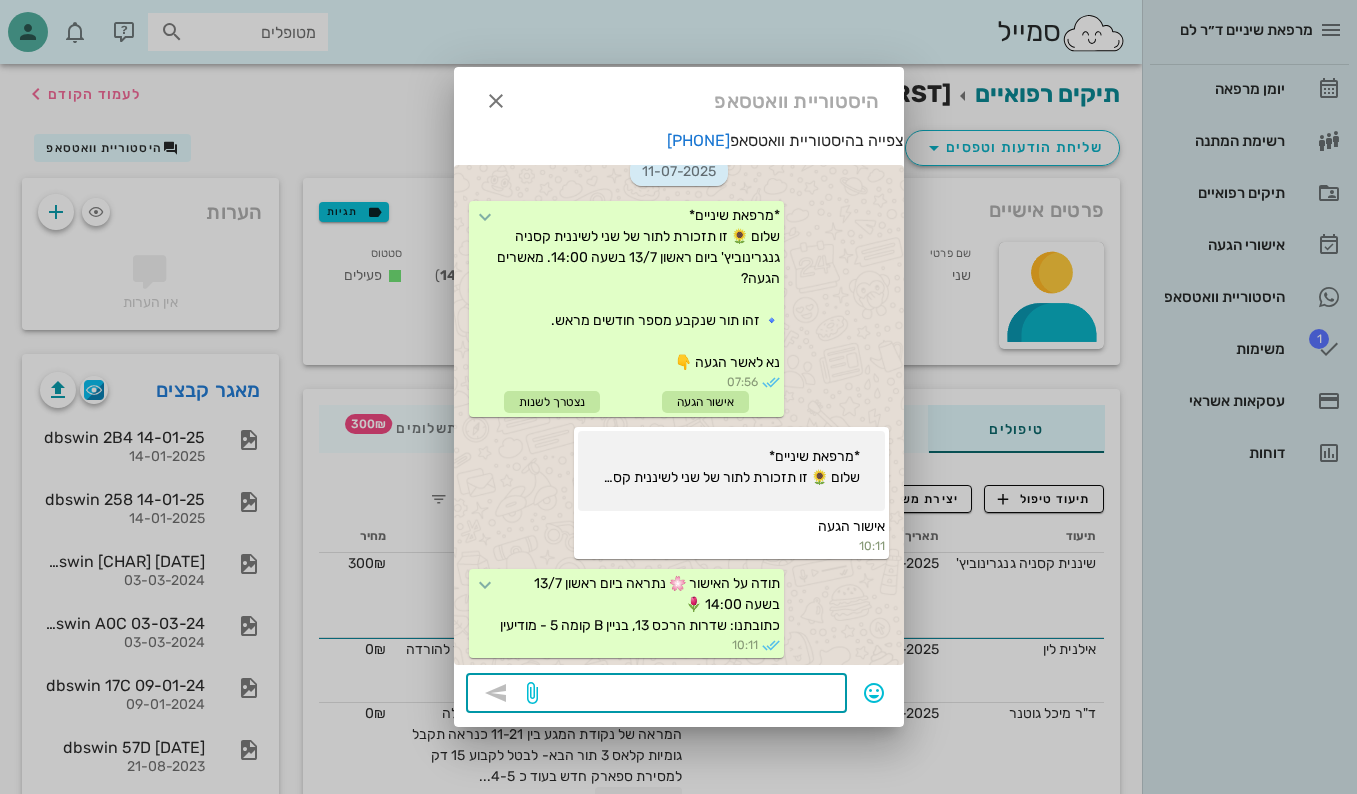 paste on "*מברשת חשמלית דגם io5 רק ב 409 ₪ + 3 ראשים מתנה כבר אמרנו️* רק במוקד מרפאות OralB [PHONE]" 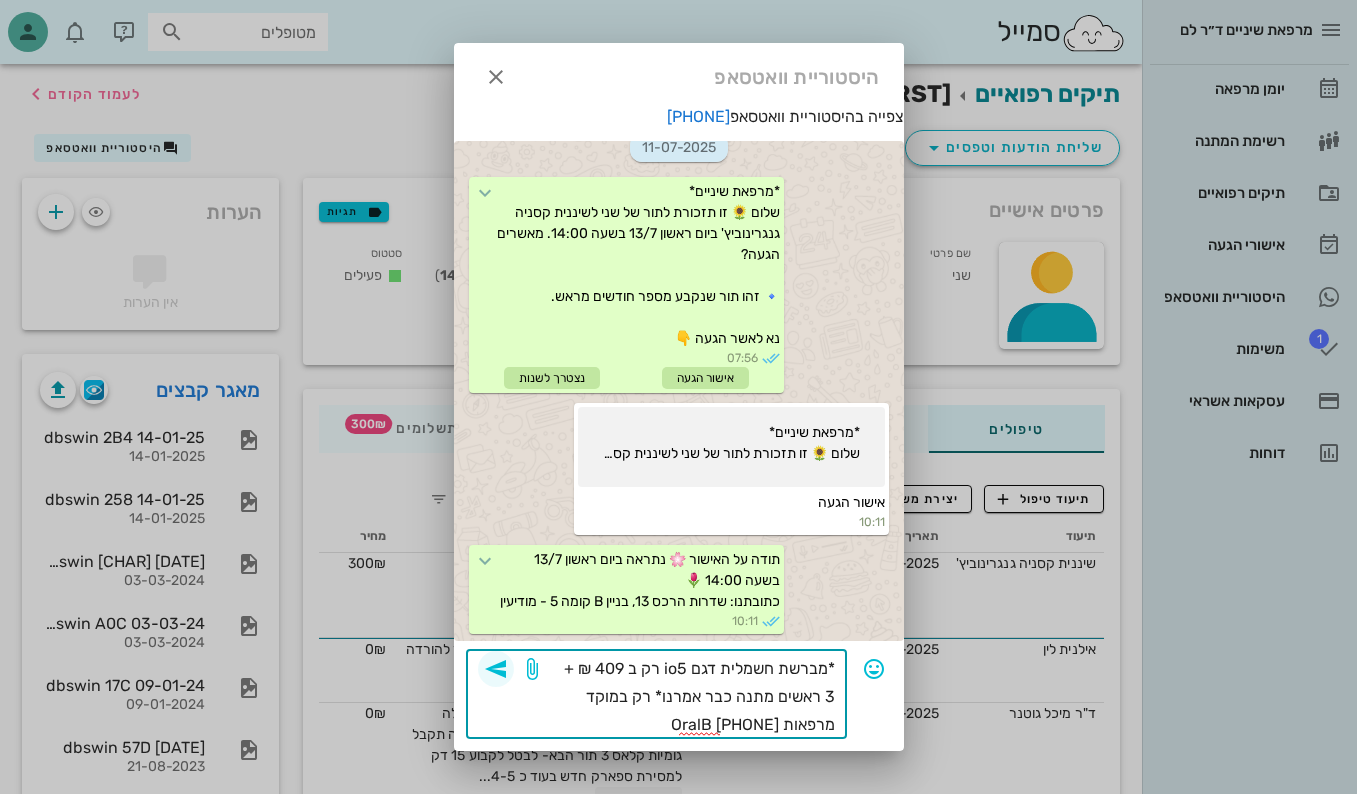 click at bounding box center [496, 669] 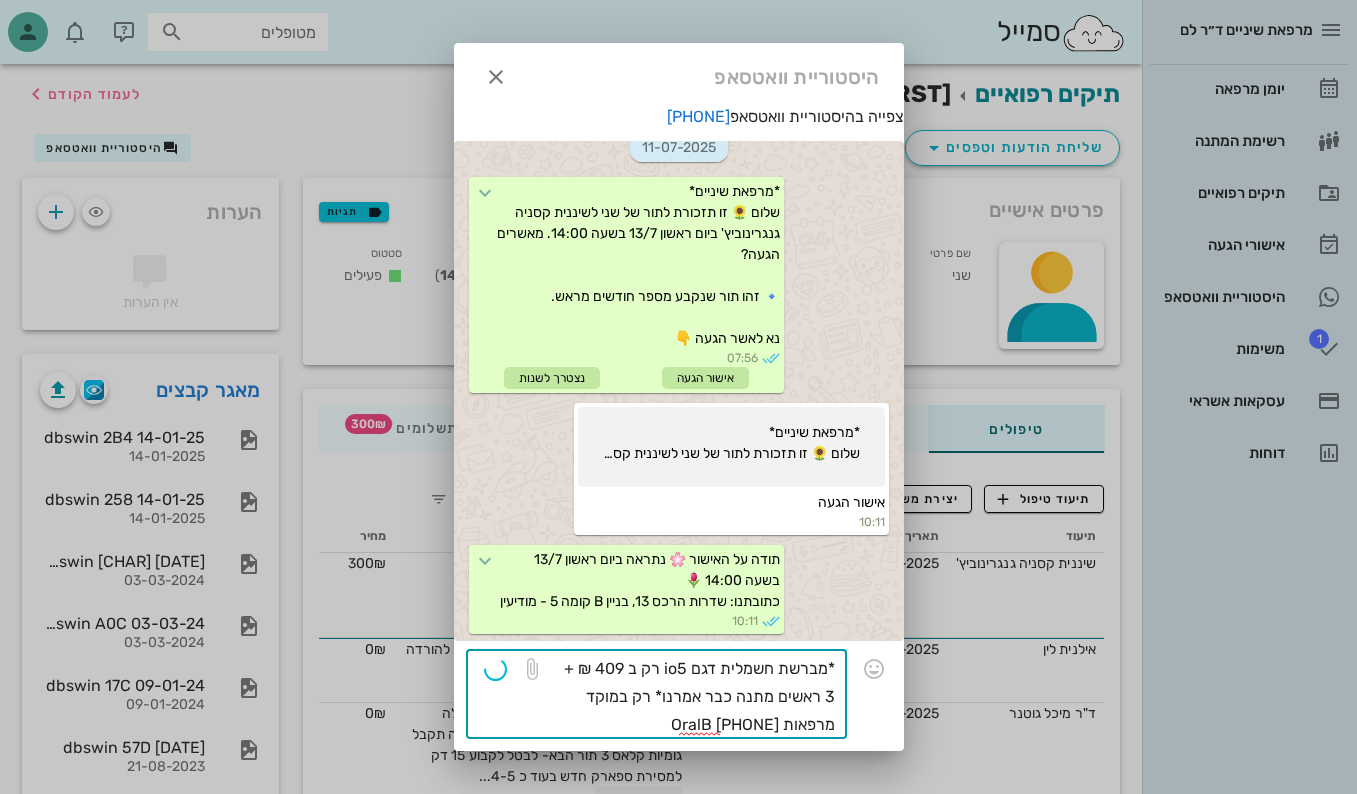 type 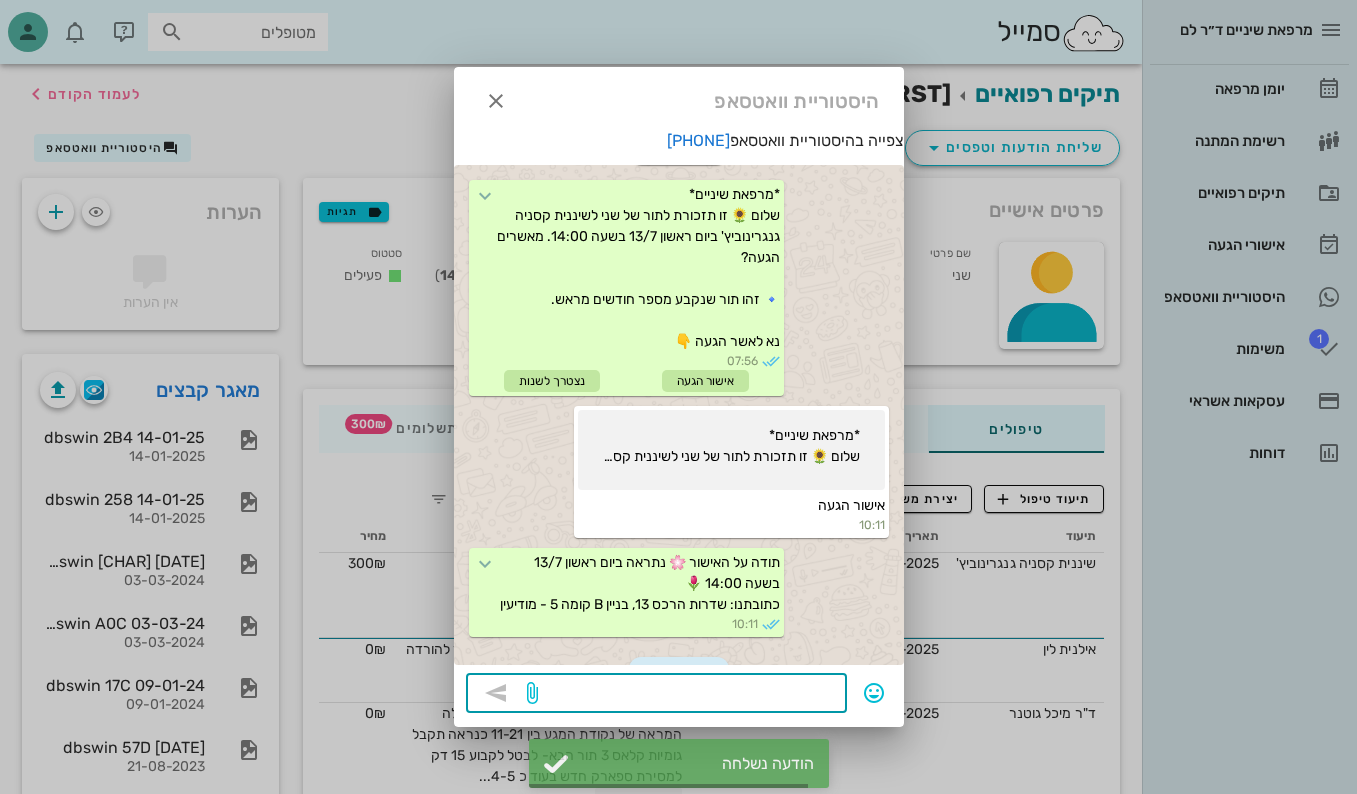 scroll, scrollTop: 1205, scrollLeft: 0, axis: vertical 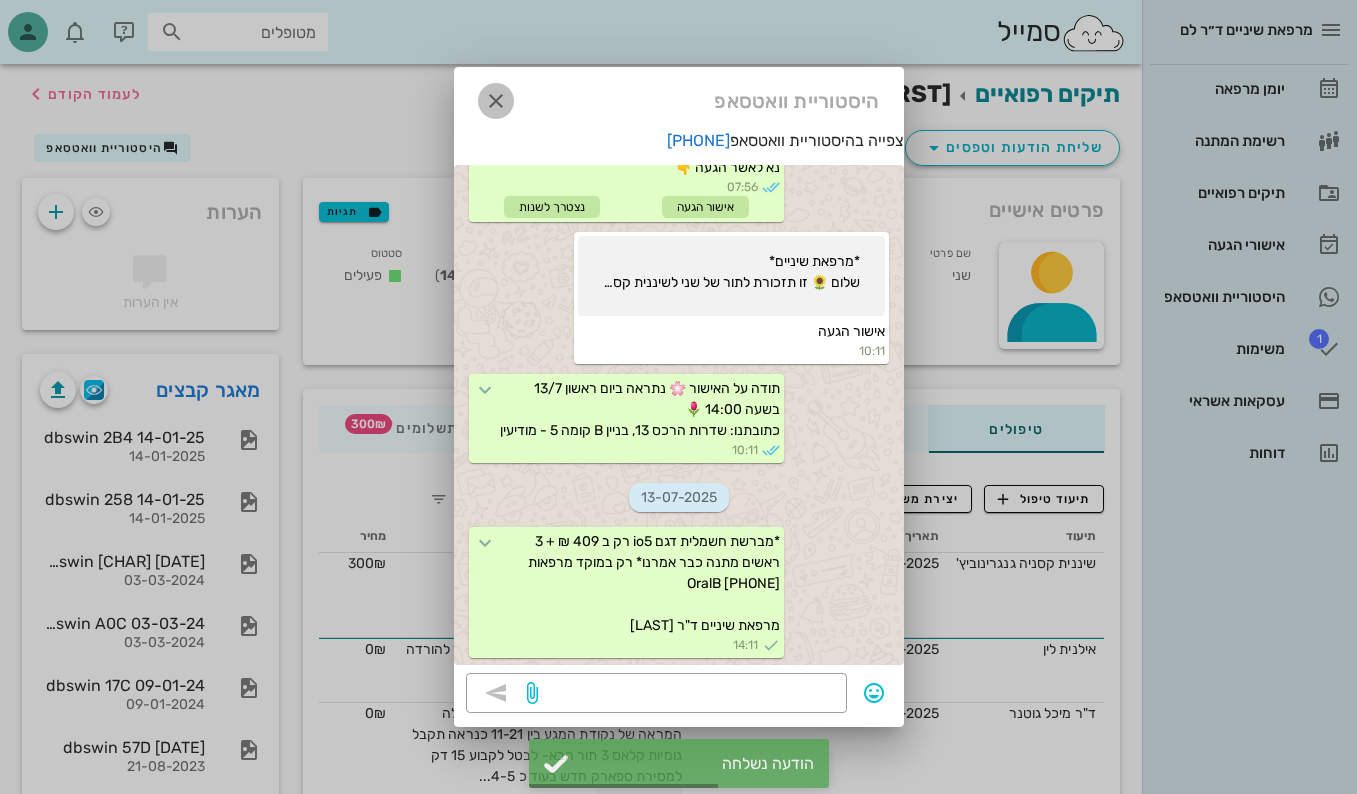 click at bounding box center (496, 101) 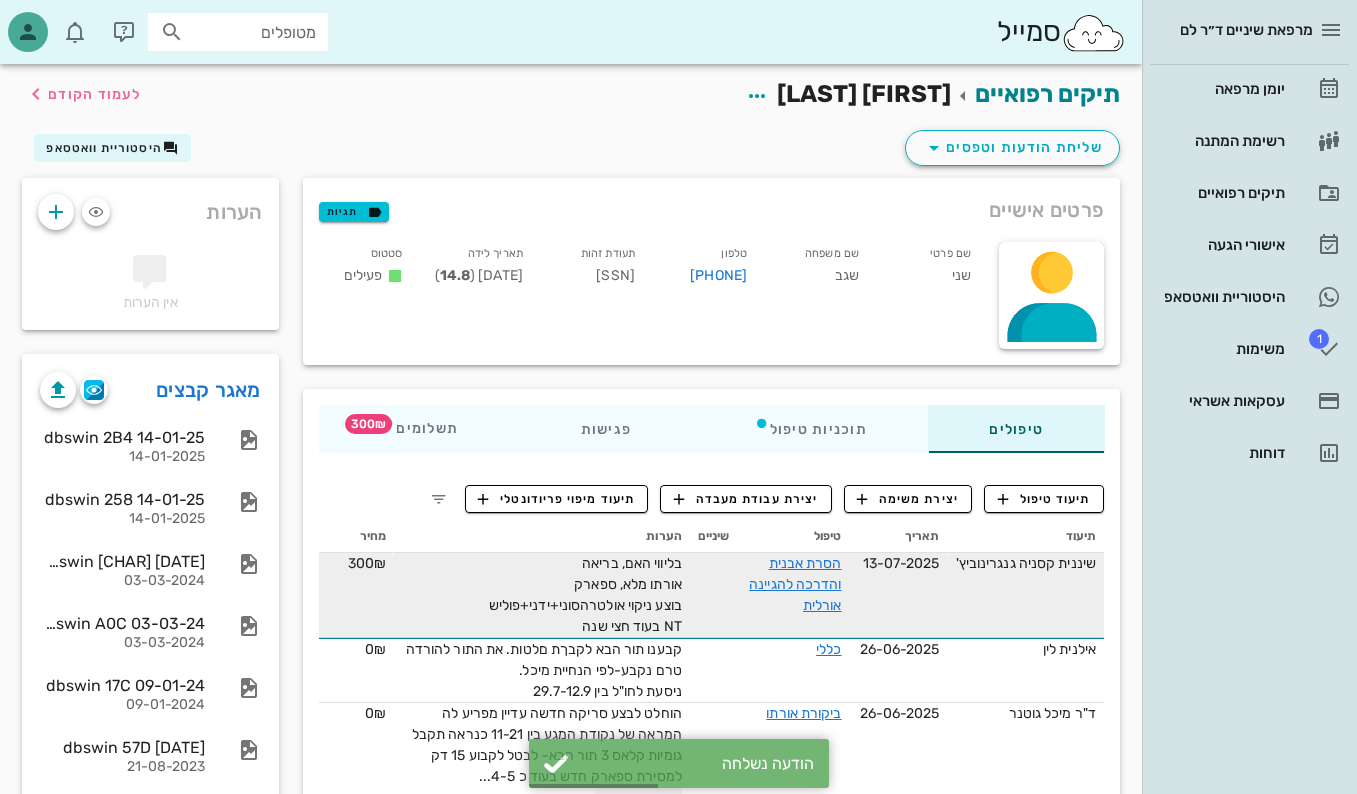 click on "הסרת אבנית והדרכה להגיינה אורלית" at bounding box center [793, 584] 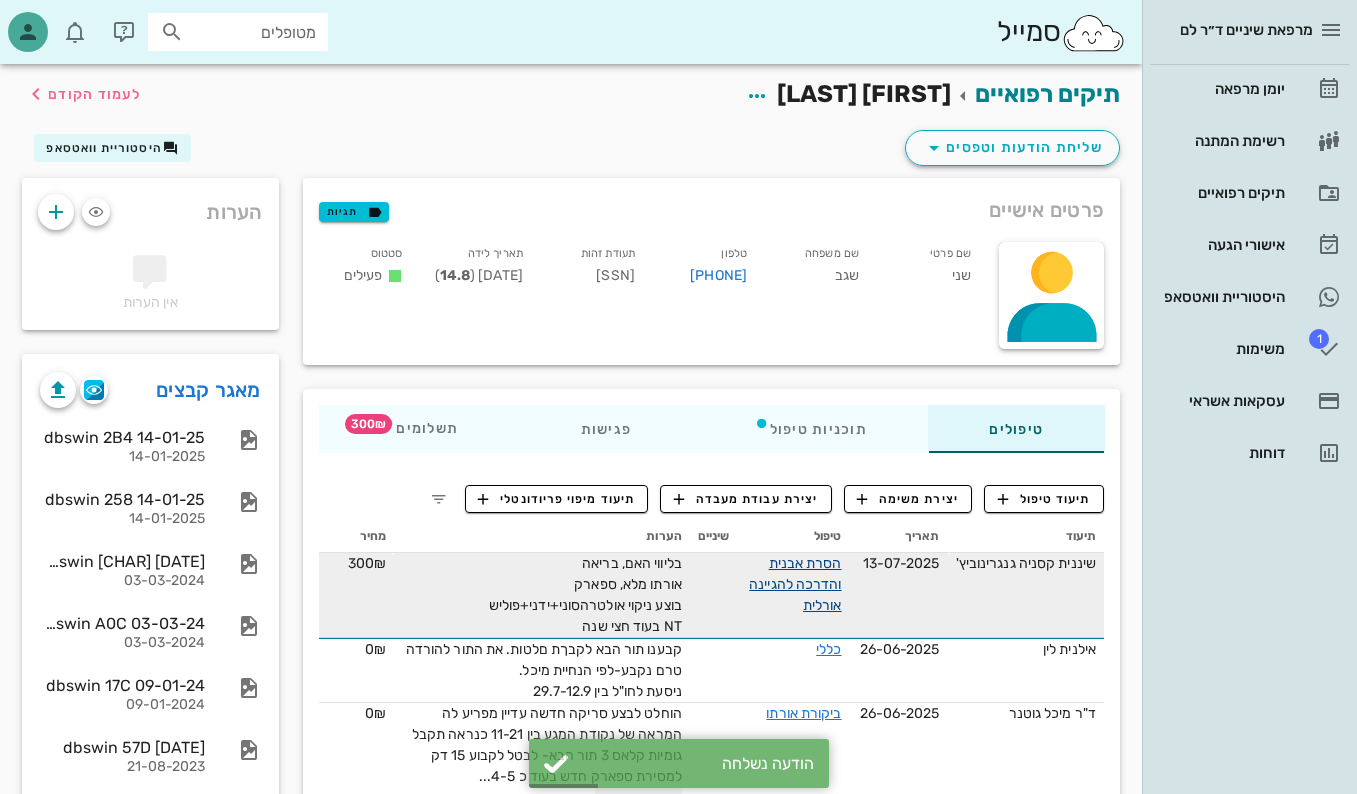 click on "הסרת אבנית והדרכה להגיינה אורלית" at bounding box center (795, 584) 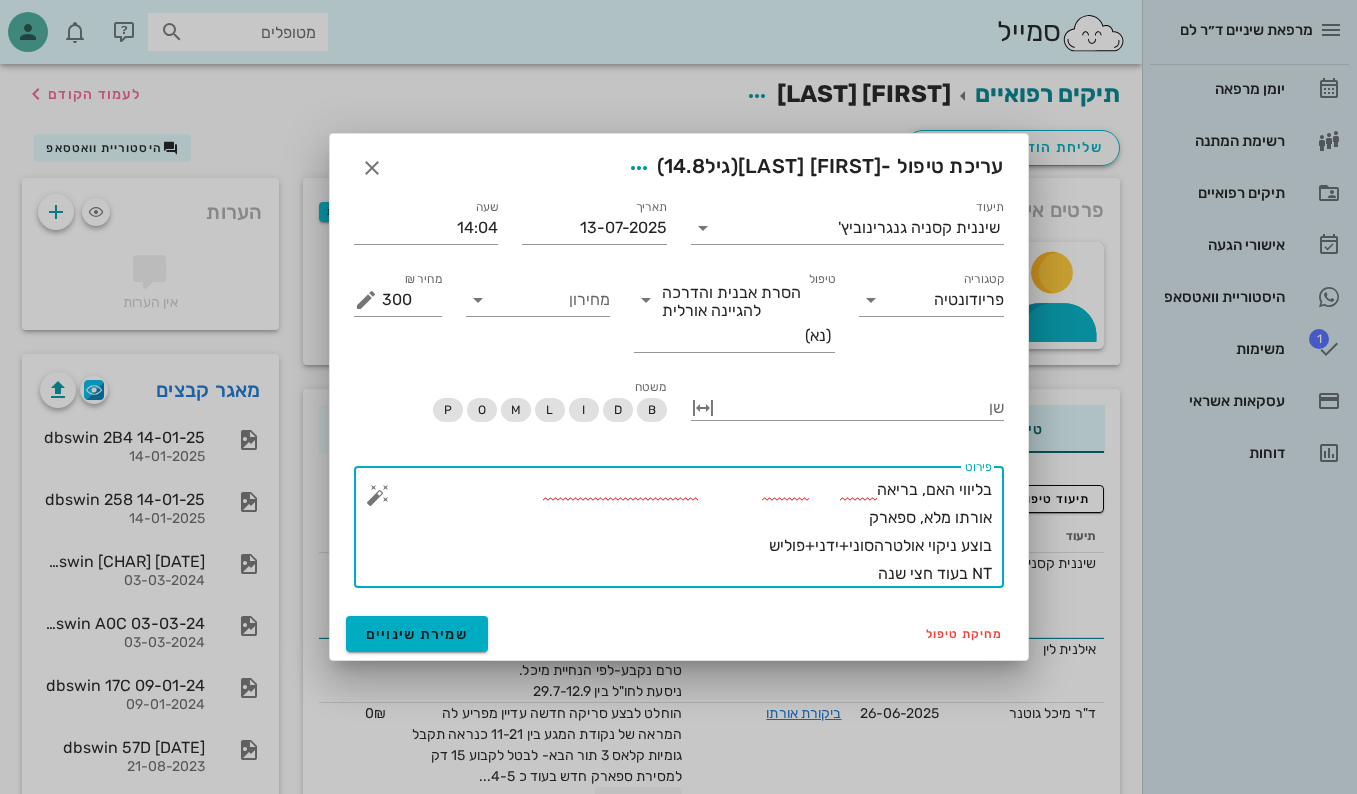 drag, startPoint x: 856, startPoint y: 571, endPoint x: 992, endPoint y: 556, distance: 136.8247 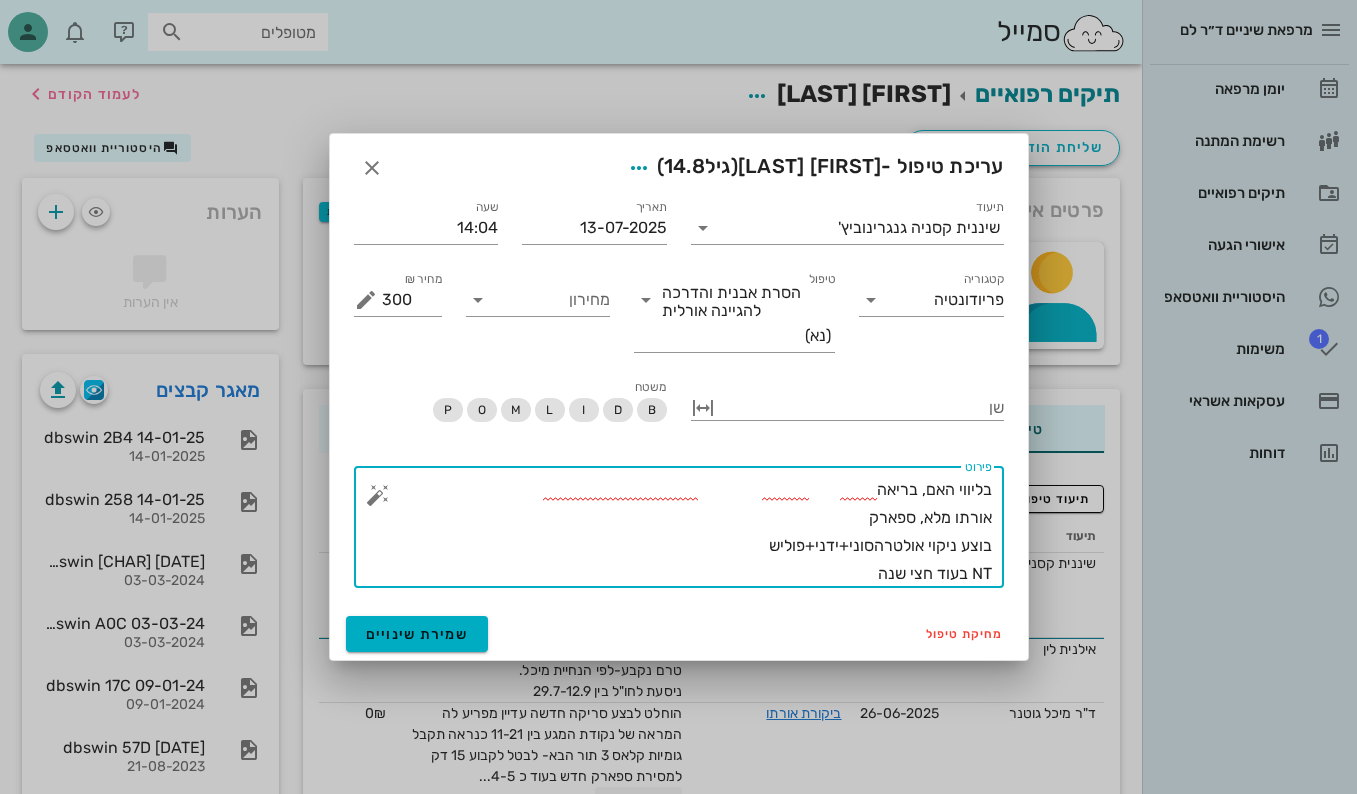 click on "בליווי האם, בריאה
אורתו מלא, ספארק
בוצע ניקוי אולטרהסוני+ידני+פוליש
NT בעוד חצי שנה" at bounding box center (687, 532) 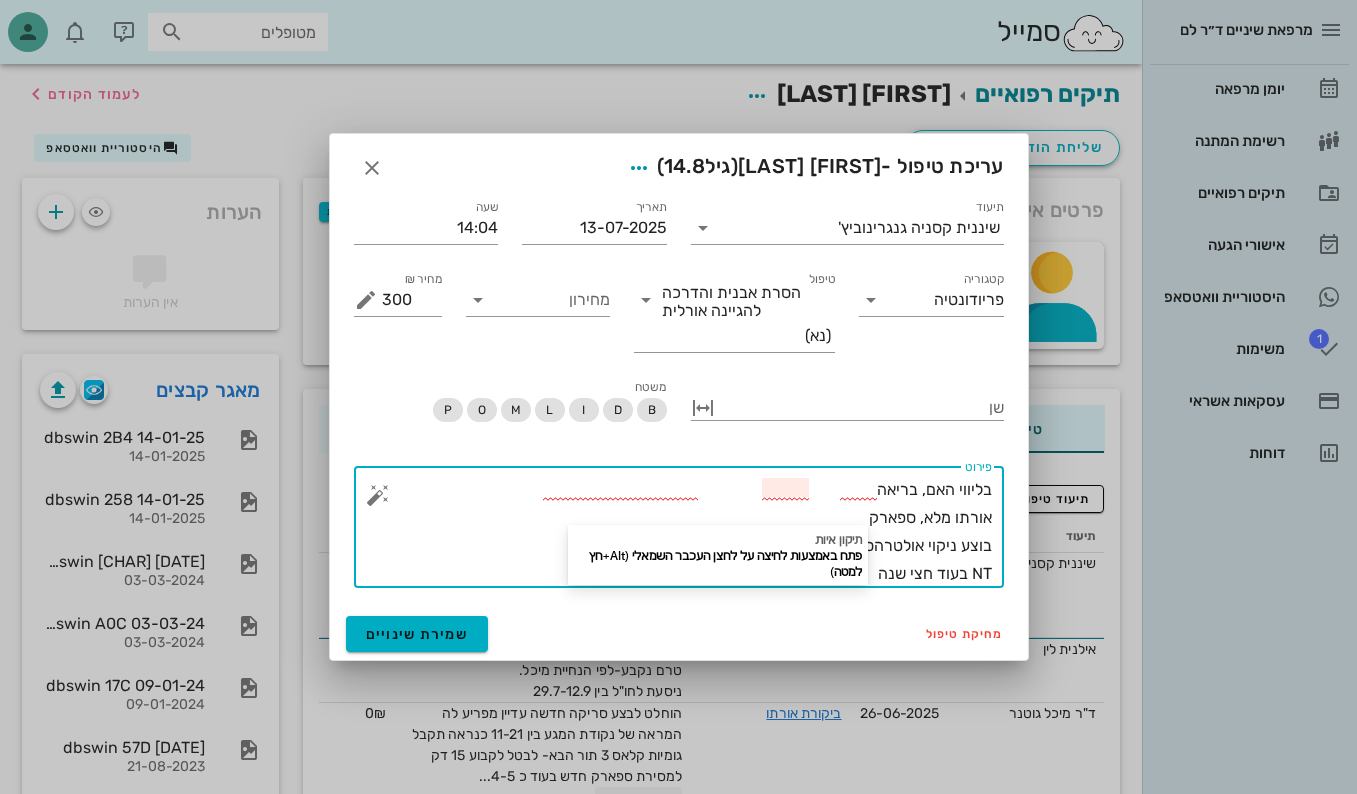 click on "בליווי האם, בריאה
אורתו מלא, ספארק
בוצע ניקוי אולטרהסוני+ידני+פוליש
NT בעוד חצי שנה" at bounding box center [687, 532] 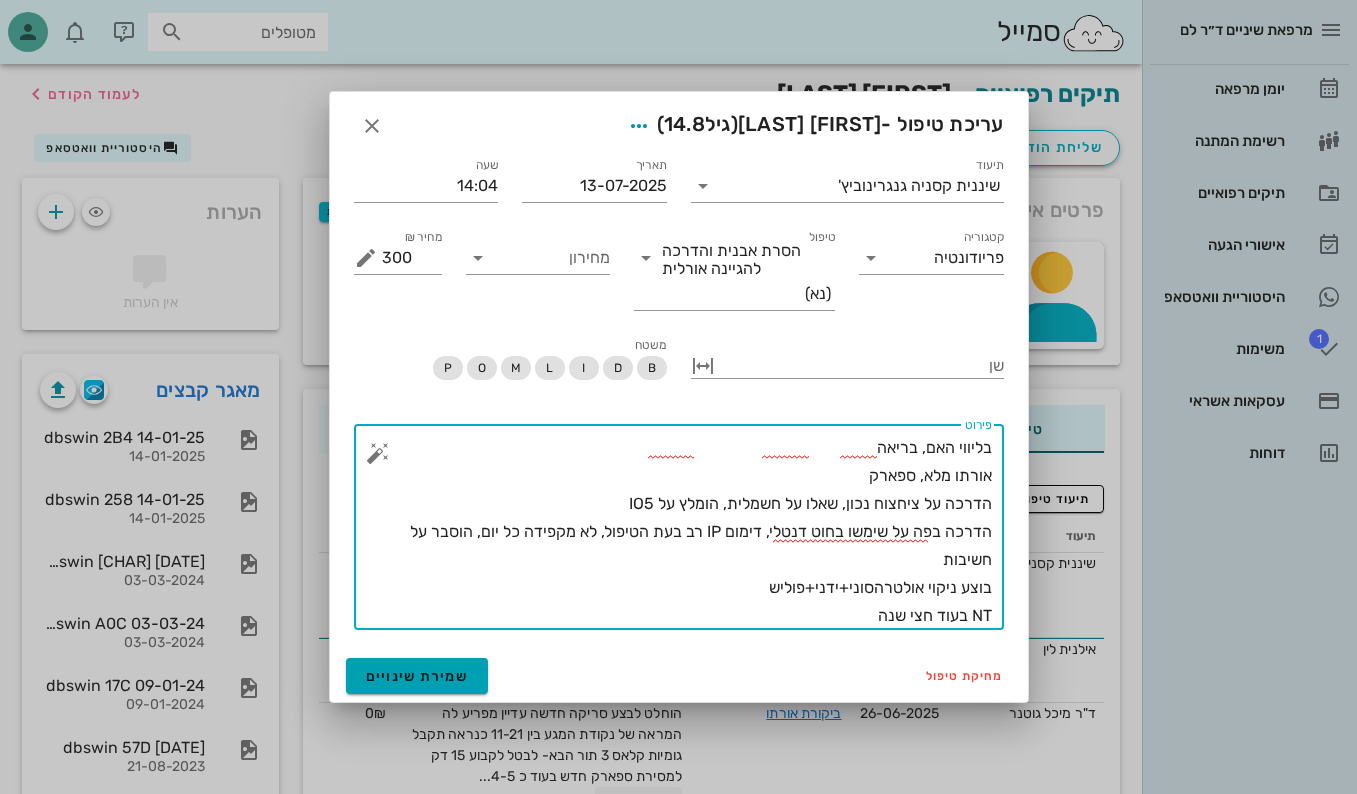 type on "בליווי האם, בריאה
אורתו מלא, ספארק
הדרכה על ציחצוח נכון, שאלו על חשמלית, הומלץ על IO5
הדרכה בפה על שימשו בחוט דנטלי, דימום IP רב בעת הטיפול, לא מקפידה כל יום, הוסבר על חשיבות
בוצע ניקוי אולטרהסוני+ידני+פוליש
NT בעוד חצי שנה" 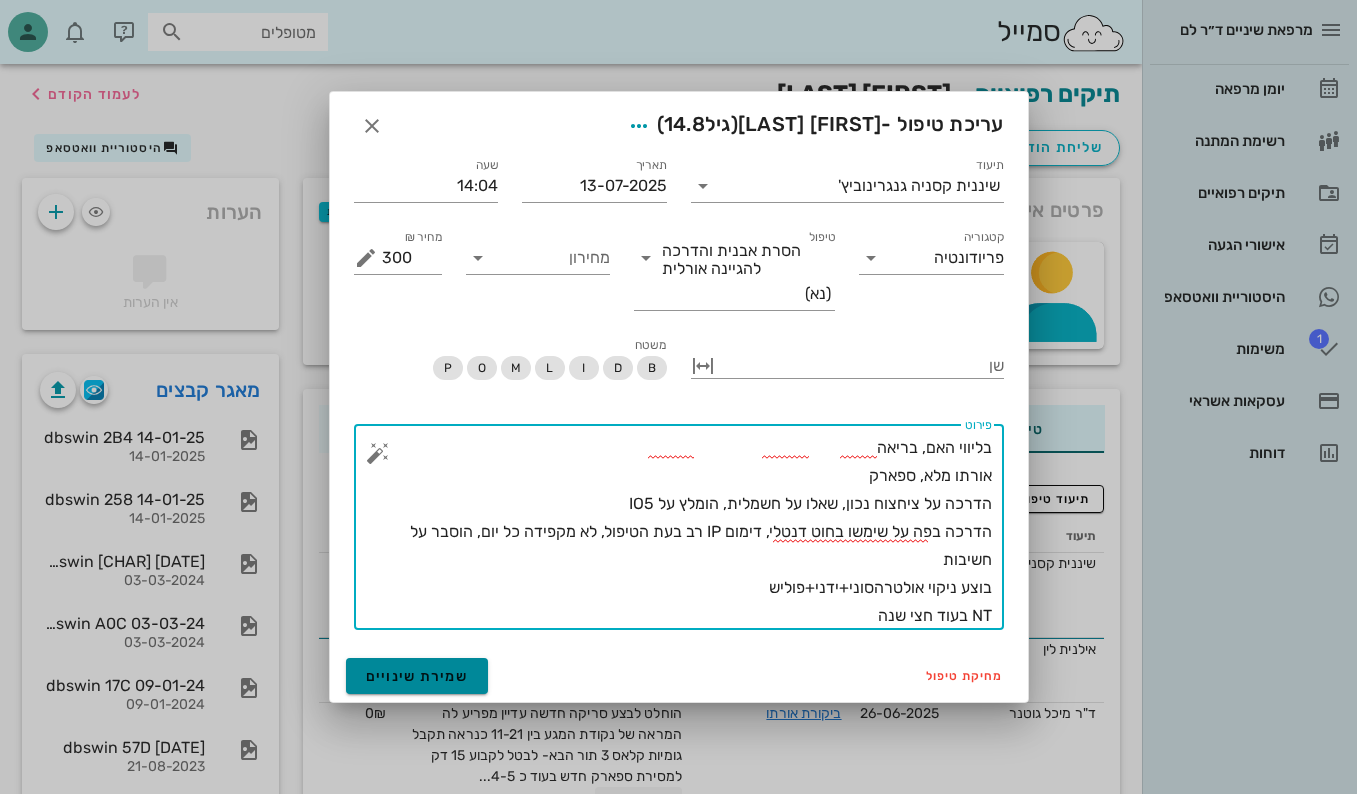 click on "שמירת שינויים" at bounding box center (417, 676) 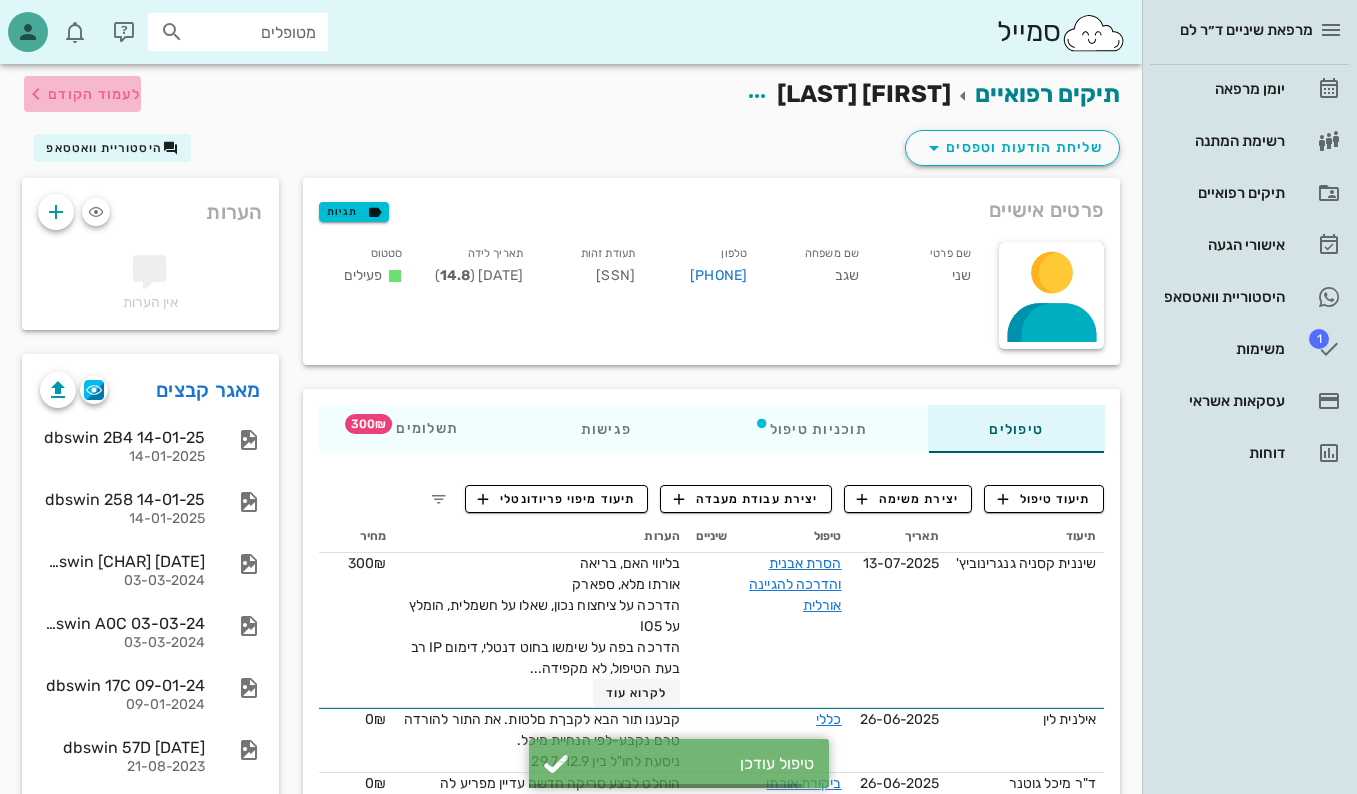 click on "לעמוד הקודם" at bounding box center [82, 94] 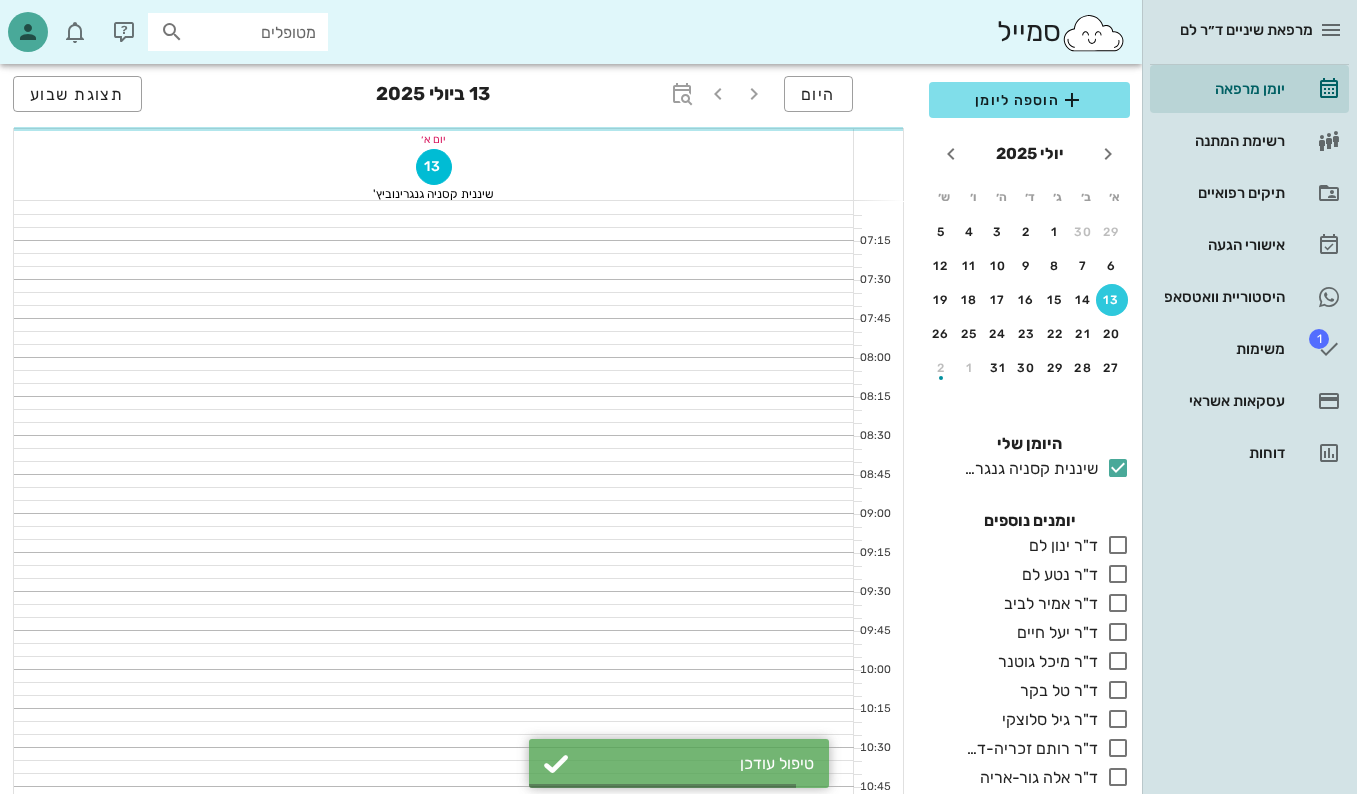 scroll, scrollTop: 892, scrollLeft: 0, axis: vertical 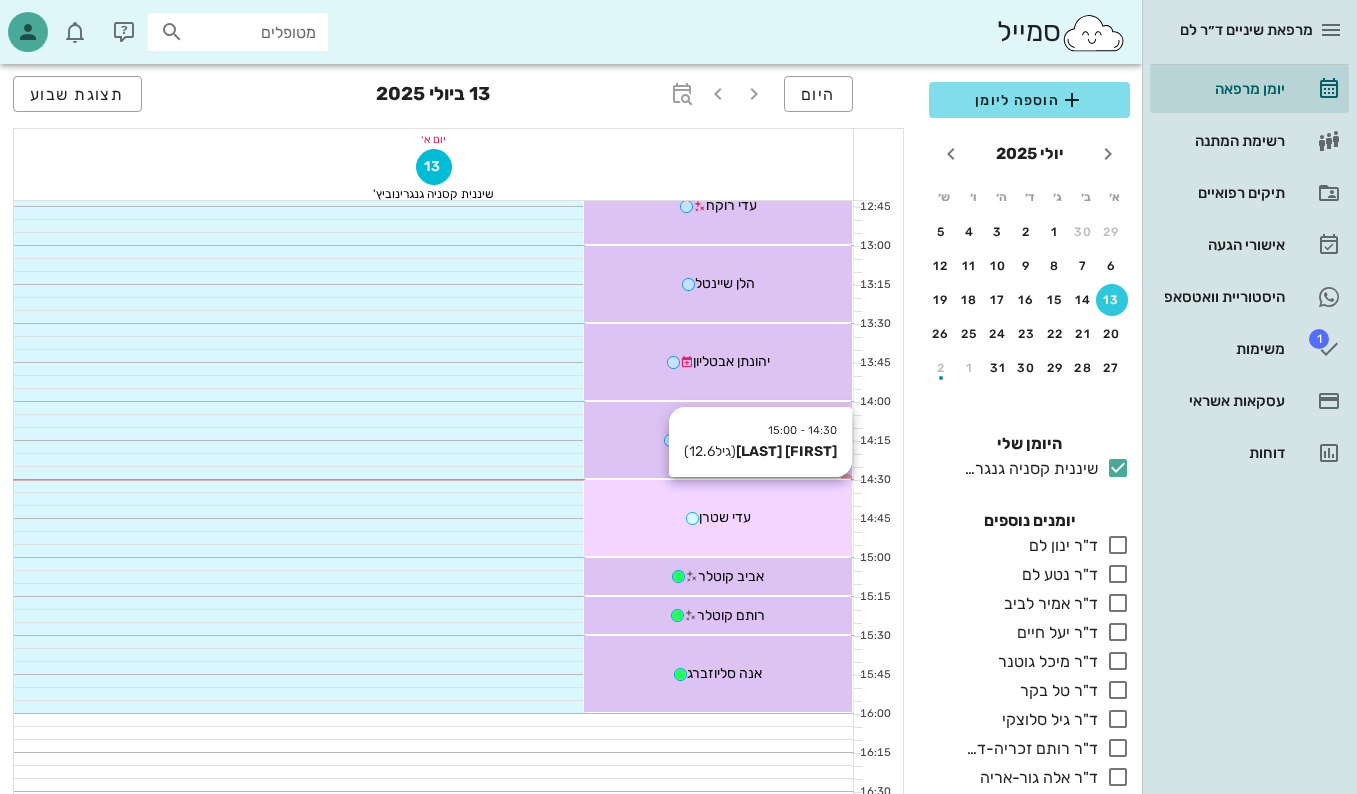 click on "[TIME]
- [TIME]
[FIRST]
[LAST]
(גיל
[AGE] )
[FIRST] [LAST]" at bounding box center (718, 518) 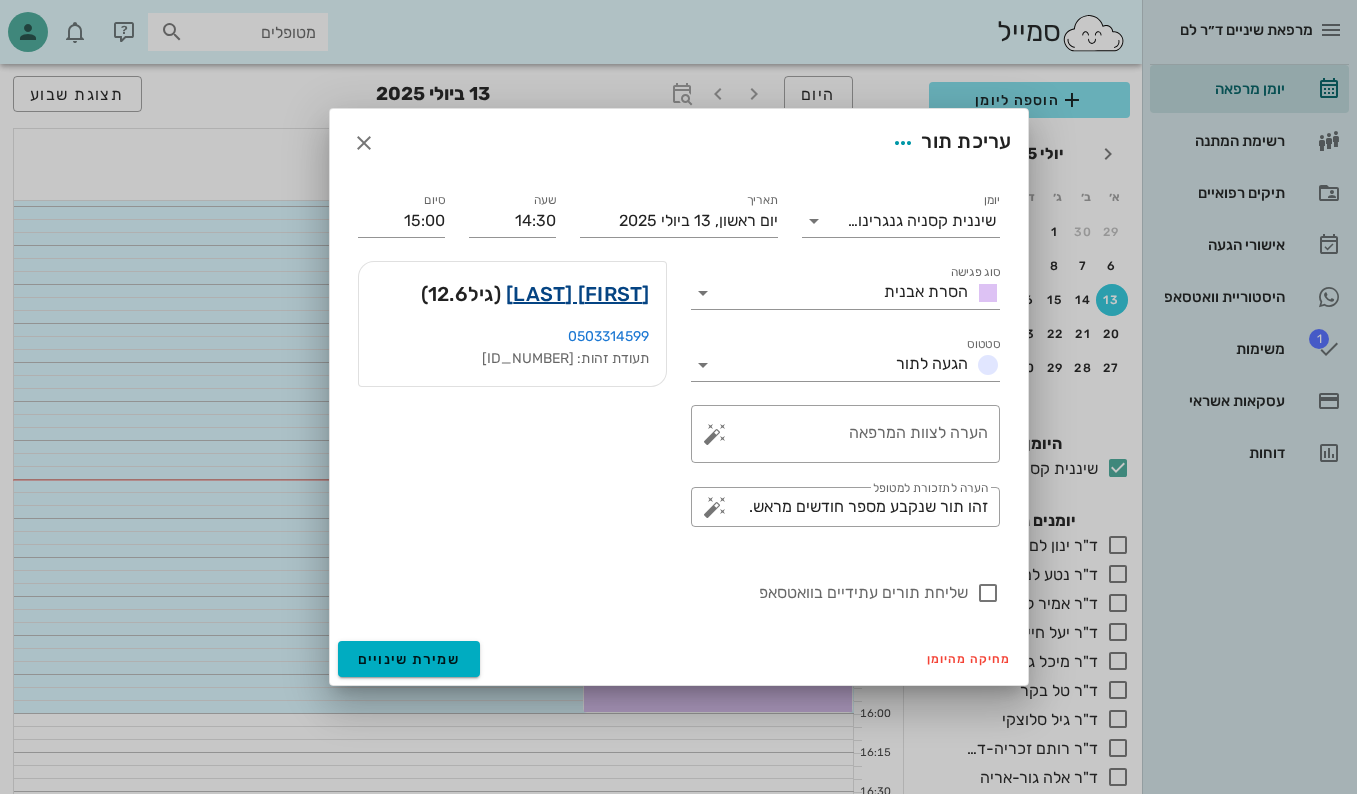 click on "[FIRST] [LAST]" at bounding box center [578, 294] 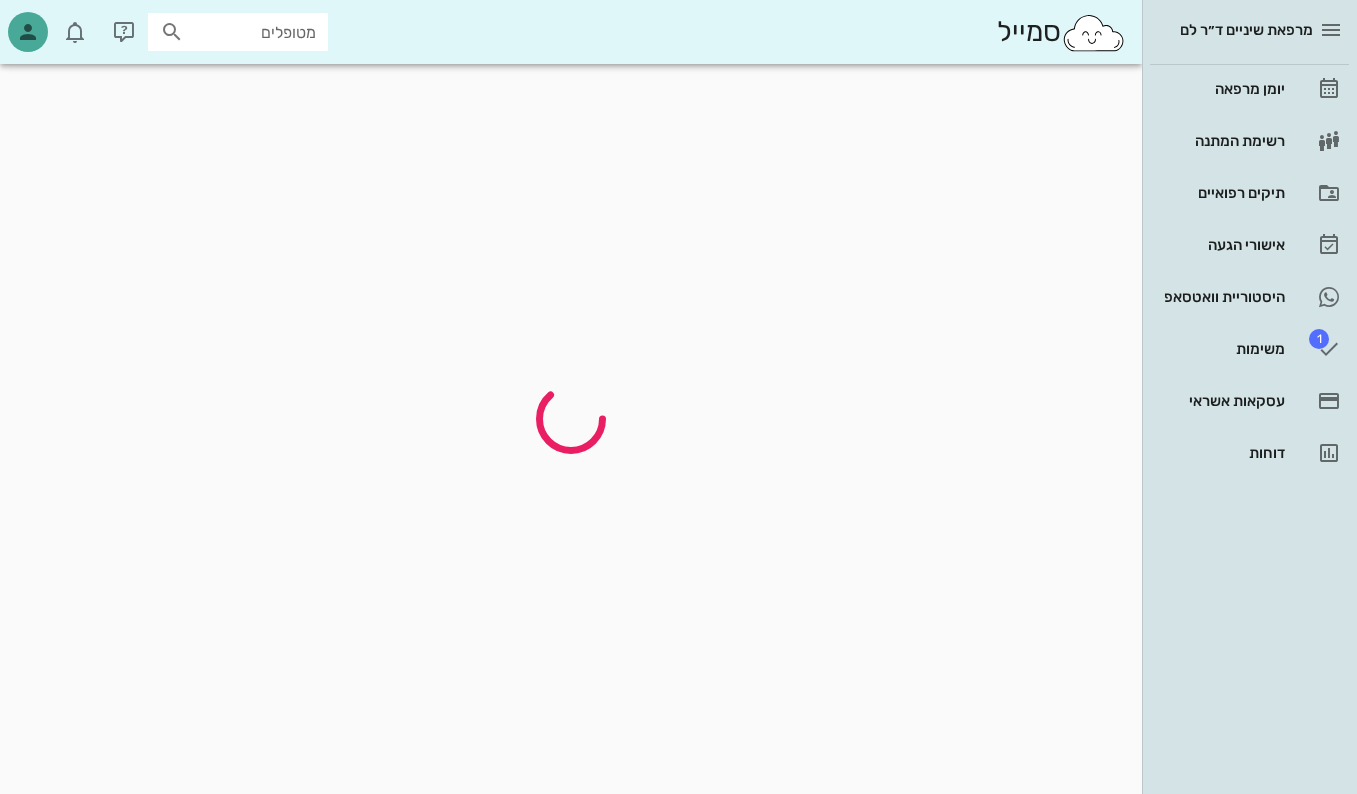 scroll, scrollTop: 0, scrollLeft: 0, axis: both 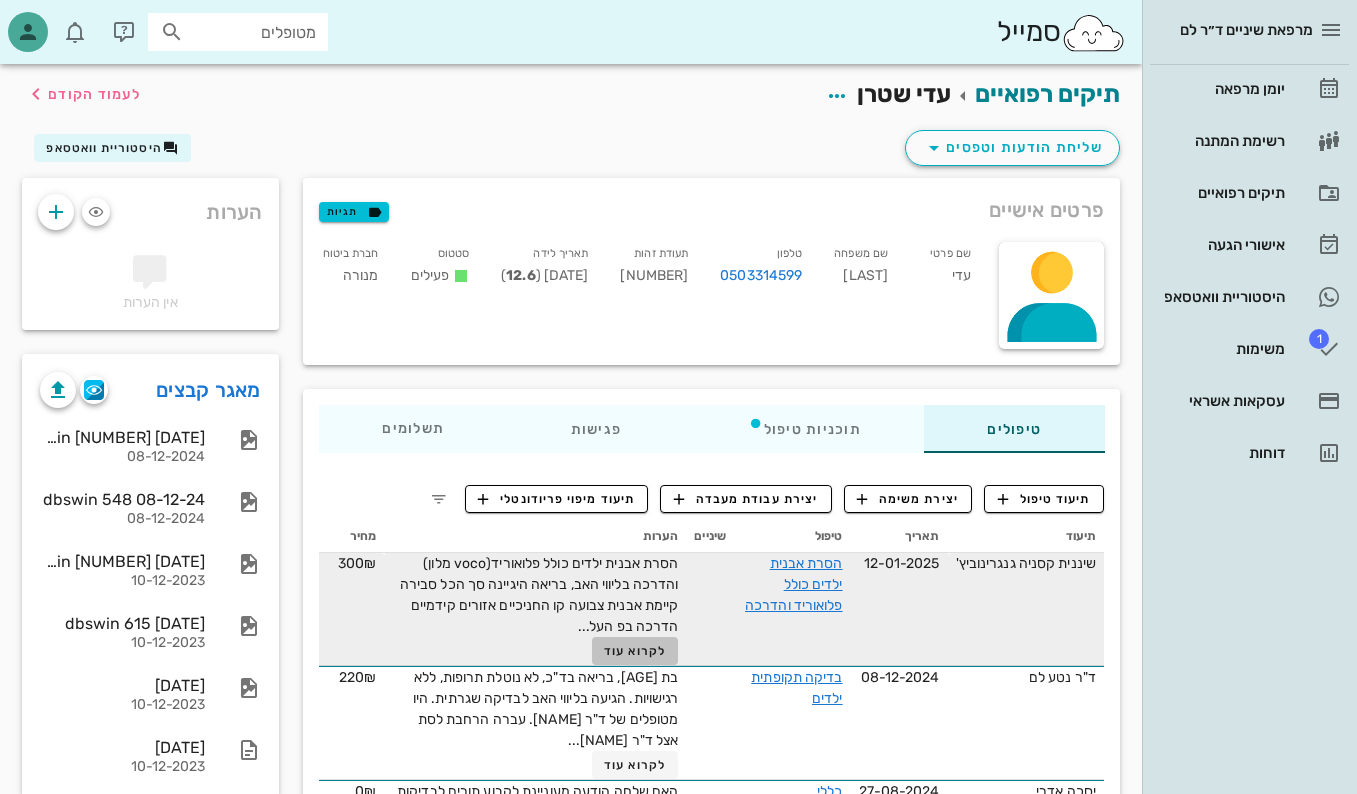 click on "לקרוא עוד" at bounding box center (635, 651) 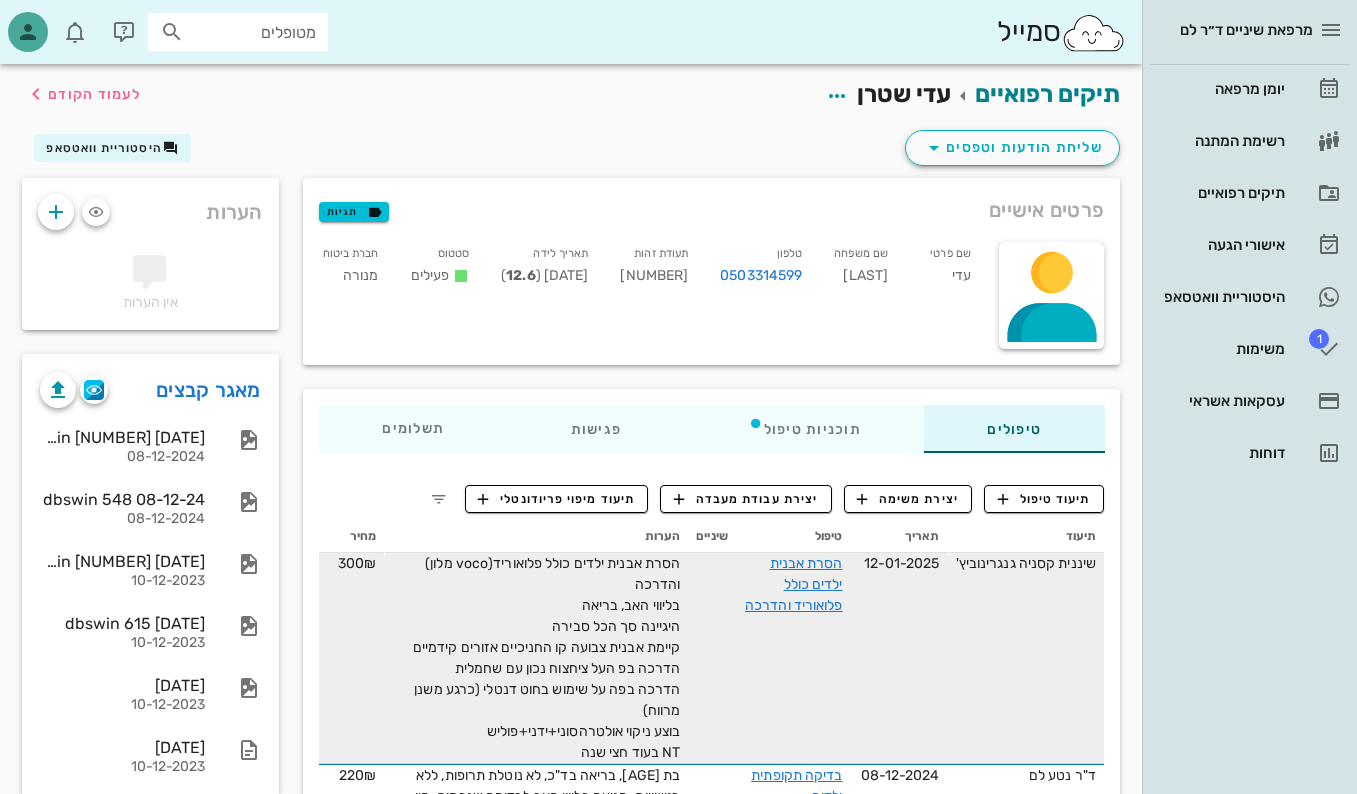 click on "חברת ביטוח
מנורה" at bounding box center [351, 268] 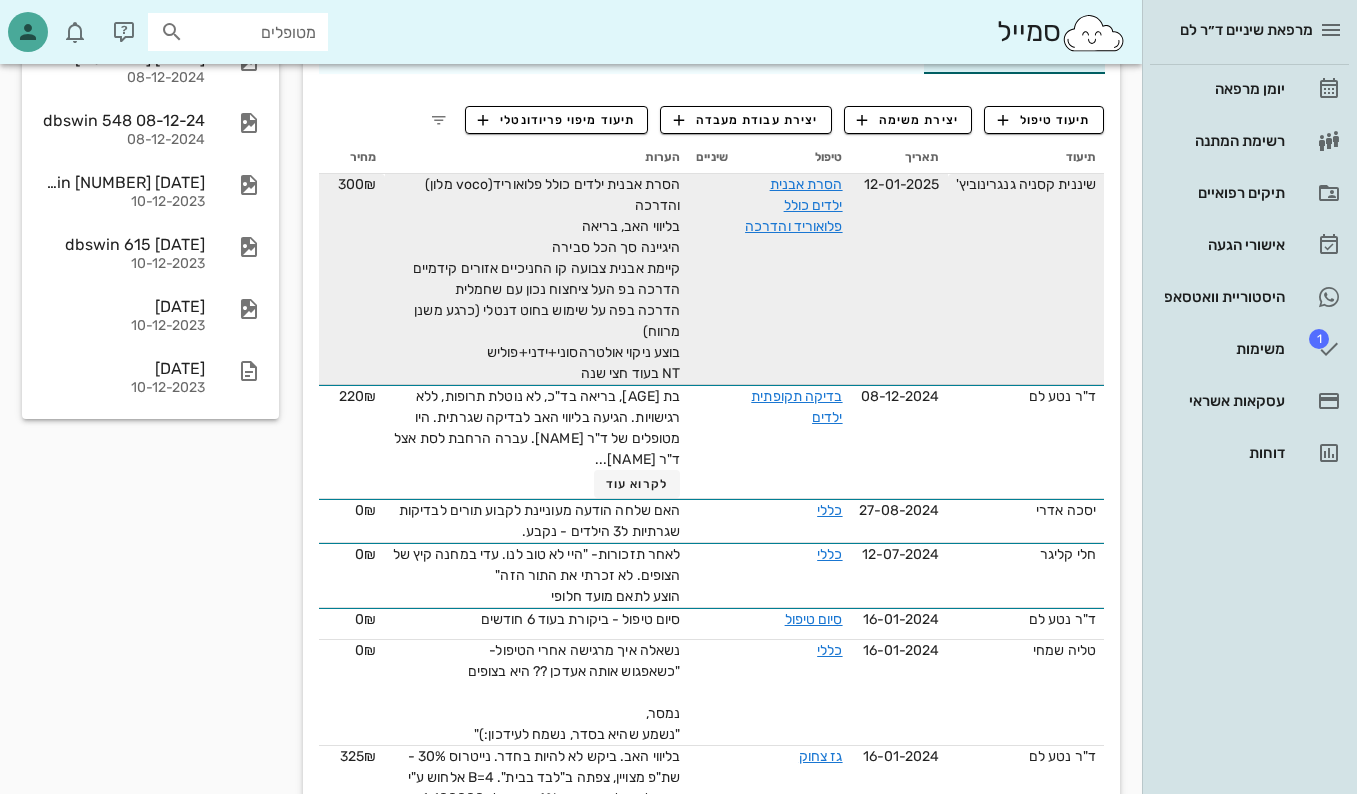 scroll, scrollTop: 300, scrollLeft: 0, axis: vertical 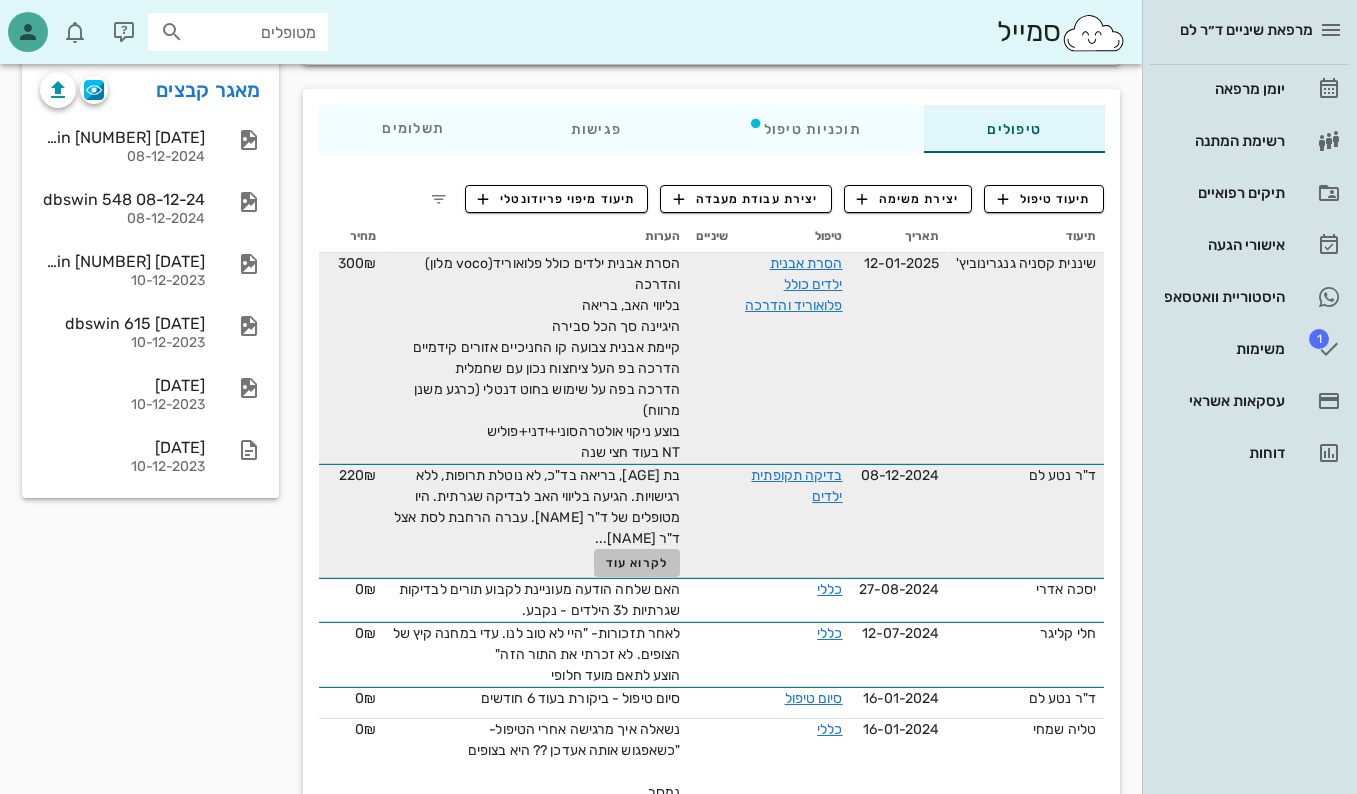 click on "לקרוא עוד" at bounding box center (637, 563) 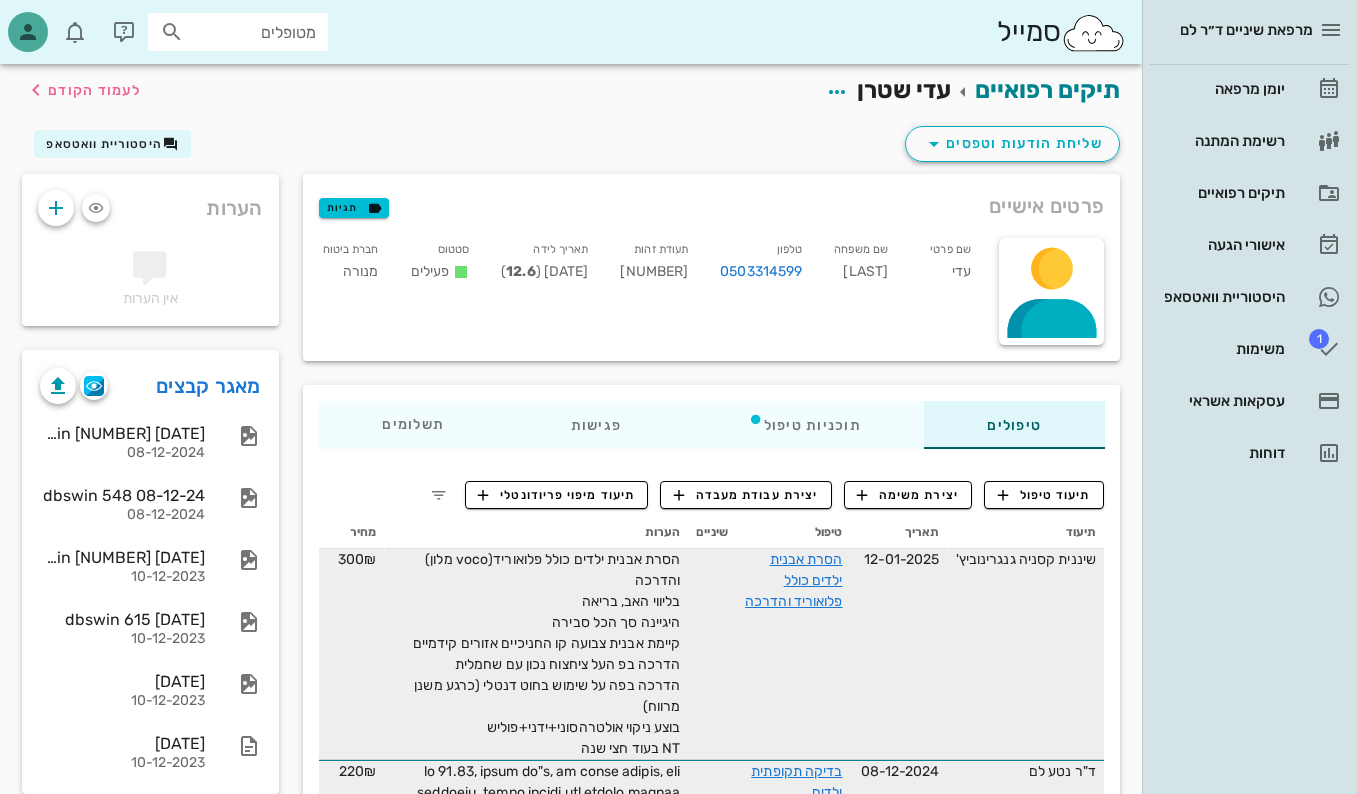 scroll, scrollTop: 0, scrollLeft: 0, axis: both 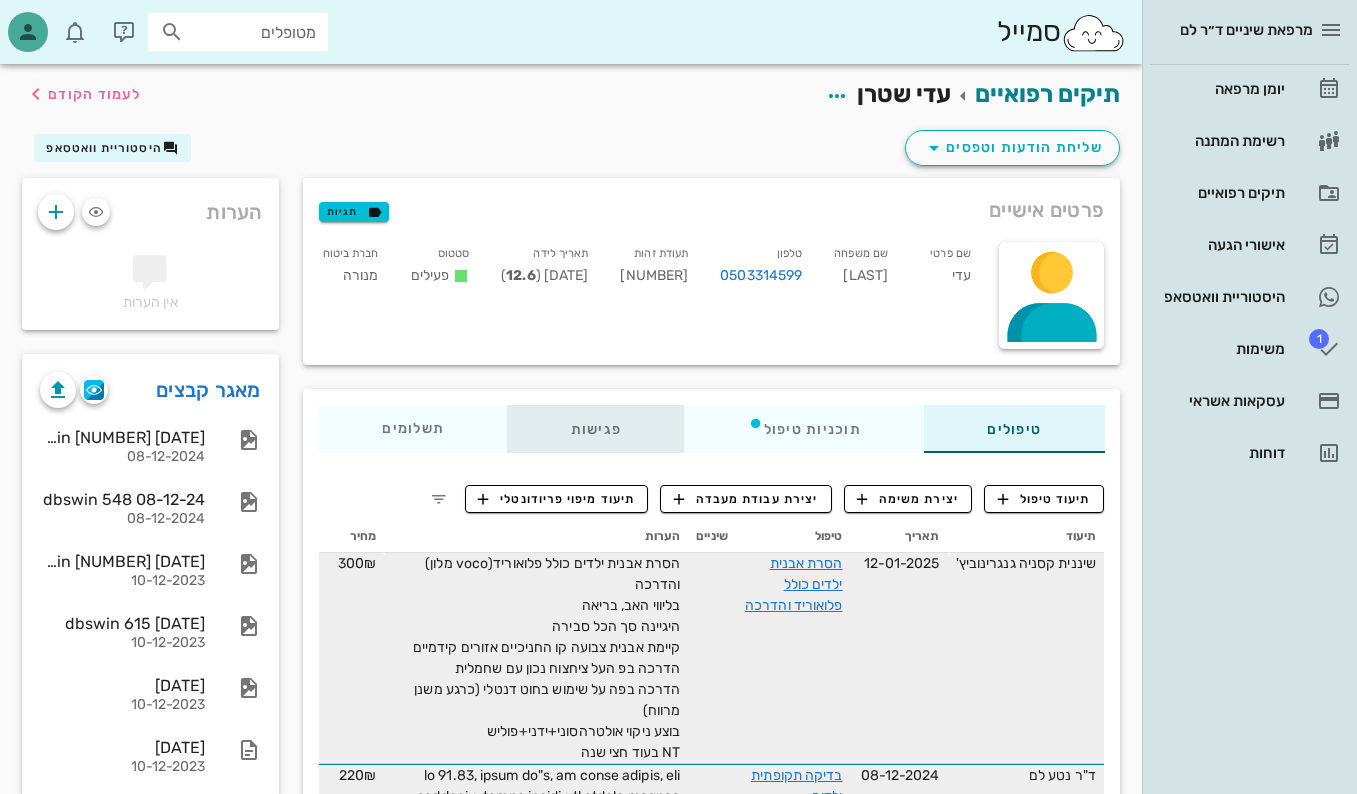 click on "פגישות" at bounding box center (595, 429) 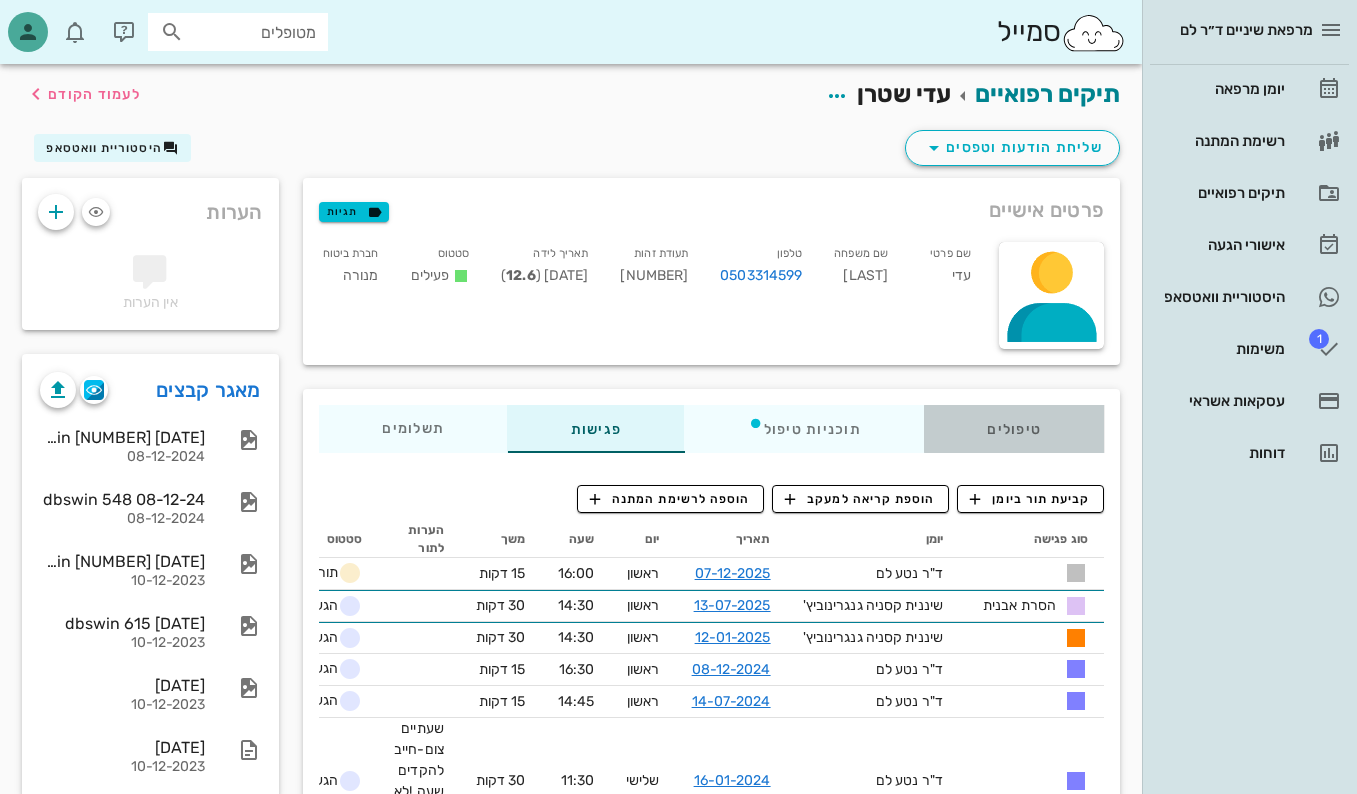 click on "טיפולים" at bounding box center (1014, 429) 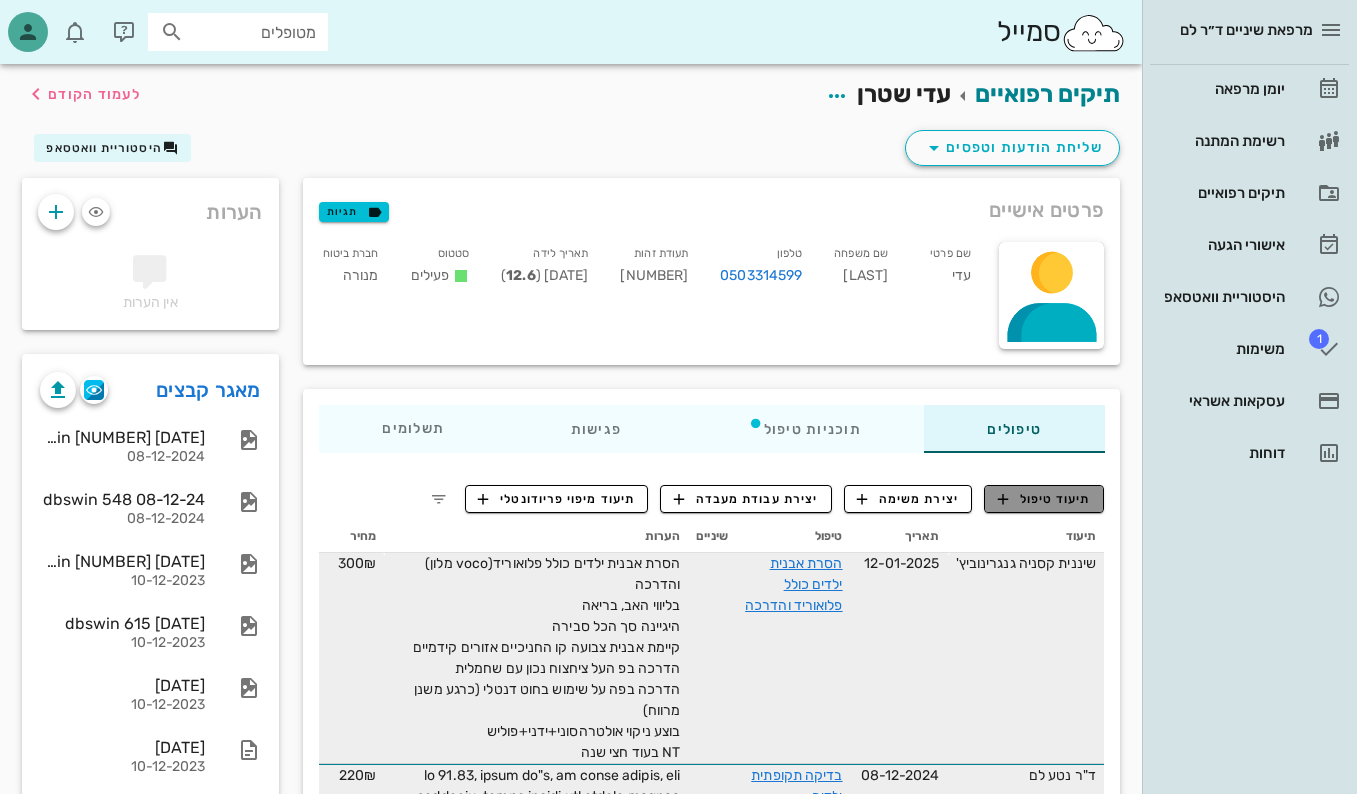 click on "תיעוד טיפול" at bounding box center [1044, 499] 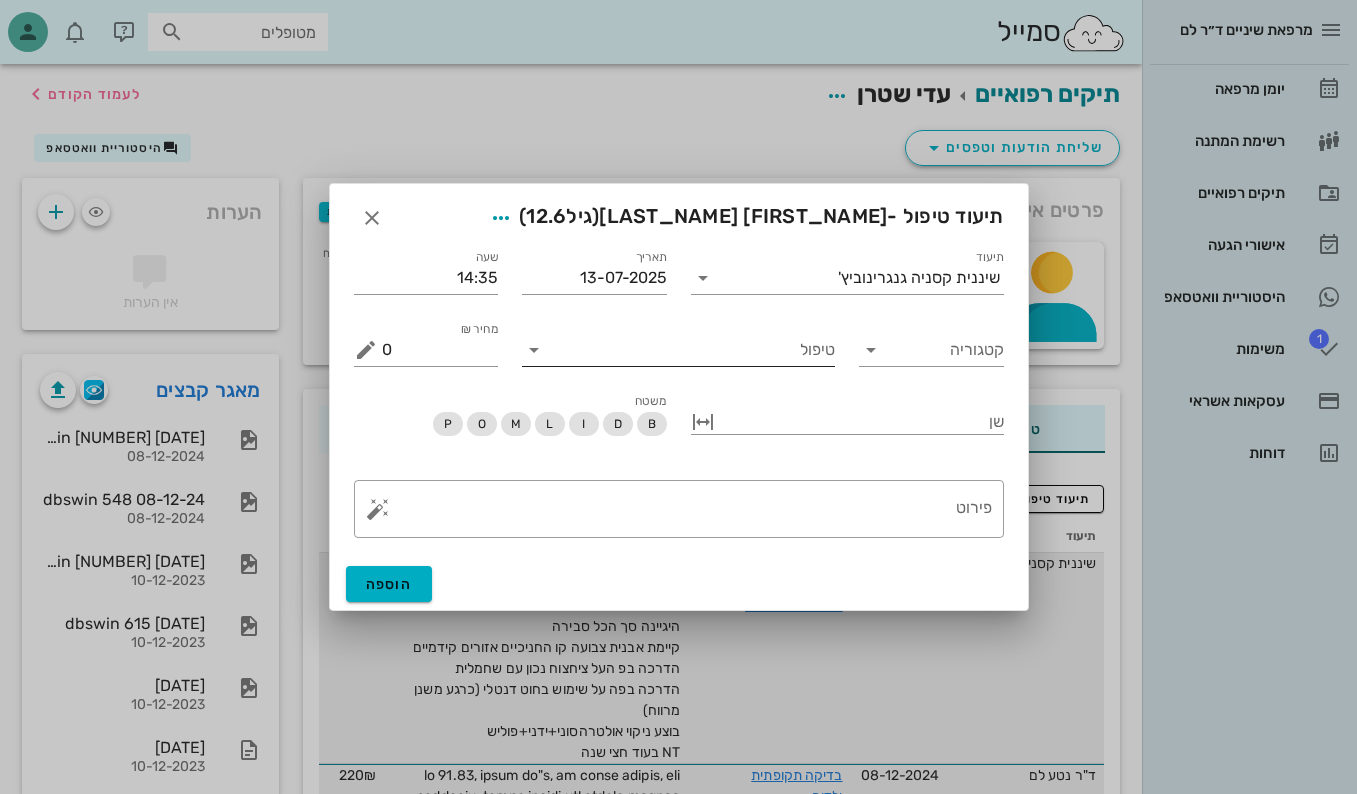 click on "טיפול" at bounding box center (692, 350) 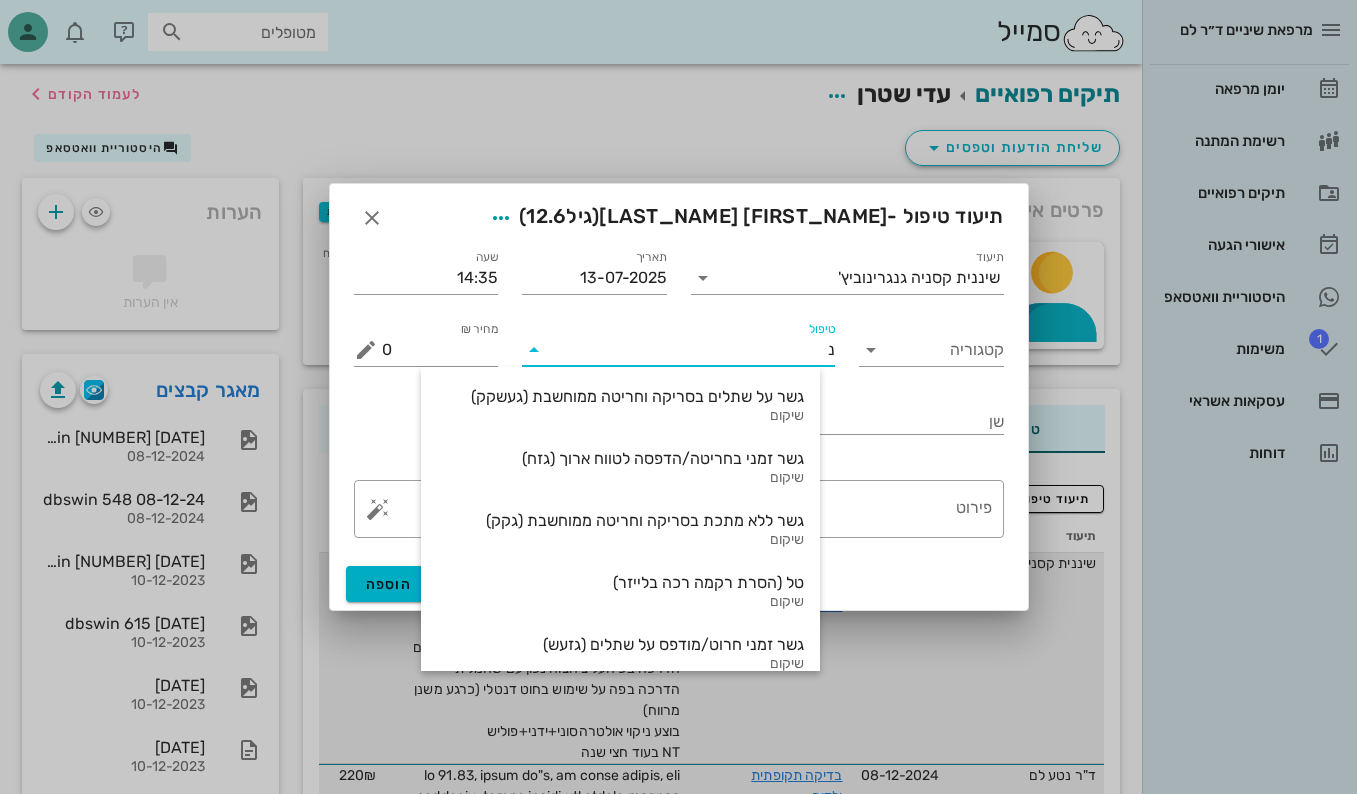 type on "נא" 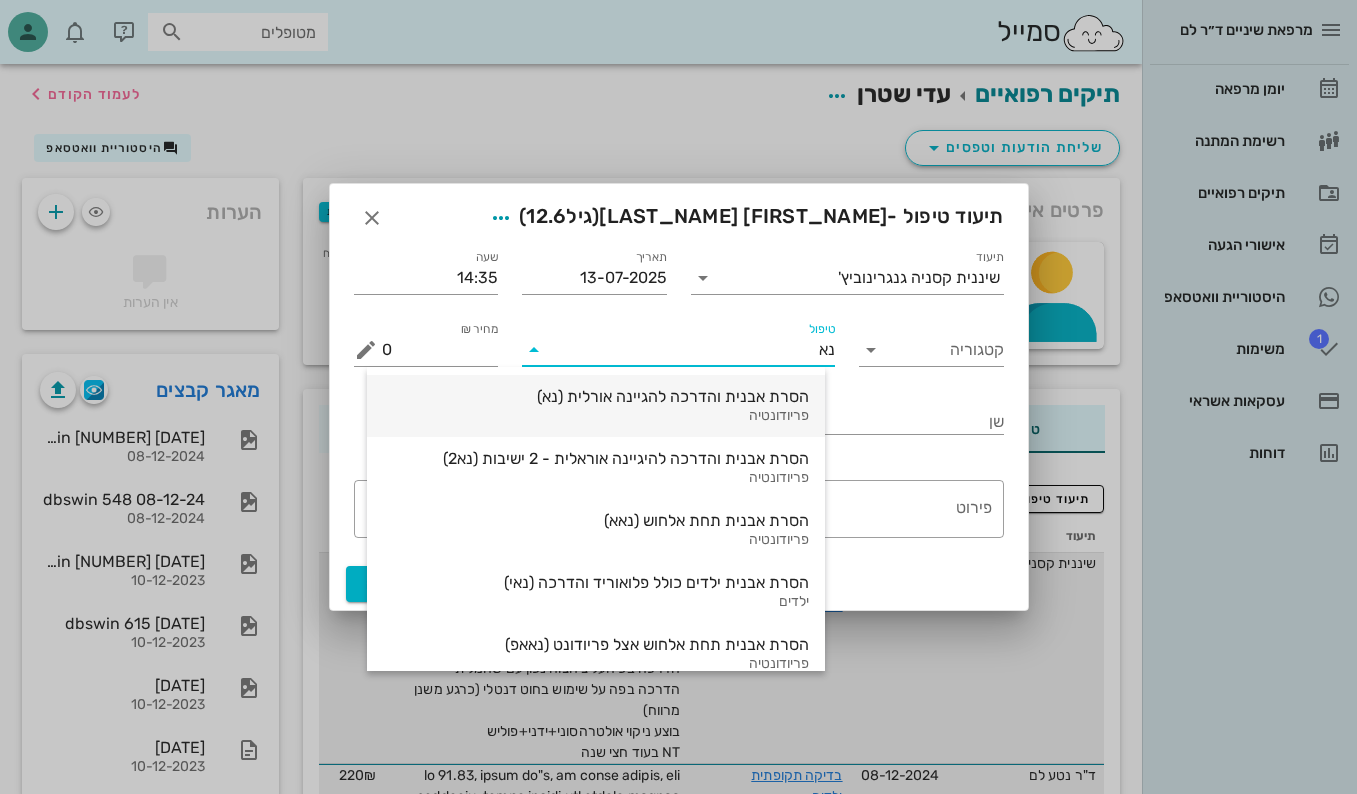 click on "פריודונטיה" at bounding box center [596, 416] 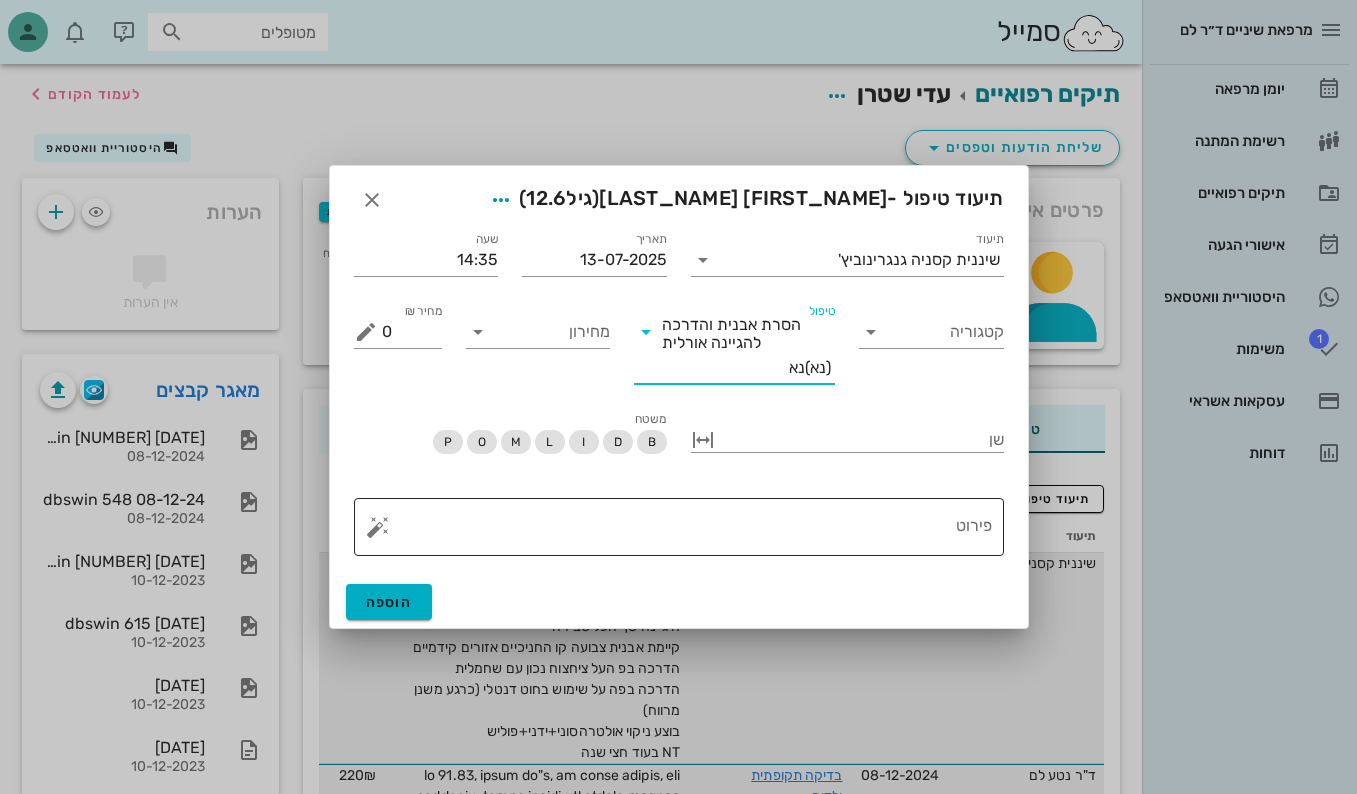 type 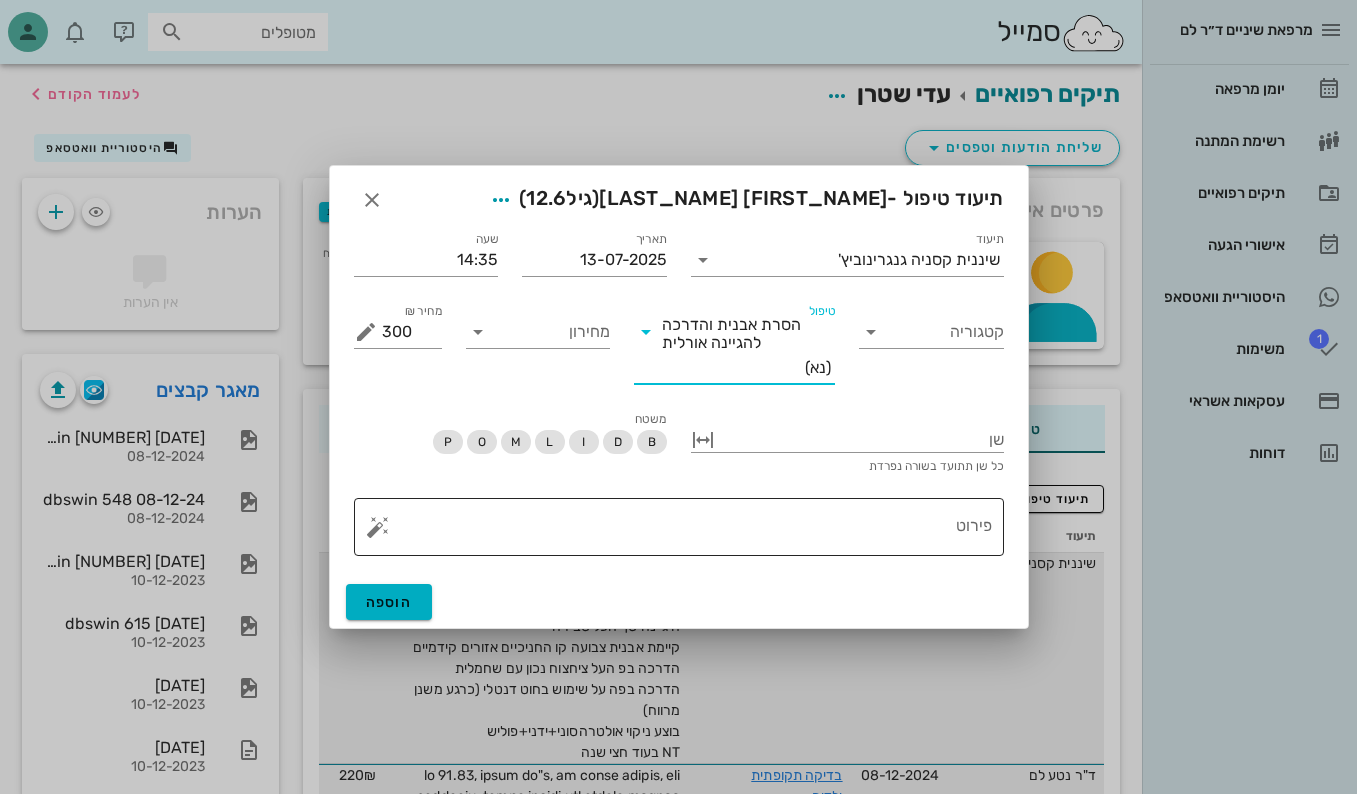click on "פירוט" at bounding box center [687, 532] 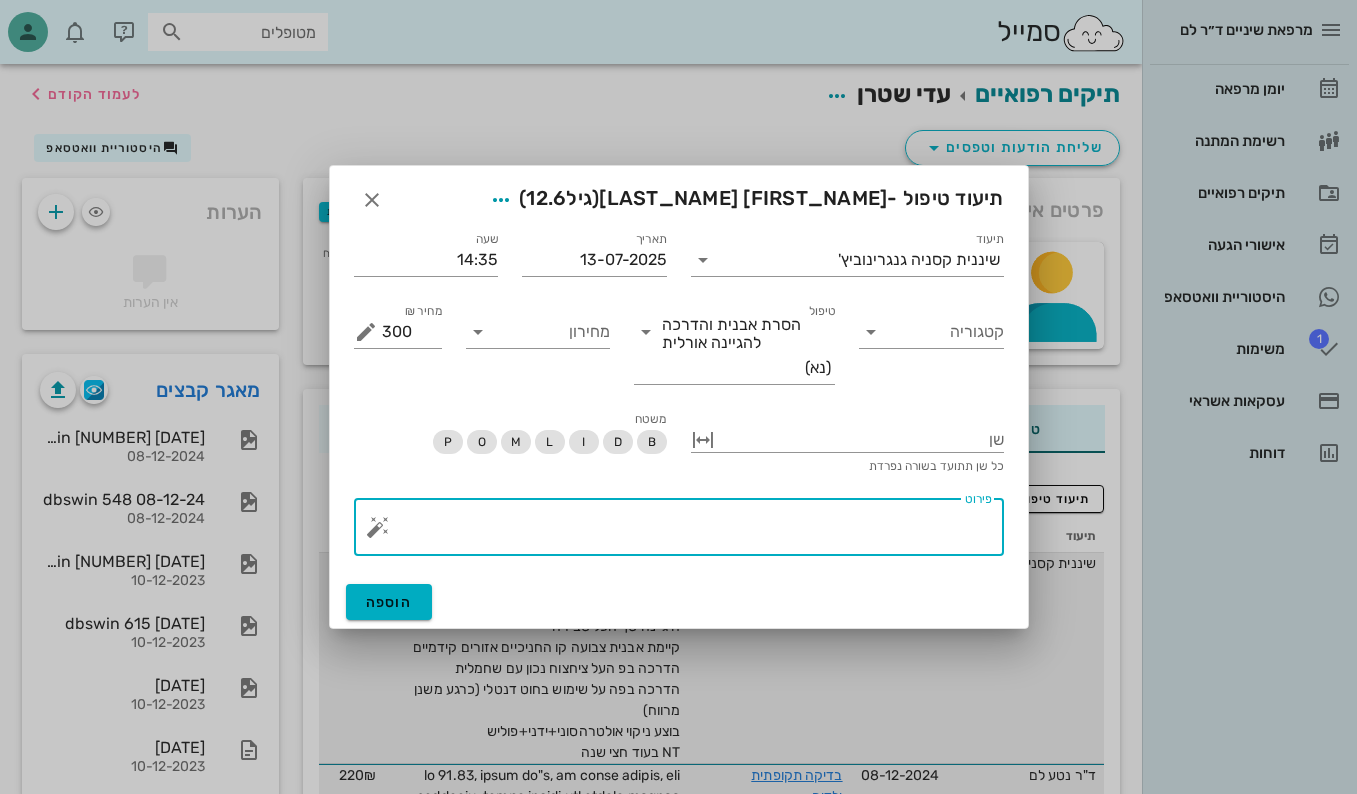 paste on "בוצע ניקוי אולטרהסוני+ידני+פוליש
NT בעוד חצי שנה" 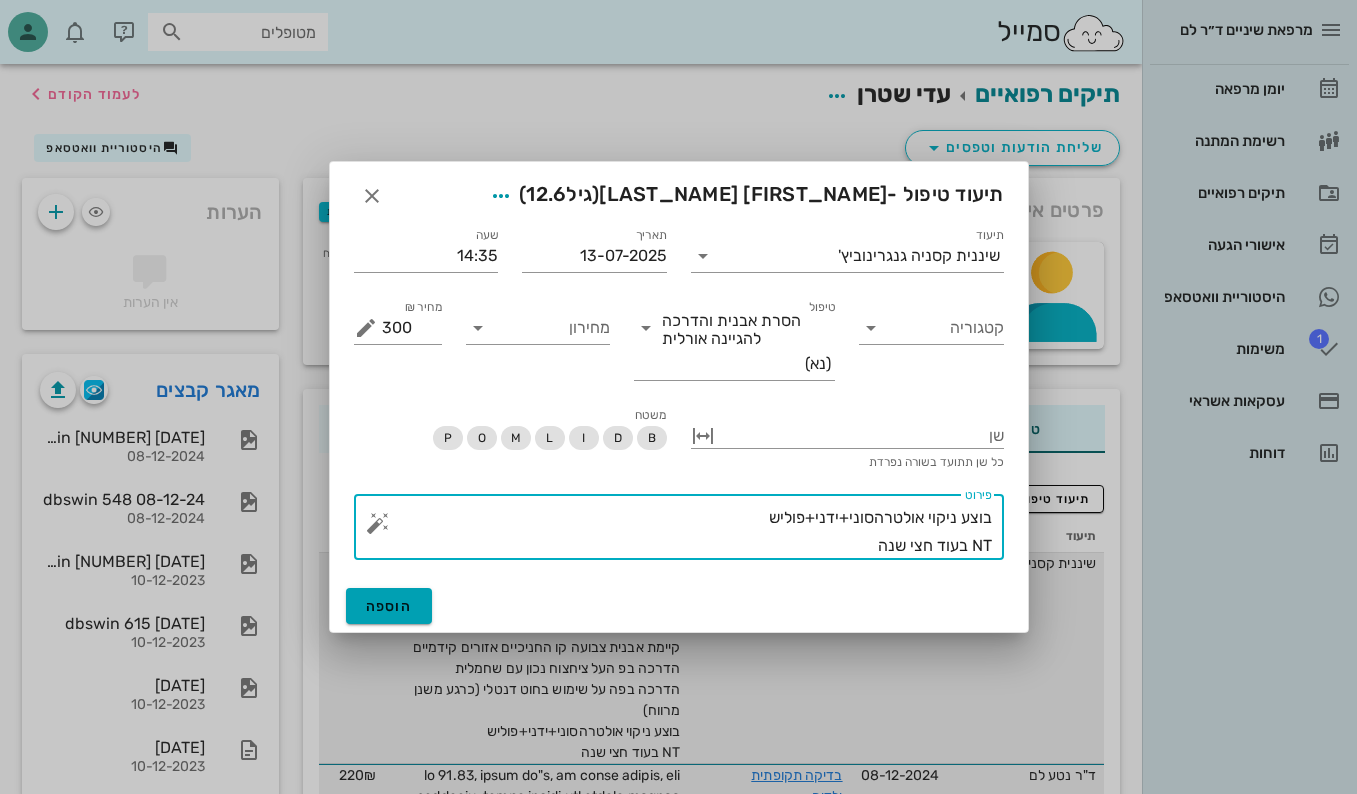 type on "בוצע ניקוי אולטרהסוני+ידני+פוליש
NT בעוד חצי שנה" 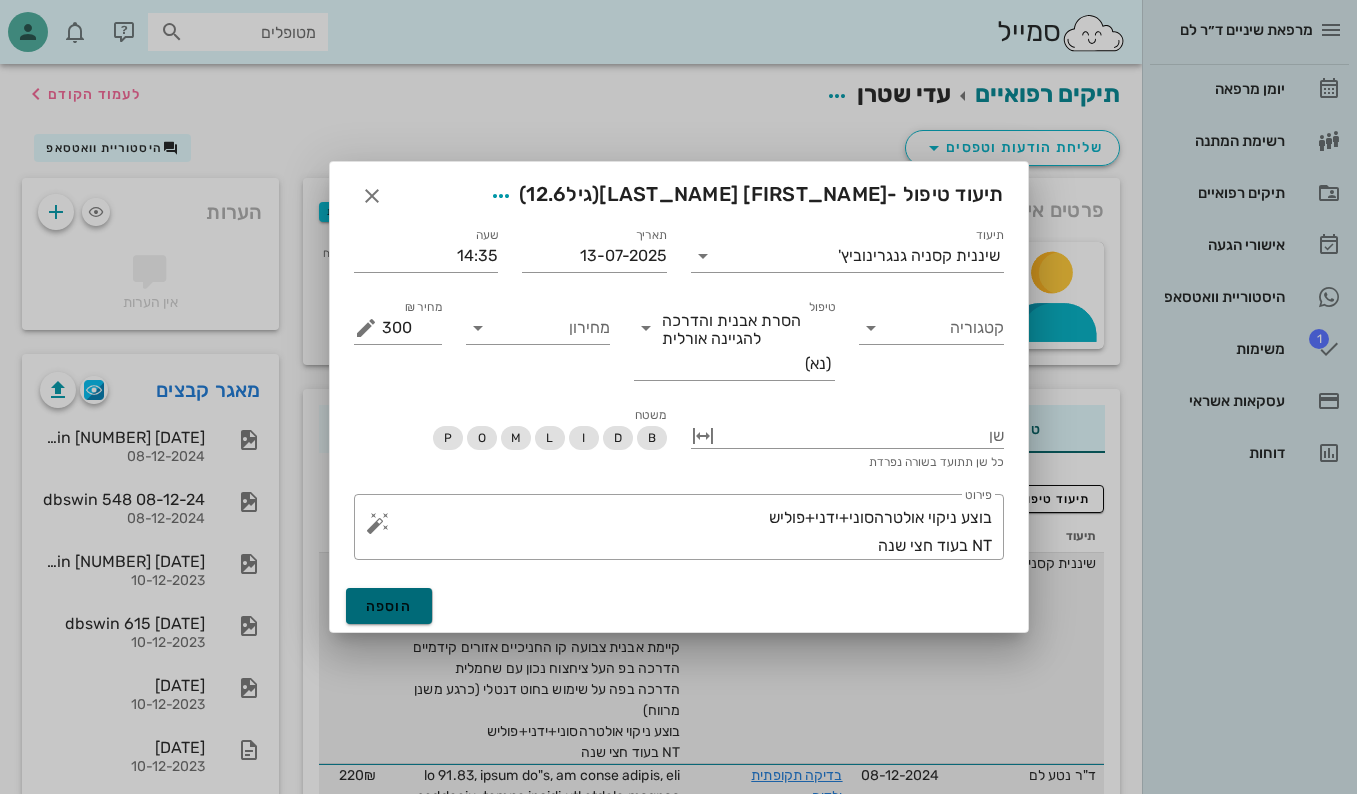 click on "הוספה" at bounding box center [389, 606] 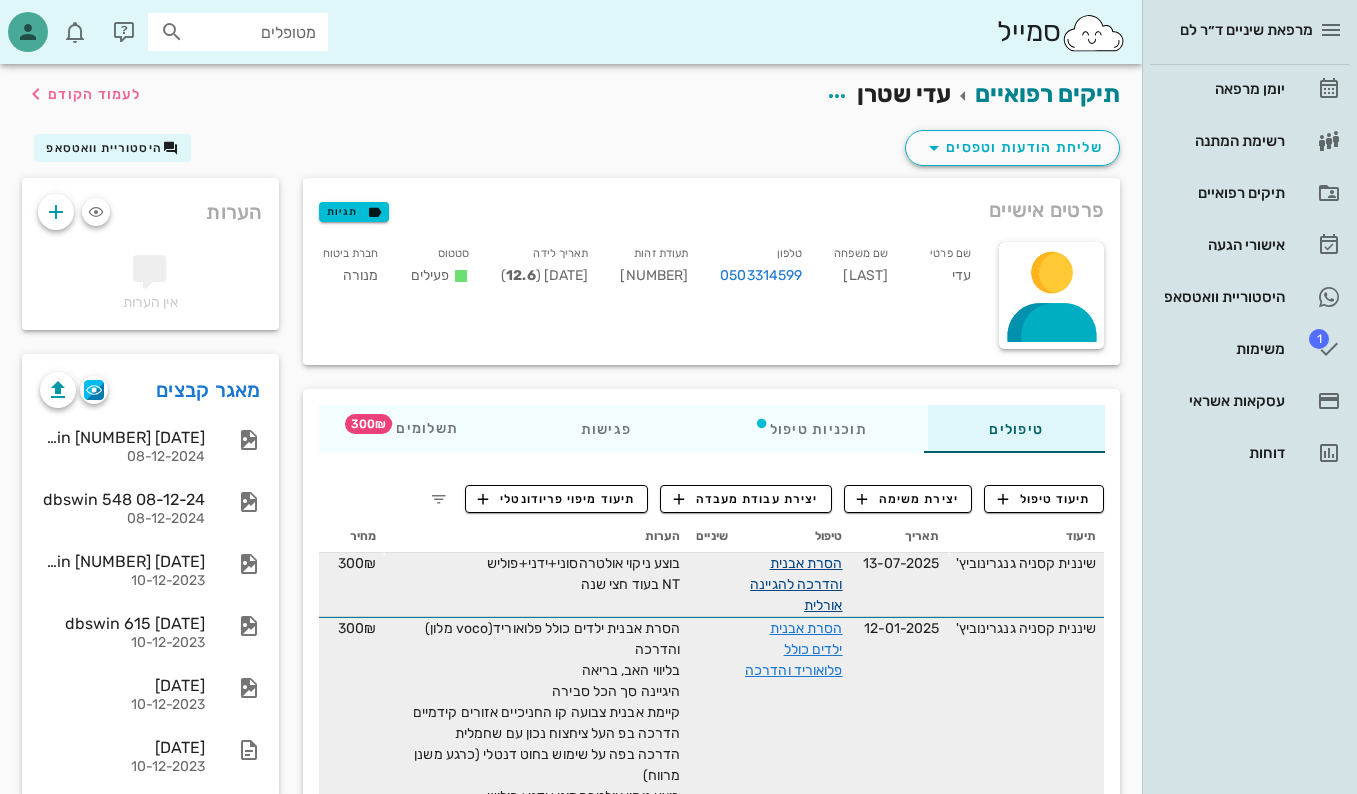 click on "הסרת אבנית והדרכה להגיינה אורלית" at bounding box center [796, 584] 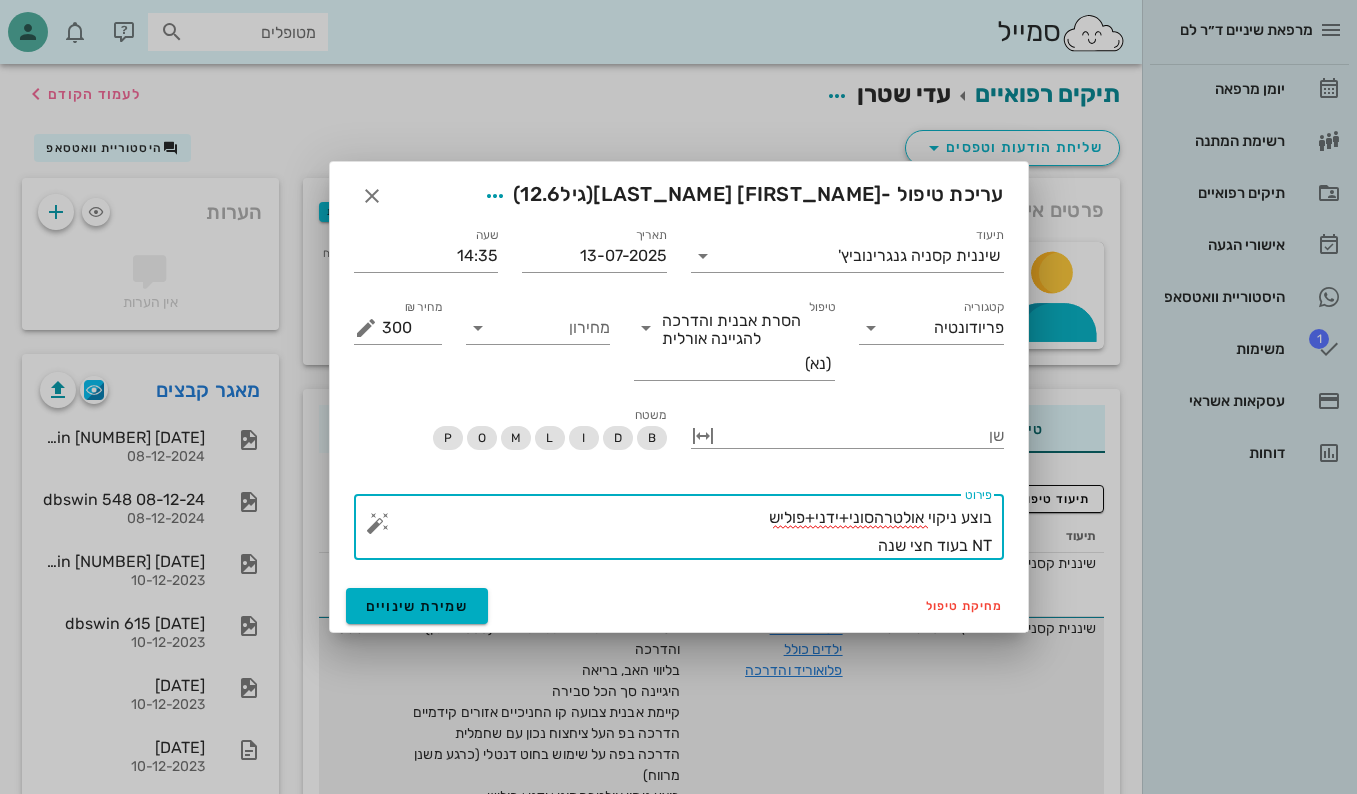 click on "בוצע ניקוי אולטרהסוני+ידני+פוליש
NT בעוד חצי שנה" at bounding box center [687, 532] 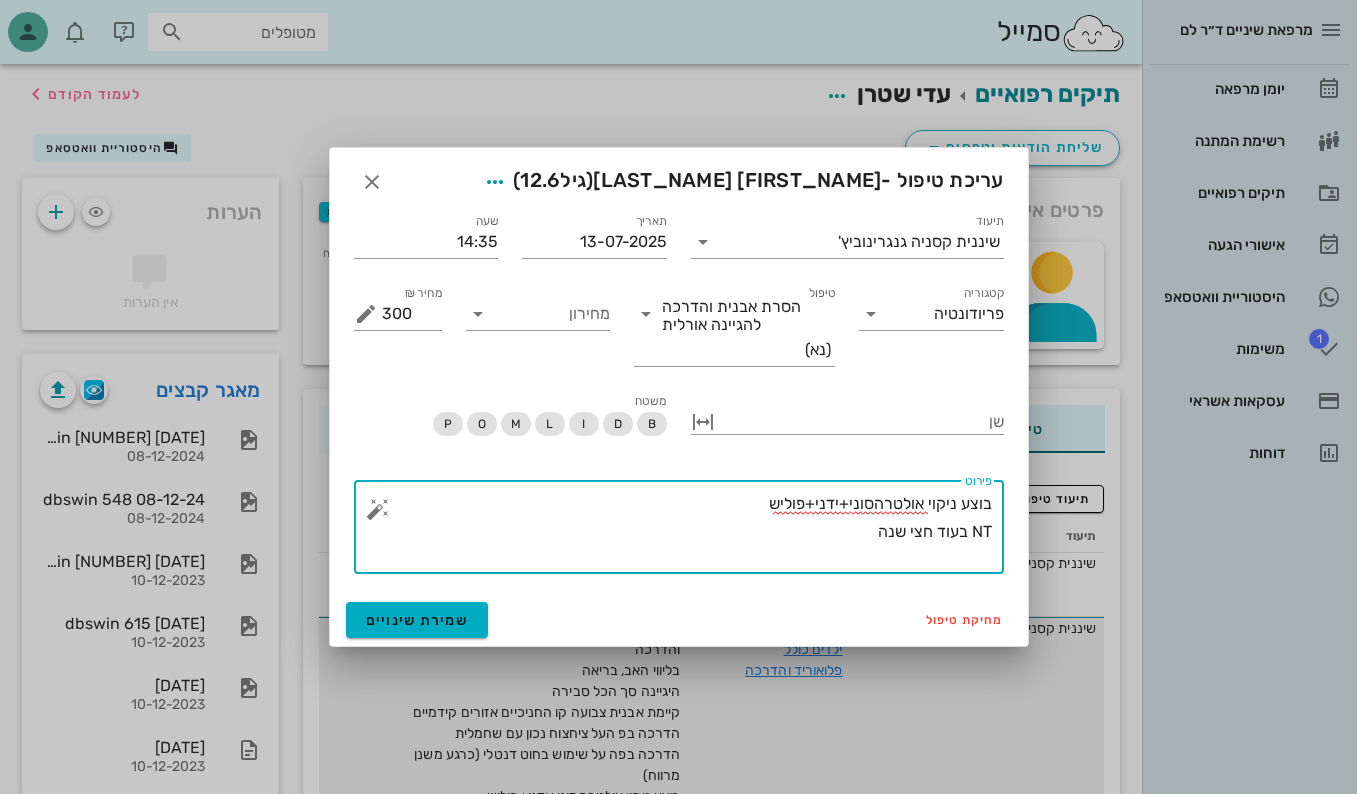 click on "בוצע ניקוי אולטרהסוני+ידני+פוליש
NT בעוד חצי שנה" at bounding box center [687, 532] 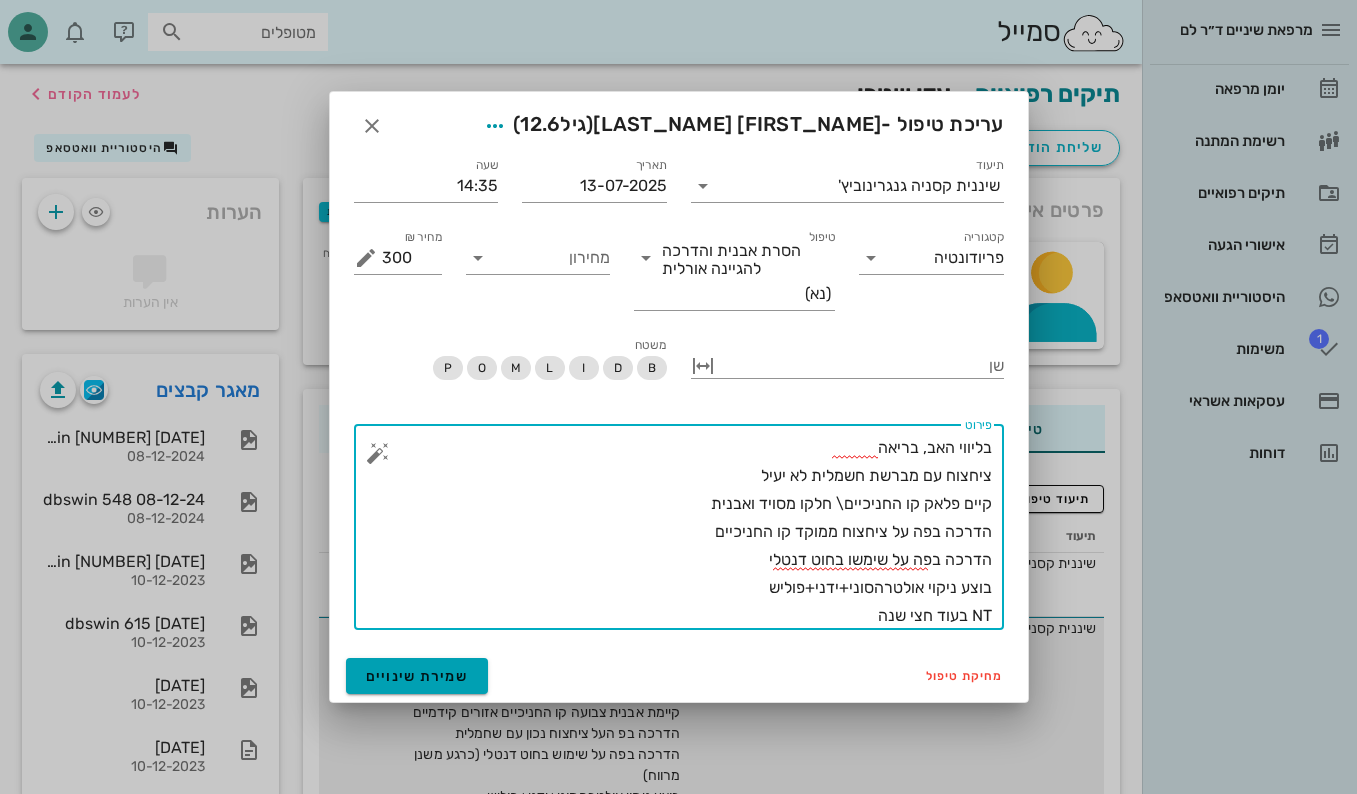 type on "בליווי האב, בריאה
ציחצוח עם מברשת חשמלית לא יעיל
קיים פלאק קו החניכיים\ חלקו מסויד ואבנית
הדרכה בפה על ציחצוח ממוקד קו החניכיים
הדרכה בפה על שימשו בחוט דנטלי
בוצע ניקוי אולטרהסוני+ידני+פוליש
NT בעוד חצי שנה" 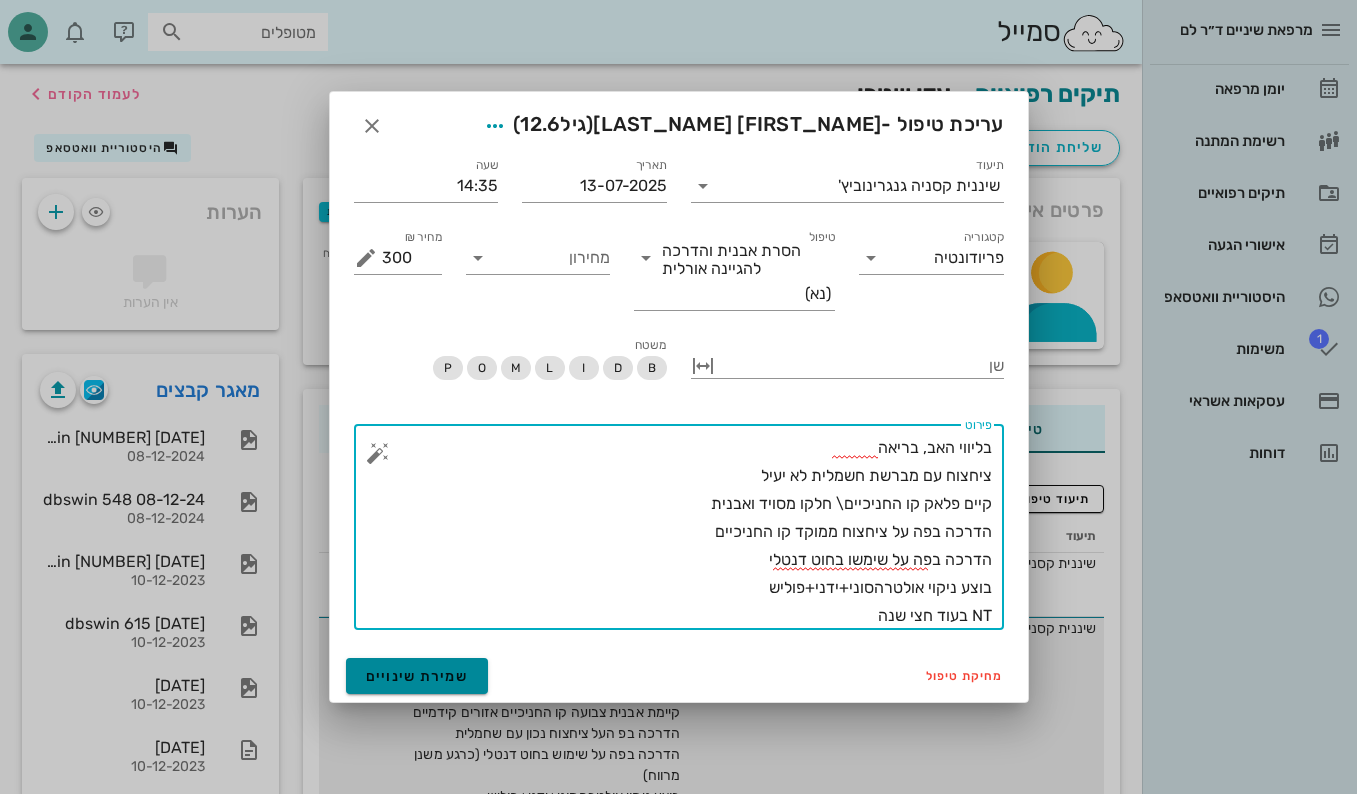 click on "שמירת שינויים" at bounding box center [417, 676] 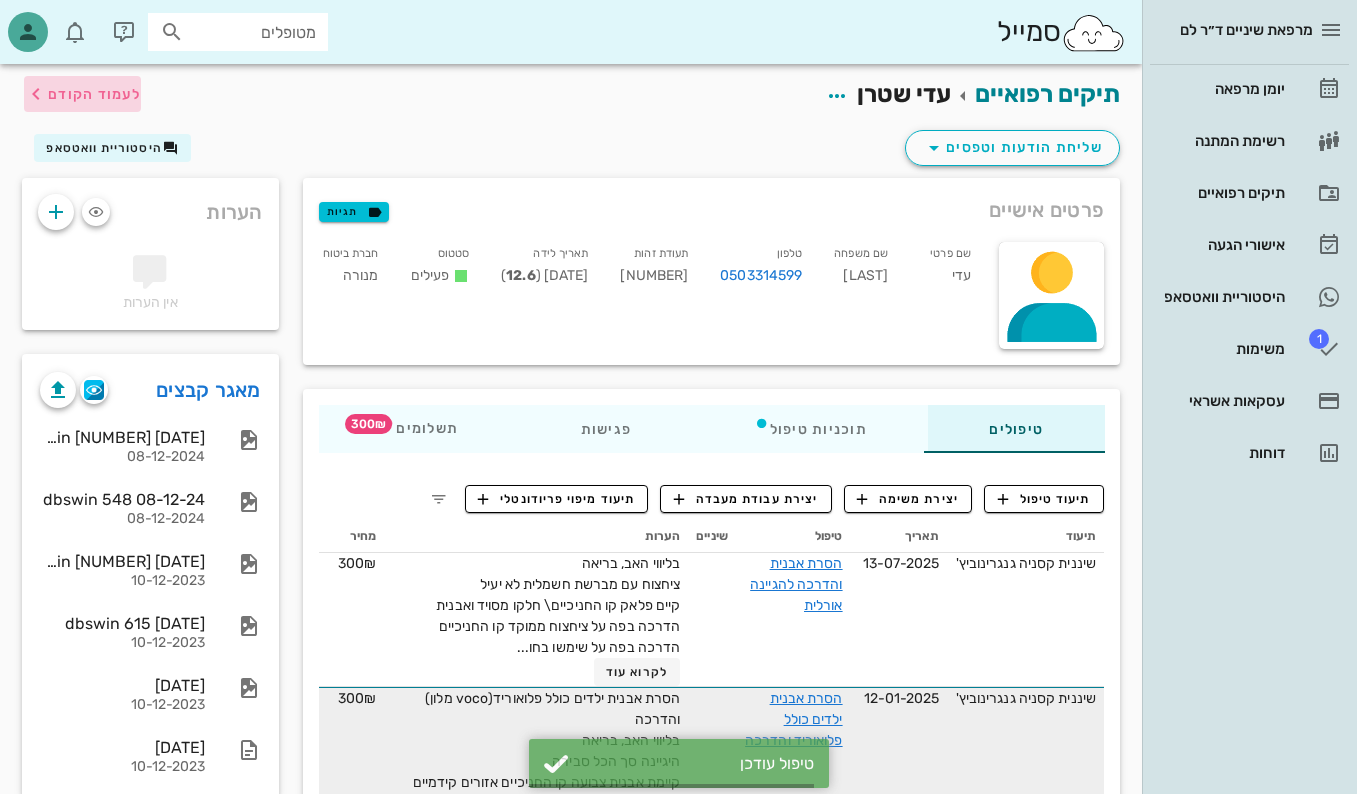 click on "לעמוד הקודם" at bounding box center [94, 94] 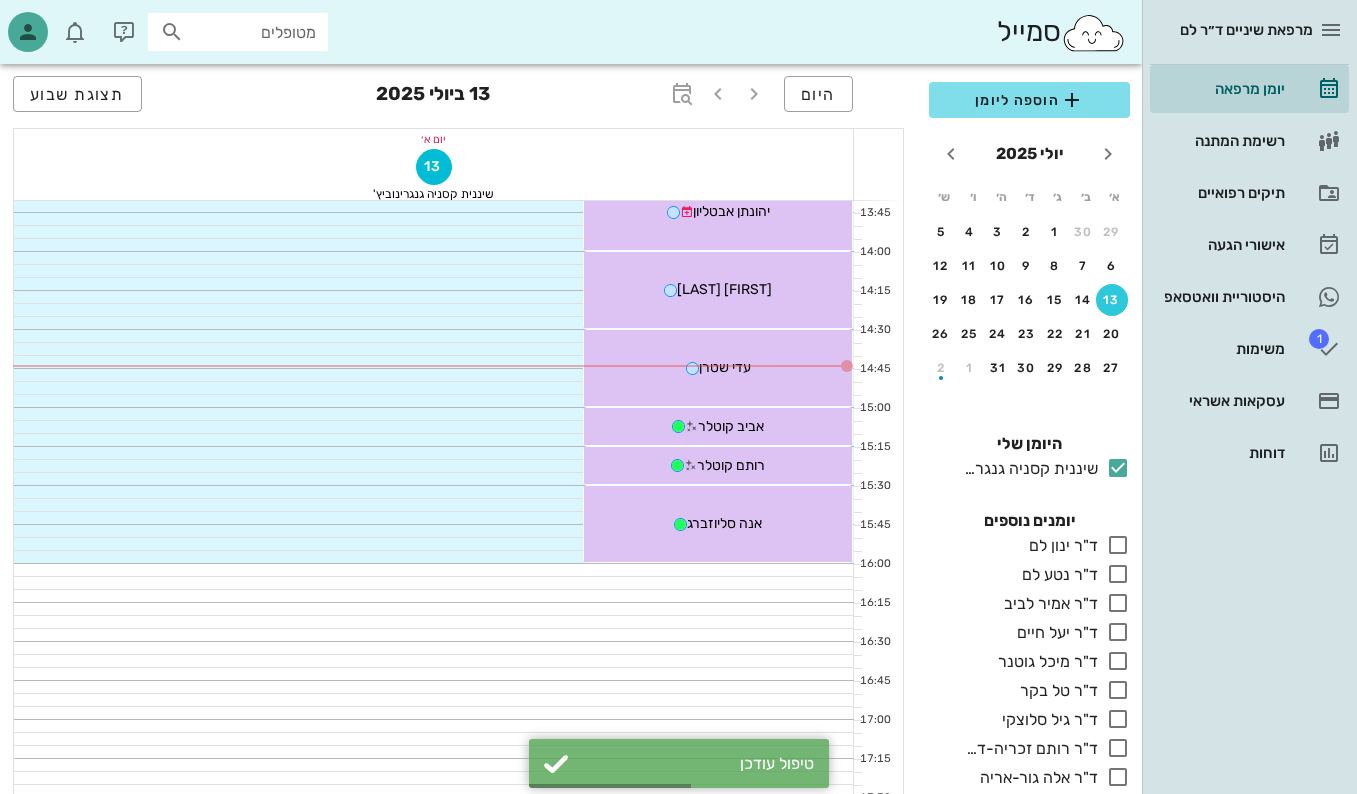 scroll, scrollTop: 1092, scrollLeft: 0, axis: vertical 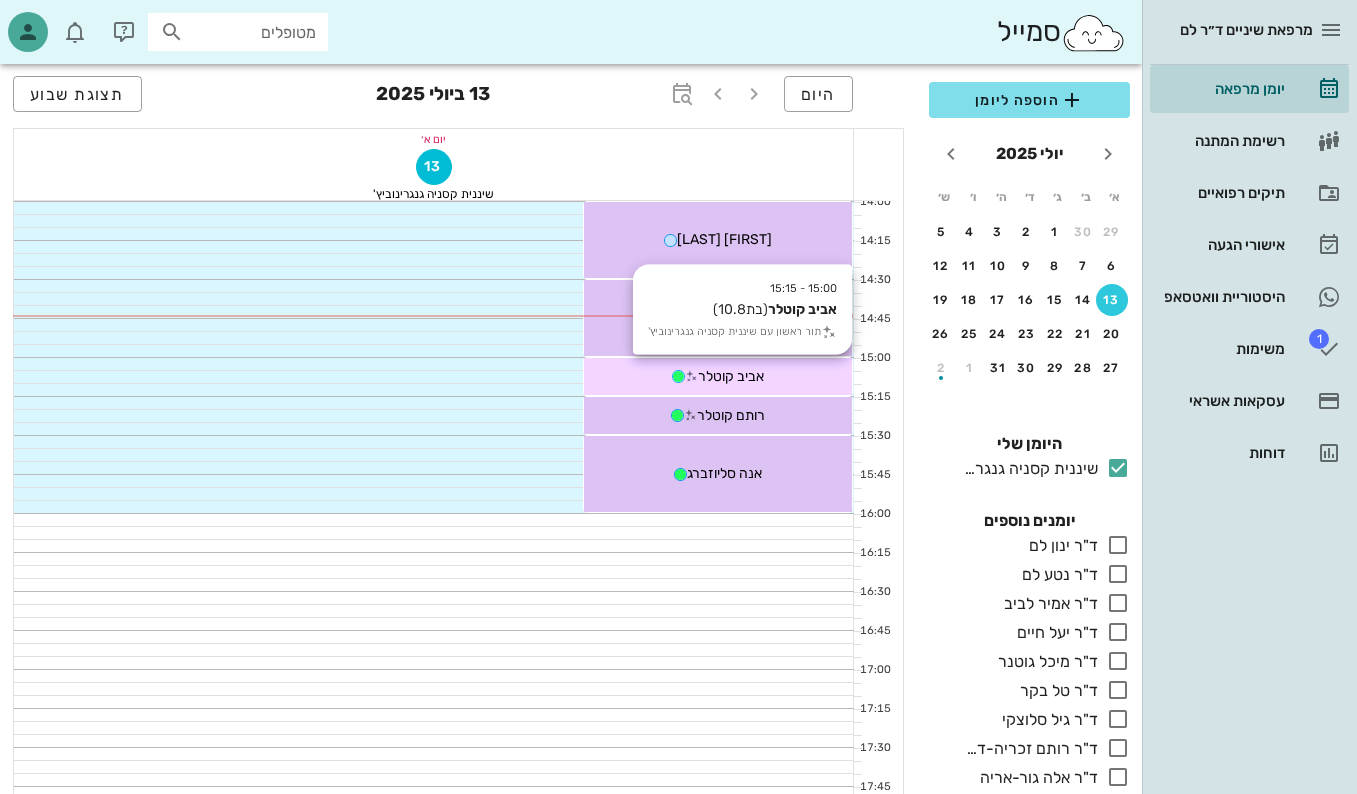 click at bounding box center [691, 376] 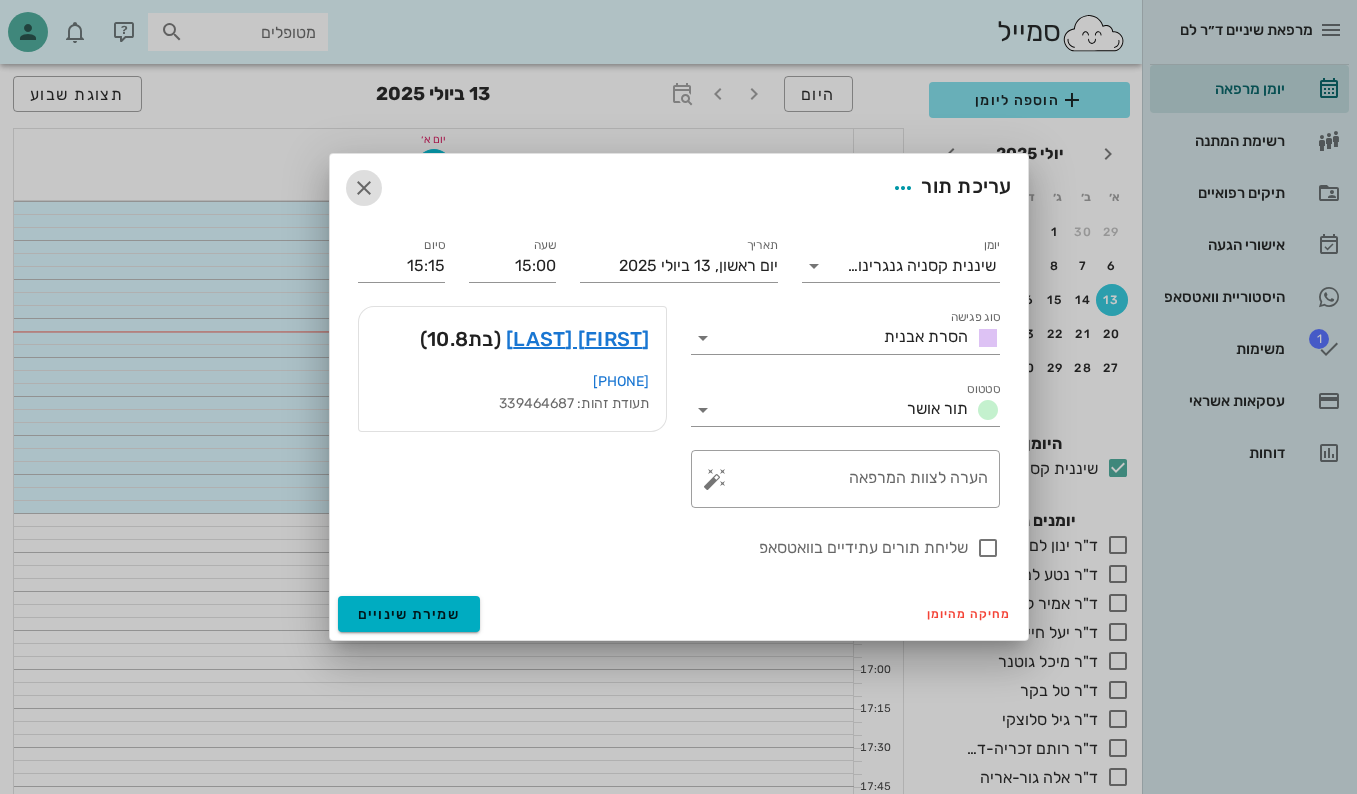 click at bounding box center (364, 188) 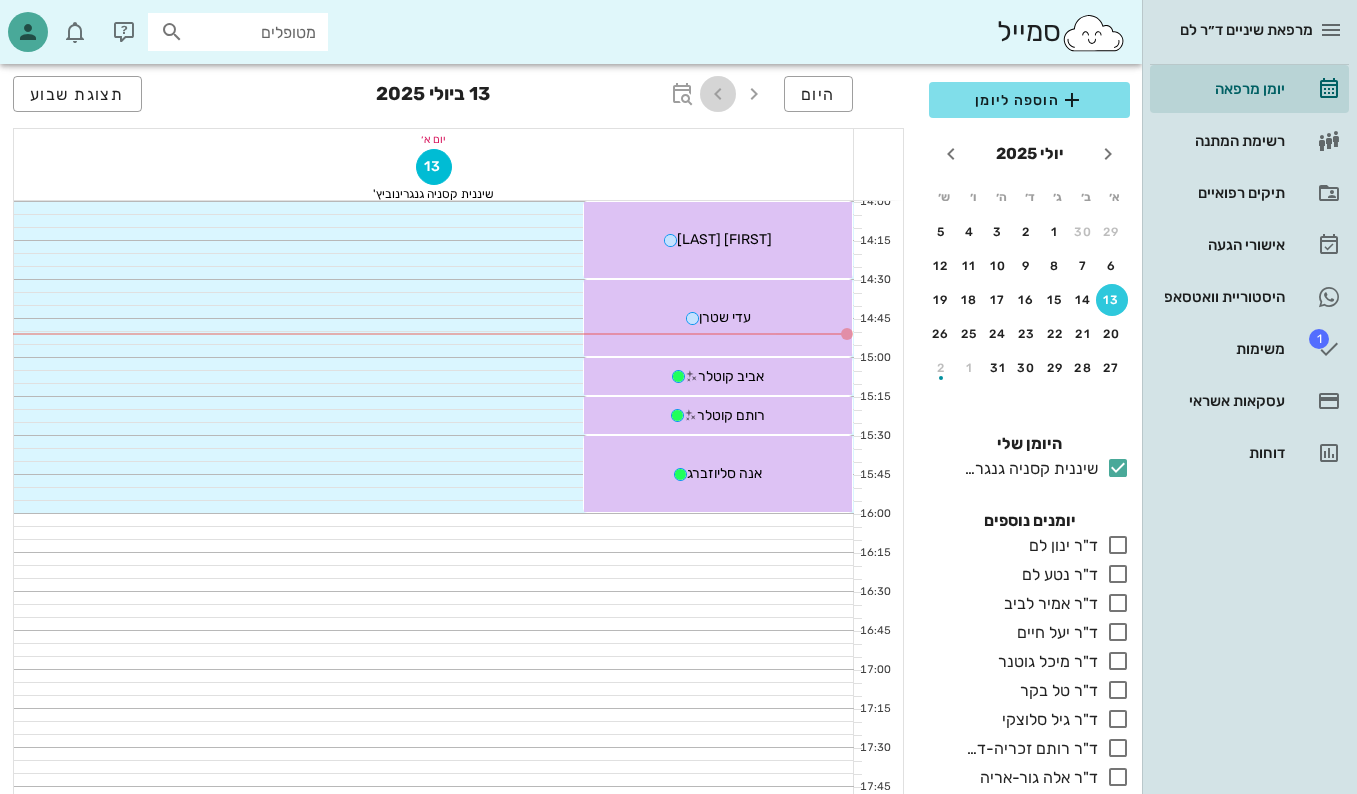 click at bounding box center (718, 94) 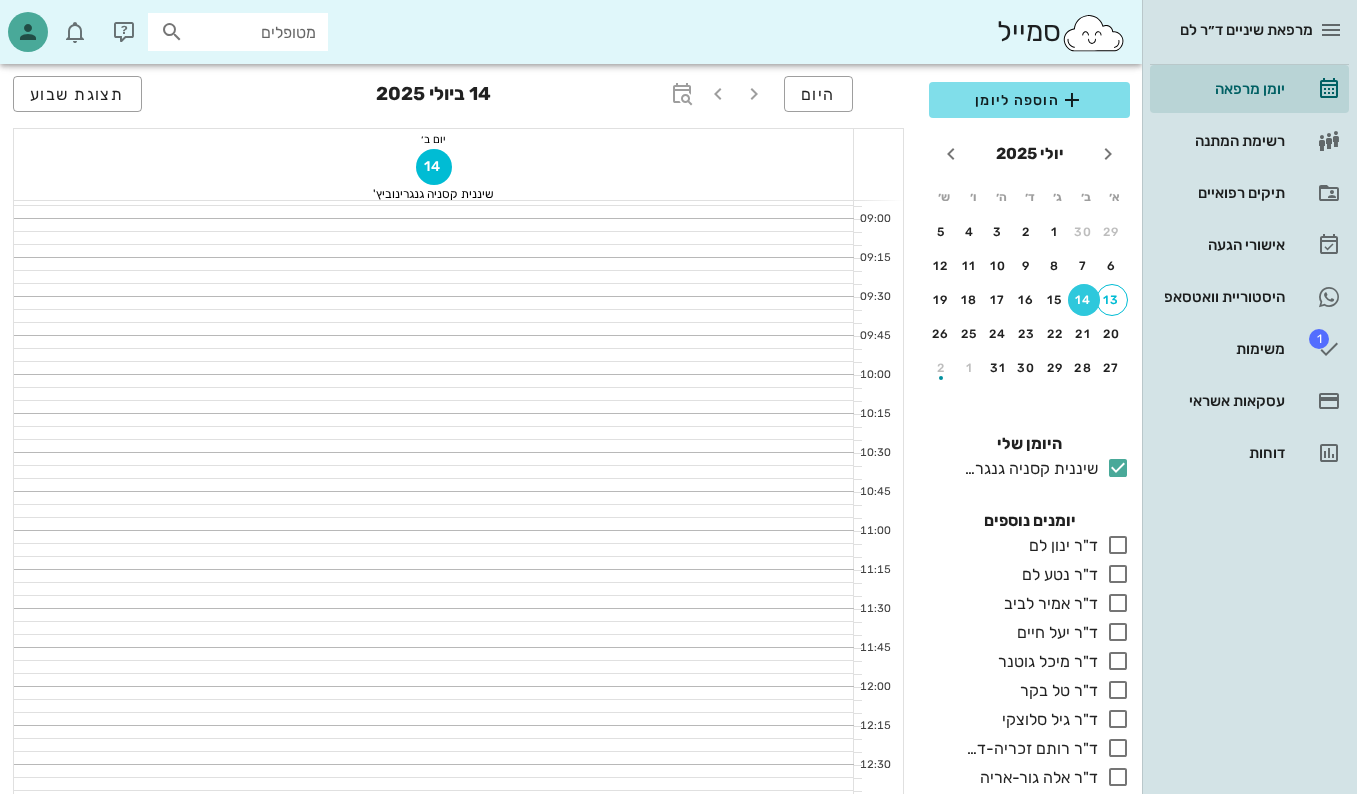 scroll, scrollTop: 192, scrollLeft: 0, axis: vertical 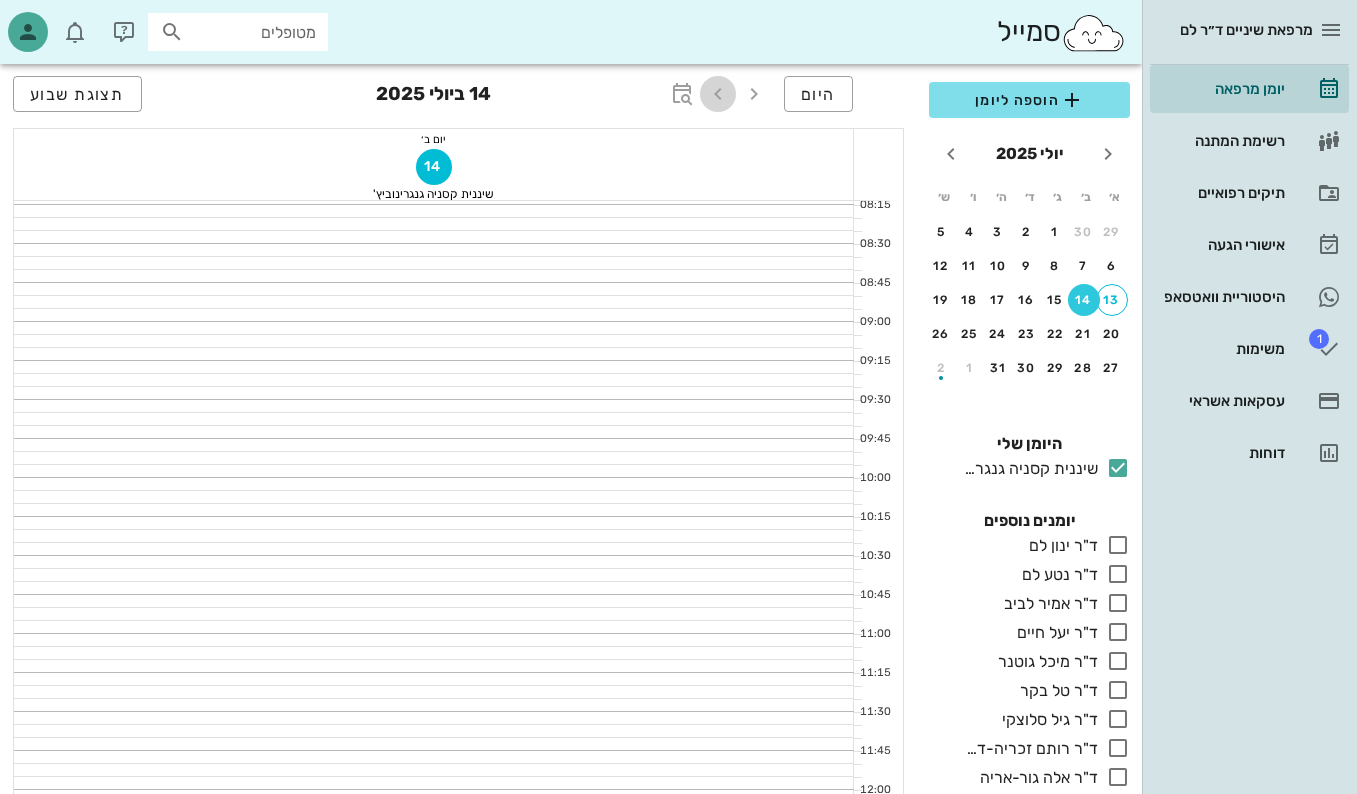 click at bounding box center [718, 94] 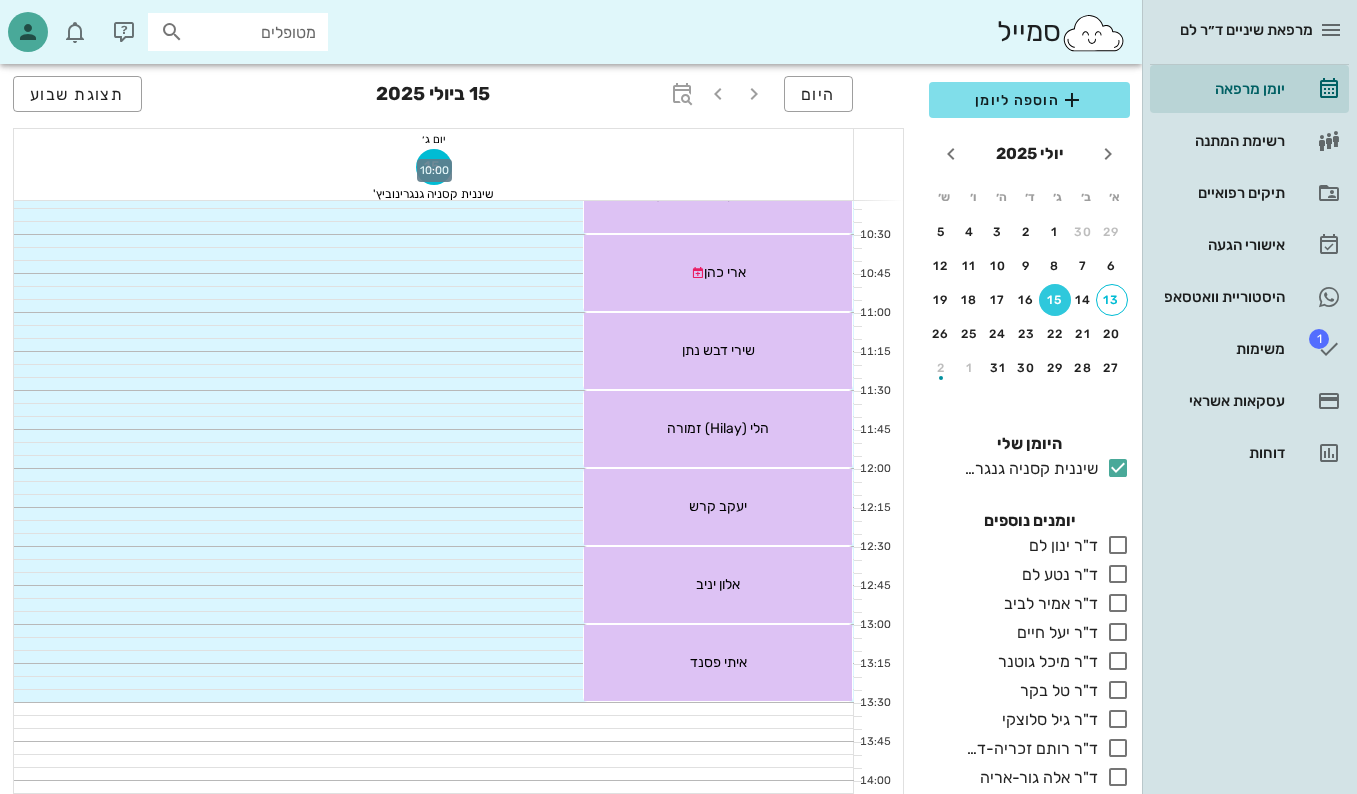 scroll, scrollTop: 500, scrollLeft: 0, axis: vertical 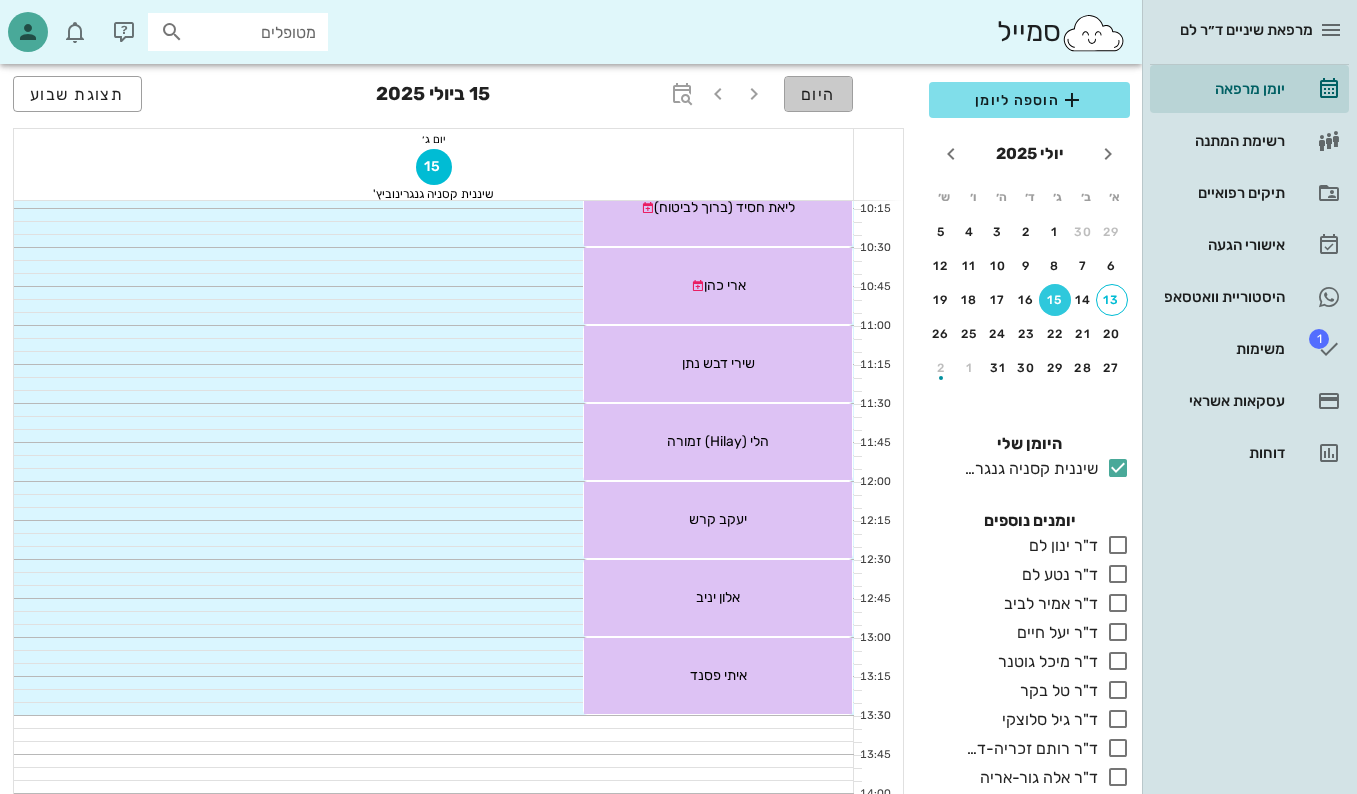 click on "היום" at bounding box center [818, 94] 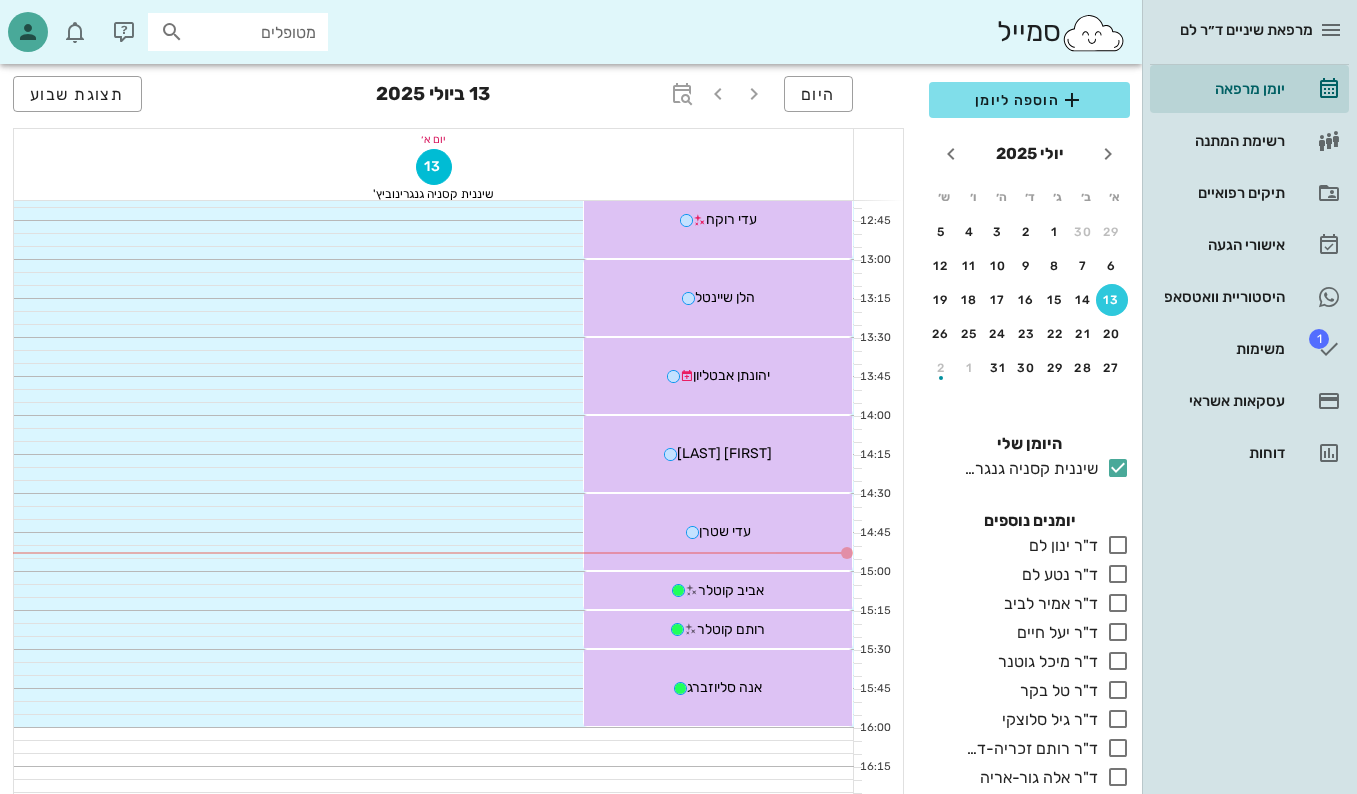 scroll, scrollTop: 700, scrollLeft: 0, axis: vertical 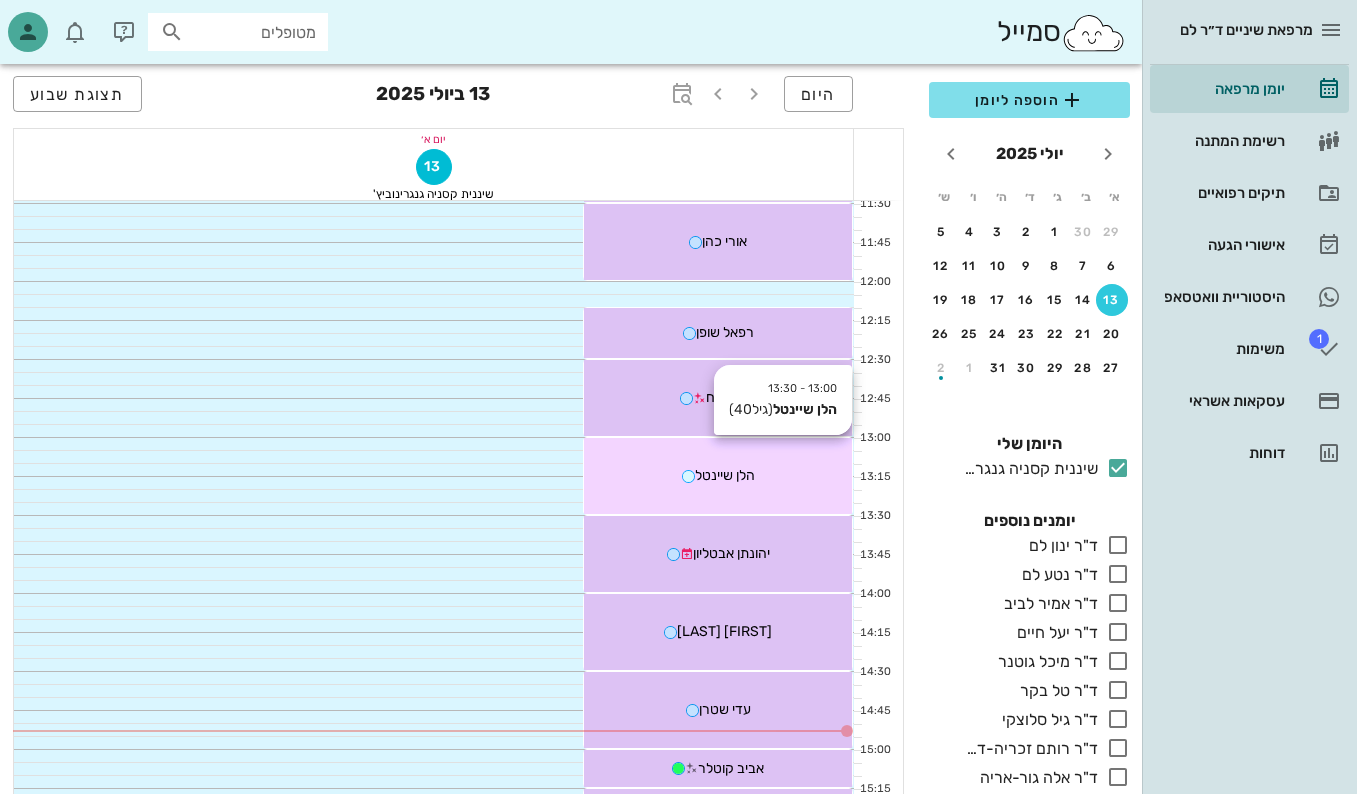 click on "הלן שיינטל" at bounding box center (718, 475) 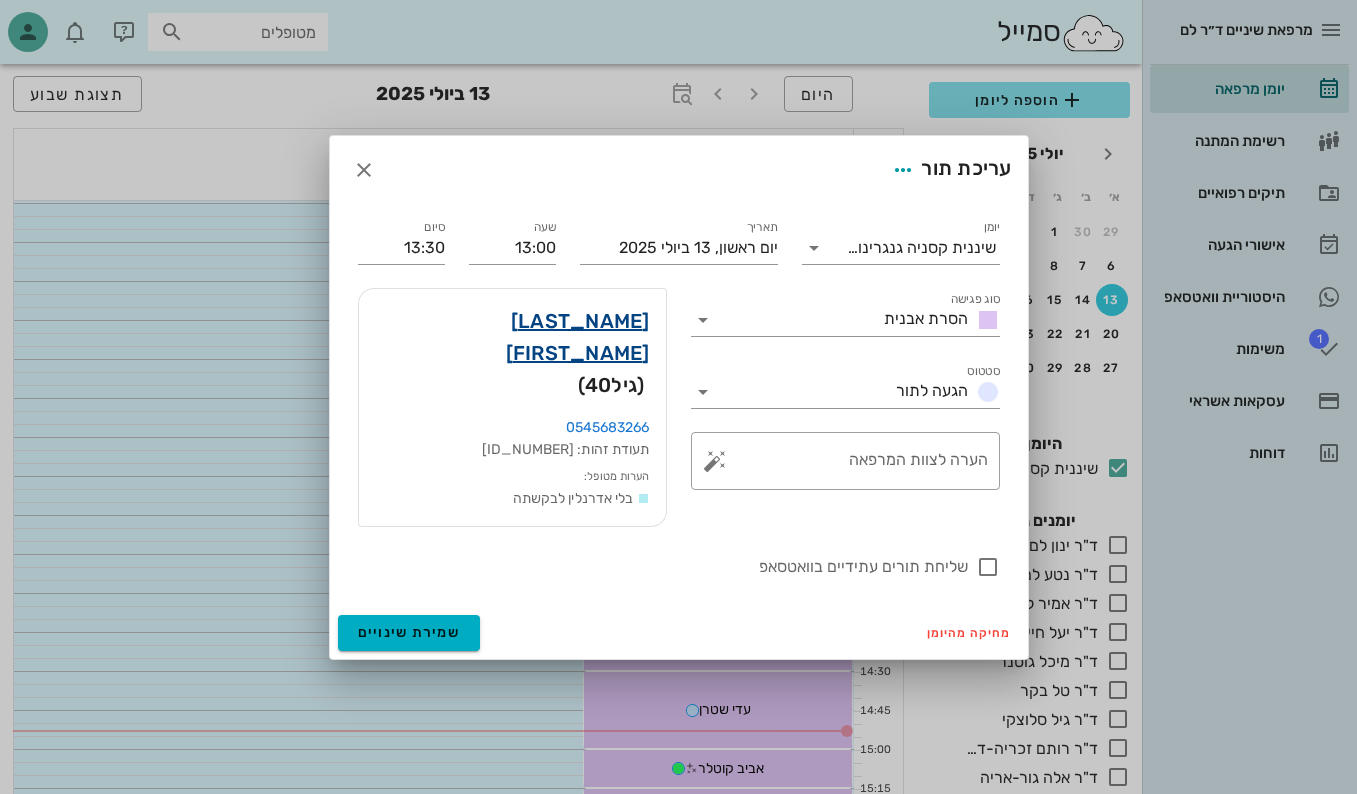 click on "[LAST_NAME]
[FIRST_NAME]" at bounding box center (512, 337) 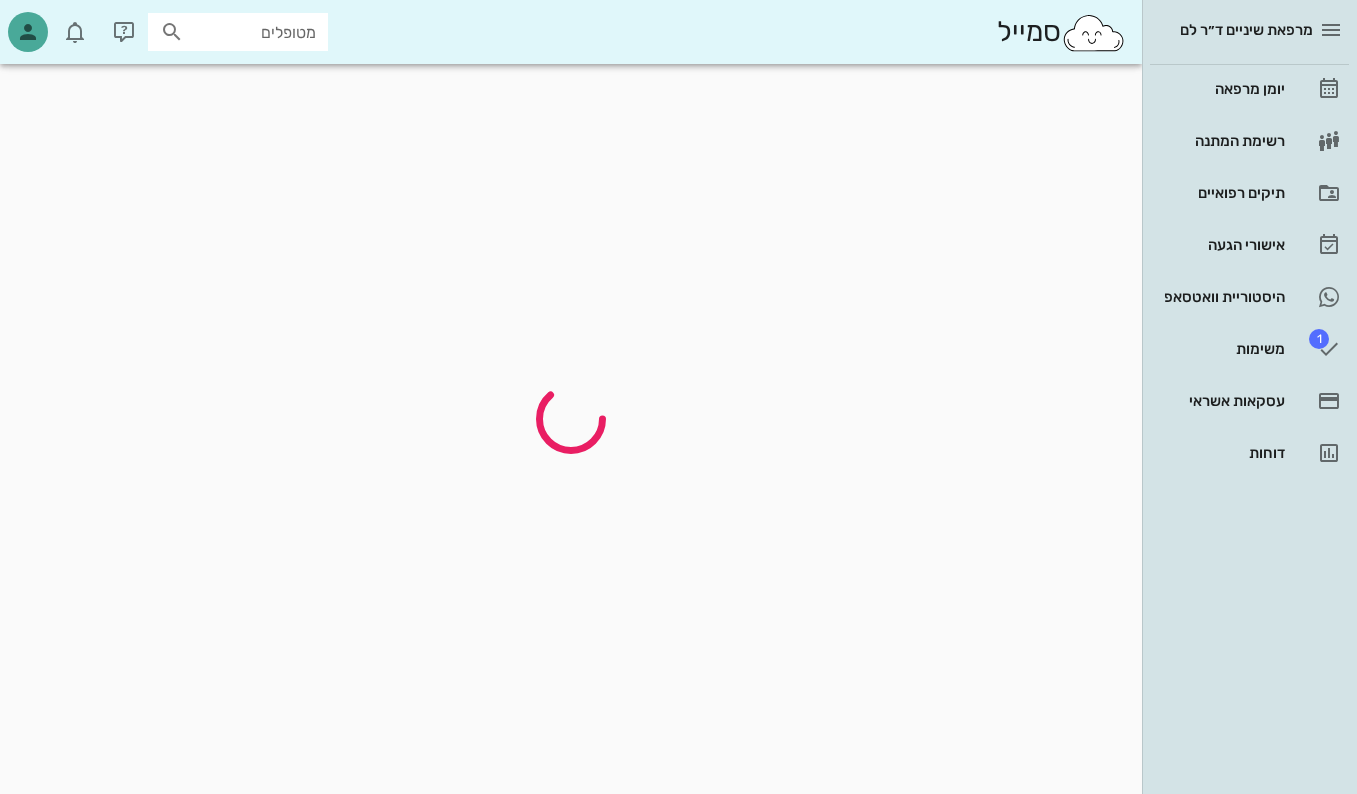 scroll, scrollTop: 0, scrollLeft: 0, axis: both 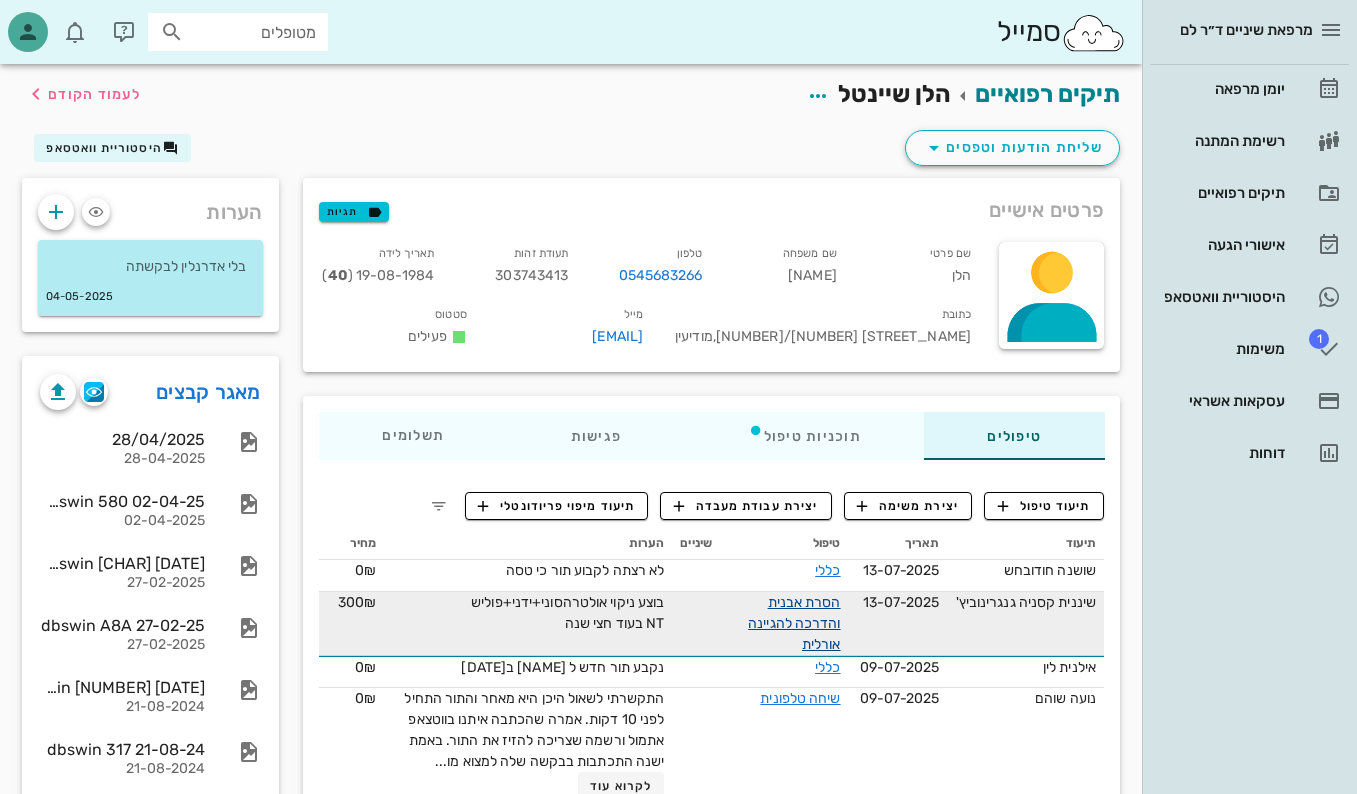 click on "הסרת אבנית והדרכה להגיינה אורלית" at bounding box center [794, 623] 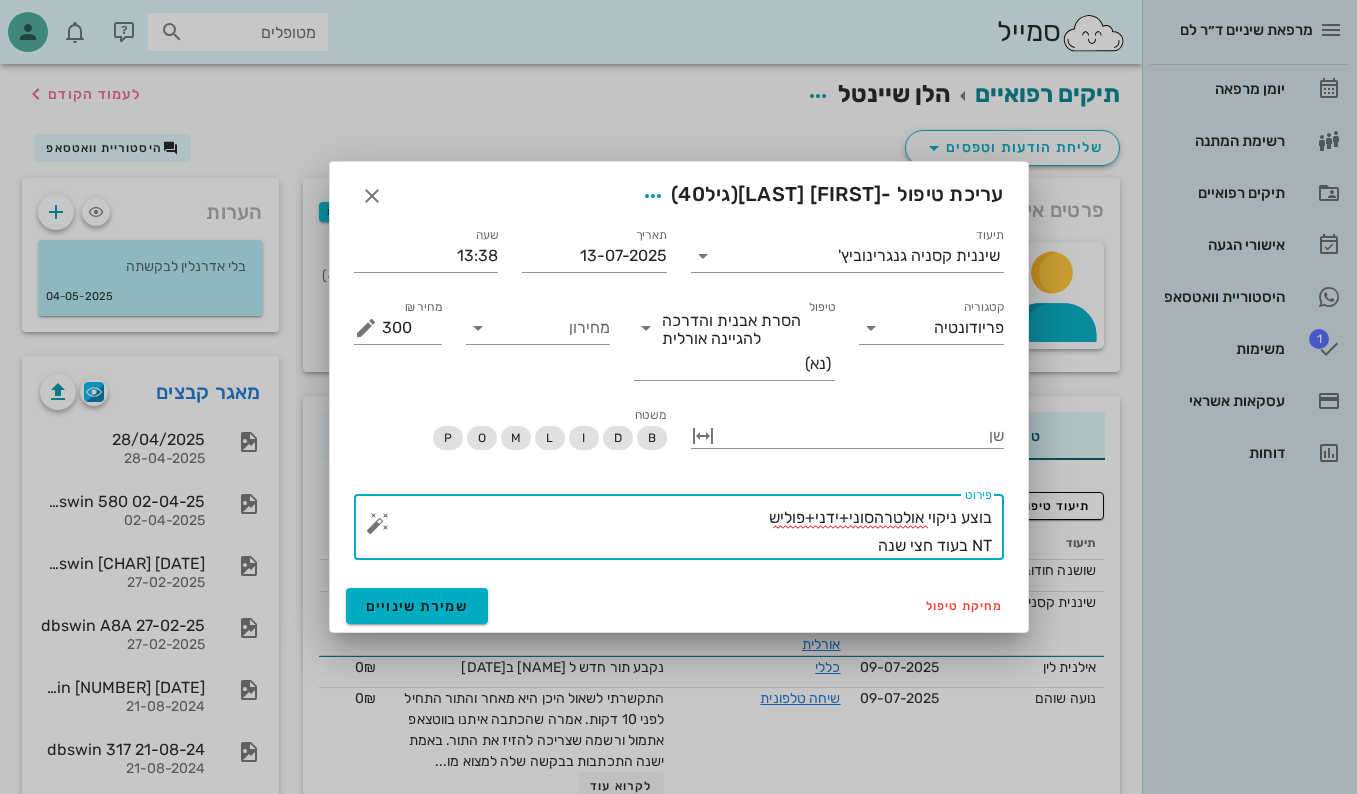 click on "בוצע ניקוי אולטרהסוני+ידני+פוליש
NT בעוד חצי שנה" at bounding box center (687, 532) 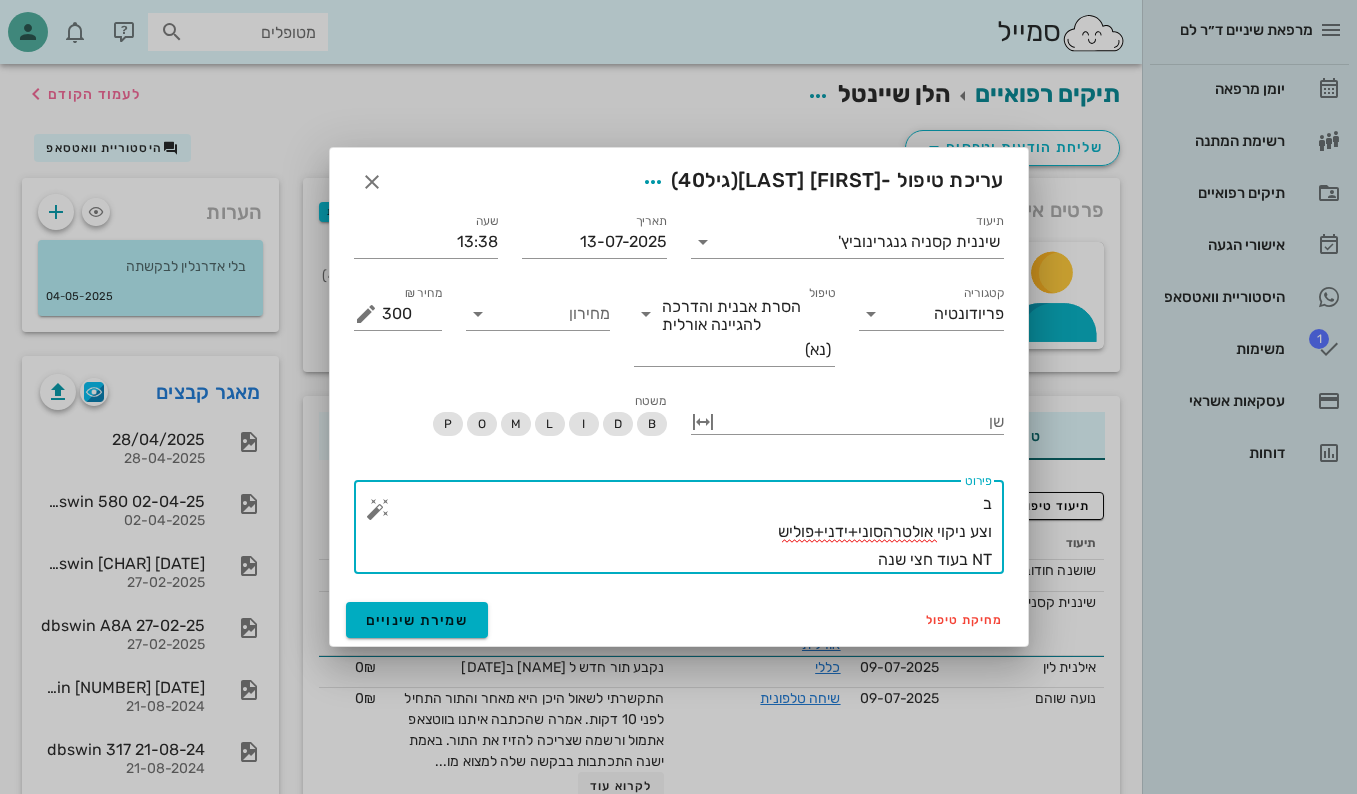 click on "ב
וצע ניקוי אולטרהסוני+ידני+פוליש
NT בעוד חצי שנה" at bounding box center [687, 532] 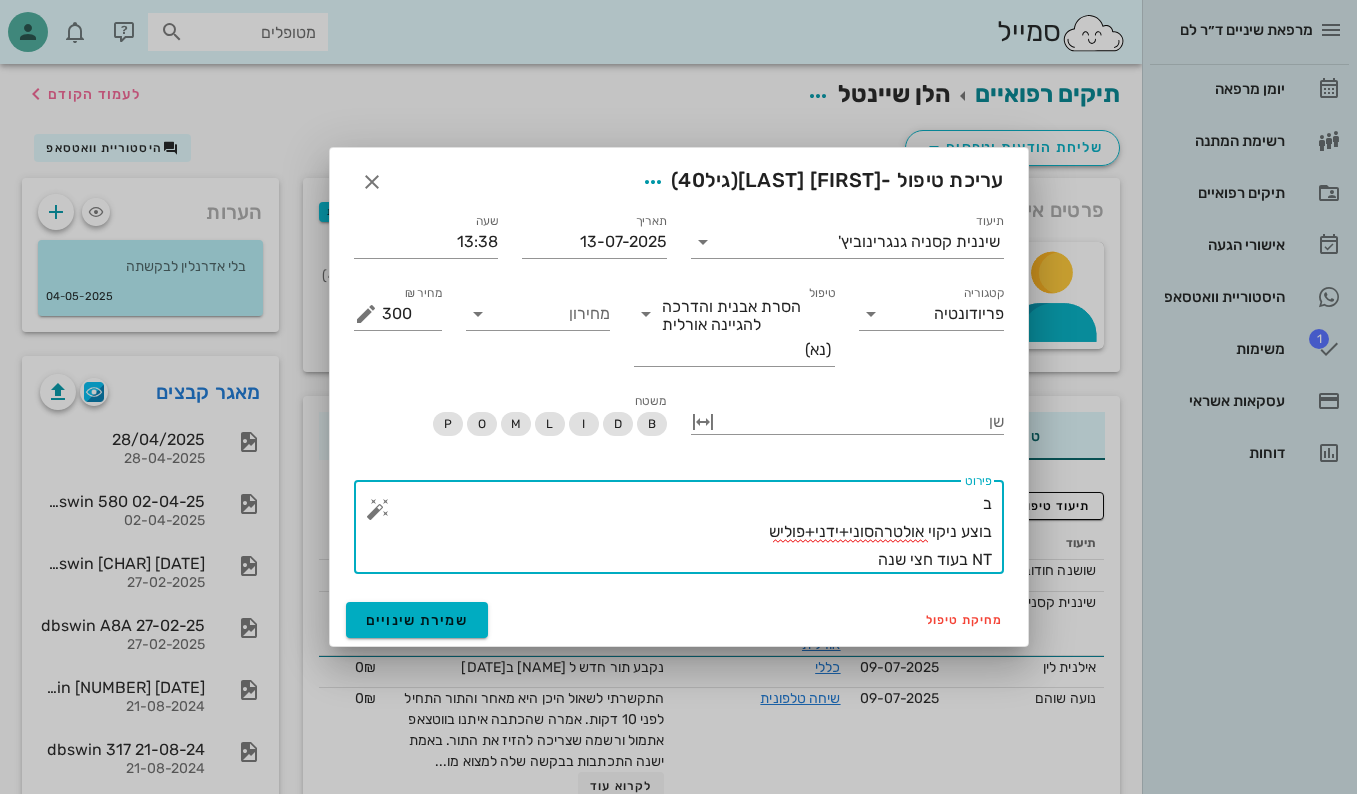 click on "ב
בוצע ניקוי אולטרהסוני+ידני+פוליש
NT בעוד חצי שנה" at bounding box center (687, 532) 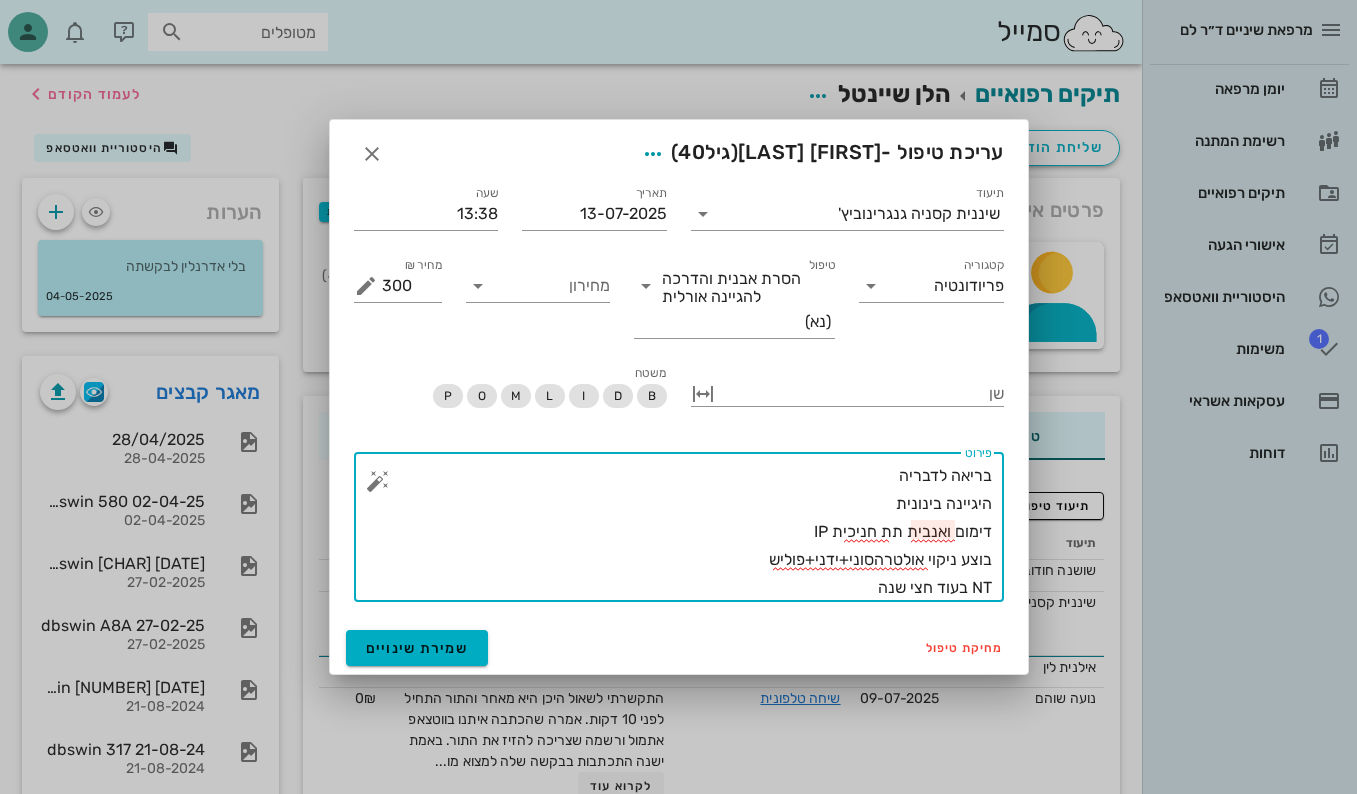 click on "בריאה לדבריה
היגיינה בינונית
דימום ואנבית תת חניכית IP
בוצע ניקוי אולטרהסוני+ידני+פוליש
NT בעוד חצי שנה" at bounding box center (687, 532) 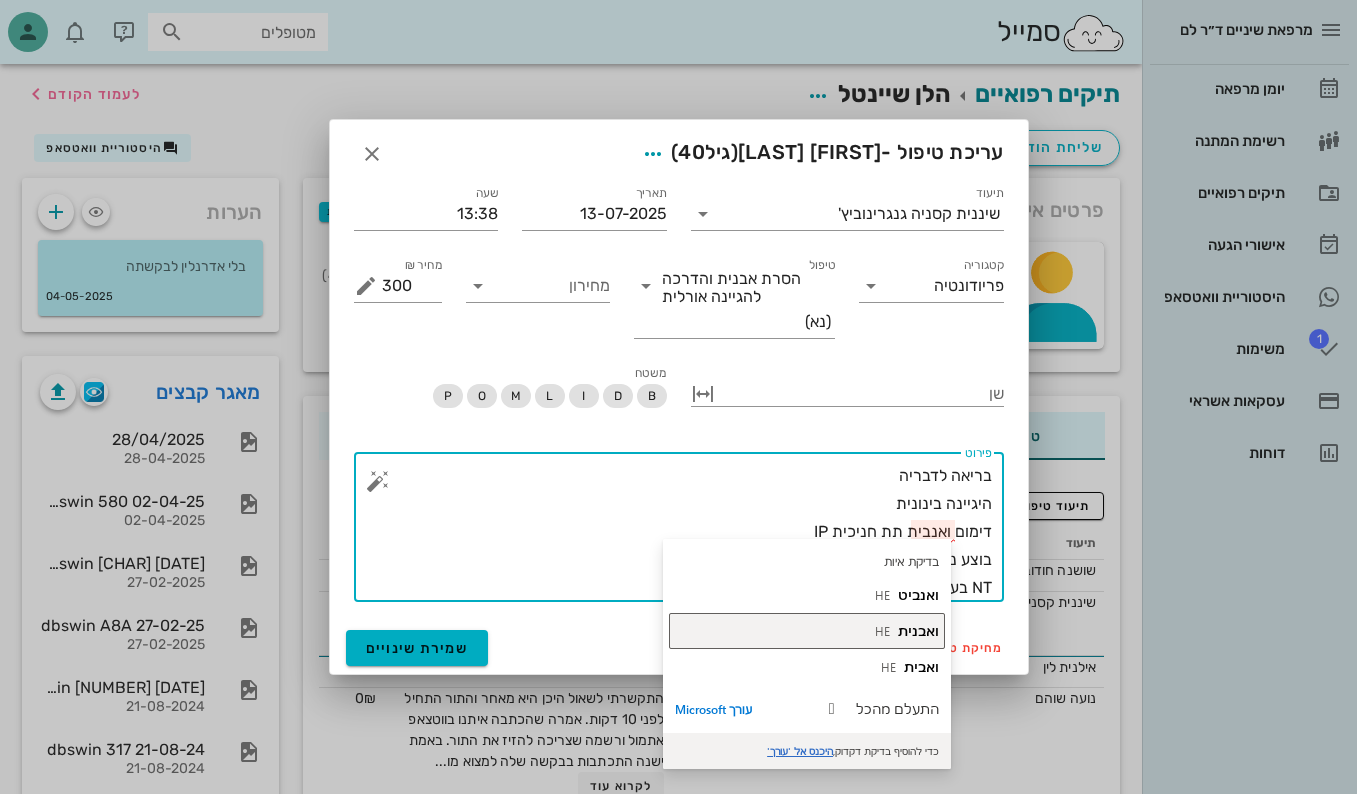 click on "ואבנית" at bounding box center [918, 630] 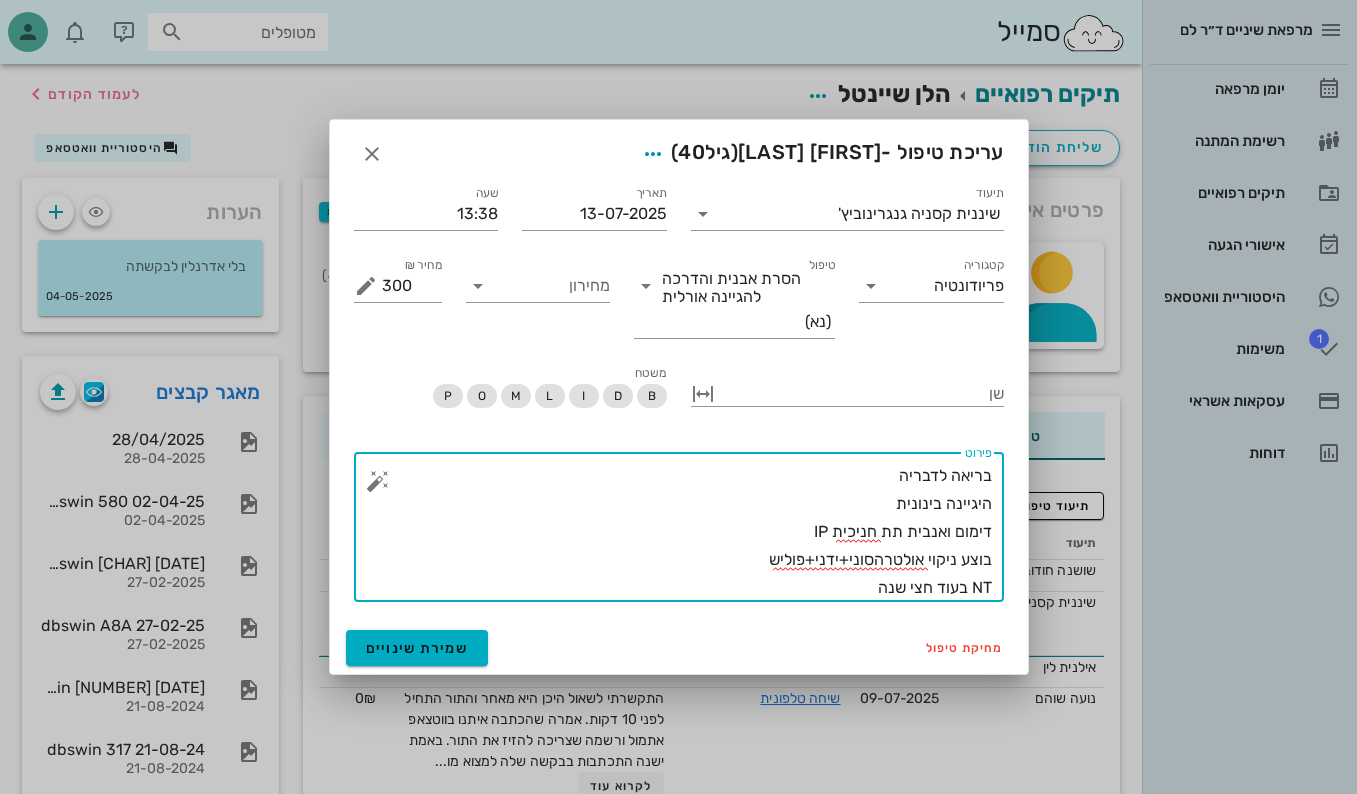 click on "בריאה לדבריה
היגיינה בינונית
דימום ואנבית תת חניכית IP
בוצע ניקוי אולטרהסוני+ידני+פוליש
NT בעוד חצי שנה" at bounding box center (687, 532) 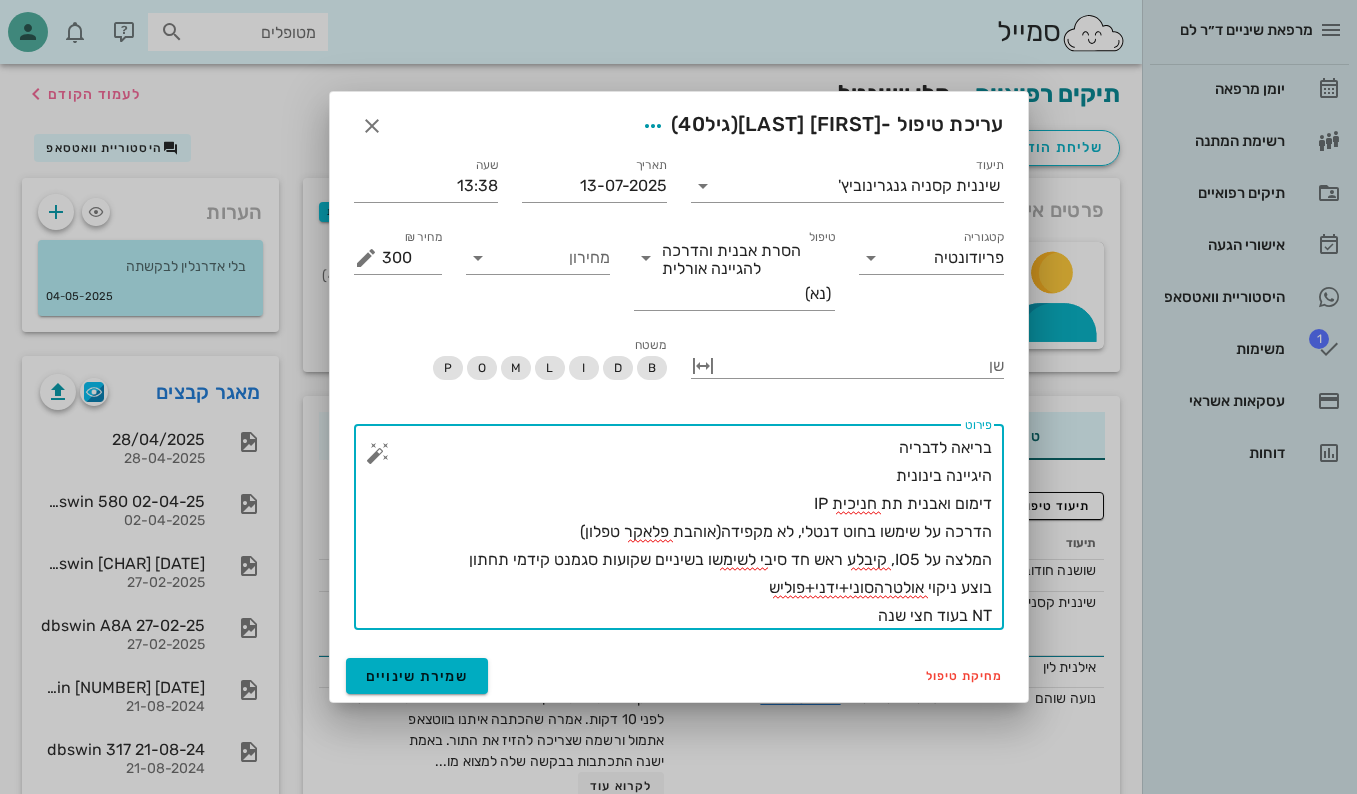 click on "בריאה לדבריה
היגיינה בינונית
דימום ואבנית תת חניכית IP
הדרכה על שימשו בחוט דנטלי, לא מקפידה(אוהבת פלאקר טפלון)
המלצה על IO5, קיבלע ראש חד סיבי לשימשו בשיניים שקועות סגמנט קידמי תחתון
בוצע ניקוי אולטרהסוני+ידני+פוליש
NT בעוד חצי שנה" at bounding box center (687, 532) 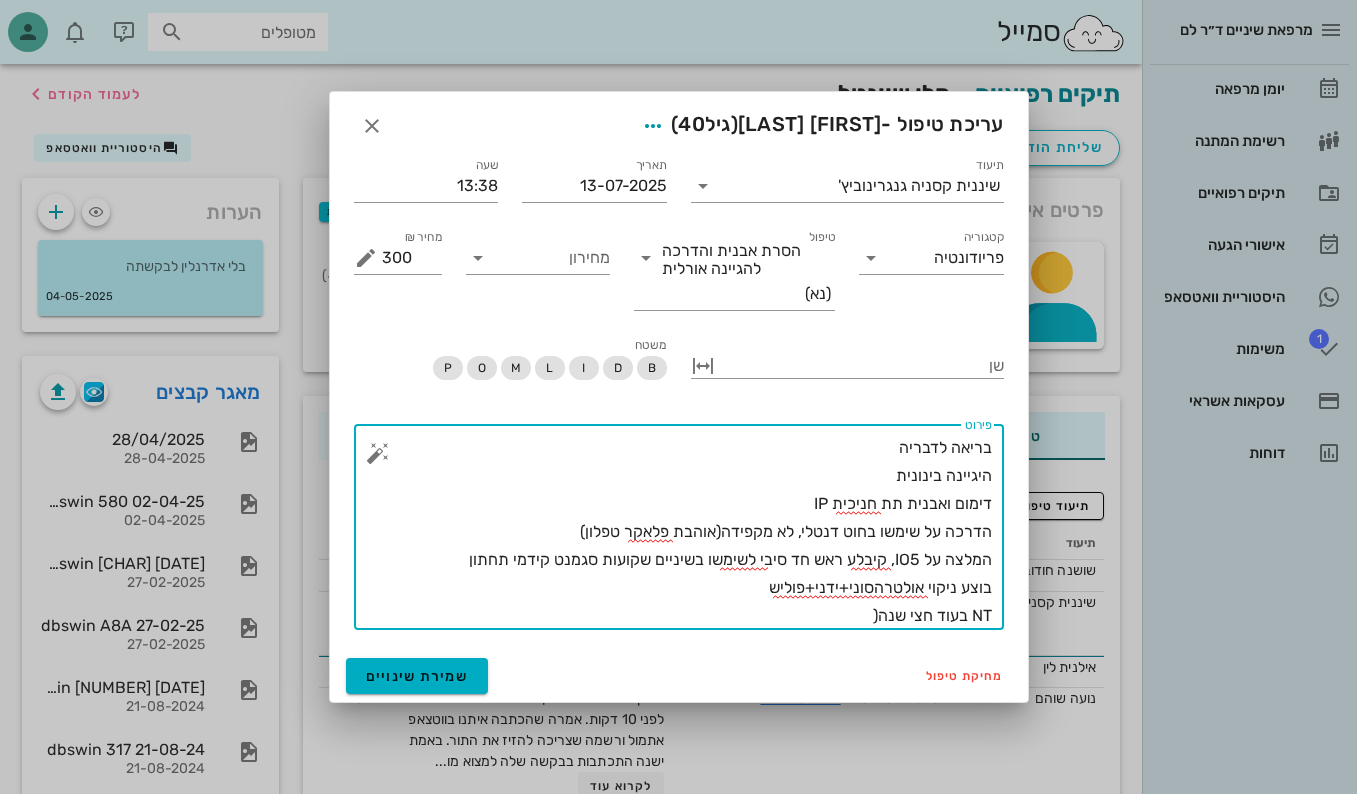 drag, startPoint x: 770, startPoint y: 605, endPoint x: 929, endPoint y: 617, distance: 159.4522 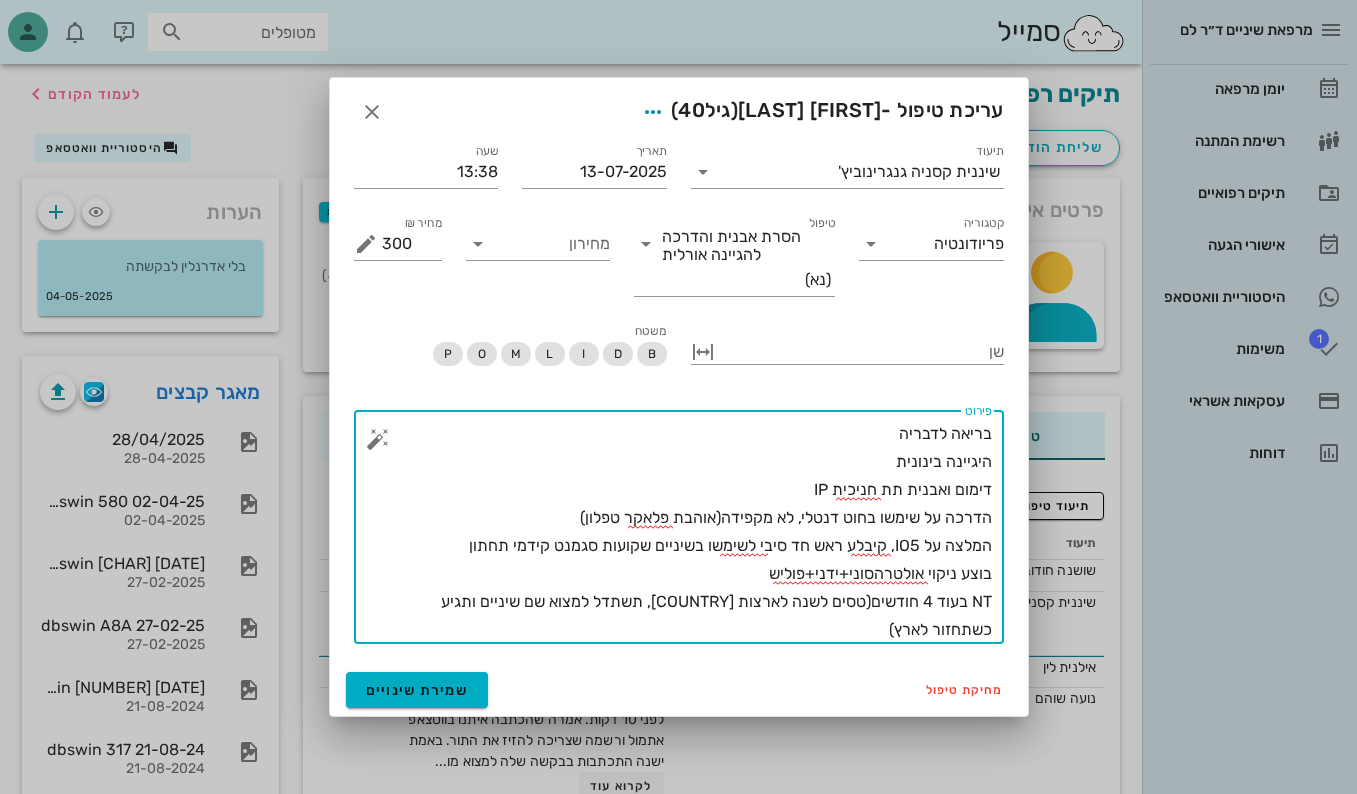 click on "בריאה לדבריה
היגיינה בינונית
דימום ואבנית תת חניכית IP
הדרכה על שימשו בחוט דנטלי, לא מקפידה(אוהבת פלאקר טפלון)
המלצה על IO5, קיבלע ראש חד סיבי לשימשו בשיניים שקועות סגמנט קידמי תחתון
בוצע ניקוי אולטרהסוני+ידני+פוליש
NT בעוד 4 חודשים(טסים לשנה לארצות [COUNTRY], תשתדל למצוא שם שיניים ותגיע כשתחזור לארץ)" at bounding box center [687, 532] 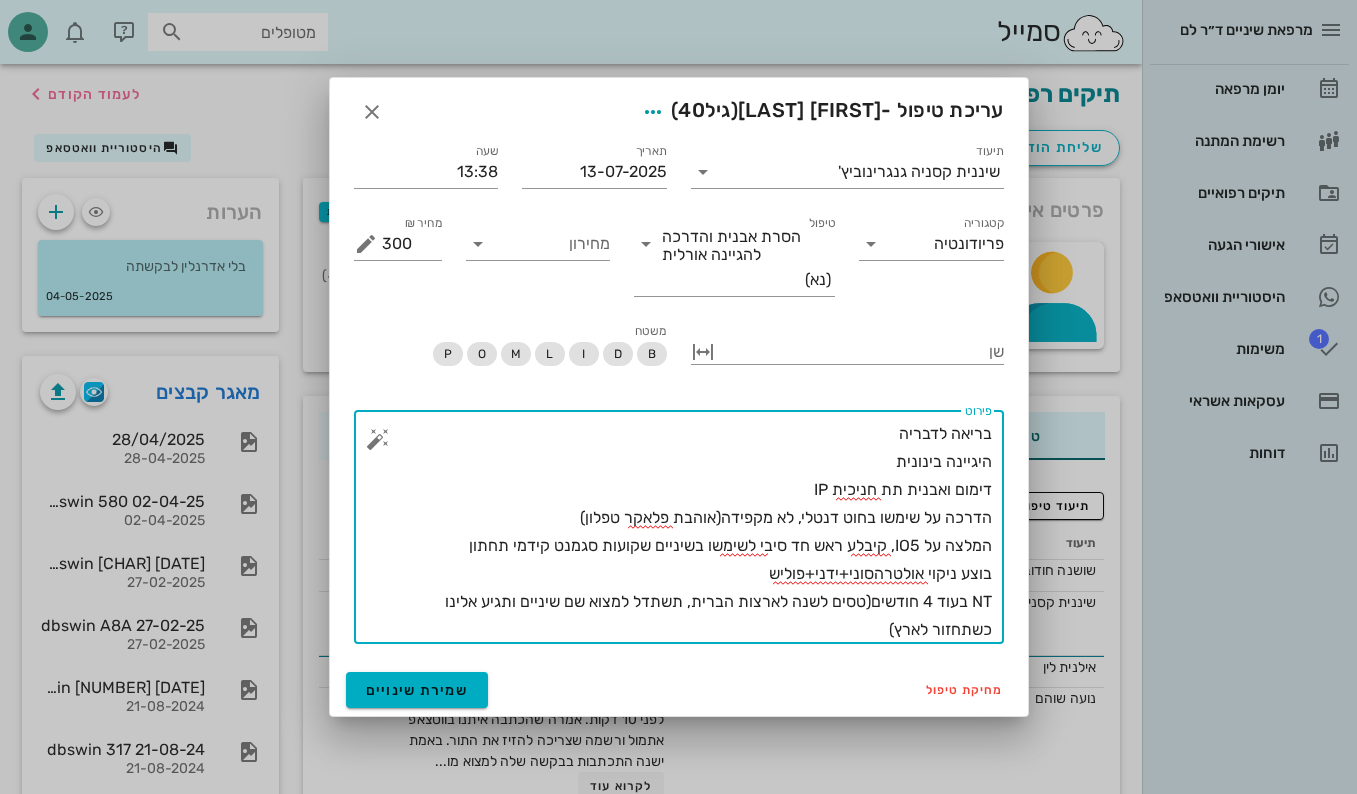 type on "בריאה לדבריה
היגיינה בינונית
דימום ואבנית תת חניכית IP
הדרכה על שימשו בחוט דנטלי, לא מקפידה(אוהבת פלאקר טפלון)
המלצה על IO5, קיבלע ראש חד סיבי לשימשו בשיניים שקועות סגמנט קידמי תחתון
בוצע ניקוי אולטרהסוני+ידני+פוליש
NT בעוד 4 חודשים(טסים לשנה לארצות הברית, תשתדל למצוא שם שיניים ותגיע אלינו כשתחזור לארץ)" 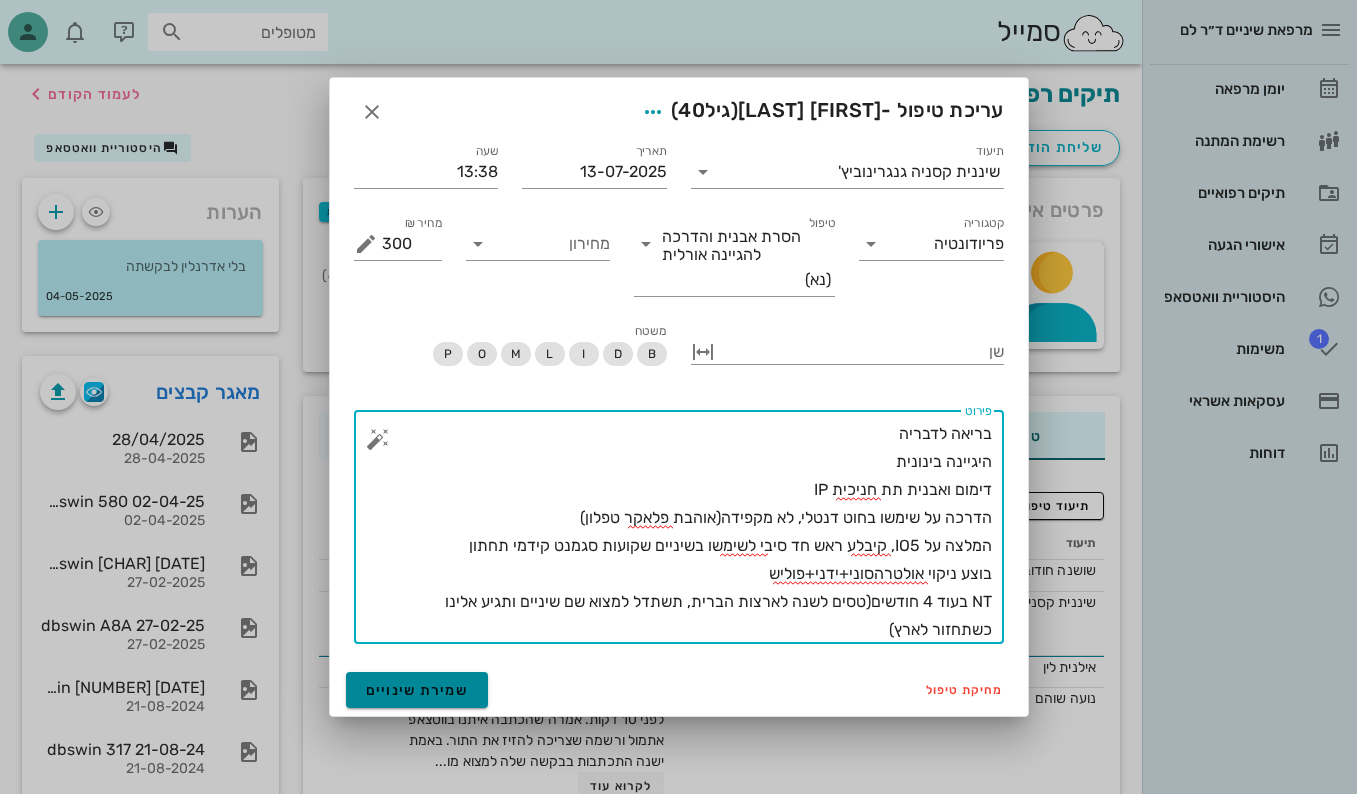 click on "שמירת שינויים" at bounding box center [417, 690] 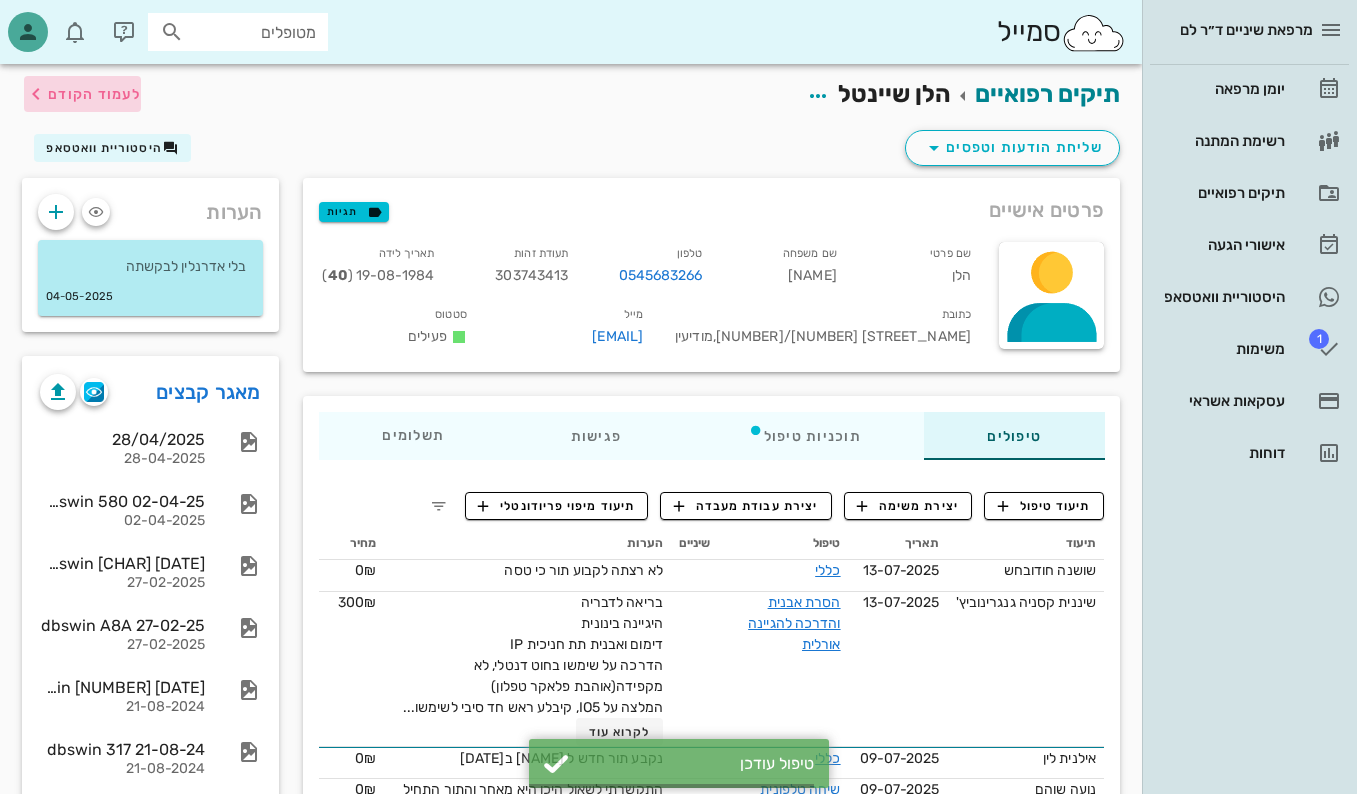 click on "לעמוד הקודם" at bounding box center (94, 94) 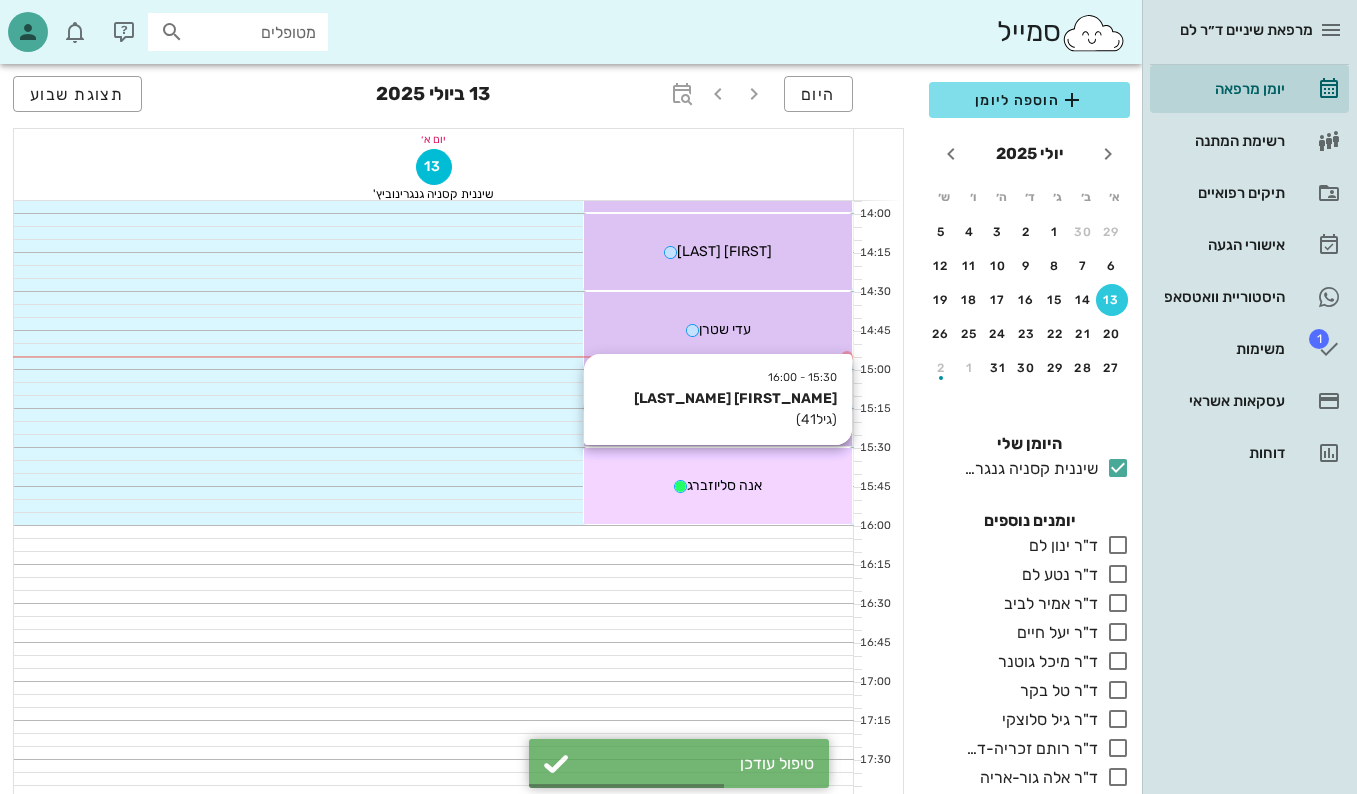 scroll, scrollTop: 1100, scrollLeft: 0, axis: vertical 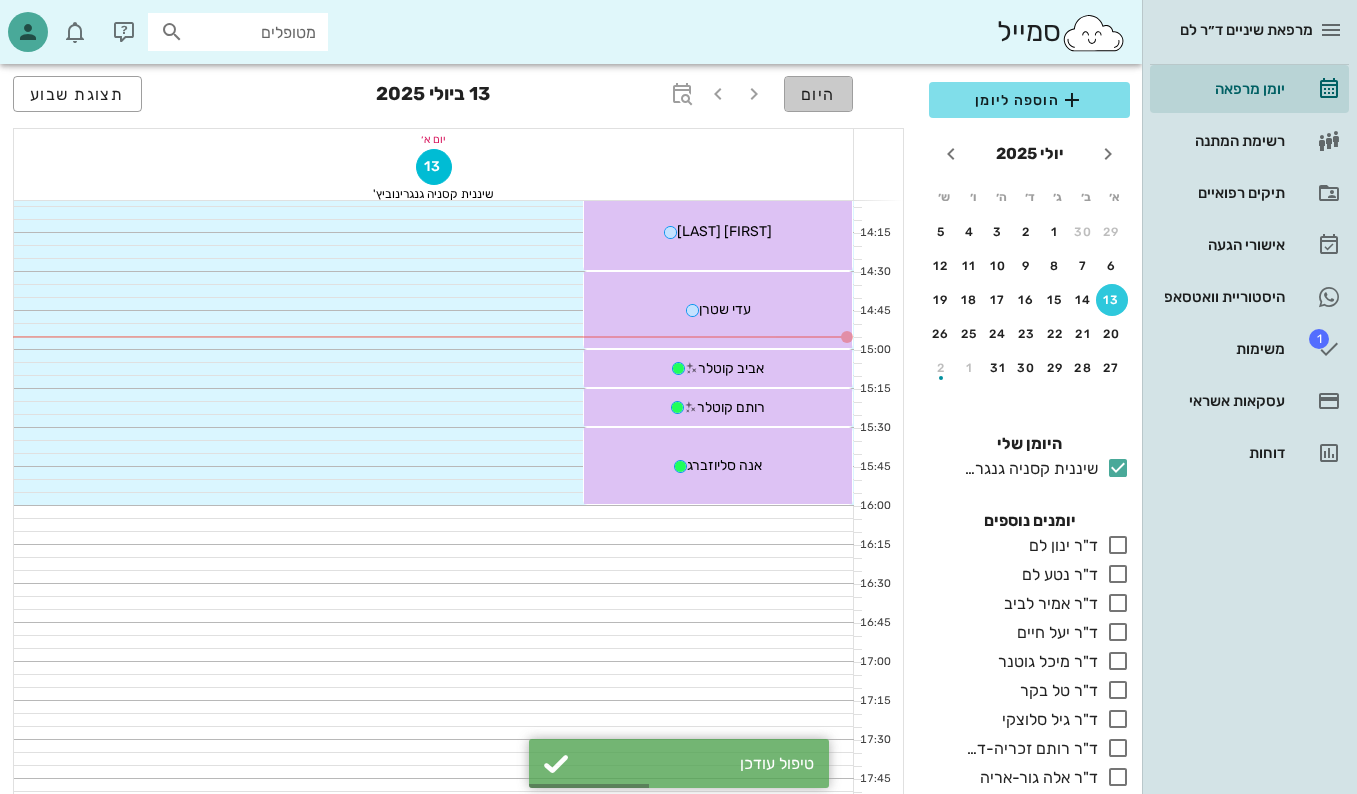 click on "היום" at bounding box center (818, 94) 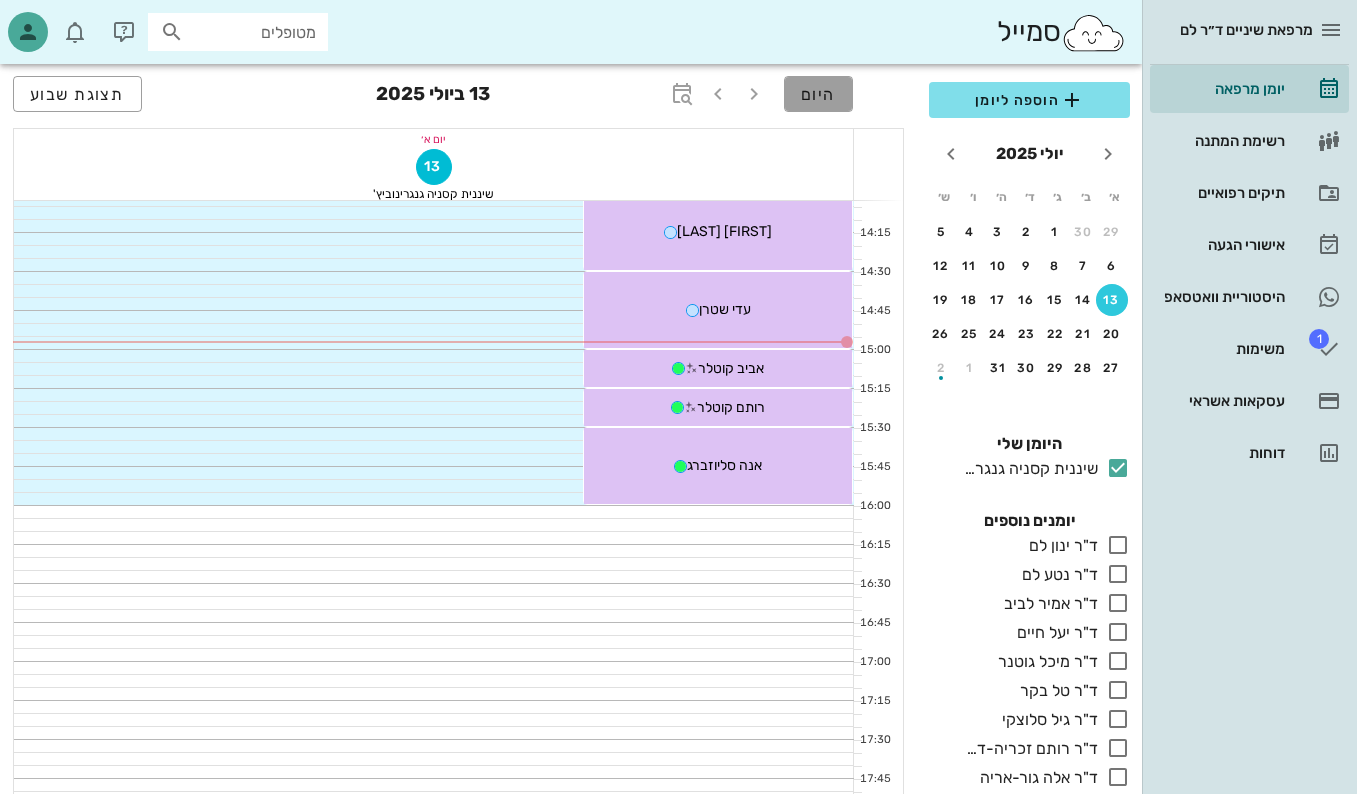 click on "היום" at bounding box center [818, 94] 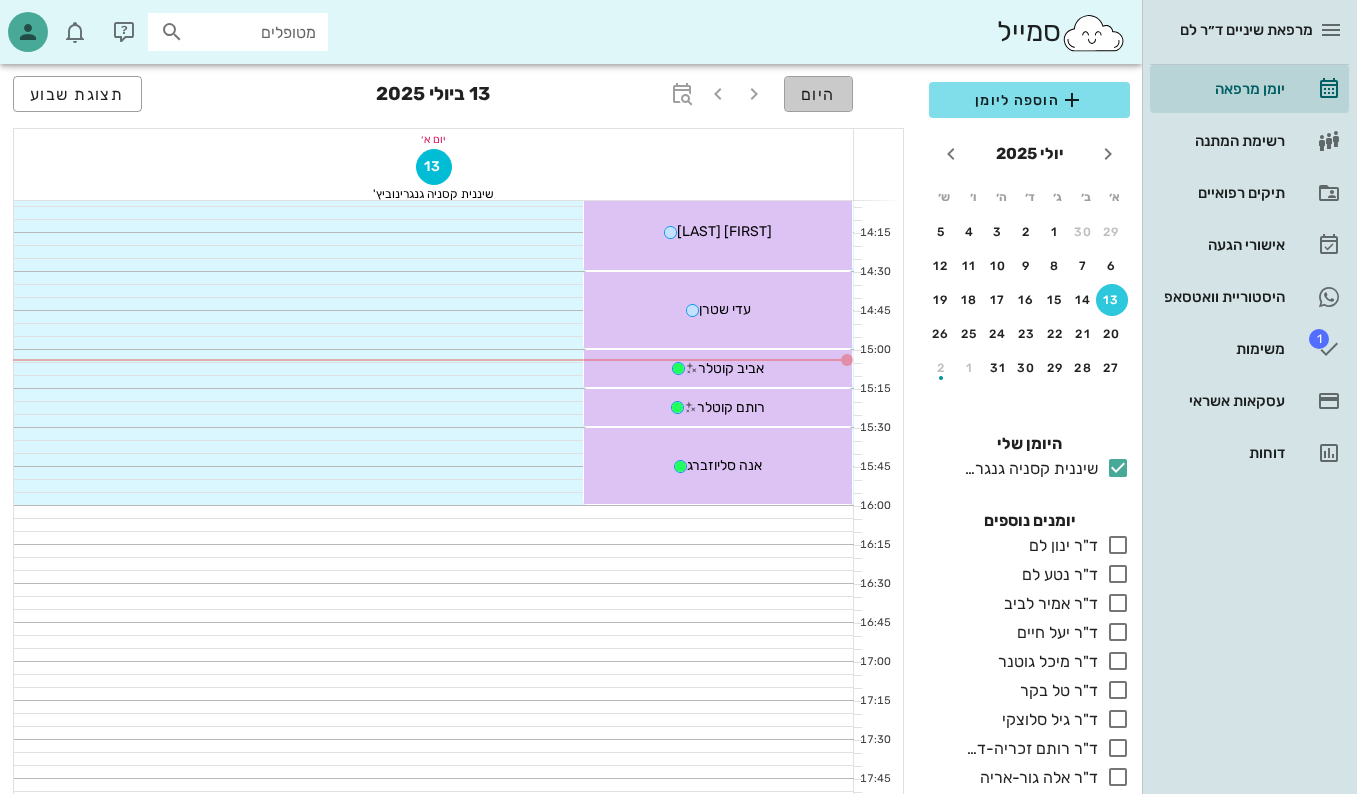 click on "היום" at bounding box center [818, 94] 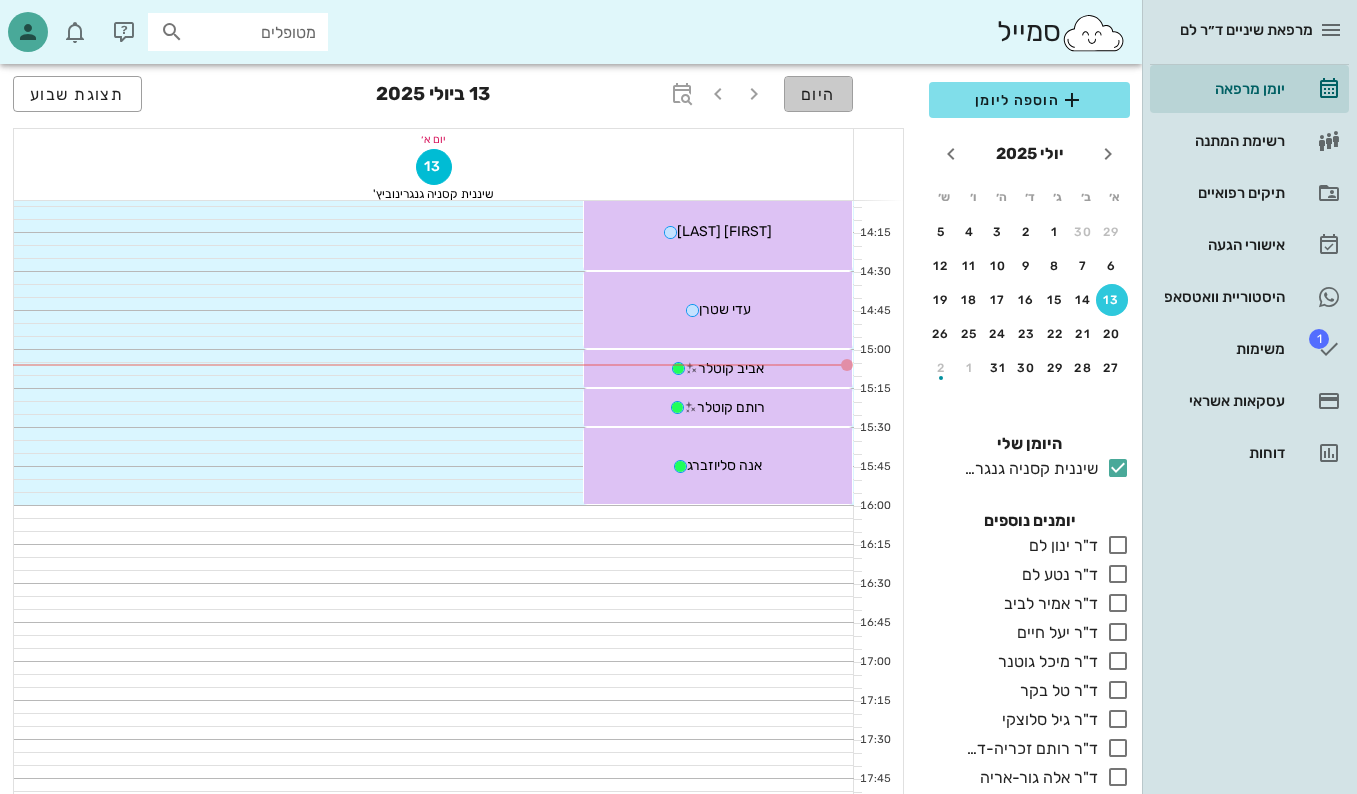 click on "היום" at bounding box center (818, 94) 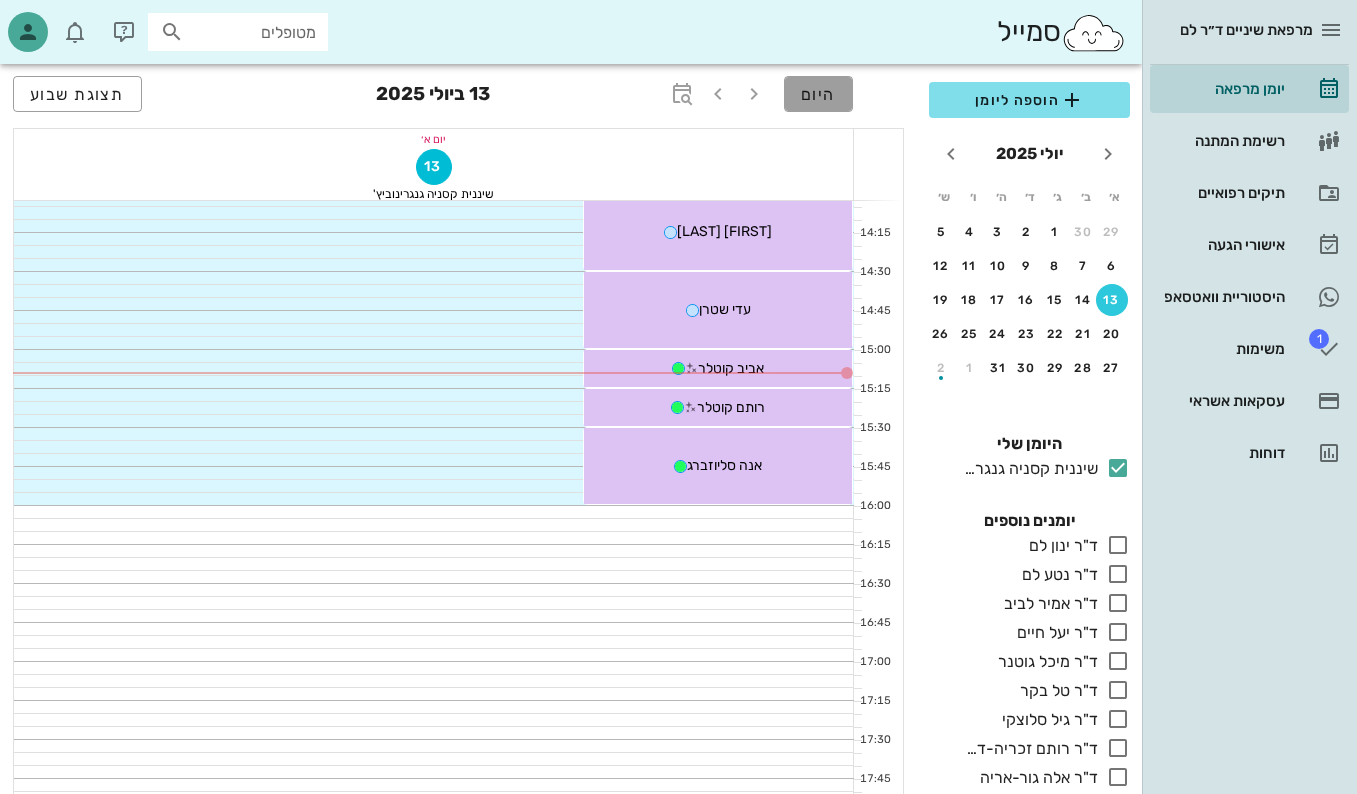click on "היום" at bounding box center [818, 94] 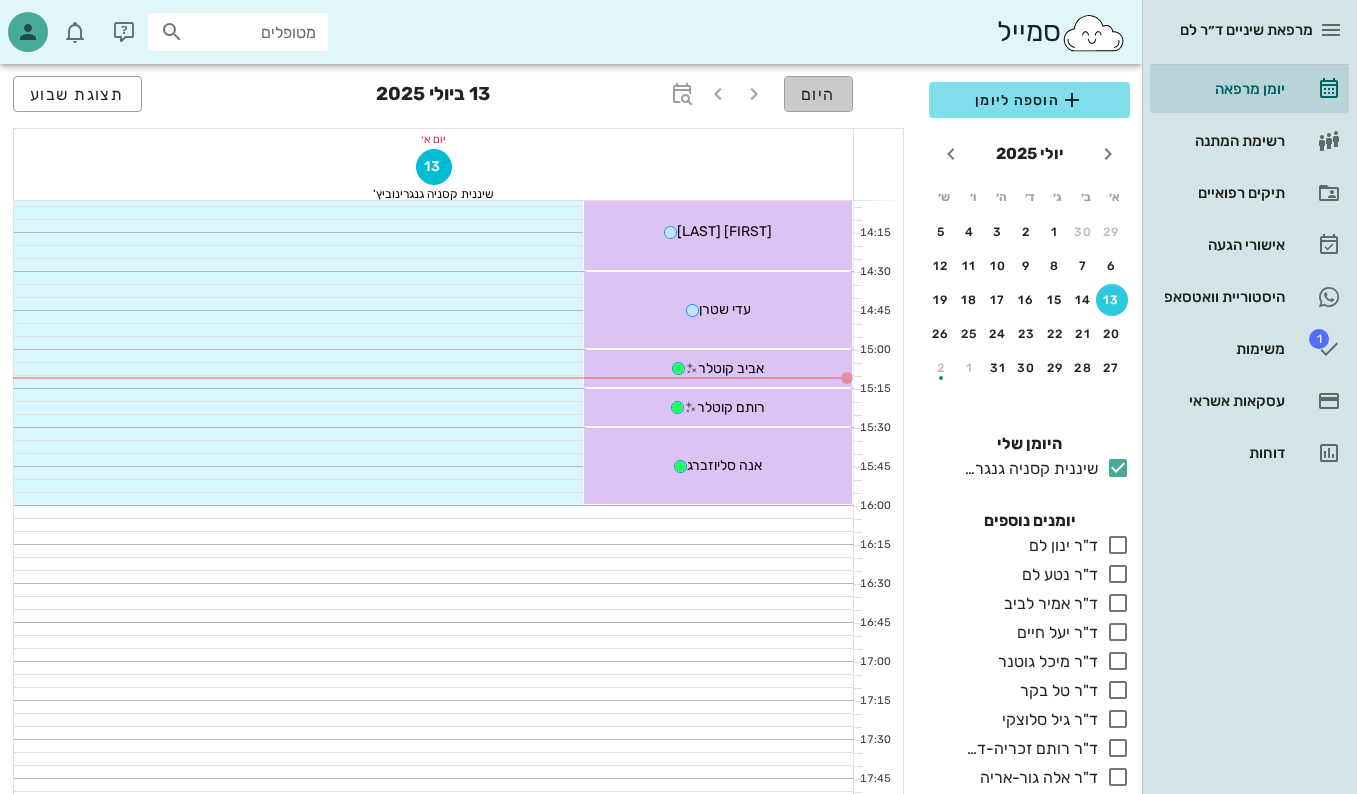 click on "היום" at bounding box center (818, 94) 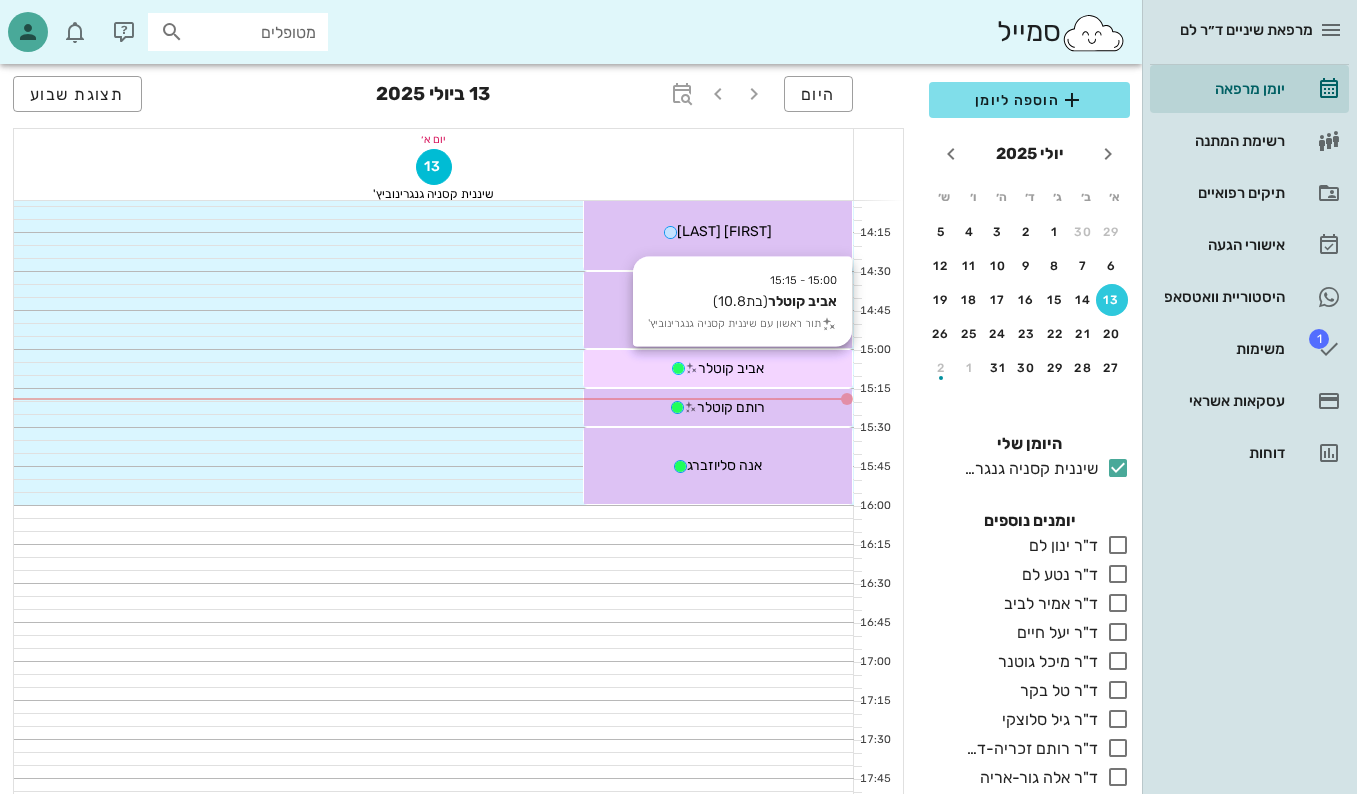 click at bounding box center [678, 368] 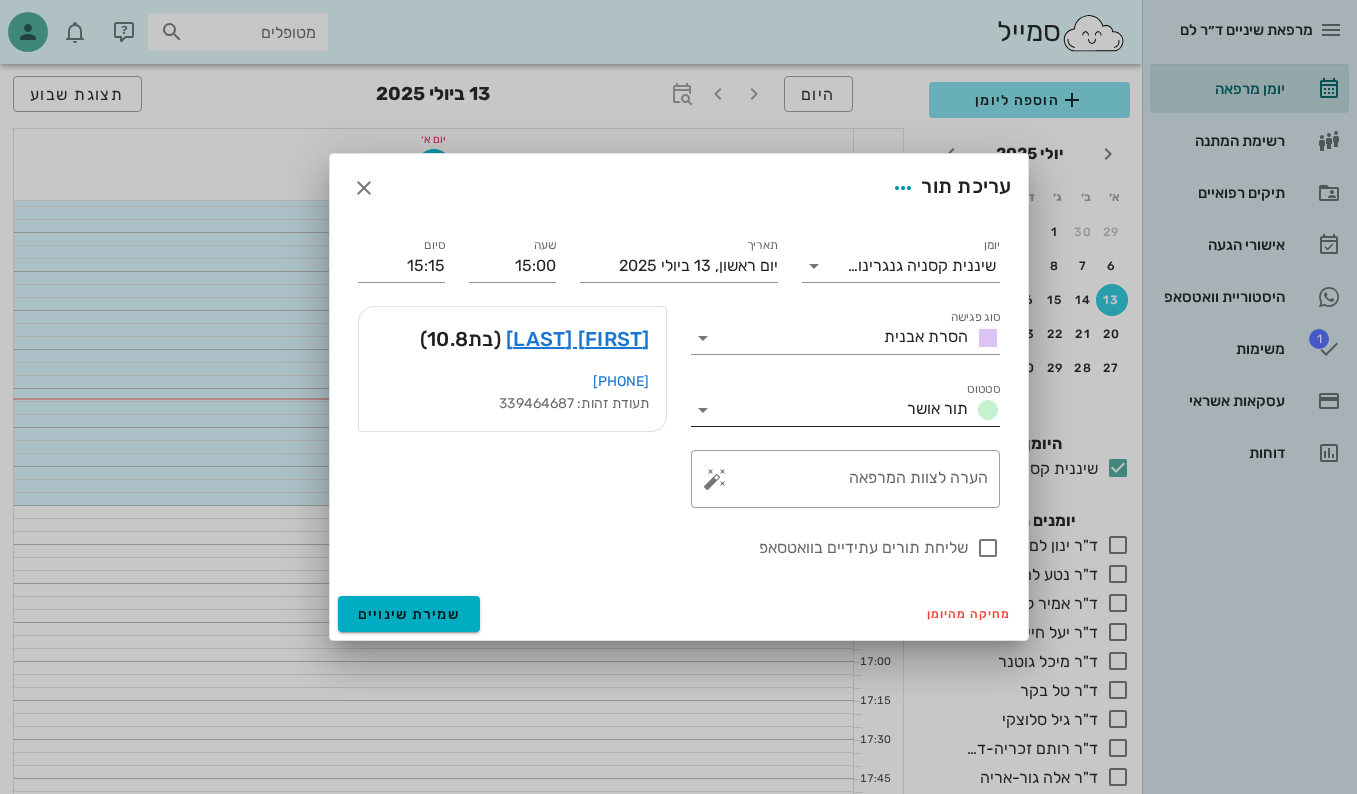 click on "תור אושר" at bounding box center (937, 408) 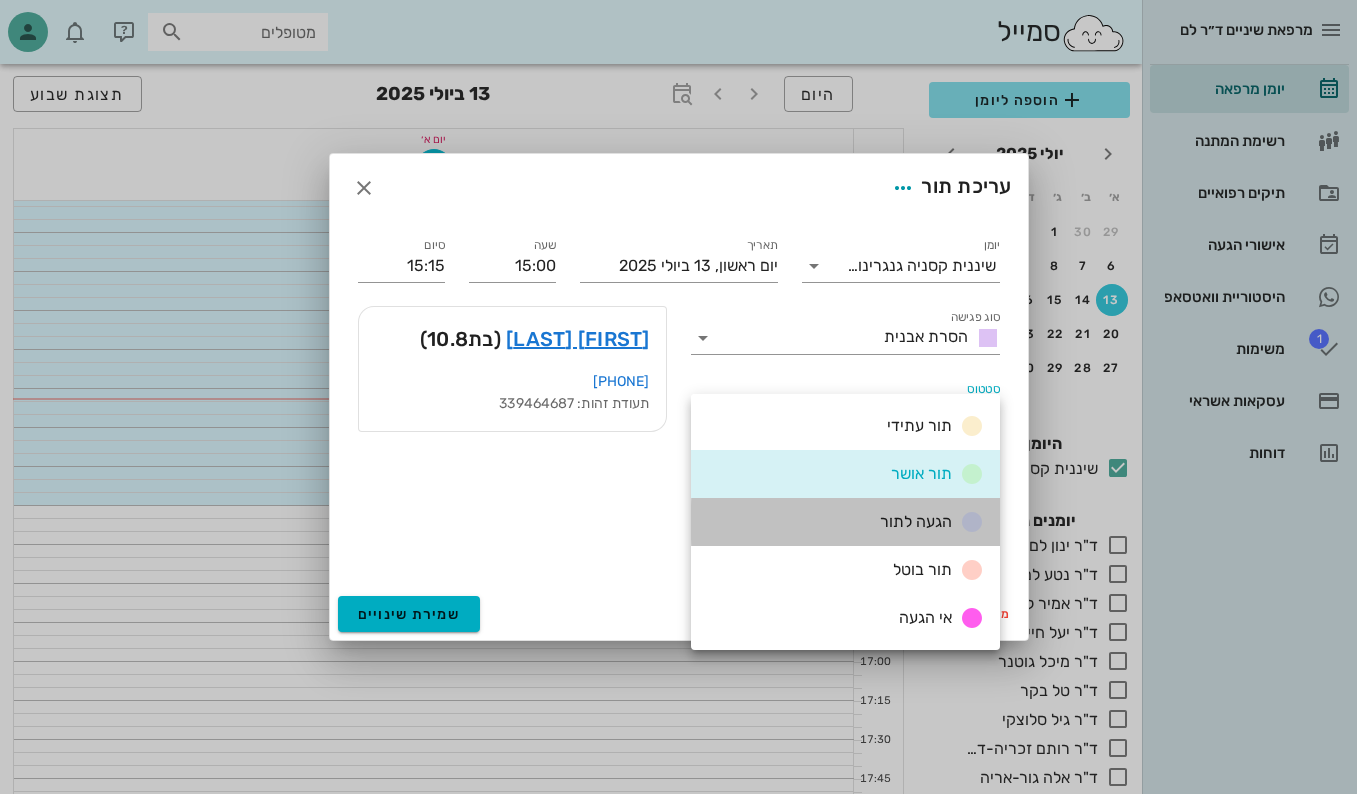 click on "הגעה לתור" at bounding box center (916, 521) 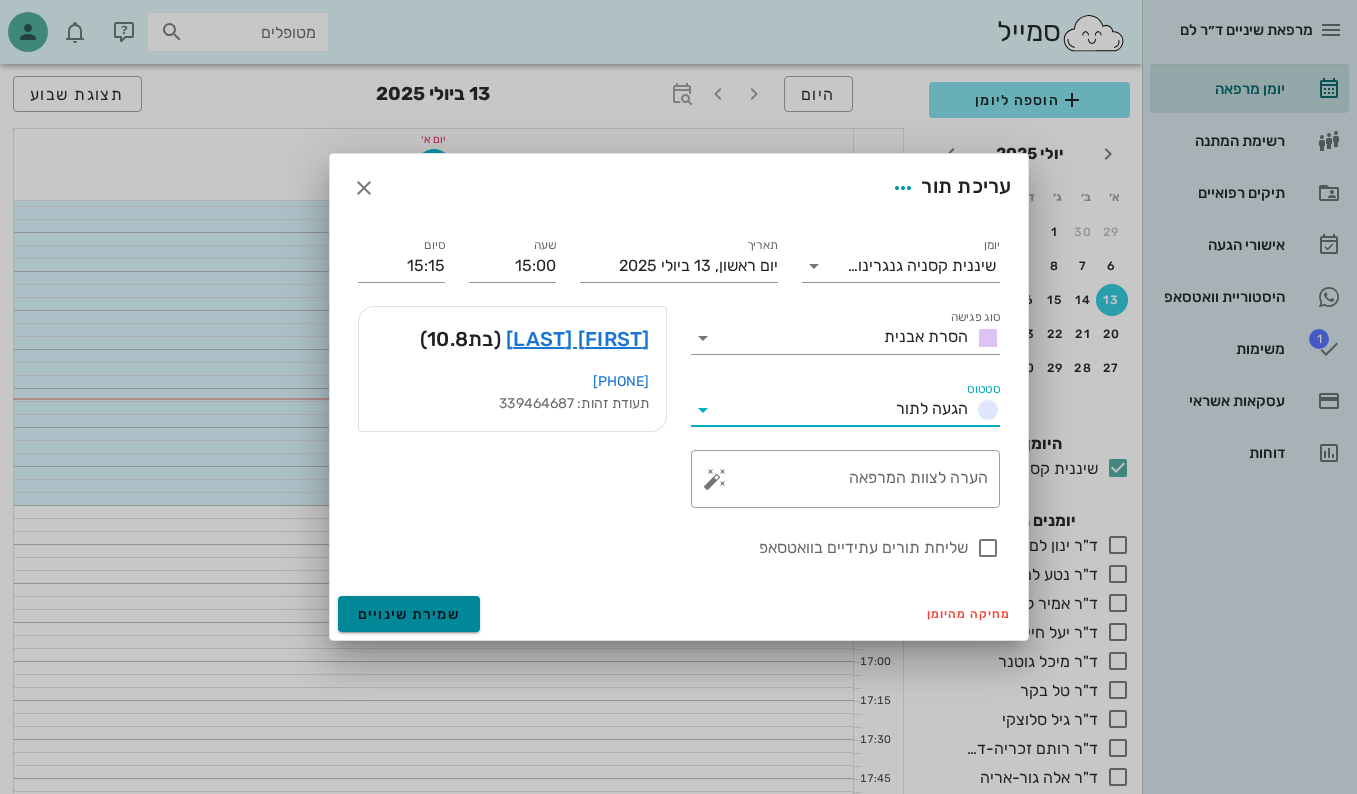click on "שמירת שינויים" at bounding box center [409, 614] 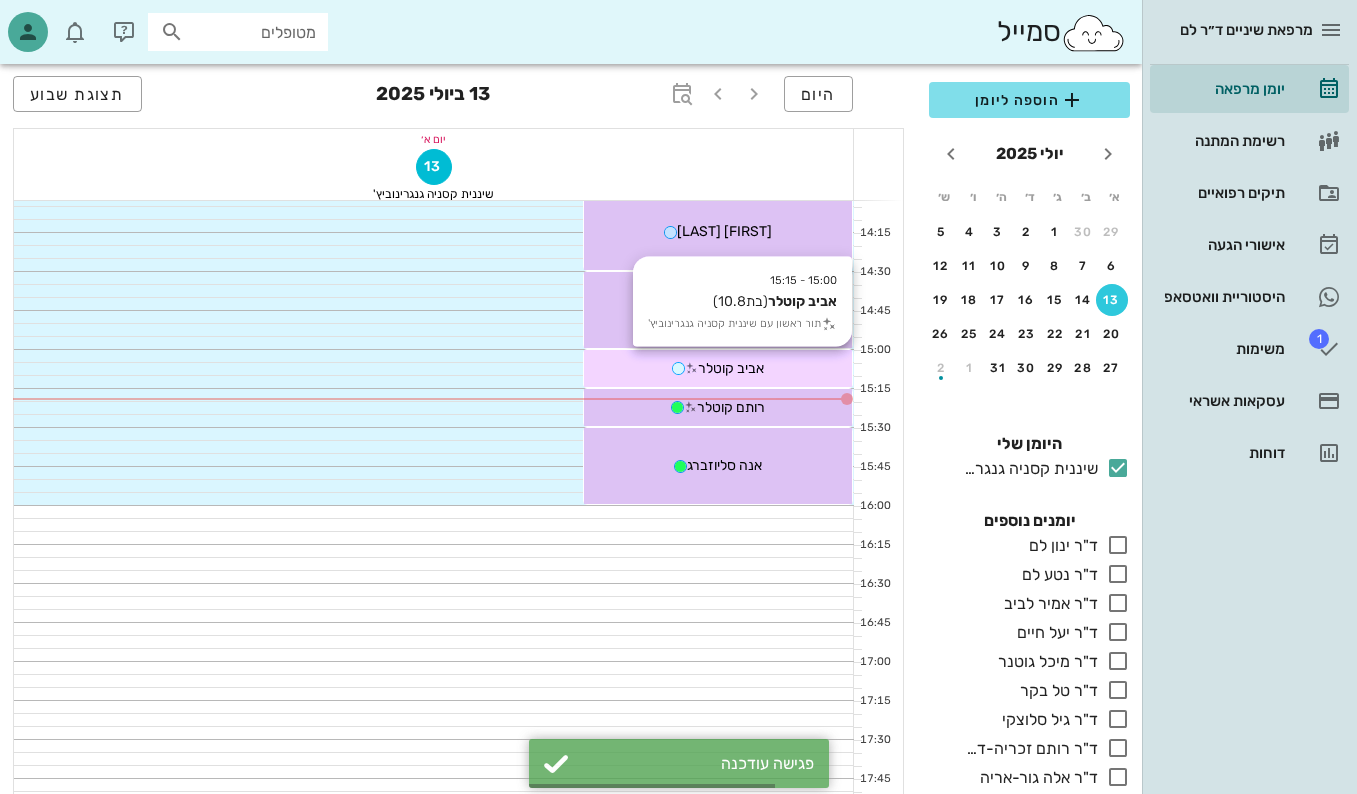 click on "אביב קוטלר" at bounding box center [718, 368] 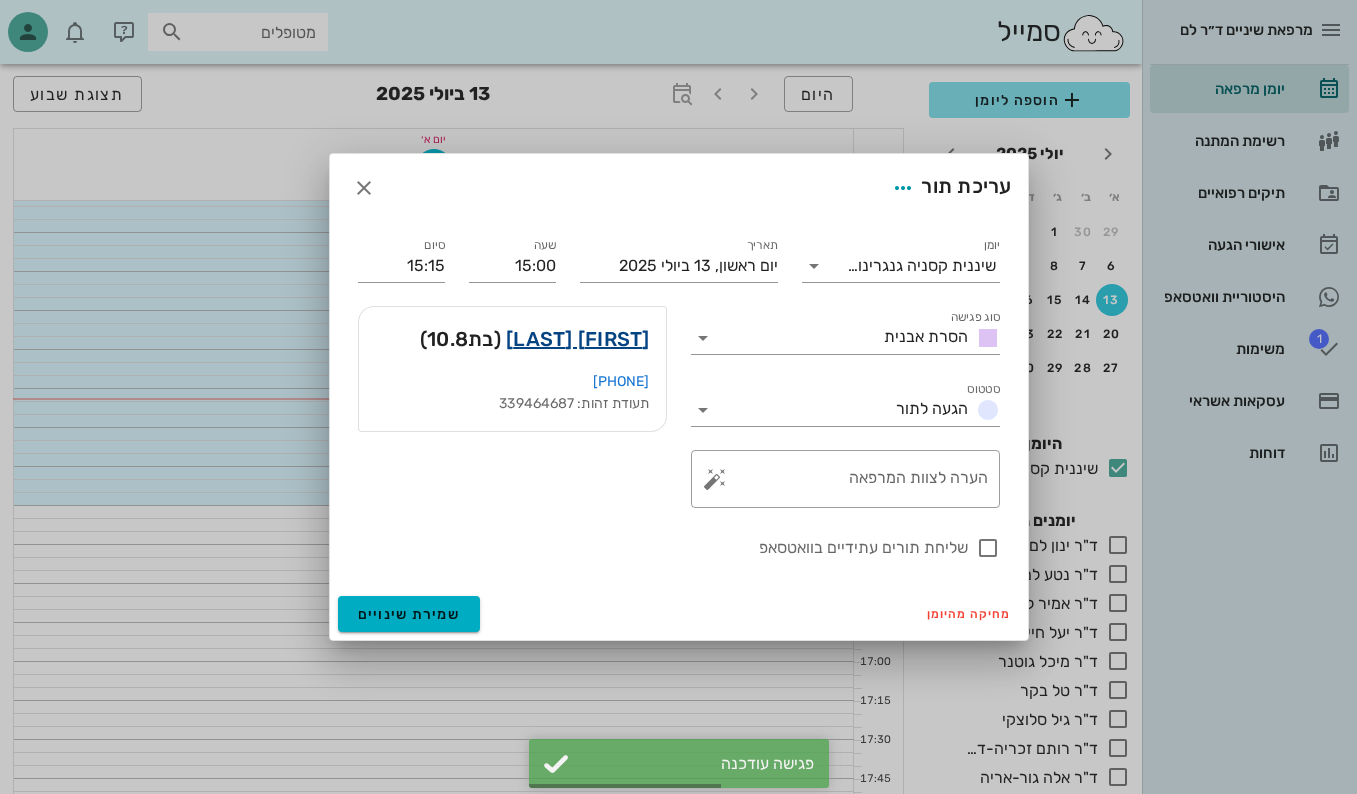 click on "[FIRST]
[LAST]" at bounding box center (578, 339) 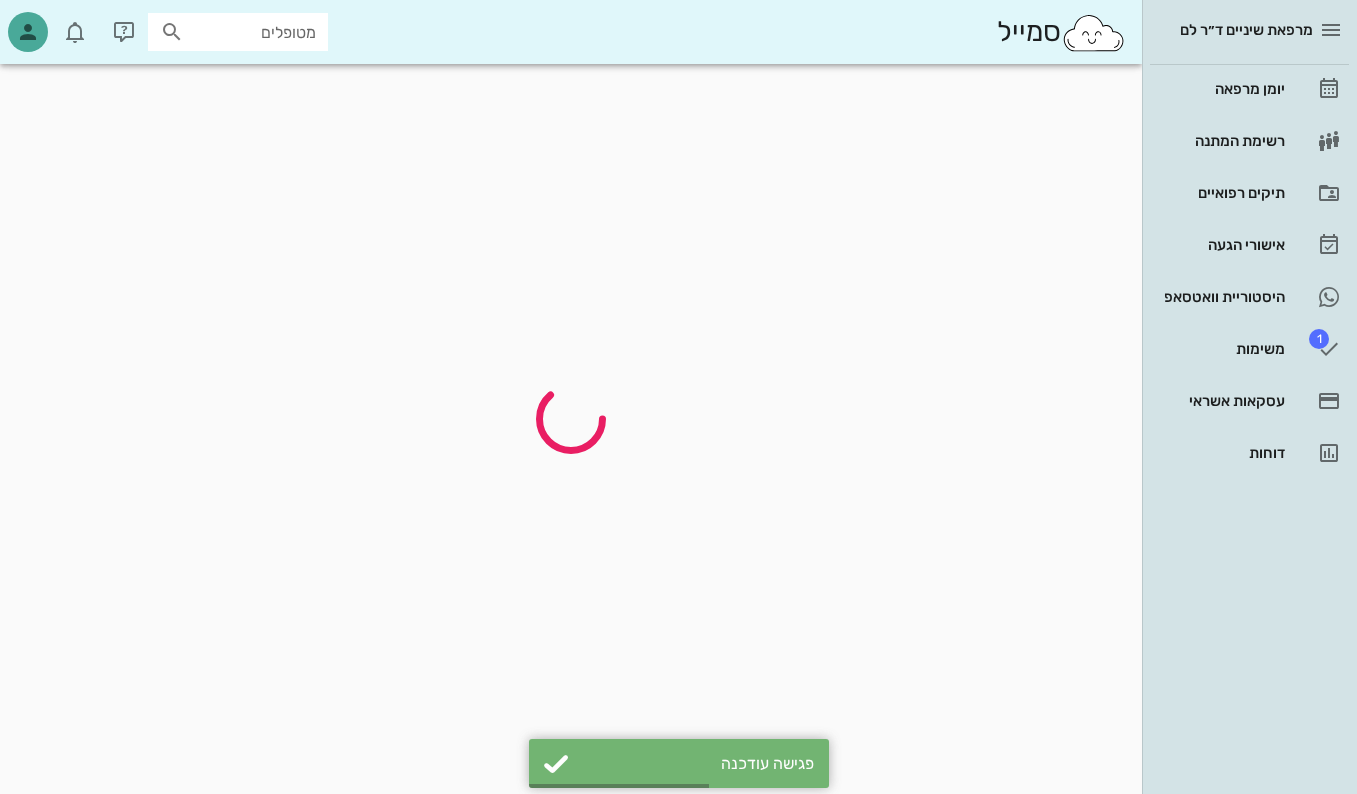 scroll, scrollTop: 0, scrollLeft: 0, axis: both 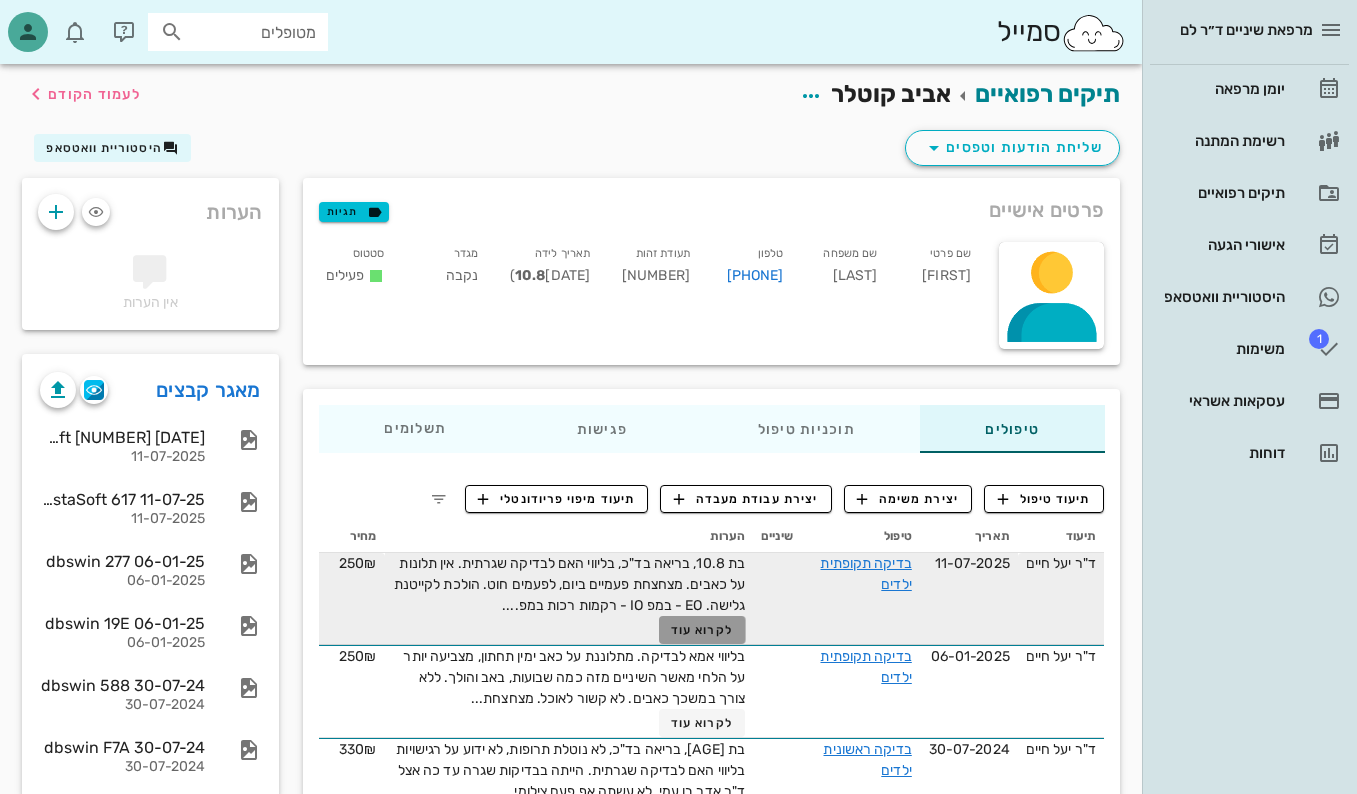 click on "לקרוא עוד" at bounding box center (702, 630) 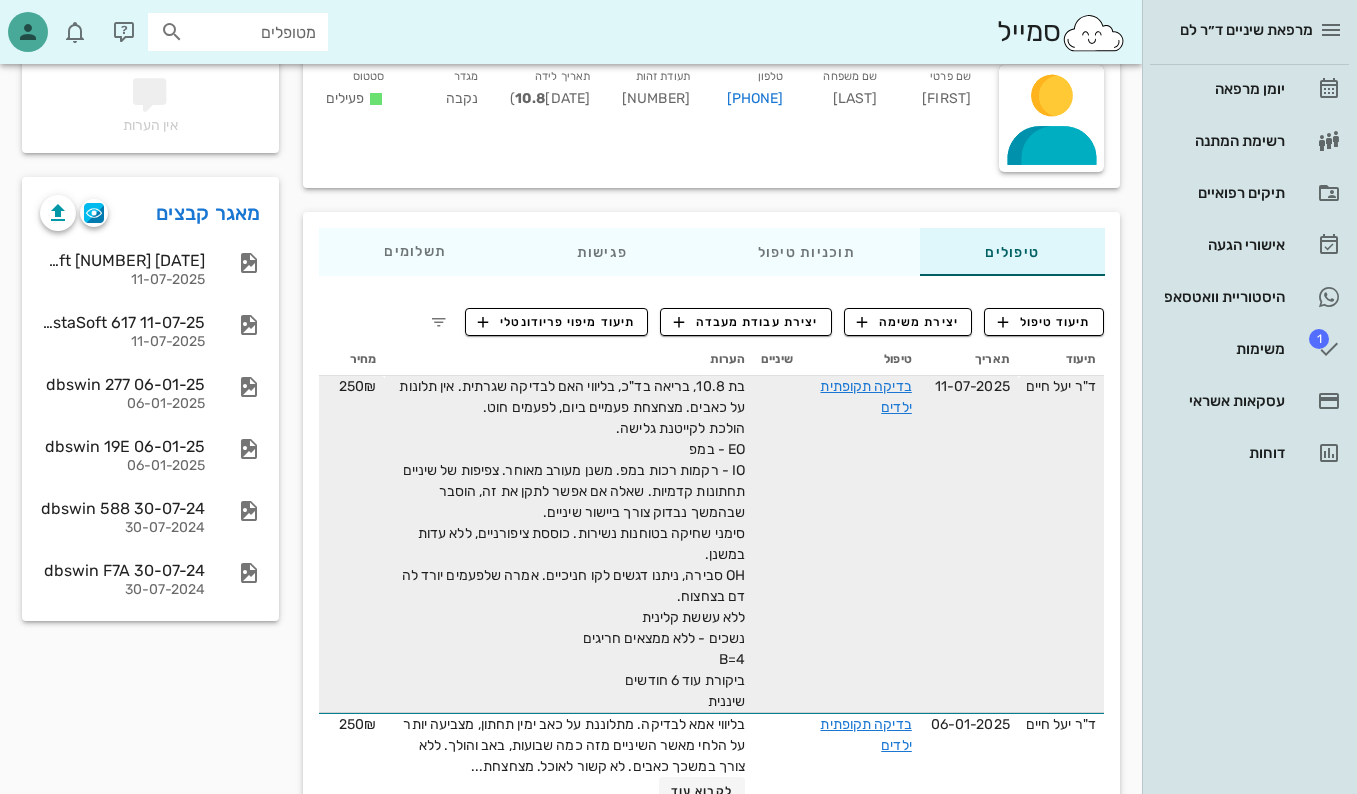 scroll, scrollTop: 200, scrollLeft: 0, axis: vertical 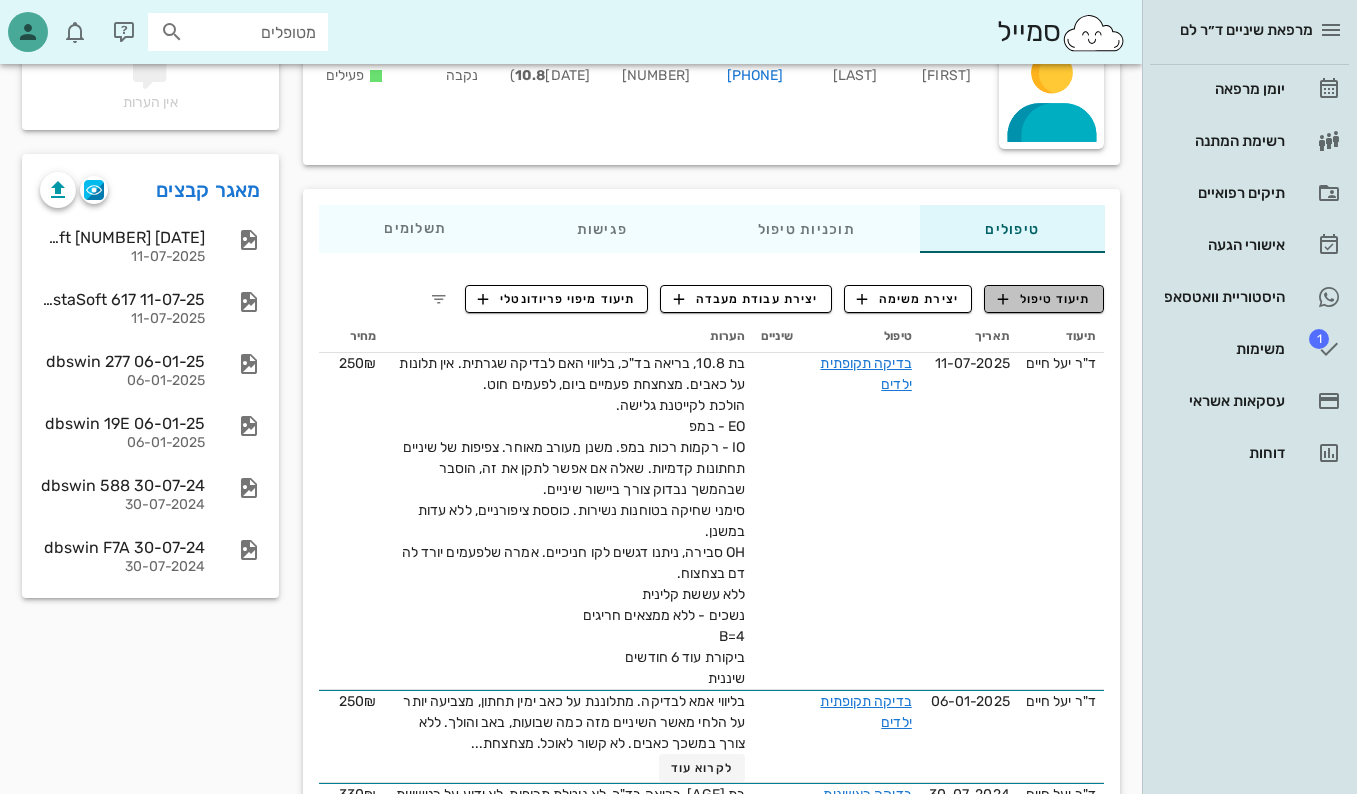 click on "תיעוד טיפול" at bounding box center (1044, 299) 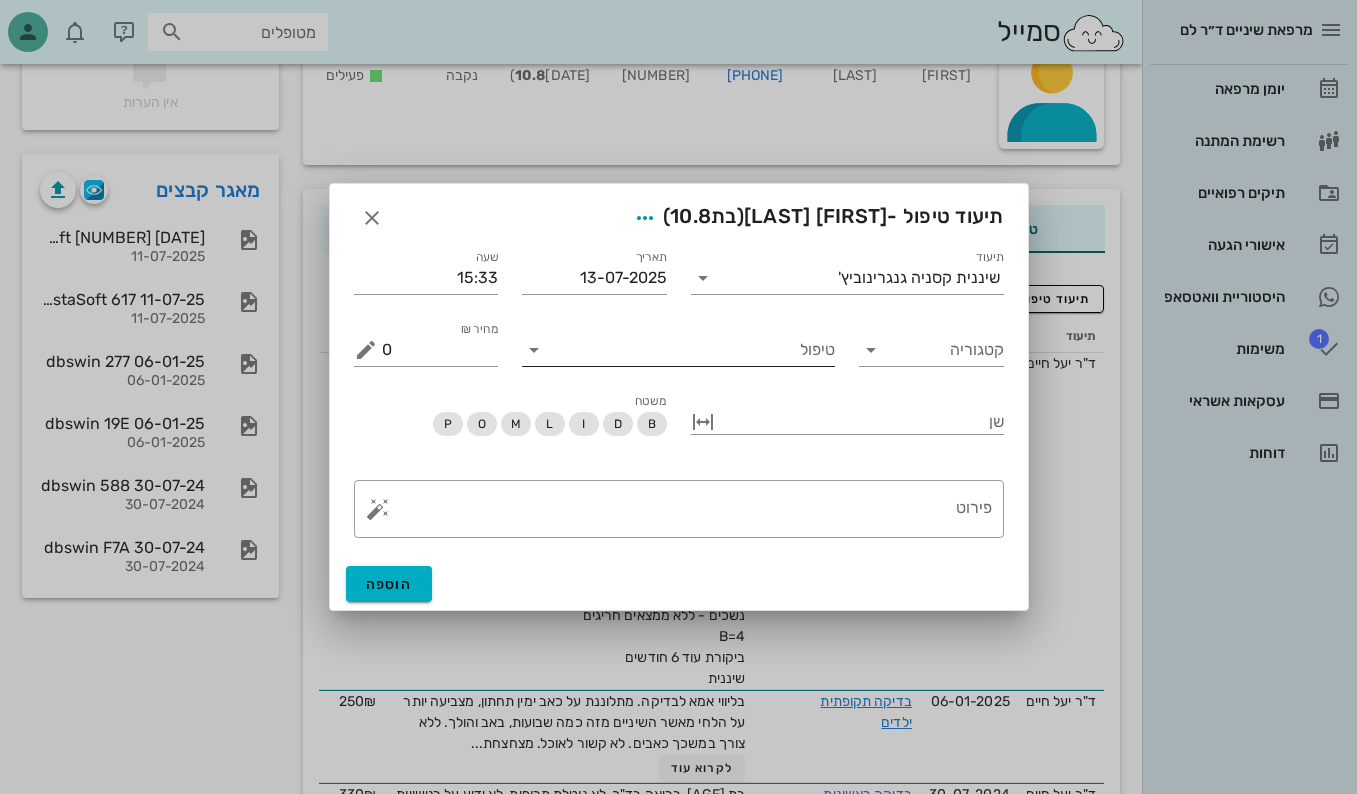 click on "טיפול" at bounding box center (692, 350) 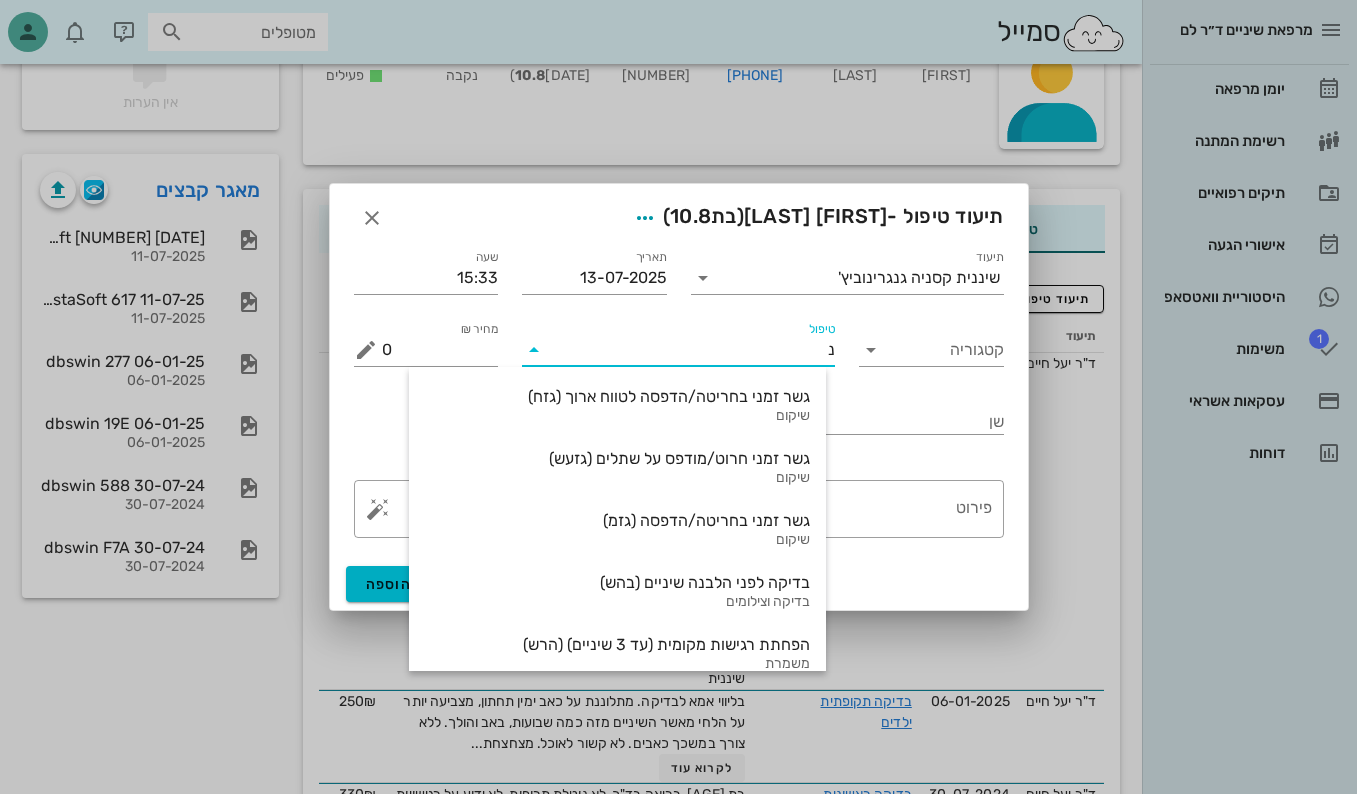 type on "נא" 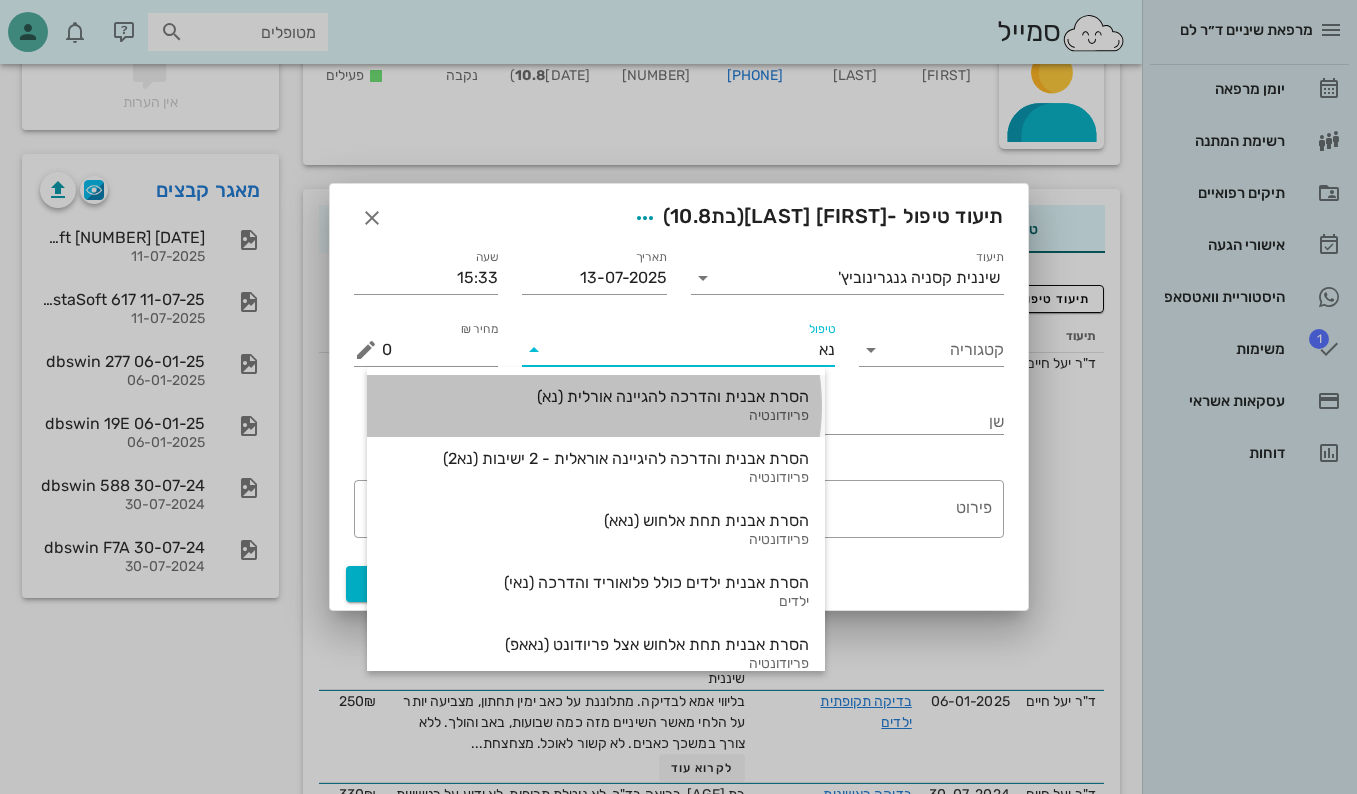 click on "הסרת אבנית והדרכה להגיינה אורלית (נא)" at bounding box center [596, 396] 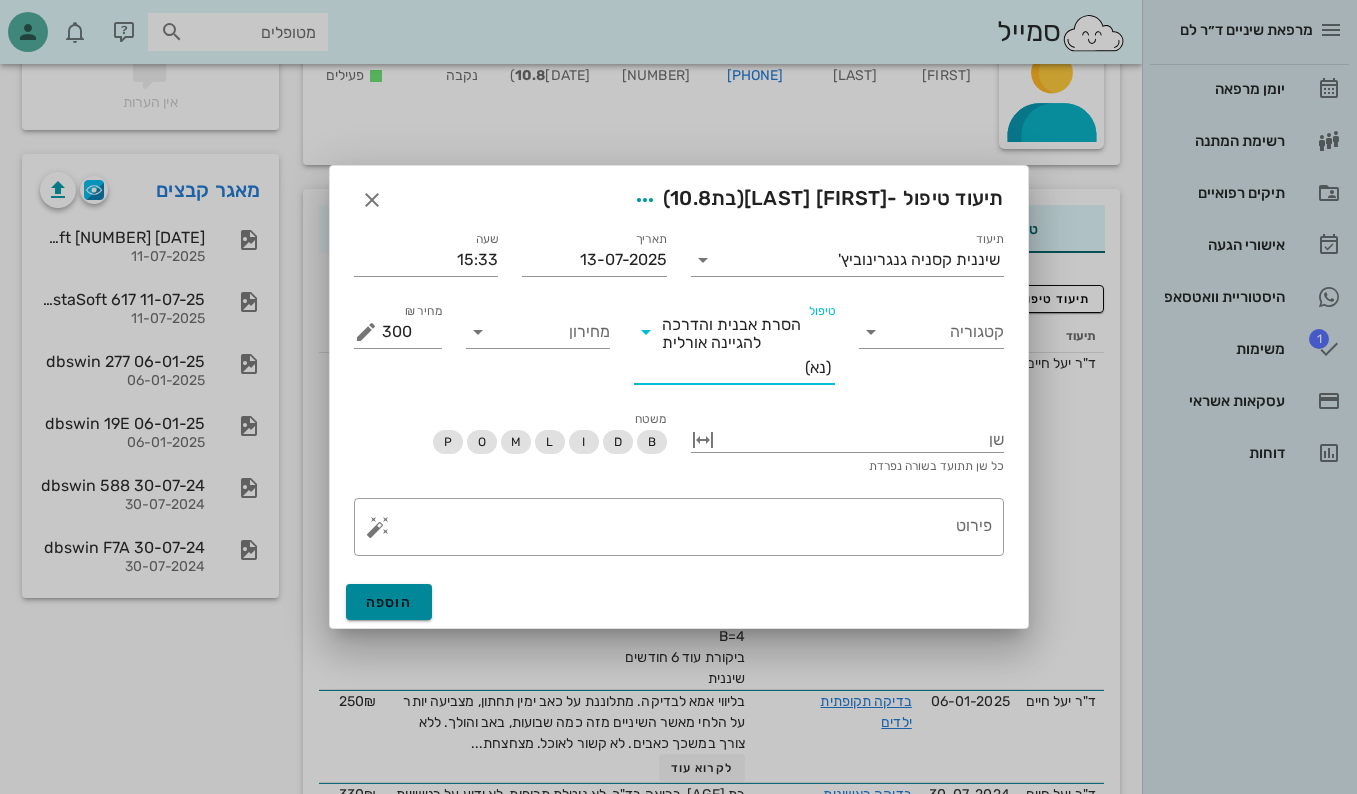 click on "הוספה" at bounding box center [389, 602] 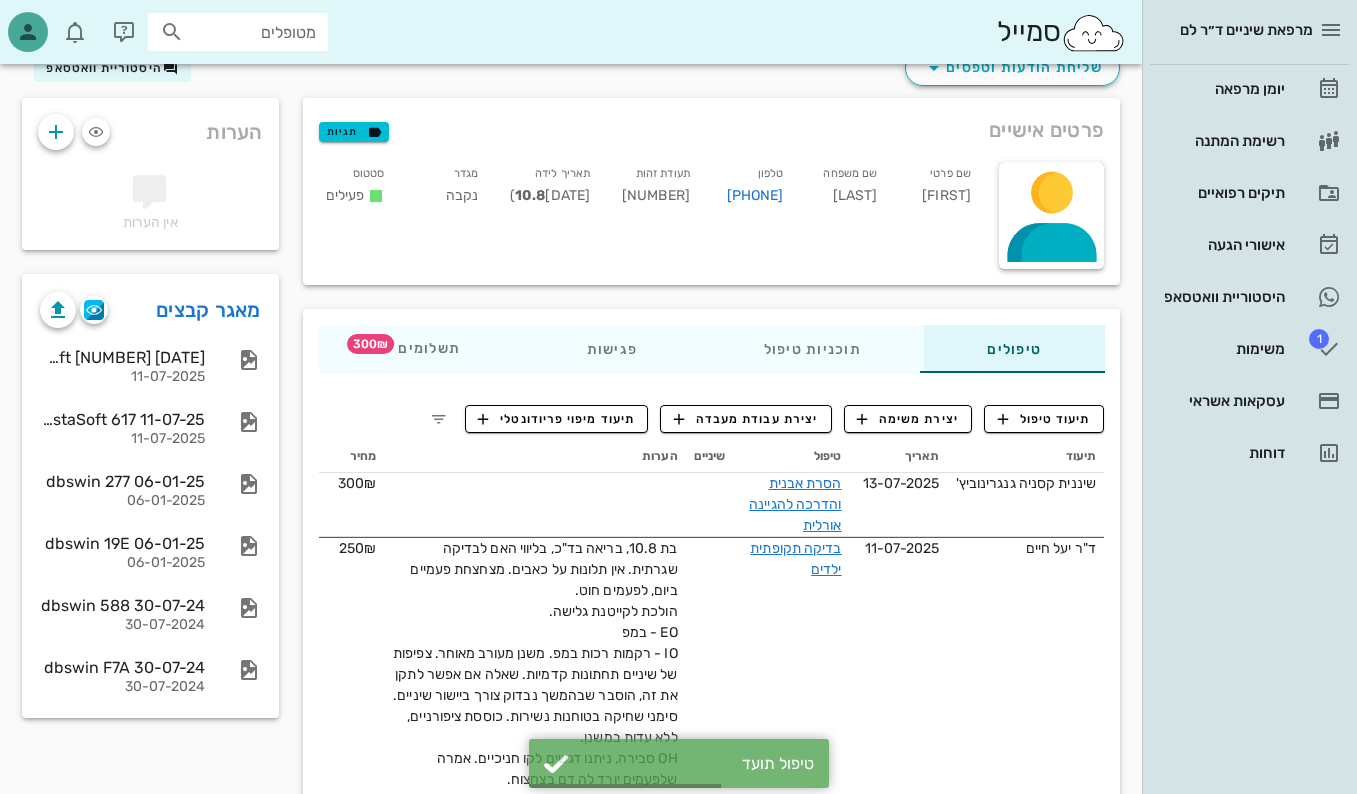 scroll, scrollTop: 0, scrollLeft: 0, axis: both 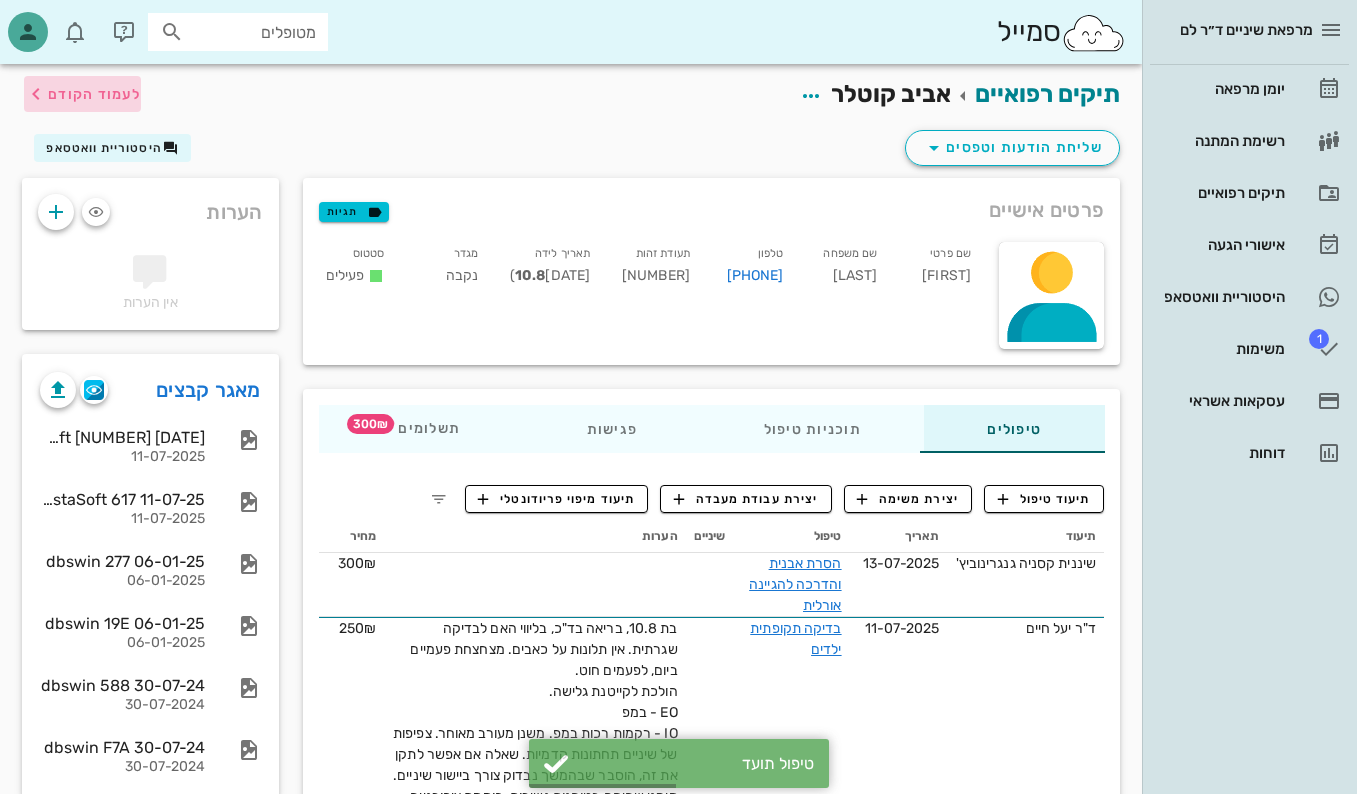 click on "לעמוד הקודם" at bounding box center (94, 94) 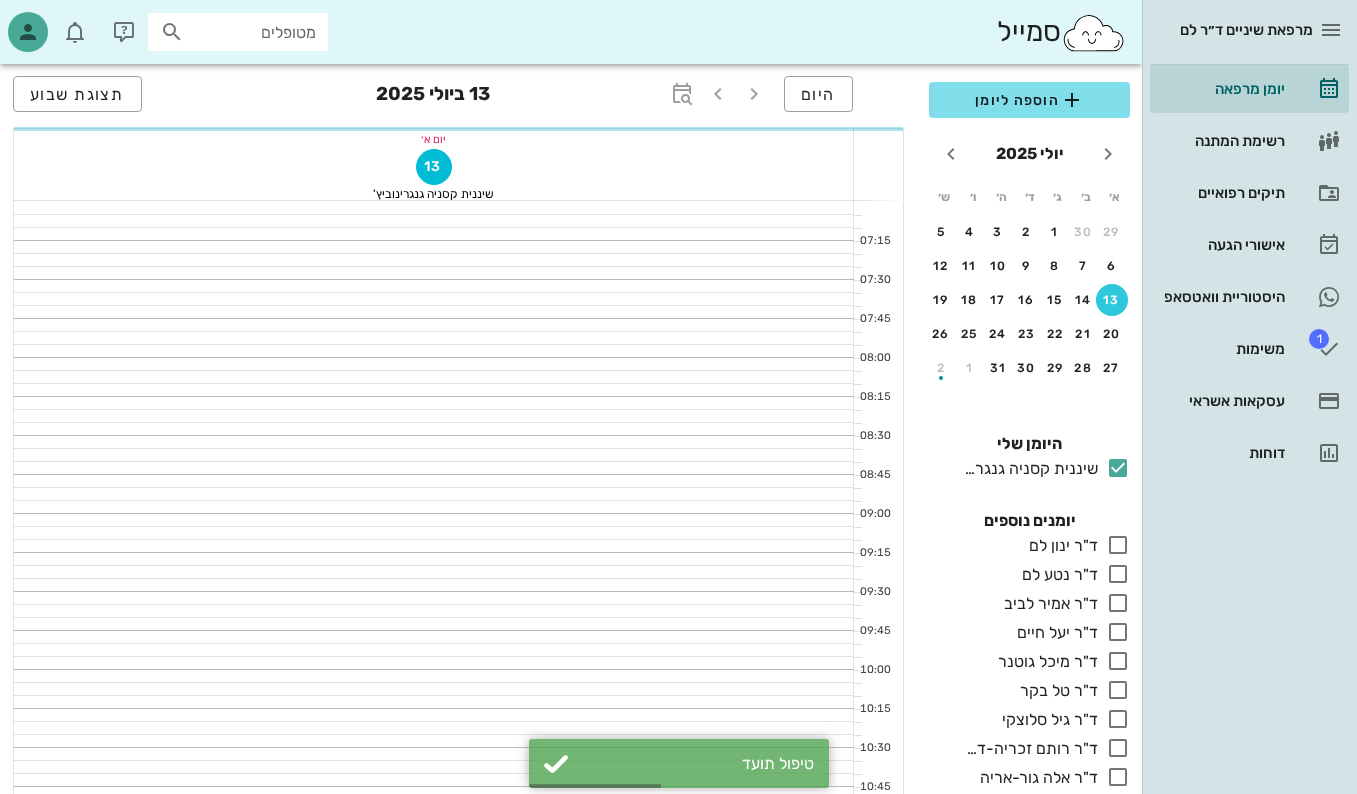 scroll, scrollTop: 1100, scrollLeft: 0, axis: vertical 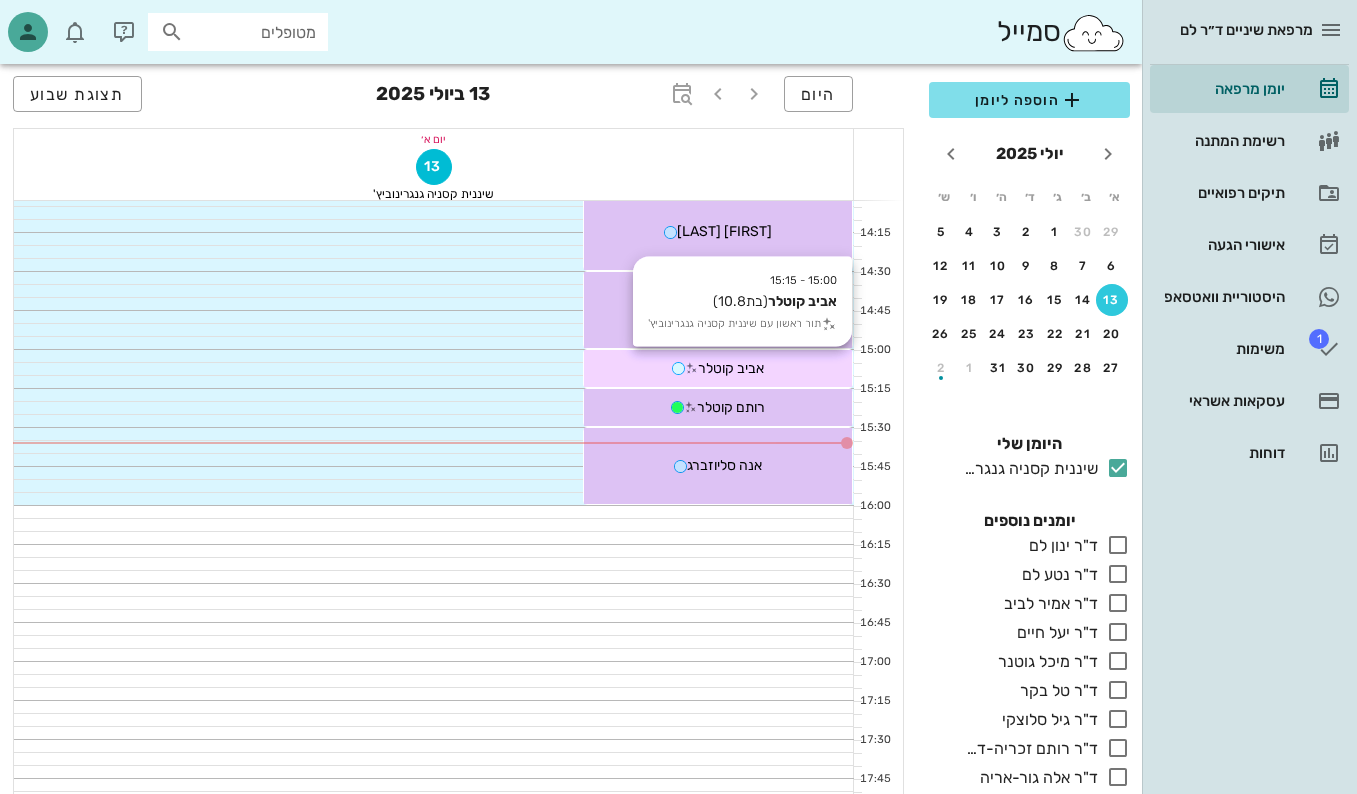 click on "אביב קוטלר" at bounding box center (731, 368) 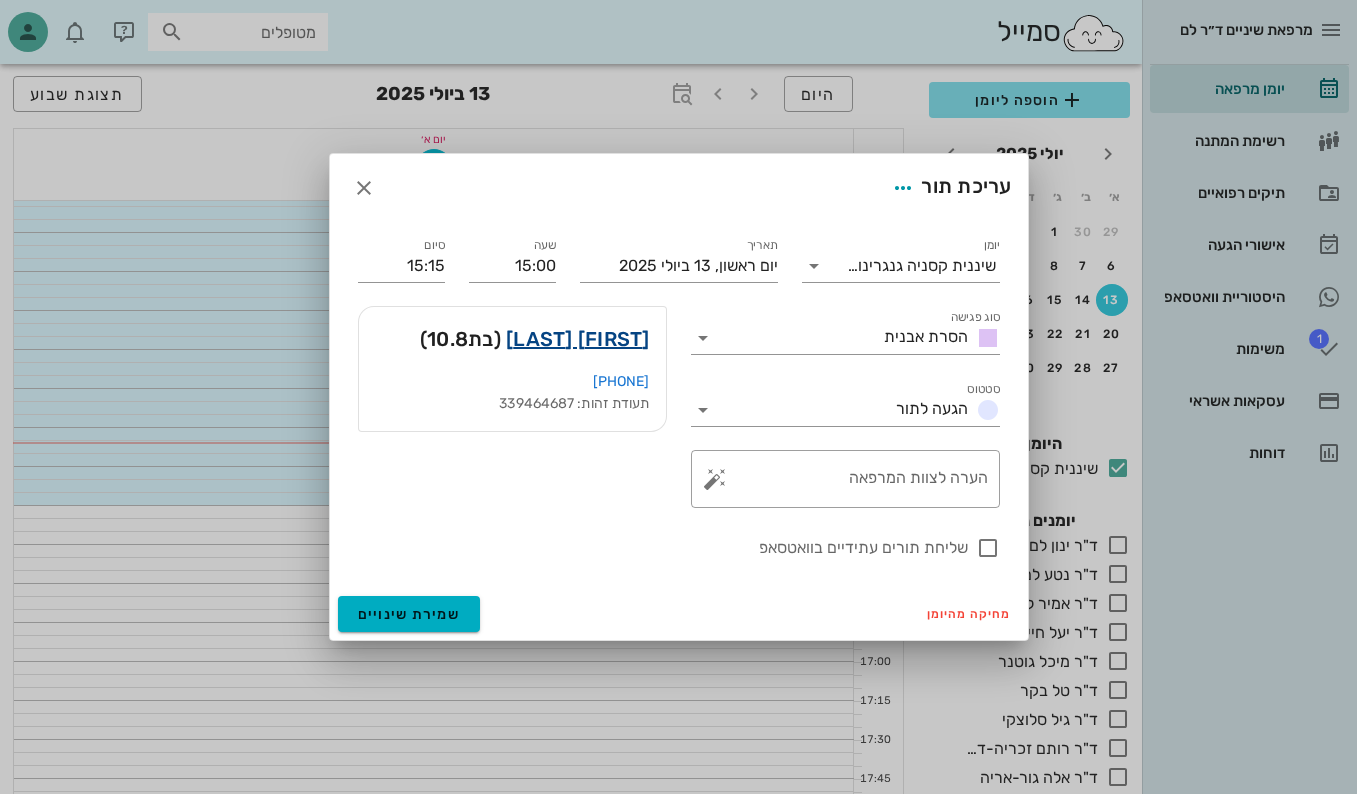 click on "[FIRST]
[LAST]" at bounding box center (578, 339) 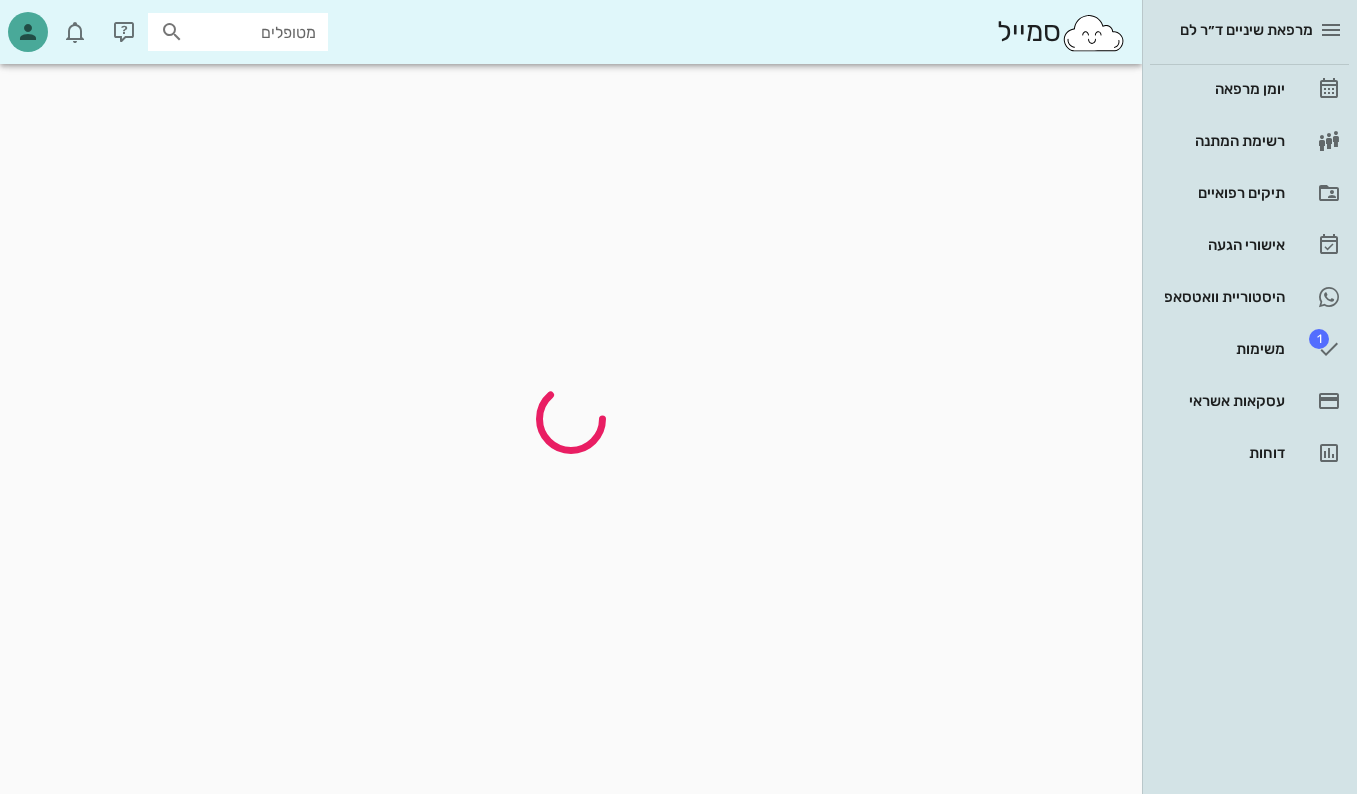 scroll, scrollTop: 0, scrollLeft: 0, axis: both 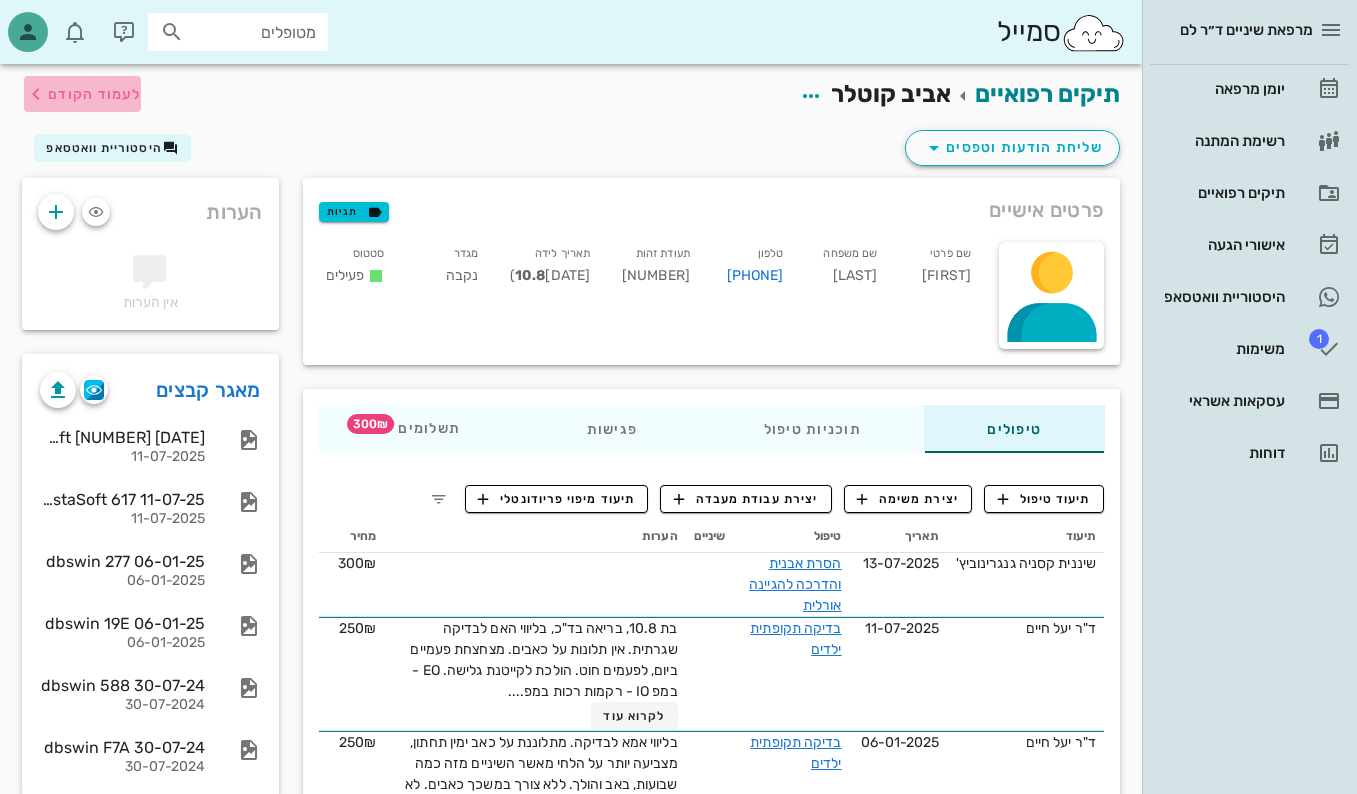 click on "לעמוד הקודם" at bounding box center [94, 94] 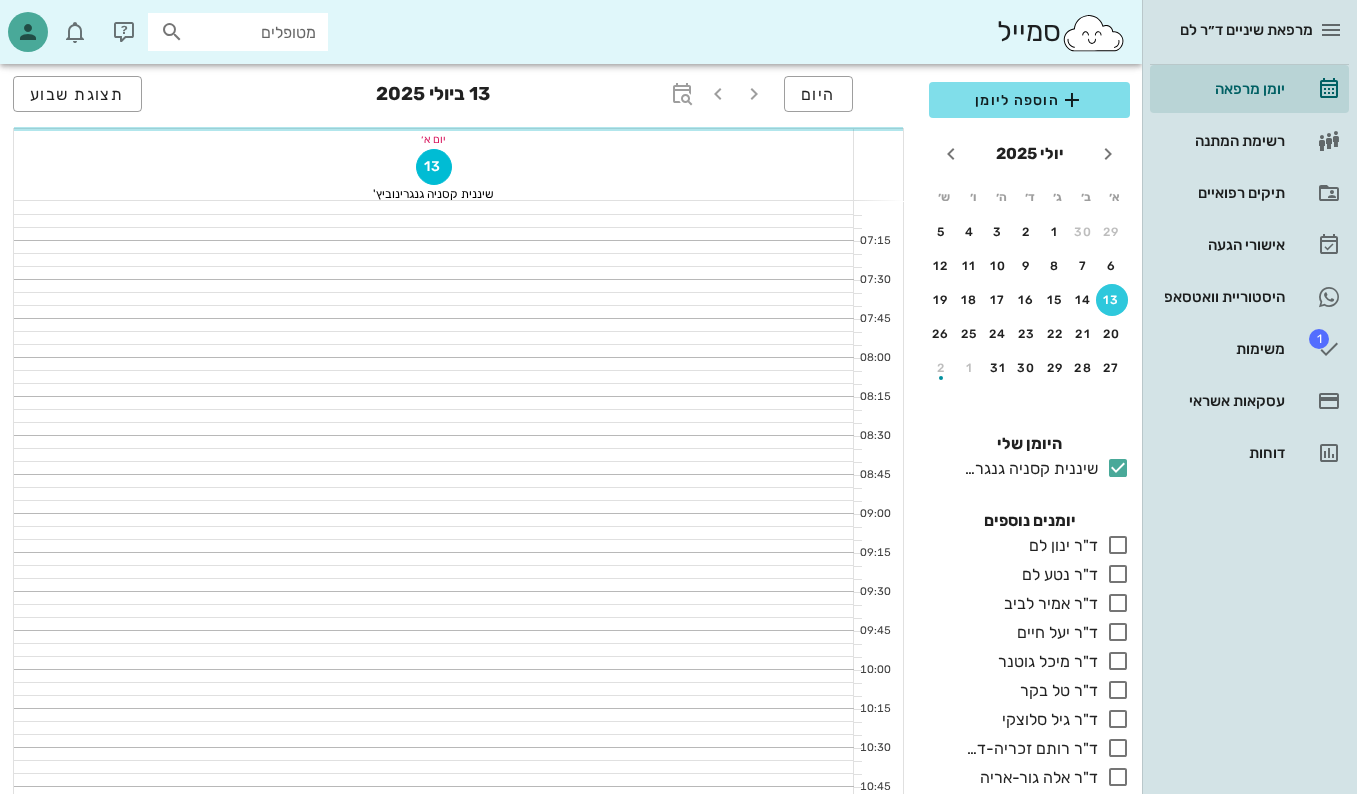 scroll, scrollTop: 1100, scrollLeft: 0, axis: vertical 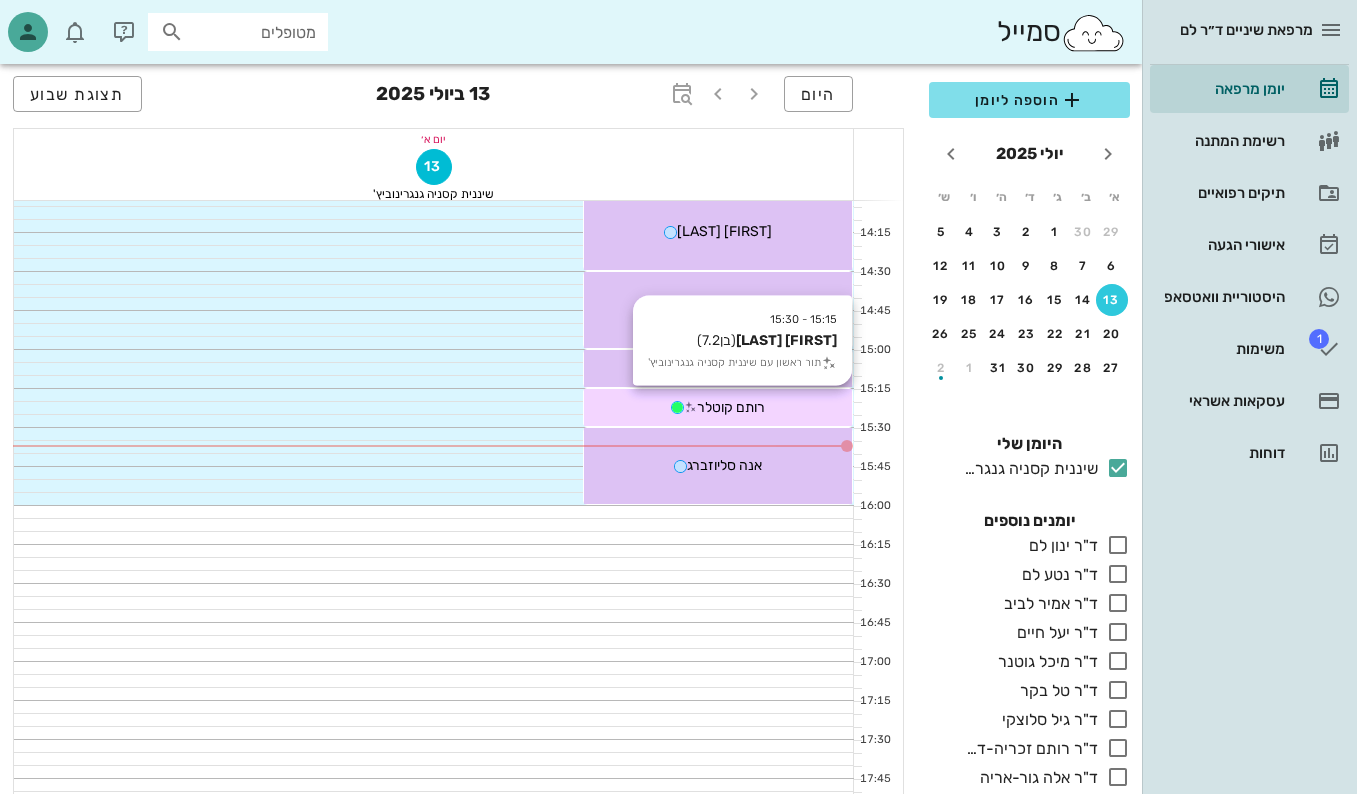 click on "רותם קוטלר" at bounding box center [718, 407] 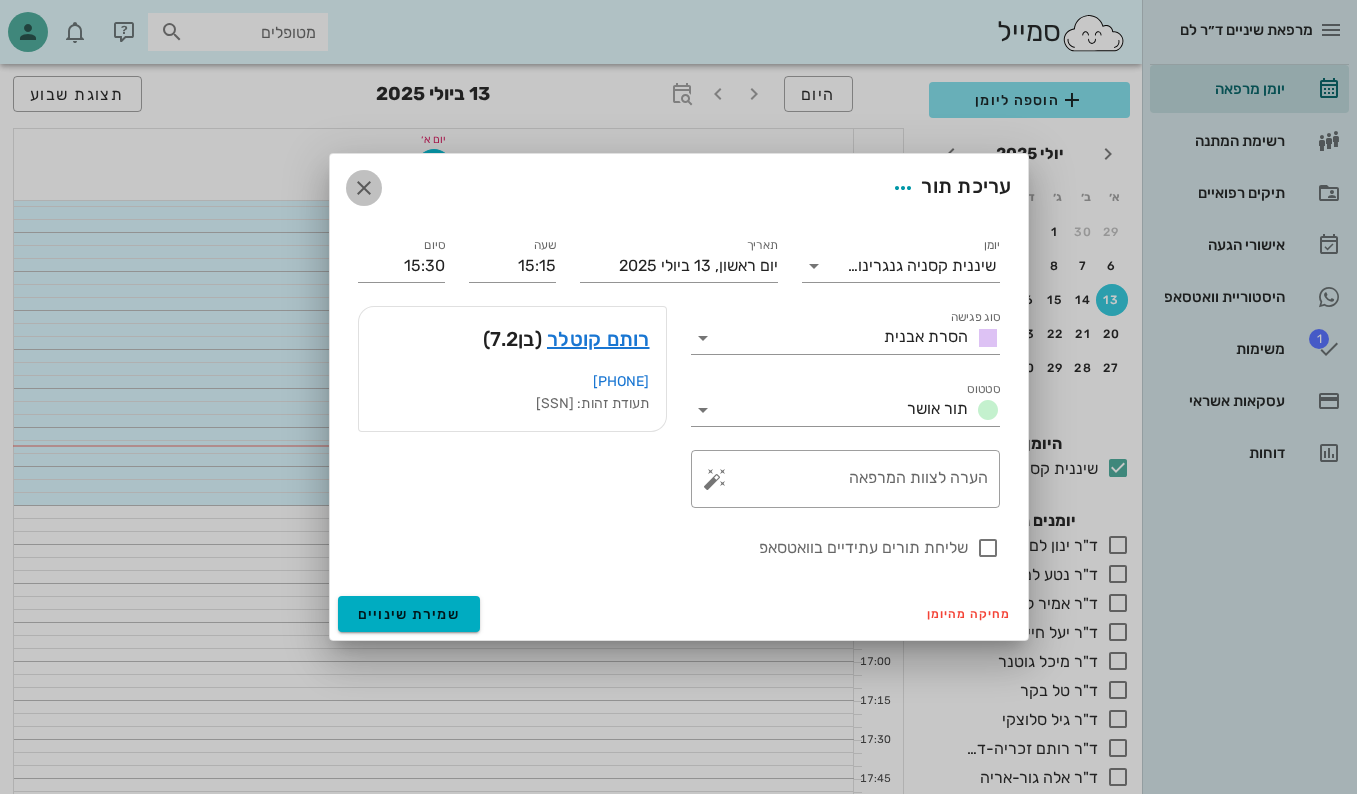click at bounding box center [364, 188] 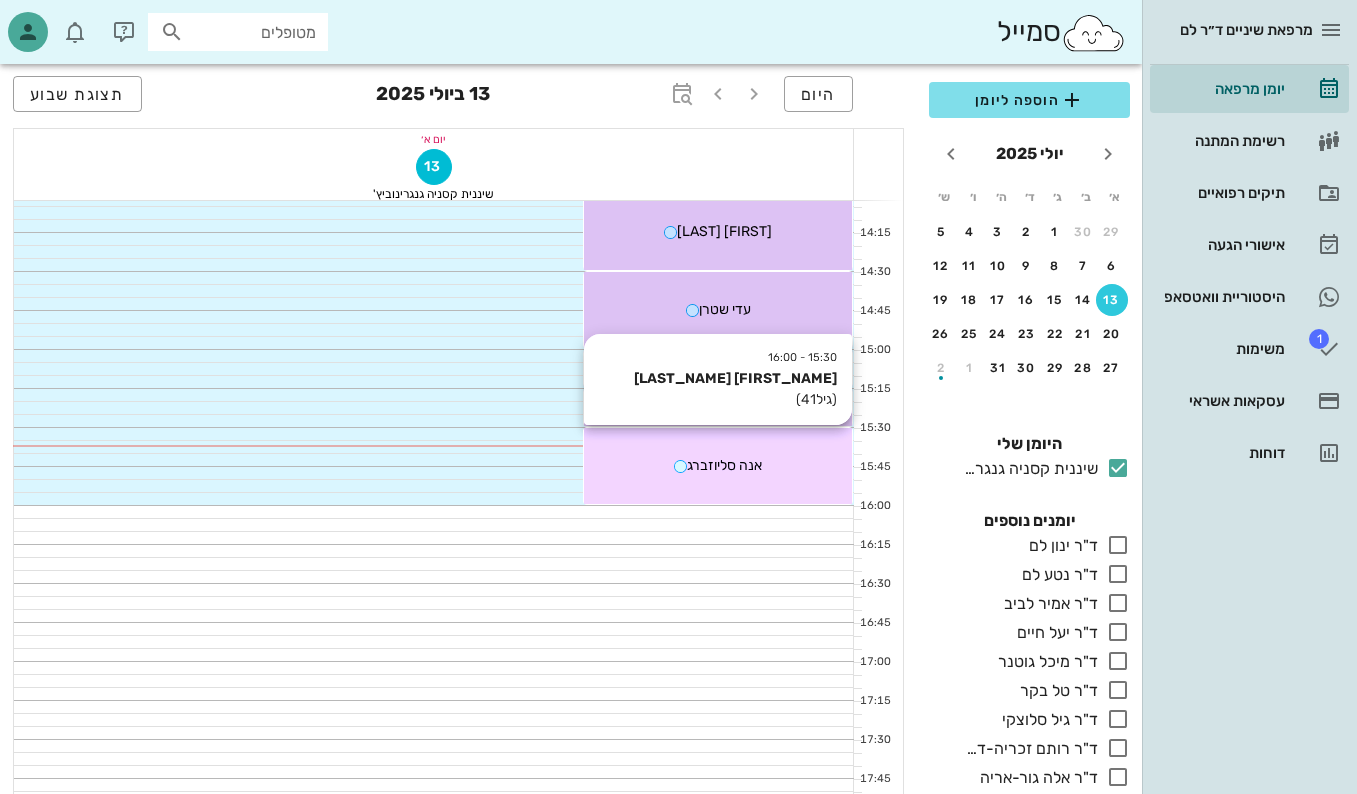 click on "אנה סליוזברג" at bounding box center [718, 465] 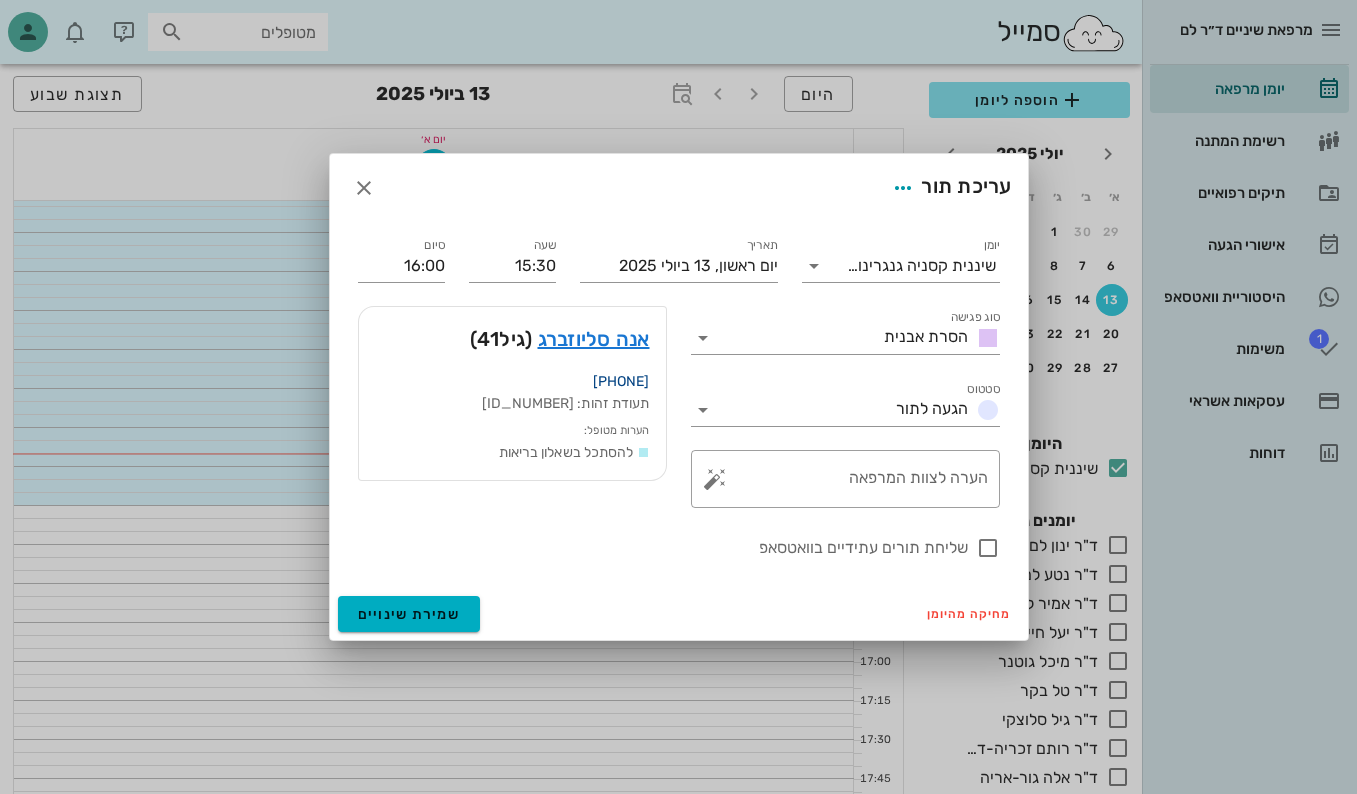 click on "[PHONE]" at bounding box center [621, 381] 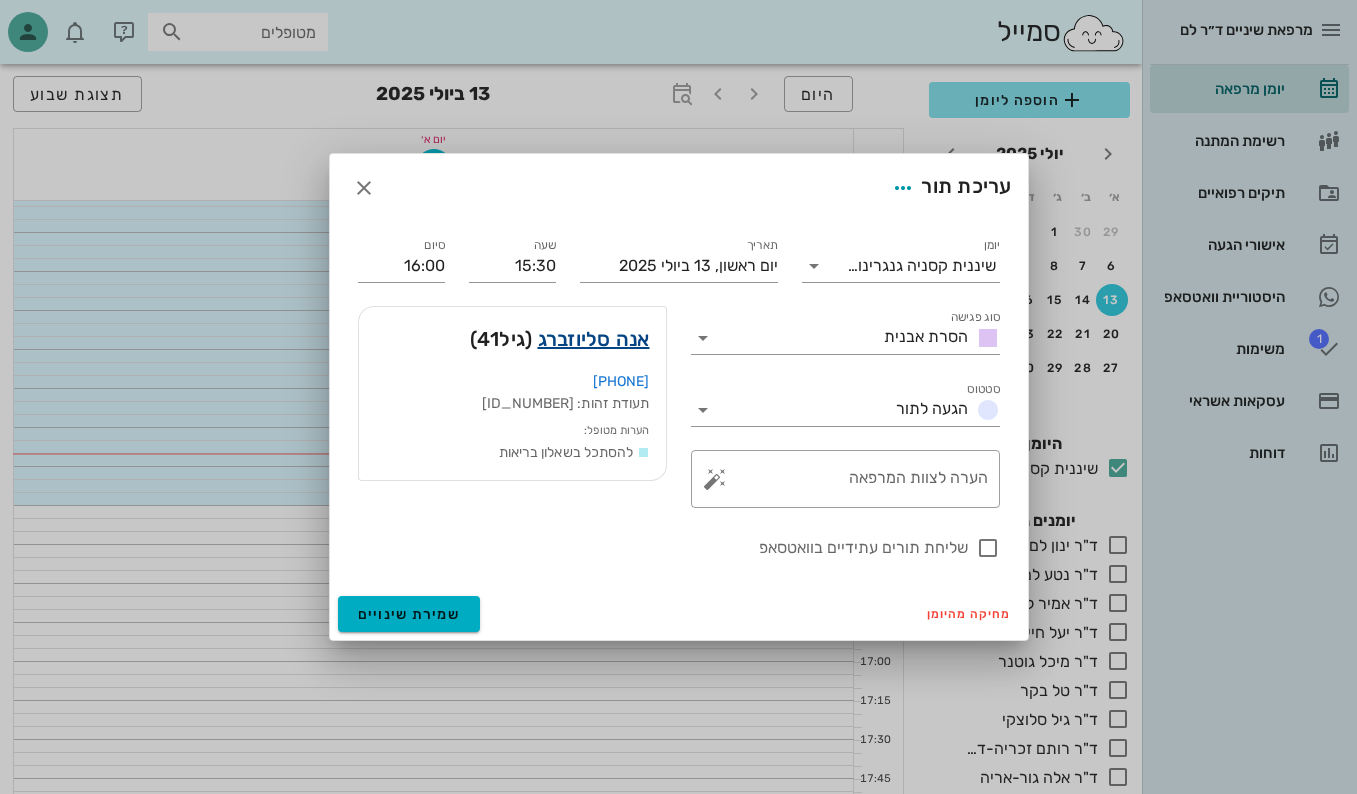 click on "אנה
סליוזברג" at bounding box center [594, 339] 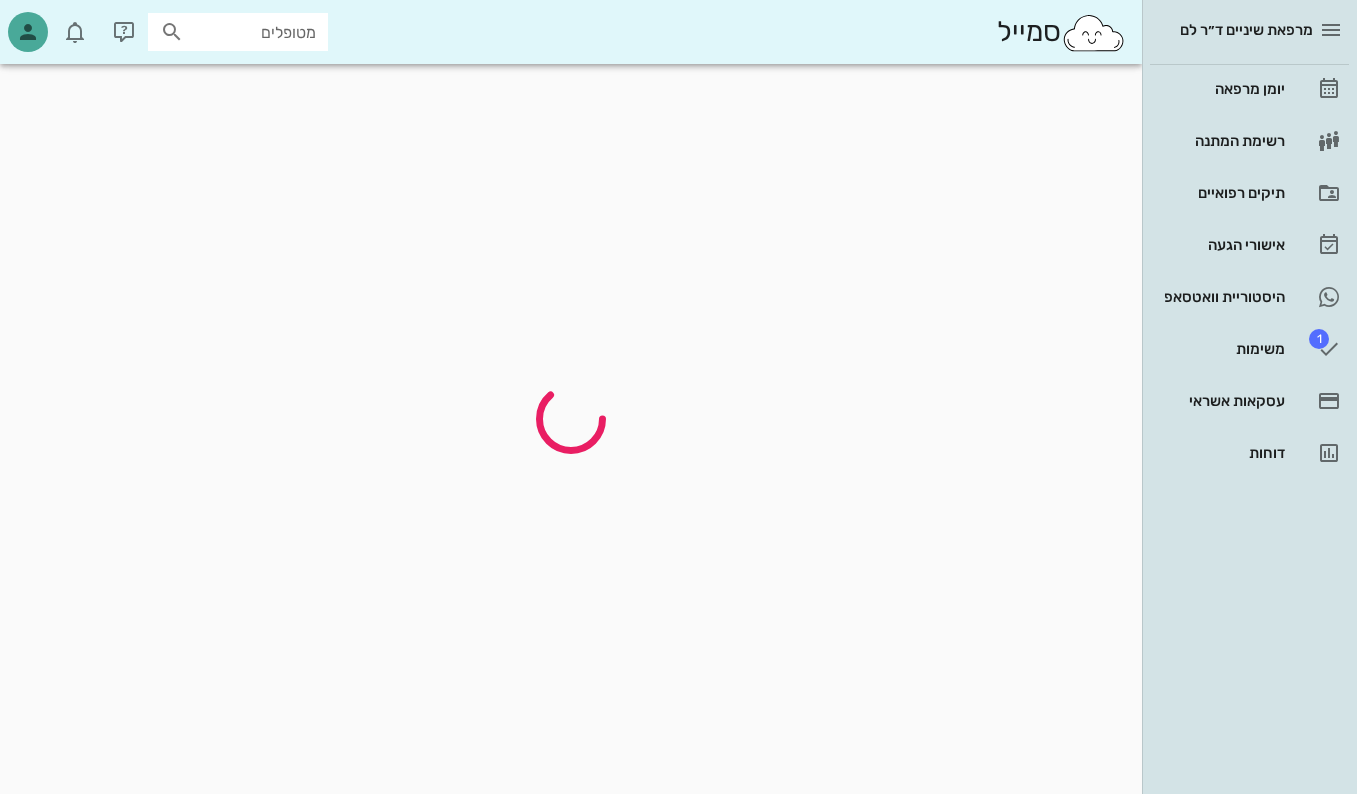 scroll, scrollTop: 0, scrollLeft: 0, axis: both 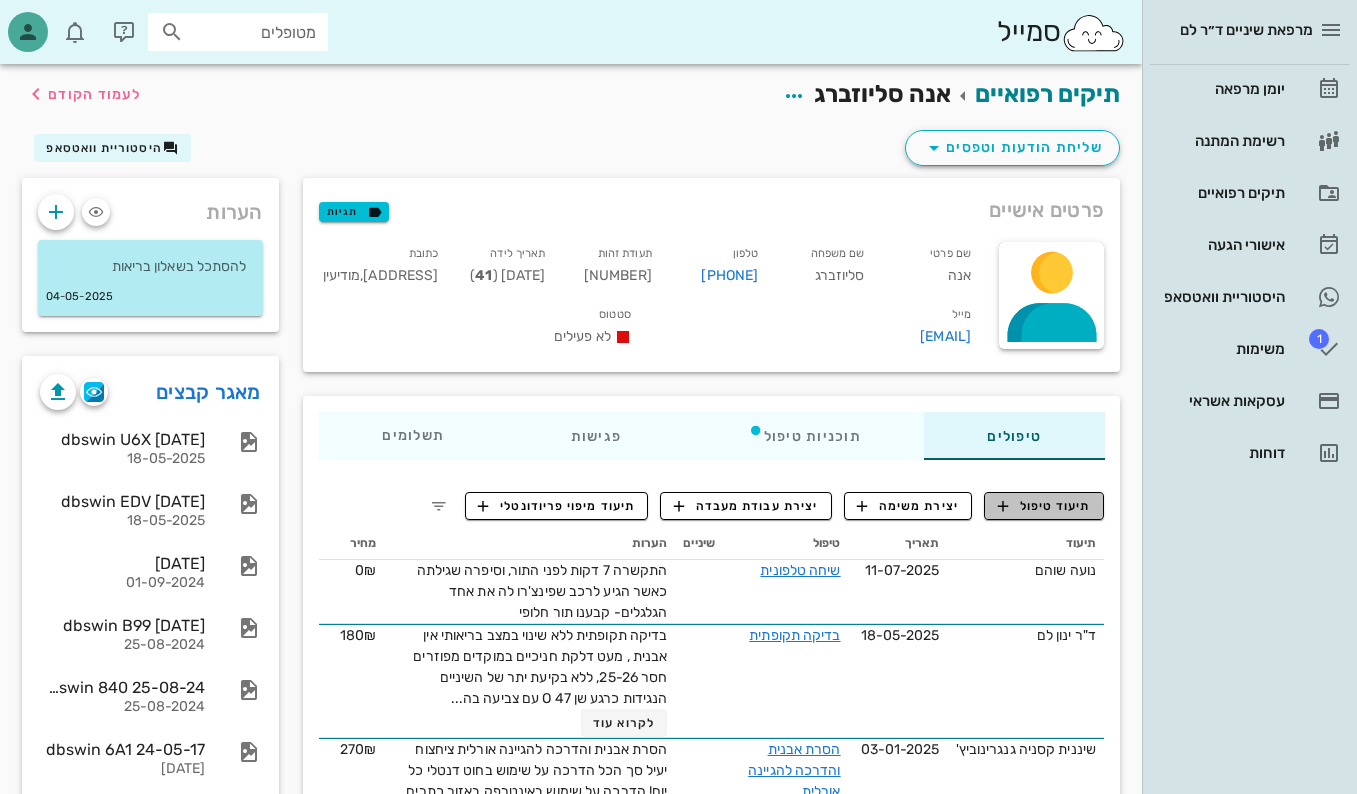 click on "תיעוד טיפול" at bounding box center [1044, 506] 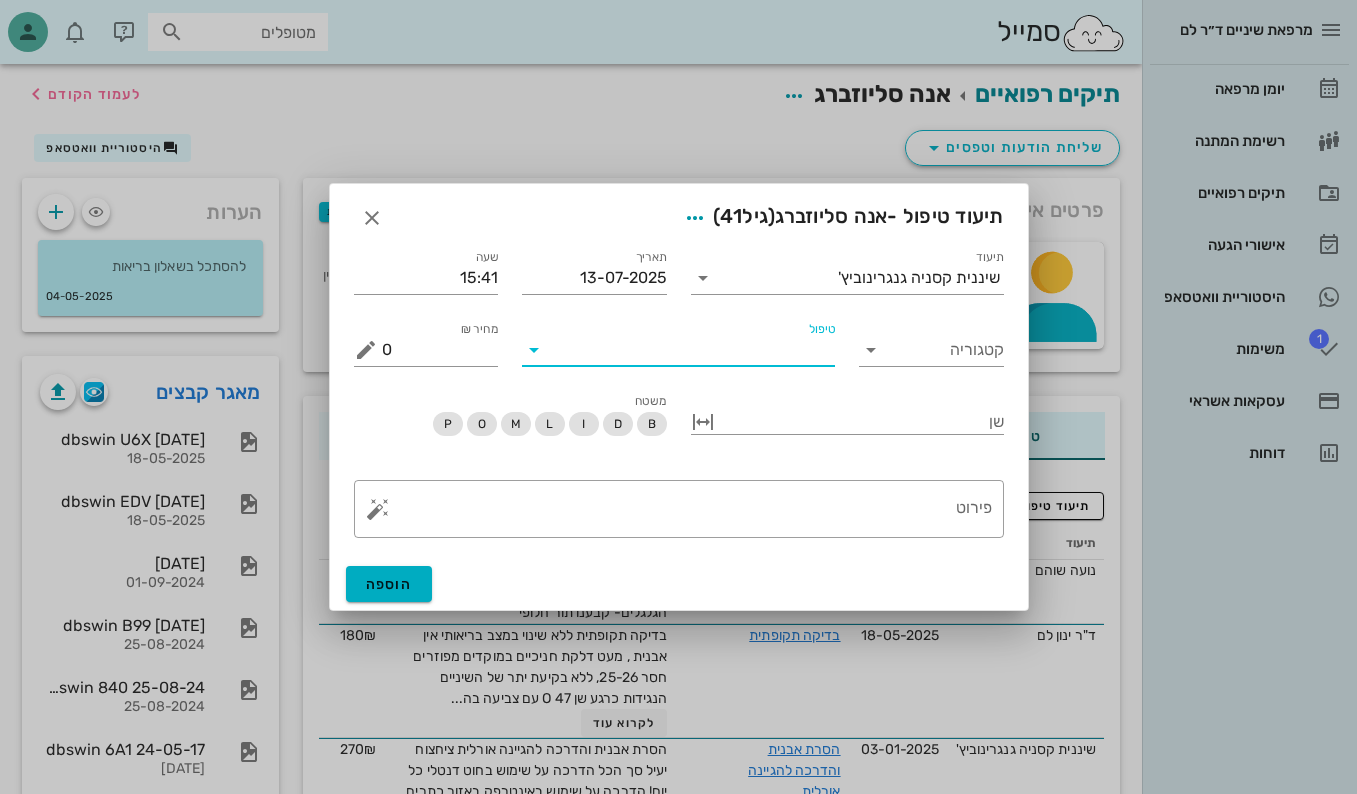 click on "טיפול" at bounding box center [692, 350] 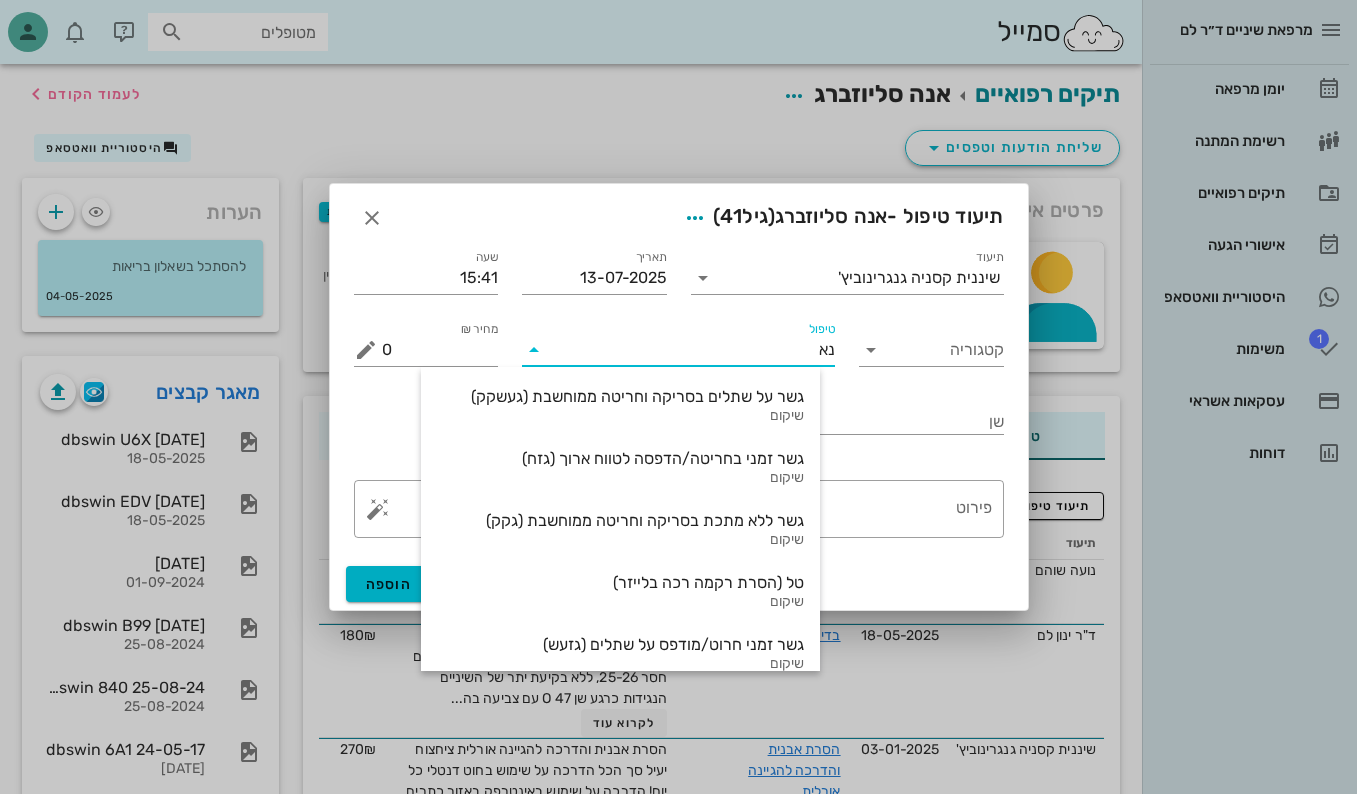 click on "נא" at bounding box center (692, 350) 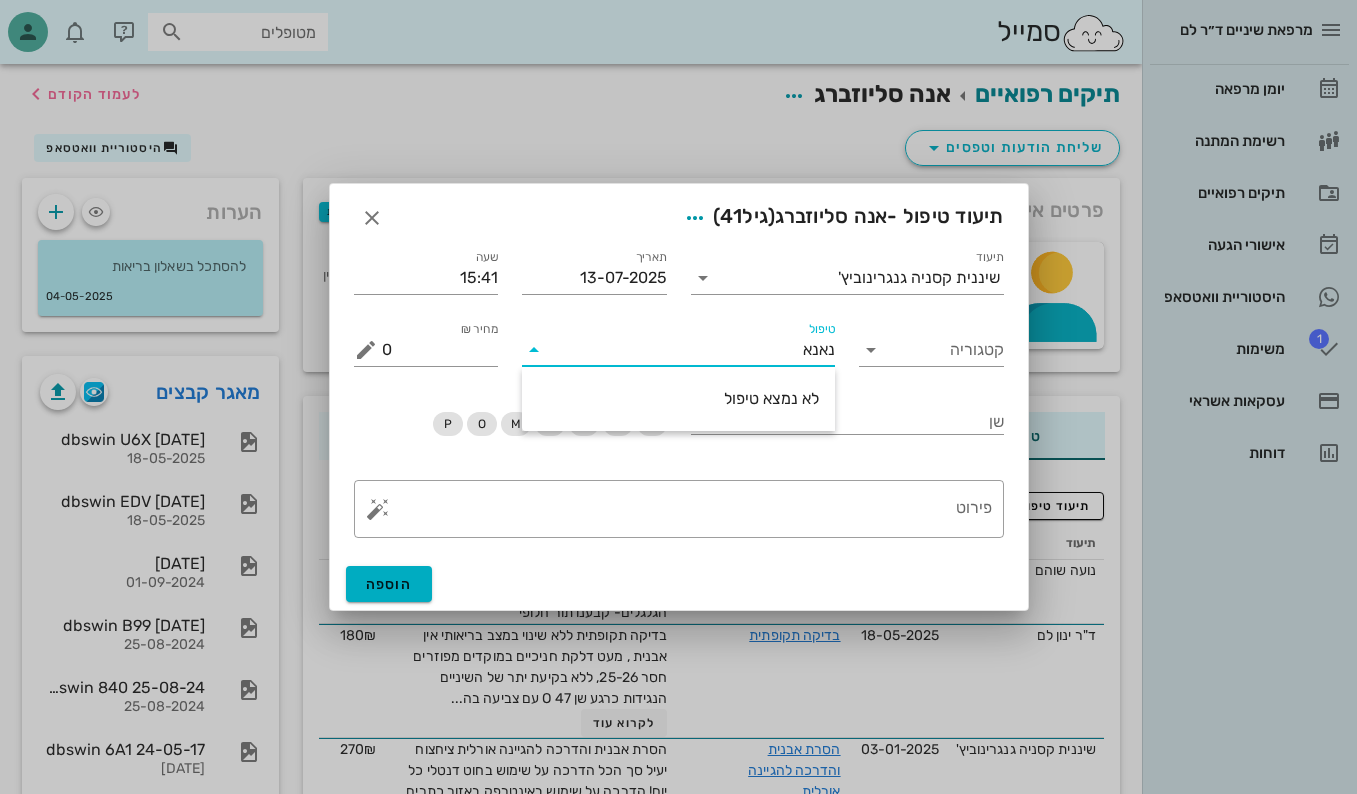 drag, startPoint x: 780, startPoint y: 359, endPoint x: 928, endPoint y: 390, distance: 151.21178 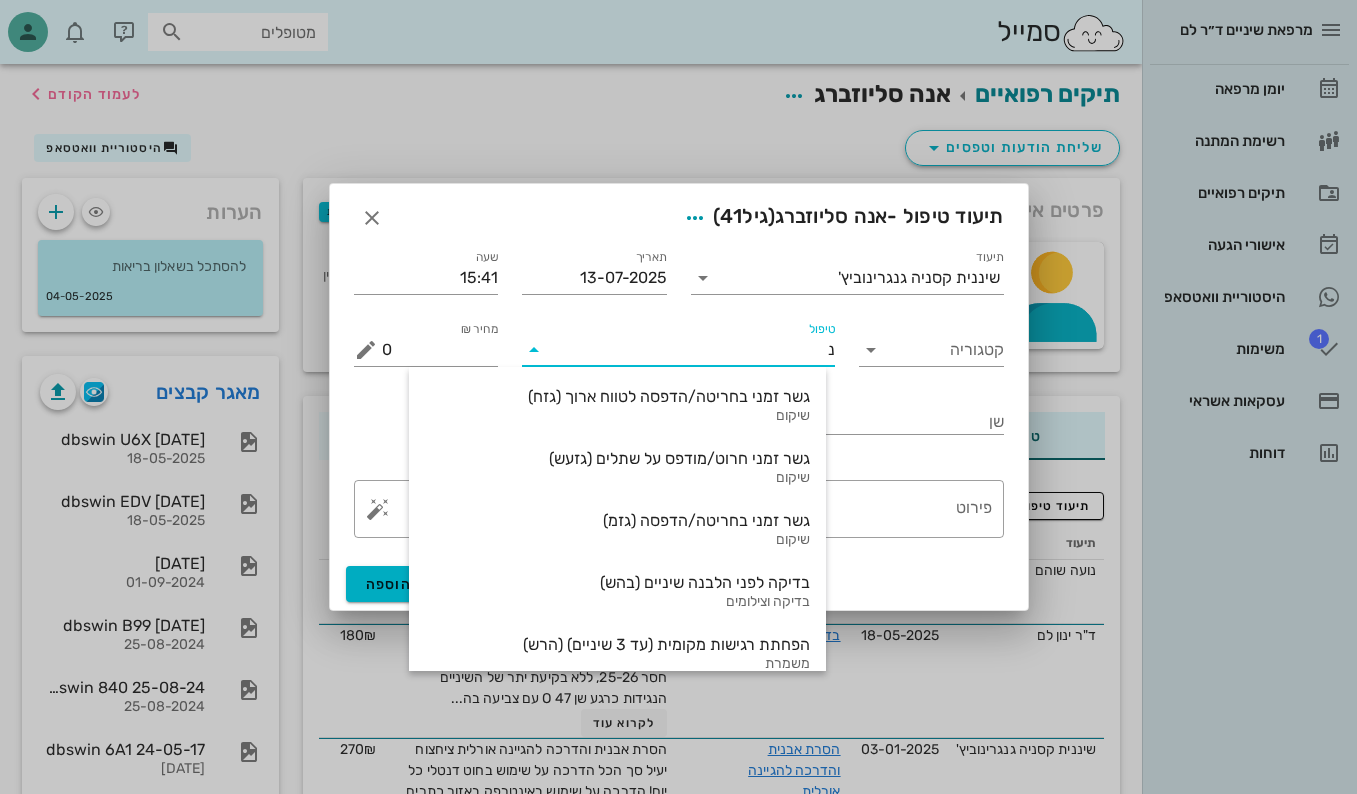 type on "נא" 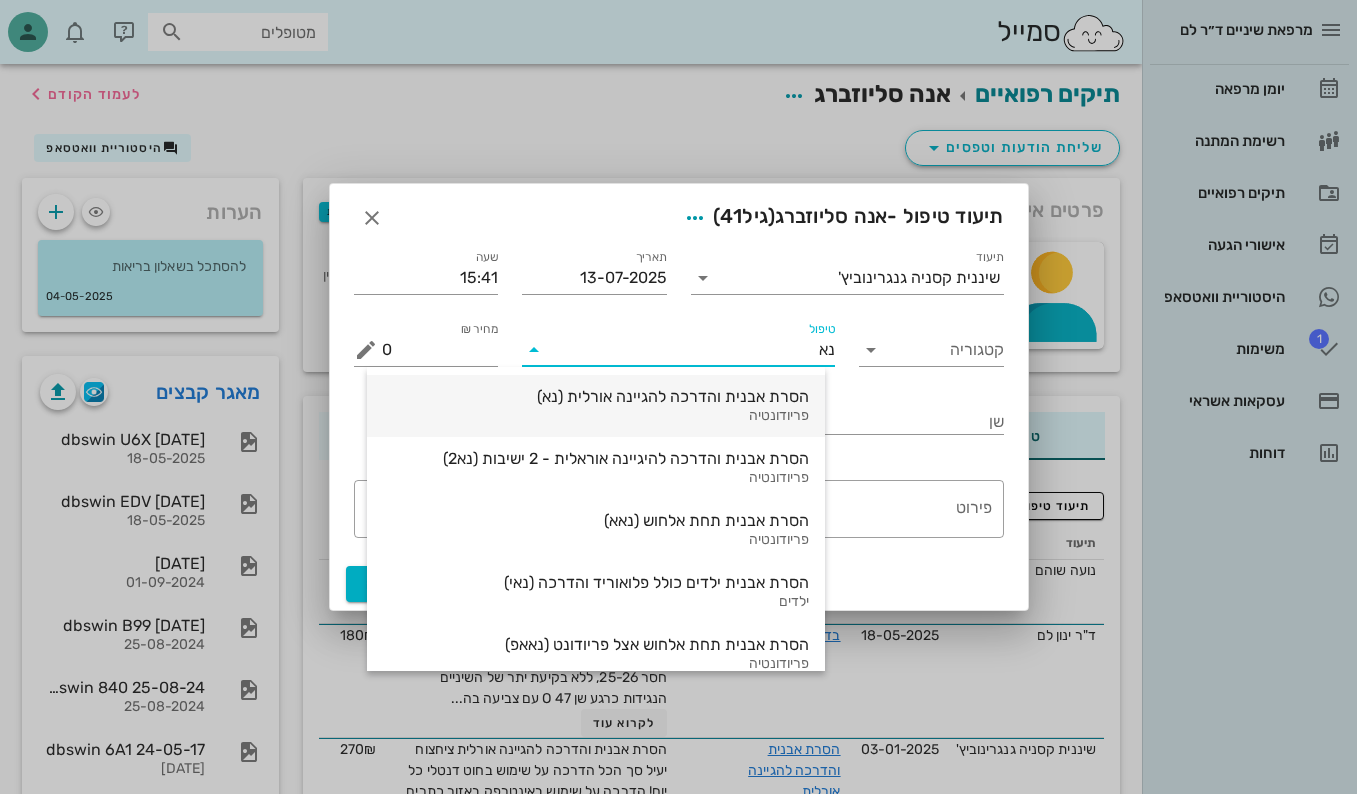 click on "הסרת אבנית והדרכה להגיינה אורלית (נא)" at bounding box center [596, 396] 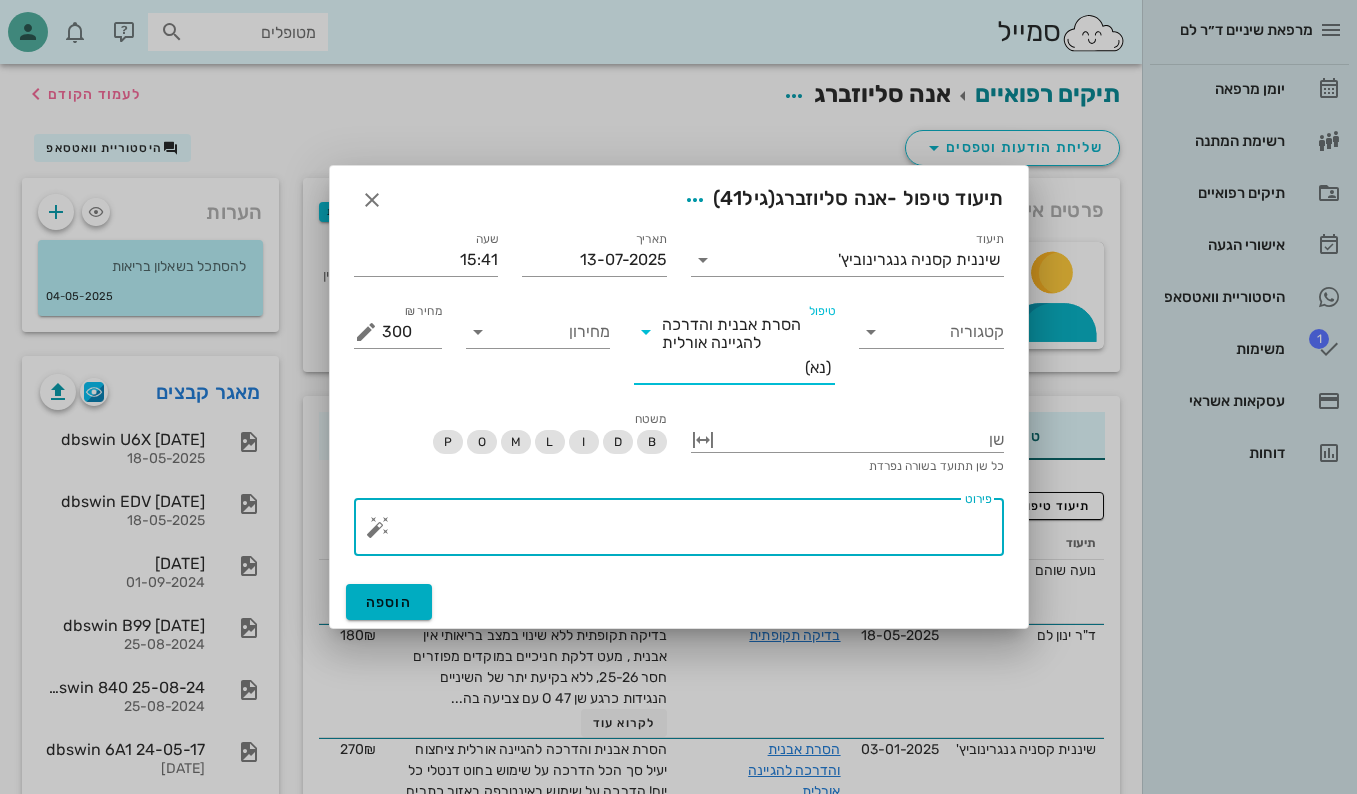 click on "פירוט" at bounding box center (687, 532) 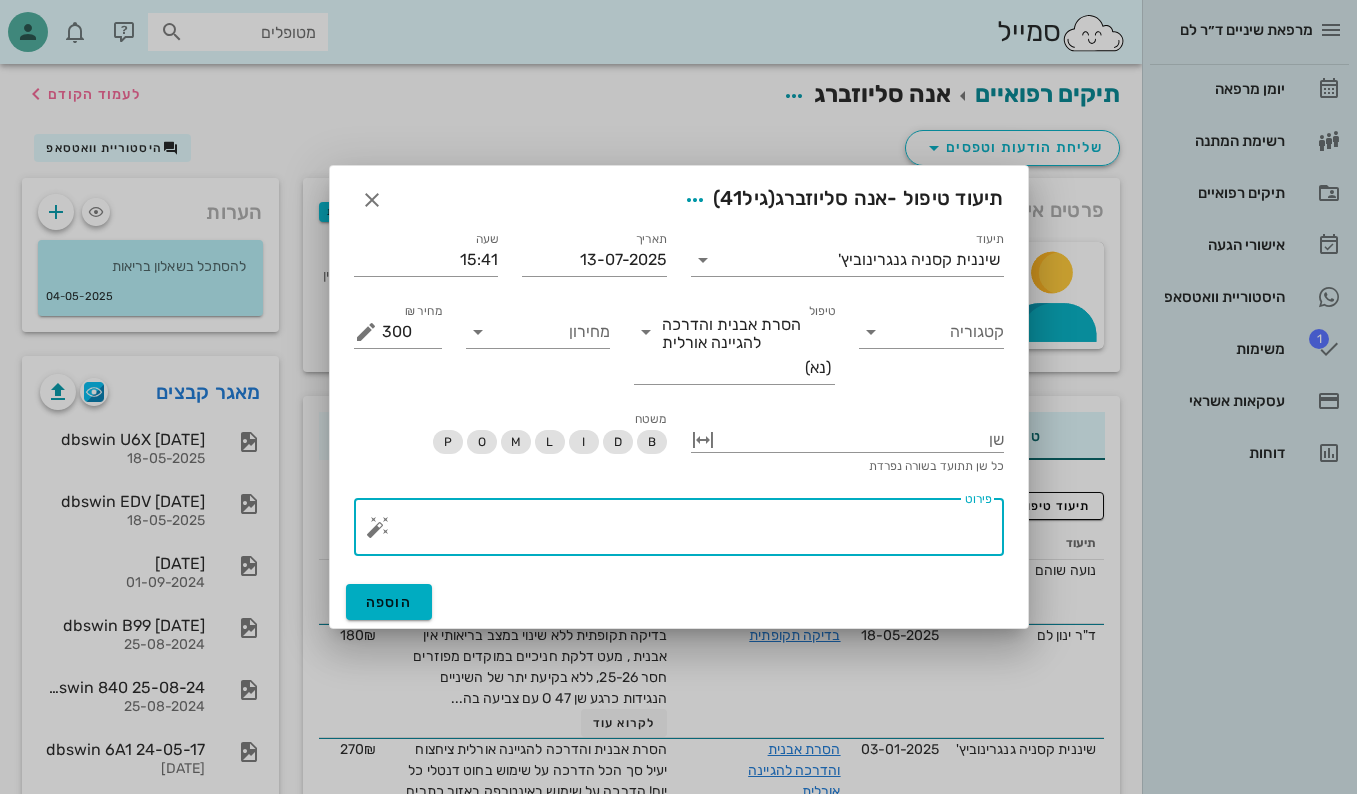 paste on "בוצע ניקוי אולטרהסוני+ידני+פוליש
NT בעוד חצי שנה" 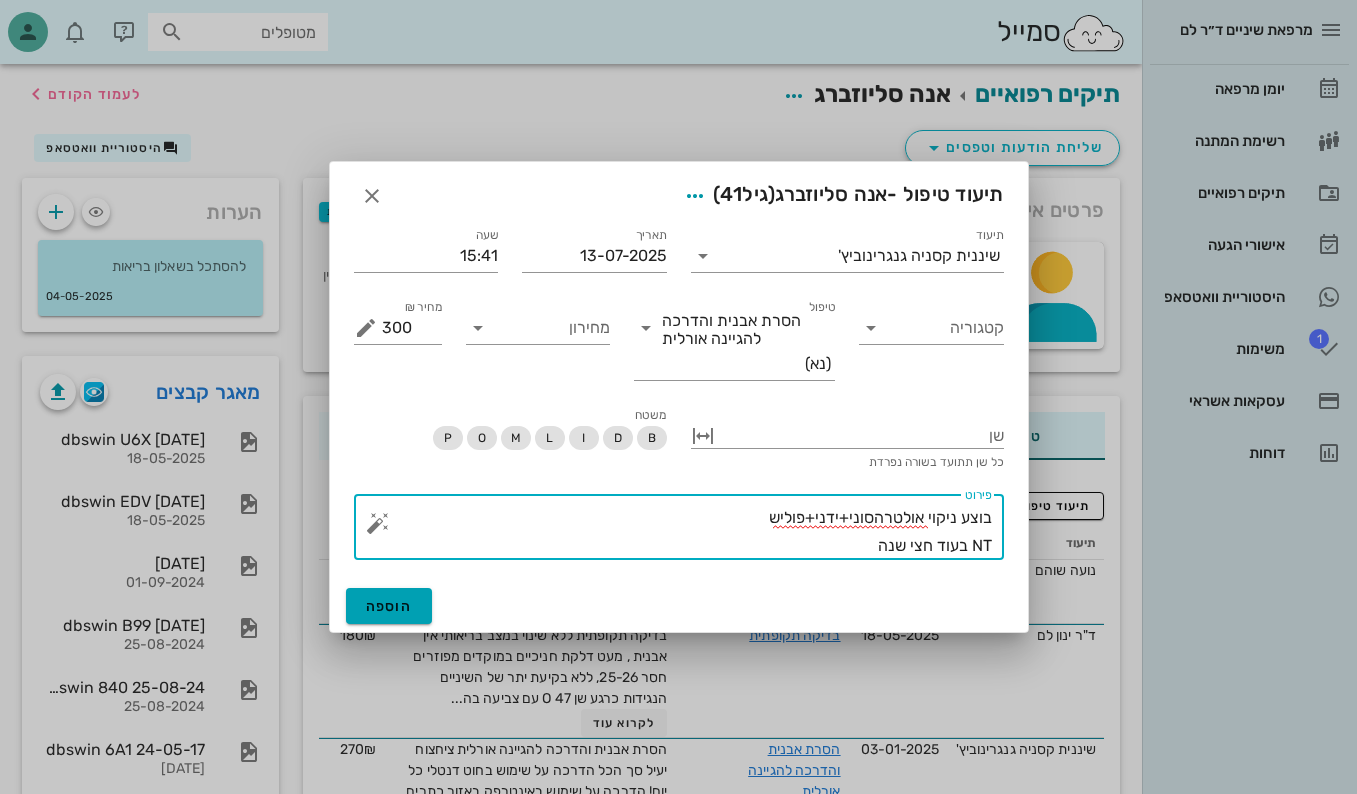 type on "בוצע ניקוי אולטרהסוני+ידני+פוליש
NT בעוד חצי שנה" 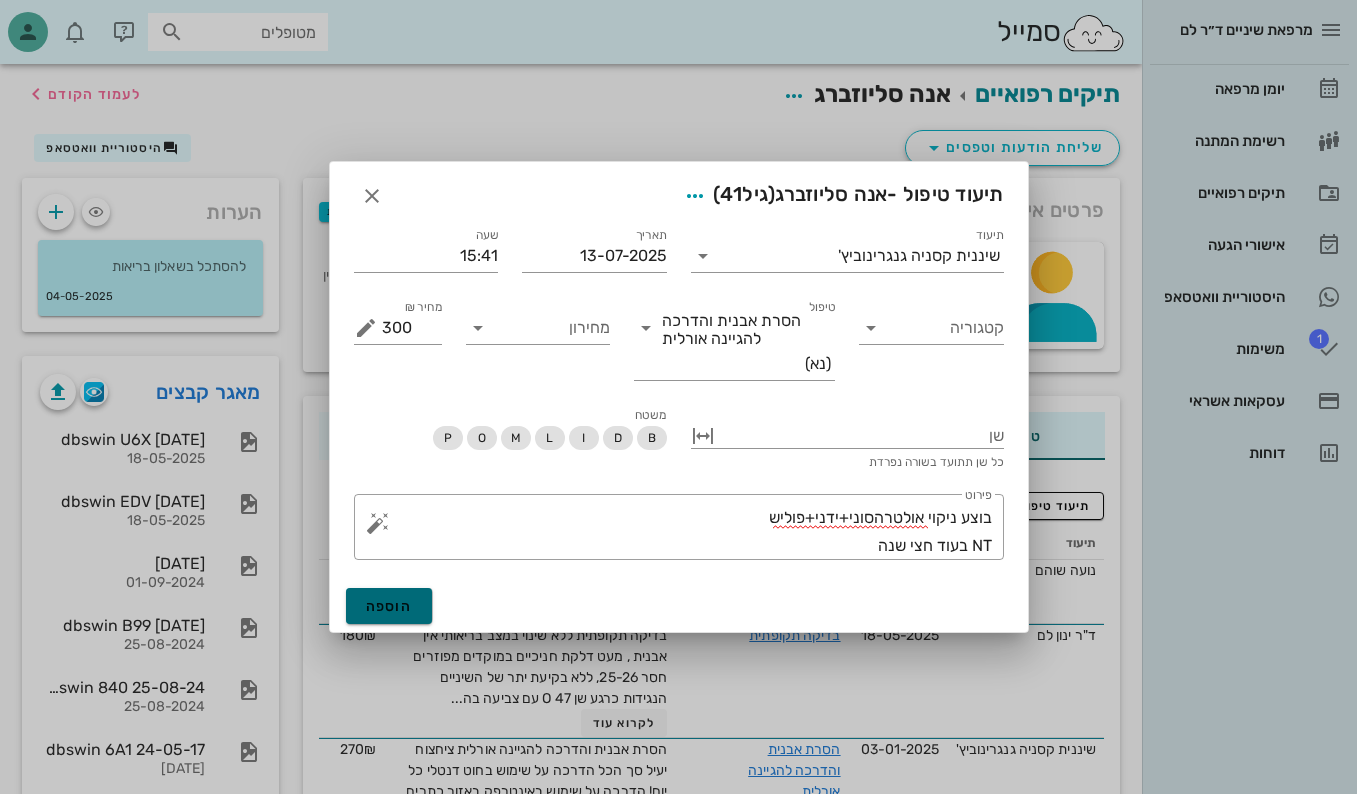 click on "הוספה" at bounding box center (389, 606) 